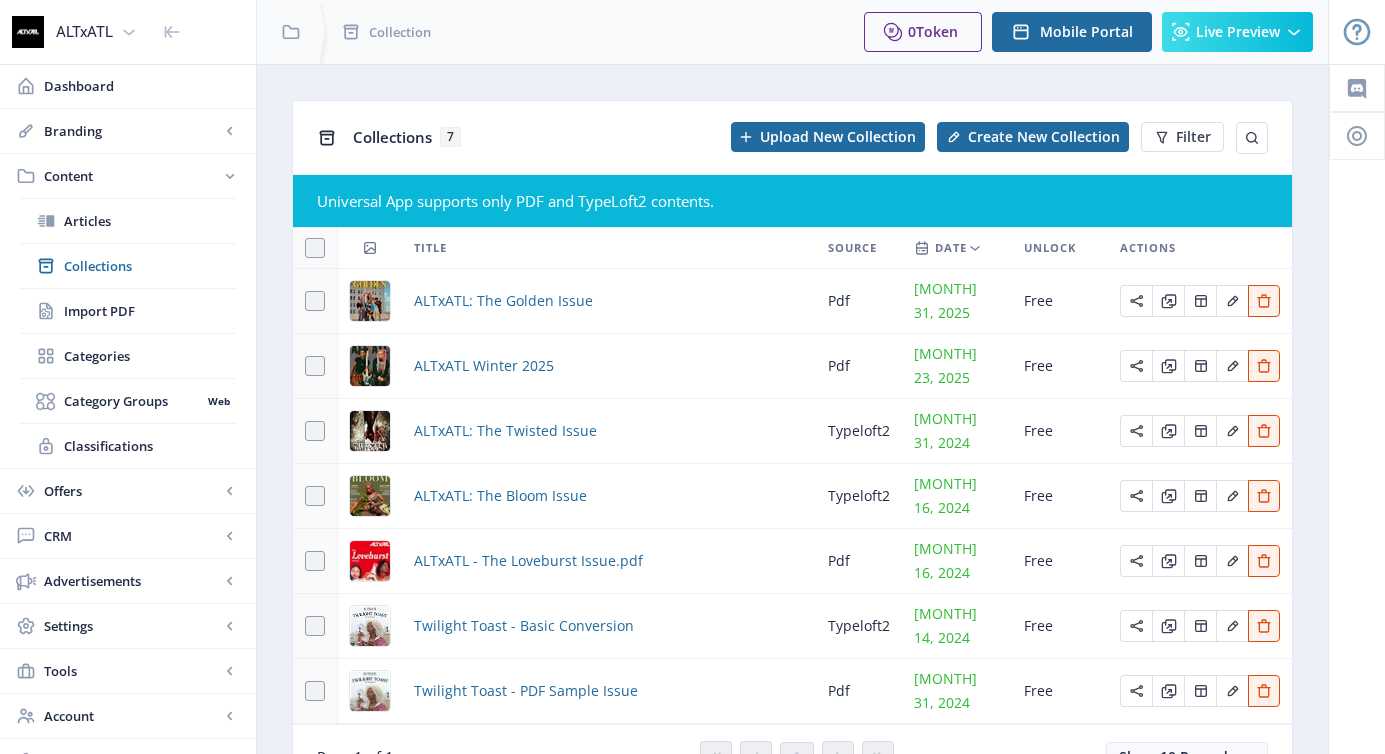 scroll, scrollTop: 0, scrollLeft: 0, axis: both 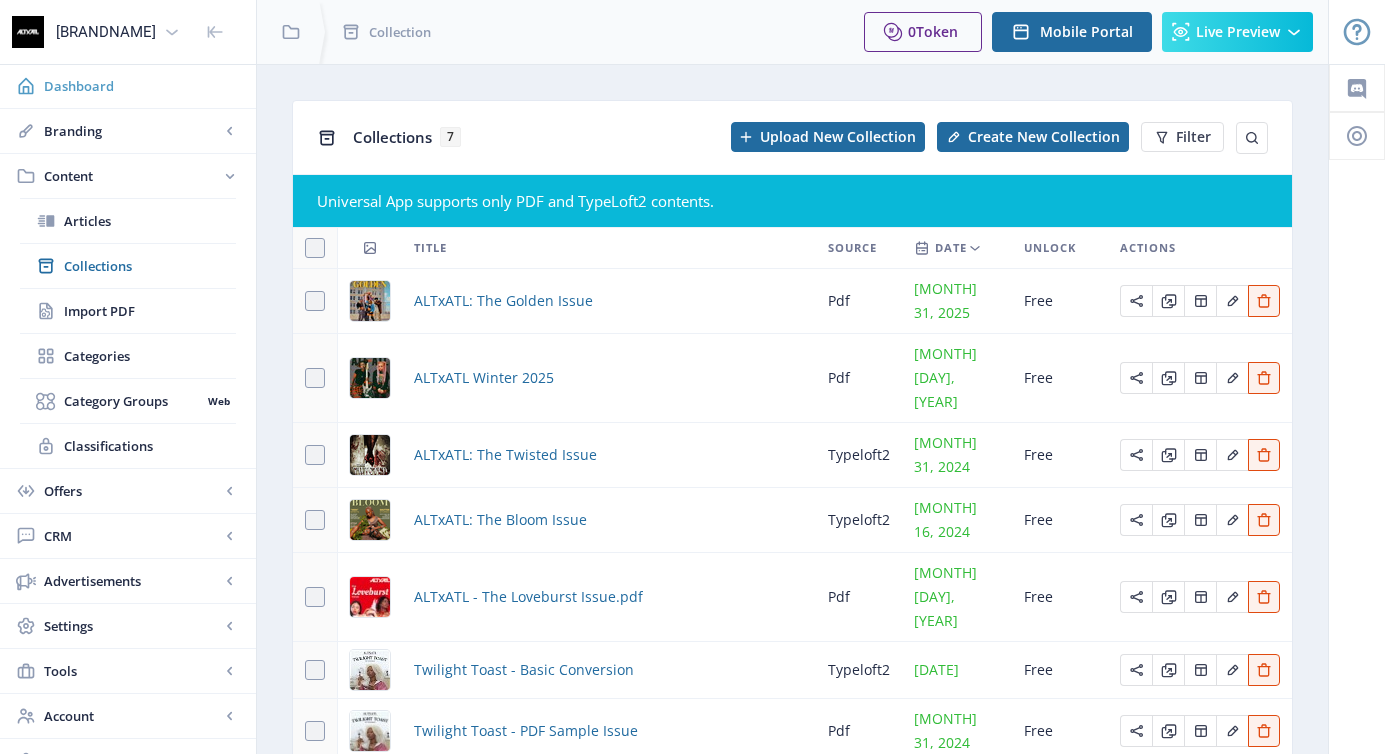 click on "Dashboard" at bounding box center (142, 86) 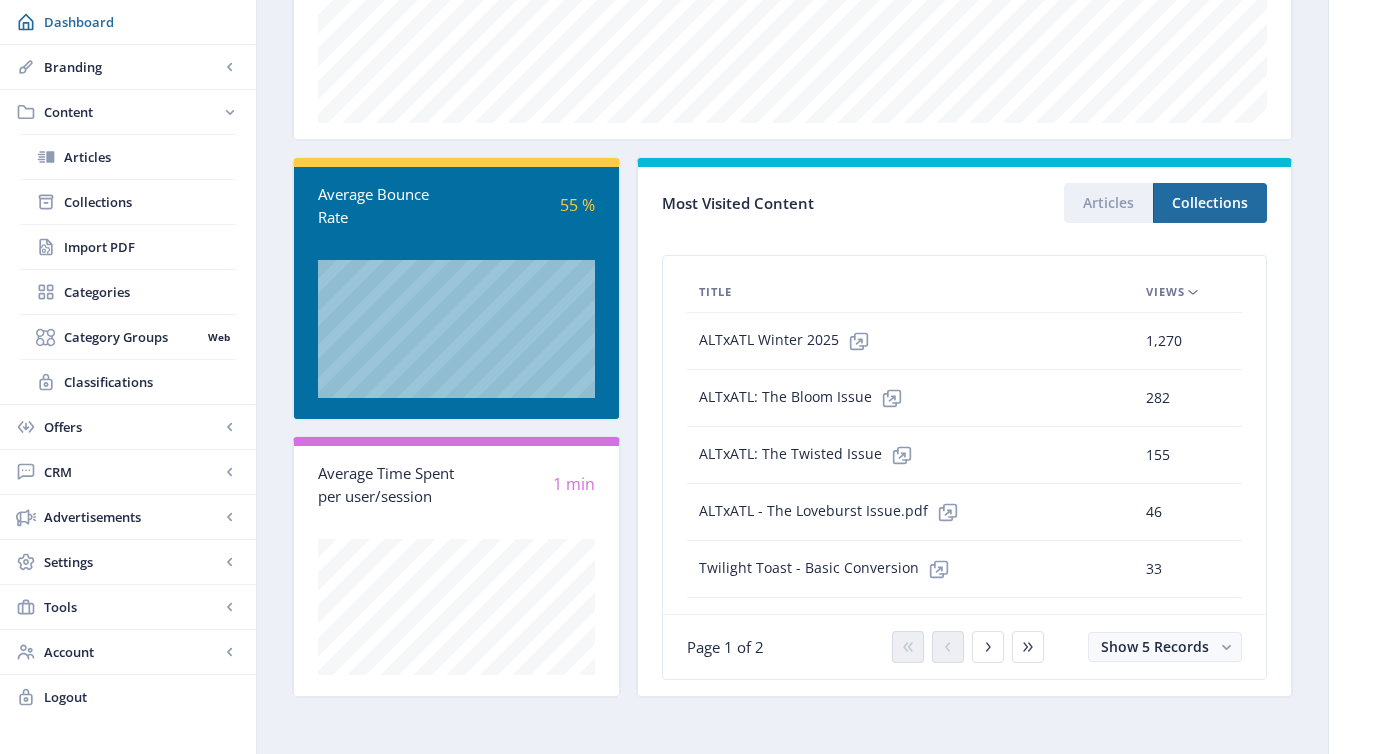 scroll, scrollTop: 479, scrollLeft: 0, axis: vertical 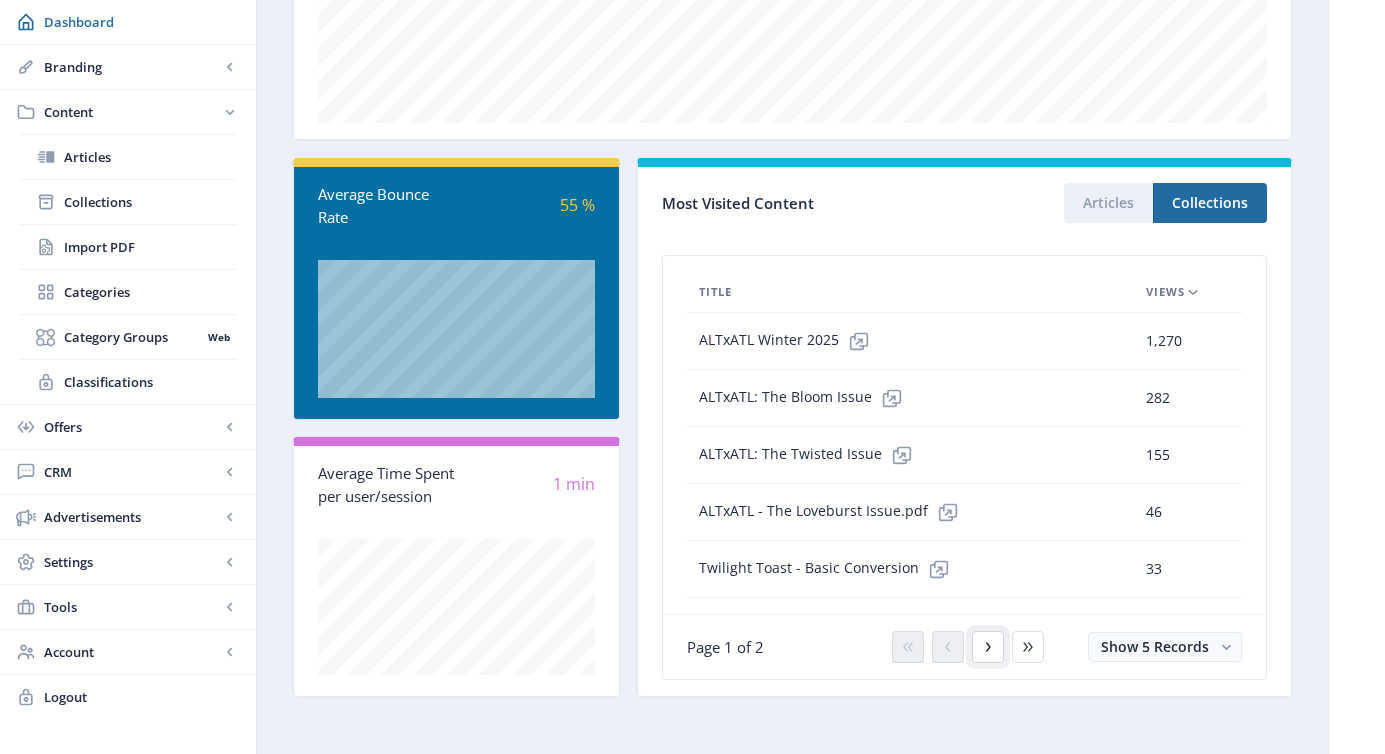 click 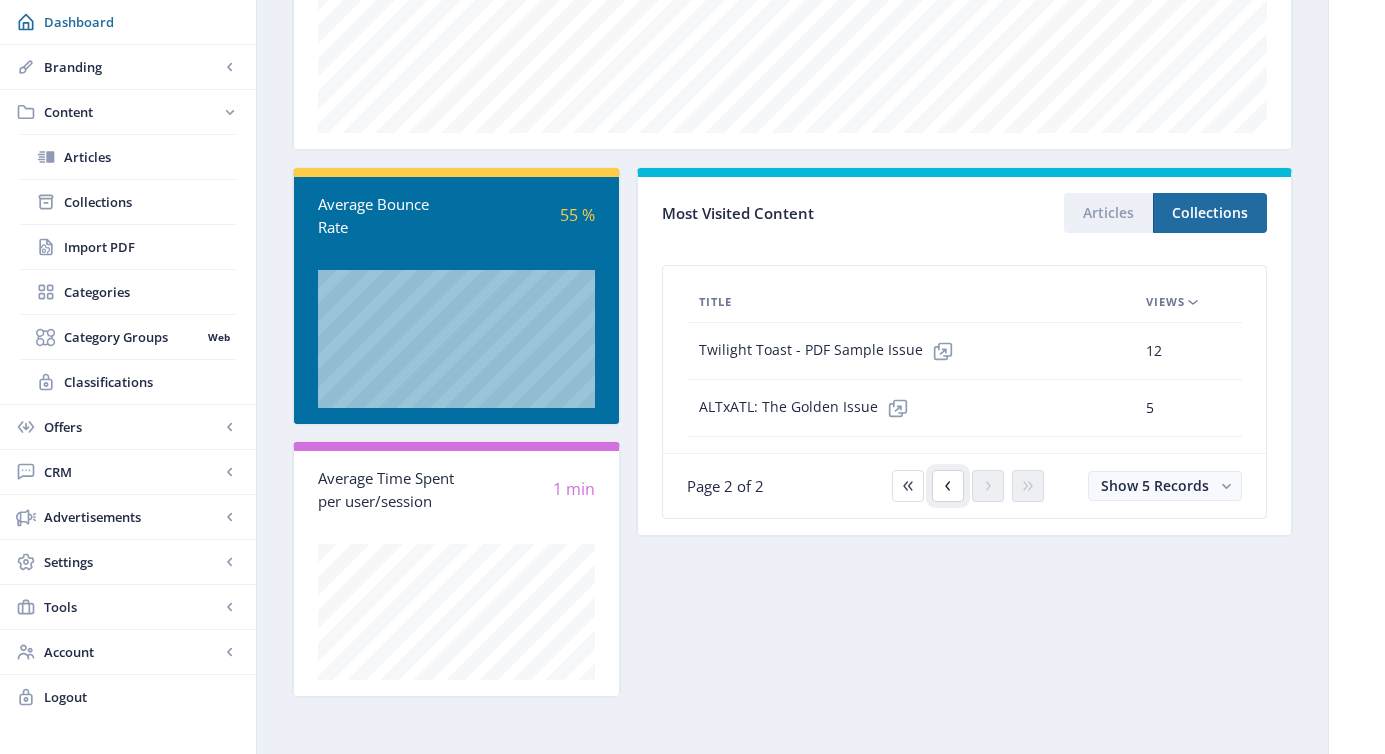 click 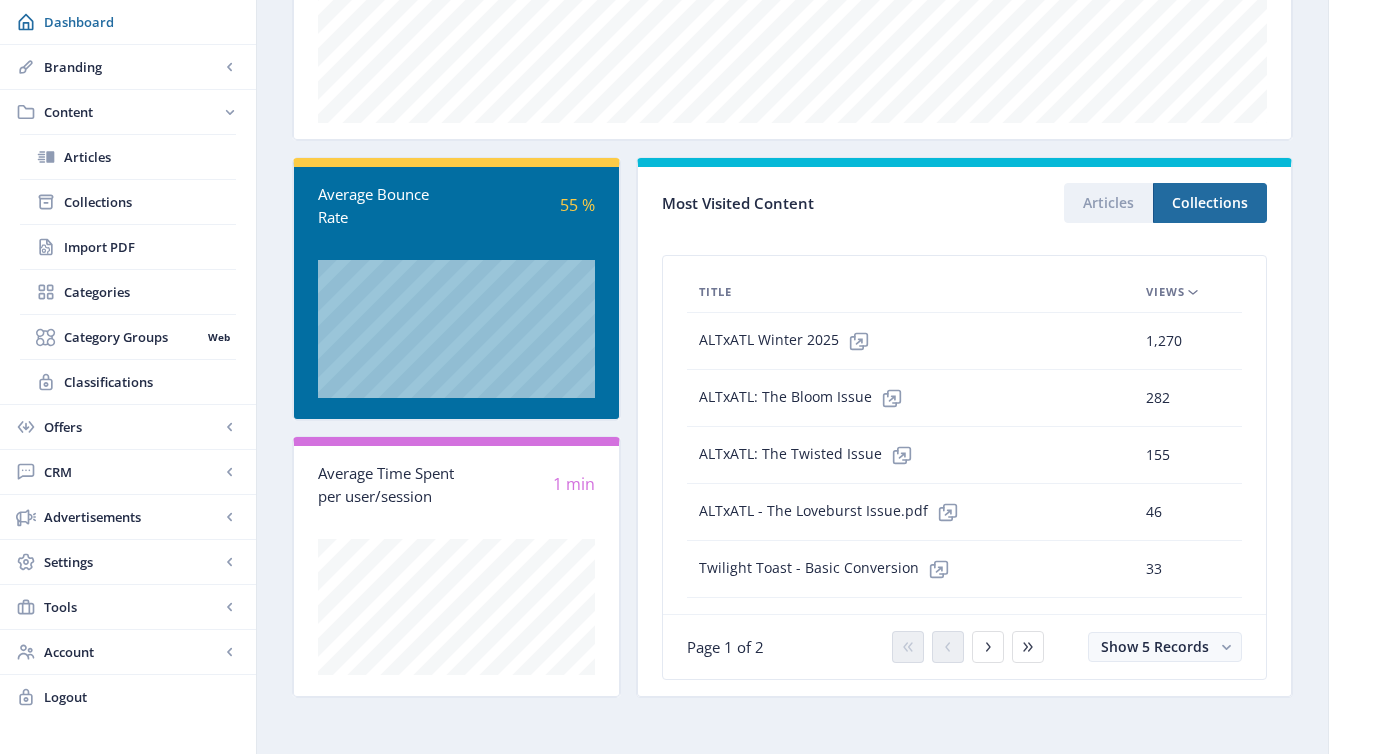 click on "Views" 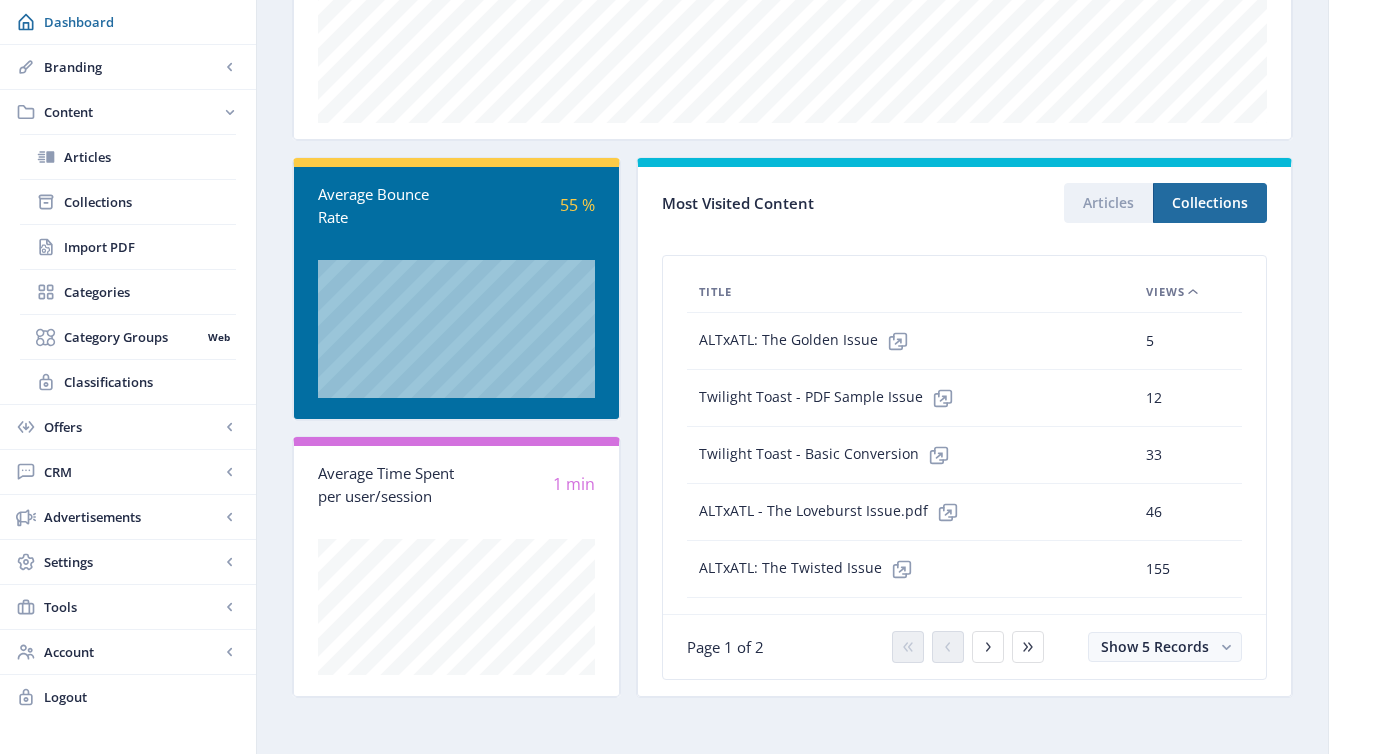 click on "Views" 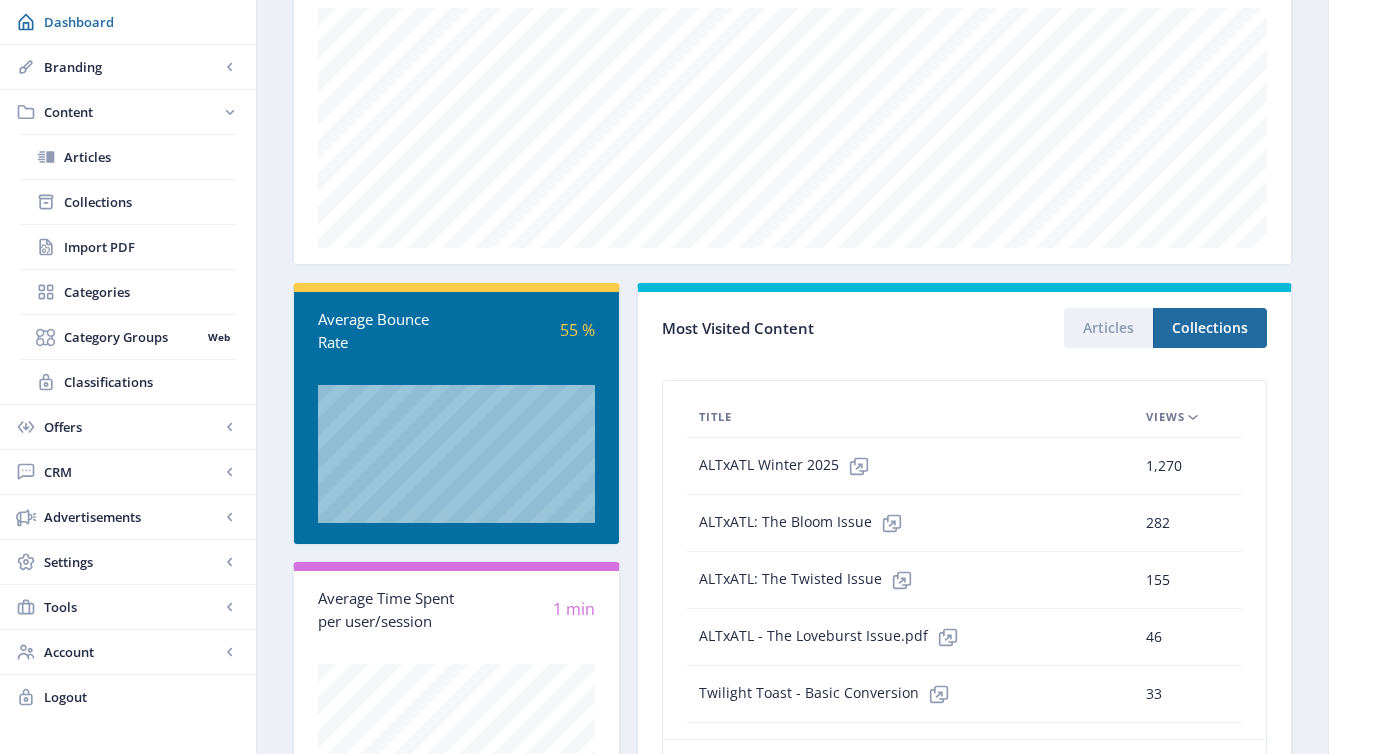 scroll, scrollTop: 479, scrollLeft: 0, axis: vertical 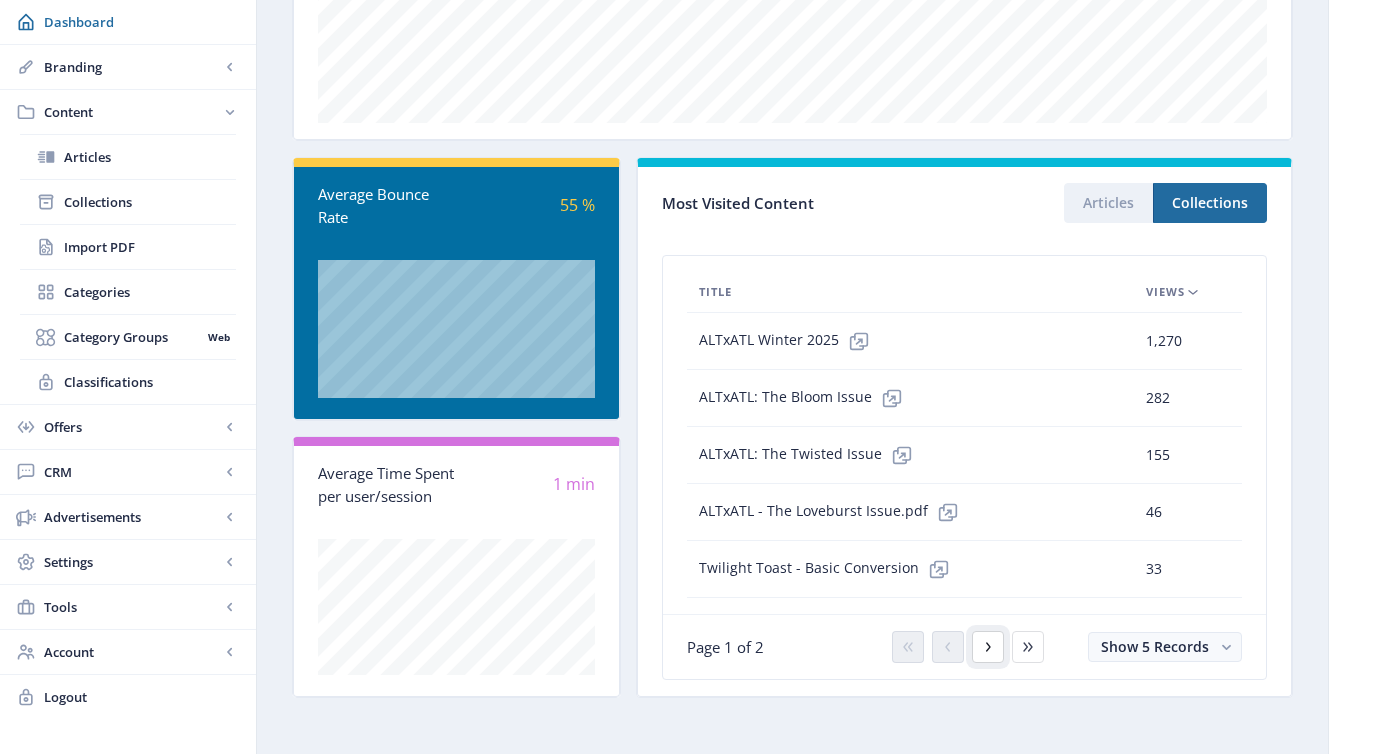 click 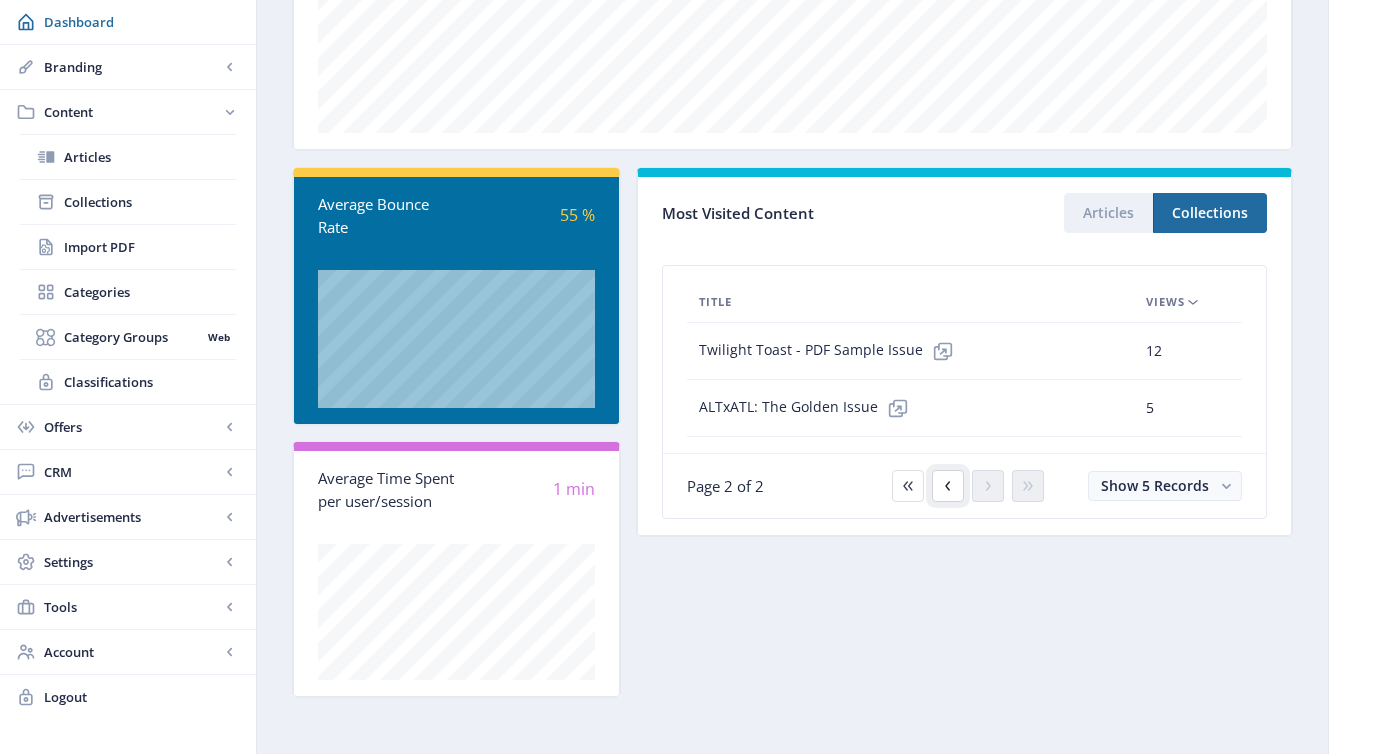 click 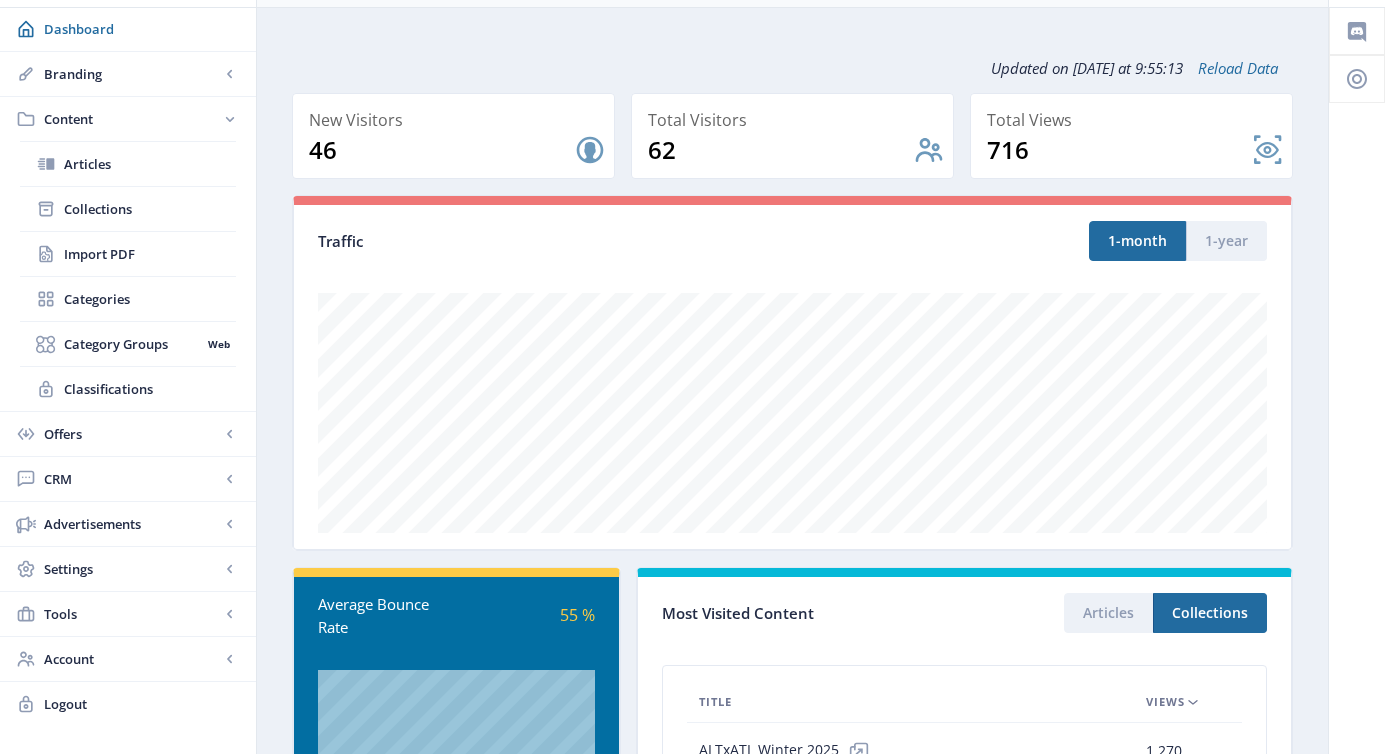 scroll, scrollTop: 0, scrollLeft: 0, axis: both 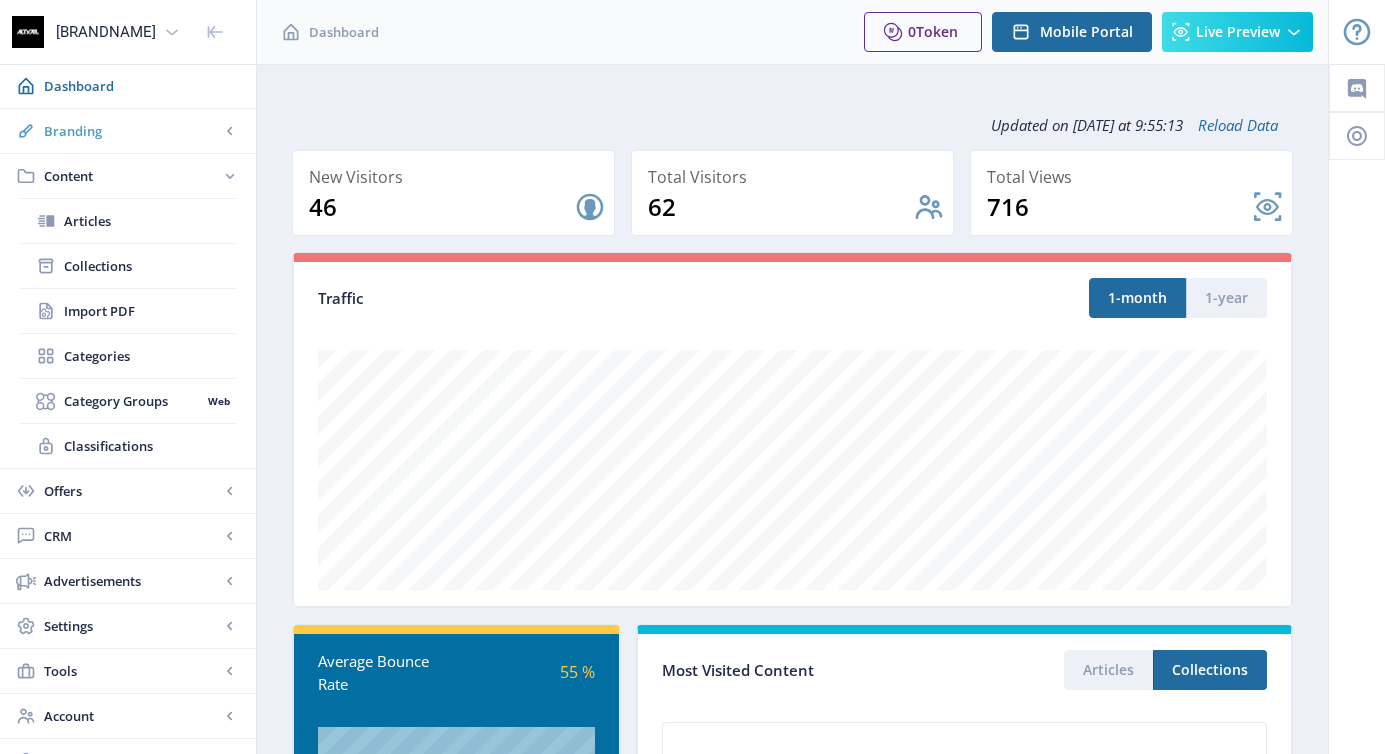 click on "Branding" at bounding box center [132, 131] 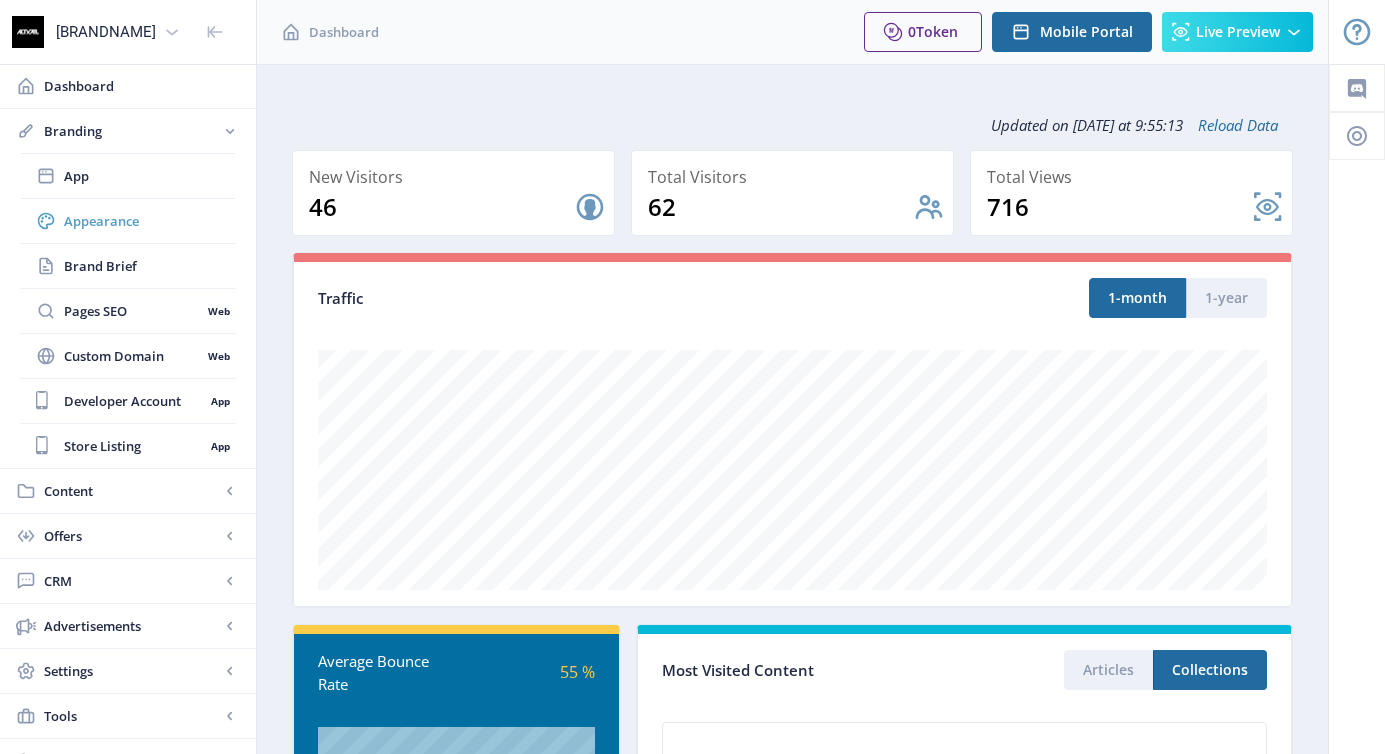 click on "Appearance" at bounding box center [150, 221] 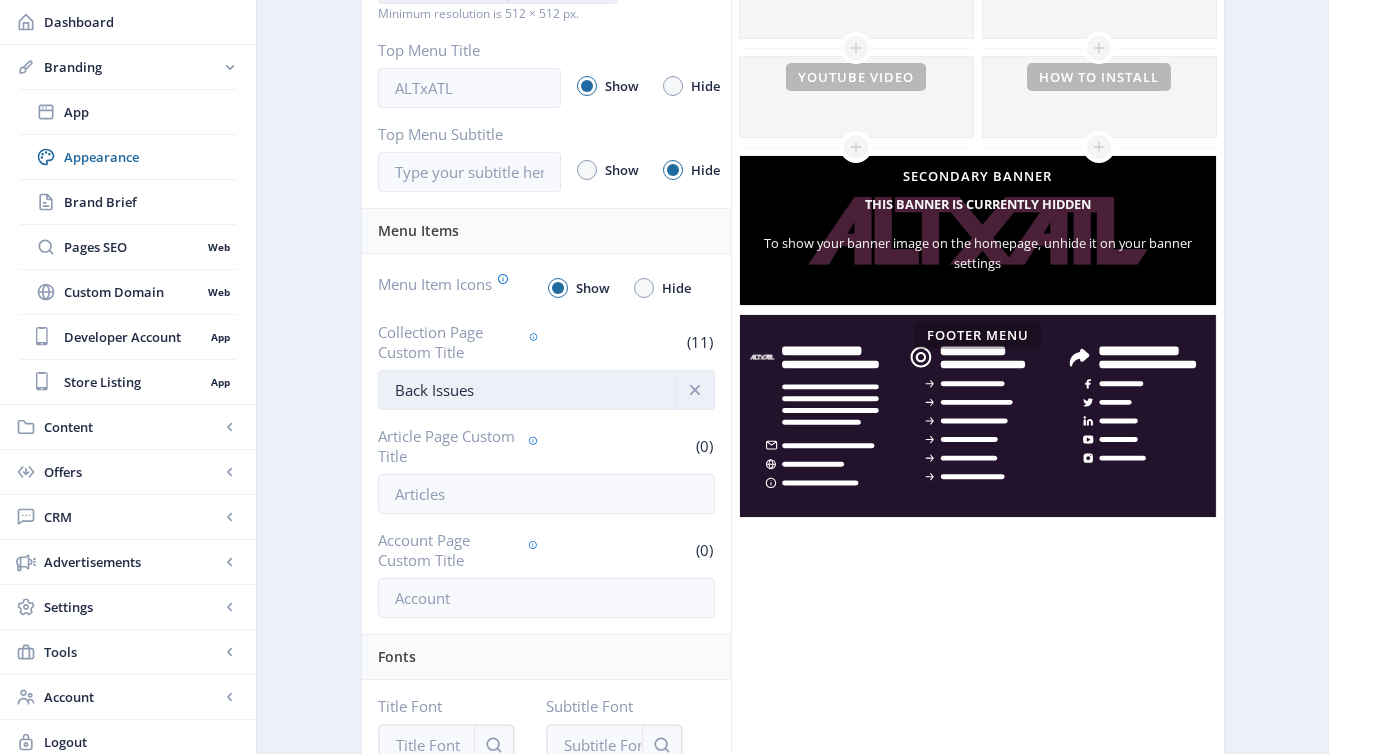 scroll, scrollTop: 652, scrollLeft: 0, axis: vertical 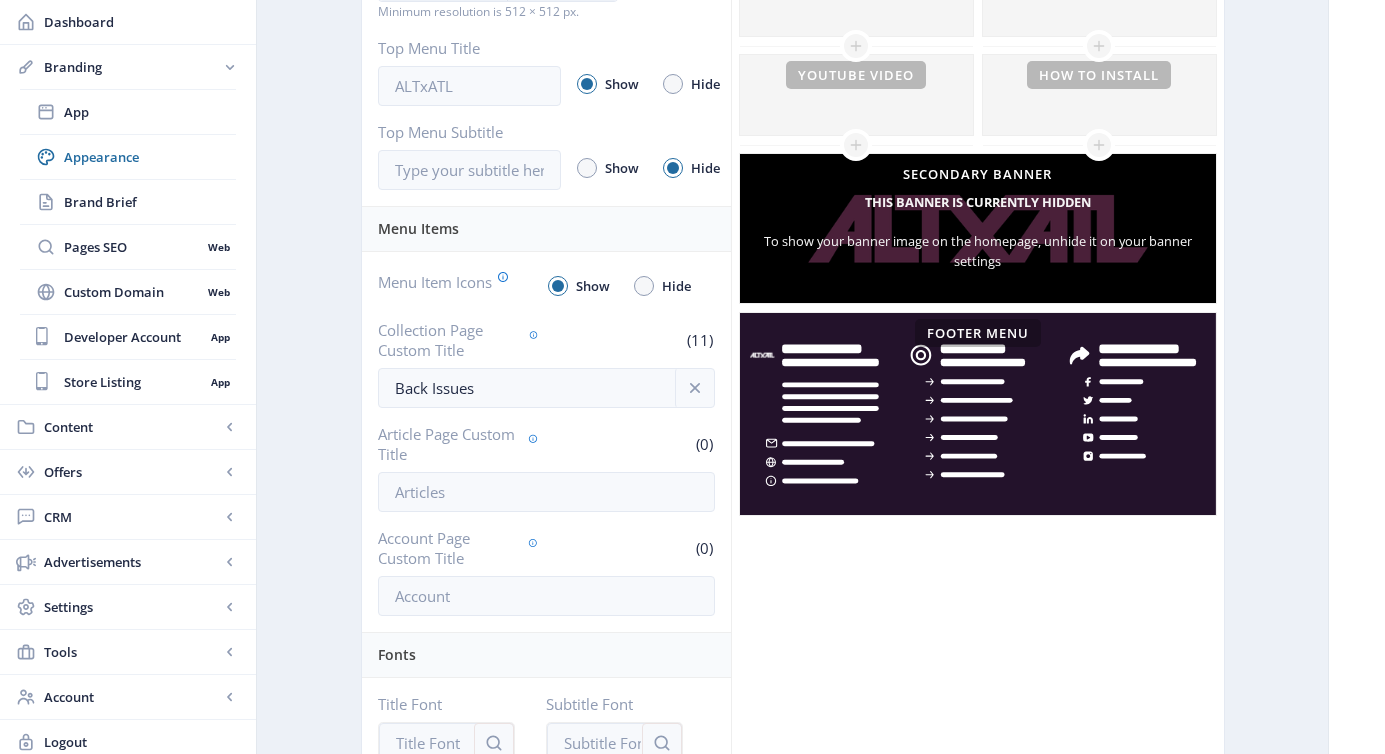 click on "Menu Item Icons   Show   Hide   Collection Page Custom Title   (11)  Back Issues  Article Page Custom Title   (0)   Account Page Custom Title   (0)" 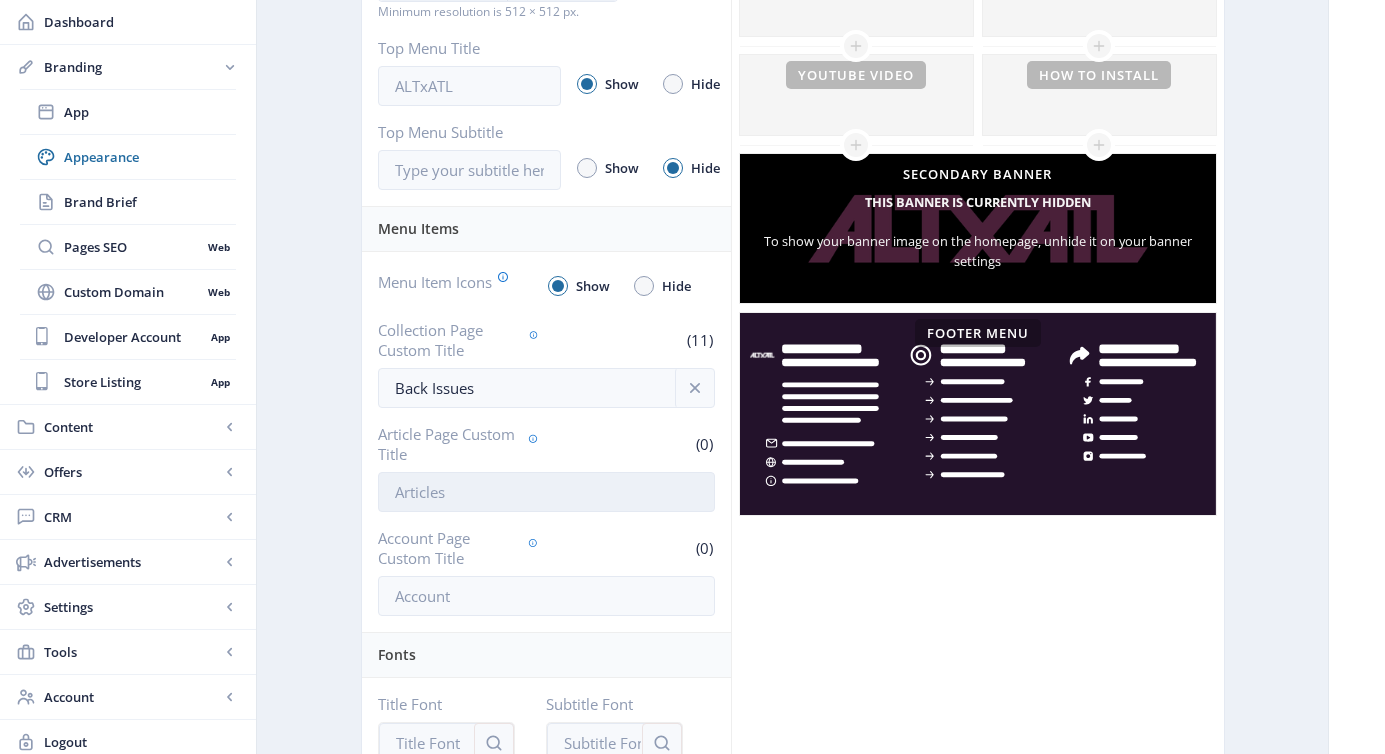 click on "Article Page Custom Title" at bounding box center [546, 492] 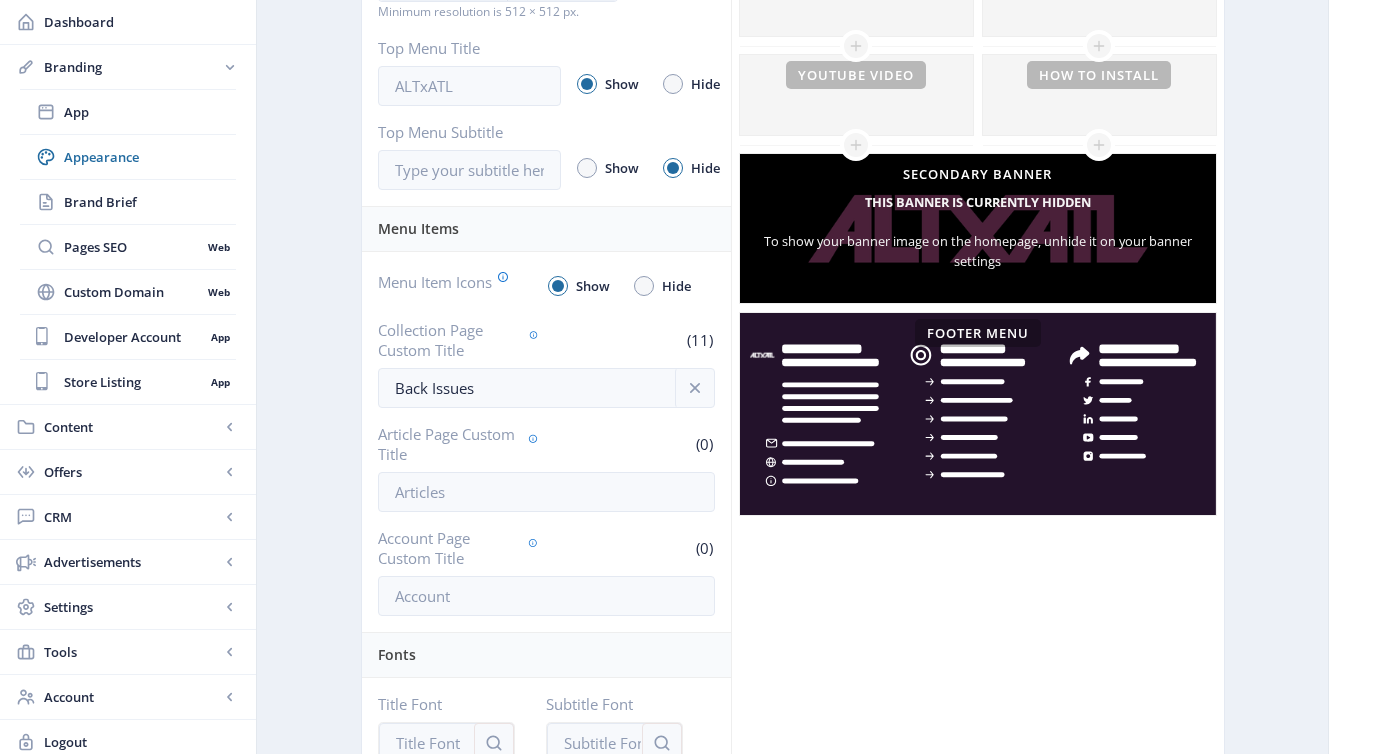 click on "Click on an element below to make changes Top Menu Hero Banner This banner is currently hidden To show your banner image on the homepage, unhide it on your banner settings Latest Issues Articles YouTube Video optin Advertisement How to Install Secondary Banner This banner is currently hidden Footer Menu" 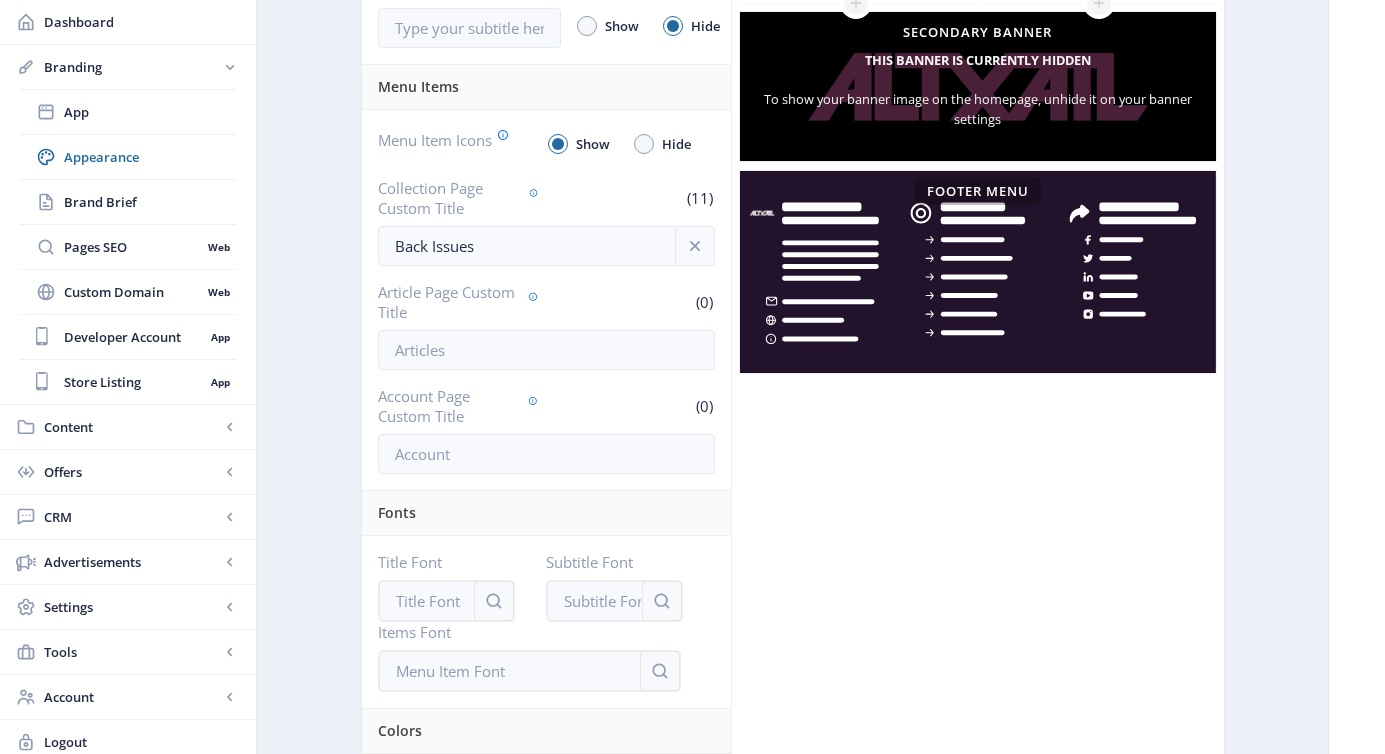 scroll, scrollTop: 803, scrollLeft: 0, axis: vertical 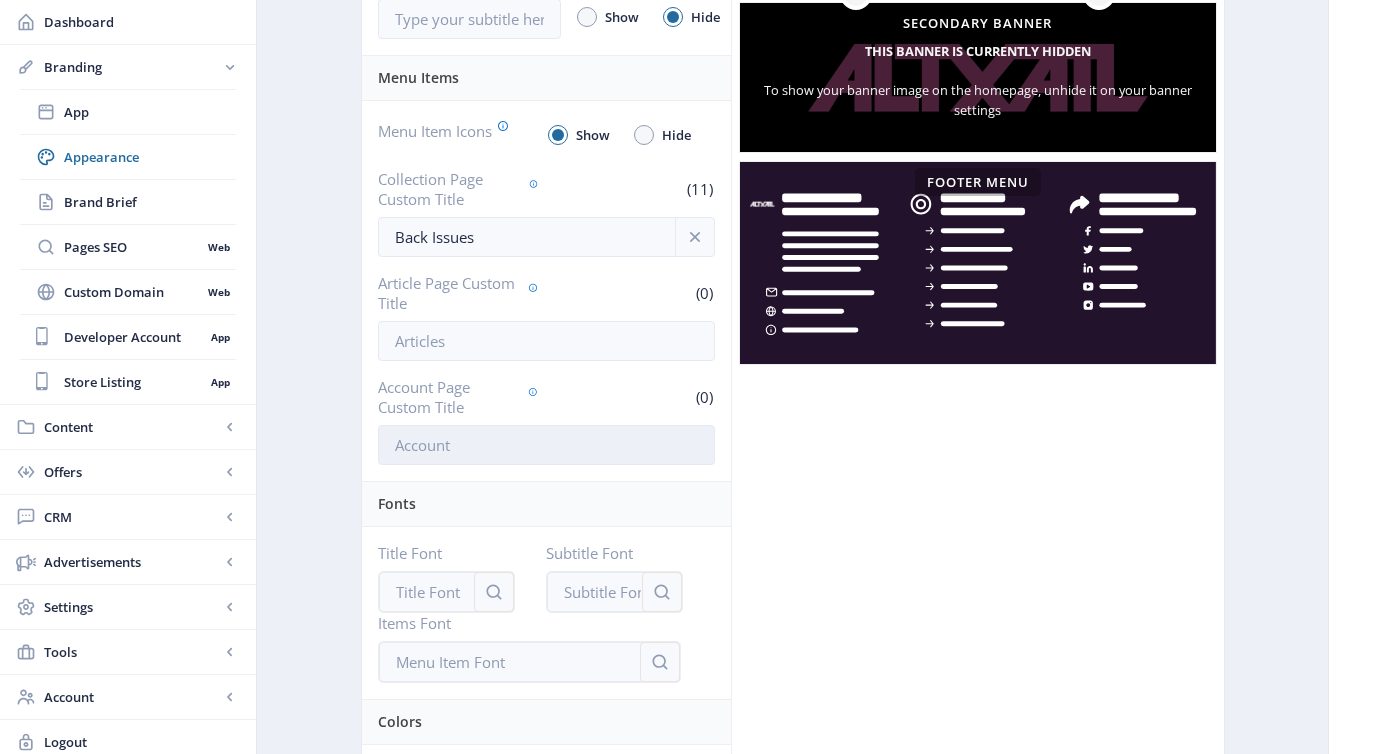 click on "Collection Page Custom Title" at bounding box center [546, 445] 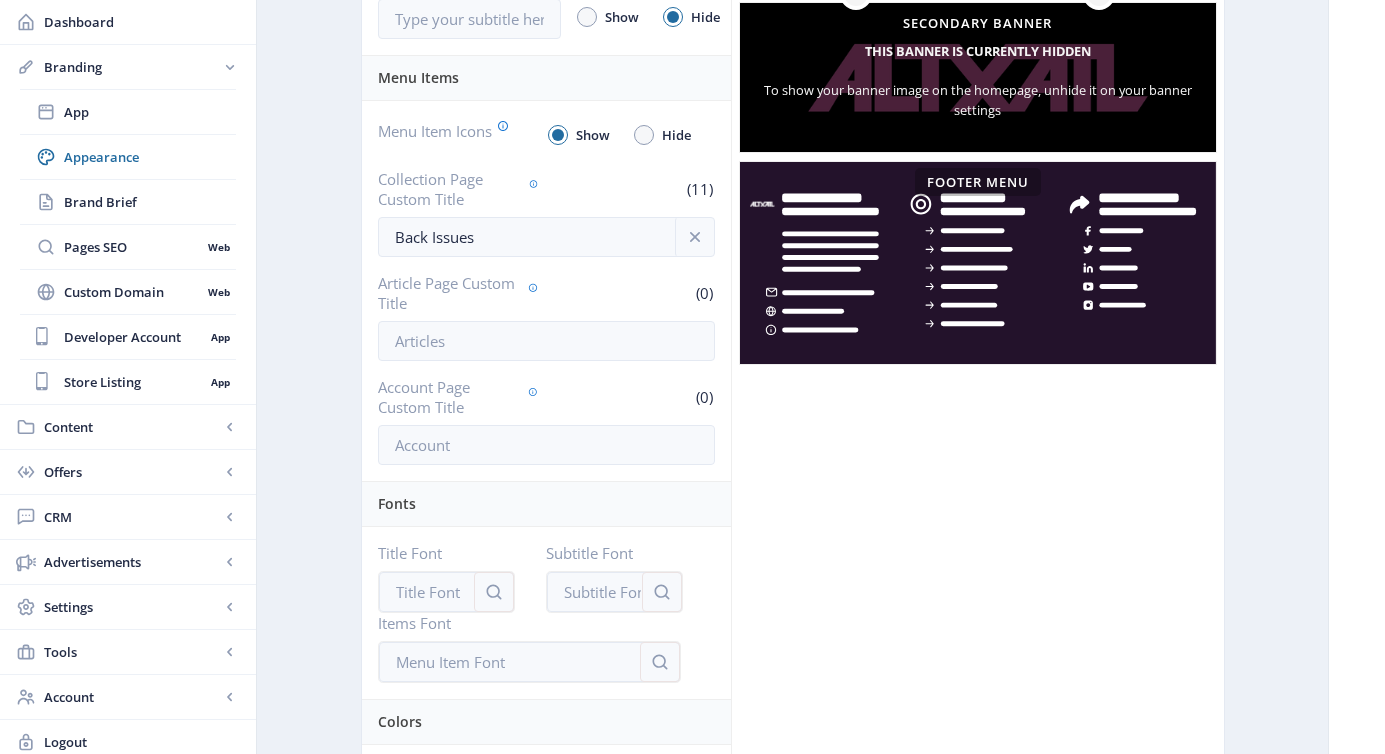 click on "Click on an element below to make changes Top Menu Hero Banner This banner is currently hidden To show your banner image on the homepage, unhide it on your banner settings Latest Issues Articles YouTube Video optin Advertisement How to Install Secondary Banner This banner is currently hidden Footer Menu" 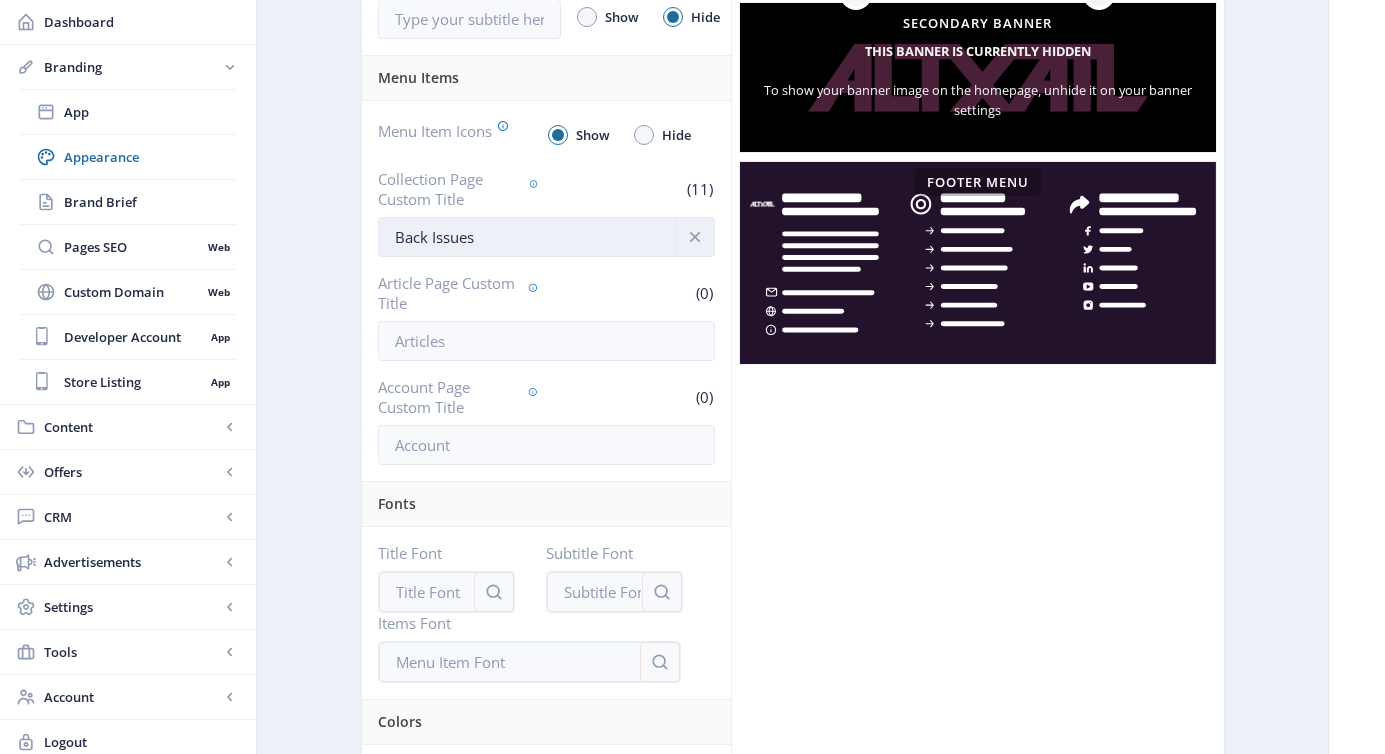 click on "Back Issues" at bounding box center (546, 237) 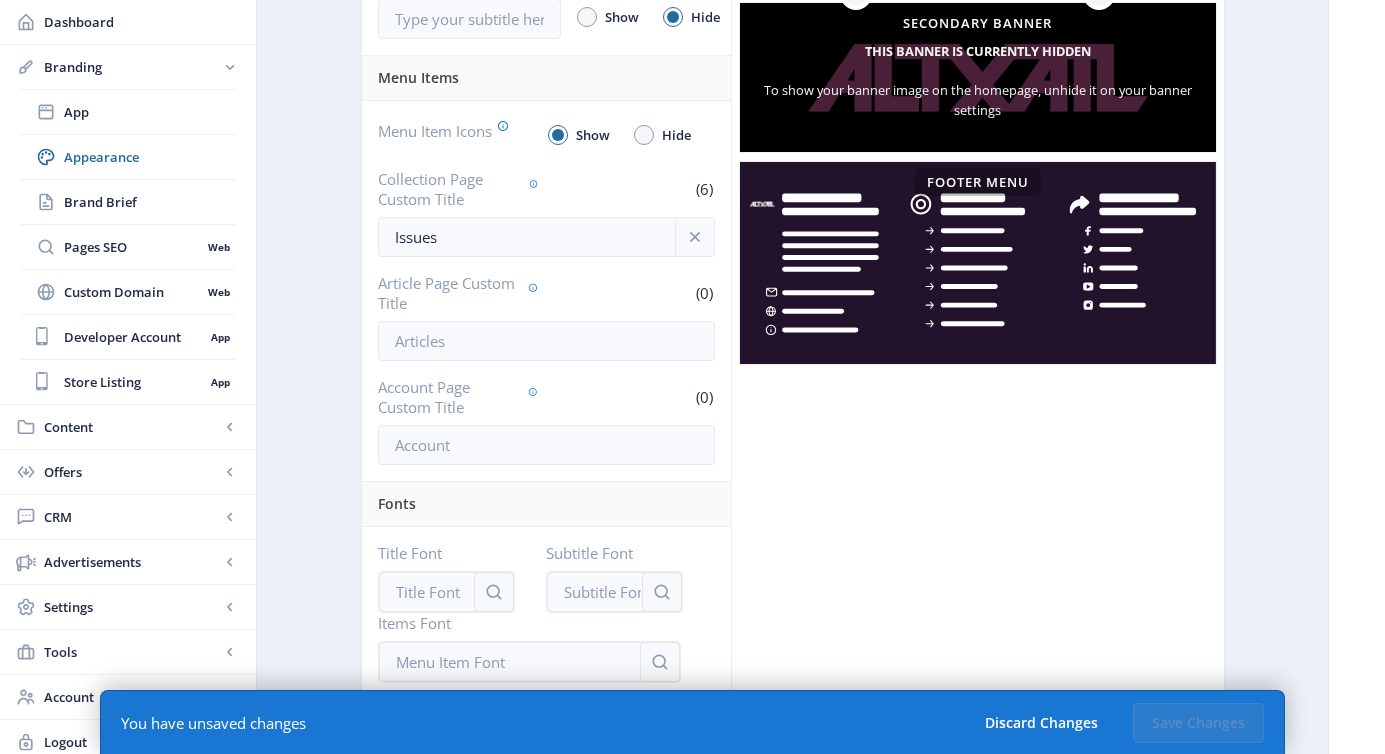 click on "Click on an element below to make changes Top Menu Hero Banner This banner is currently hidden To show your banner image on the homepage, unhide it on your banner settings Latest Issues Articles YouTube Video optin Advertisement How to Install Secondary Banner This banner is currently hidden Footer Menu" 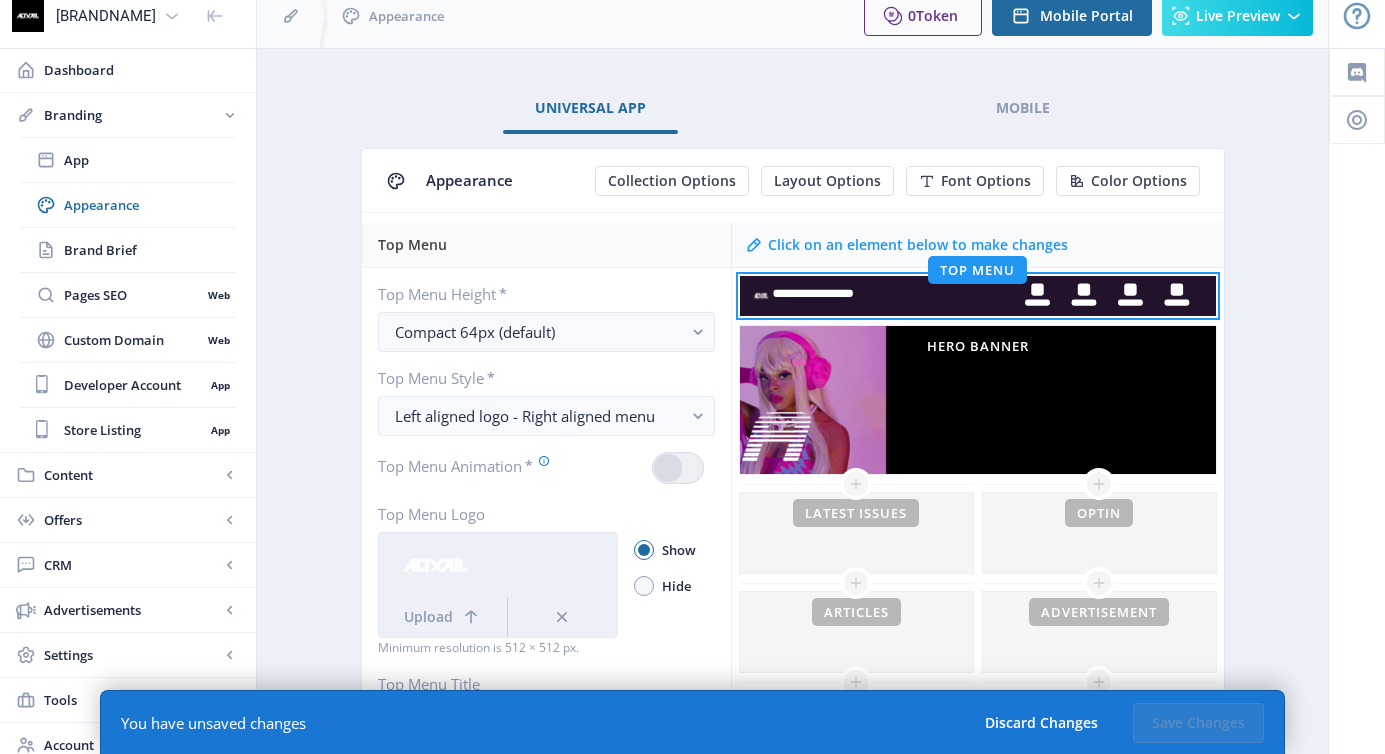 scroll, scrollTop: 0, scrollLeft: 0, axis: both 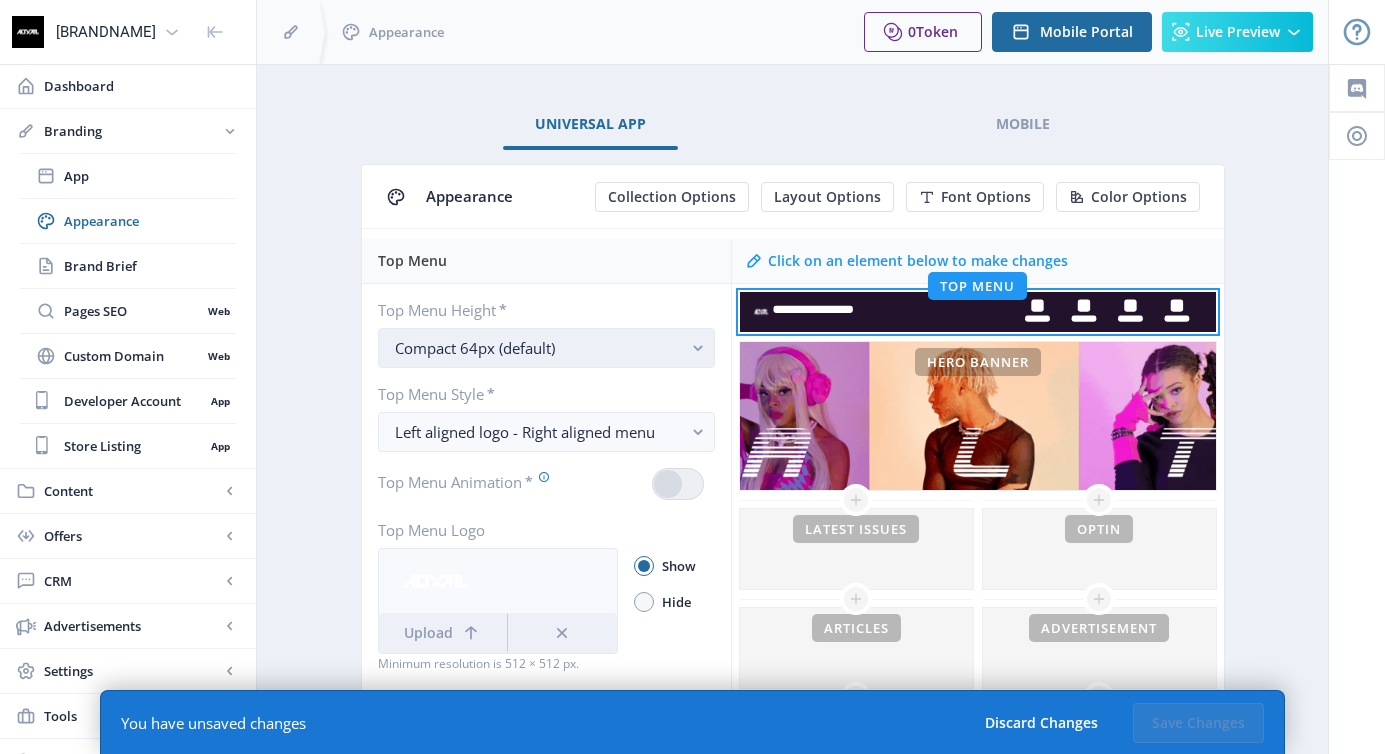 click on "Compact 64px (default)" 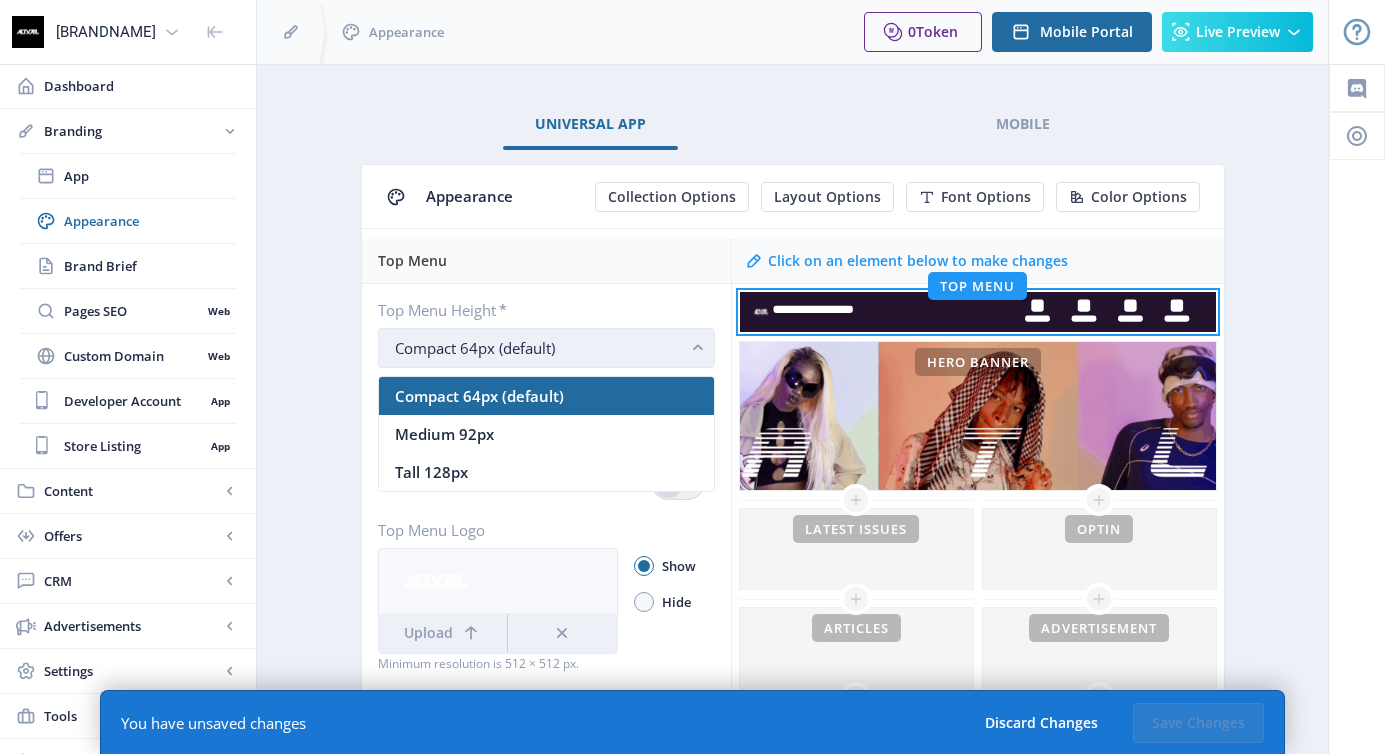 click on "Compact 64px (default)" 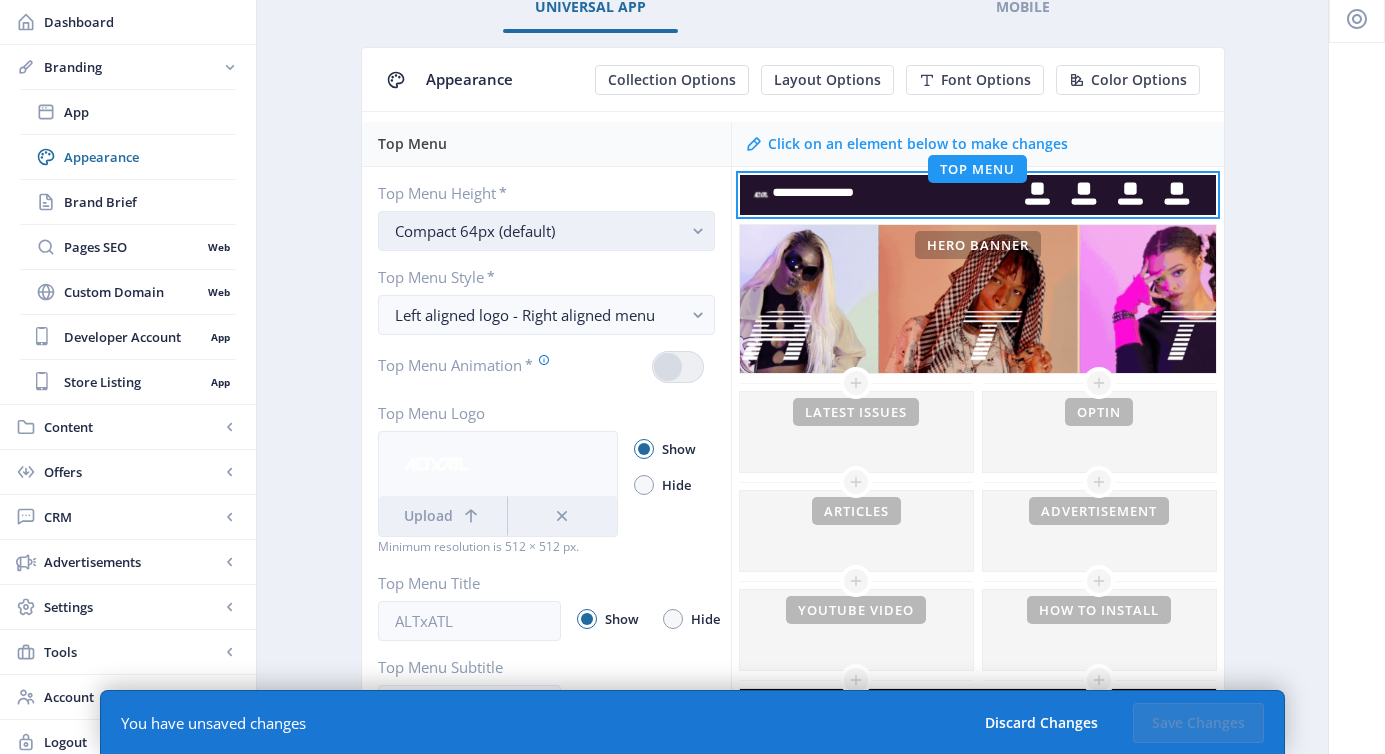 scroll, scrollTop: 119, scrollLeft: 0, axis: vertical 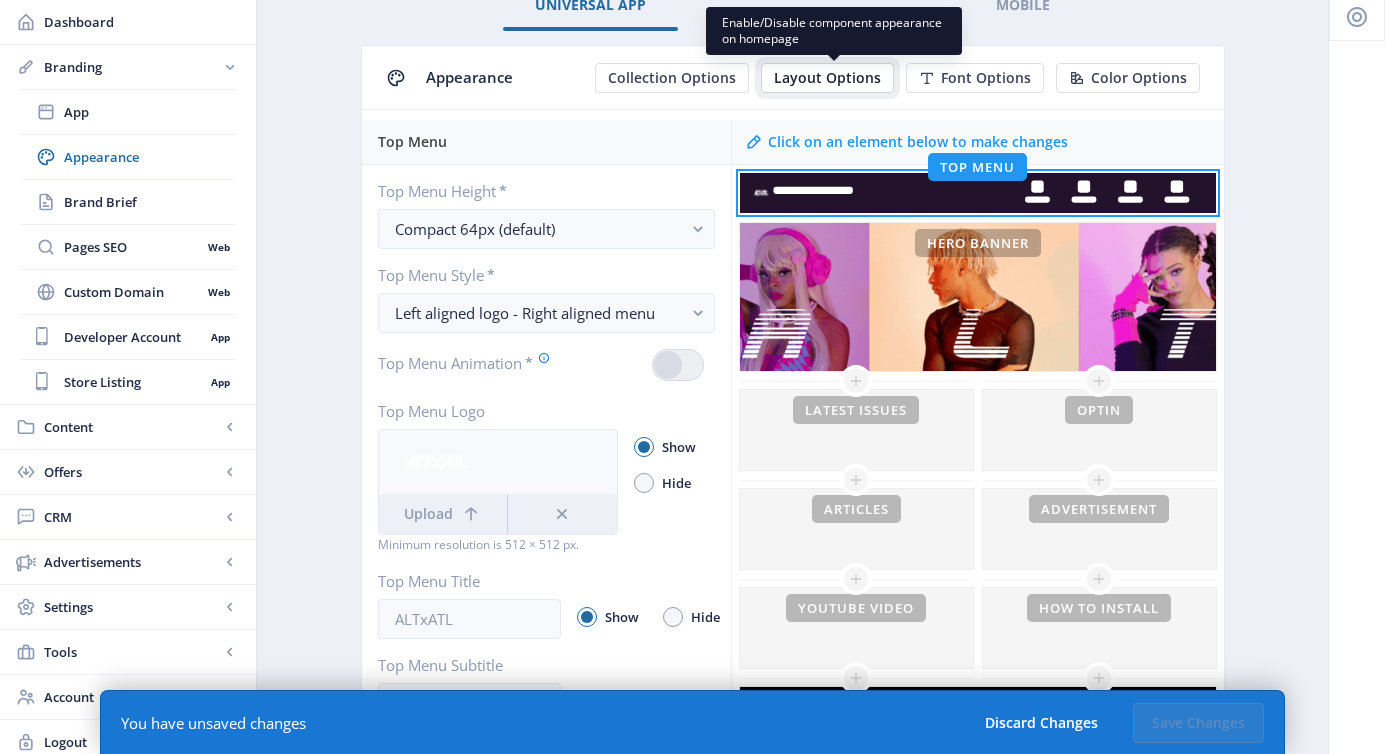 click on "Layout Options" 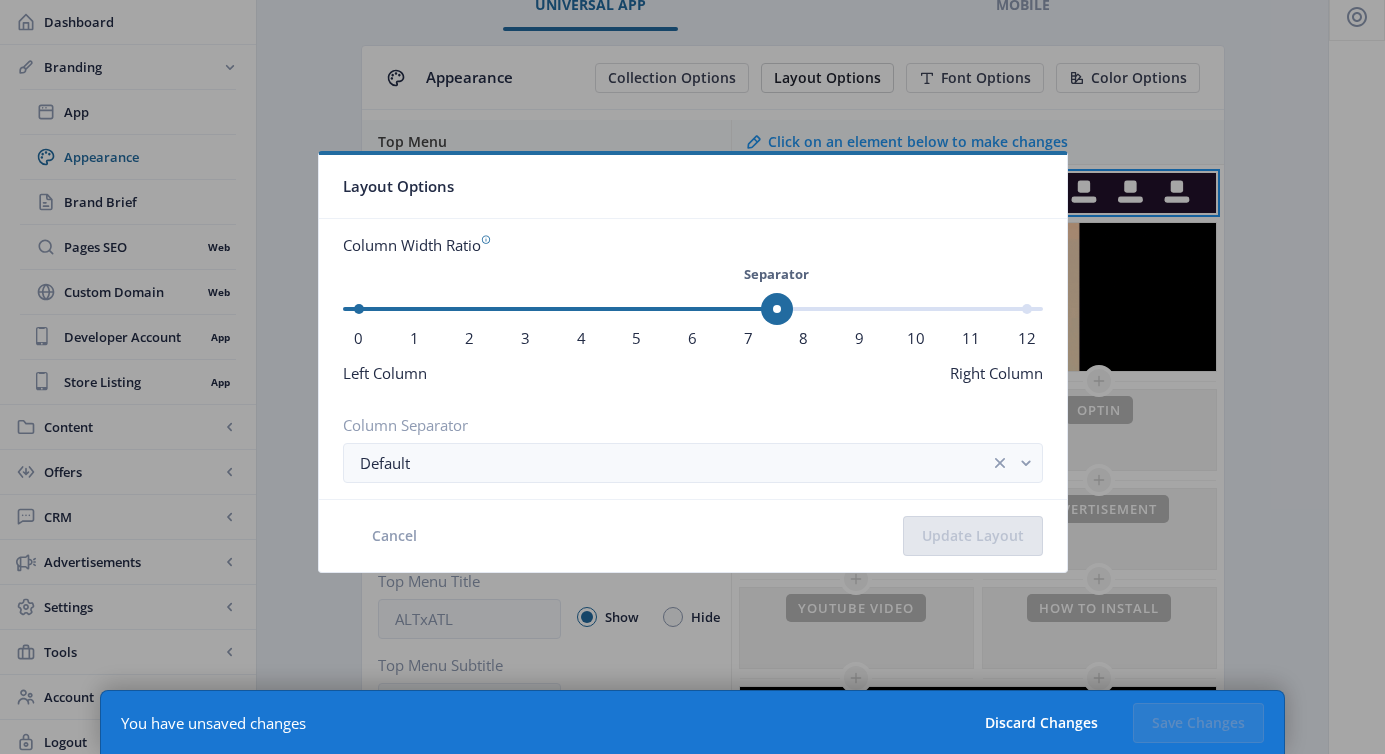 scroll, scrollTop: 0, scrollLeft: 0, axis: both 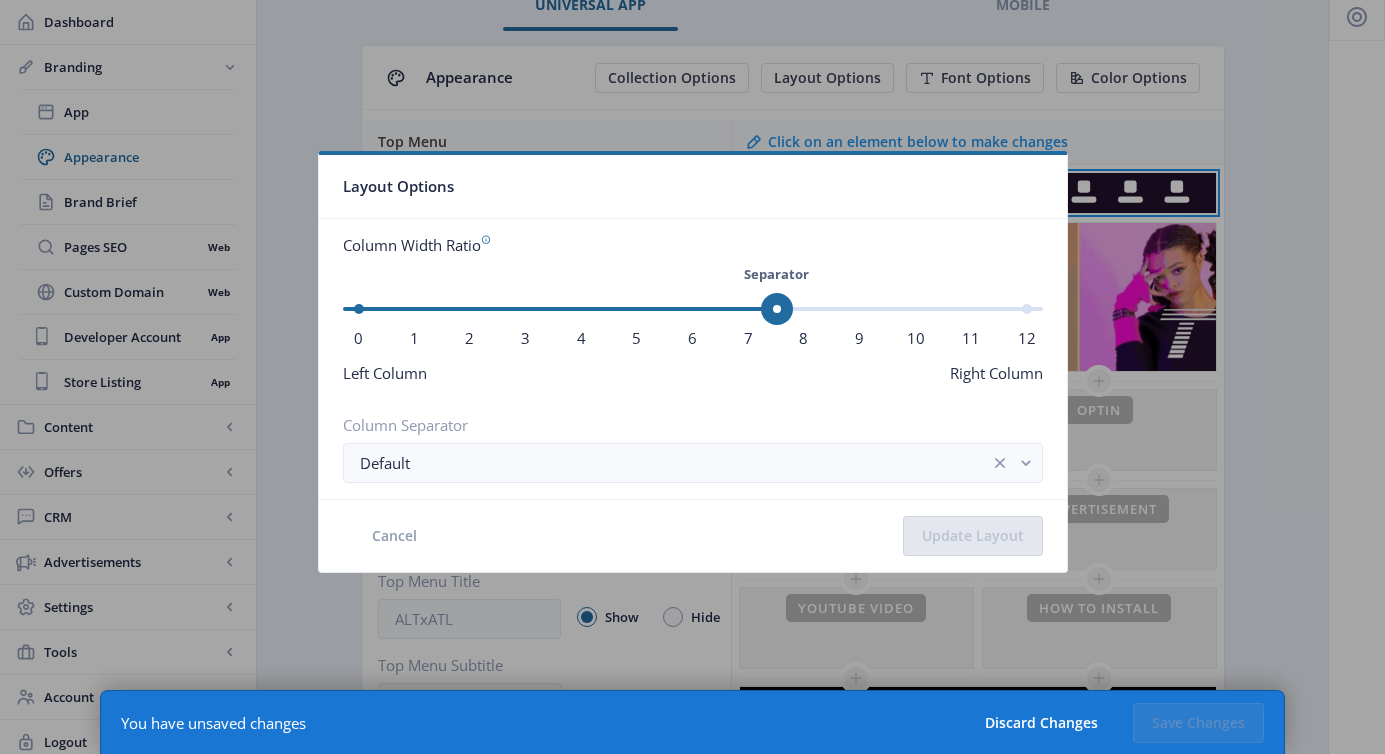 click on "Cancel Update Layout" 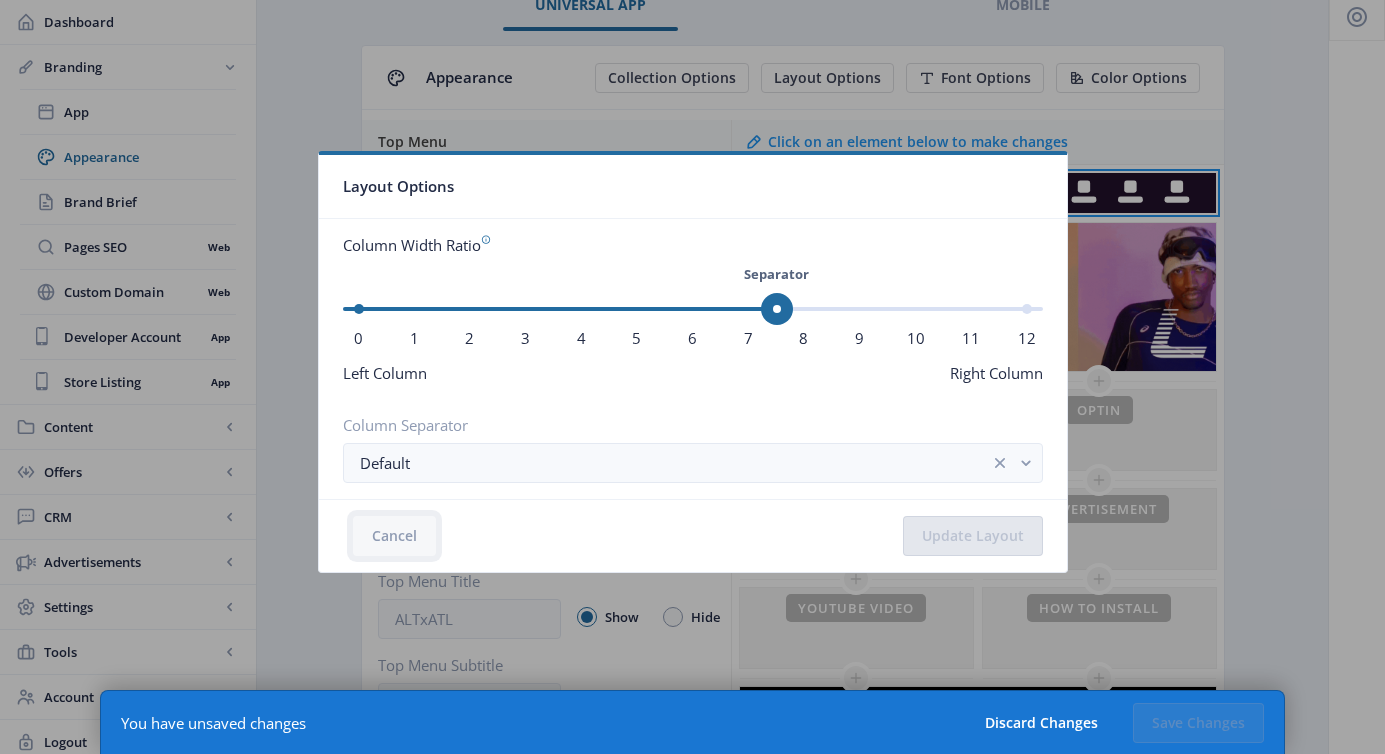 click on "Cancel" 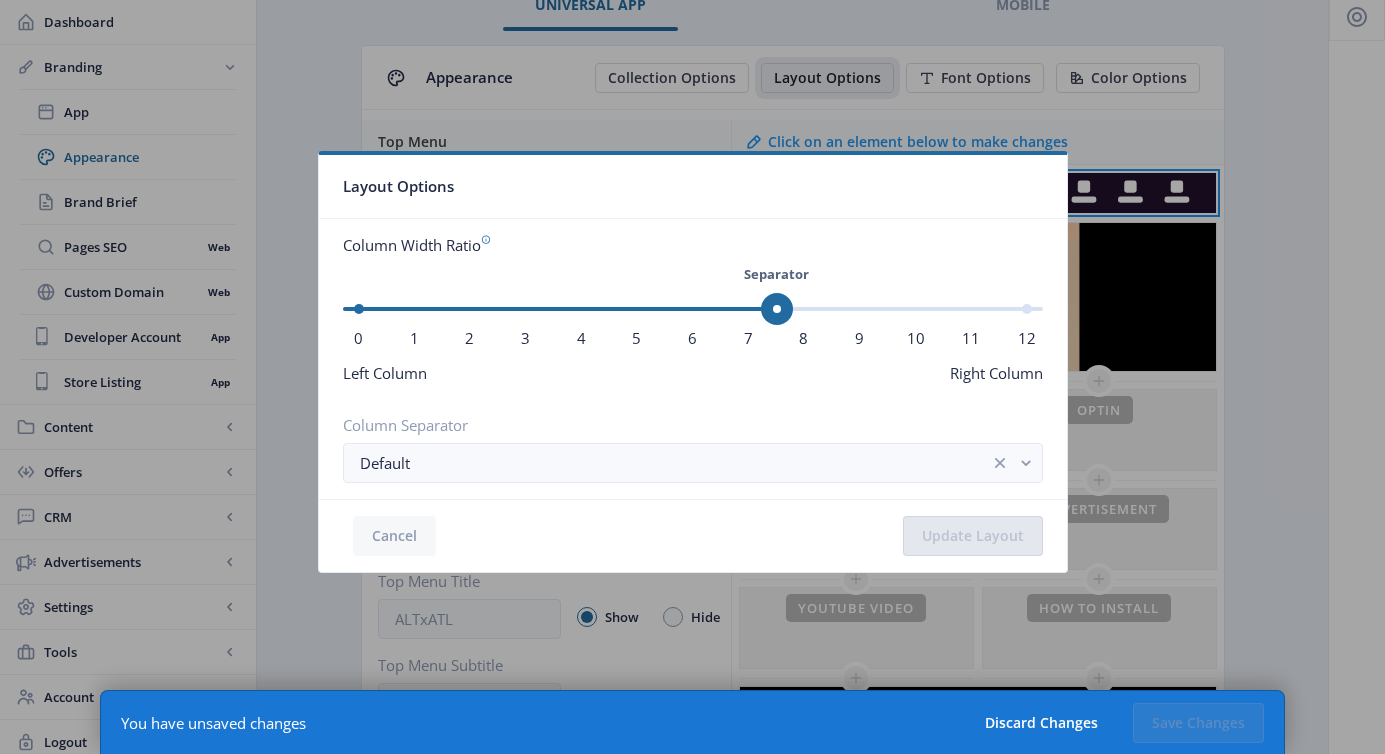 type on "Back Issues" 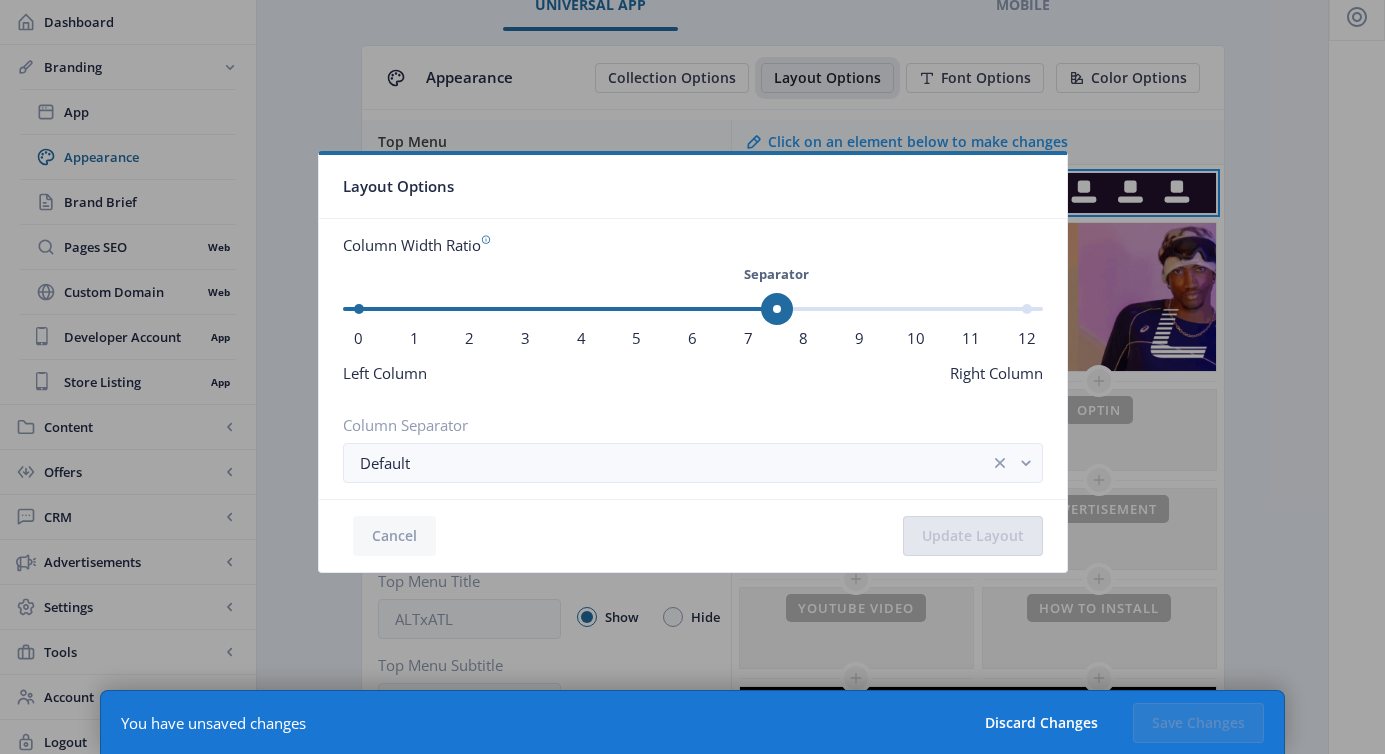 scroll, scrollTop: 119, scrollLeft: 0, axis: vertical 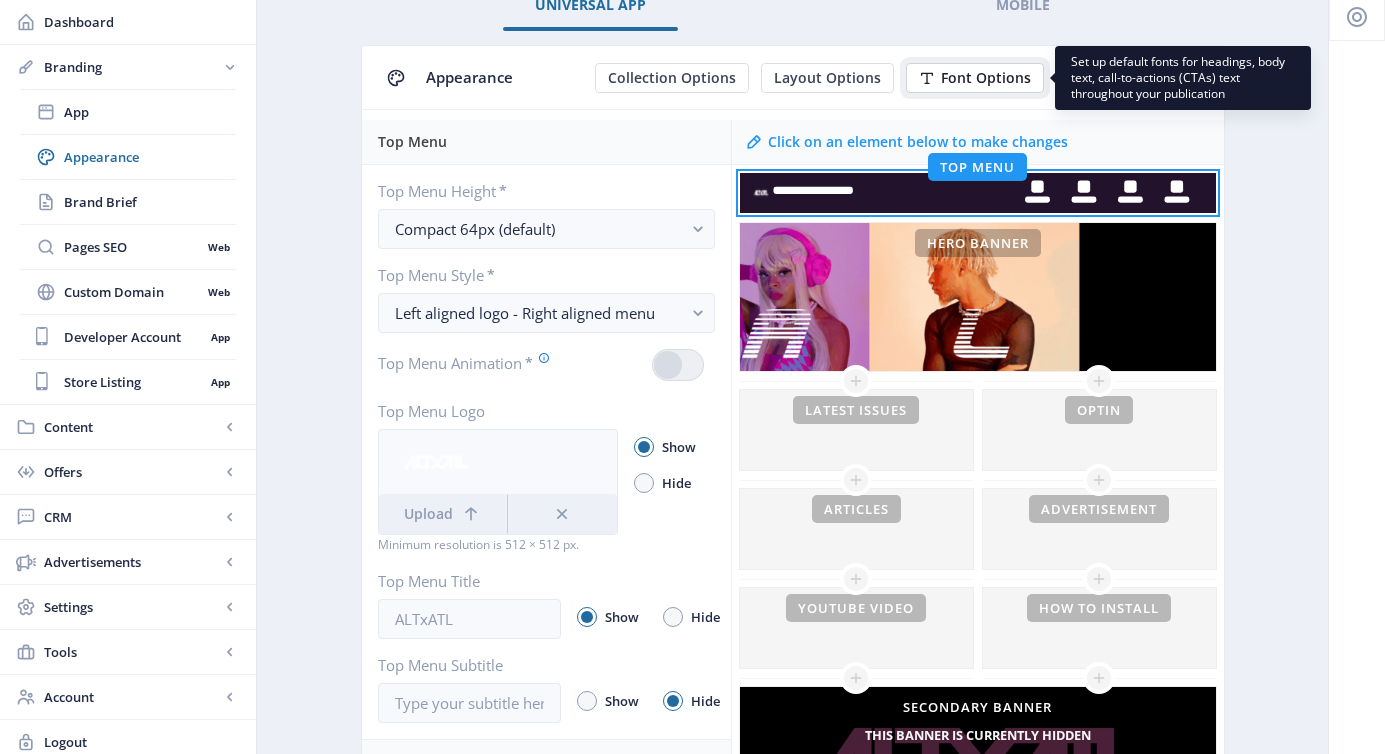 click on "Font Options" 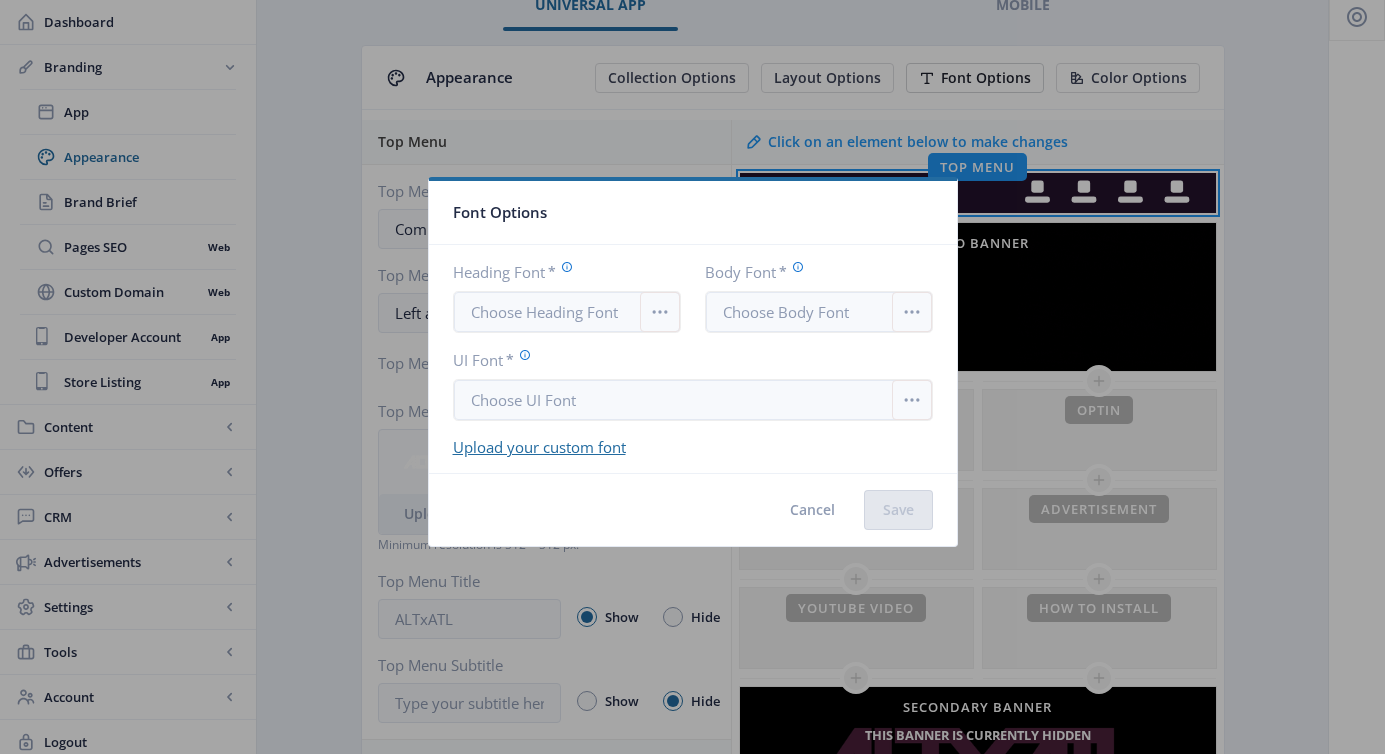 scroll, scrollTop: 0, scrollLeft: 0, axis: both 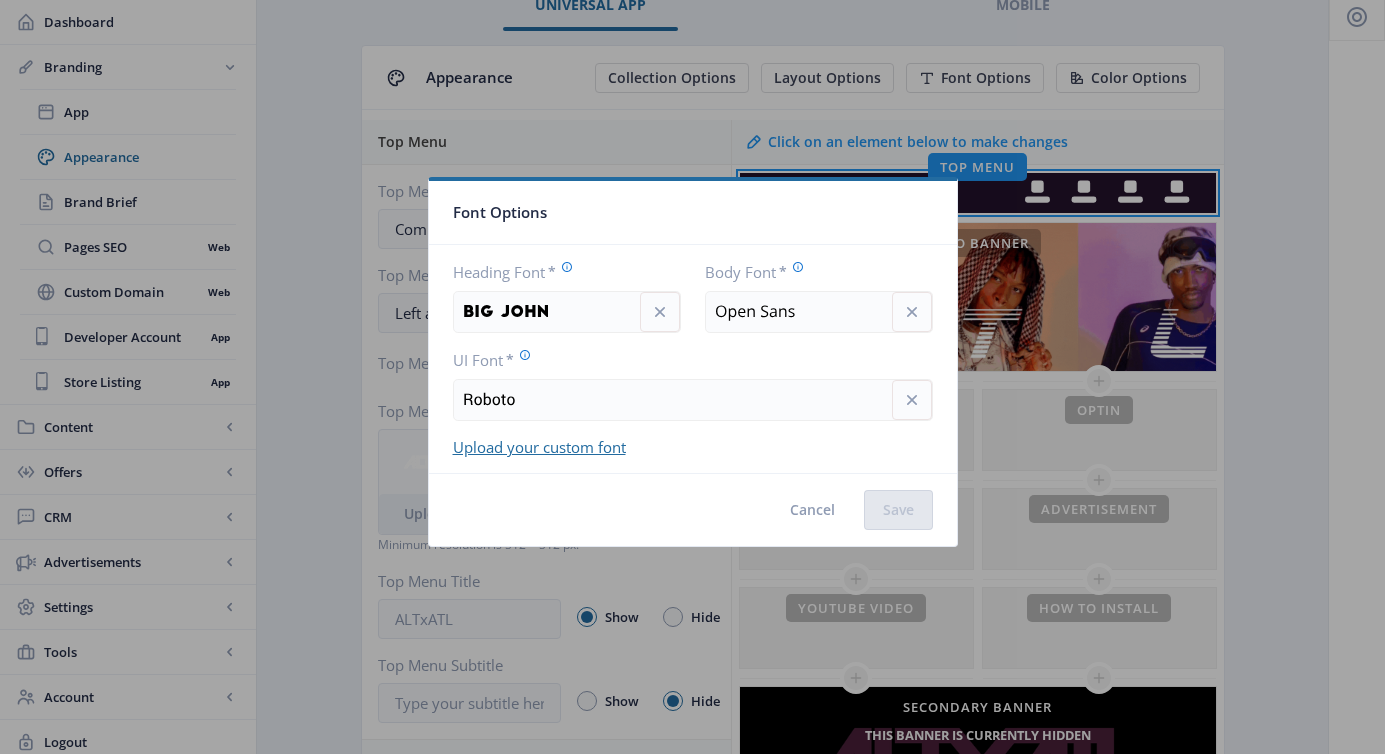click at bounding box center [534, 312] 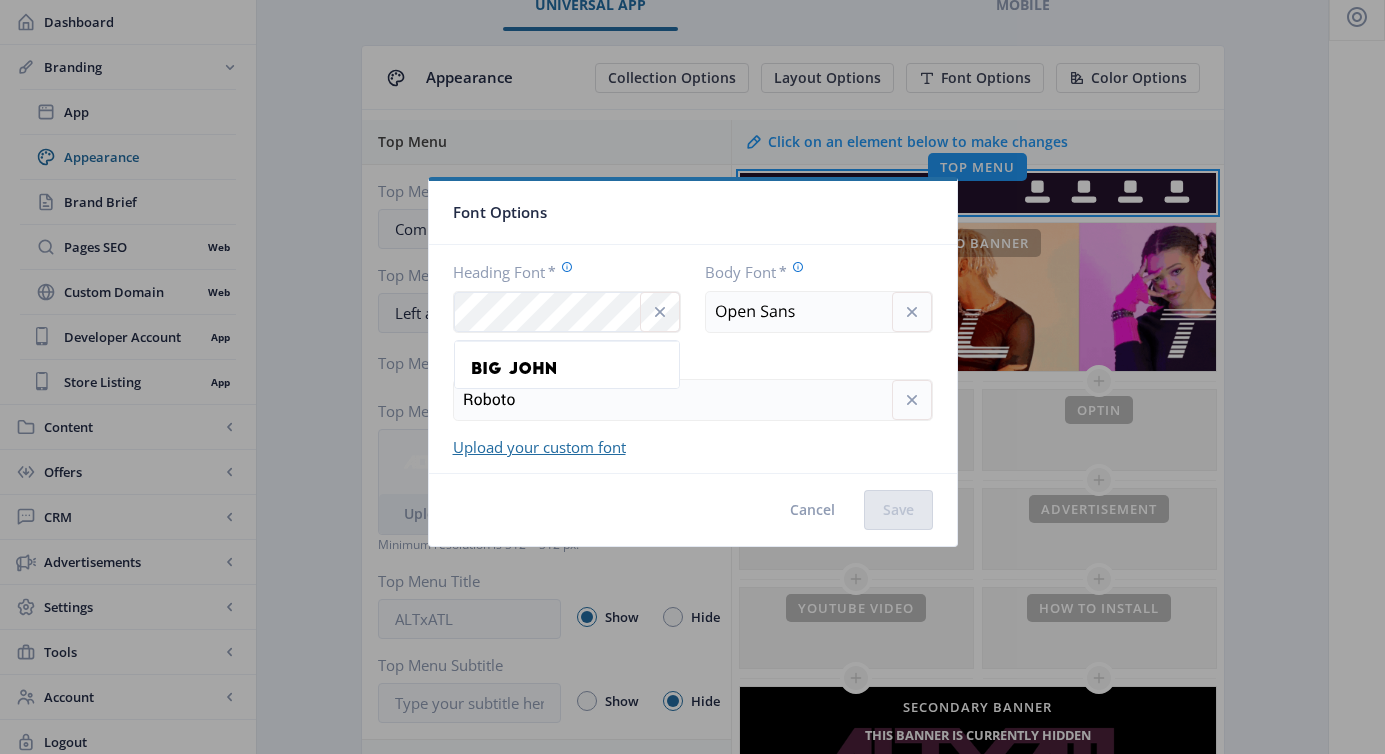 click on "Font Options" at bounding box center [693, 213] 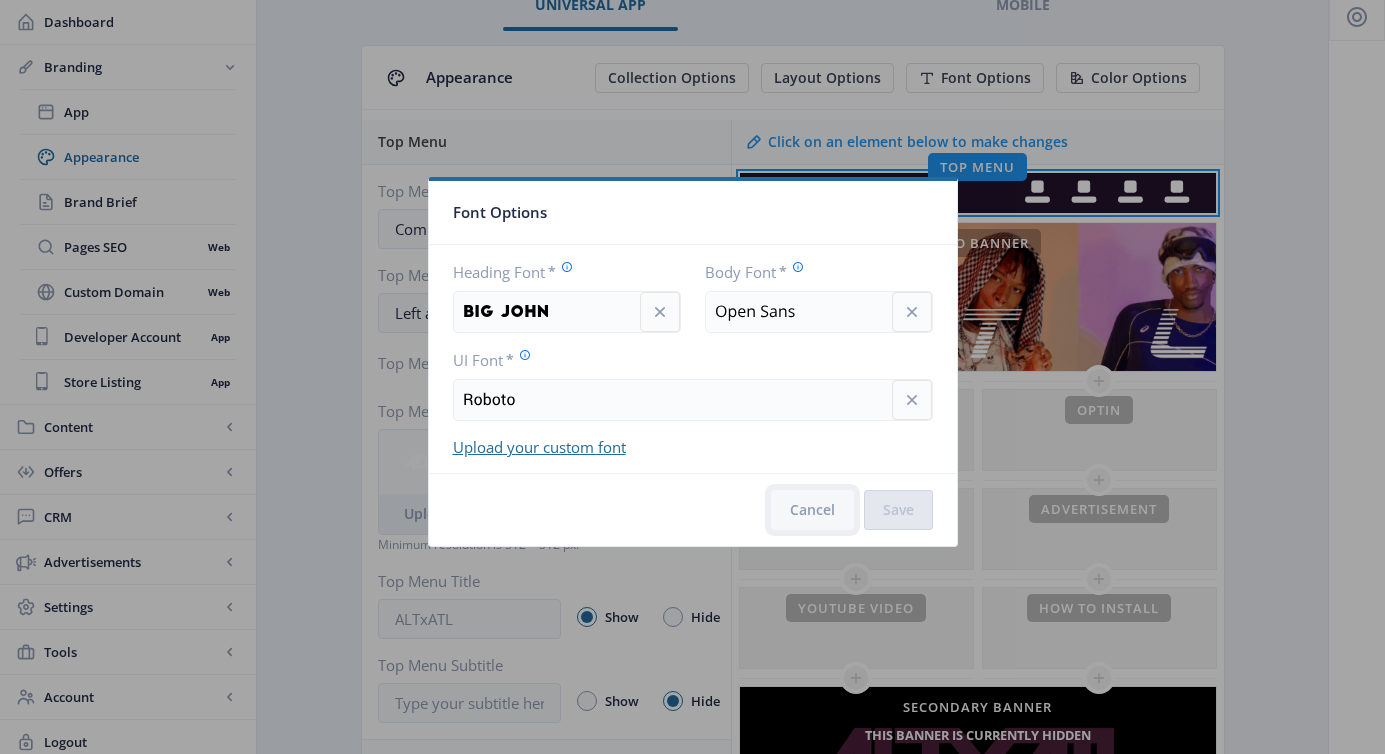 click on "Cancel" 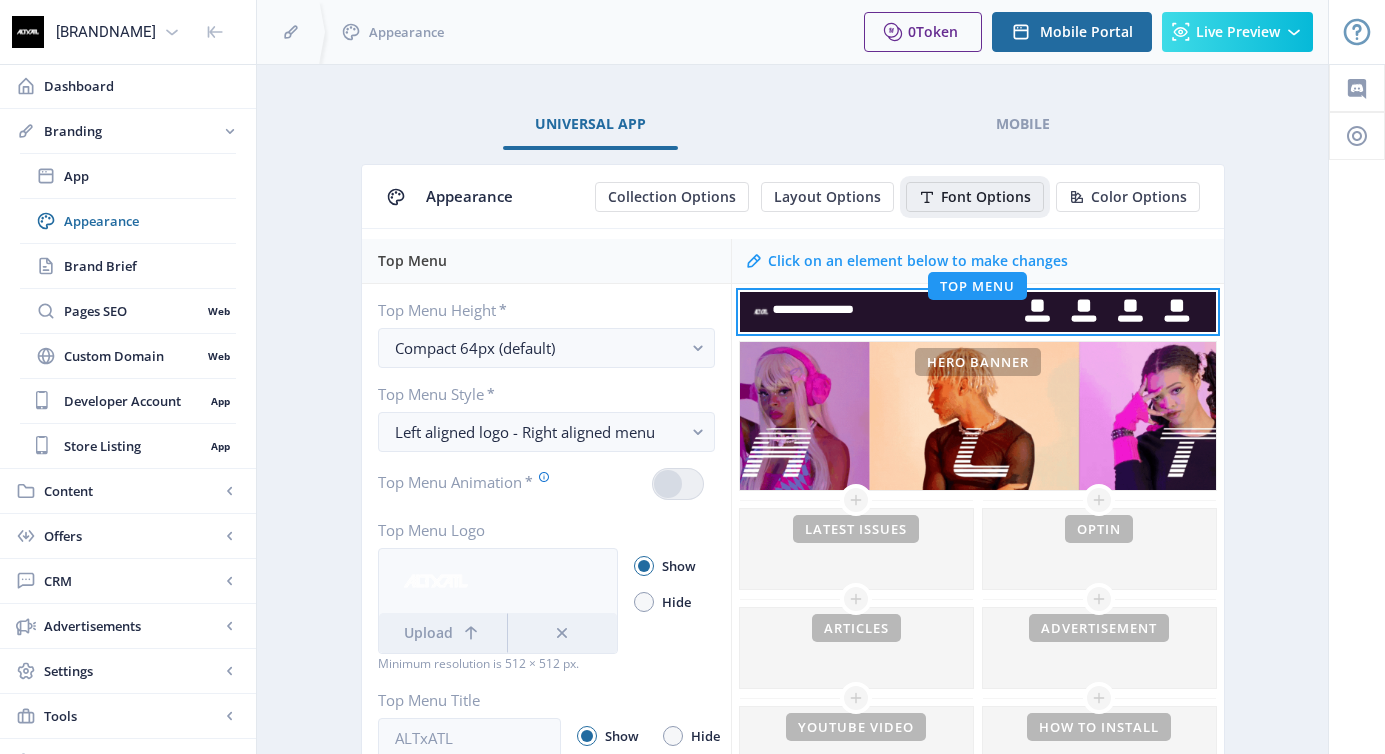 scroll, scrollTop: 119, scrollLeft: 0, axis: vertical 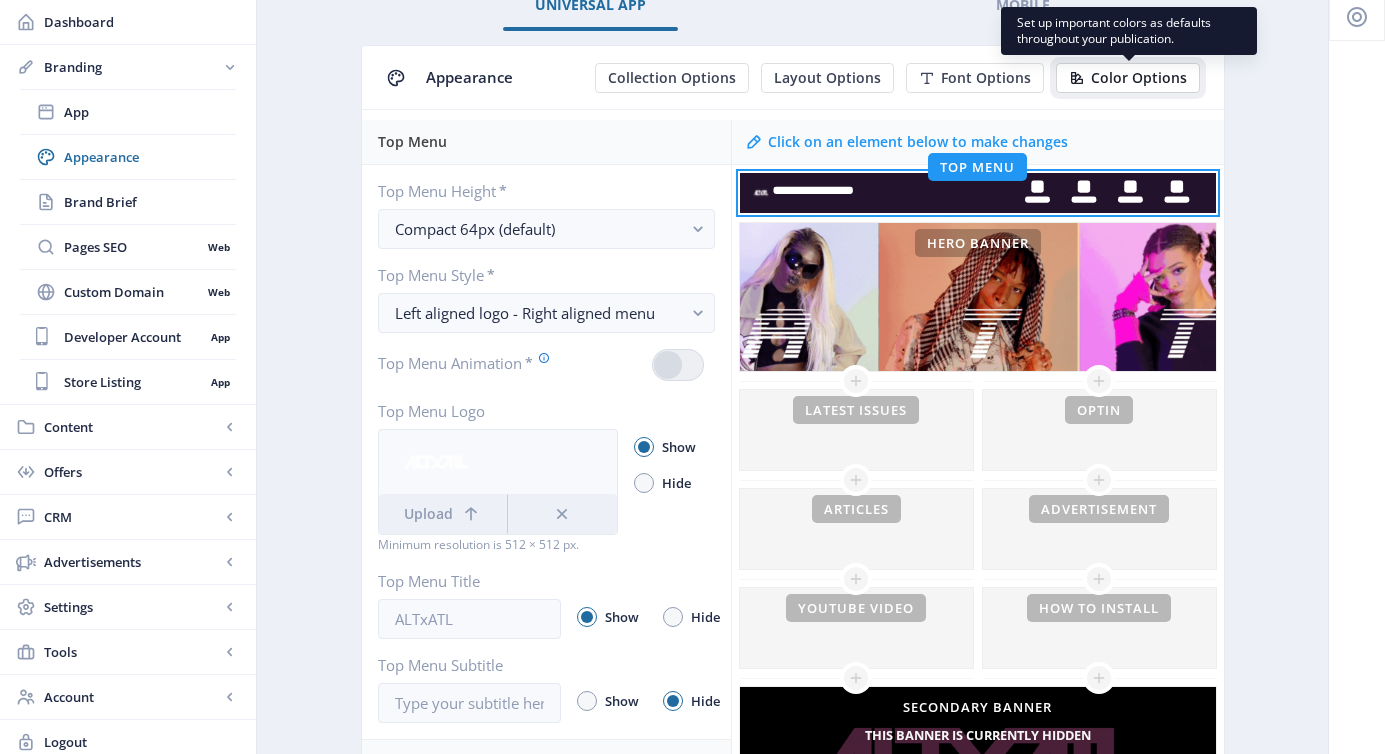 click on "Color Options" 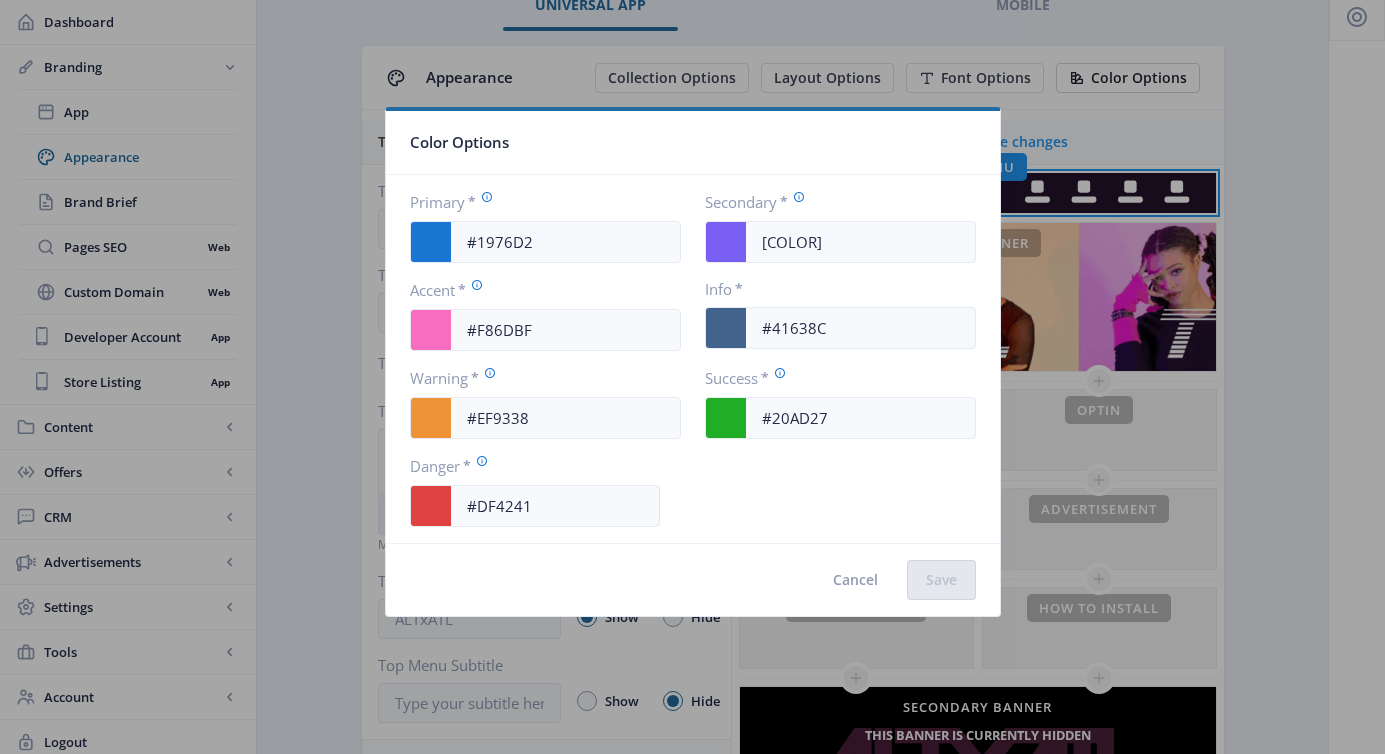scroll, scrollTop: 0, scrollLeft: 0, axis: both 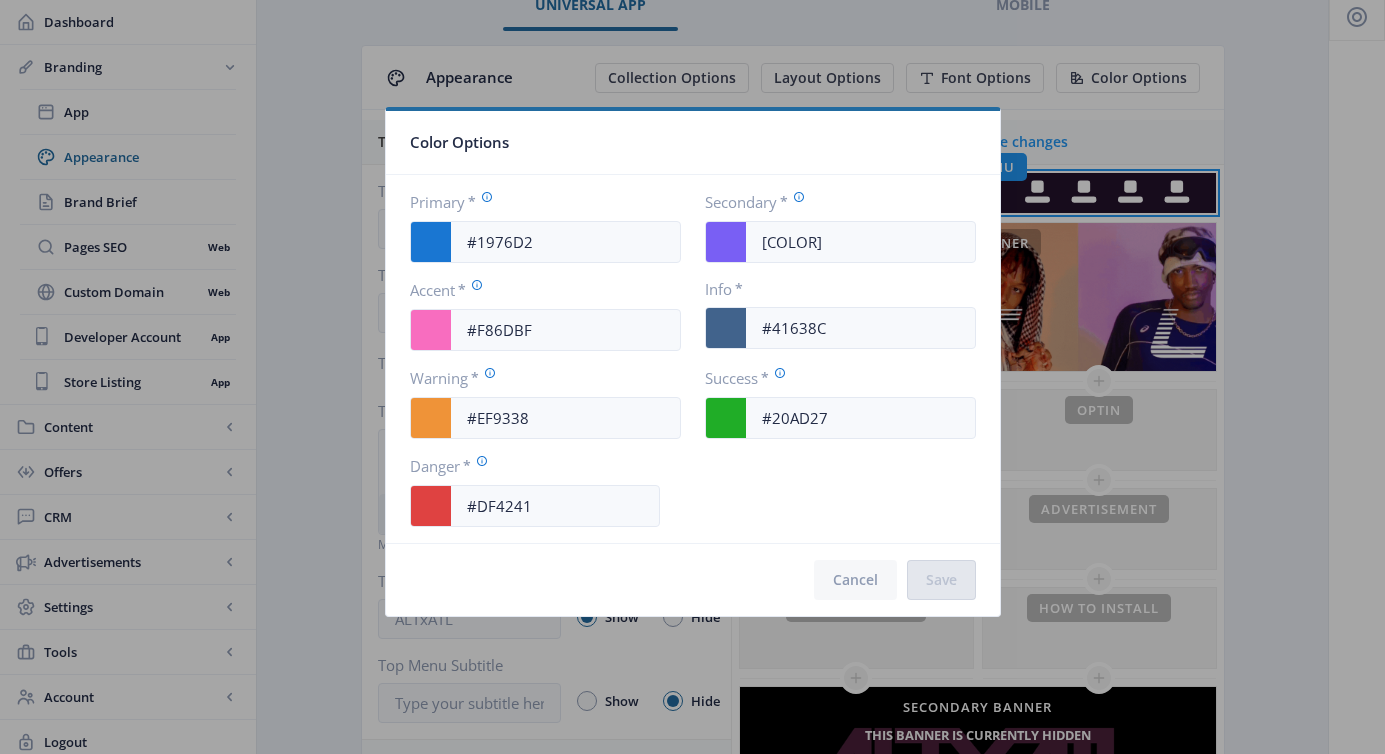 click on "Cancel" 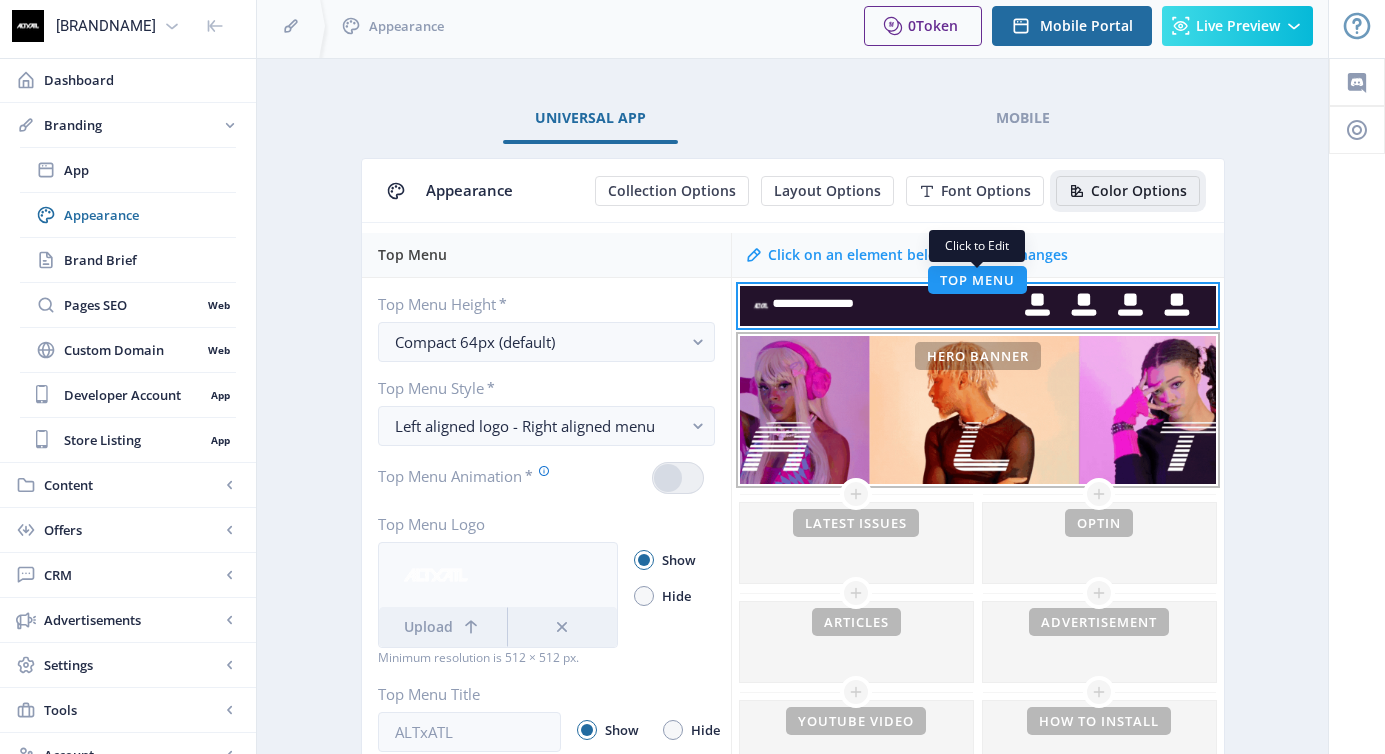 scroll, scrollTop: 0, scrollLeft: 0, axis: both 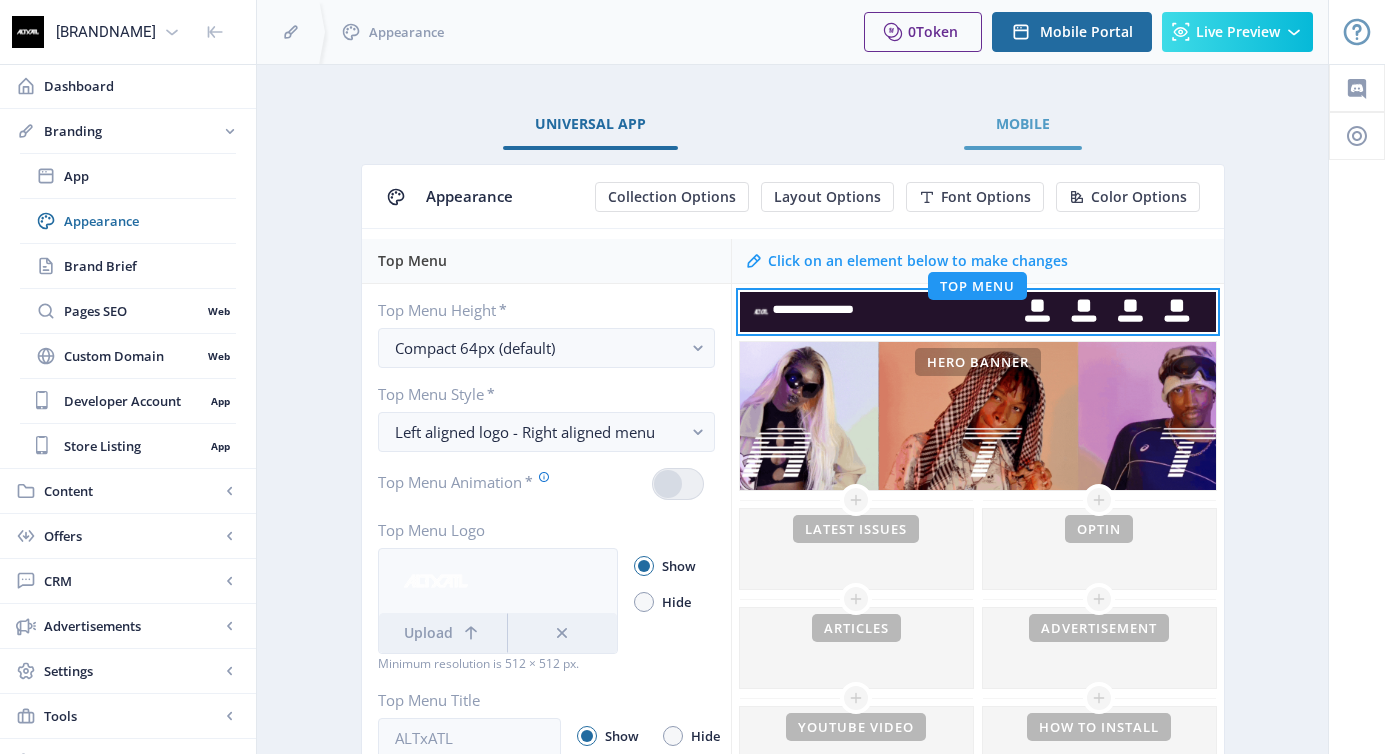 click on "Mobile" 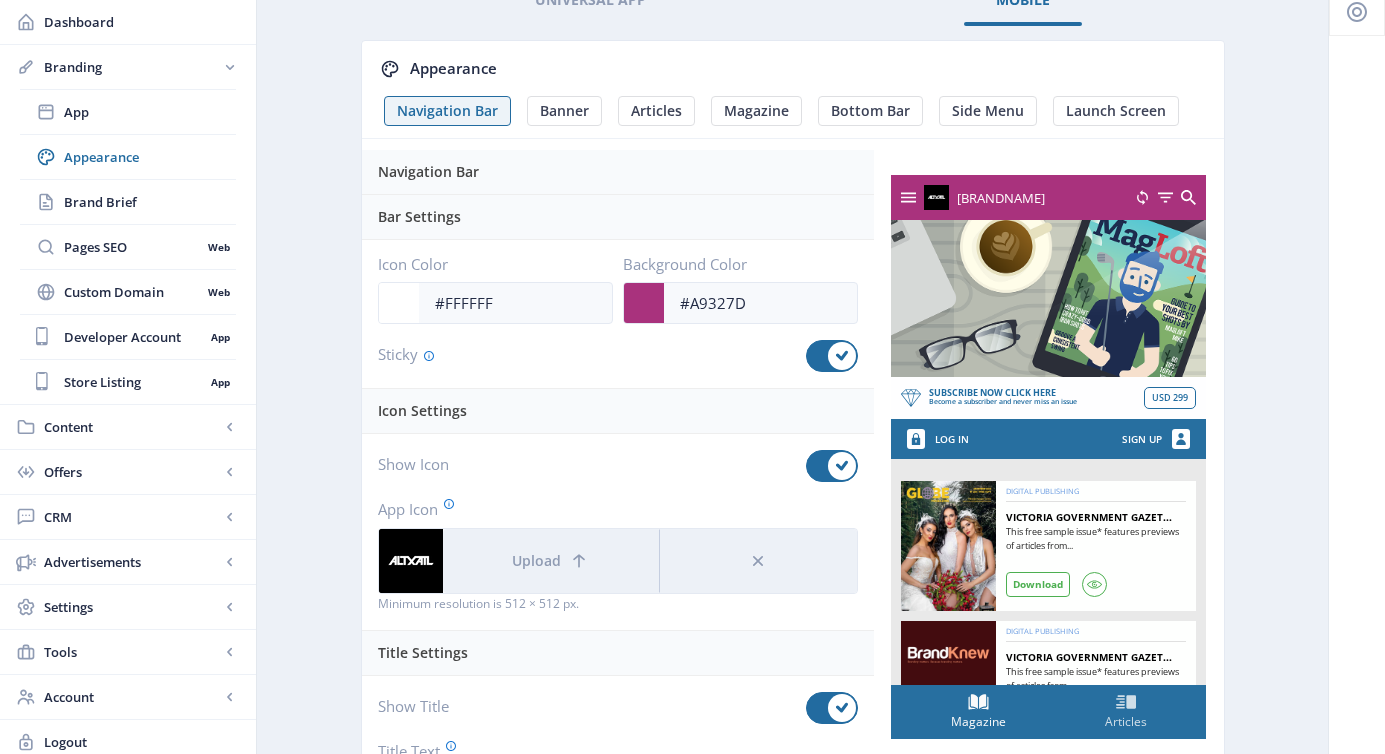 scroll, scrollTop: 0, scrollLeft: 0, axis: both 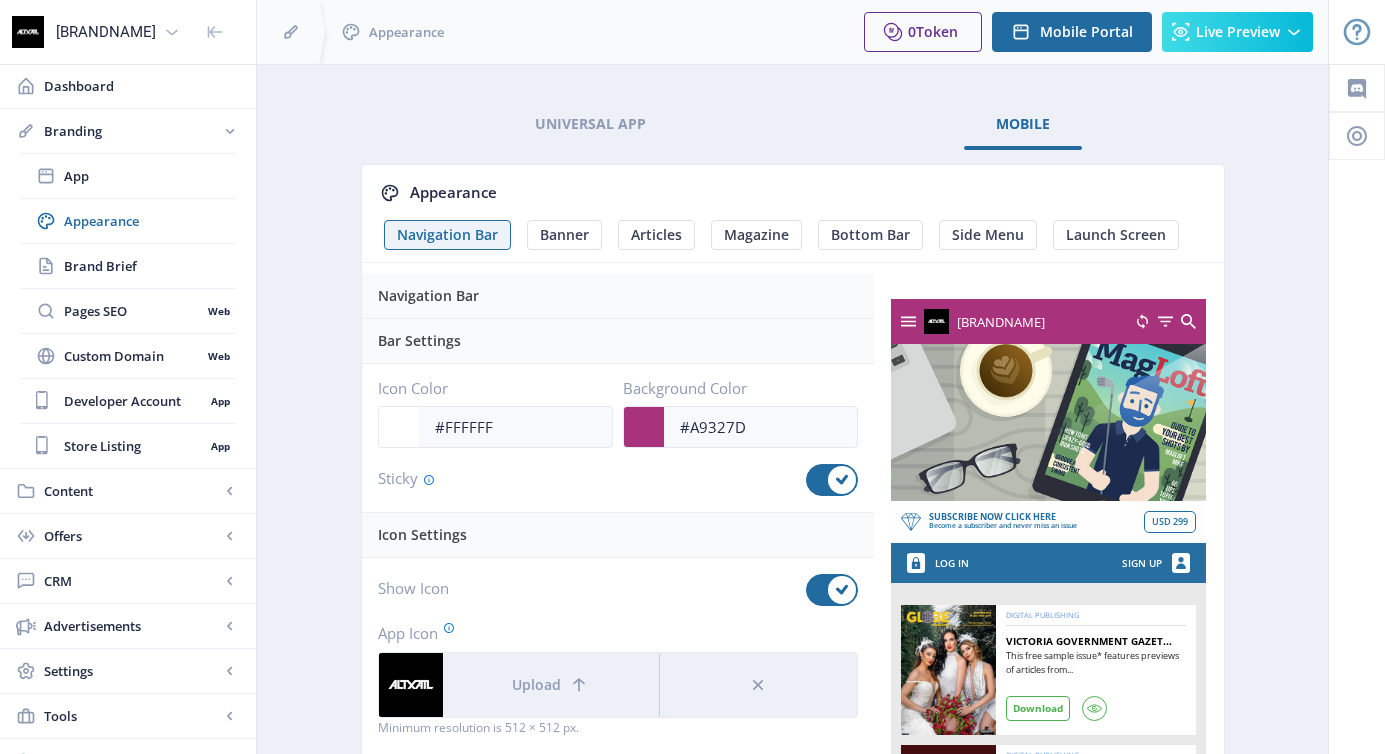 click 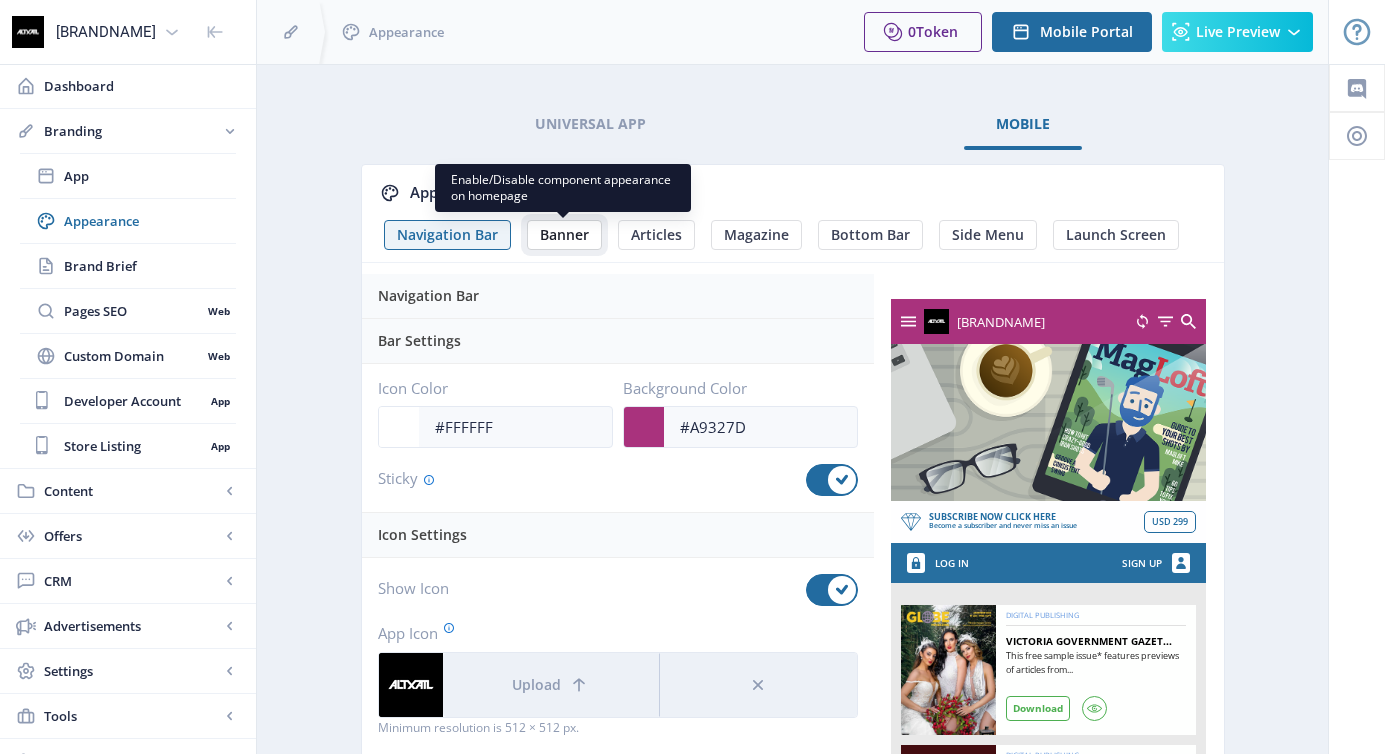 click on "Banner" 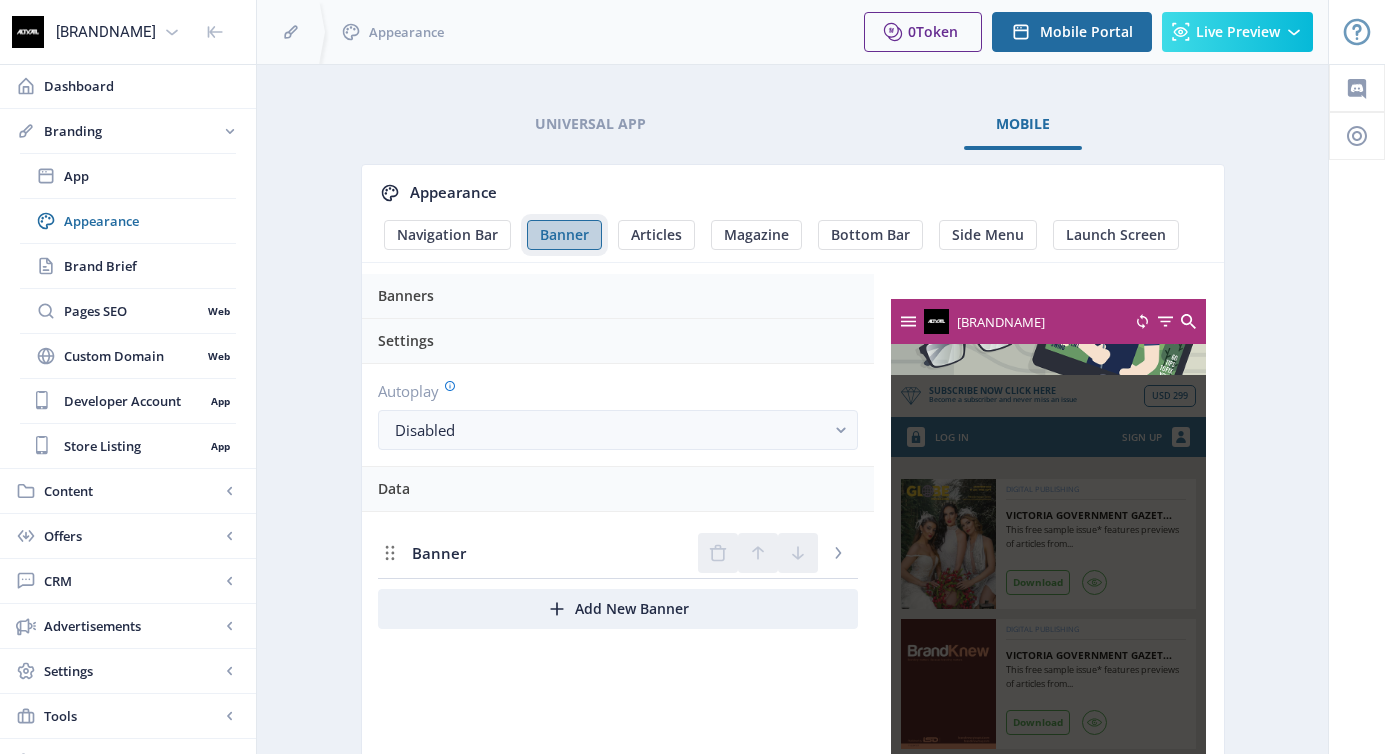 scroll, scrollTop: 0, scrollLeft: 0, axis: both 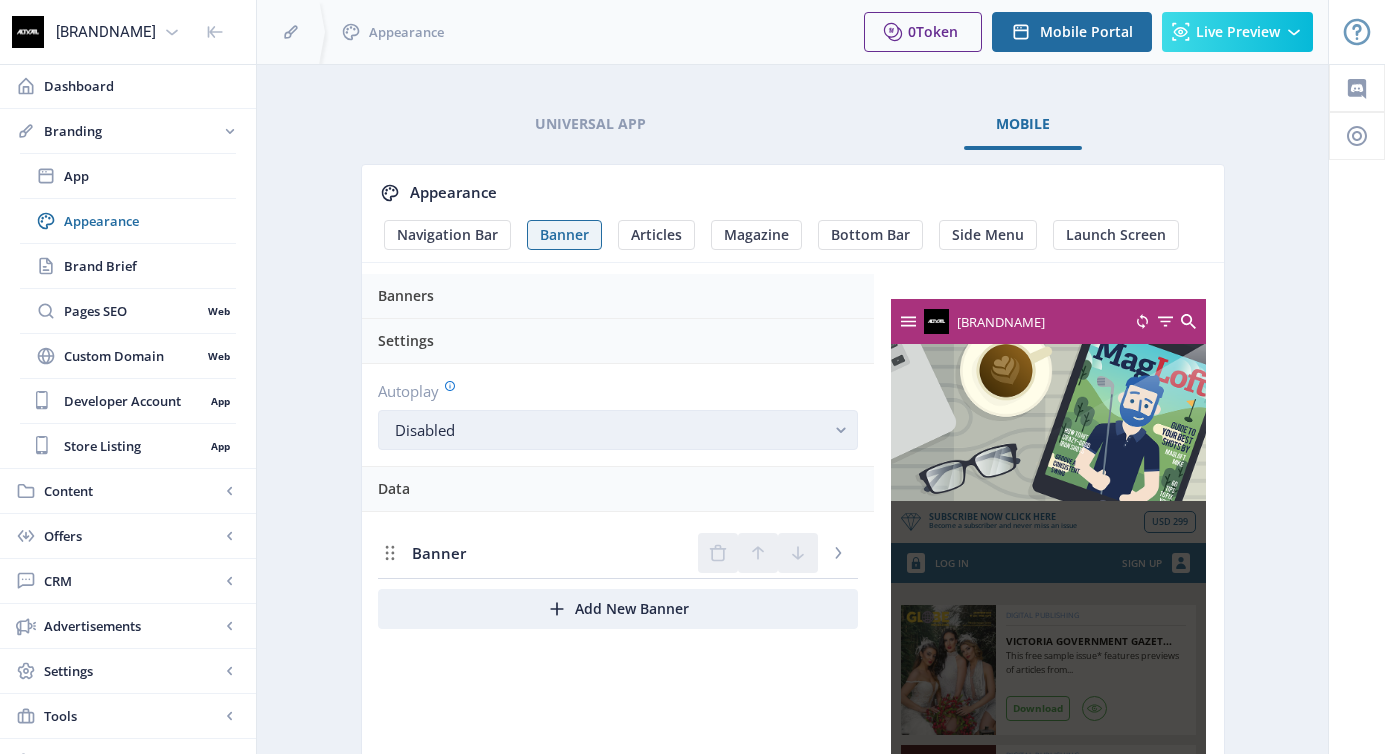 click on "Disabled" 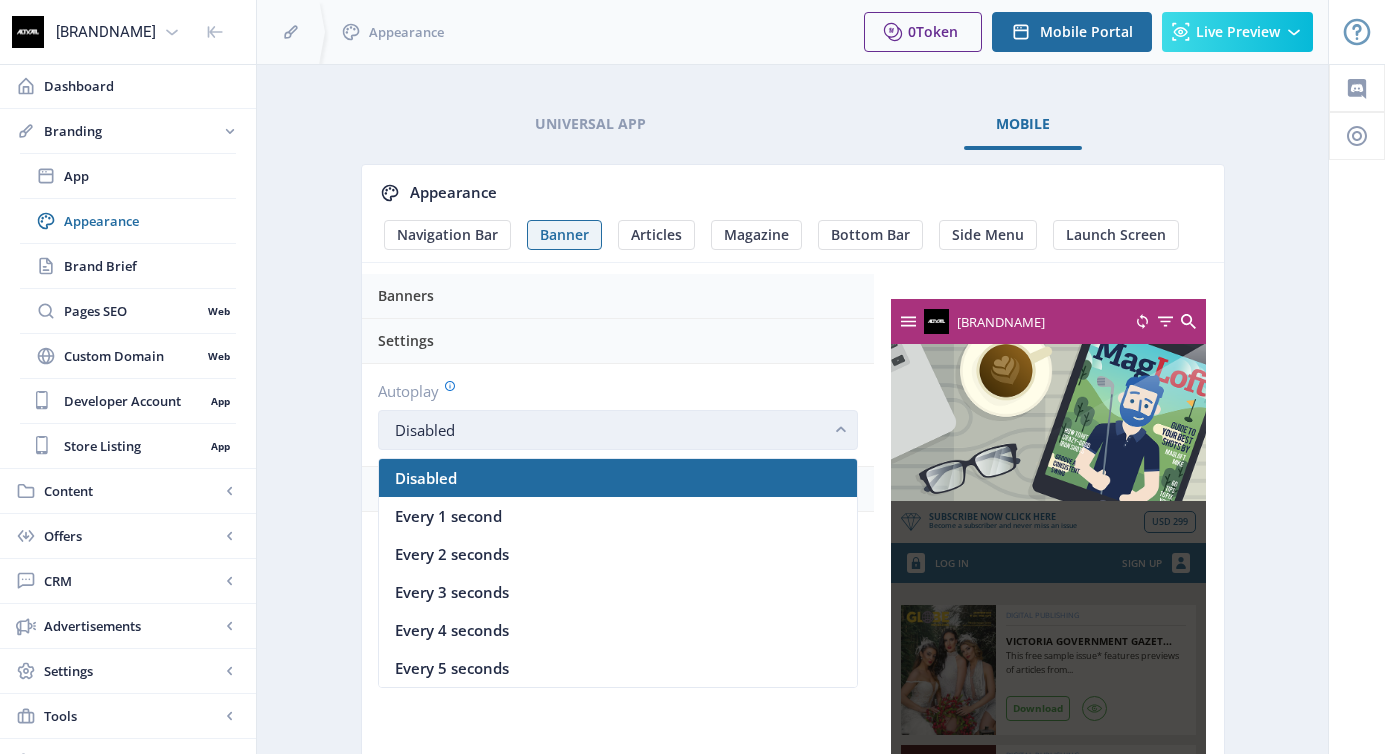 click on "Disabled" 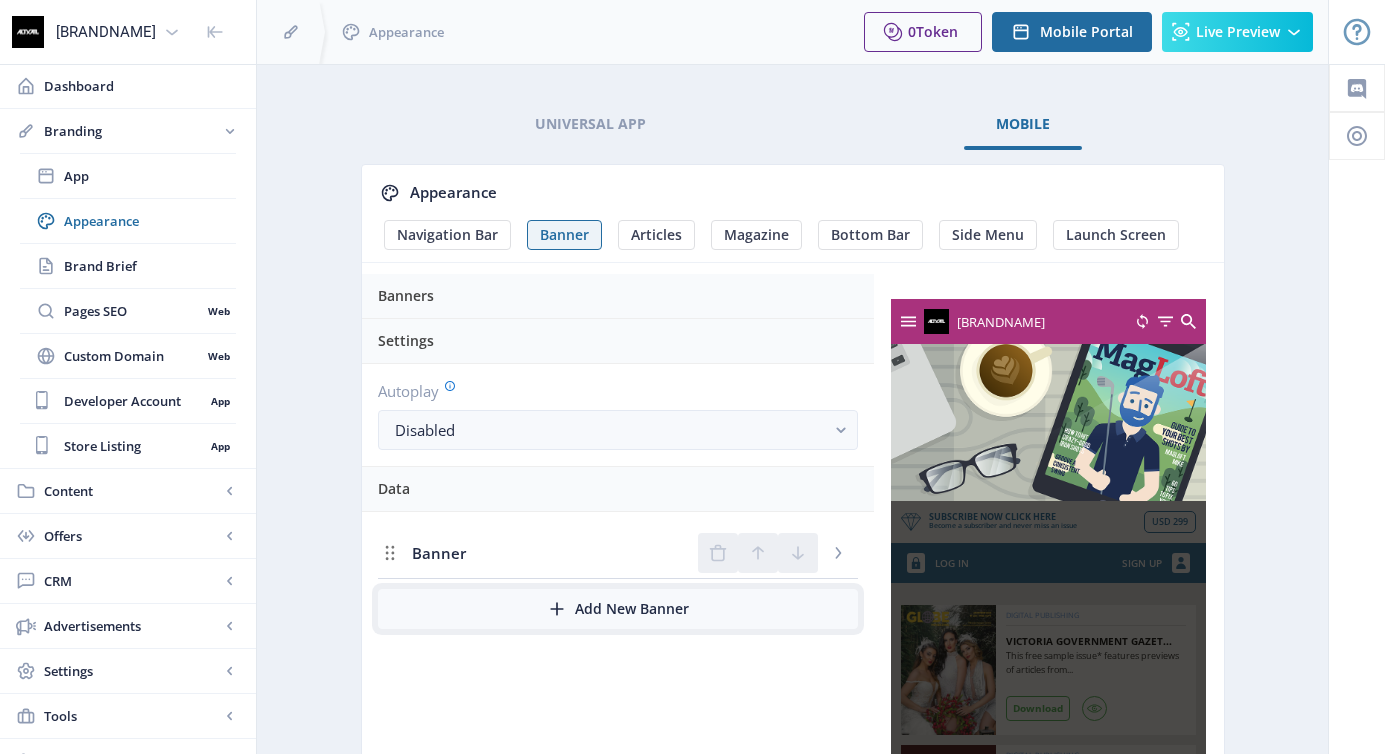 click on "Add New Banner" 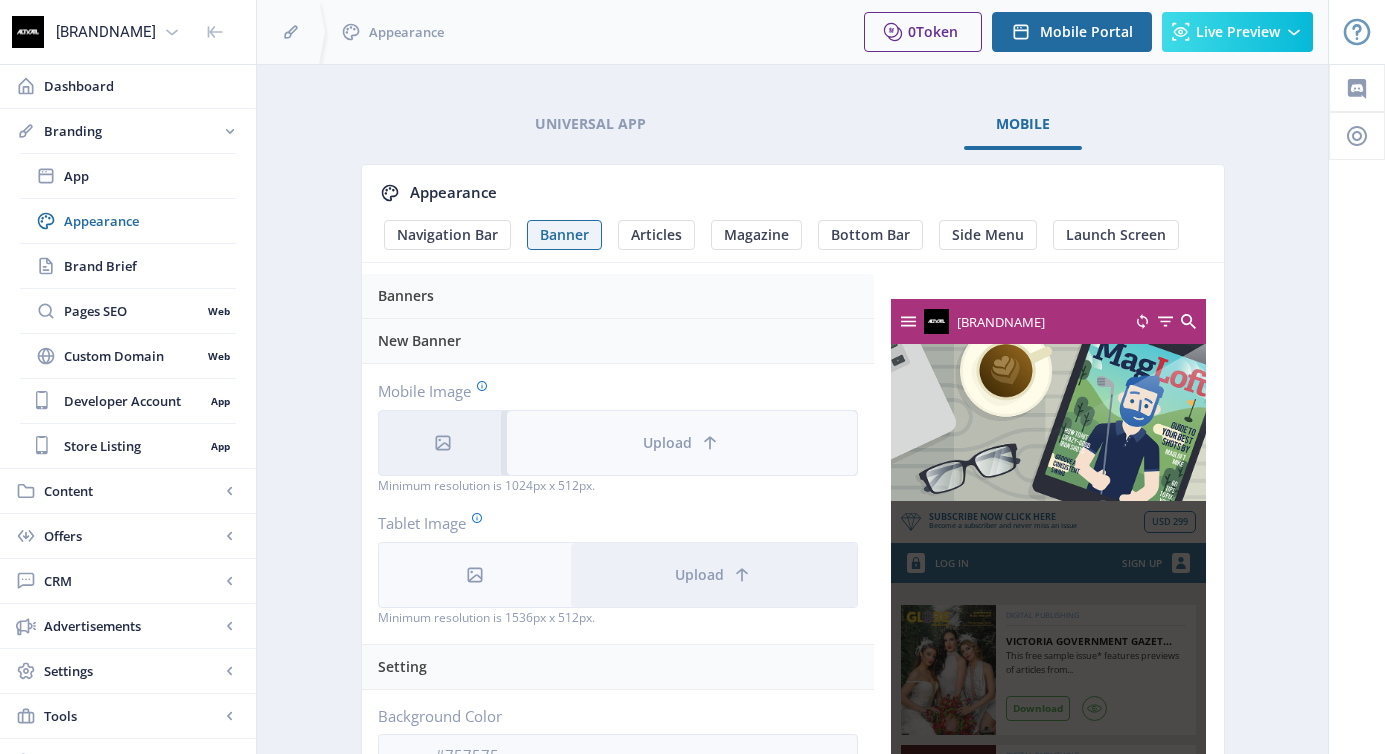 click on "Upload" 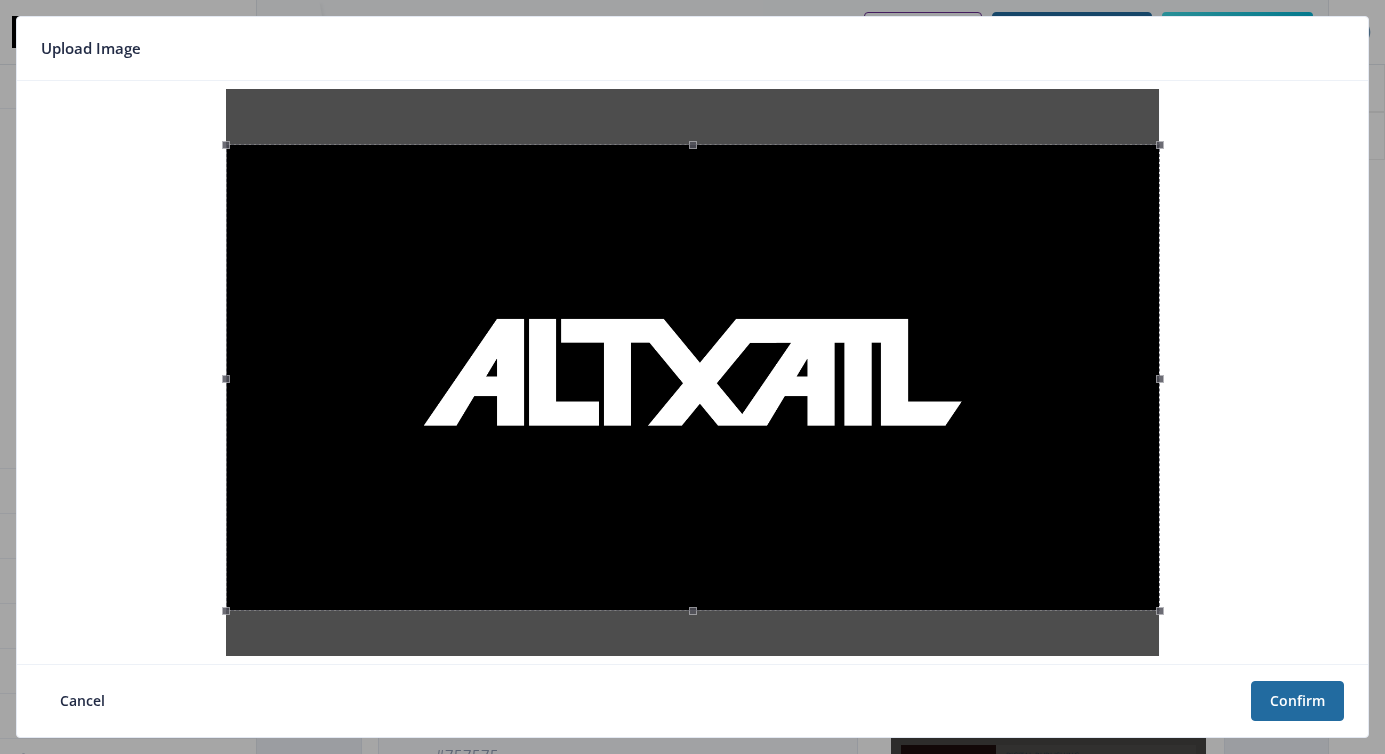 drag, startPoint x: 822, startPoint y: 382, endPoint x: 853, endPoint y: 437, distance: 63.134777 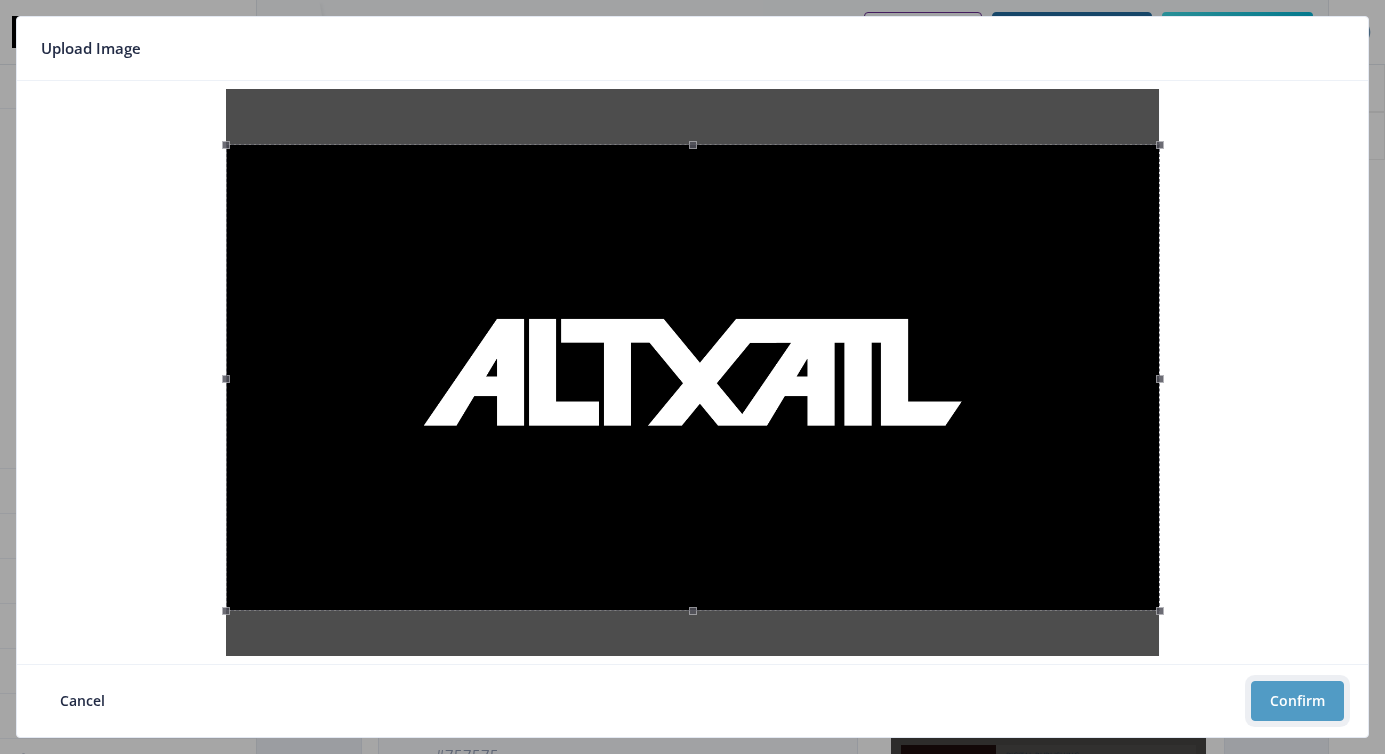 click on "Confirm" 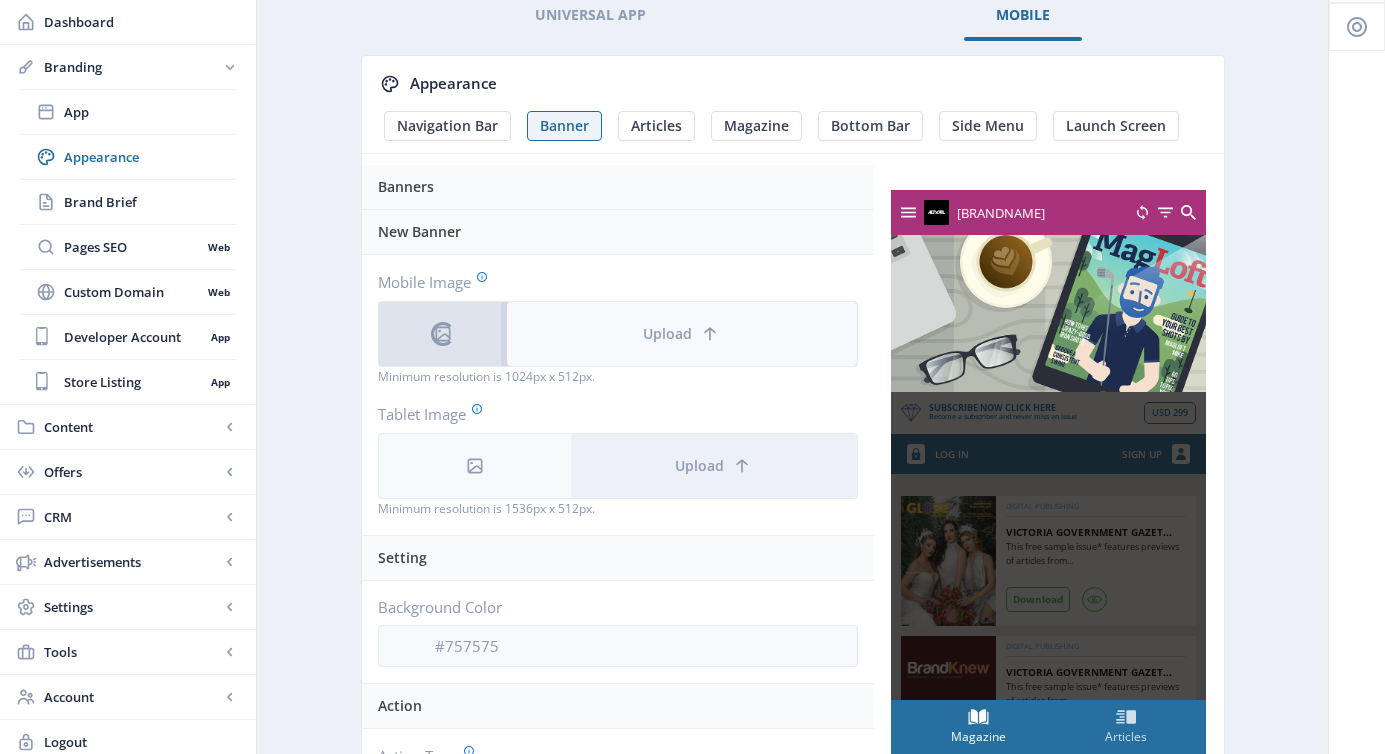scroll, scrollTop: 110, scrollLeft: 0, axis: vertical 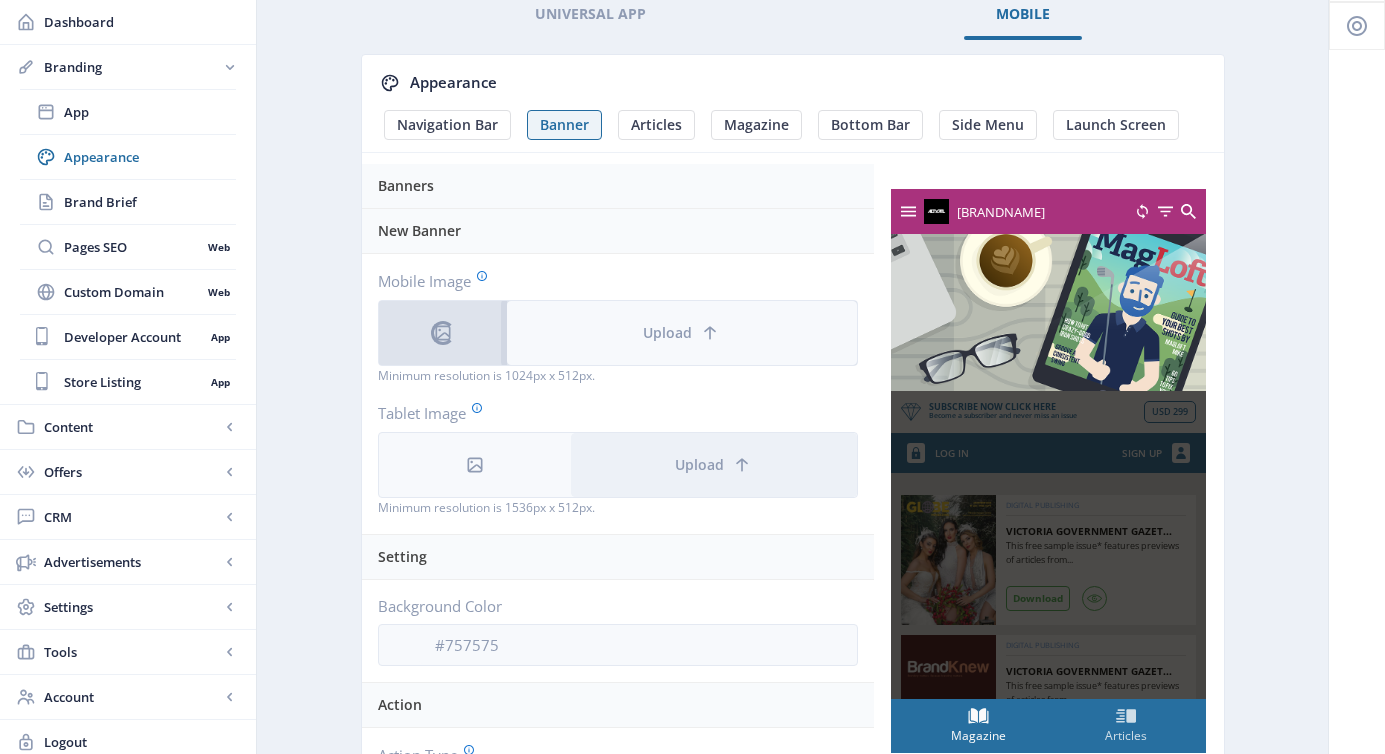 click on "Upload" 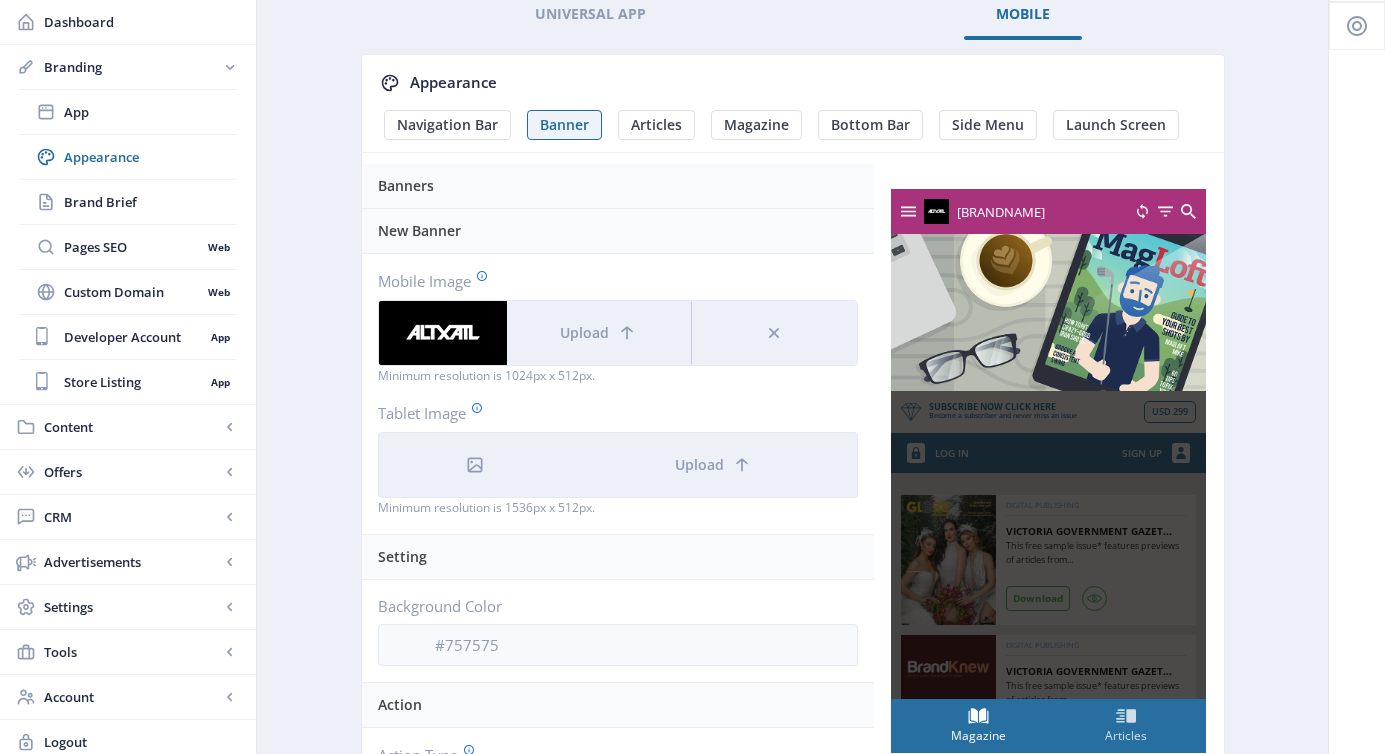 click 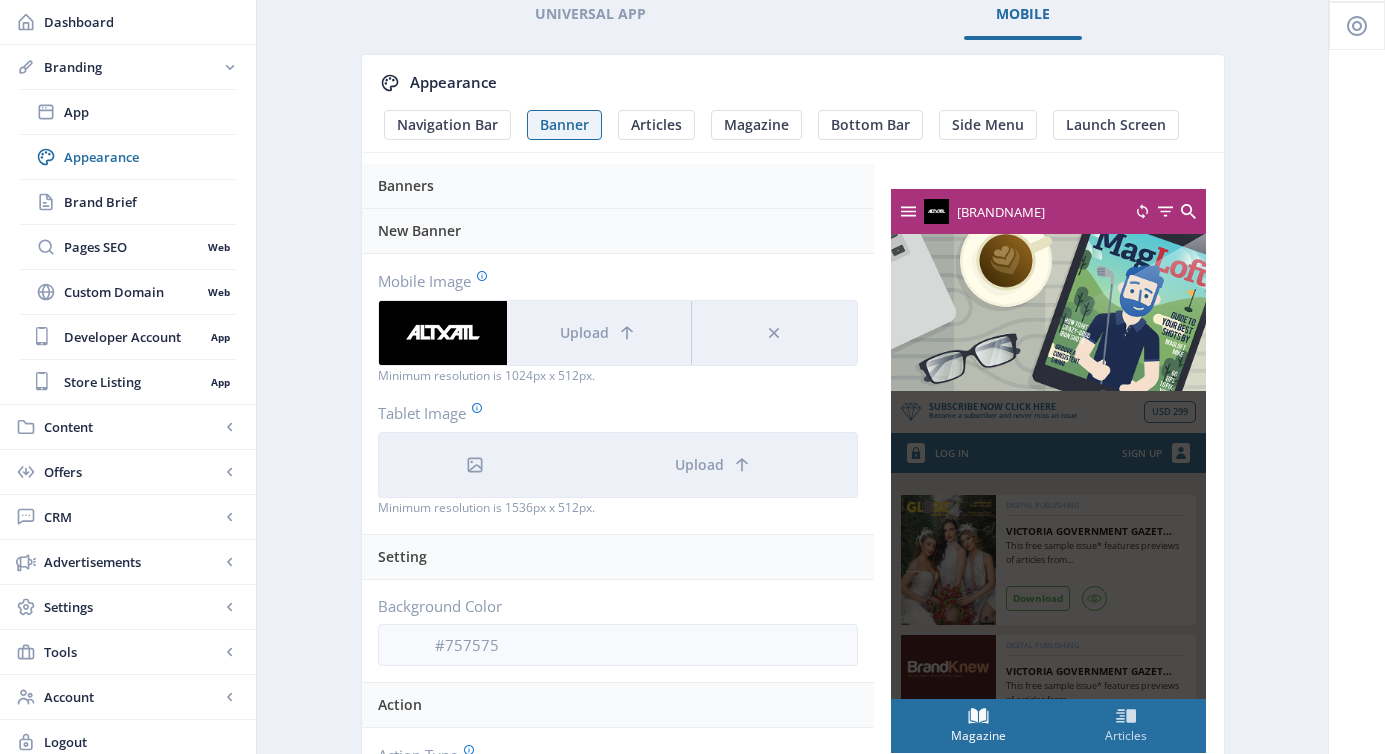 click 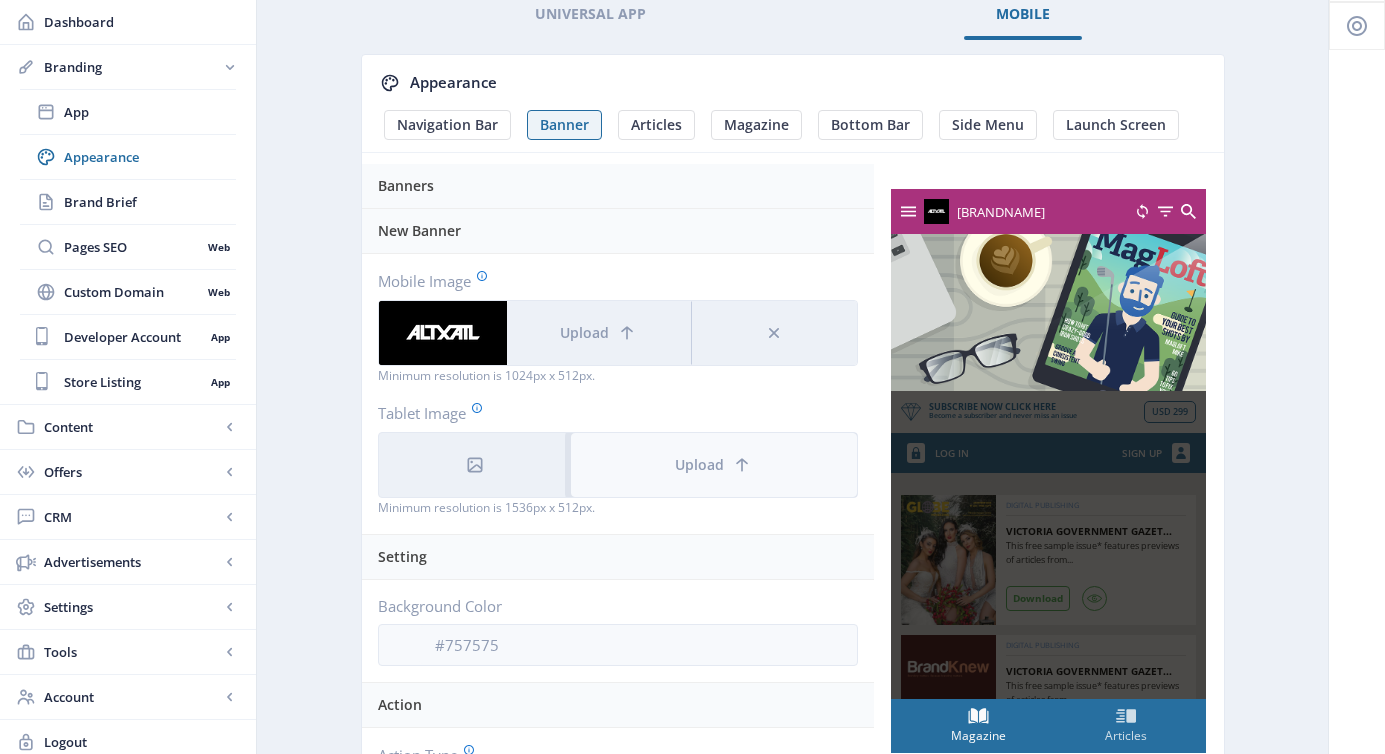 click on "Upload" 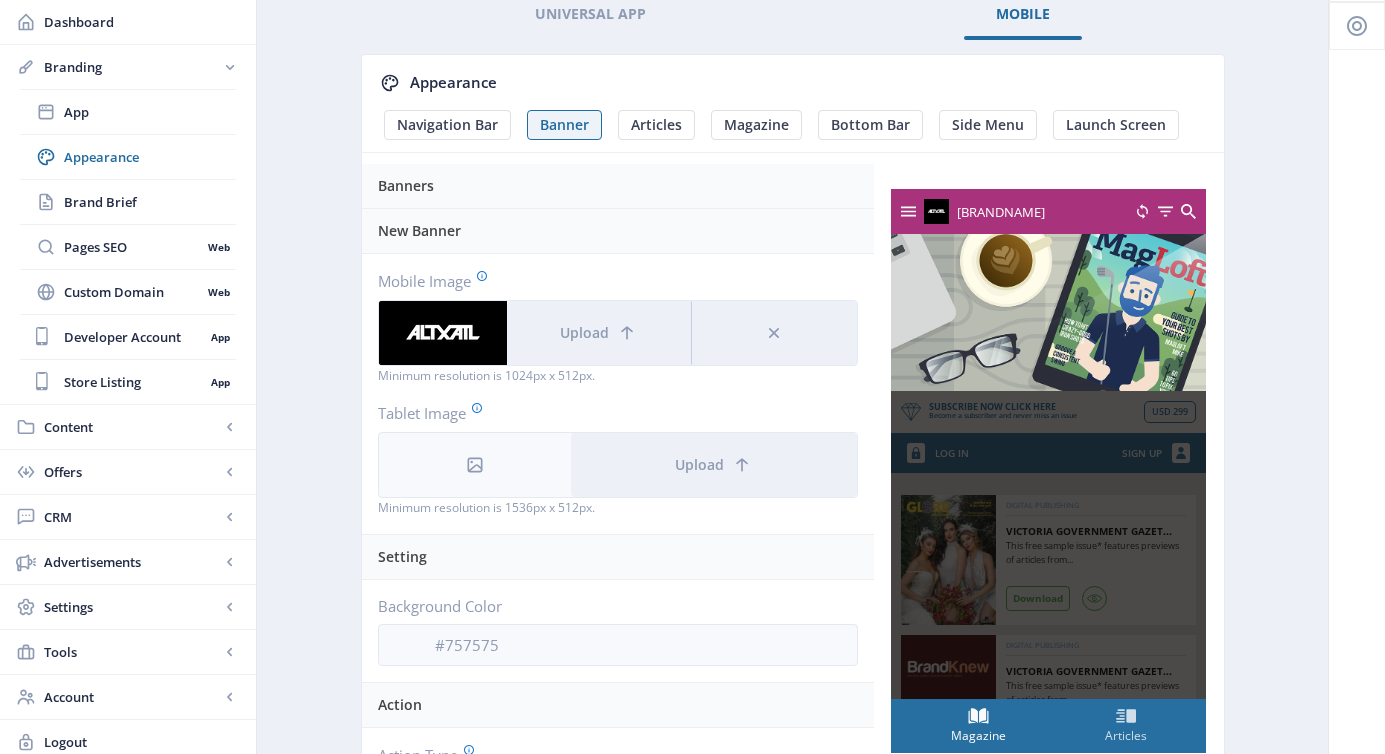 scroll, scrollTop: 0, scrollLeft: 0, axis: both 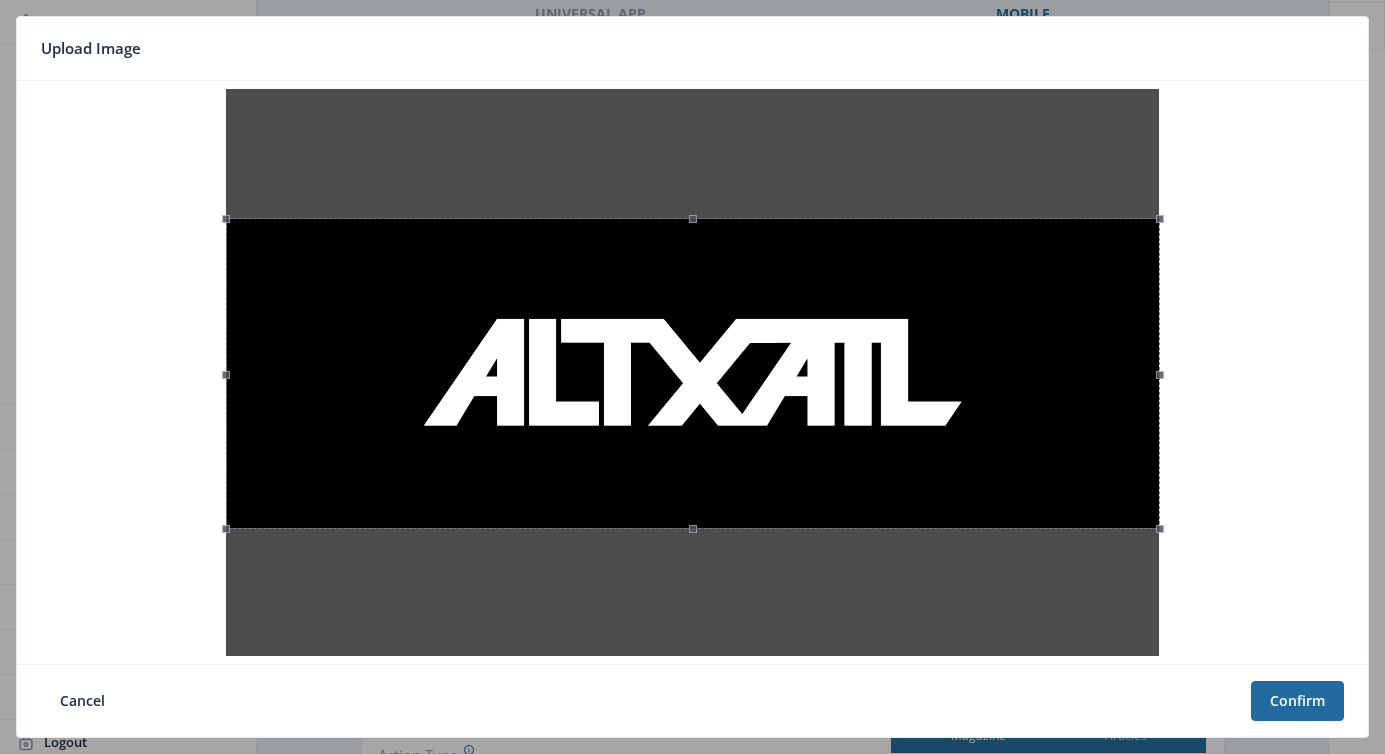 drag, startPoint x: 865, startPoint y: 288, endPoint x: 885, endPoint y: 418, distance: 131.52946 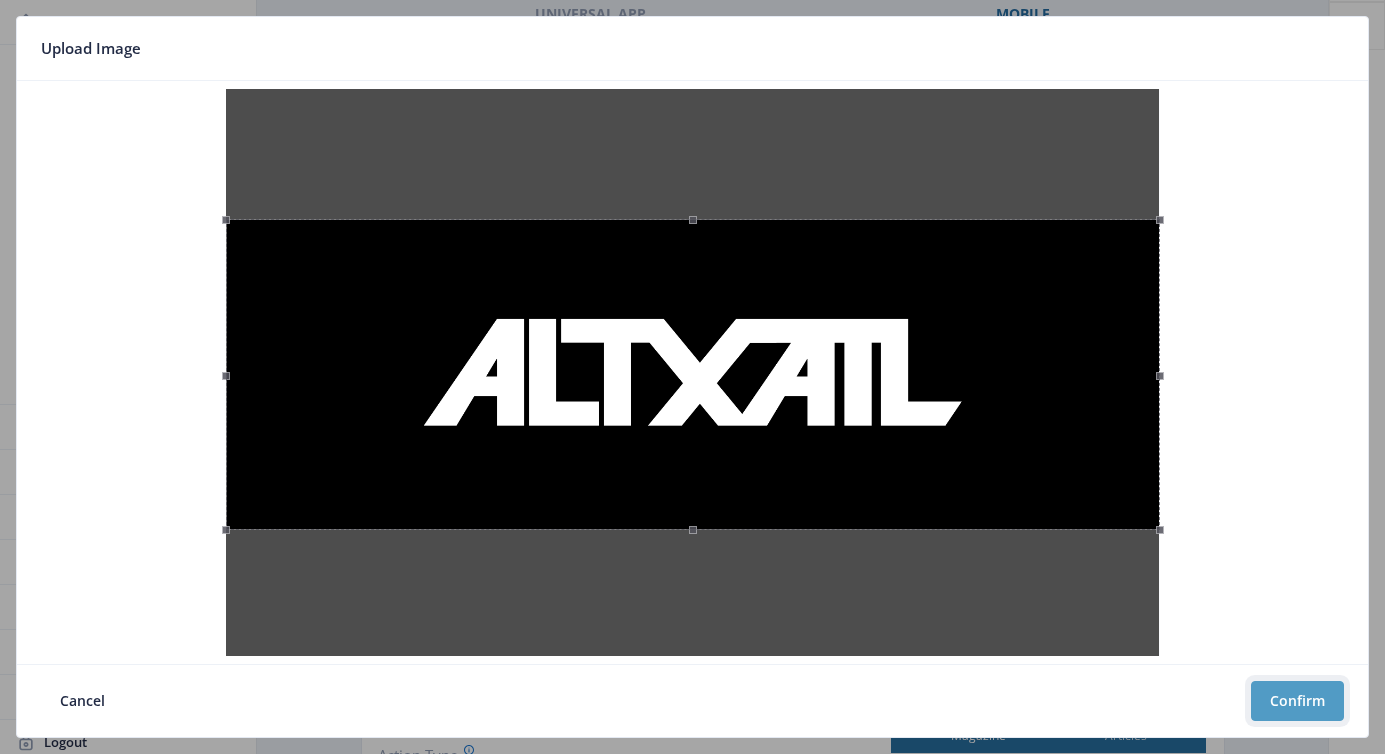 click on "Confirm" 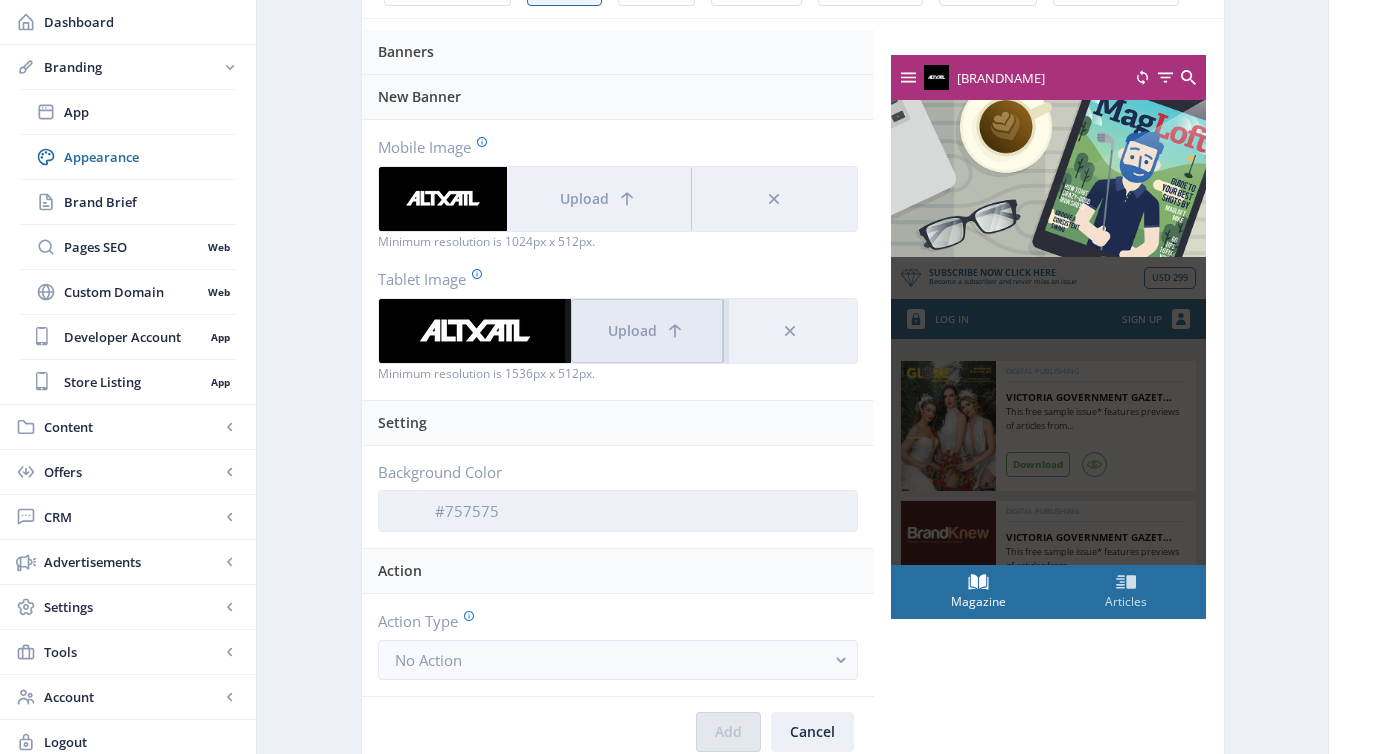 scroll, scrollTop: 257, scrollLeft: 0, axis: vertical 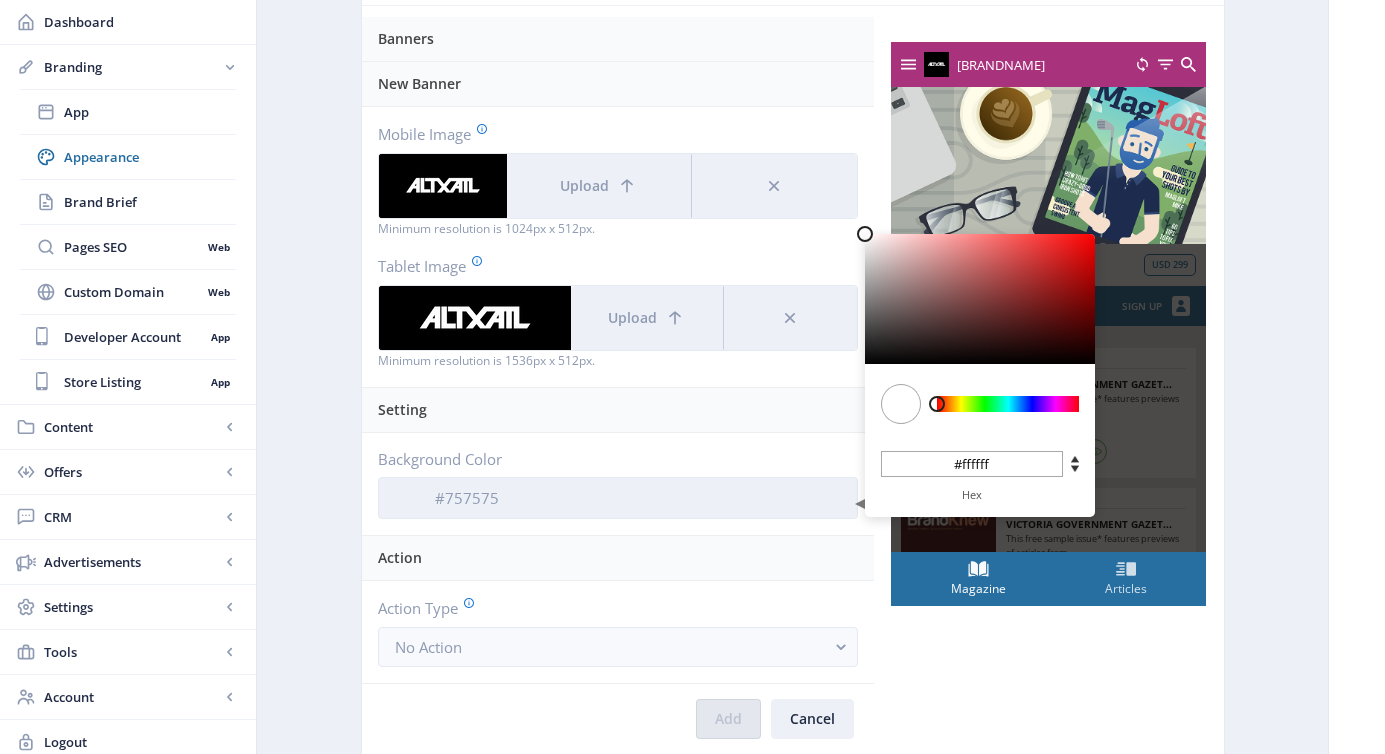 click on "Background Color" at bounding box center (638, 498) 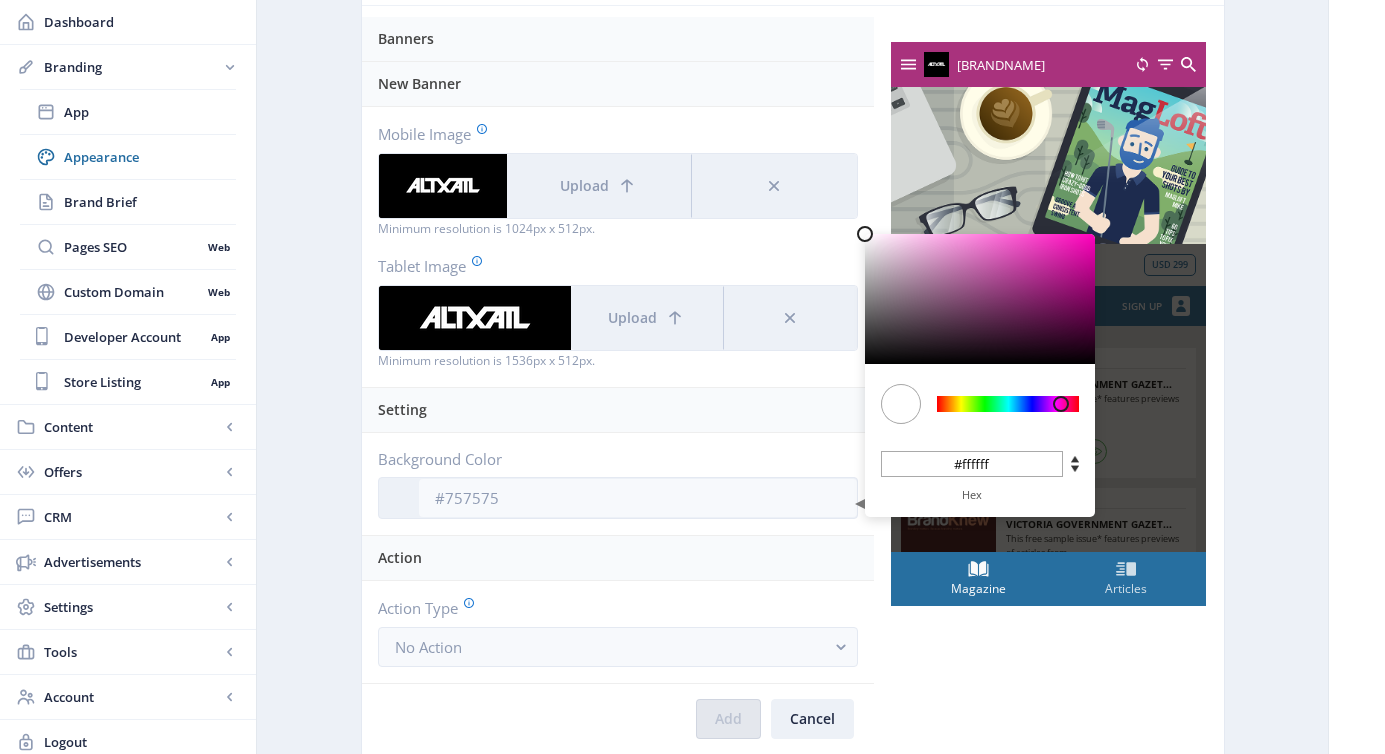 click at bounding box center (1008, 404) 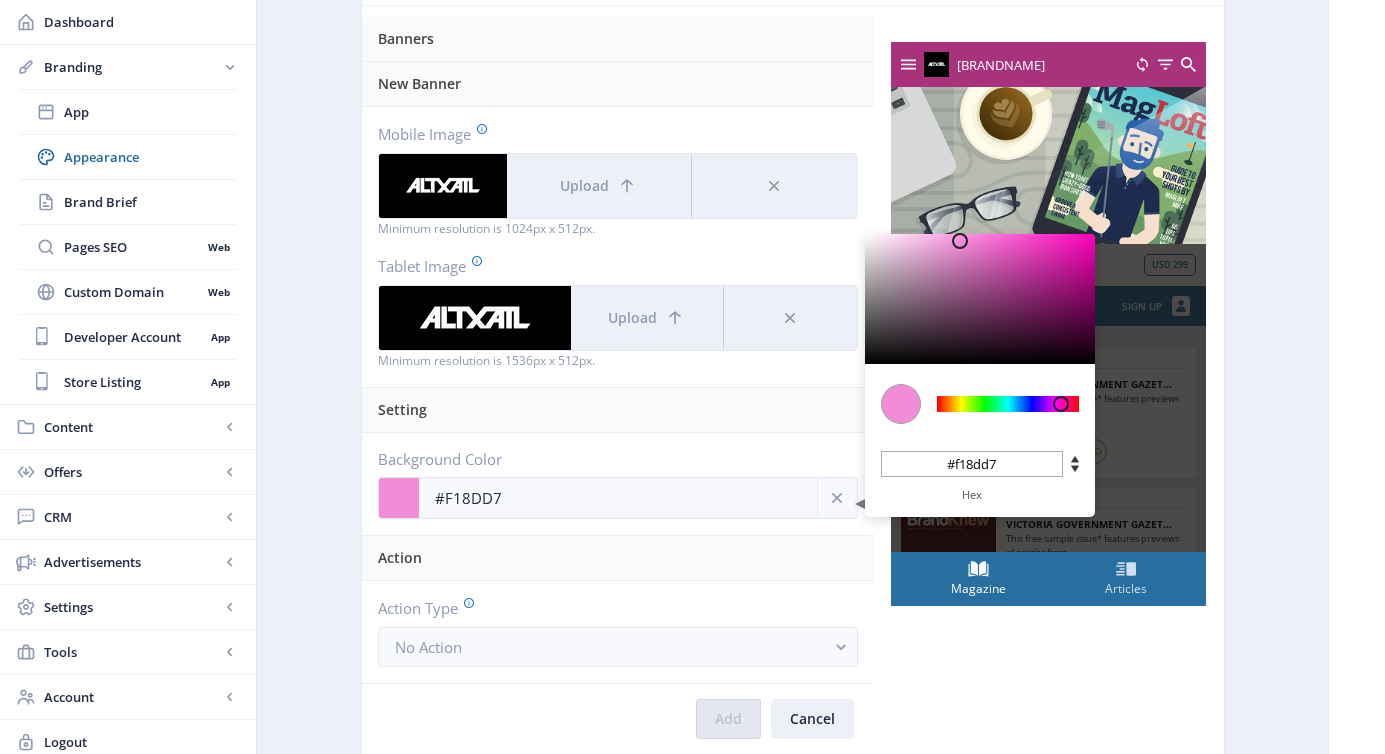 type on "#F38ED9" 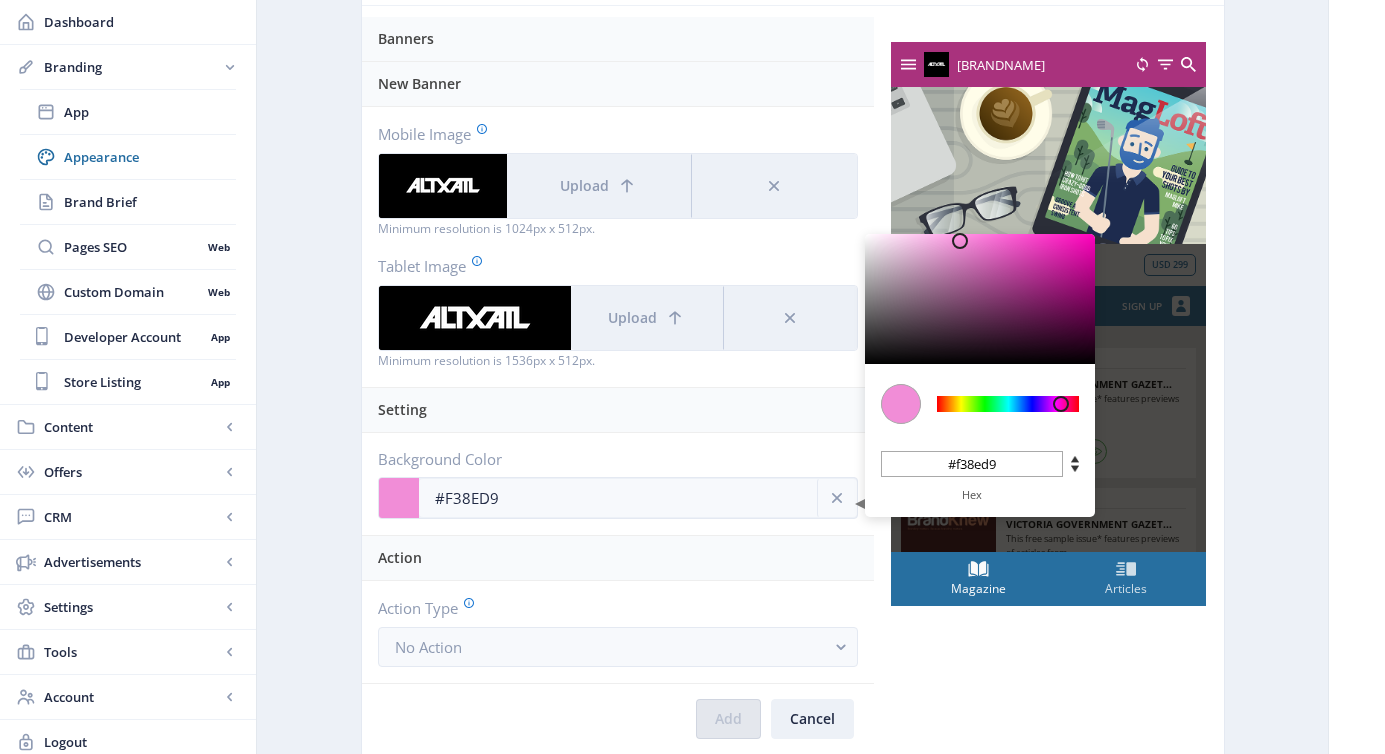 type on "#F58FDB" 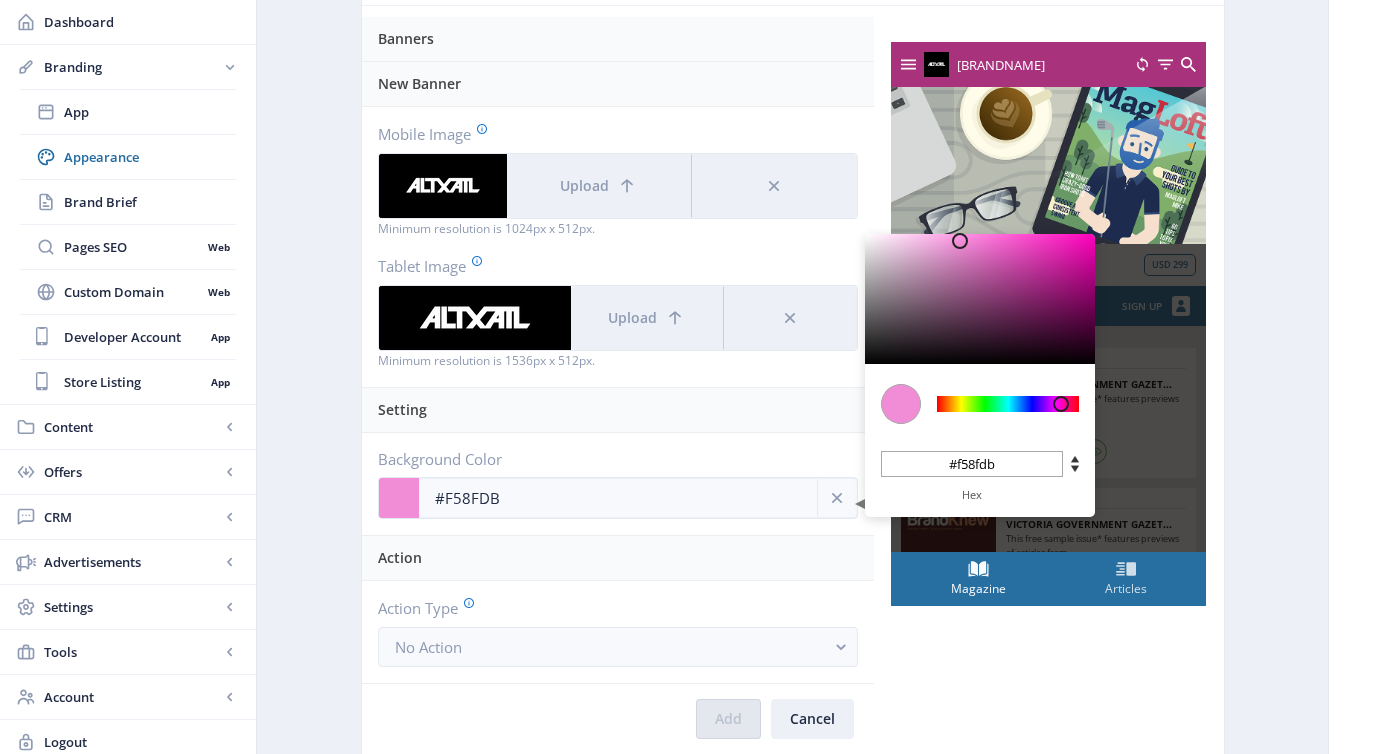 type on "#F992DE" 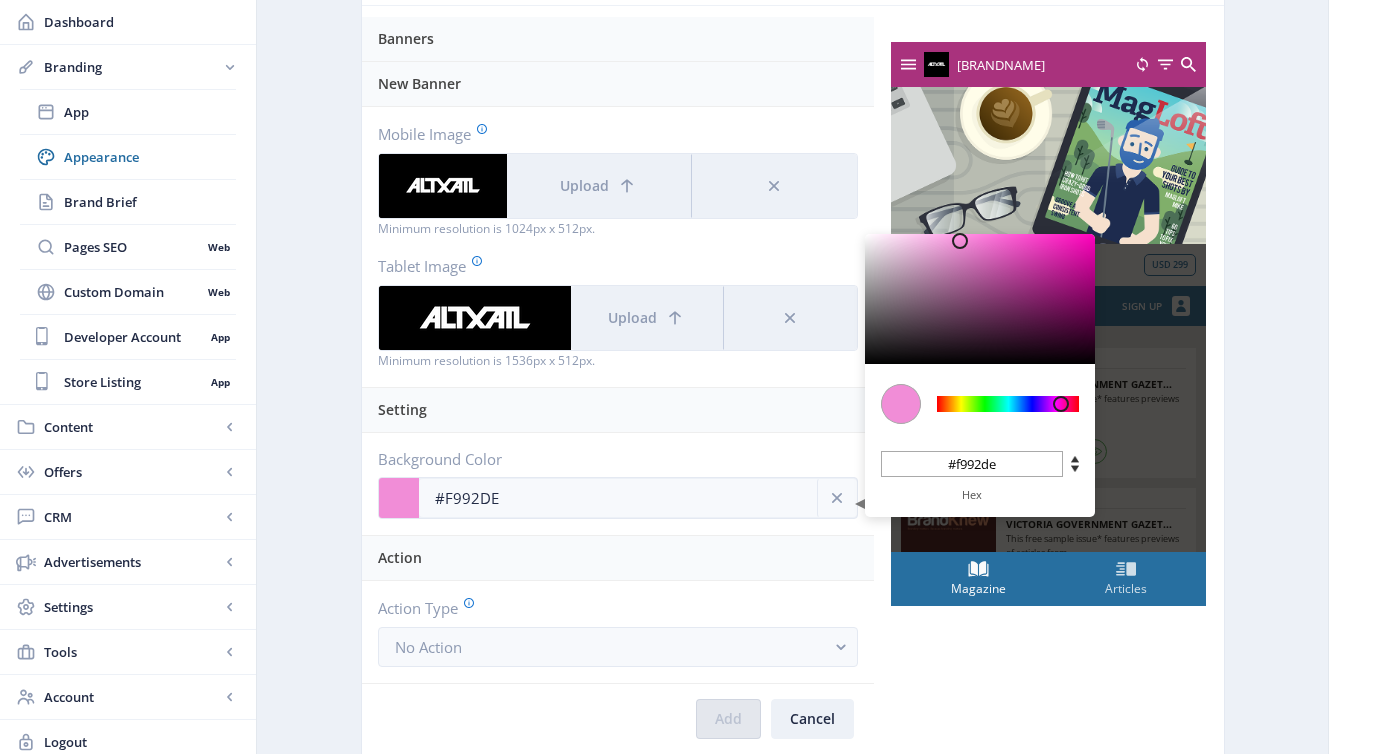 type on "#FD94E2" 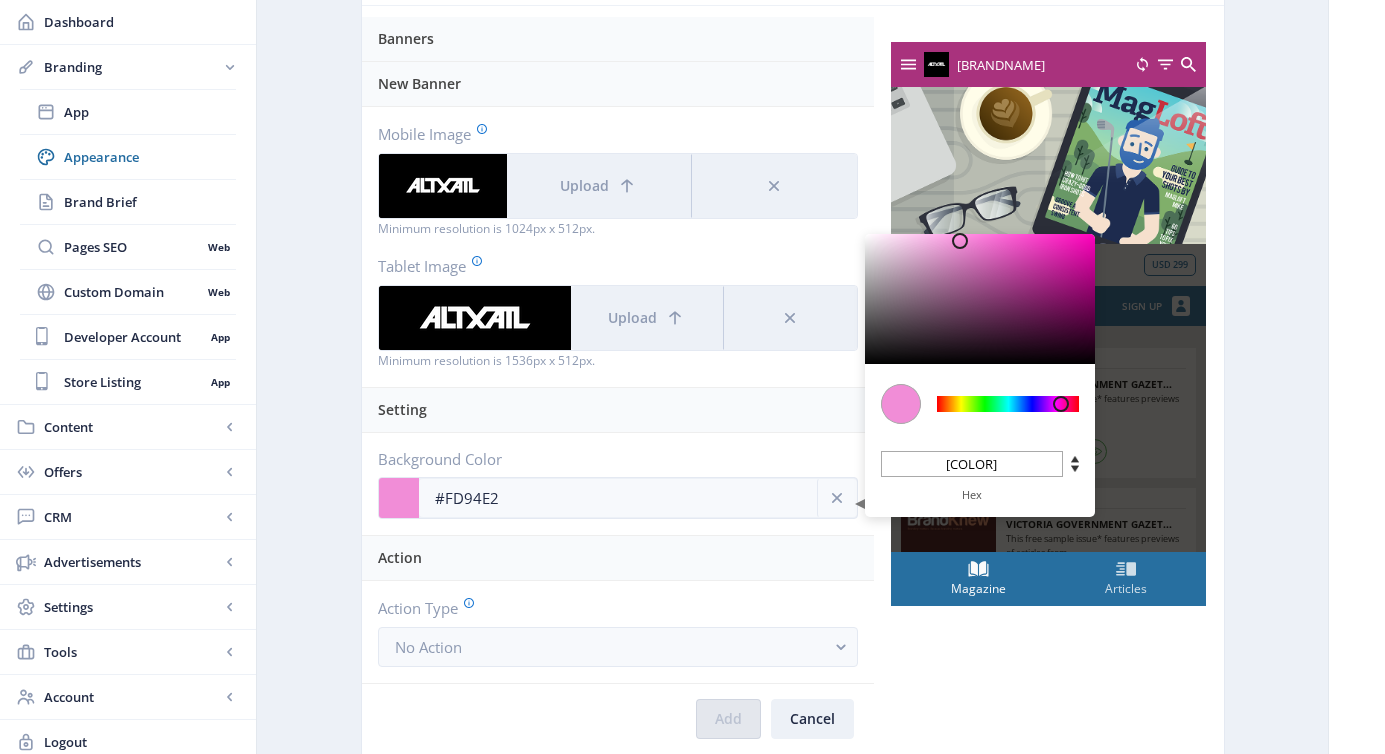 type on "#FF95E3" 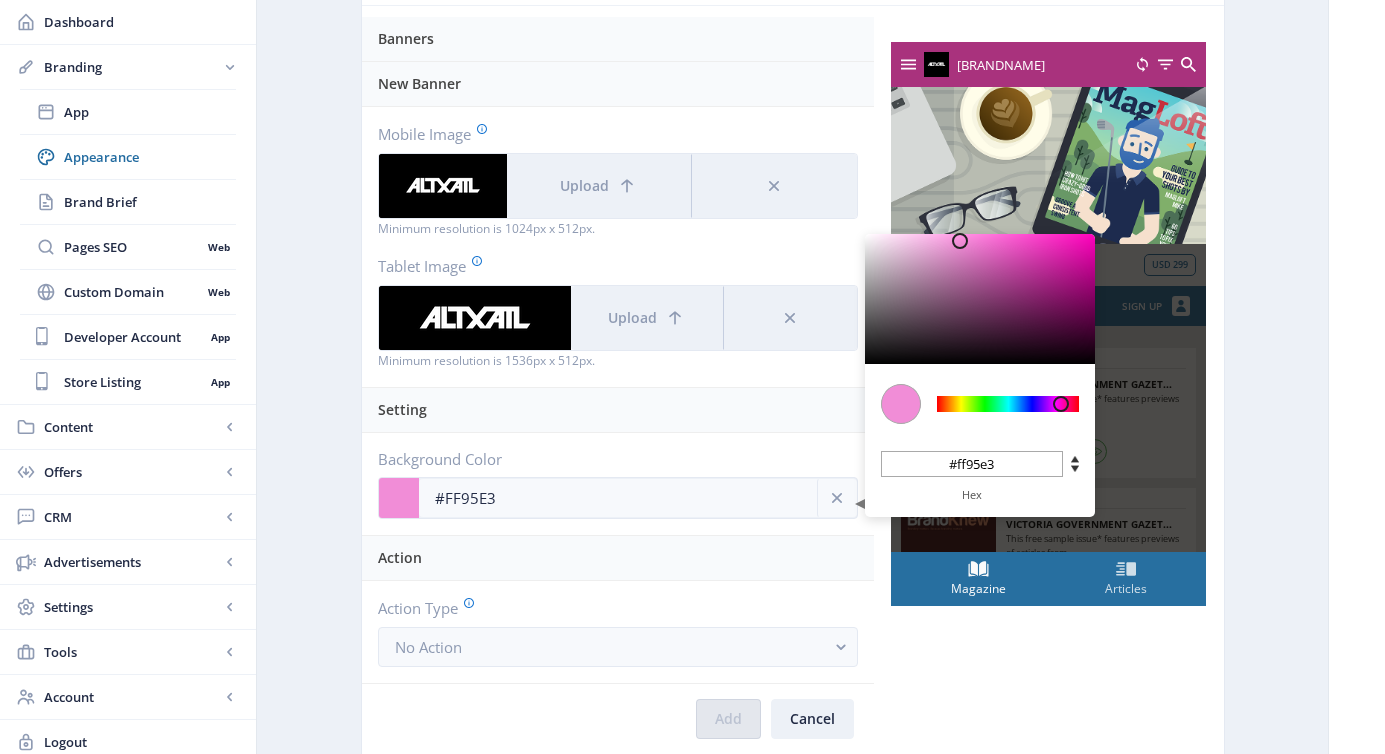 type on "#FF96E4" 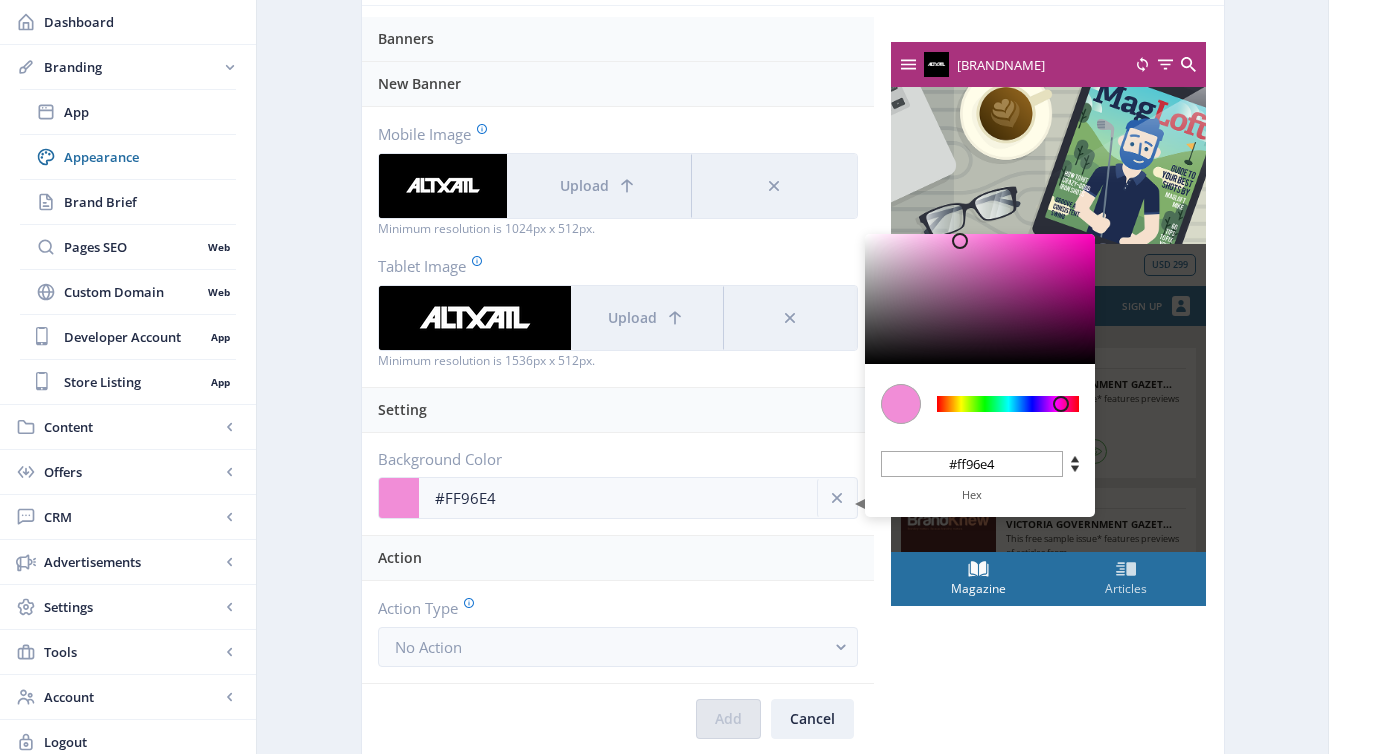 type on "#FF97E4" 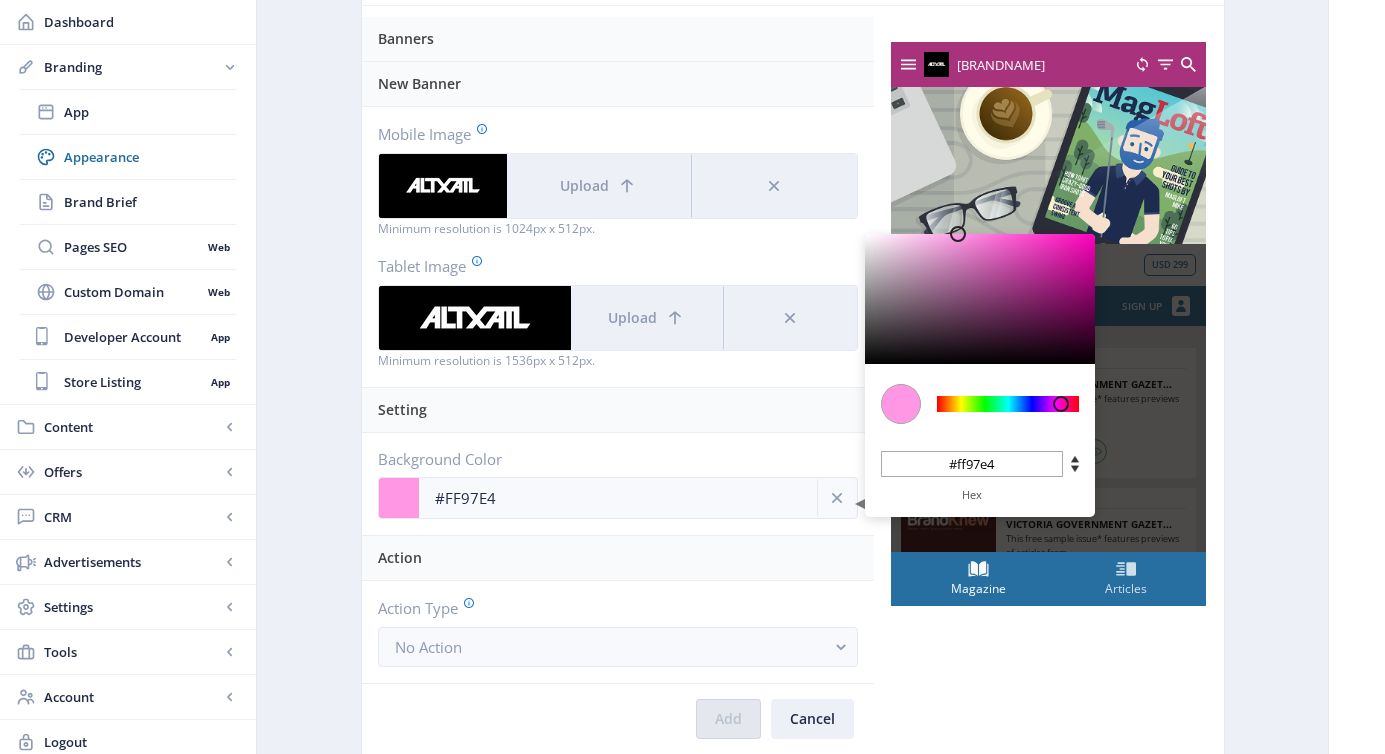type on "#FF98E4" 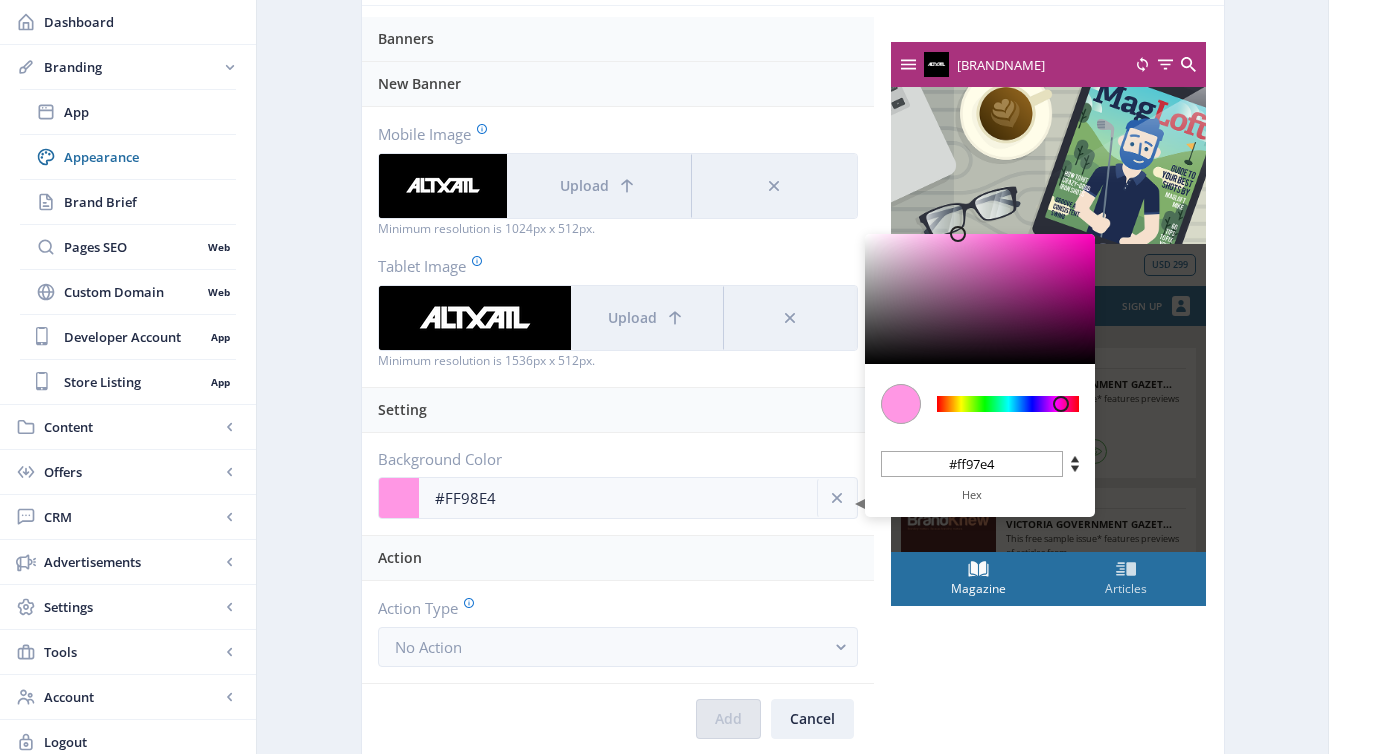 type on "#ff98e4" 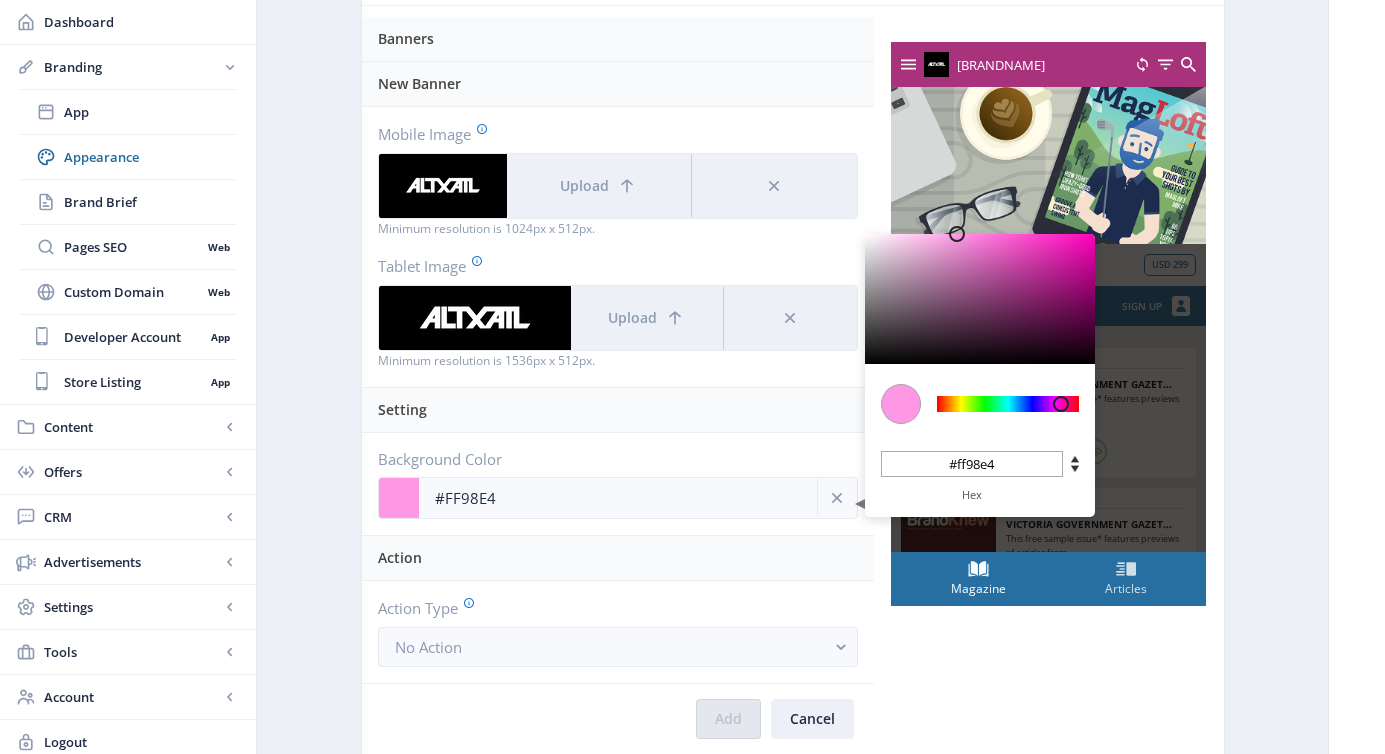 type on "#FF97E4" 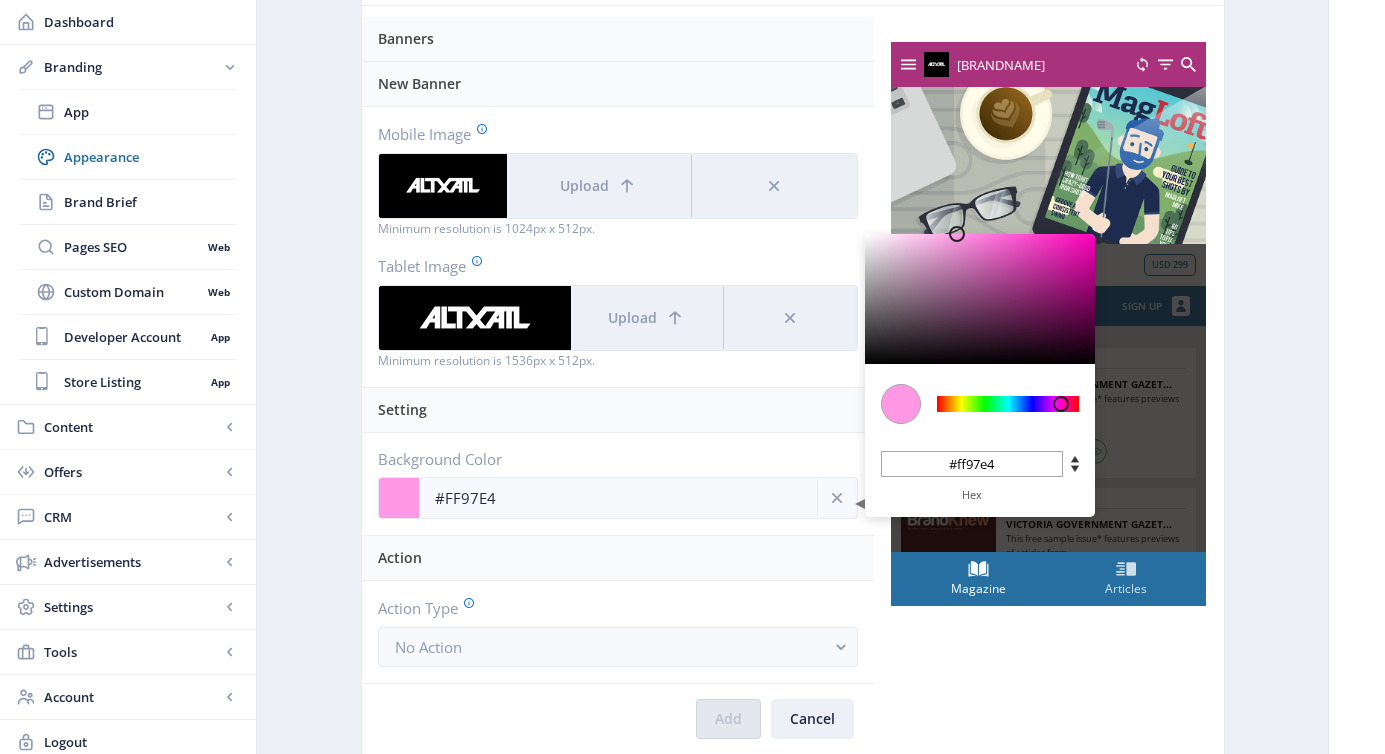 type on "#FF96E4" 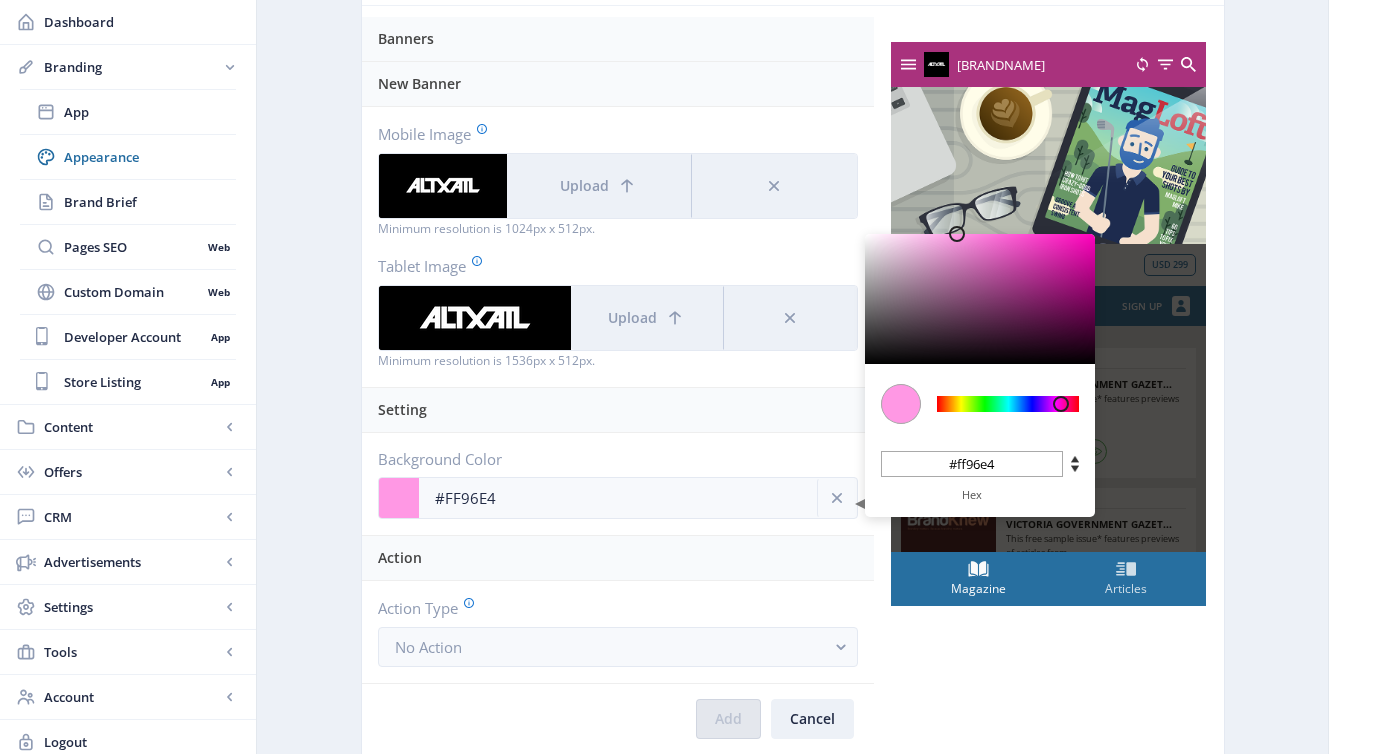 type on "#FF95E3" 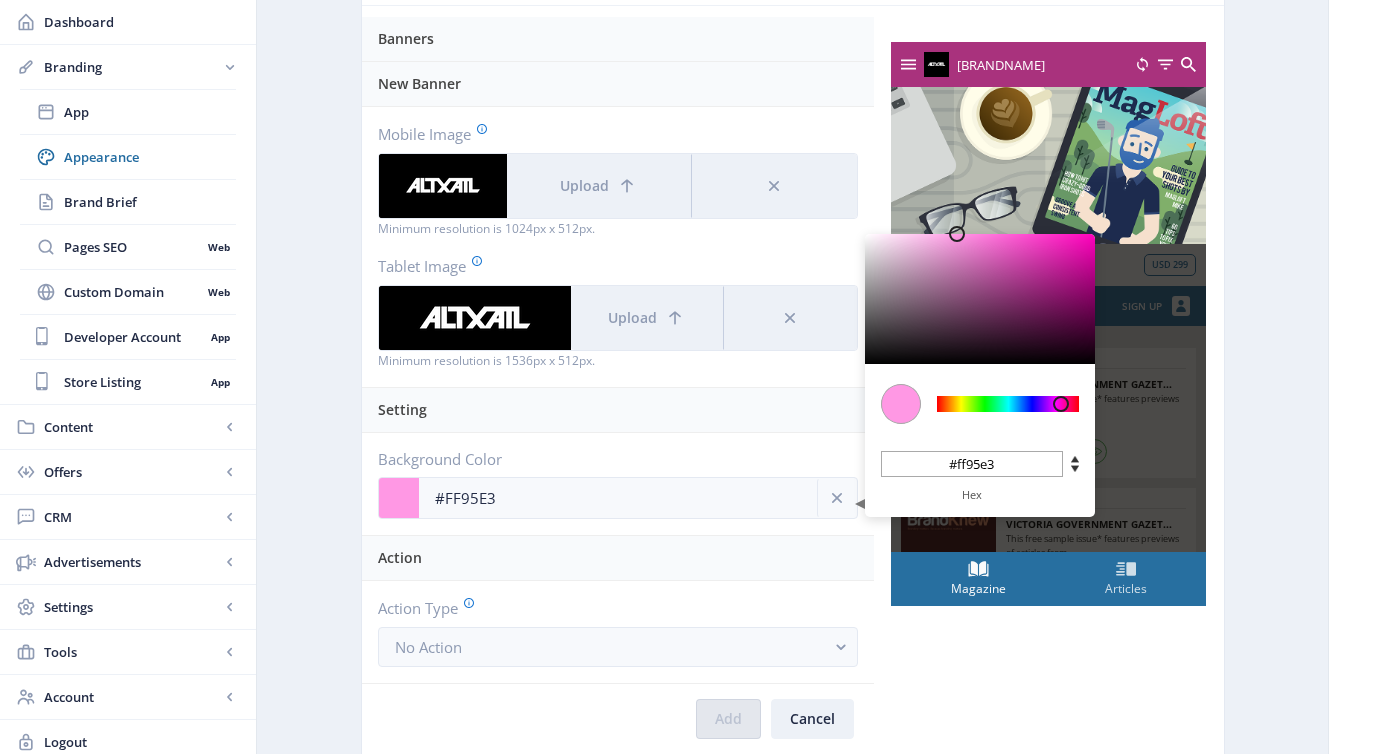 type on "#FF93E3" 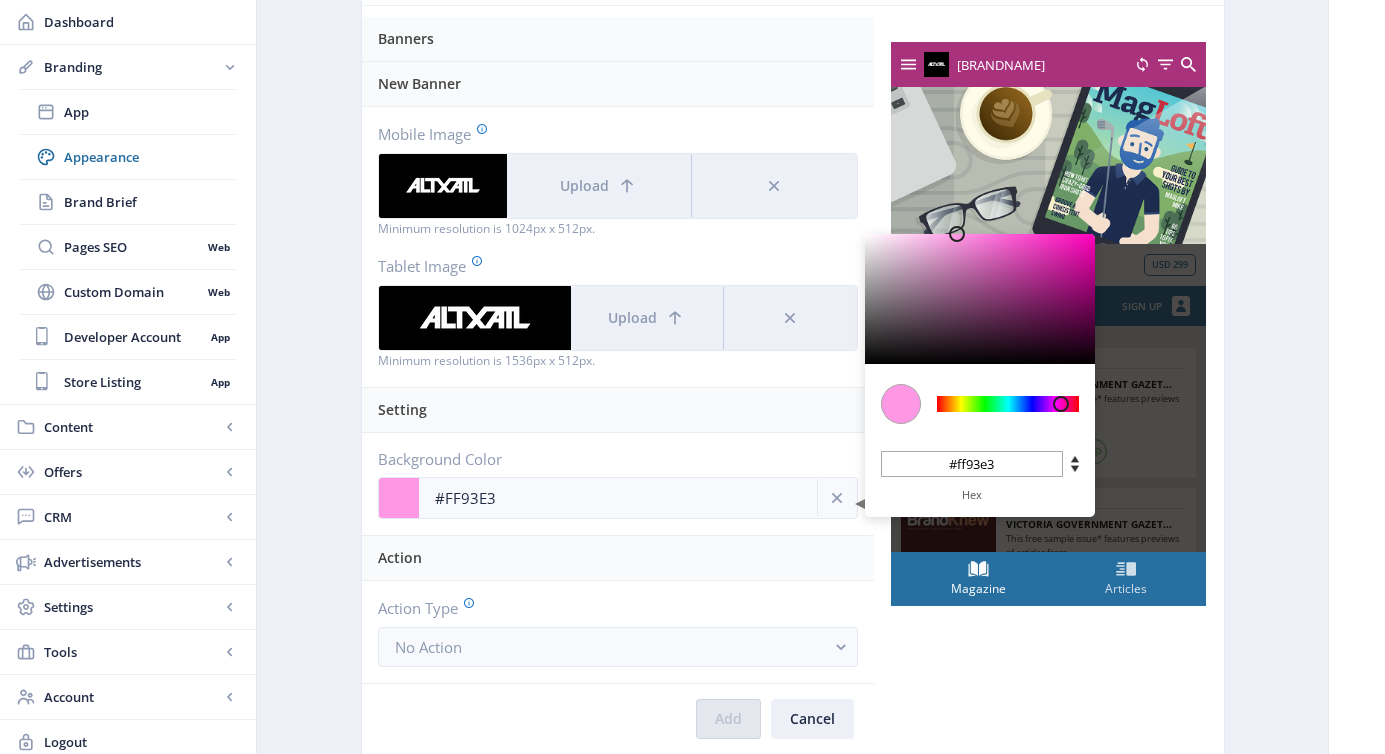 type on "#FF91E2" 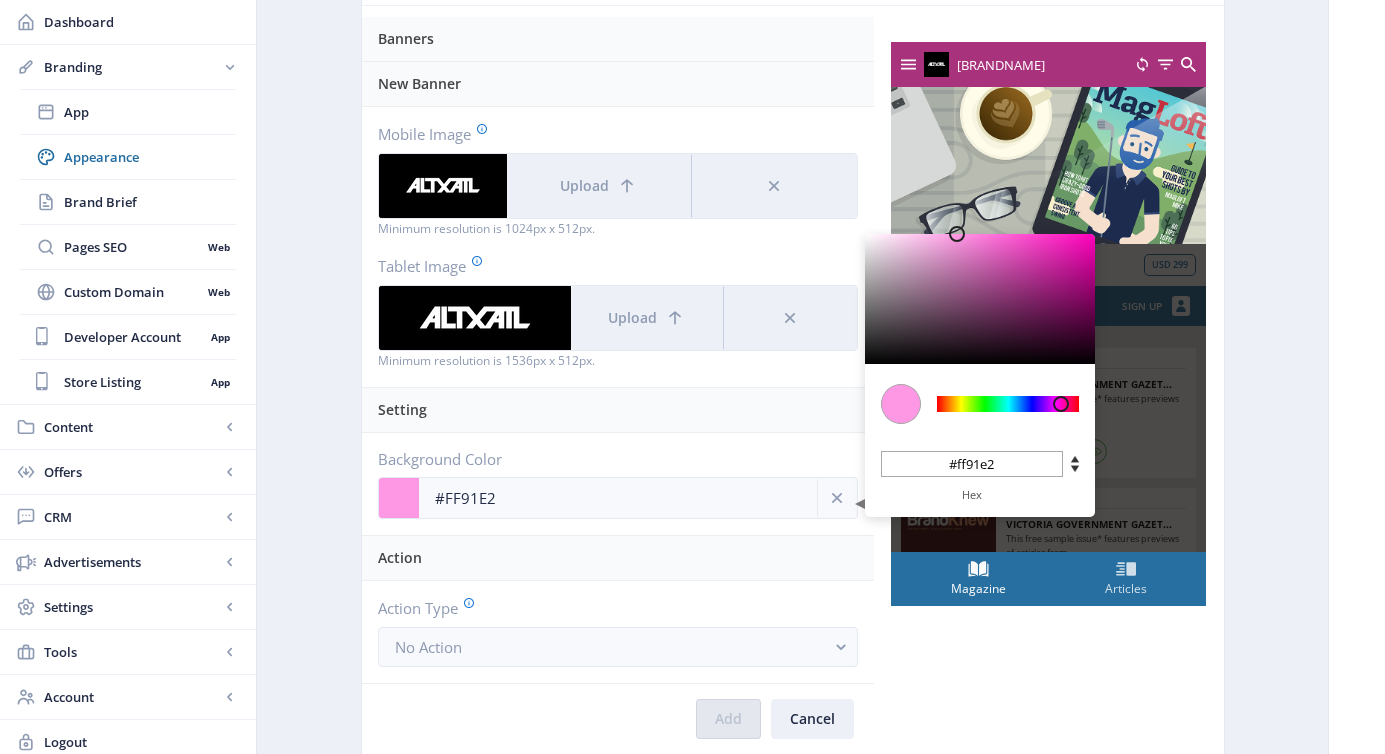 type on "#FF8DE1" 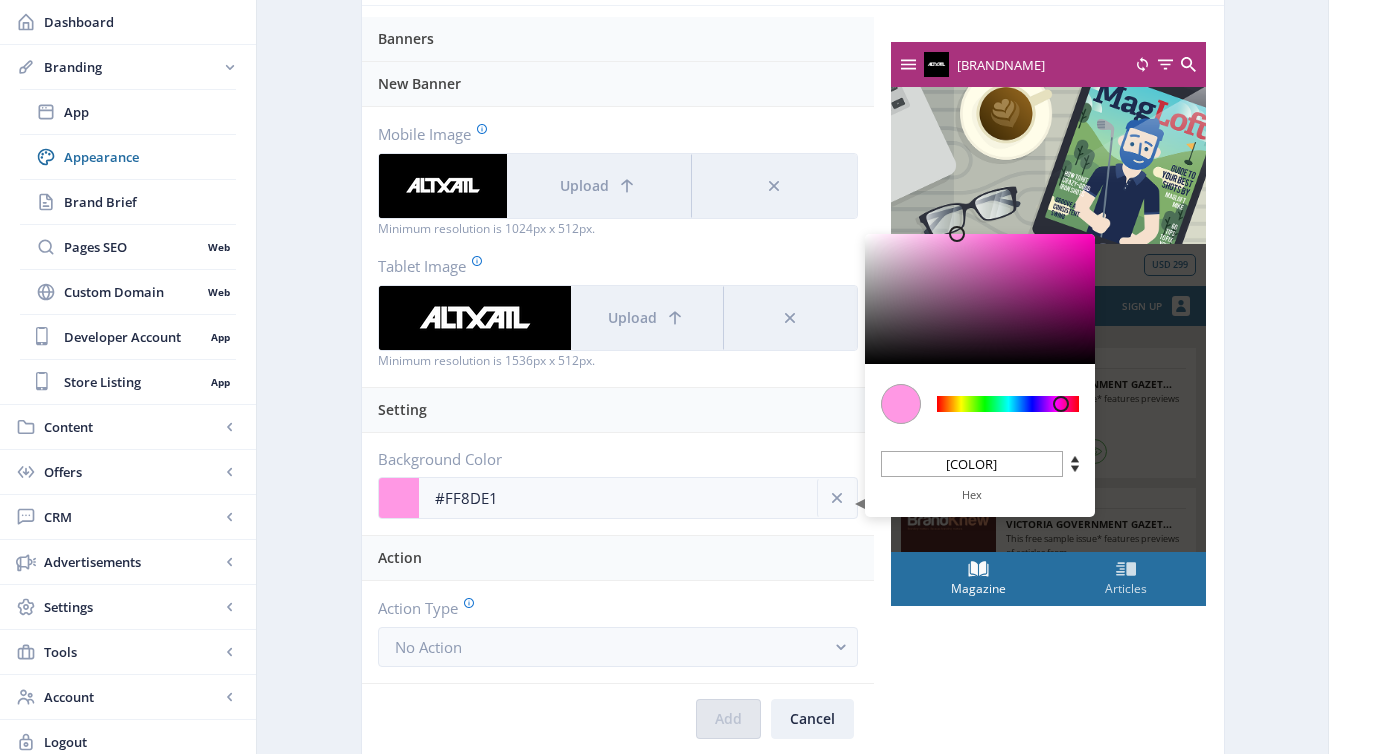 type on "#FF8BE1" 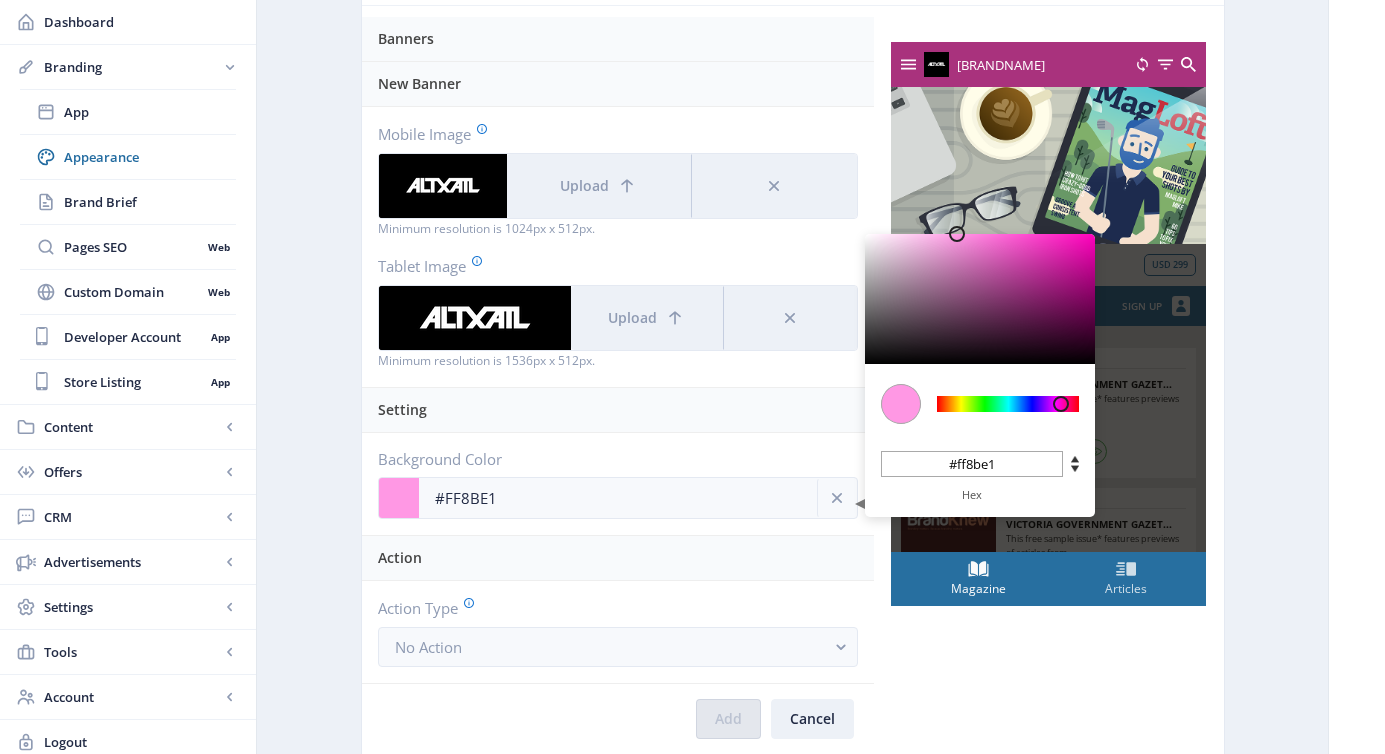type on "[COLOR]" 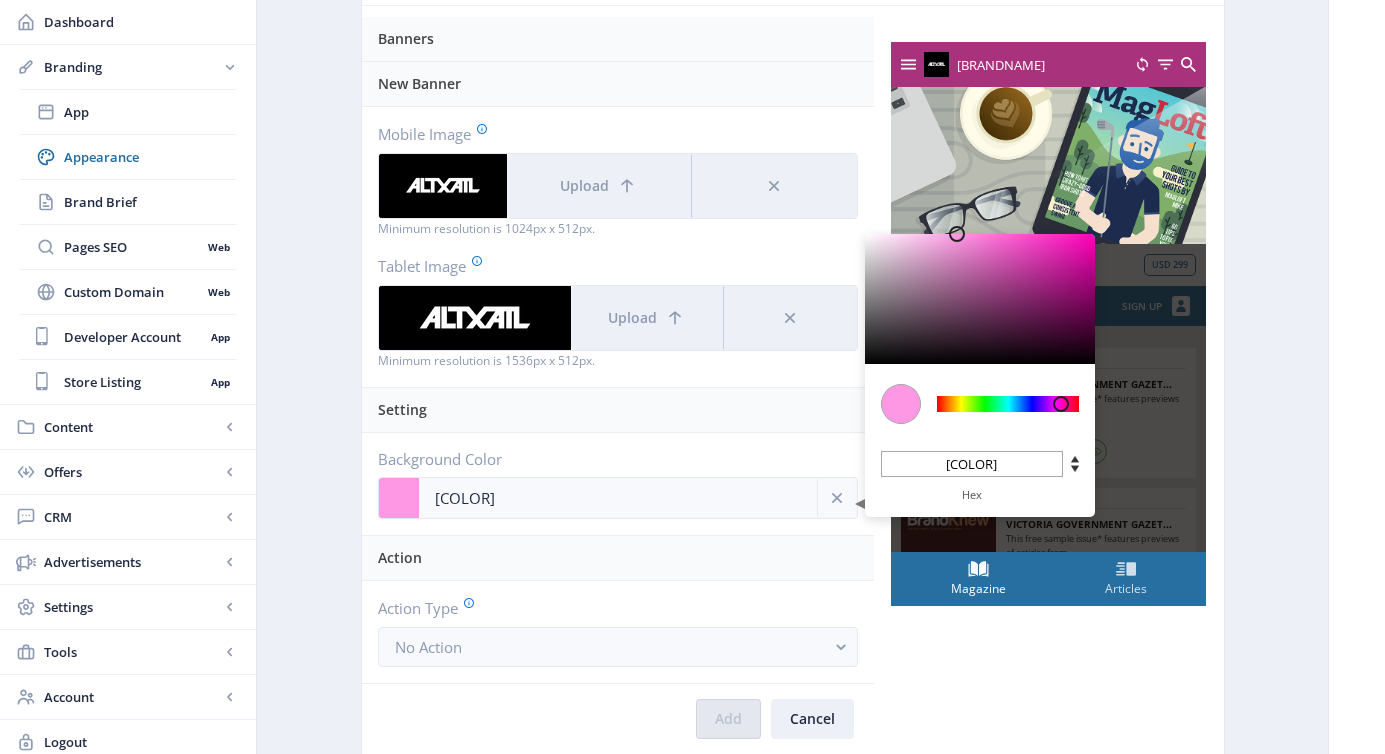 type on "#FF86DF" 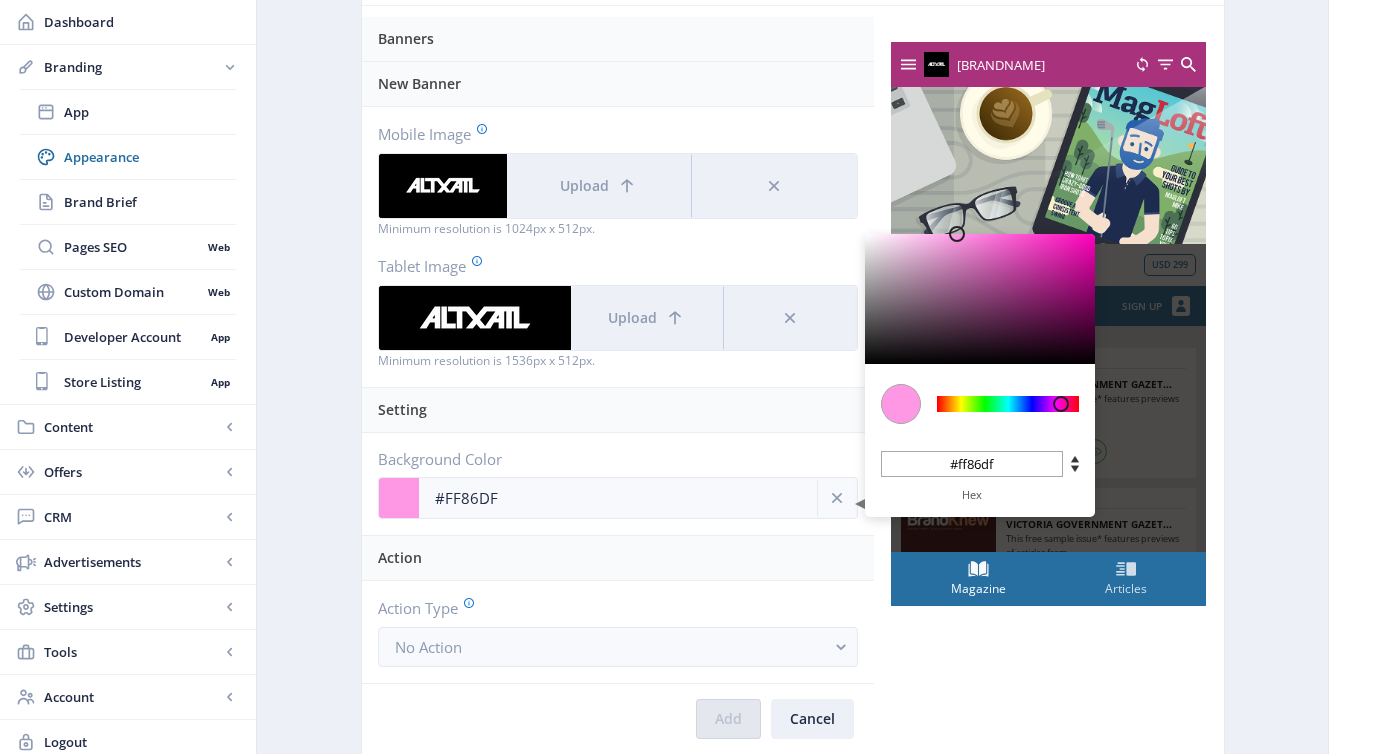 type on "[COLOR]" 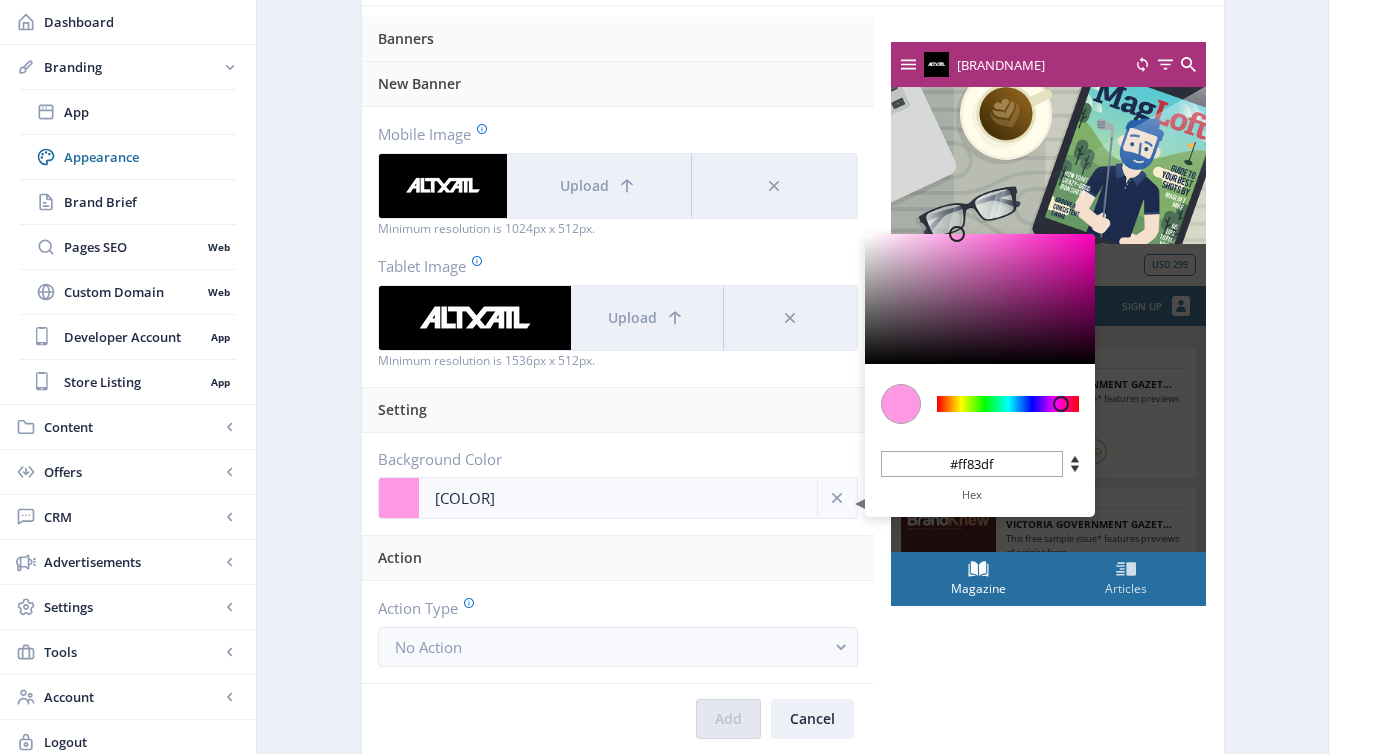 type on "#FF82DF" 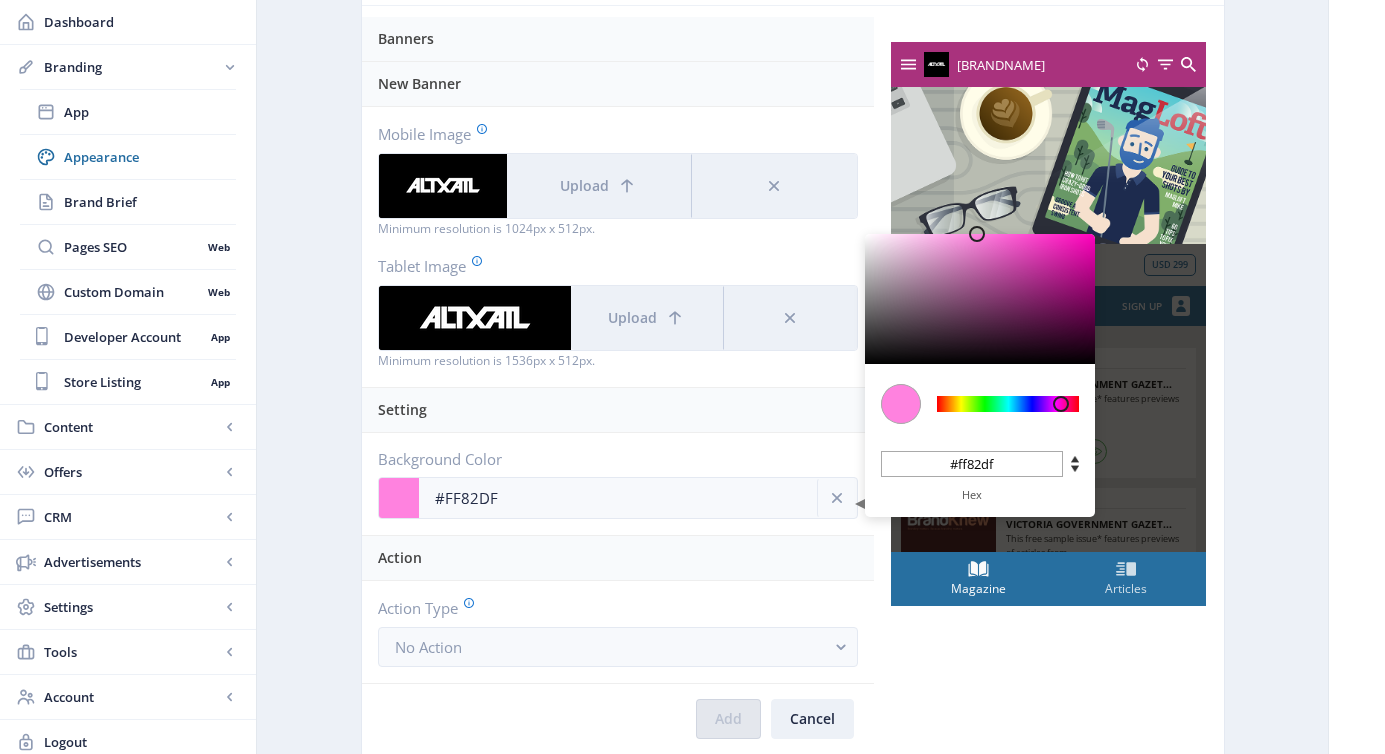 type on "#FF81DE" 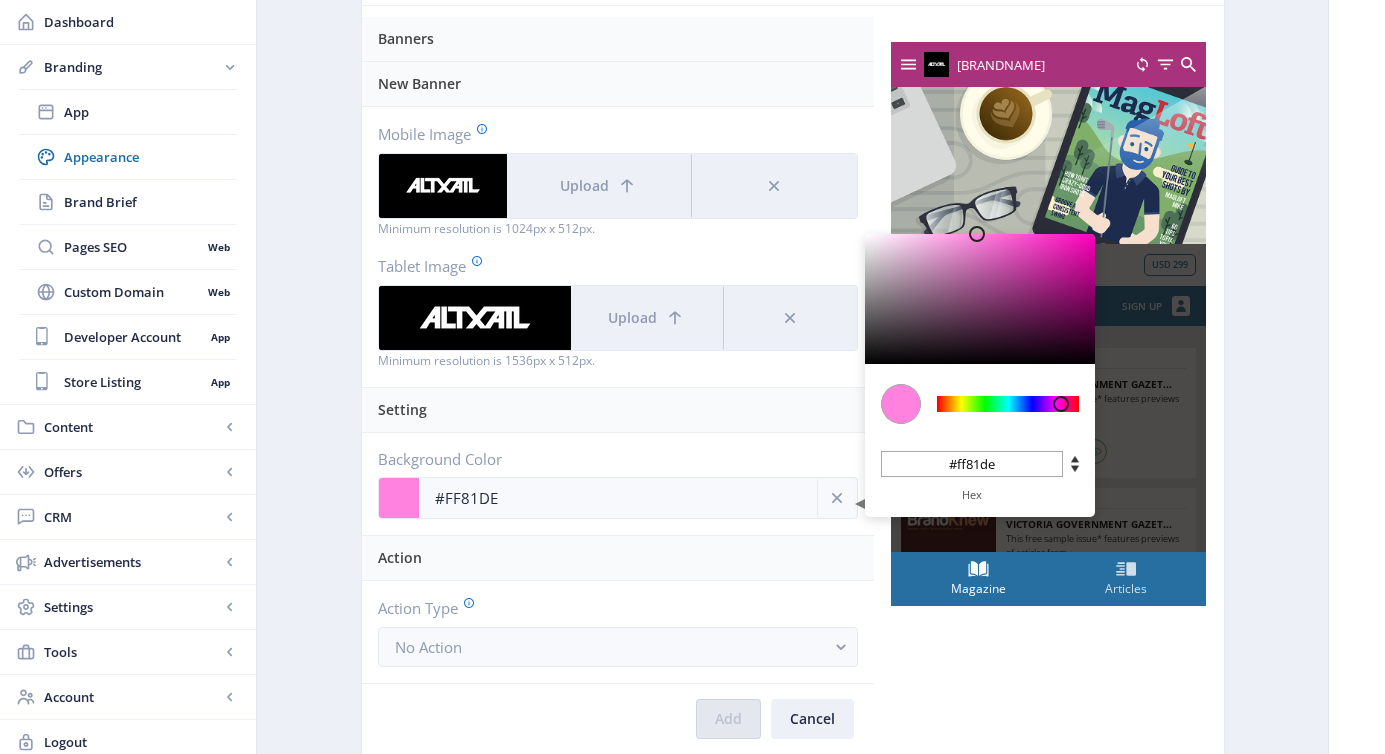 type on "#FF80DE" 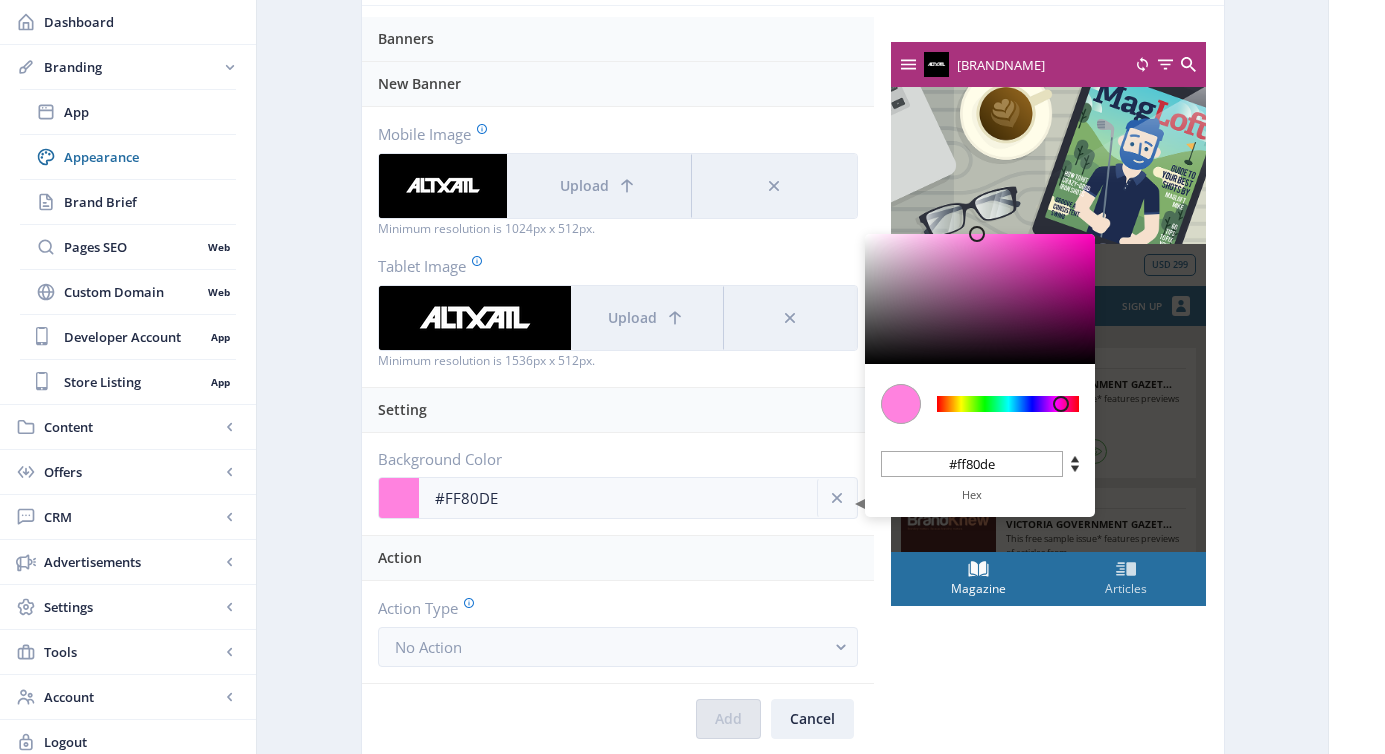 type on "#FF7FDE" 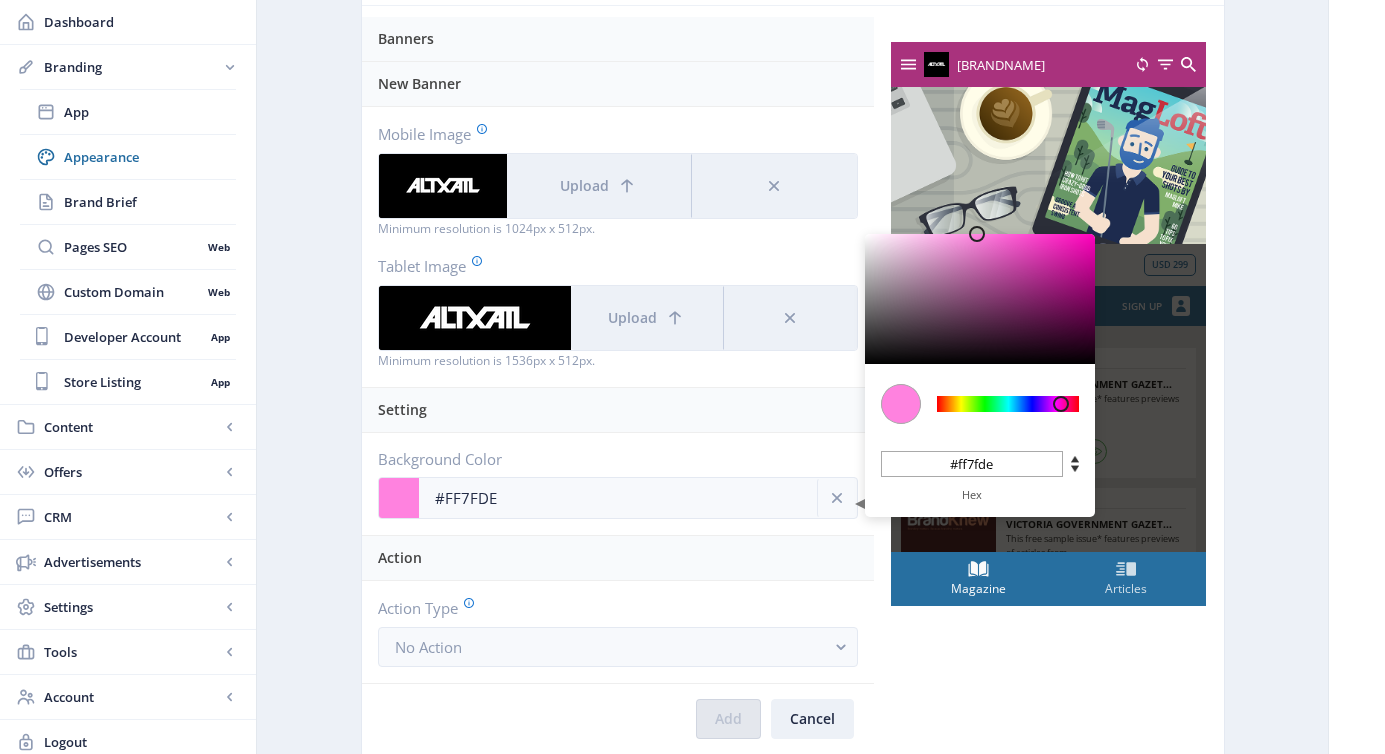 type on "#FF7EDD" 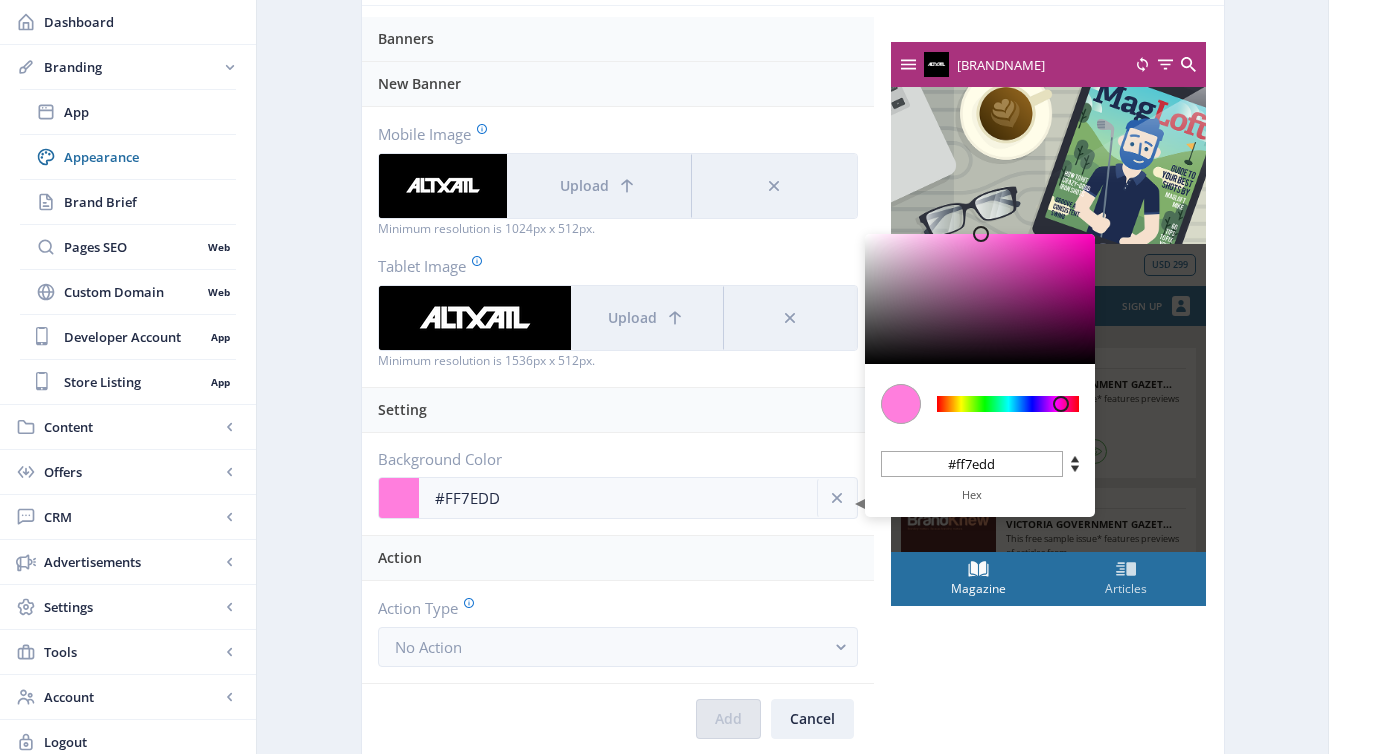 type on "#FF79DC" 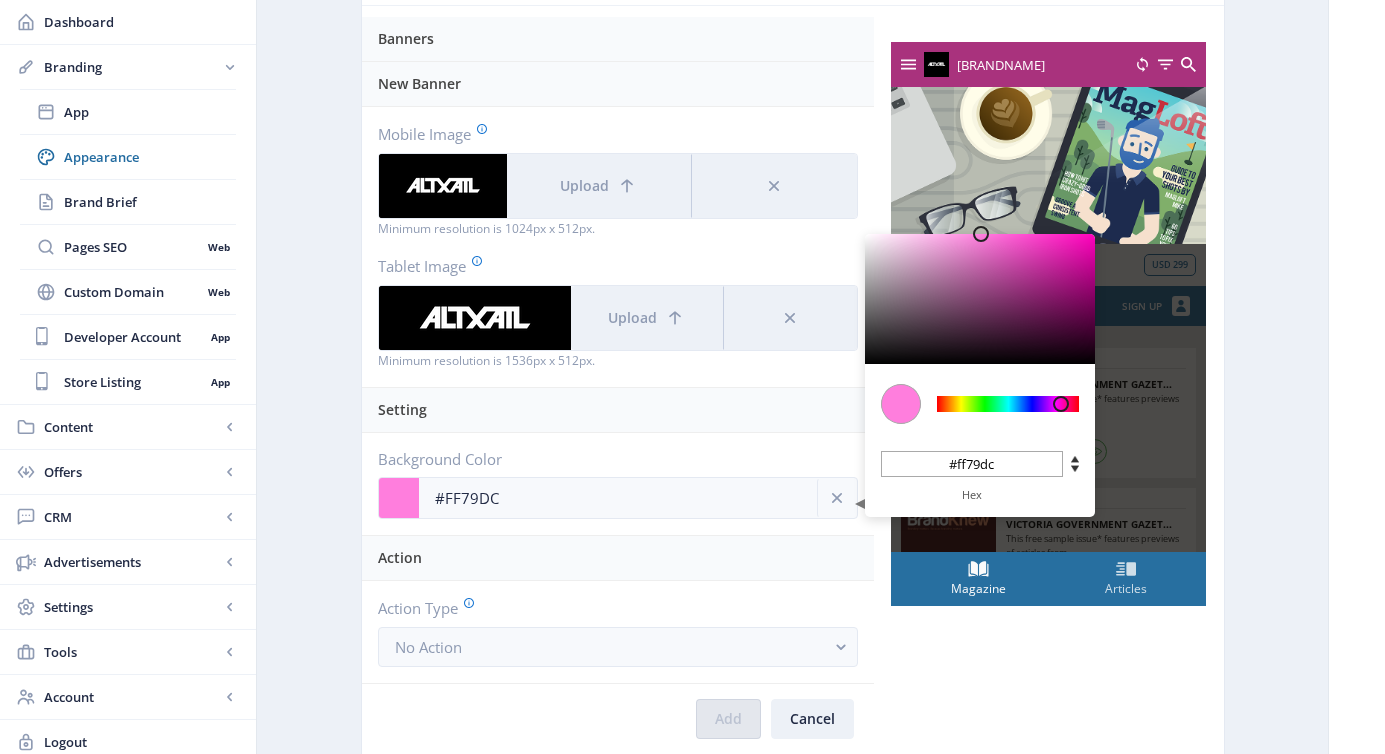 type on "#FF78DC" 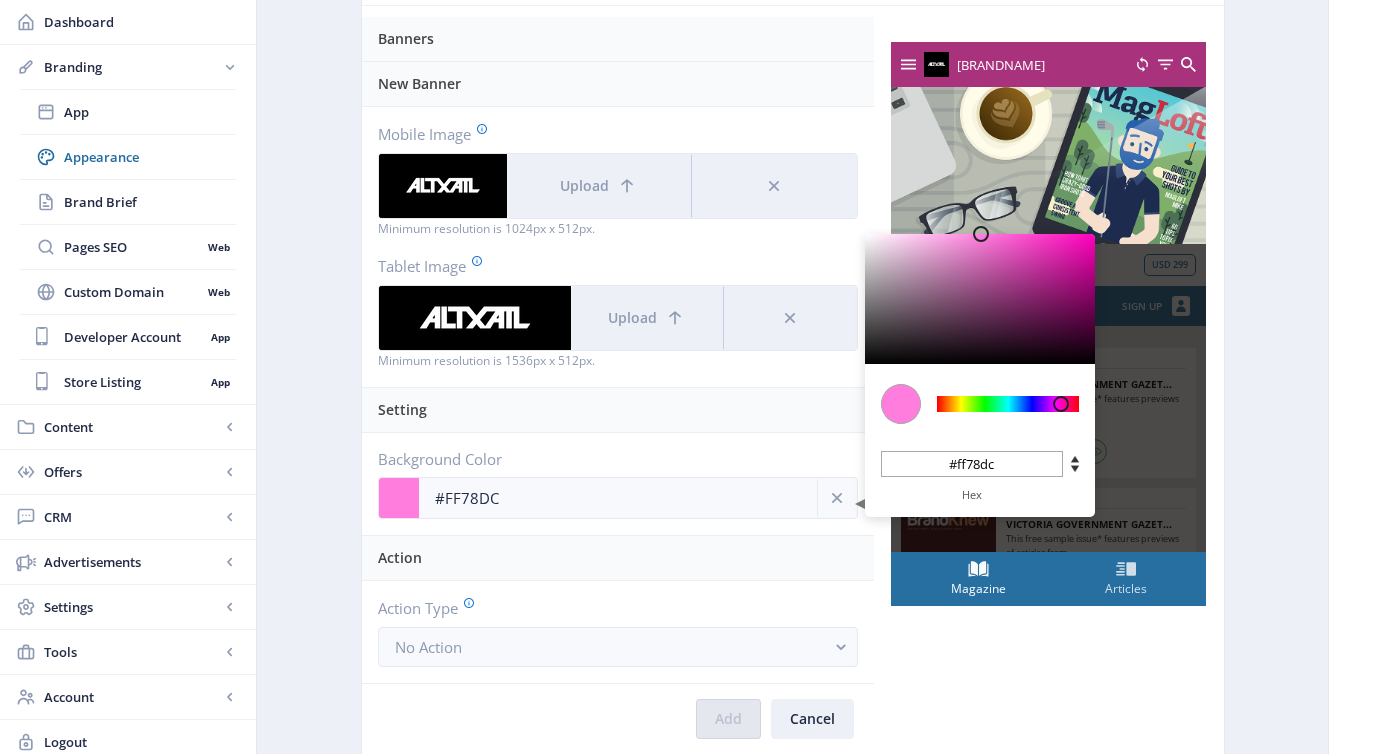 type on "#FF76DB" 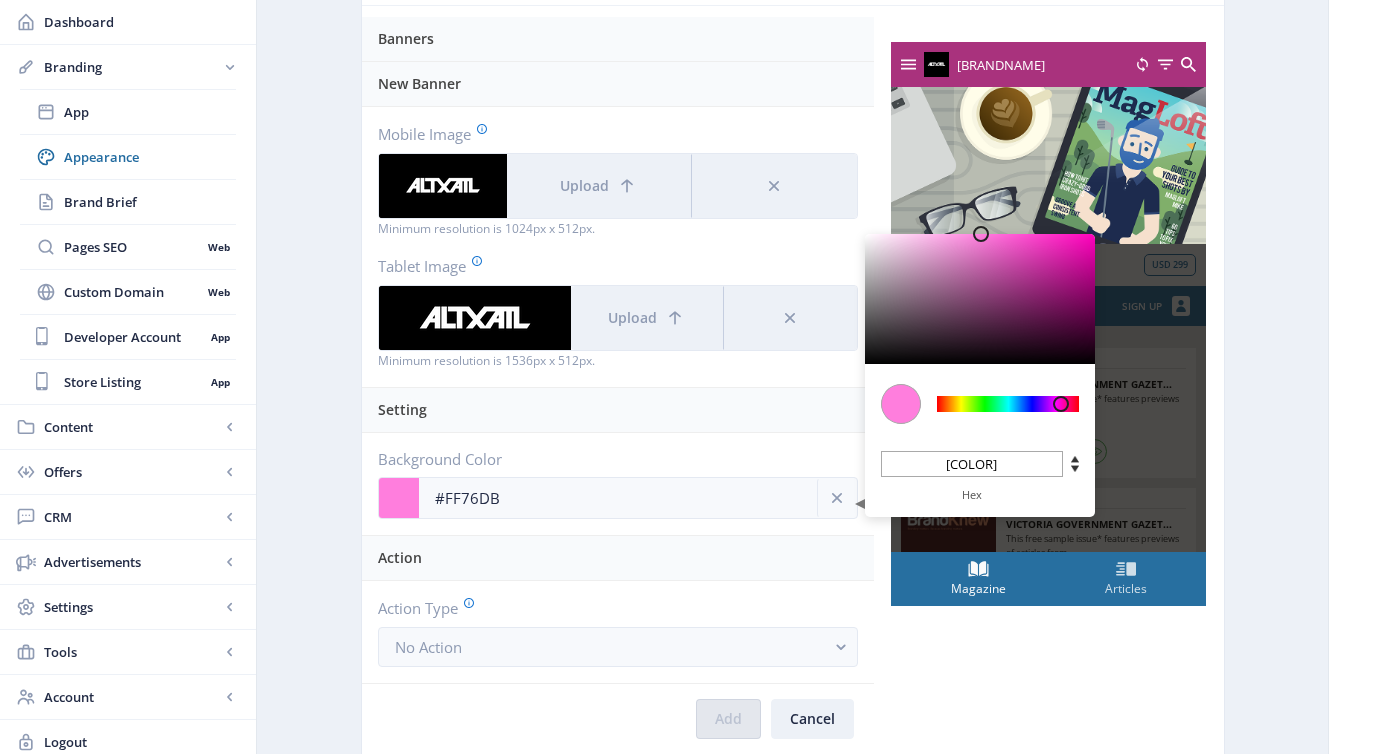 type on "#FF74DB" 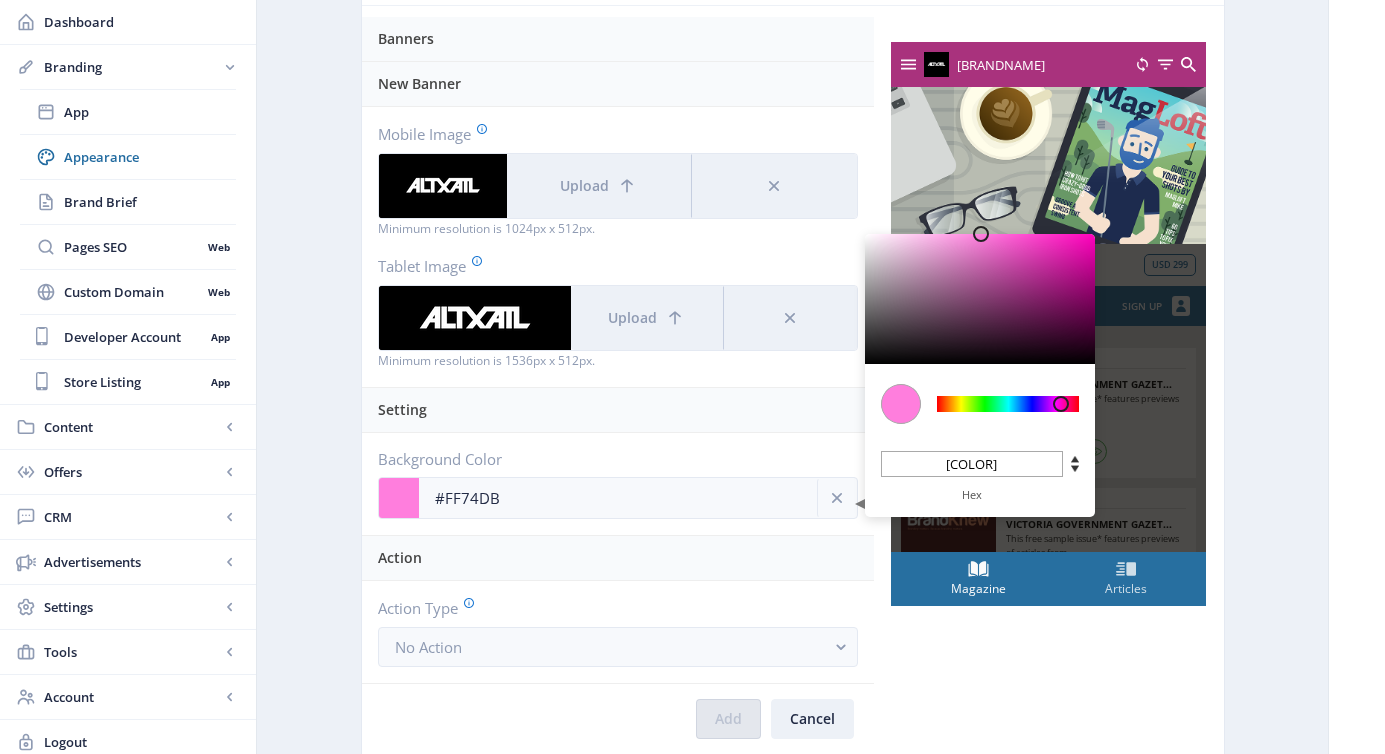 type on "#FF73DA" 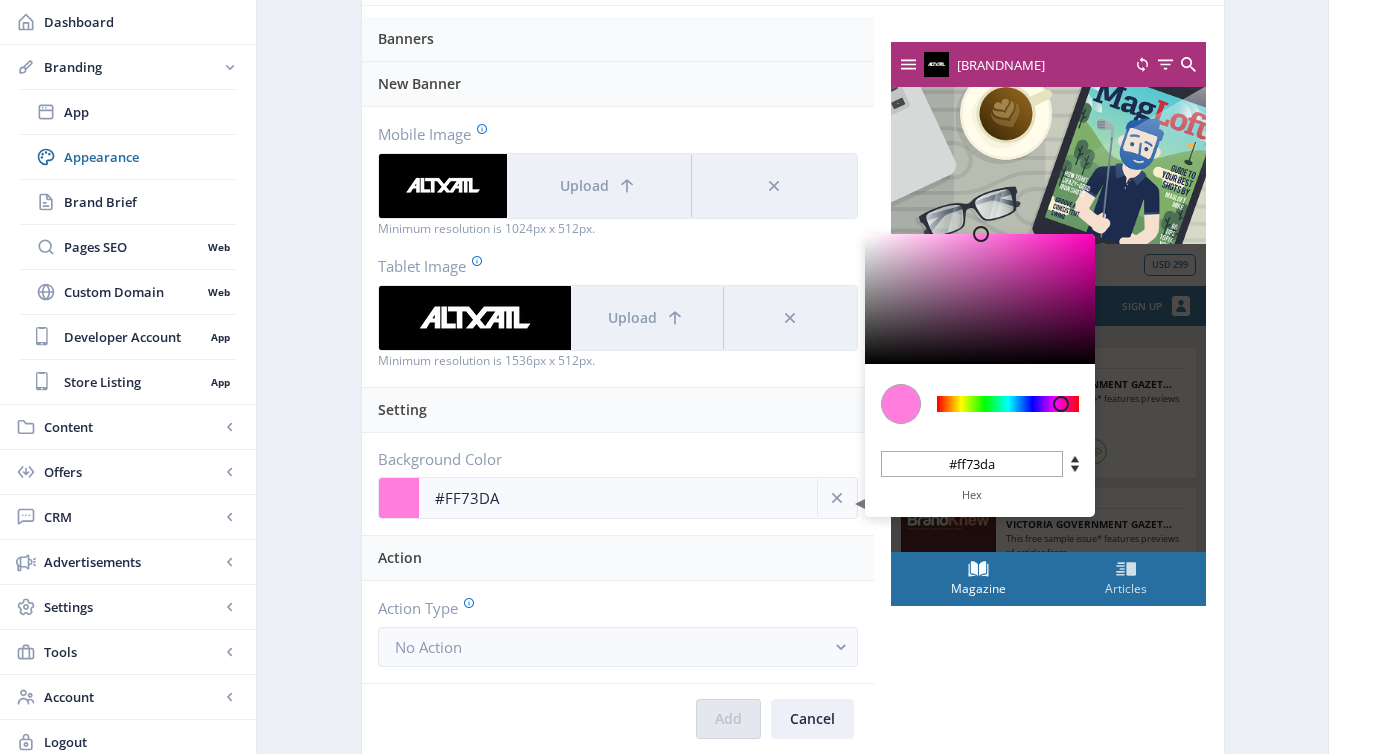 type on "[COLOR]" 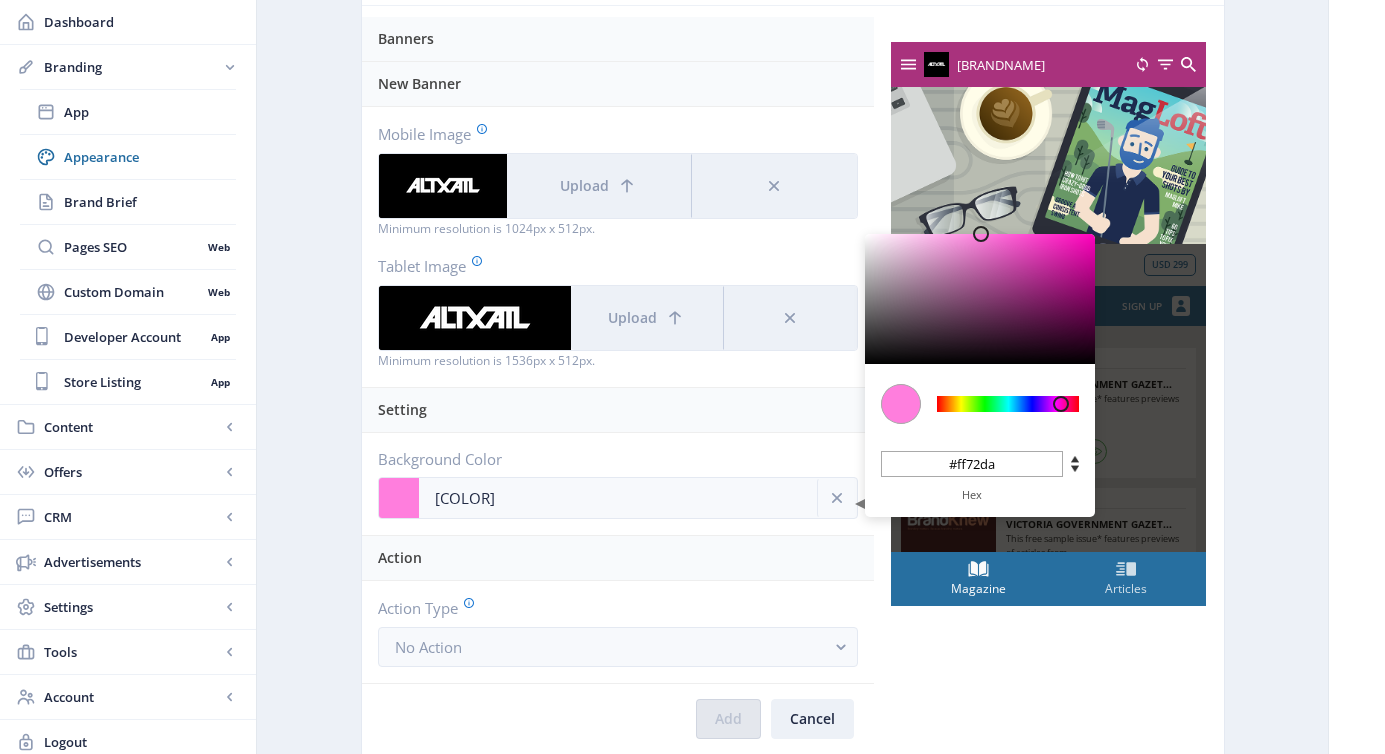 type on "#FF71DA" 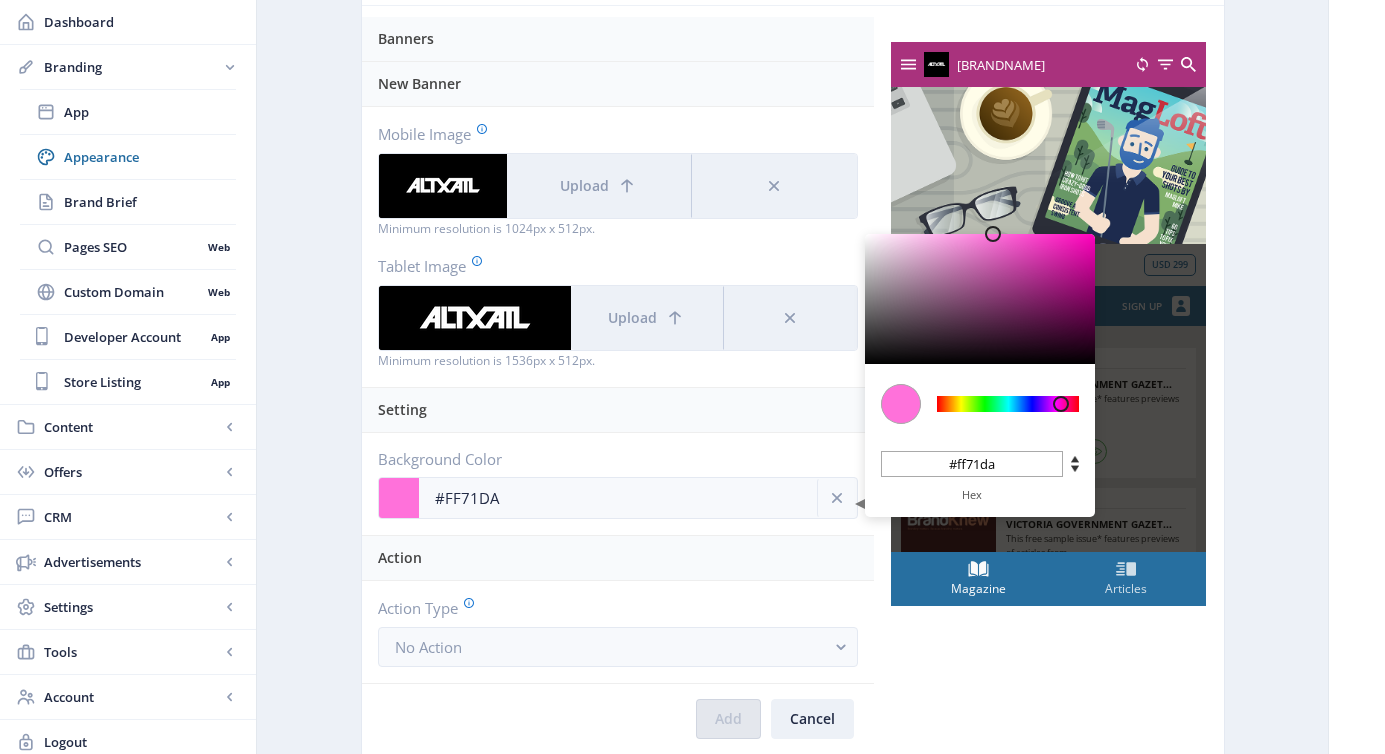 type on "#FF6FDA" 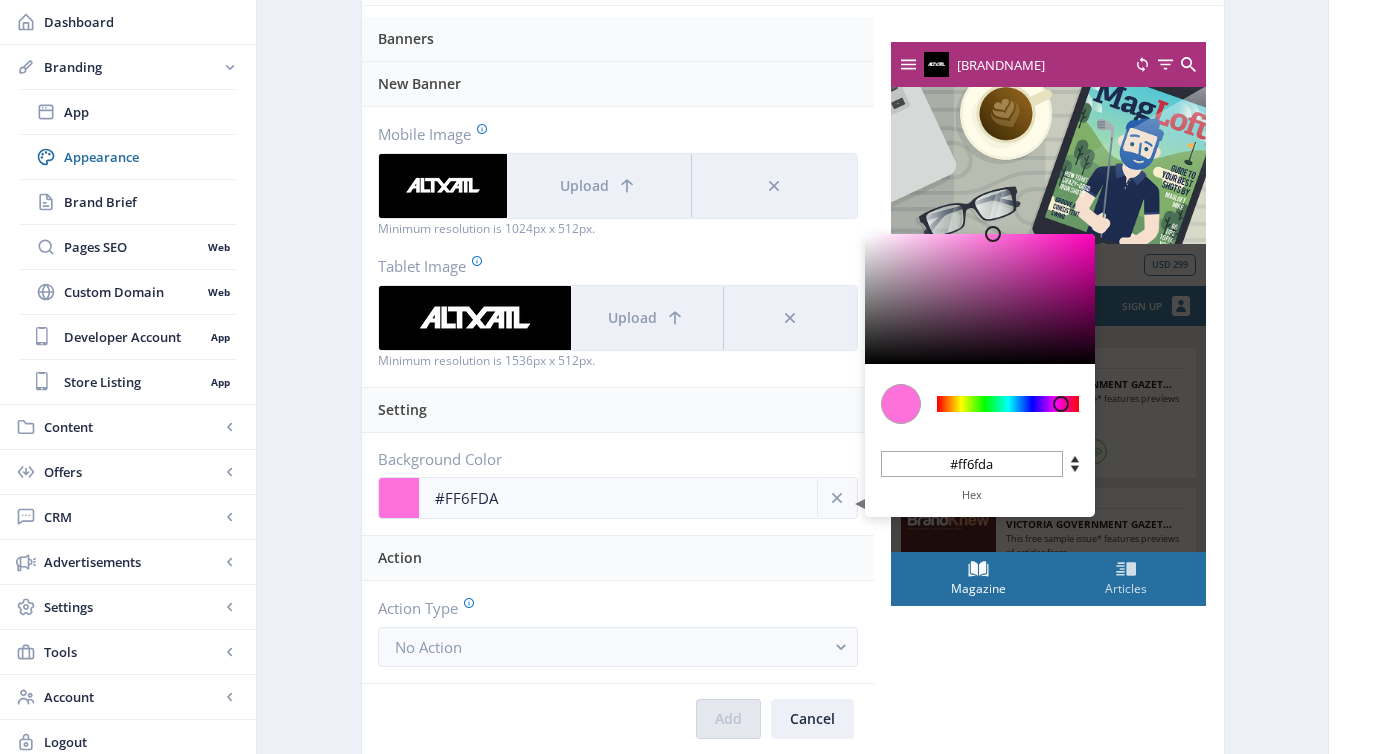 type on "#FF6ED9" 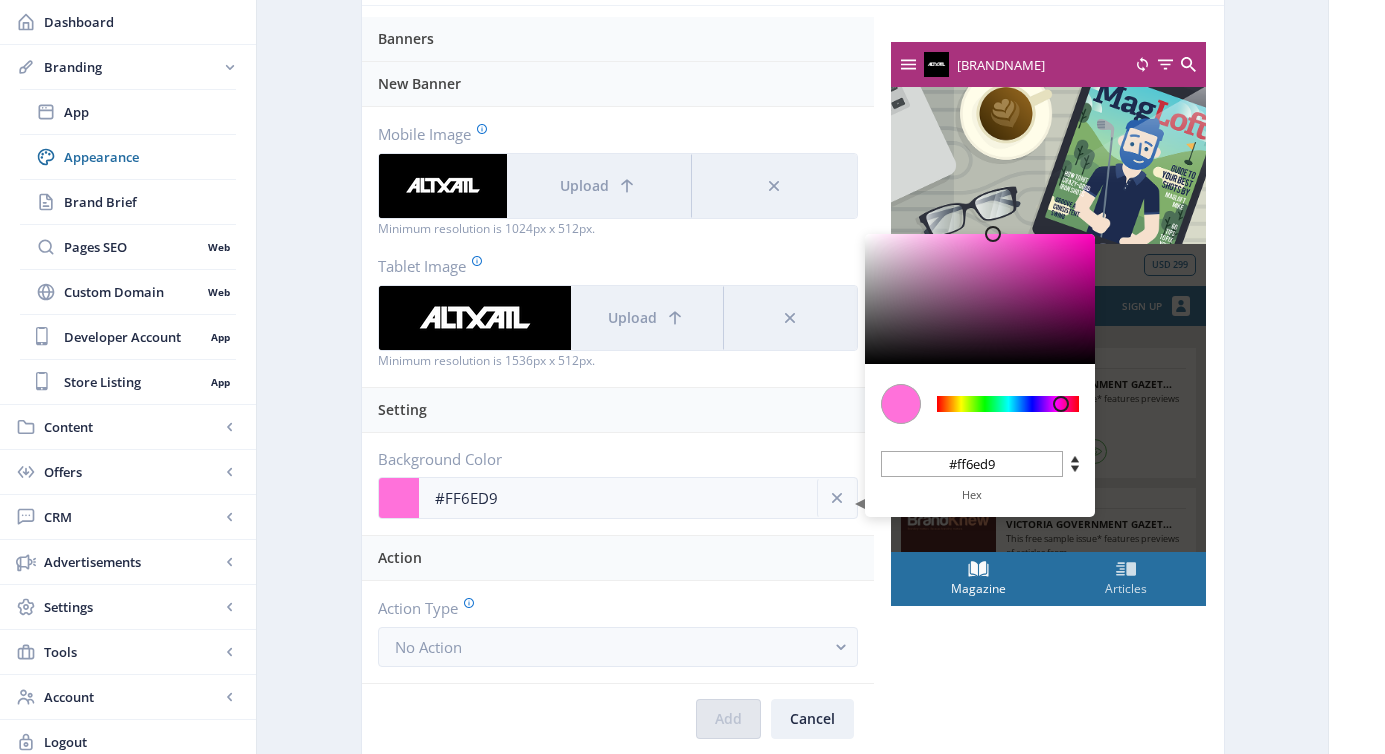 type on "#FF6DD9" 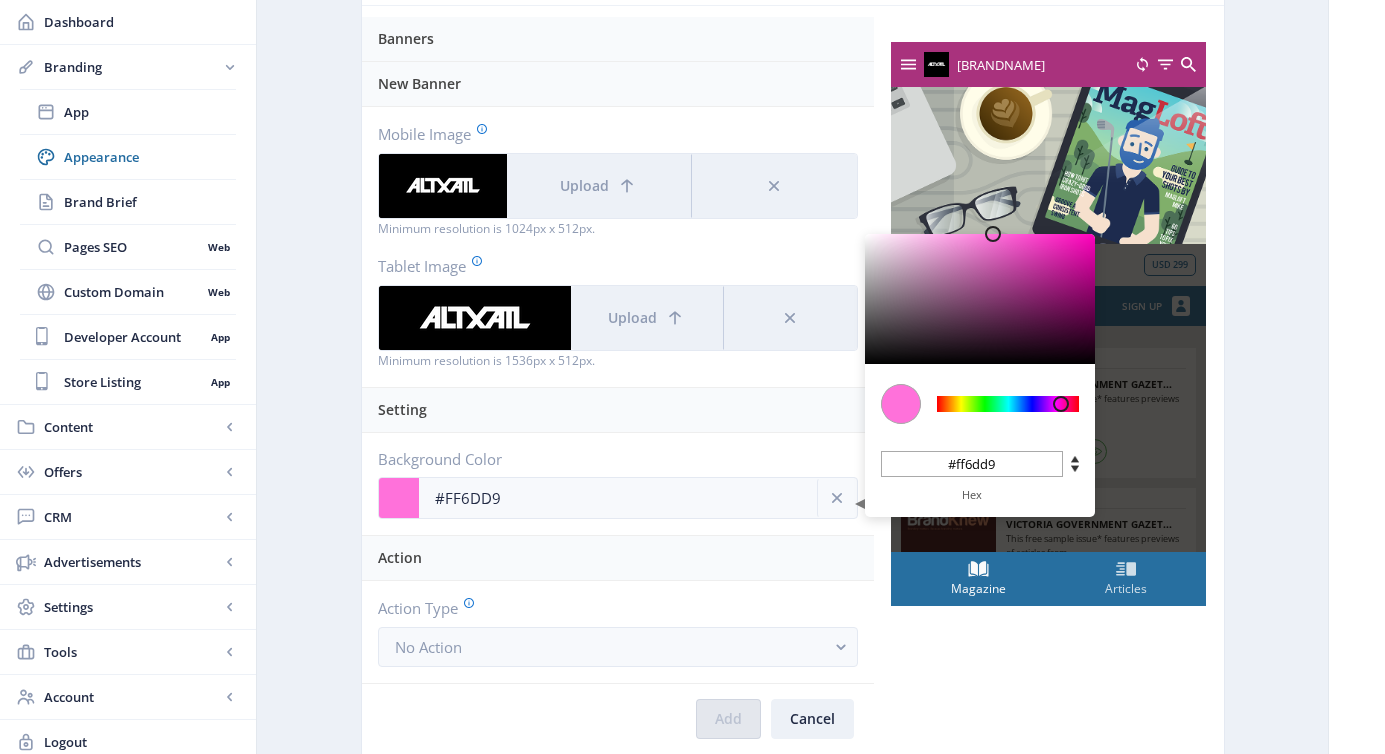 type on "#FF6CD9" 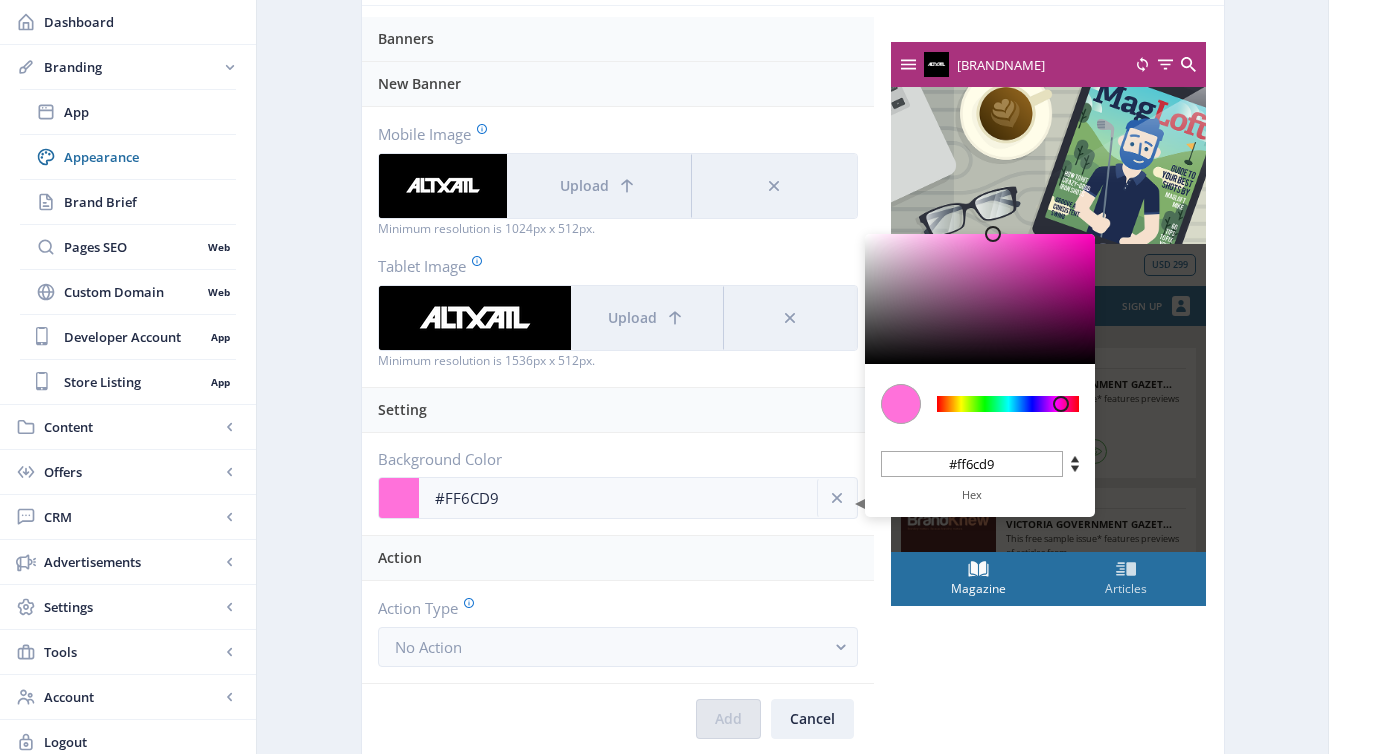 type on "#FF6BD8" 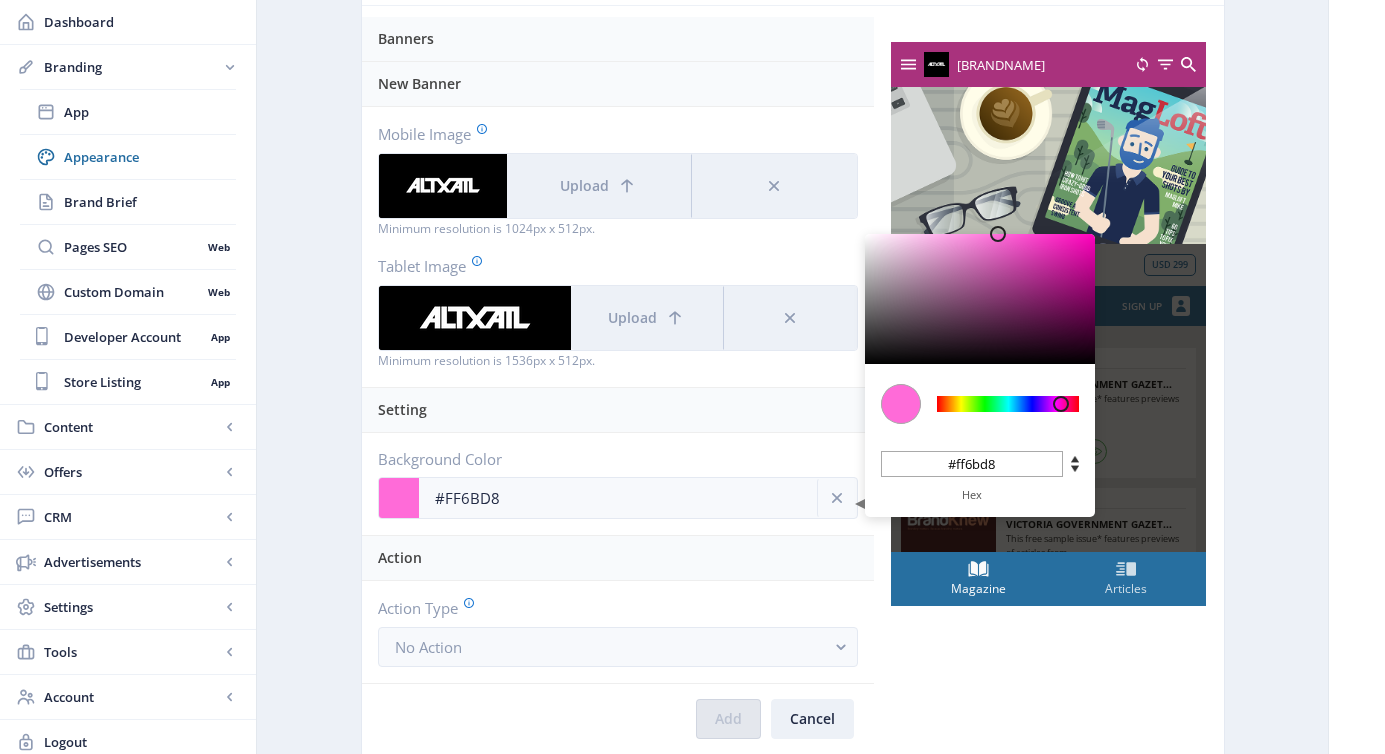 type on "#FF6CD9" 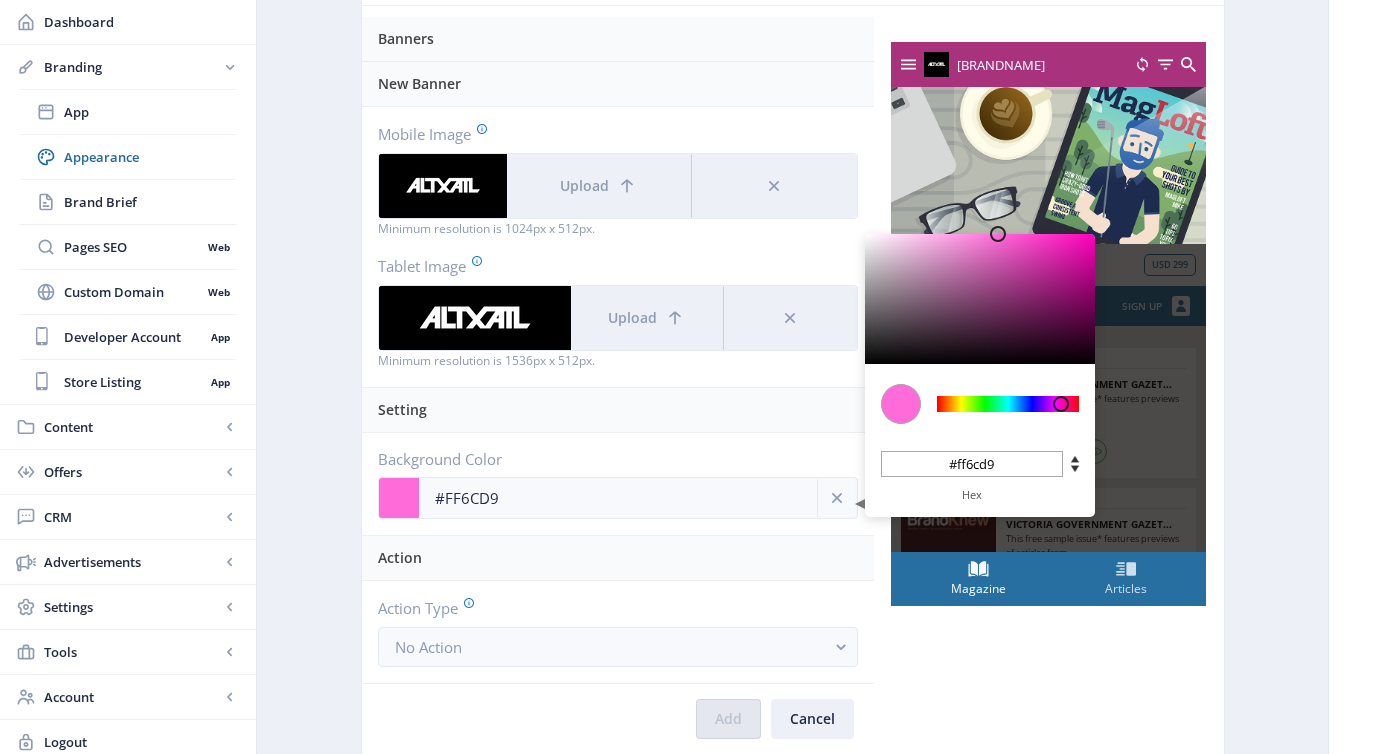 type on "#FF6DD9" 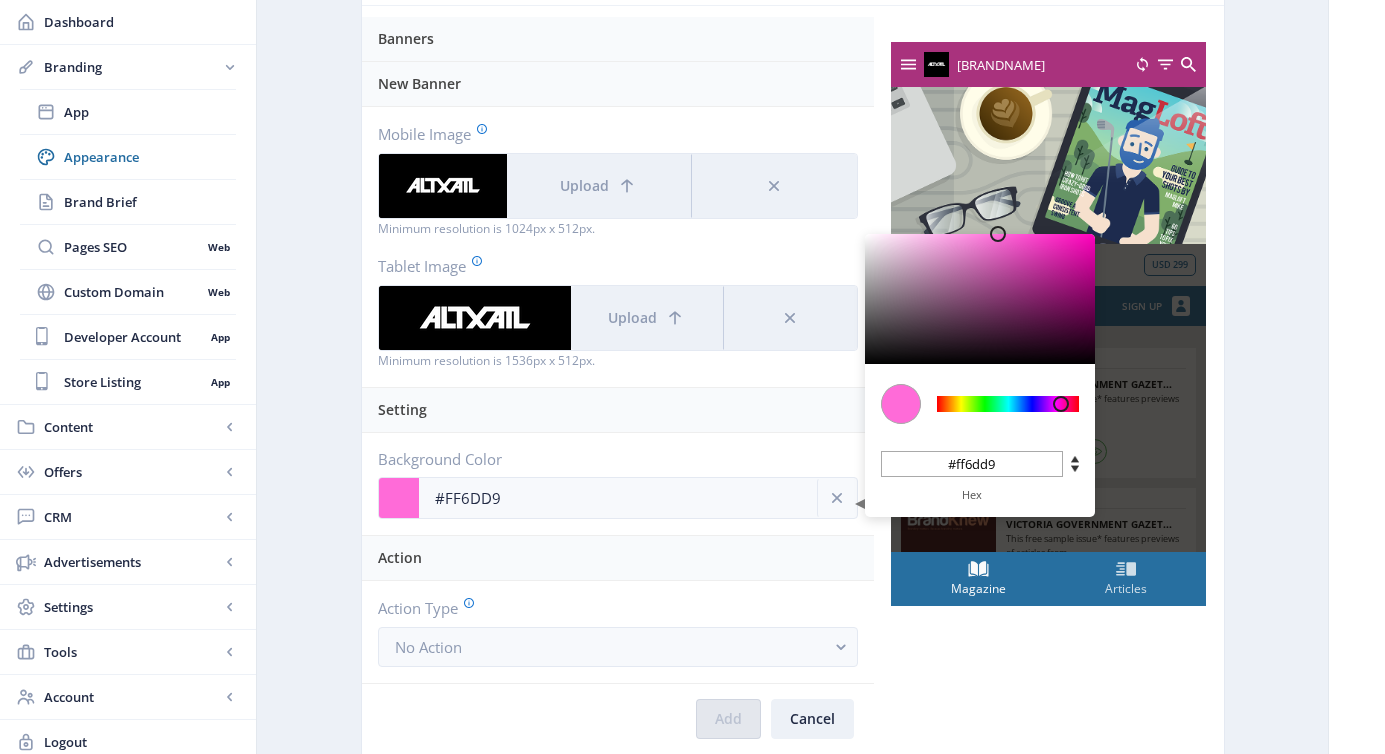 type on "#FF6ED9" 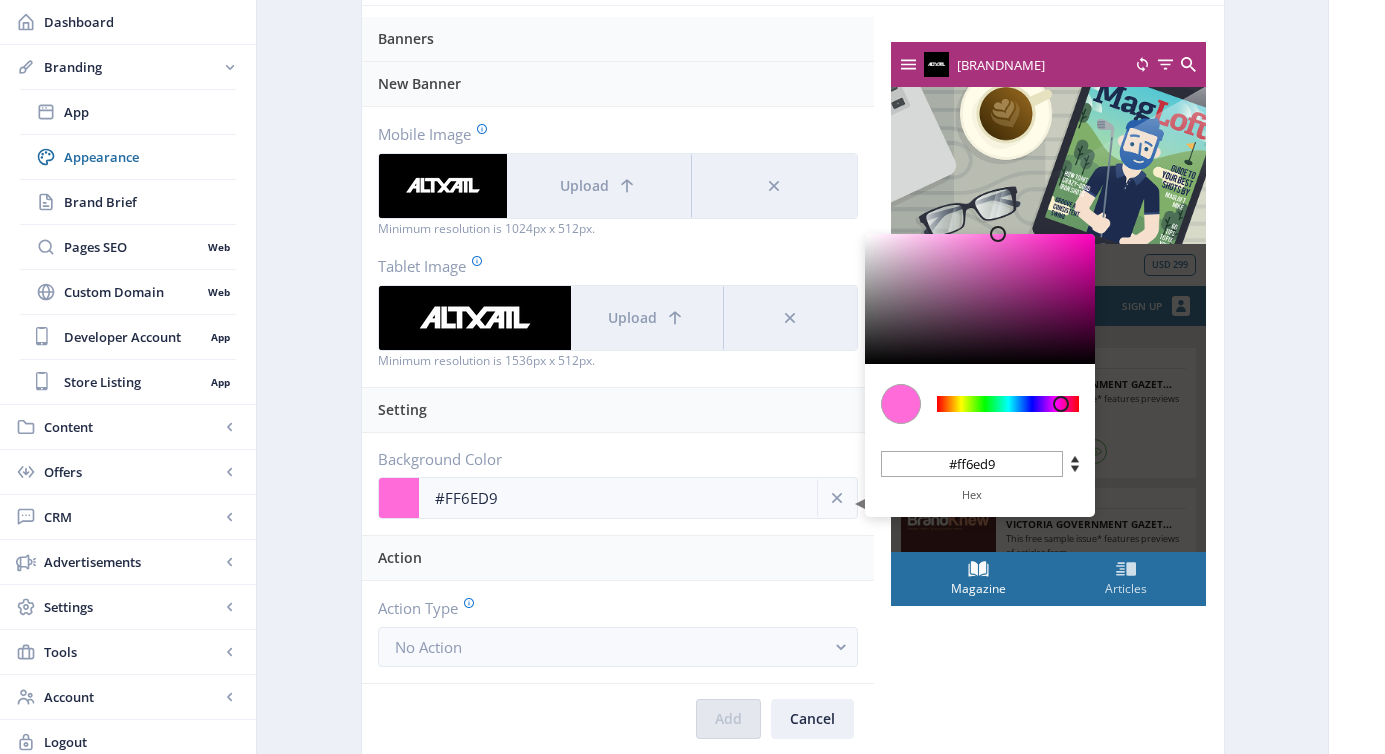 type on "#FF6FDA" 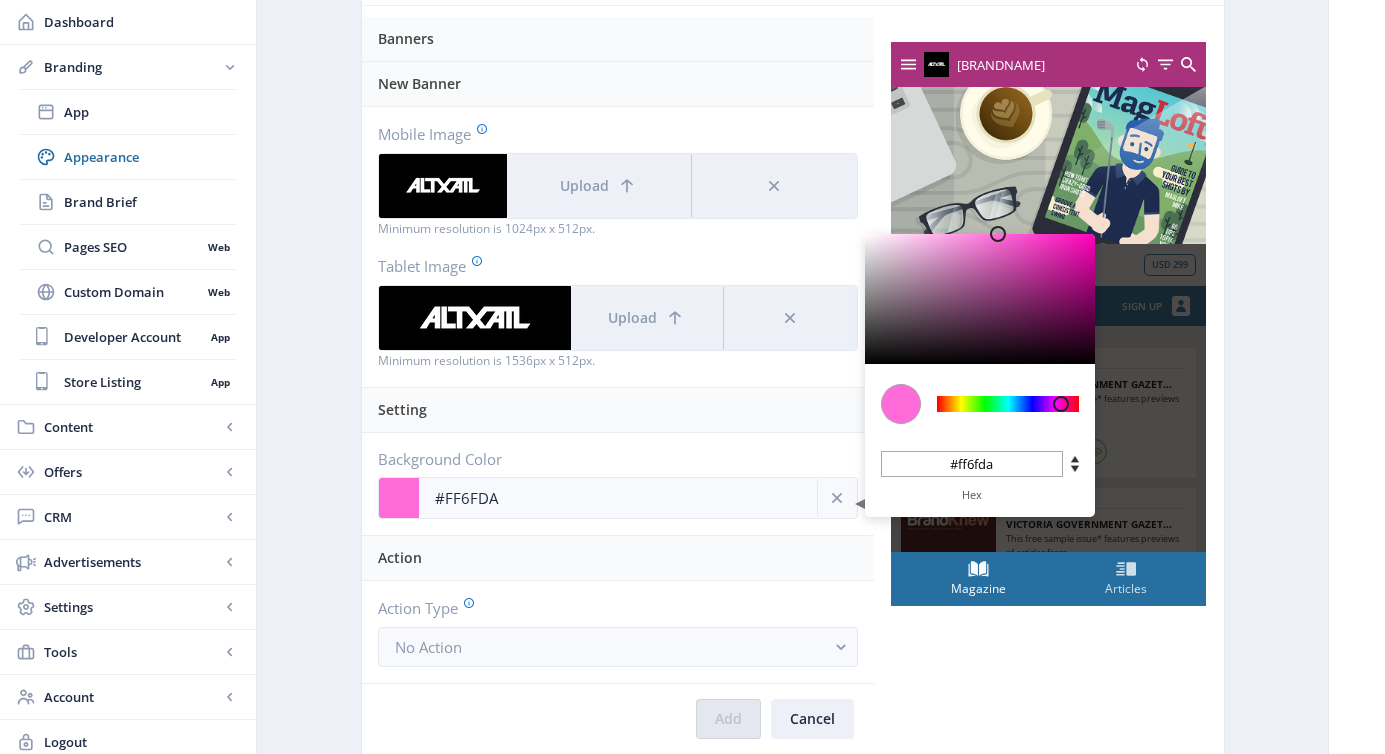 type on "#FF71DA" 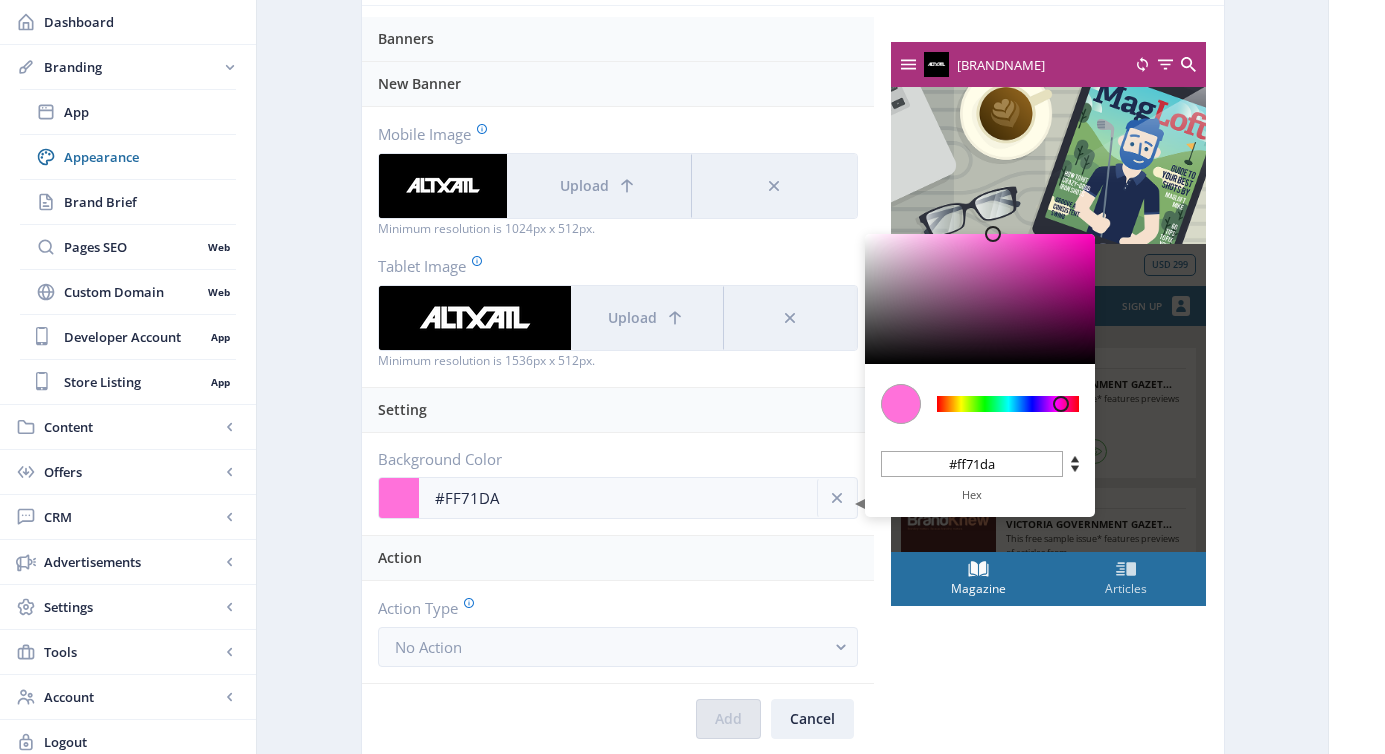 type on "[COLOR]" 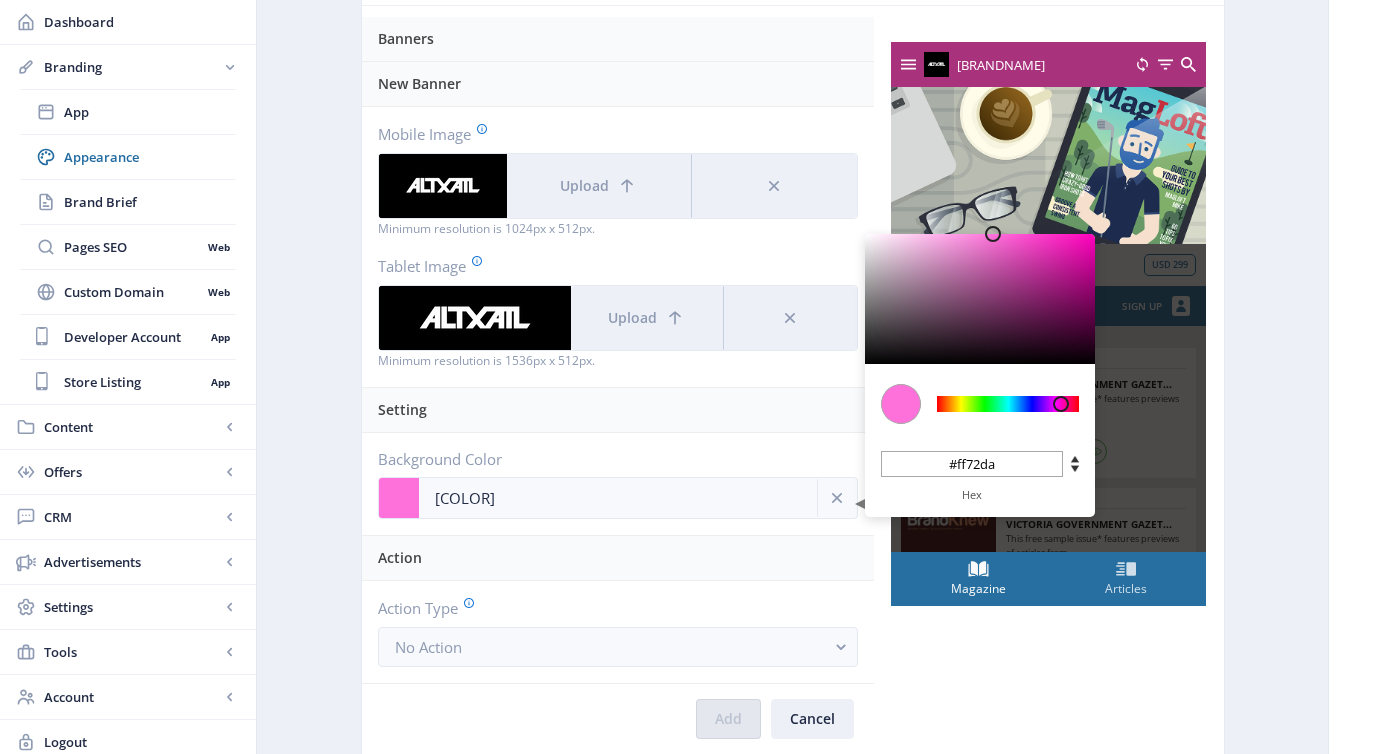 type on "#FF73DA" 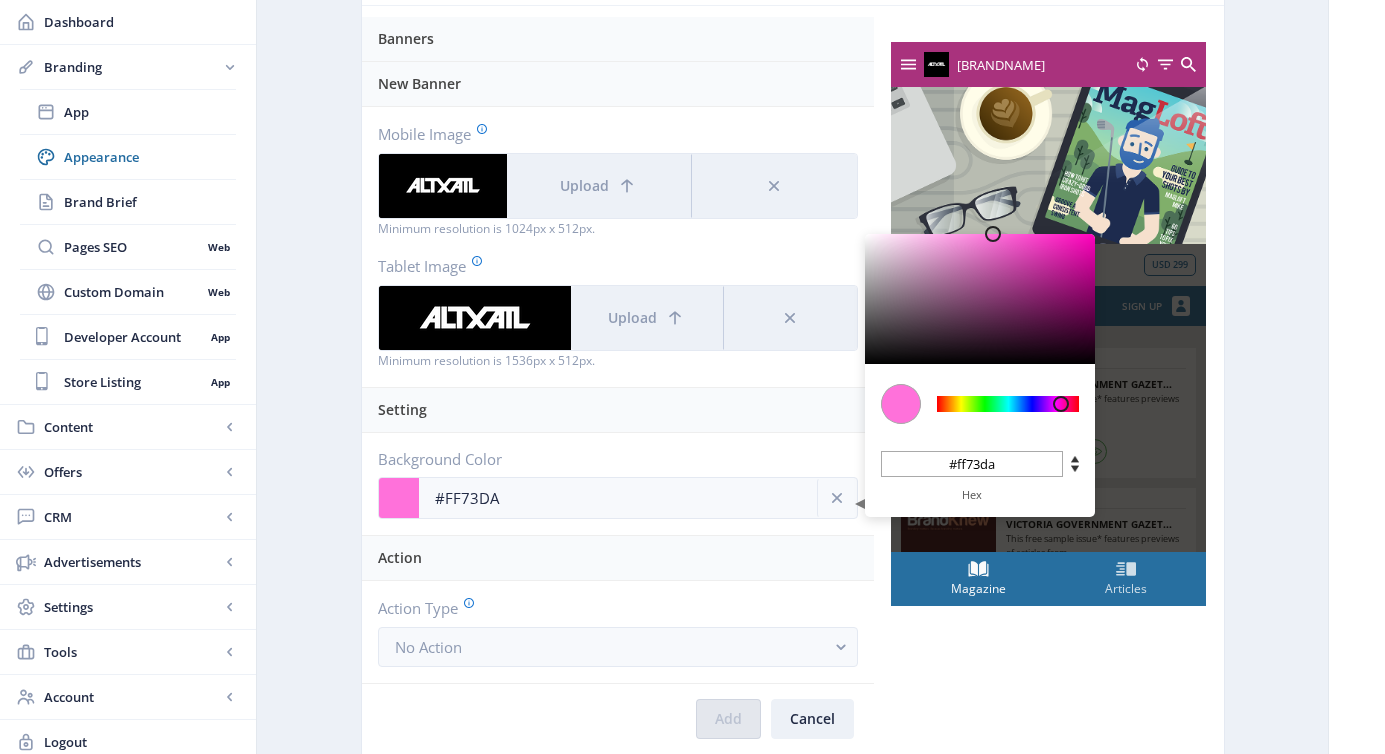 type on "#FF76DB" 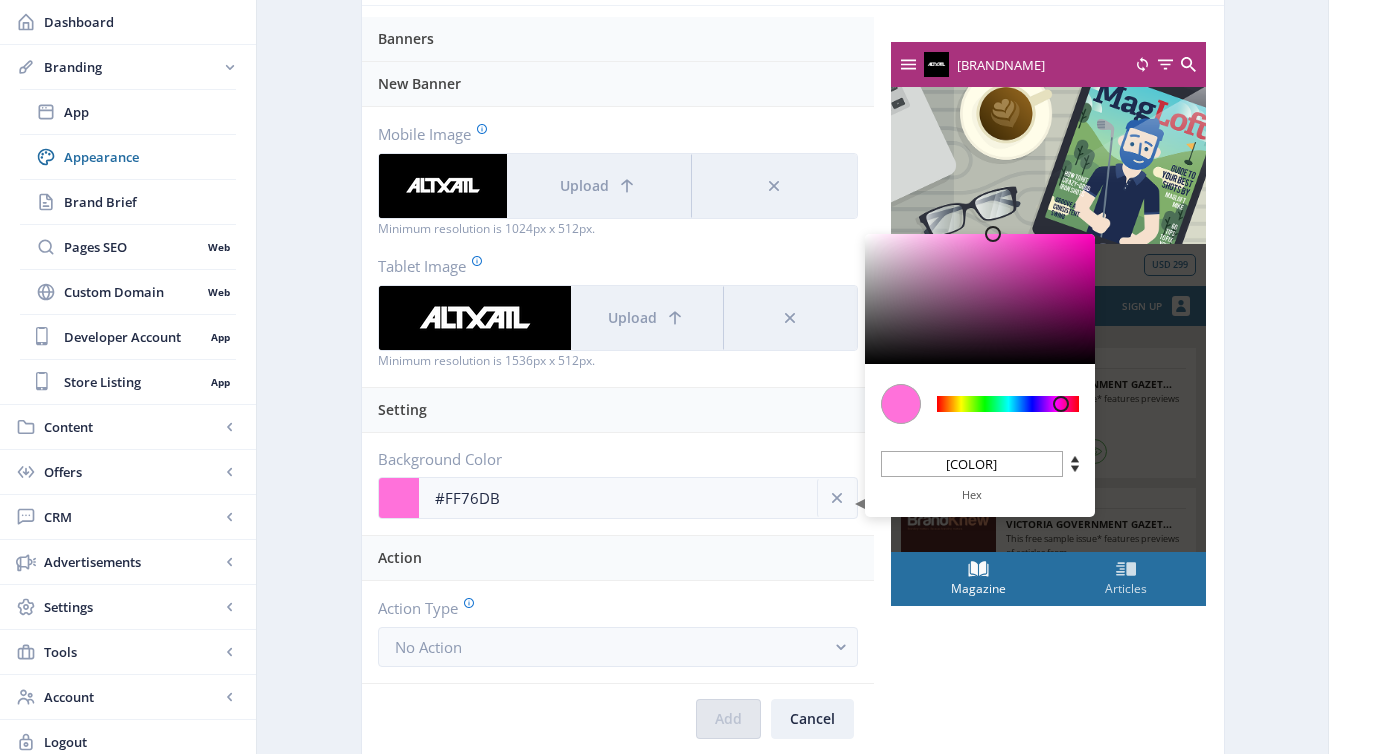 type on "#FF7CDD" 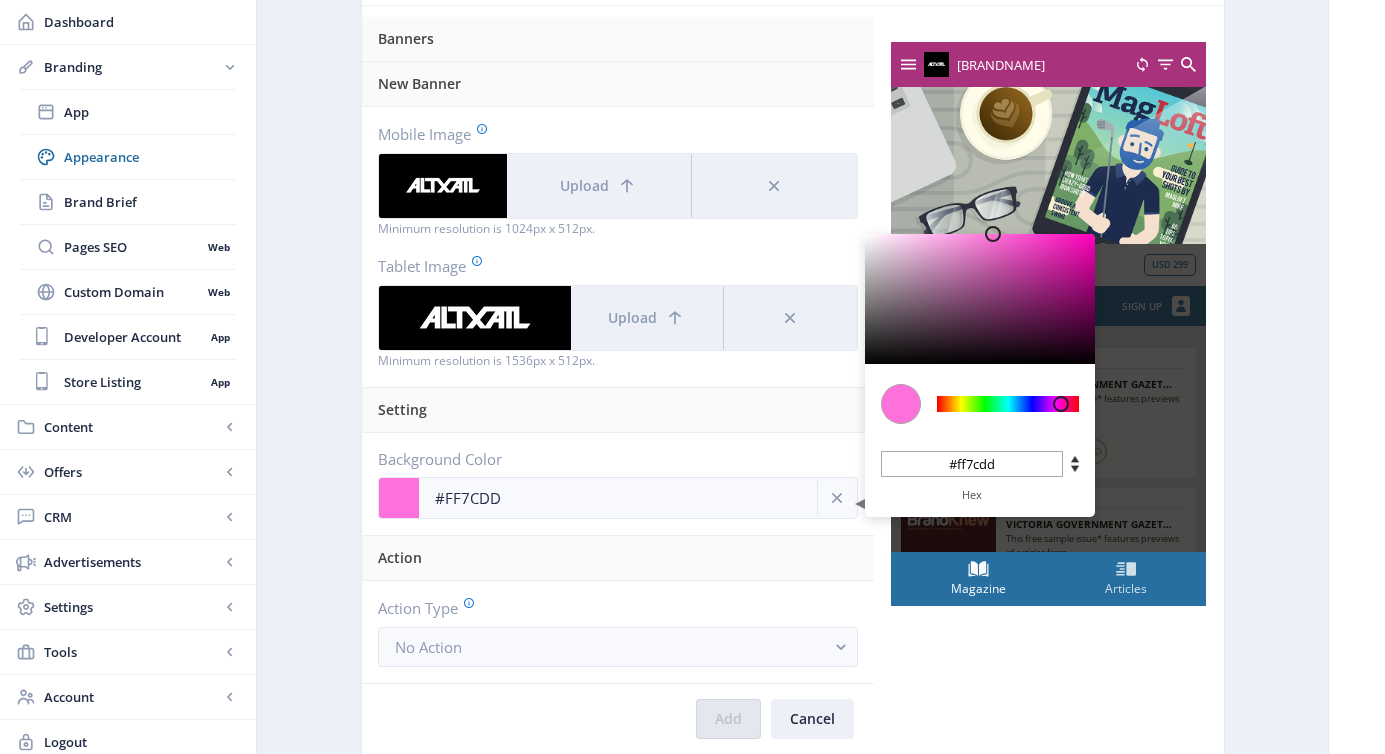 type on "[COLOR]" 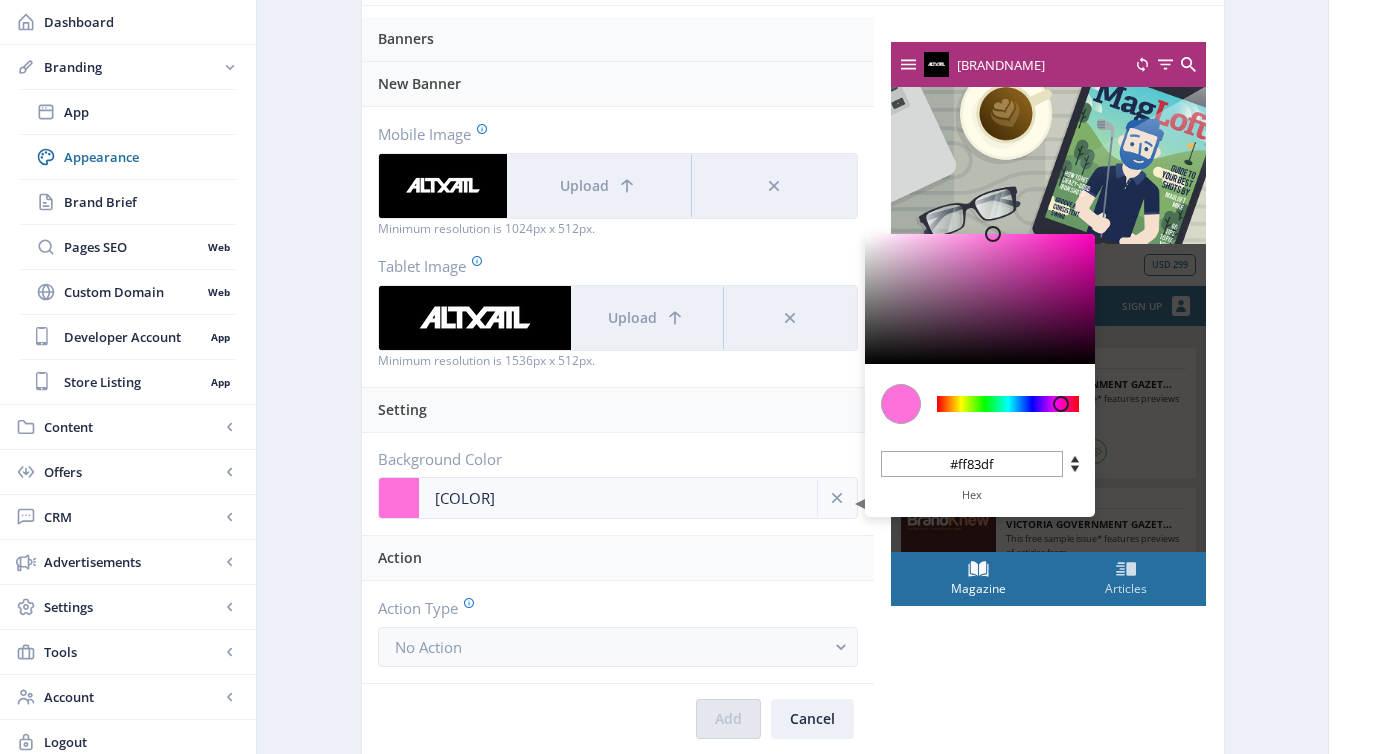 type on "#FF8EE2" 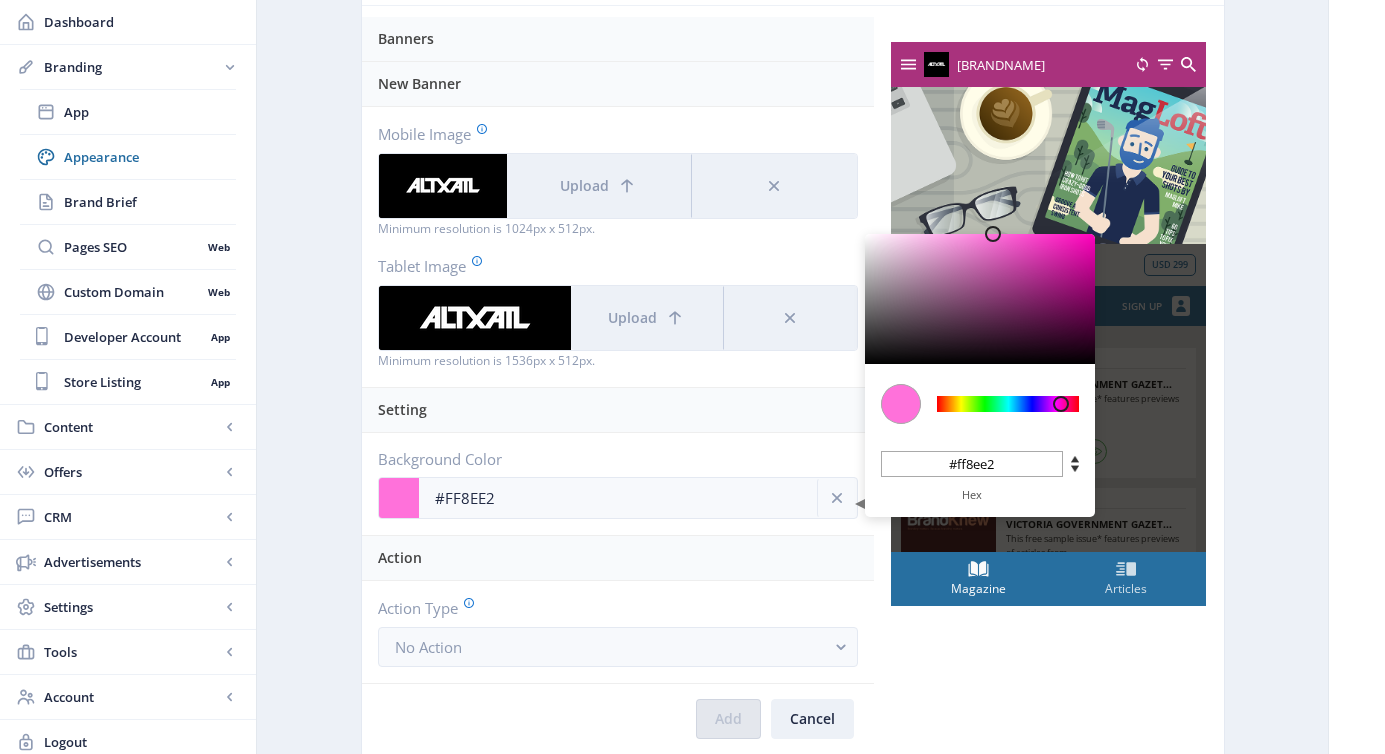 type on "#FF98E4" 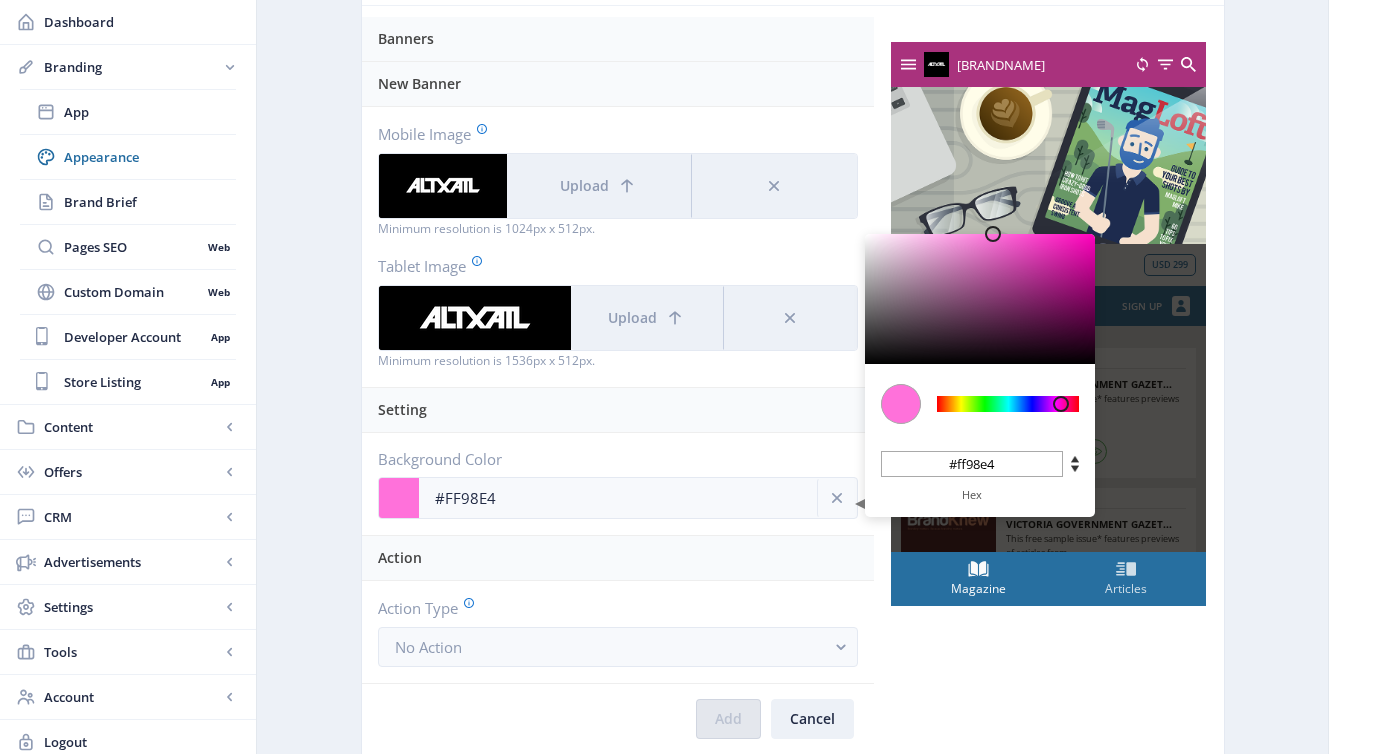 type on "#FFA0E6" 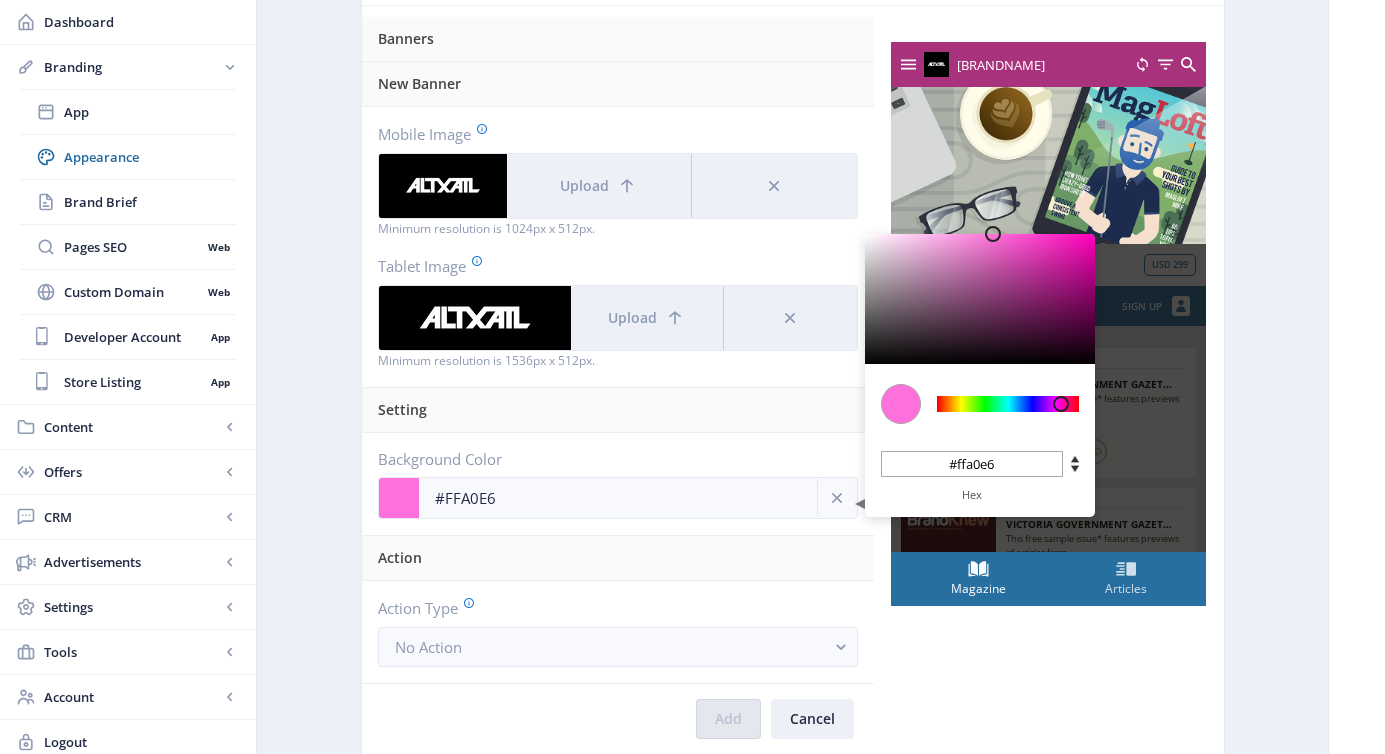 type on "#FFA7E8" 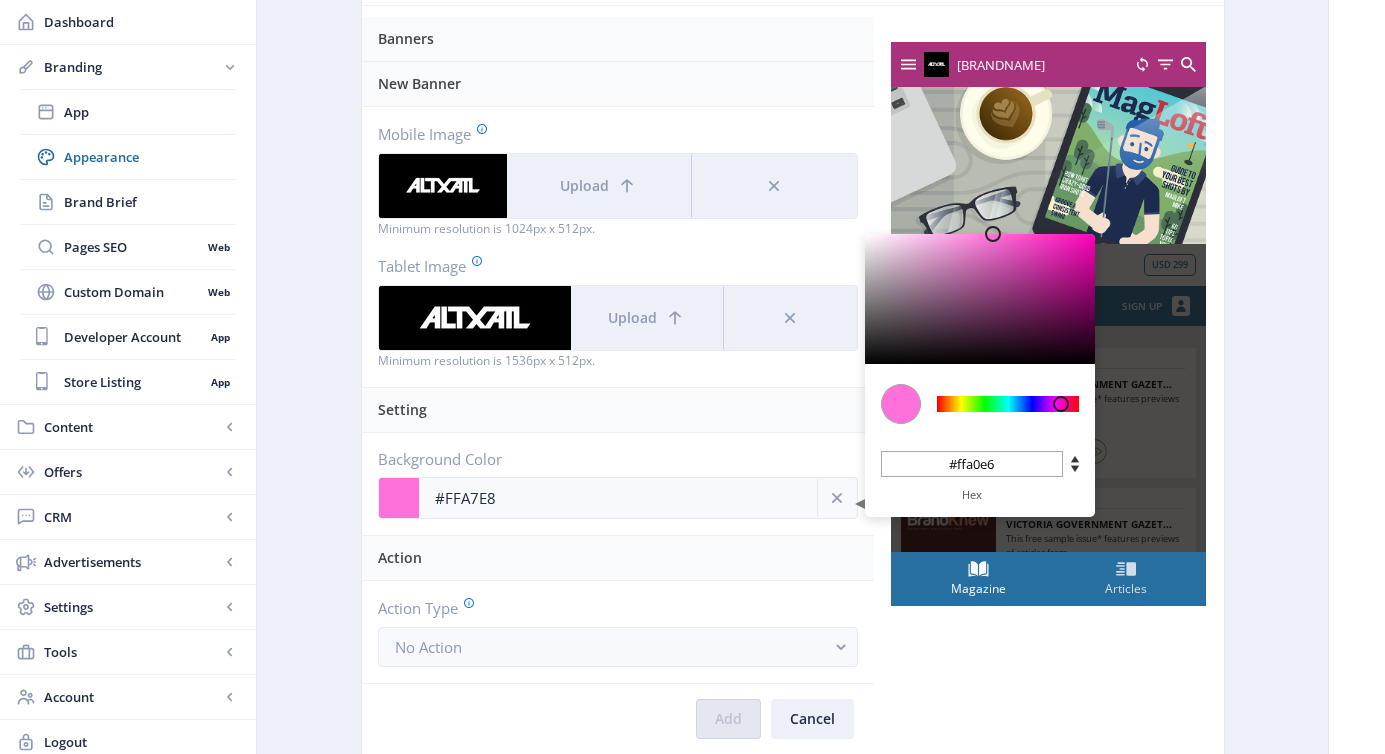 type on "#ffa7e8" 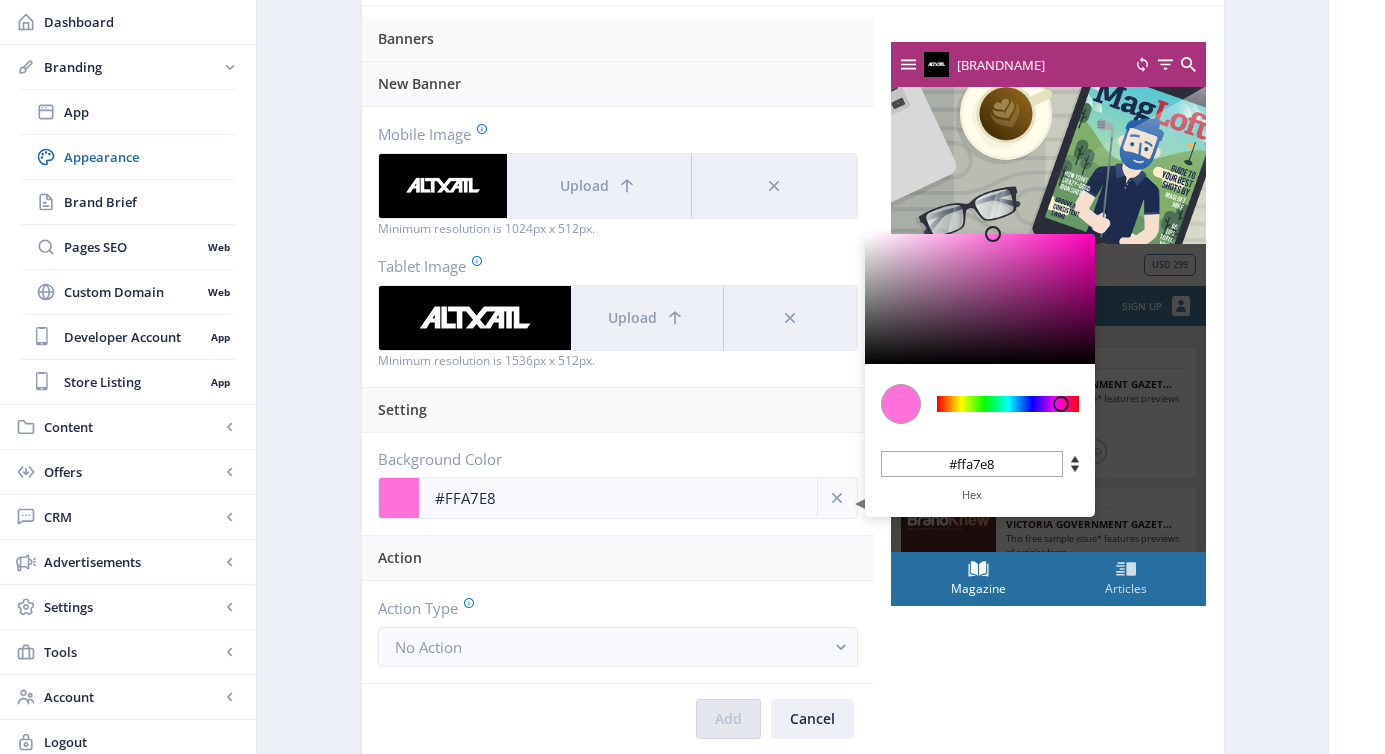 type on "#FFAAE9" 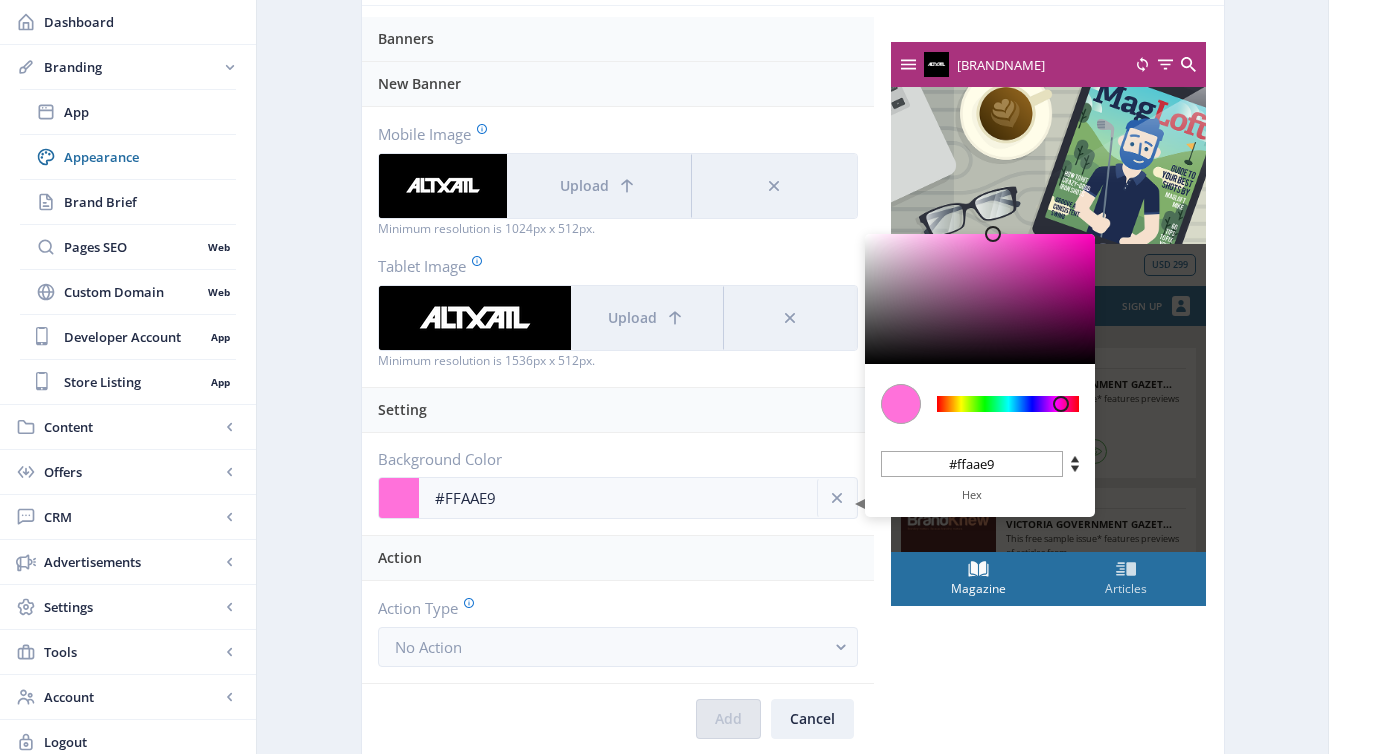 type on "#FFACE9" 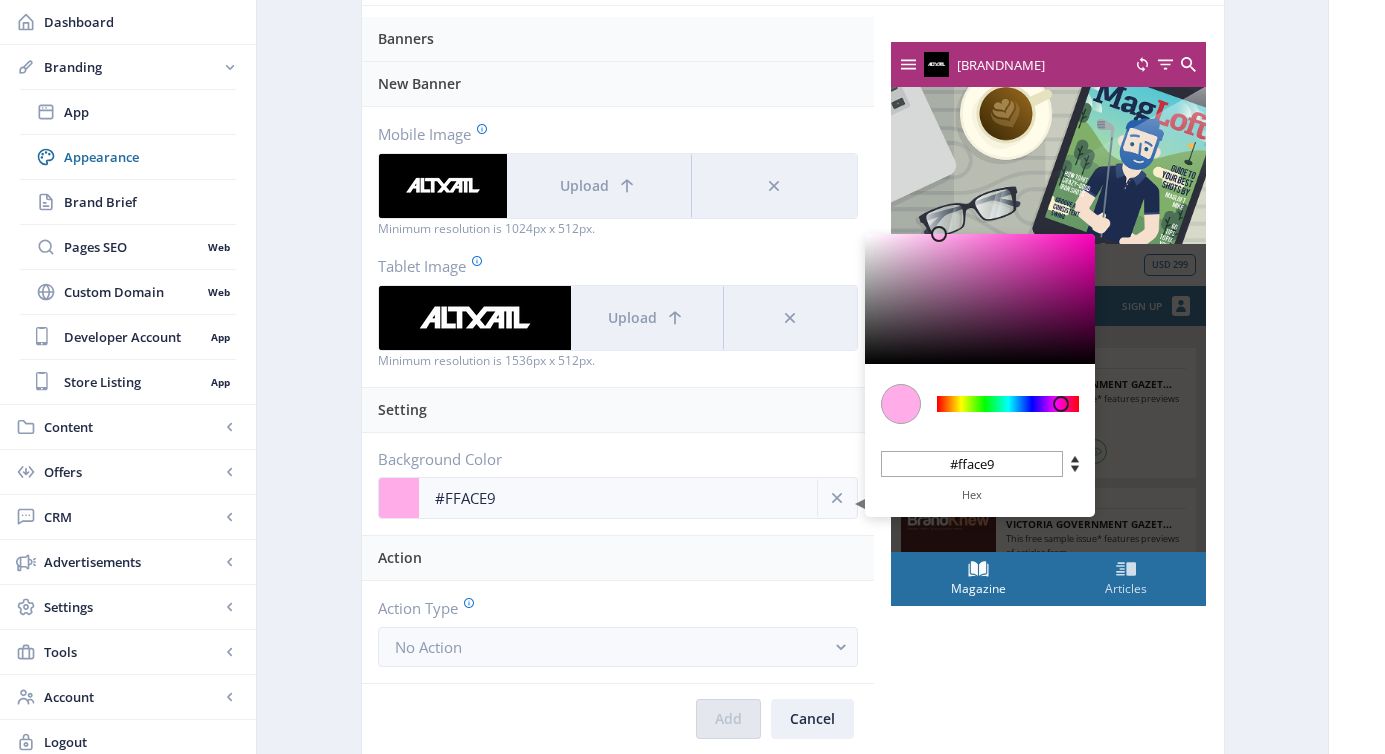 type on "#FFABE9" 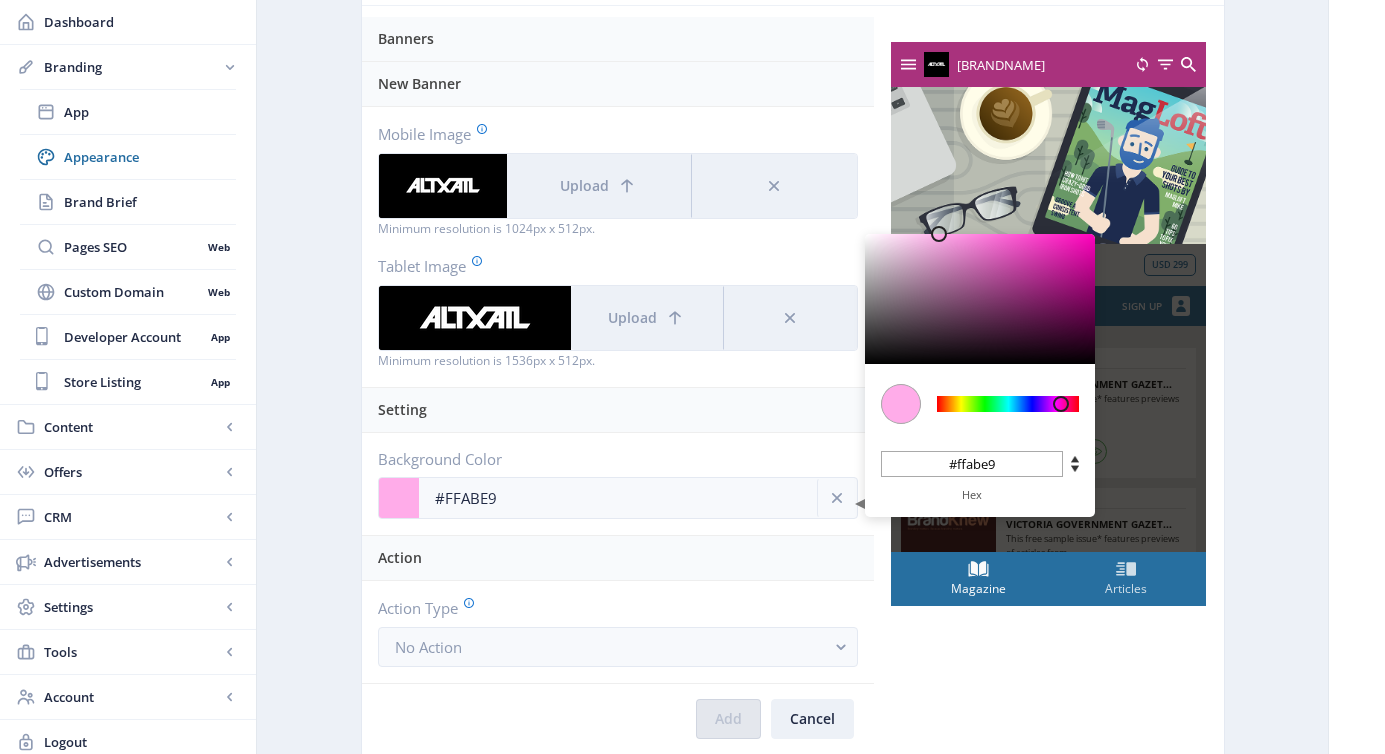 type on "#FFAAE9" 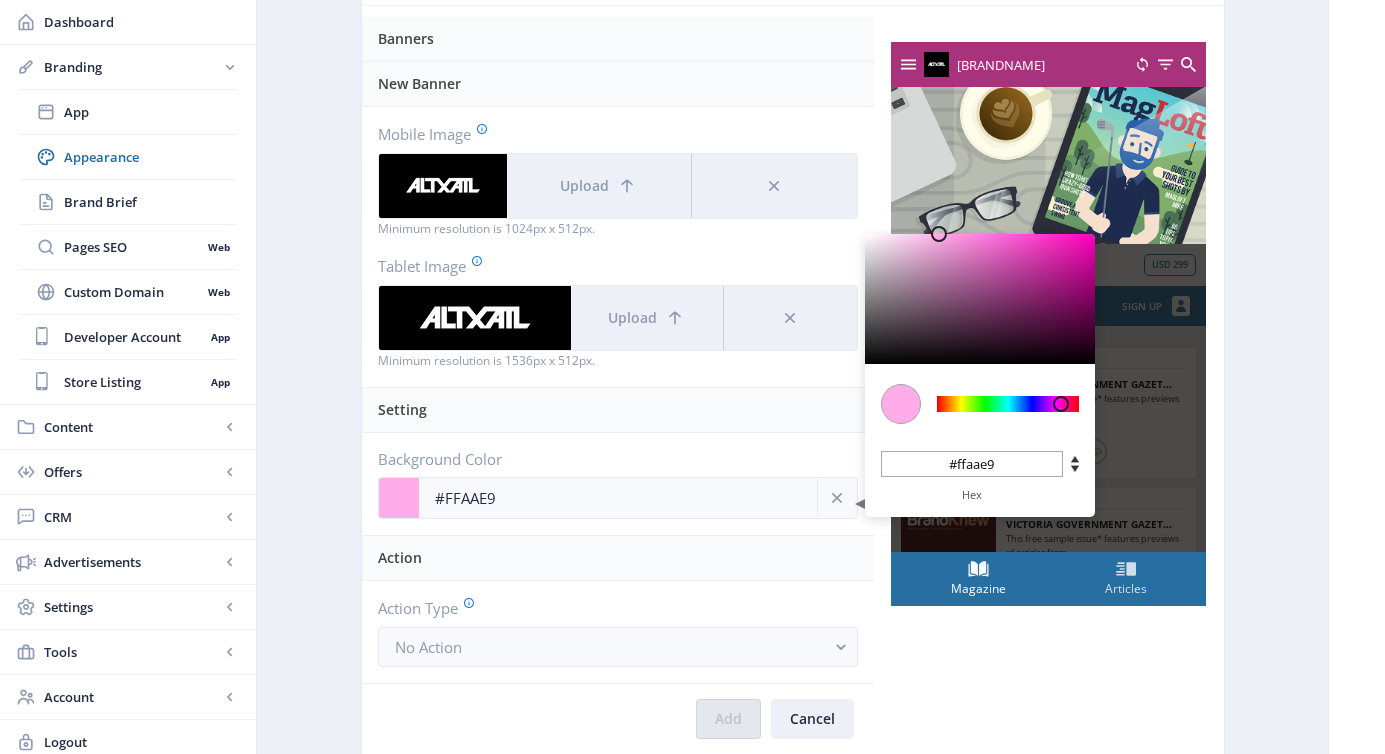 type on "#FFA9E9" 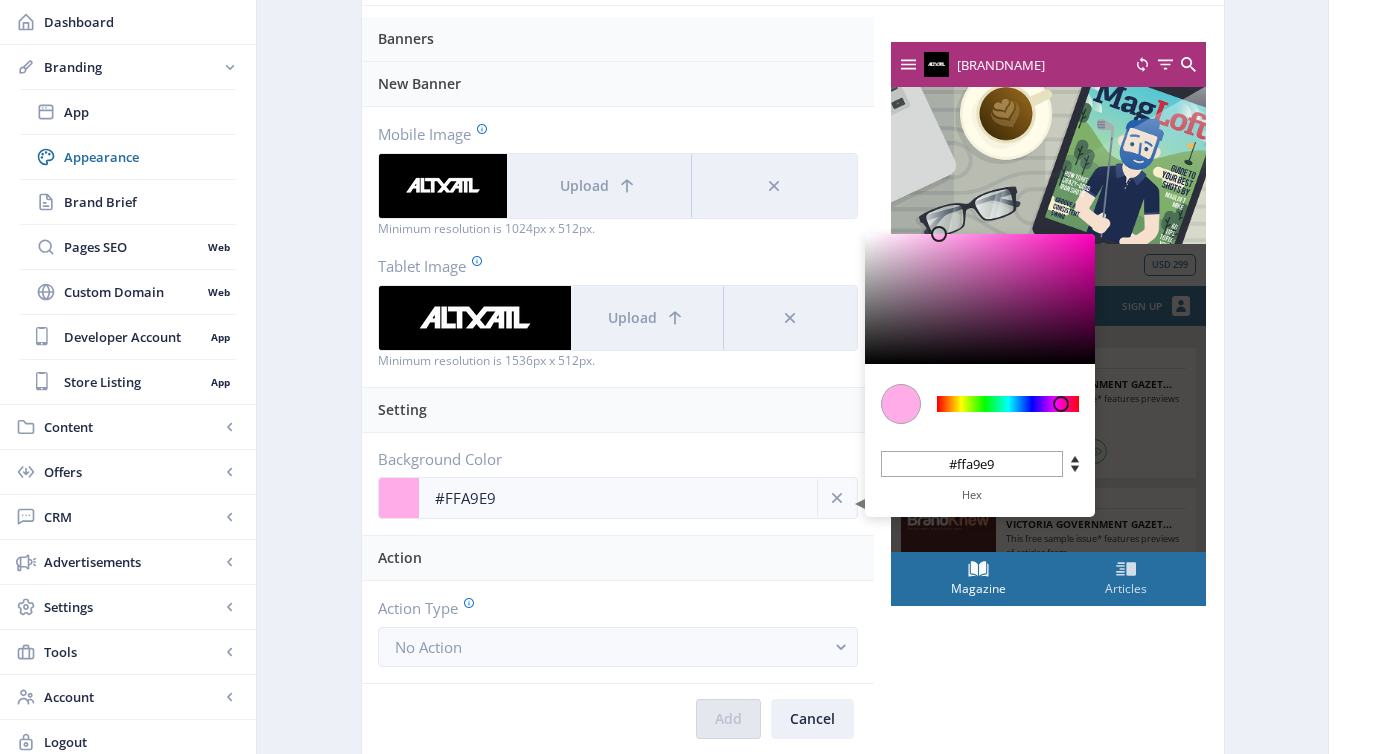 type on "#FFA7E8" 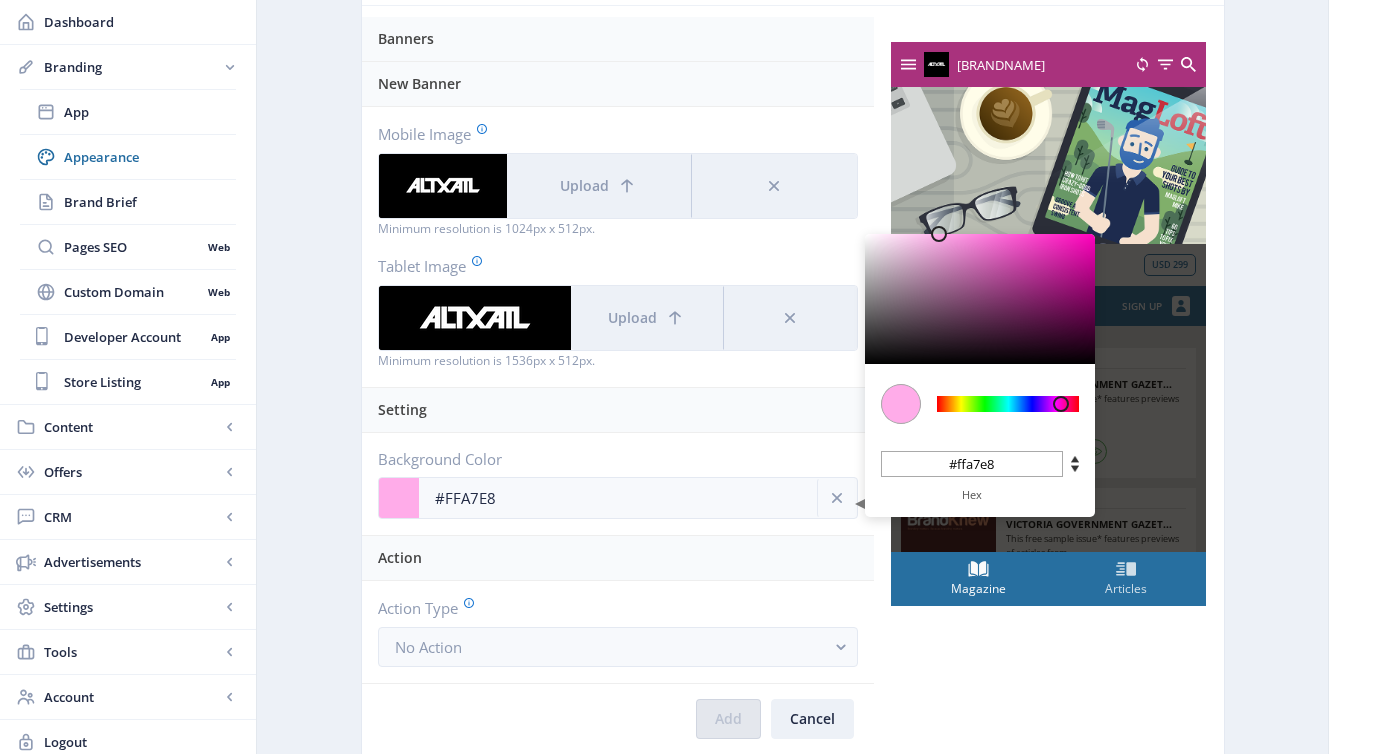 type on "[COLOR]" 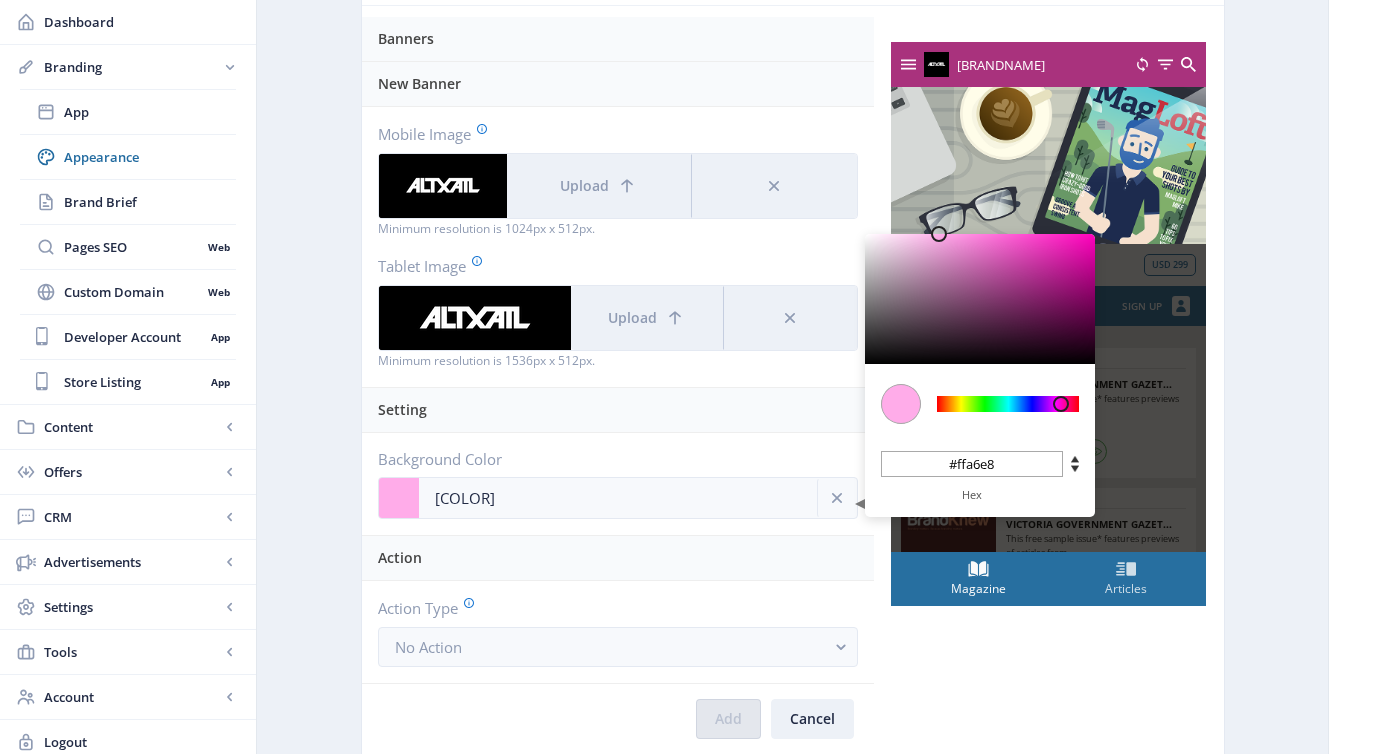 type on "#FFA5E7" 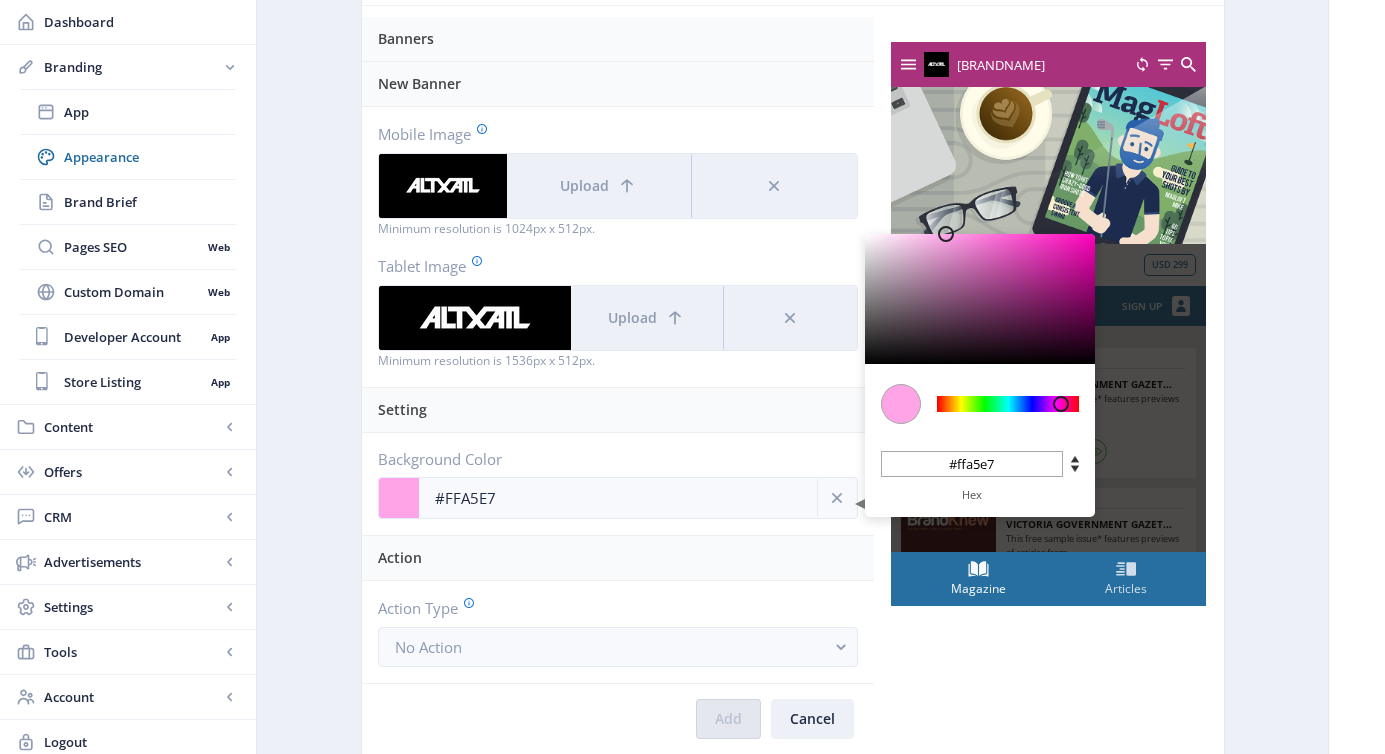 type on "#FFA4E7" 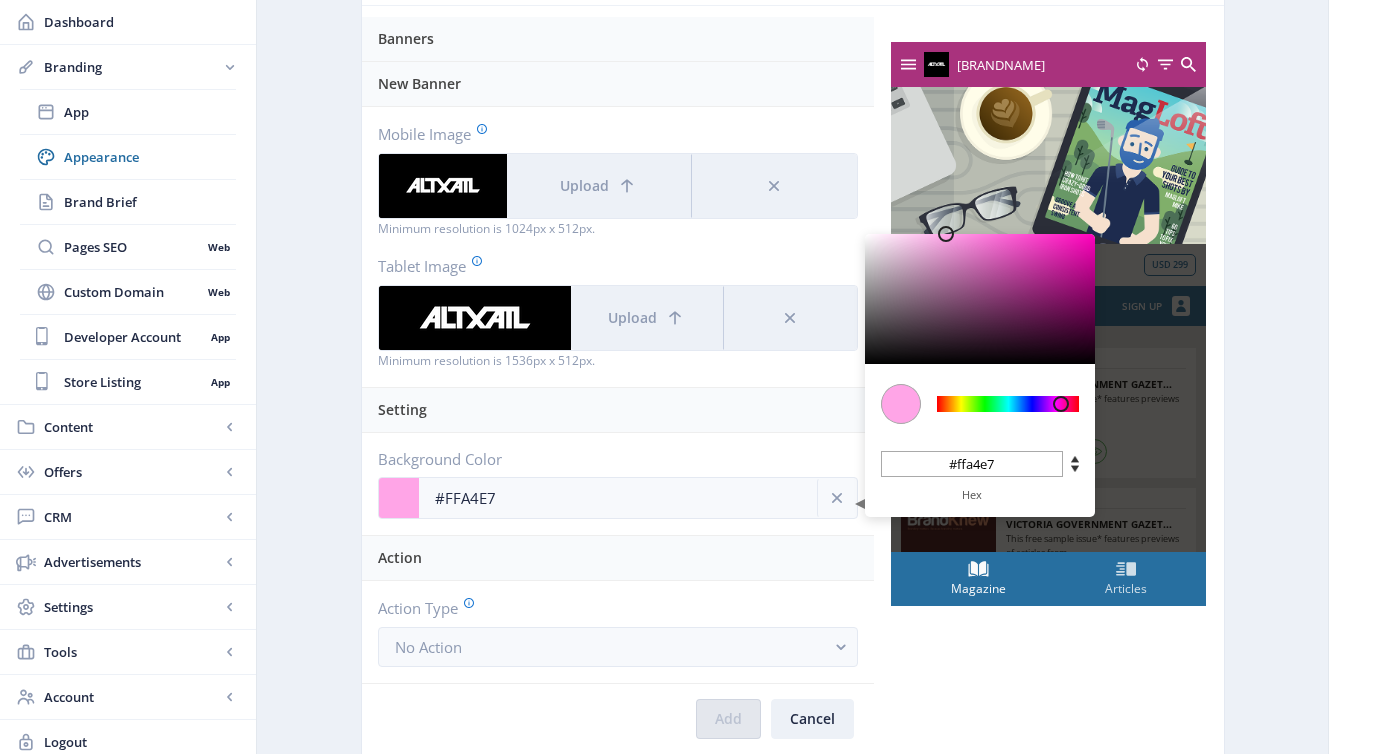 type on "[COLOR]" 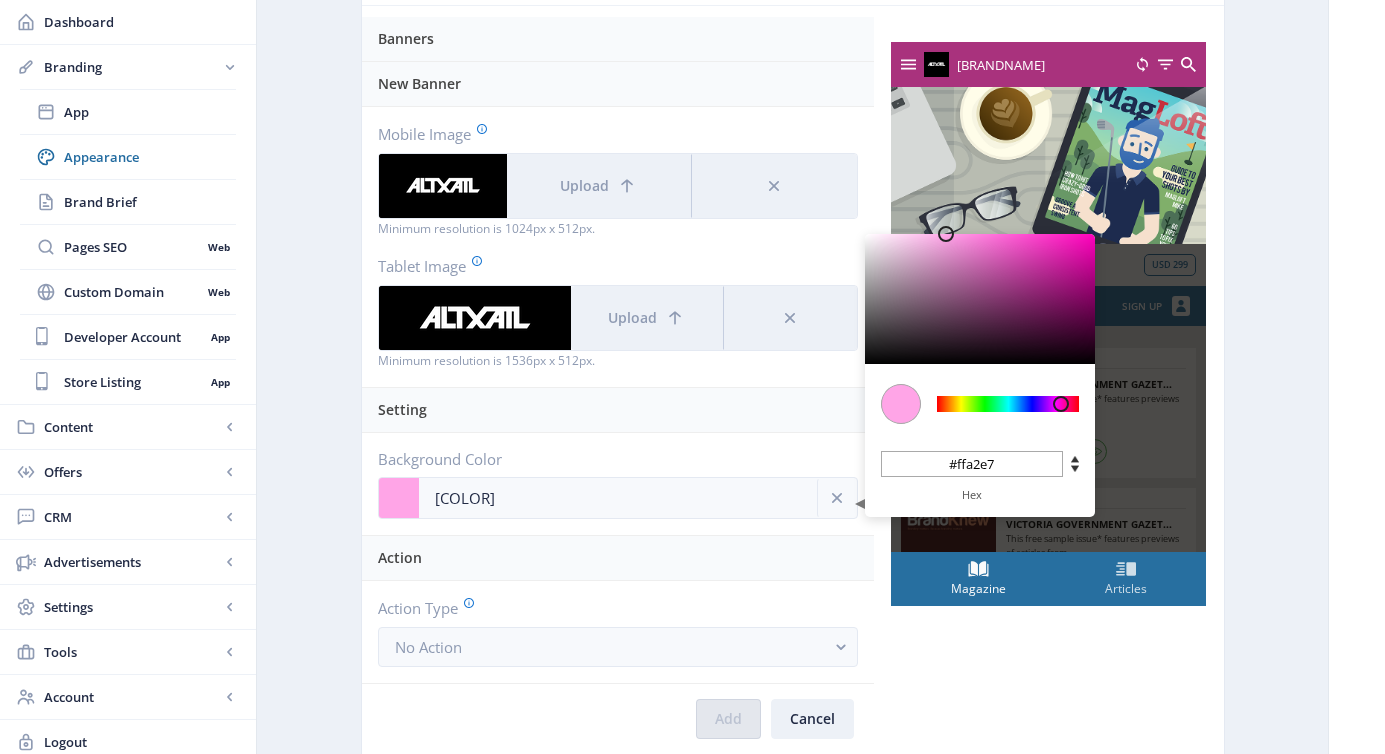 type on "#FFA1E7" 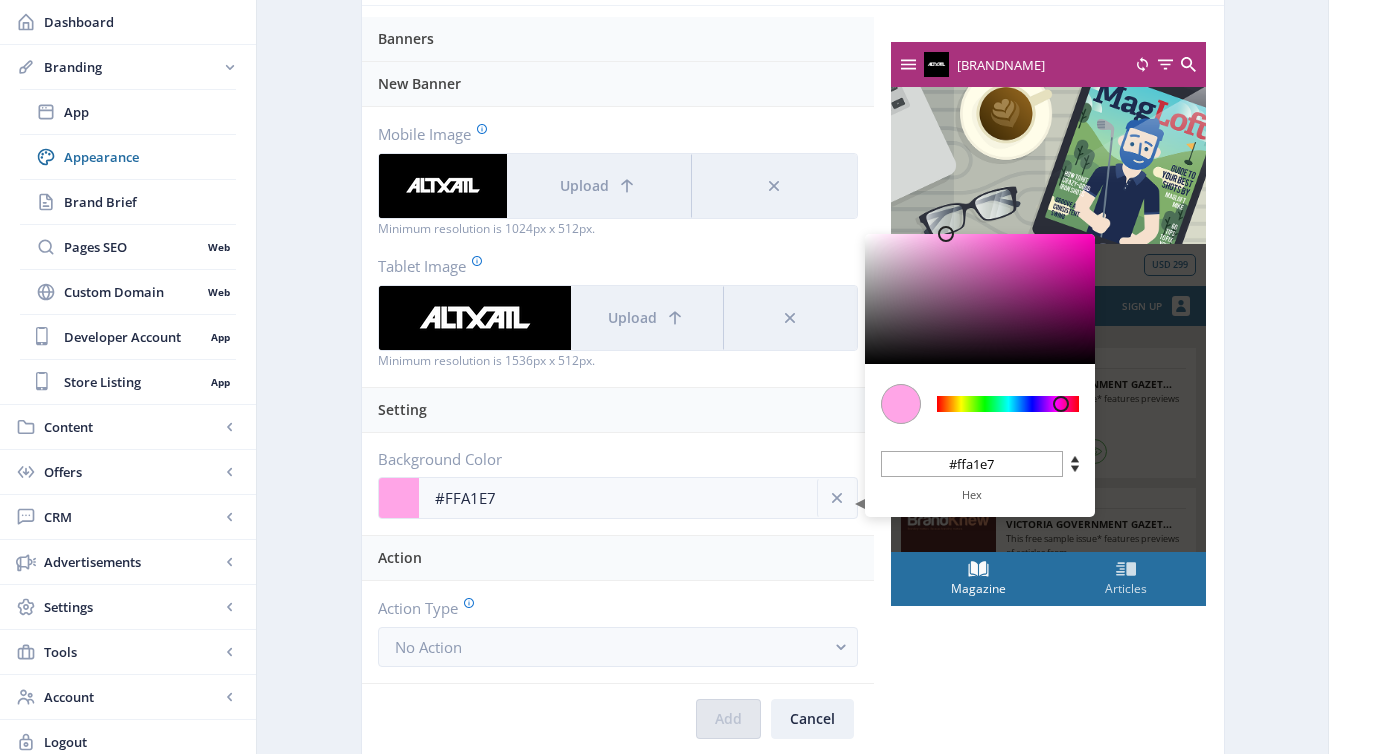 type on "#FFA0E6" 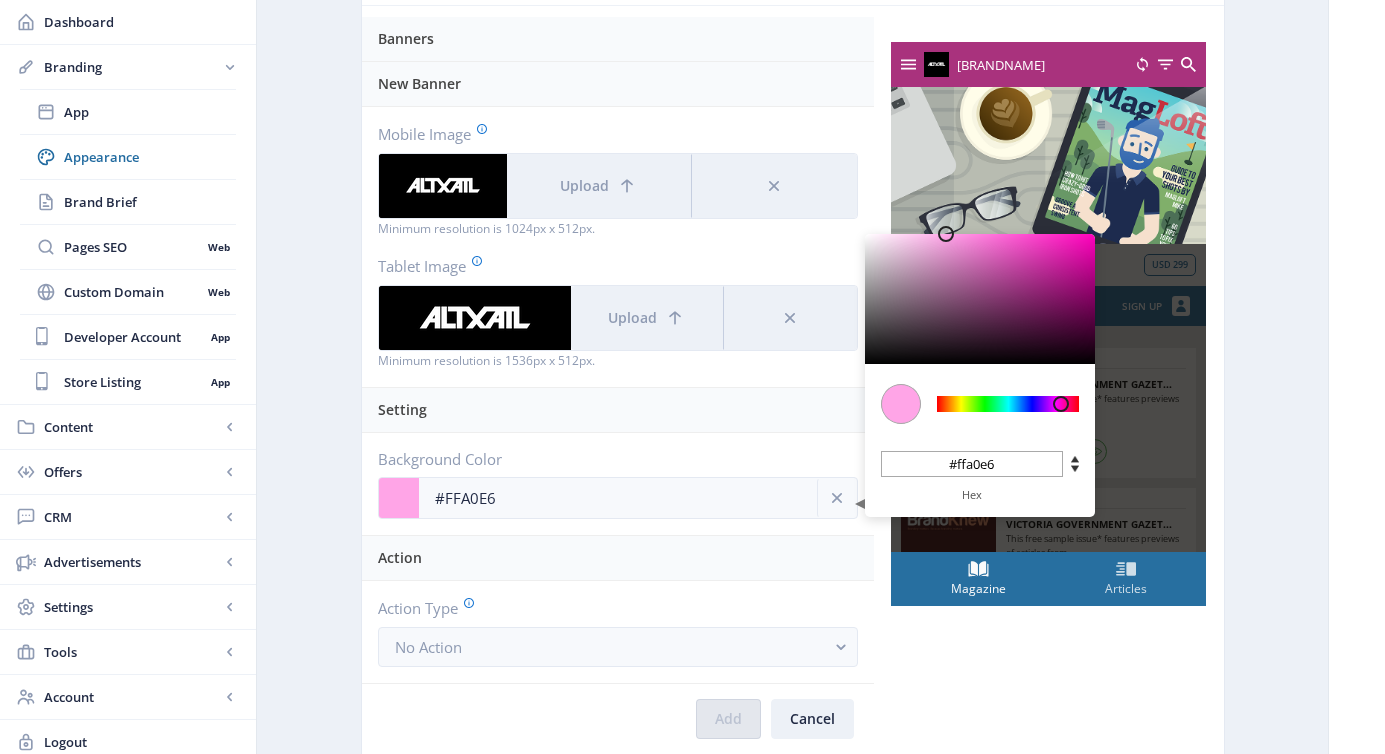 type on "[COLOR]" 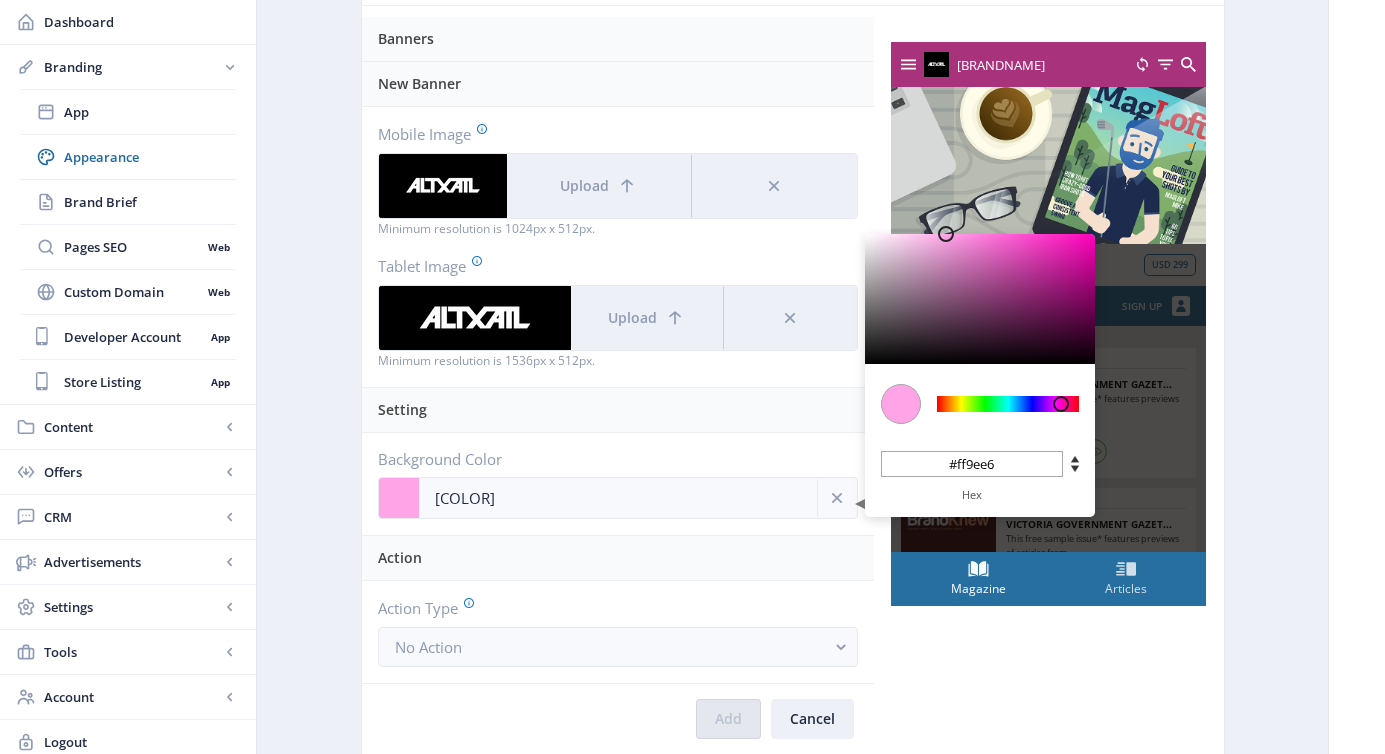 type on "#FF9CE5" 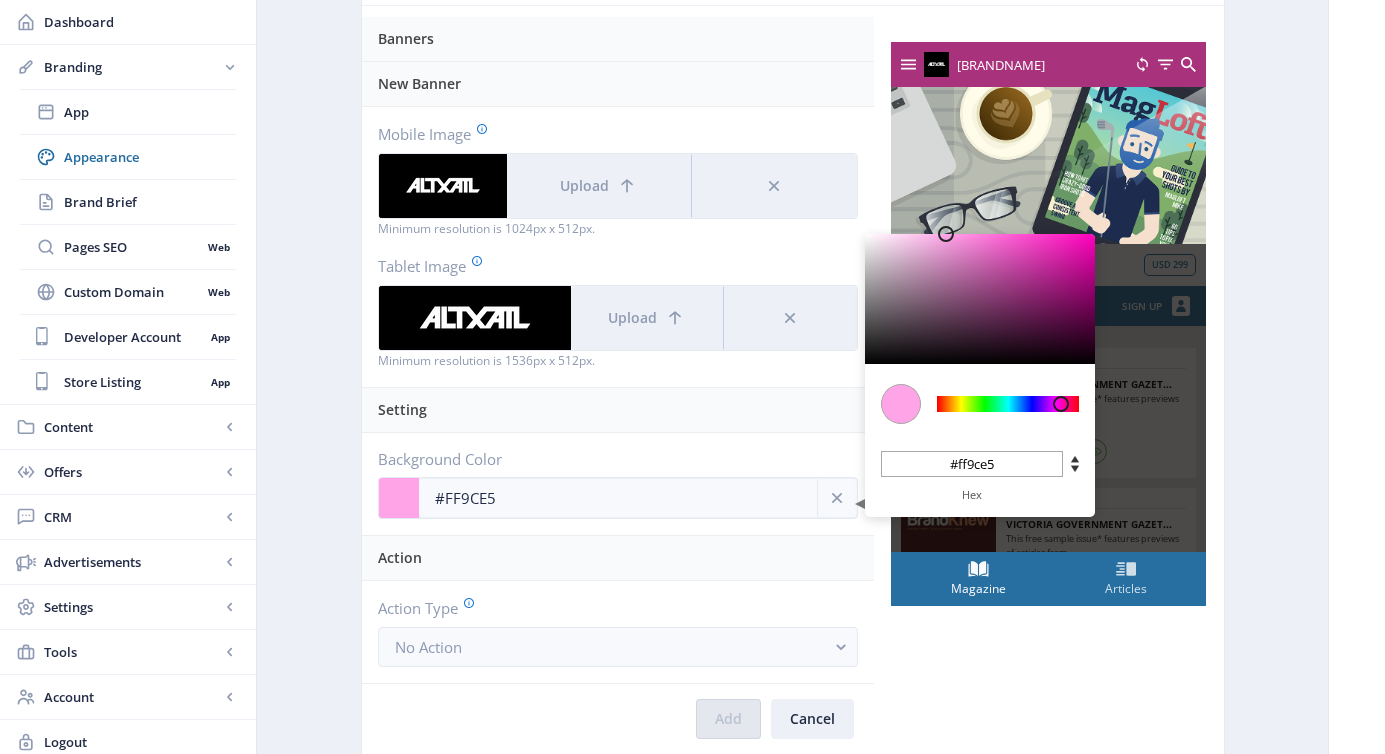 type on "#FF9AE5" 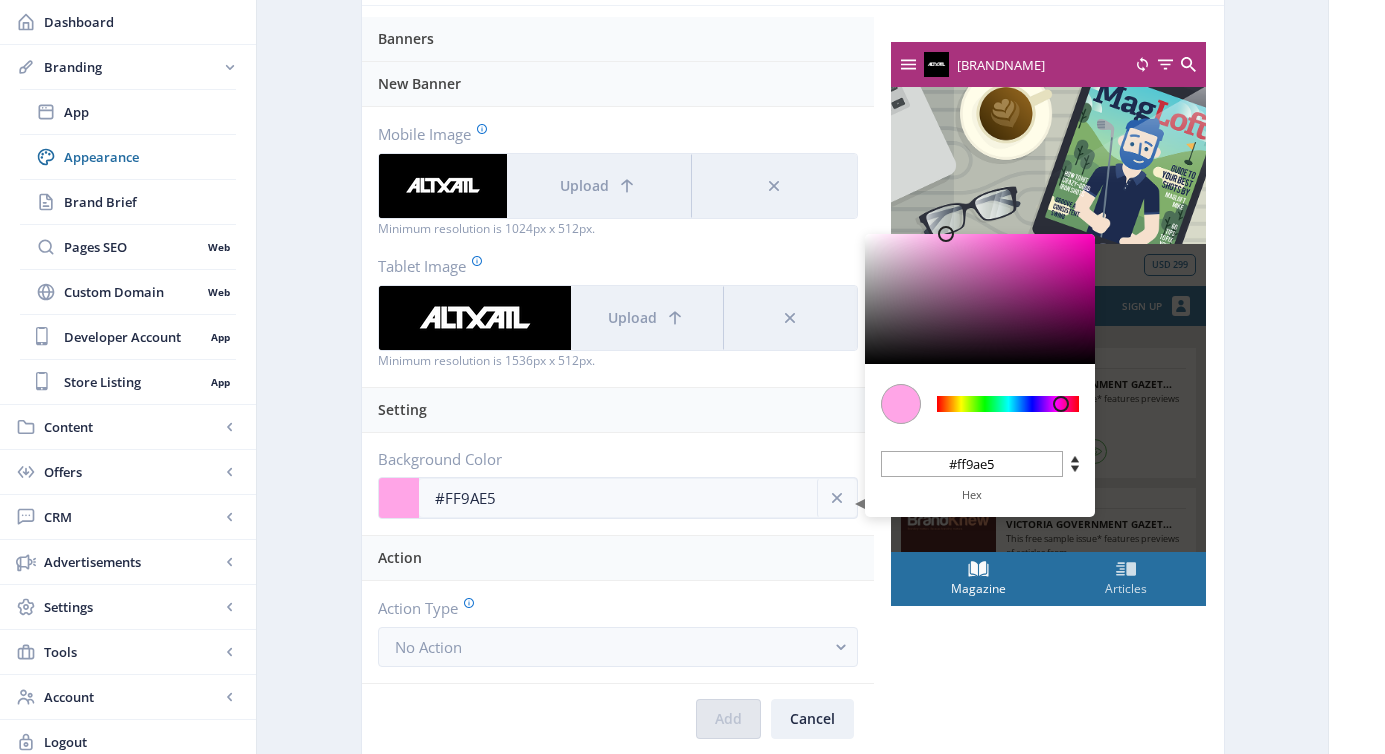 type on "#FF96E4" 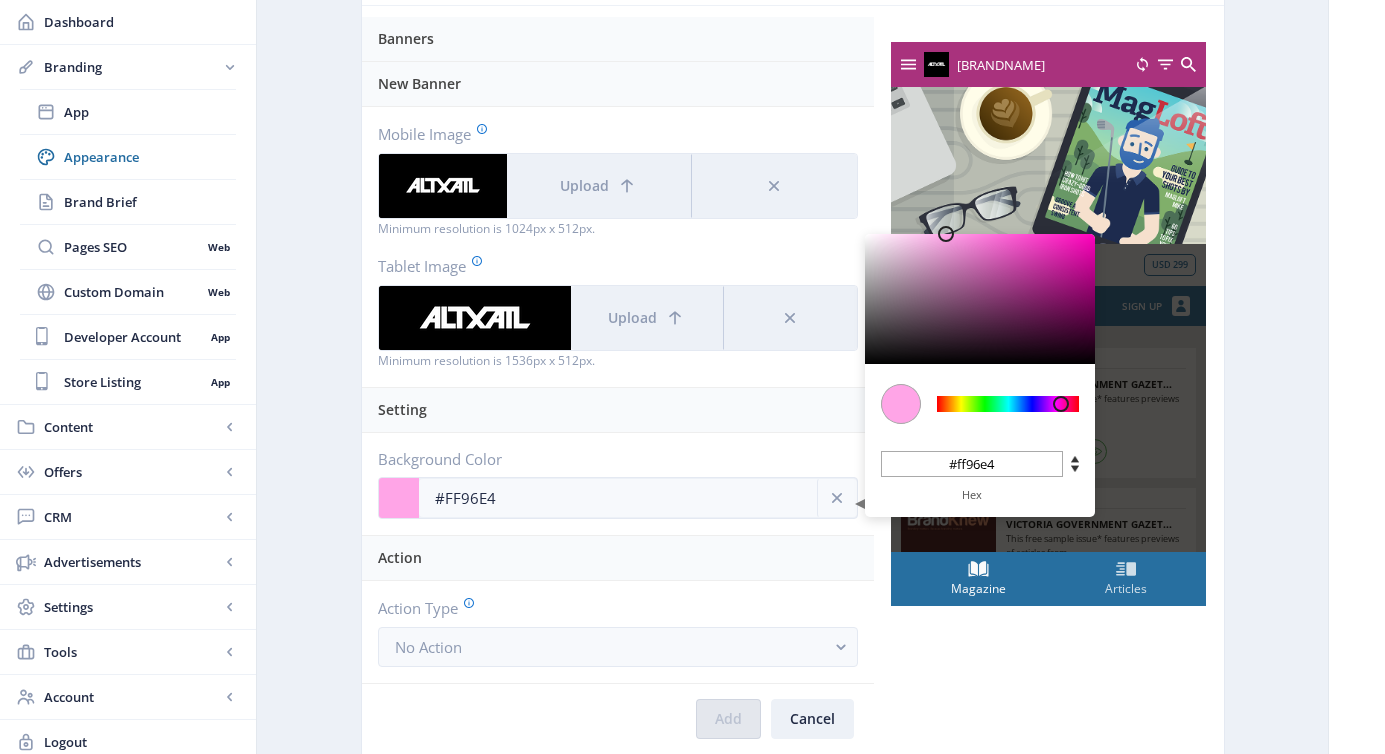 type on "#FF94E3" 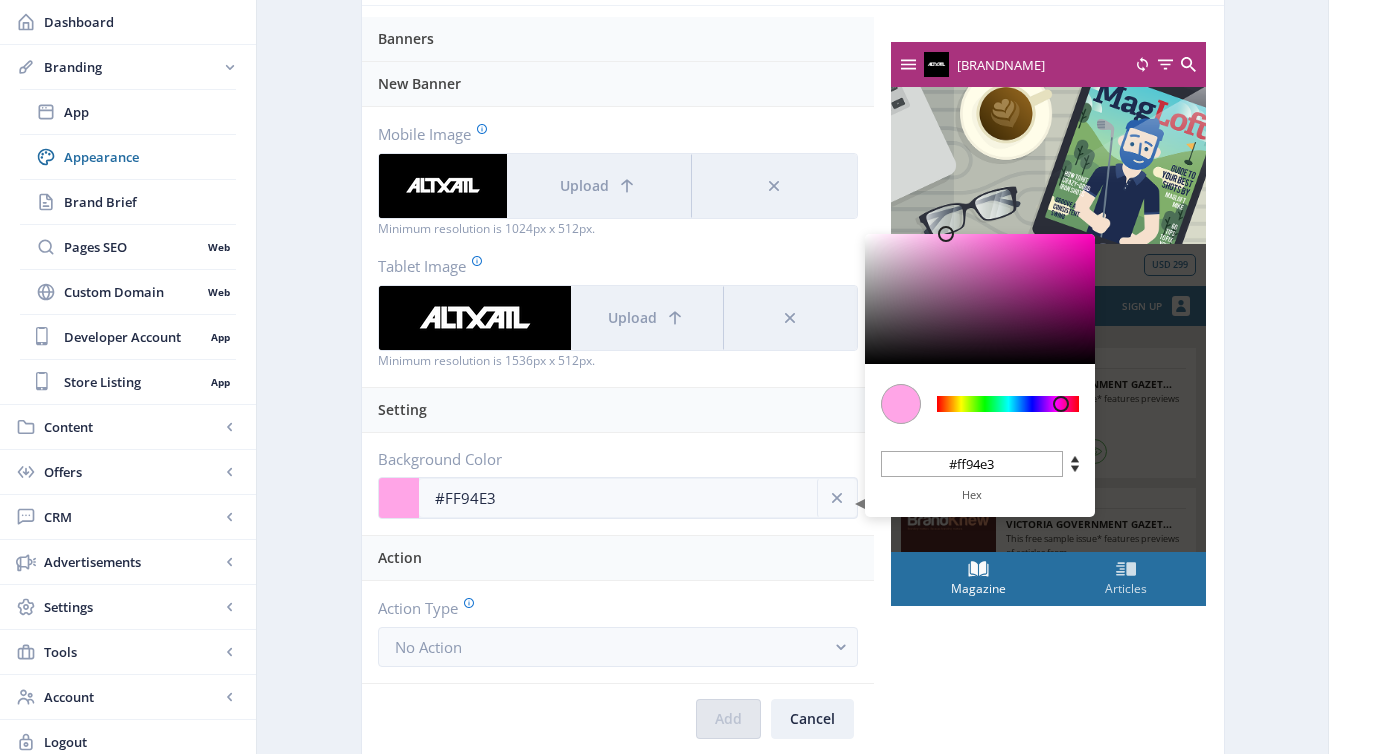 type on "#FF93E3" 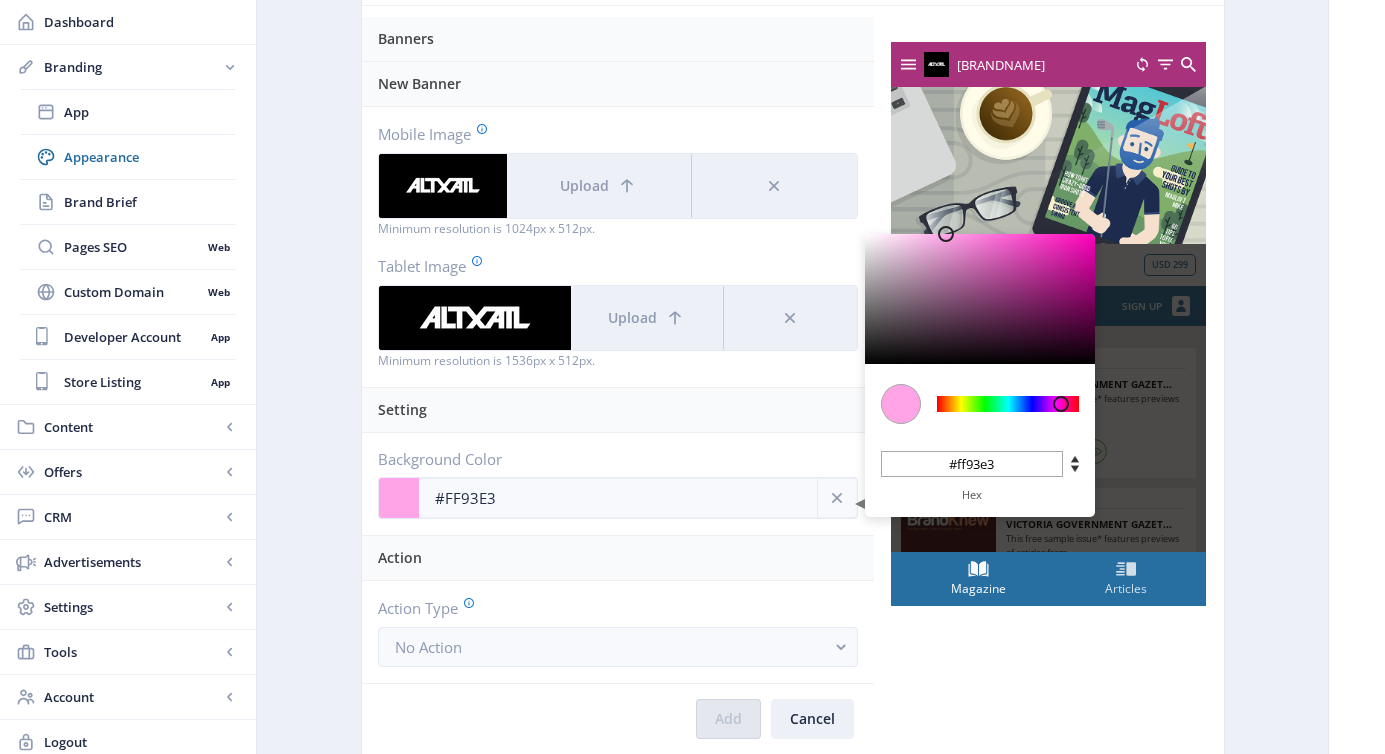 type on "#FF91E2" 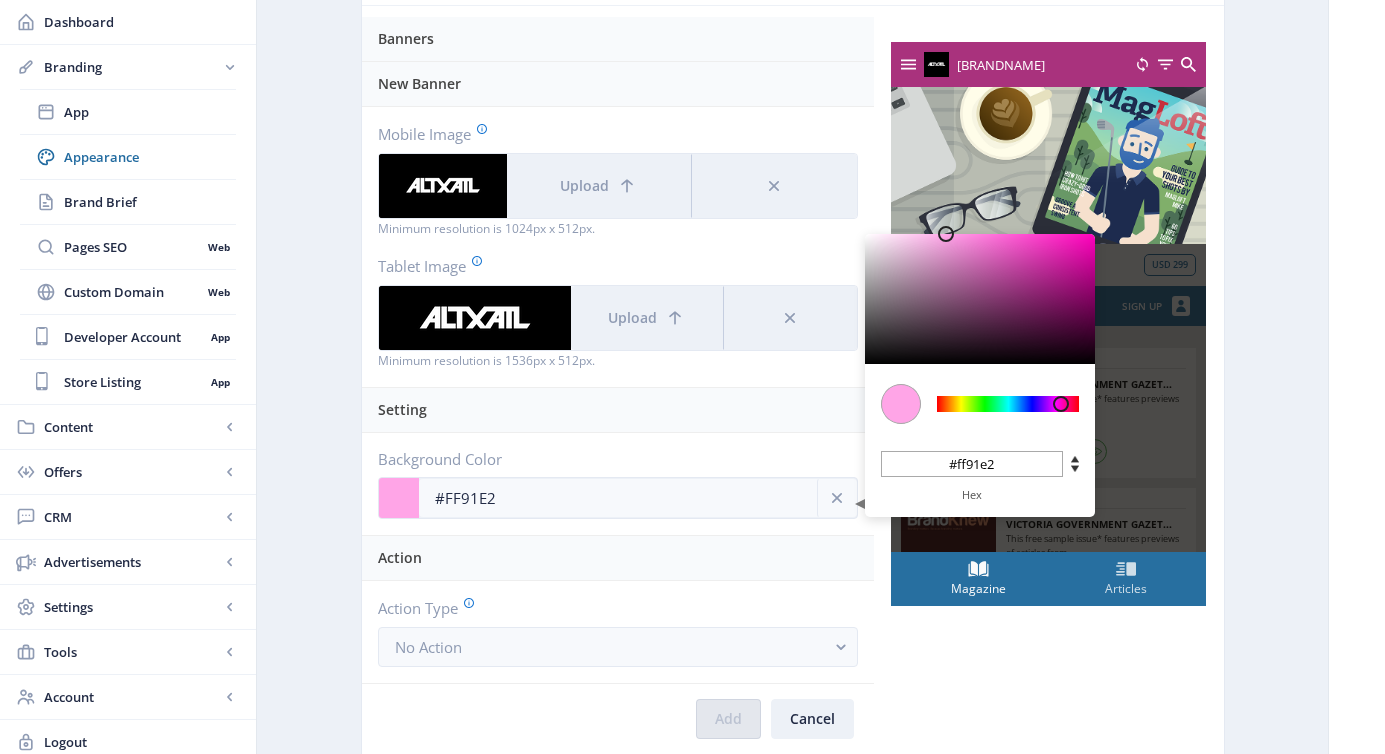 type on "#FF90E2" 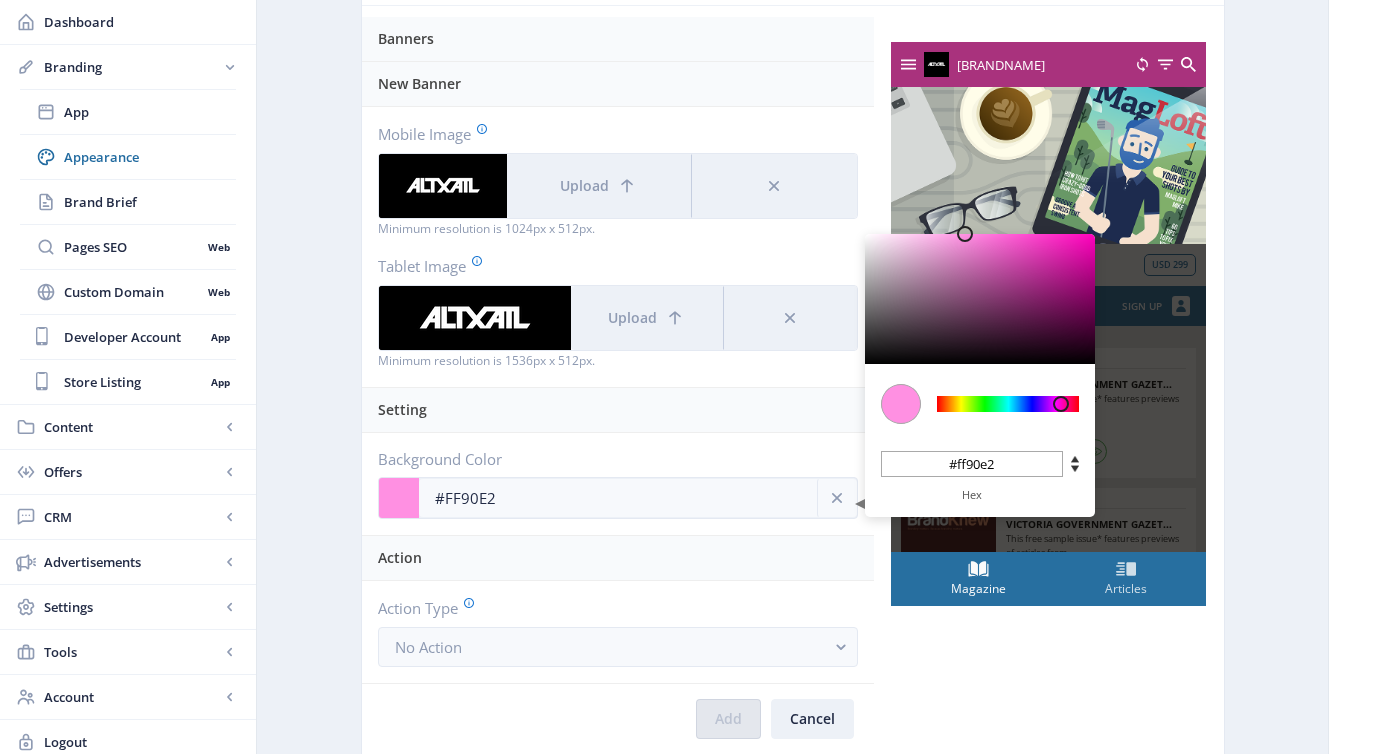 type on "#FF8EE2" 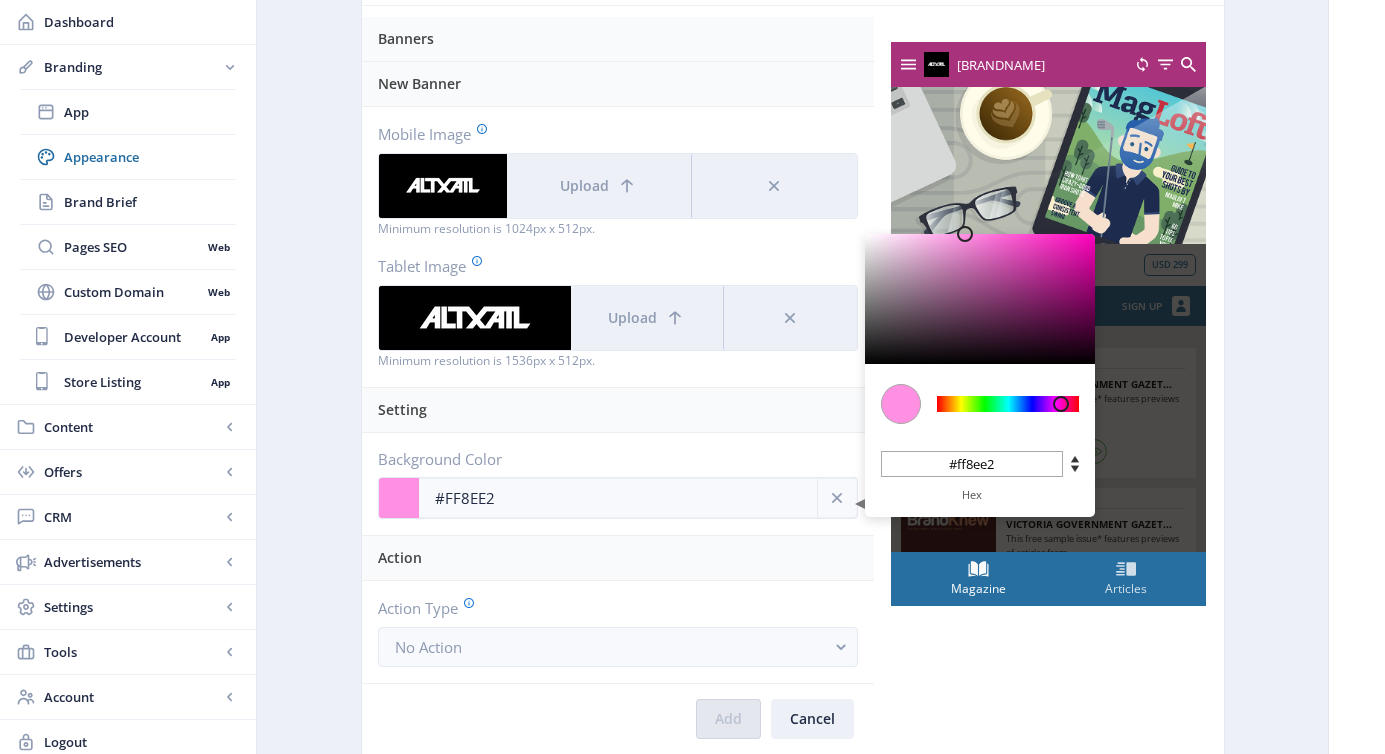 type on "#FF8DE1" 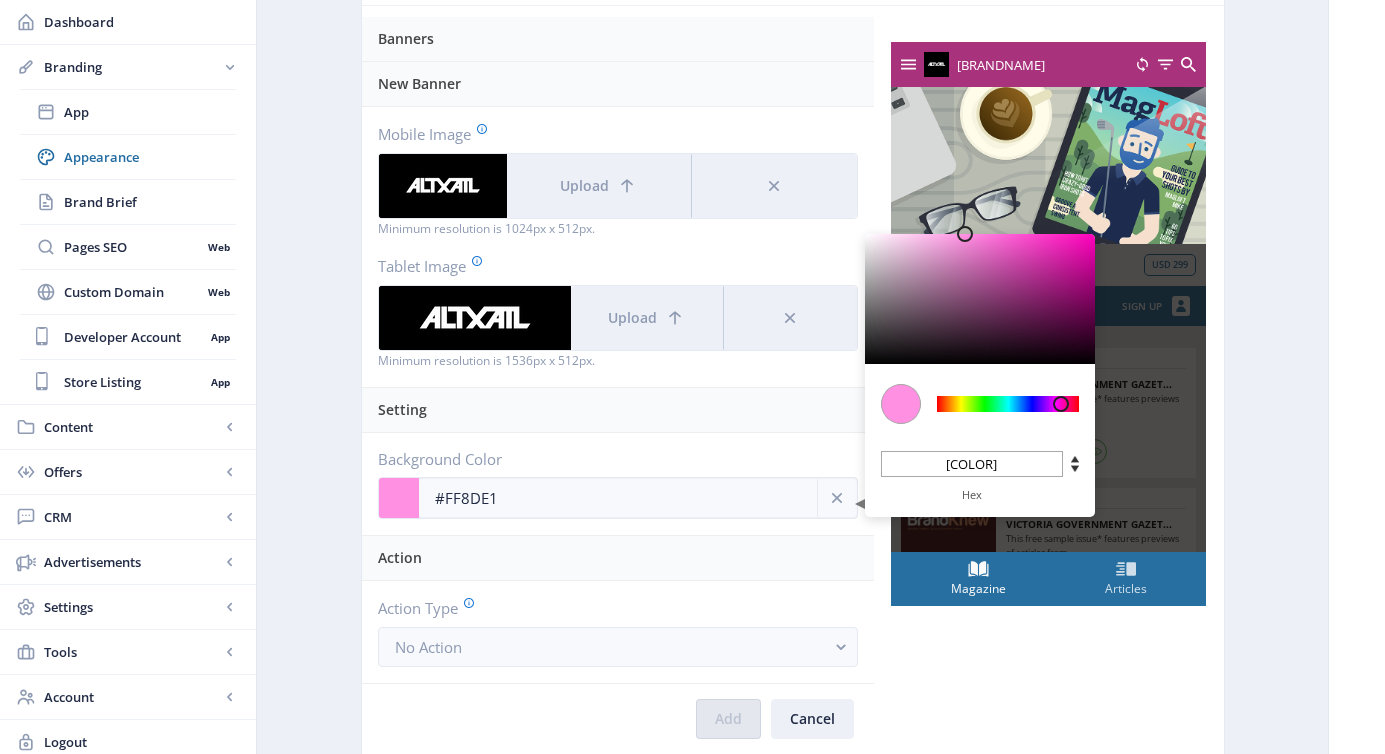 type on "#FF8CE1" 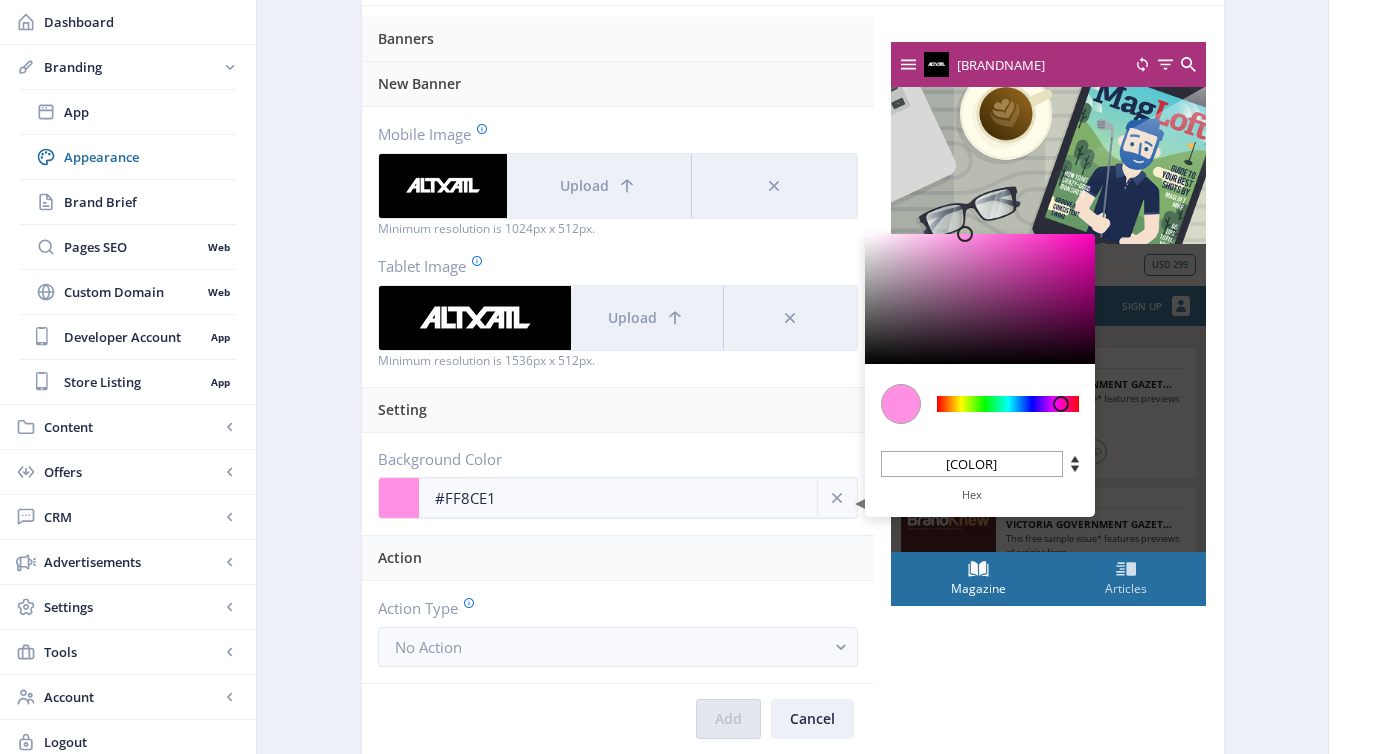 type on "#FF8AE1" 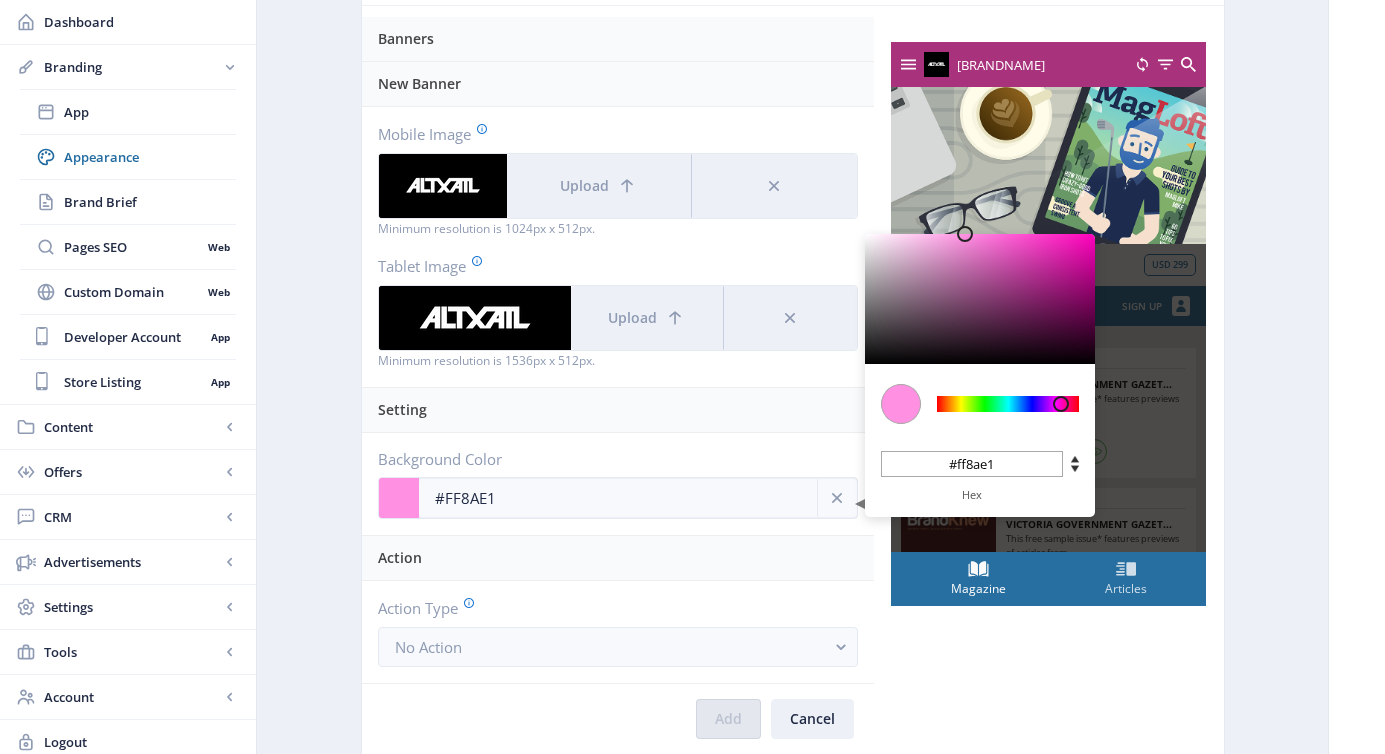 type on "#FF89E0" 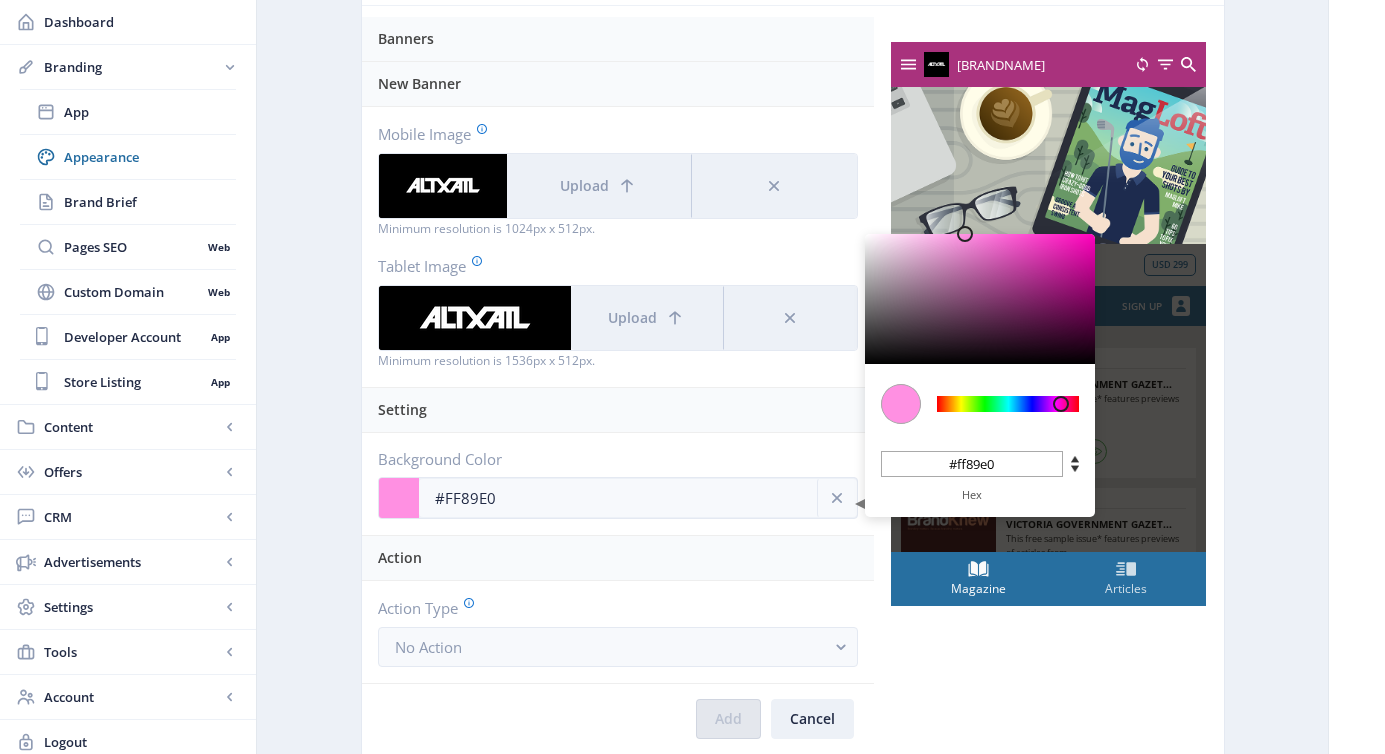 type on "[COLOR]" 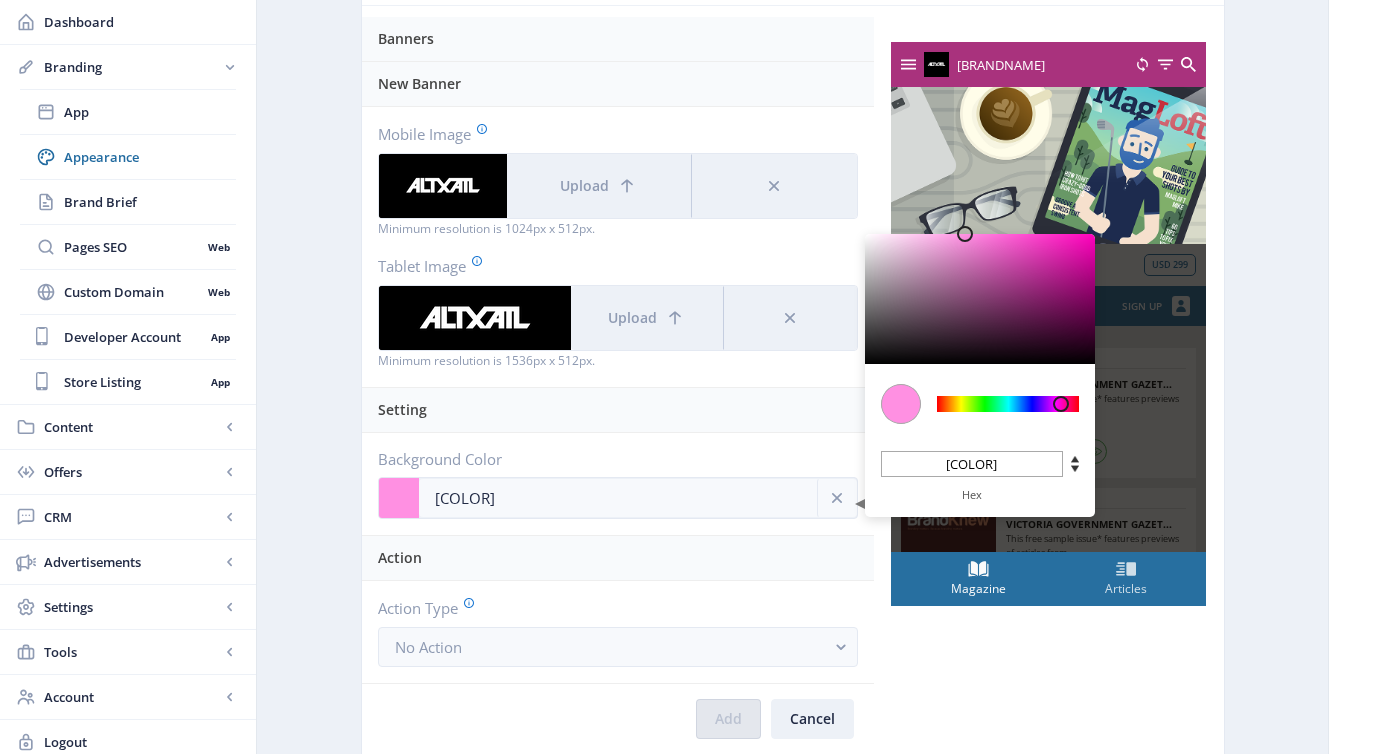 type on "#FF84DF" 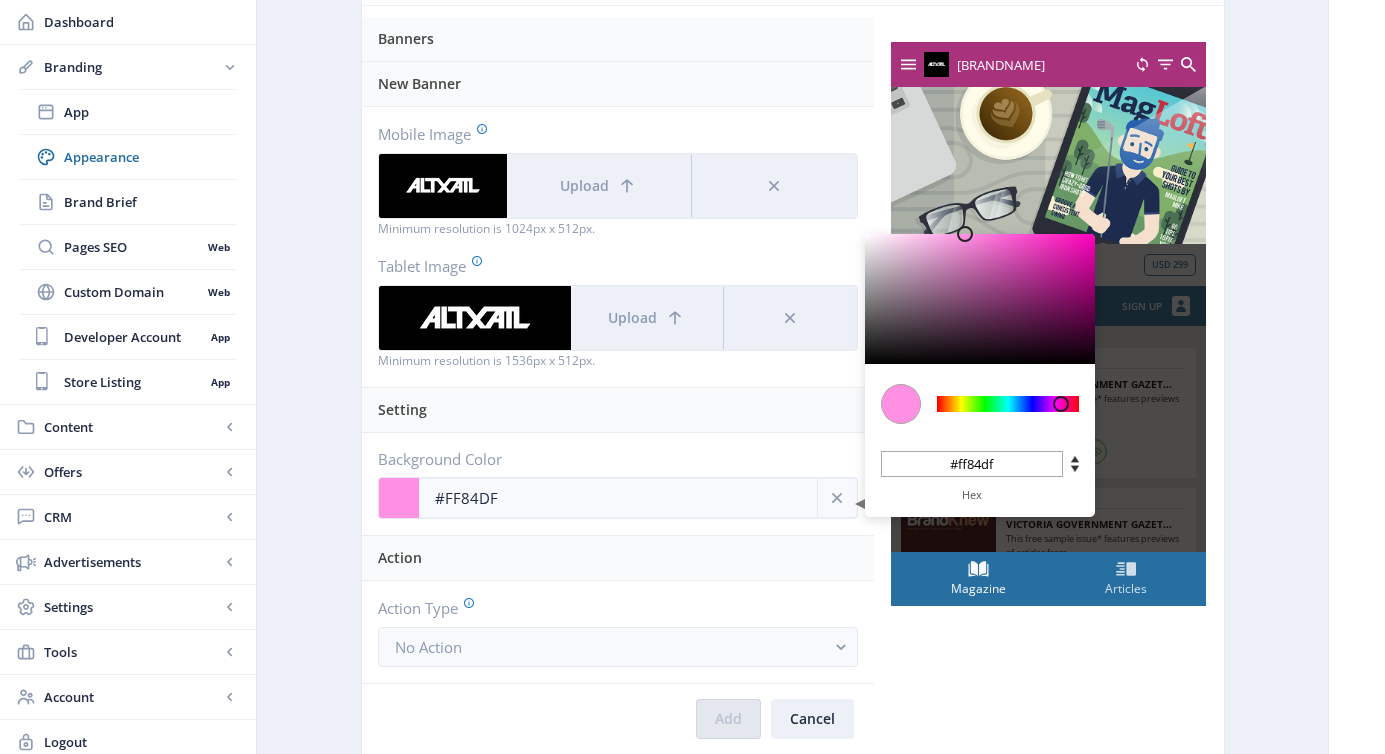 type on "[COLOR]" 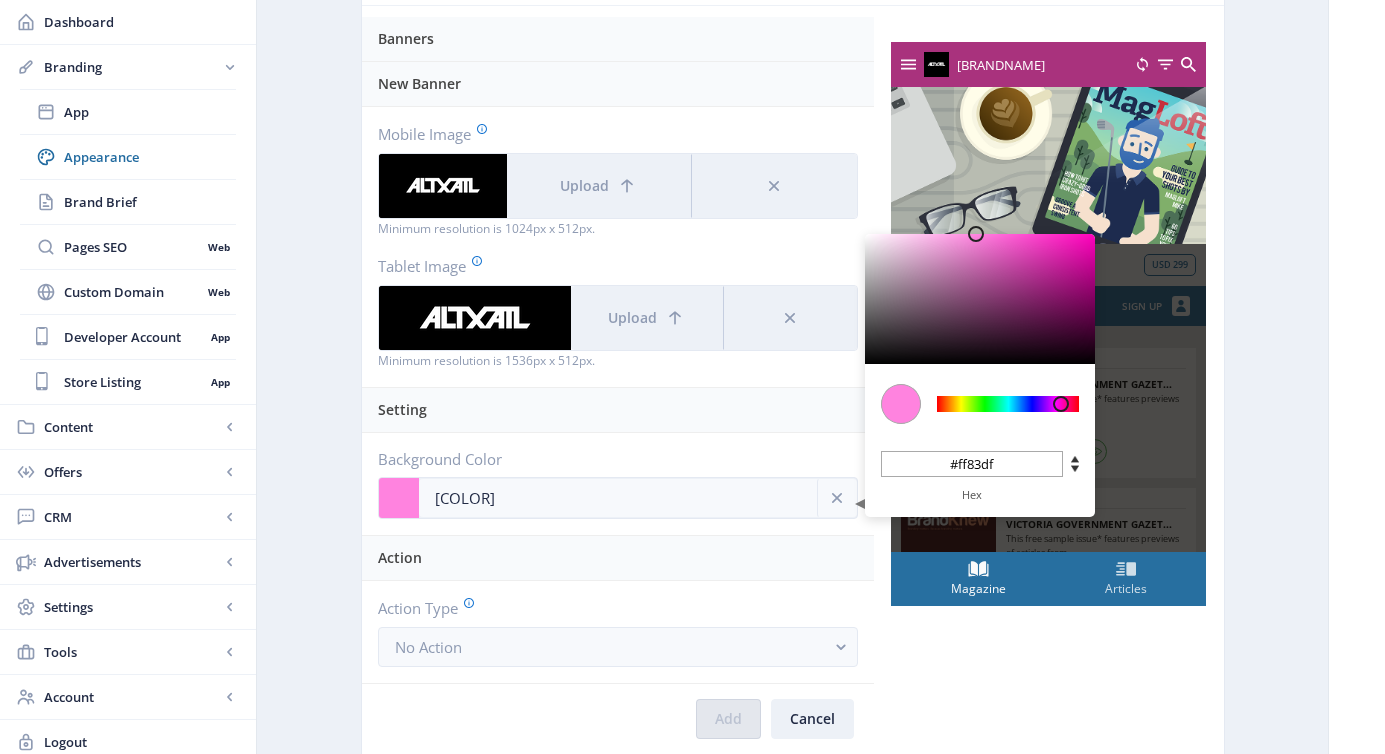 type on "#FF82DF" 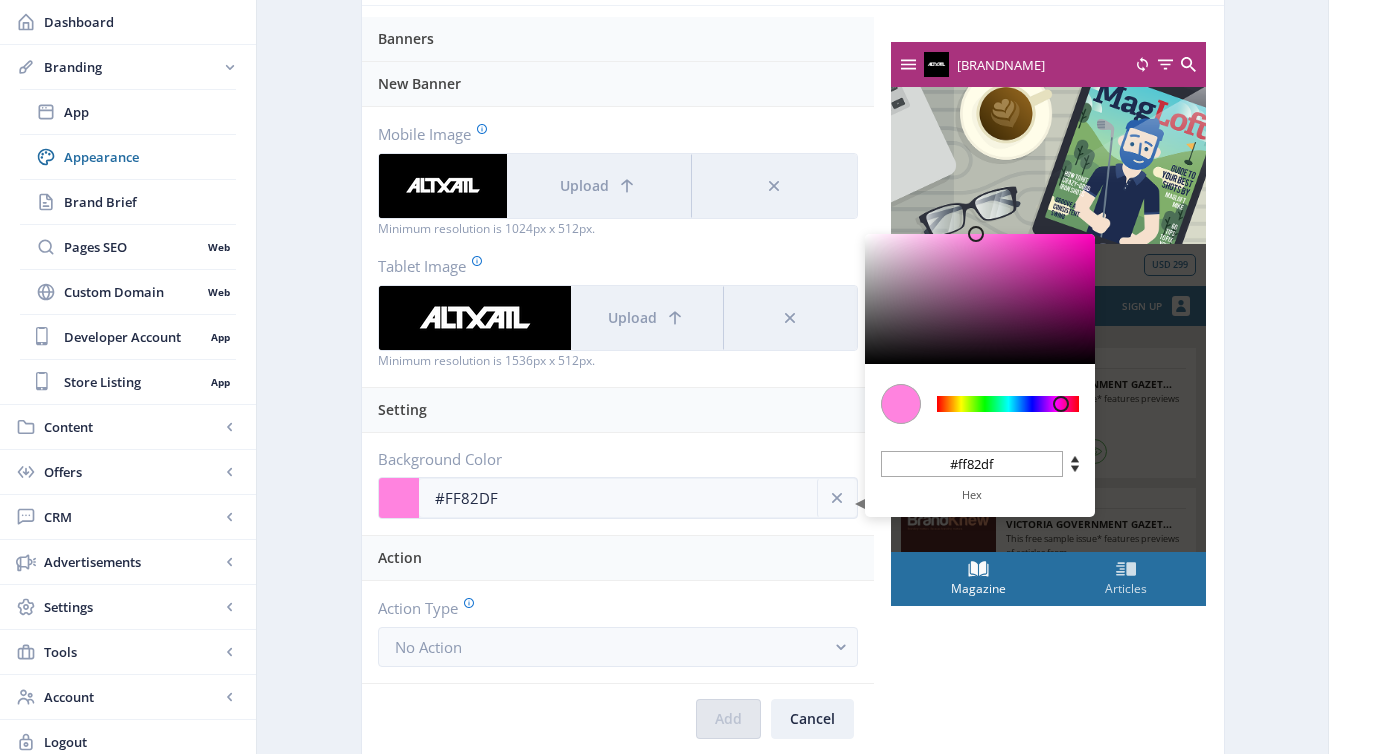 type on "#FF7CDD" 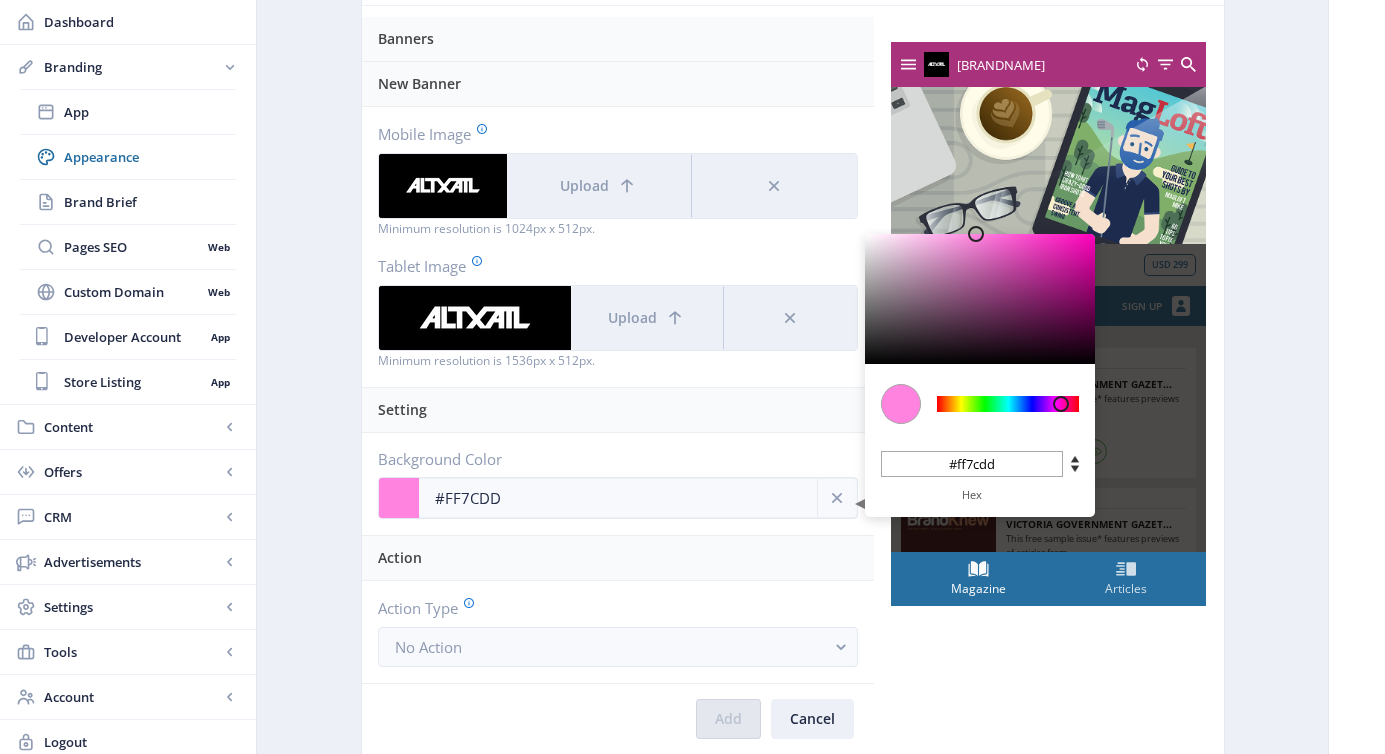 type on "#FF77DC" 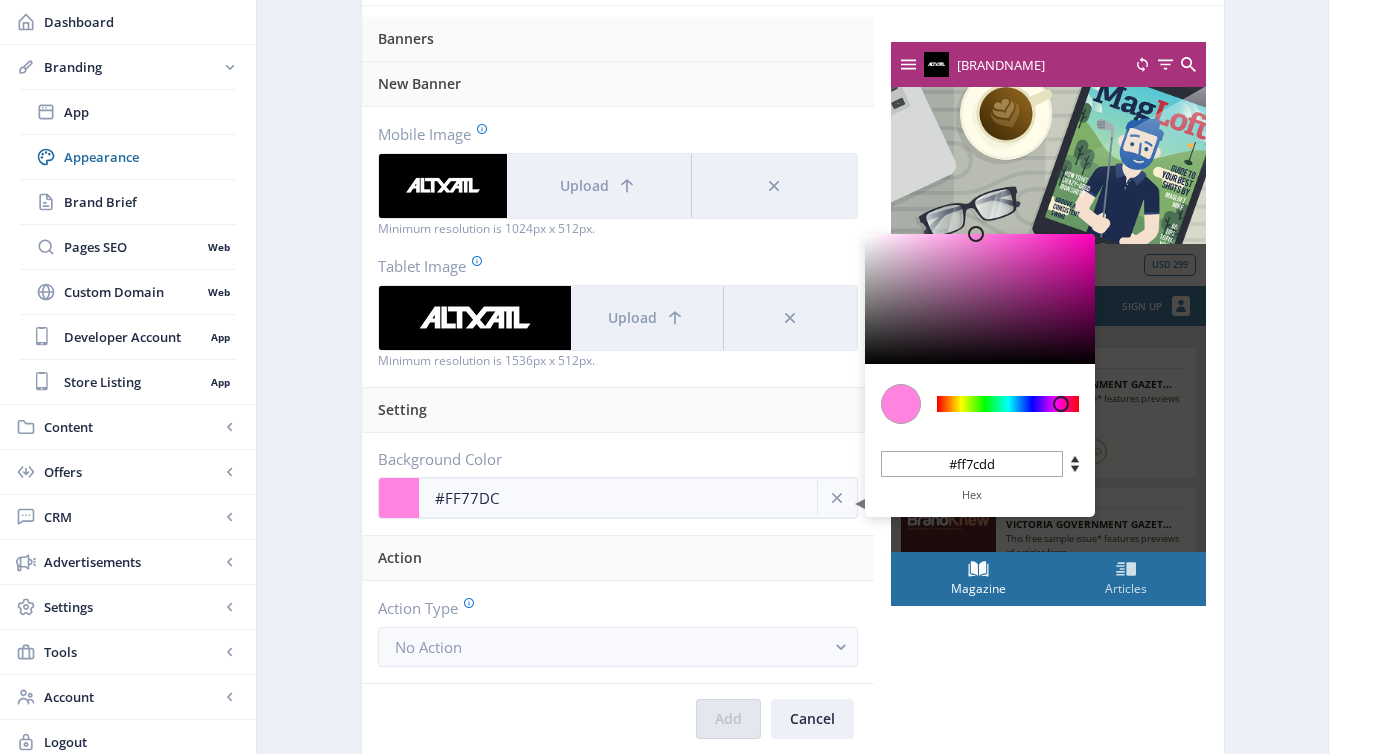 type on "#ff77dc" 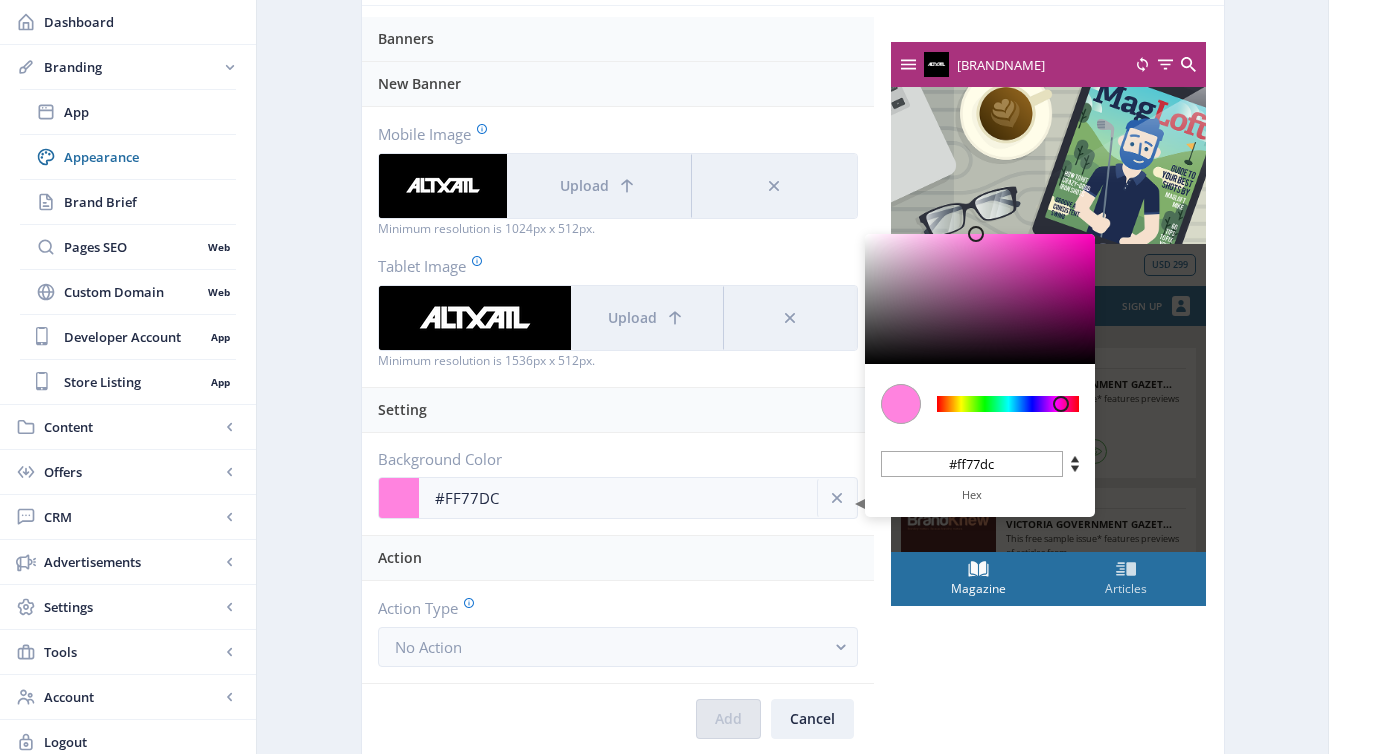 type on "#FF6BD8" 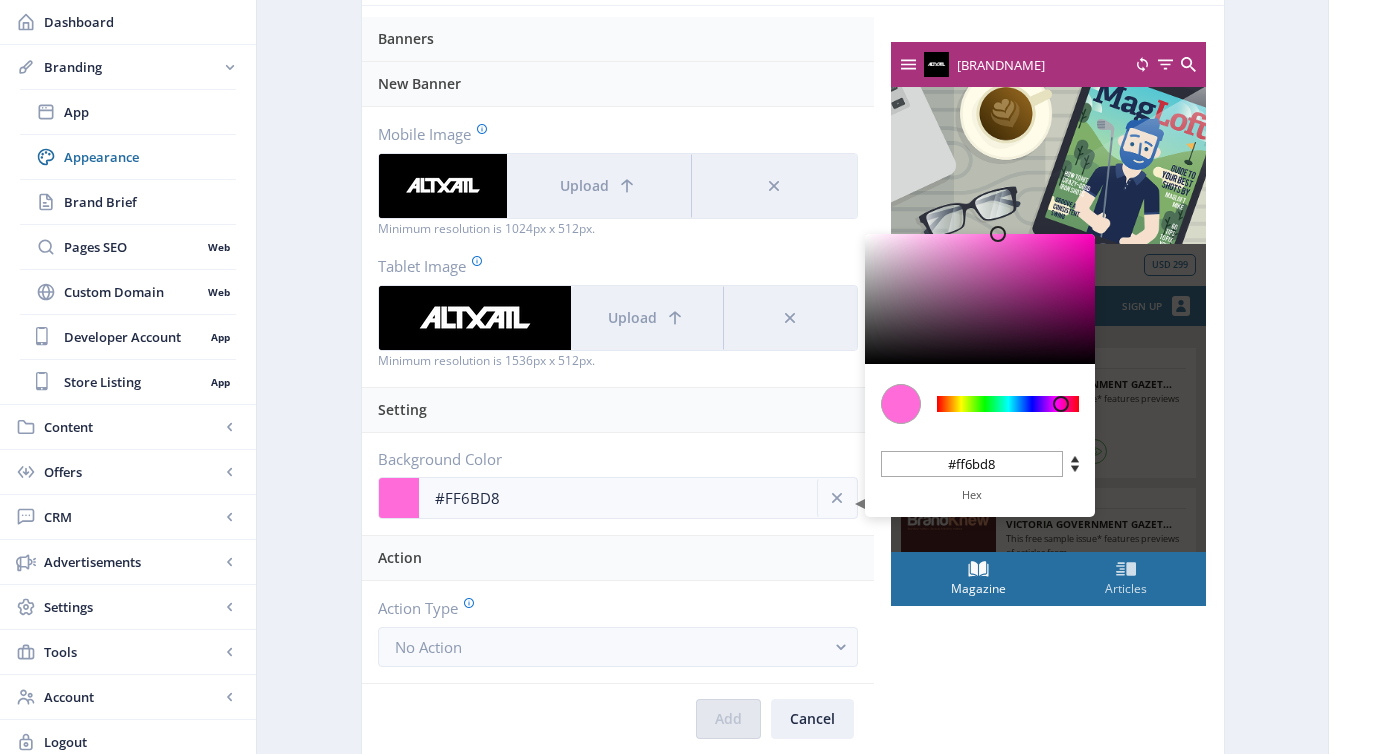 type on "#FF65D7" 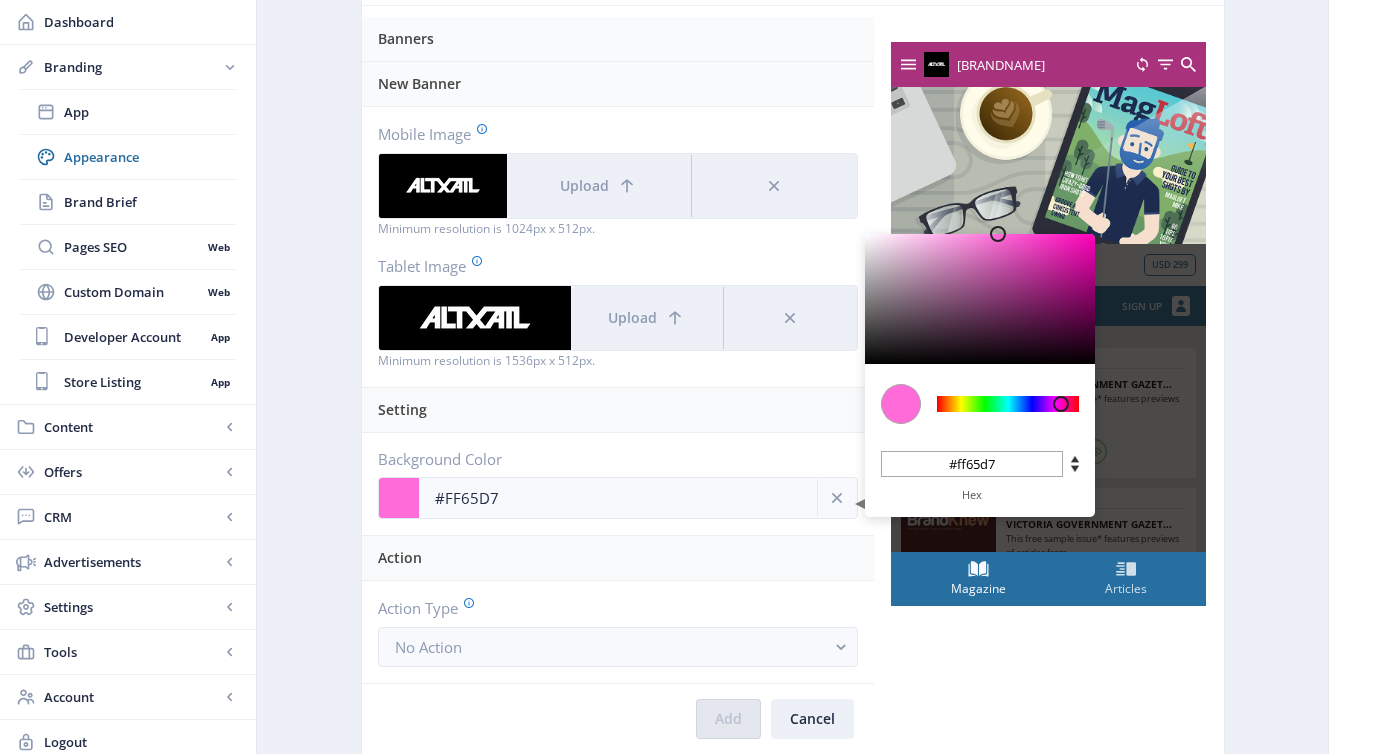 type on "#FF61D6" 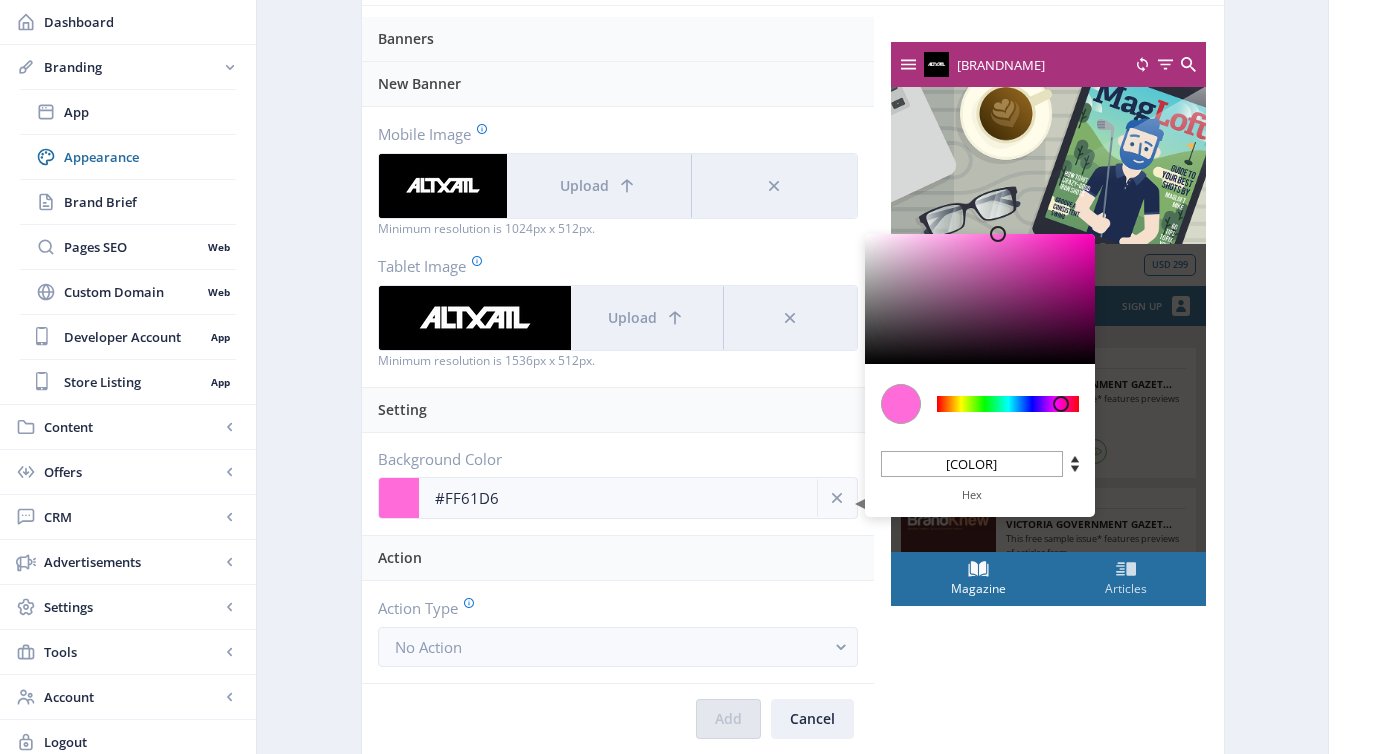 type on "#FF5ED5" 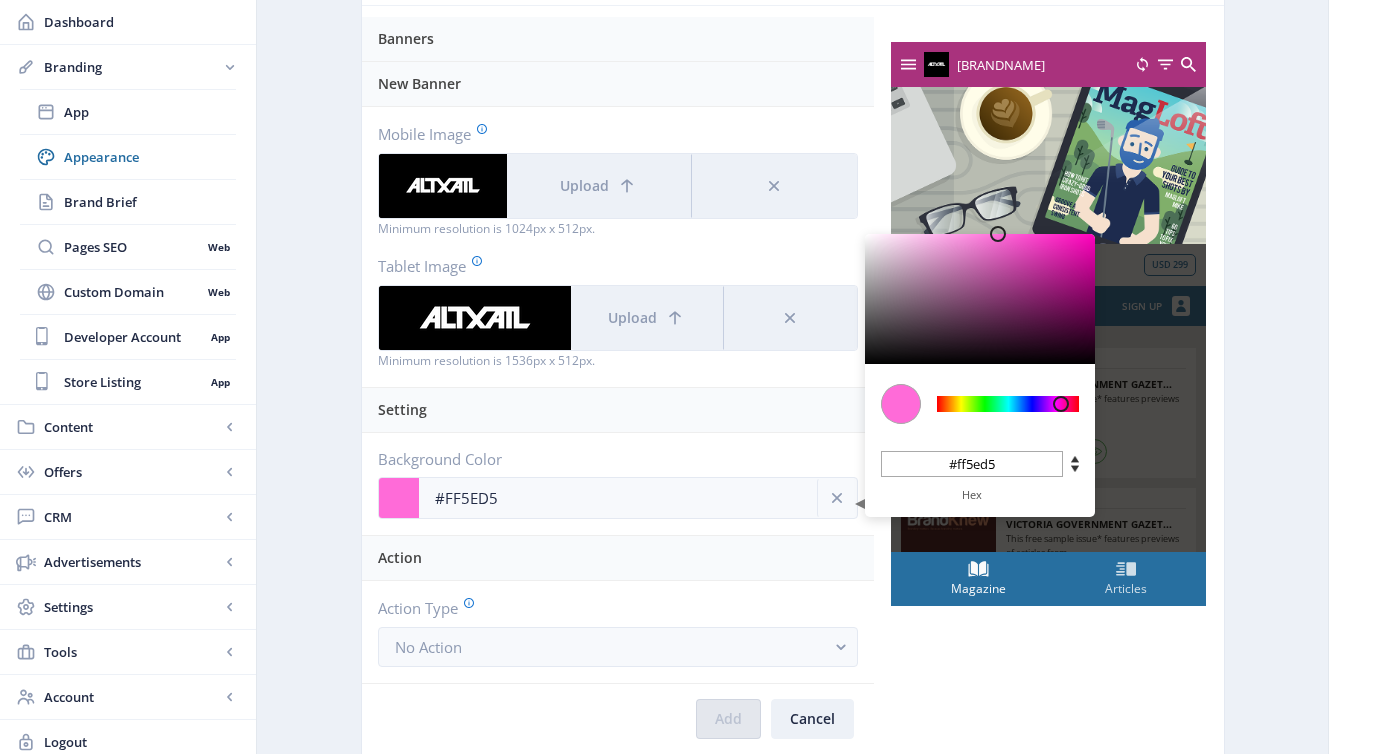 type on "[COLOR]" 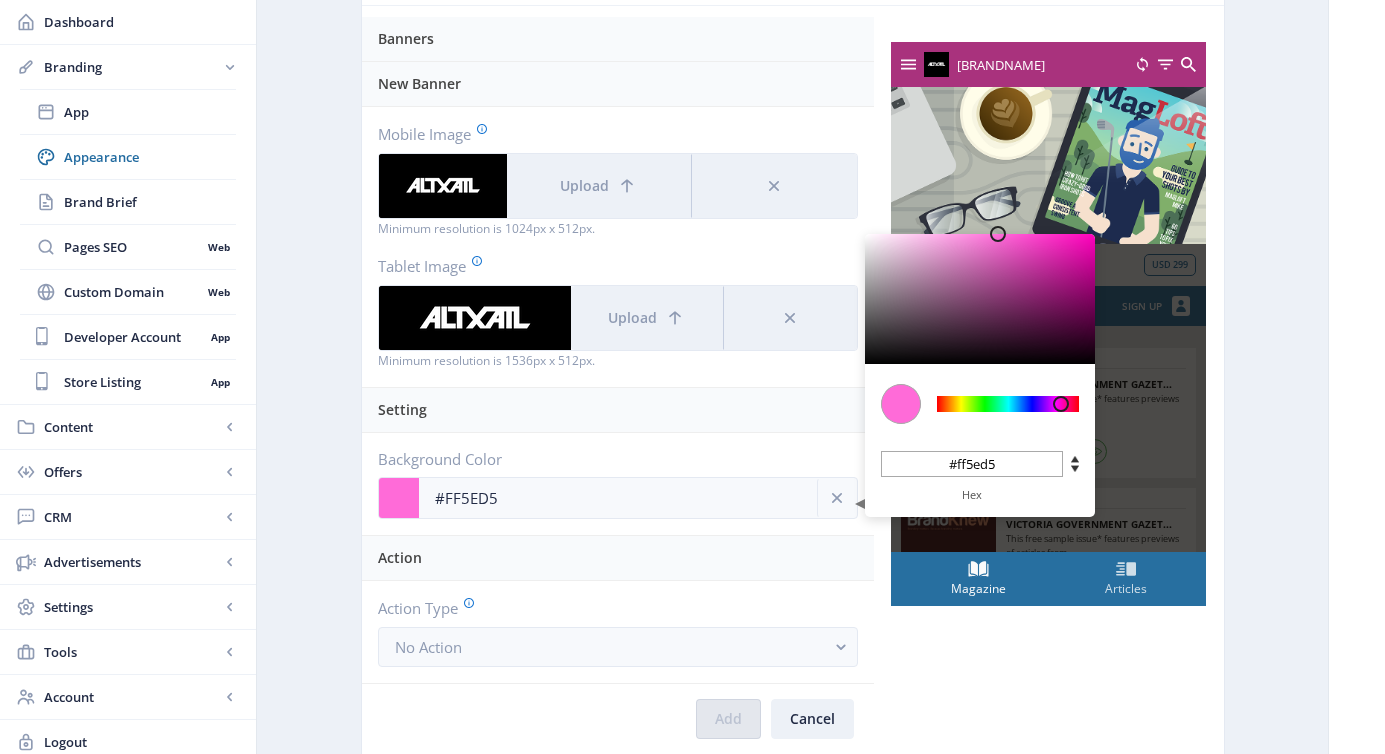 type on "#ff5dd5" 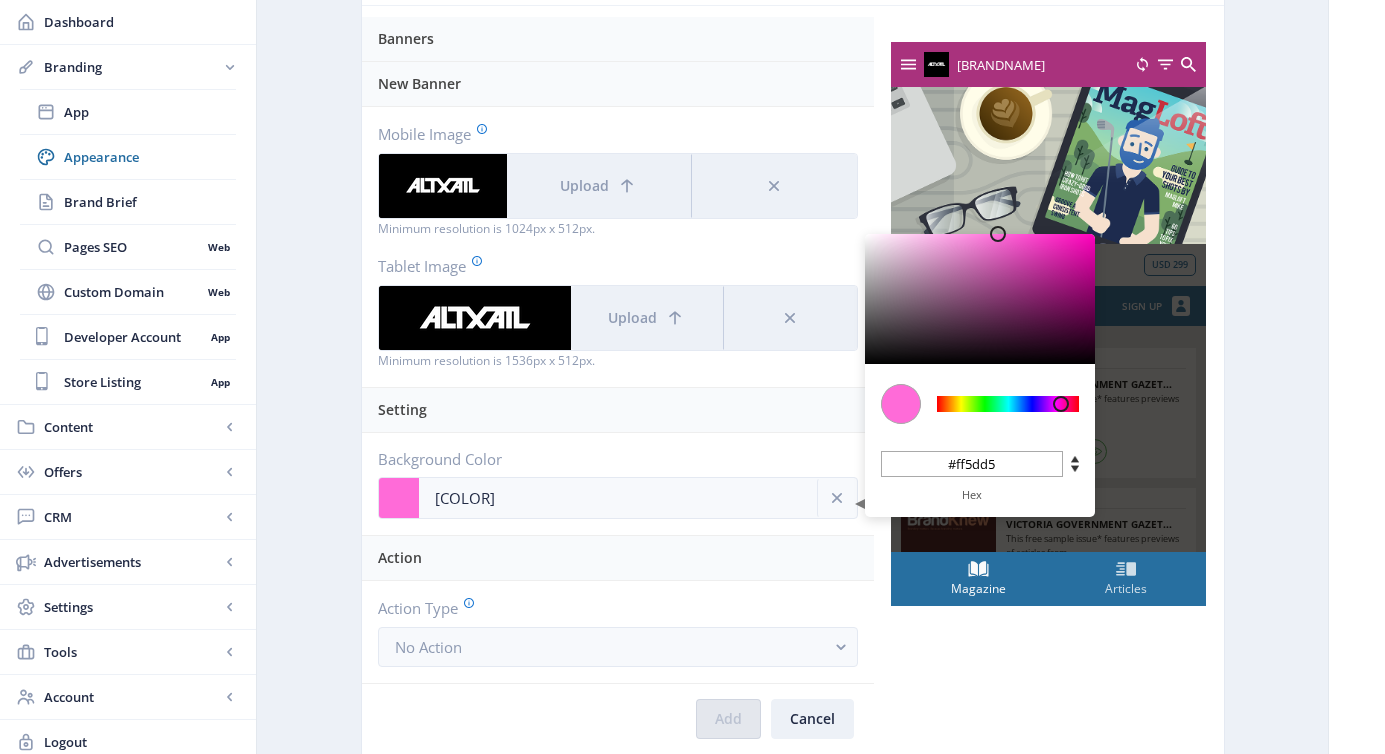 type on "#FF5BD4" 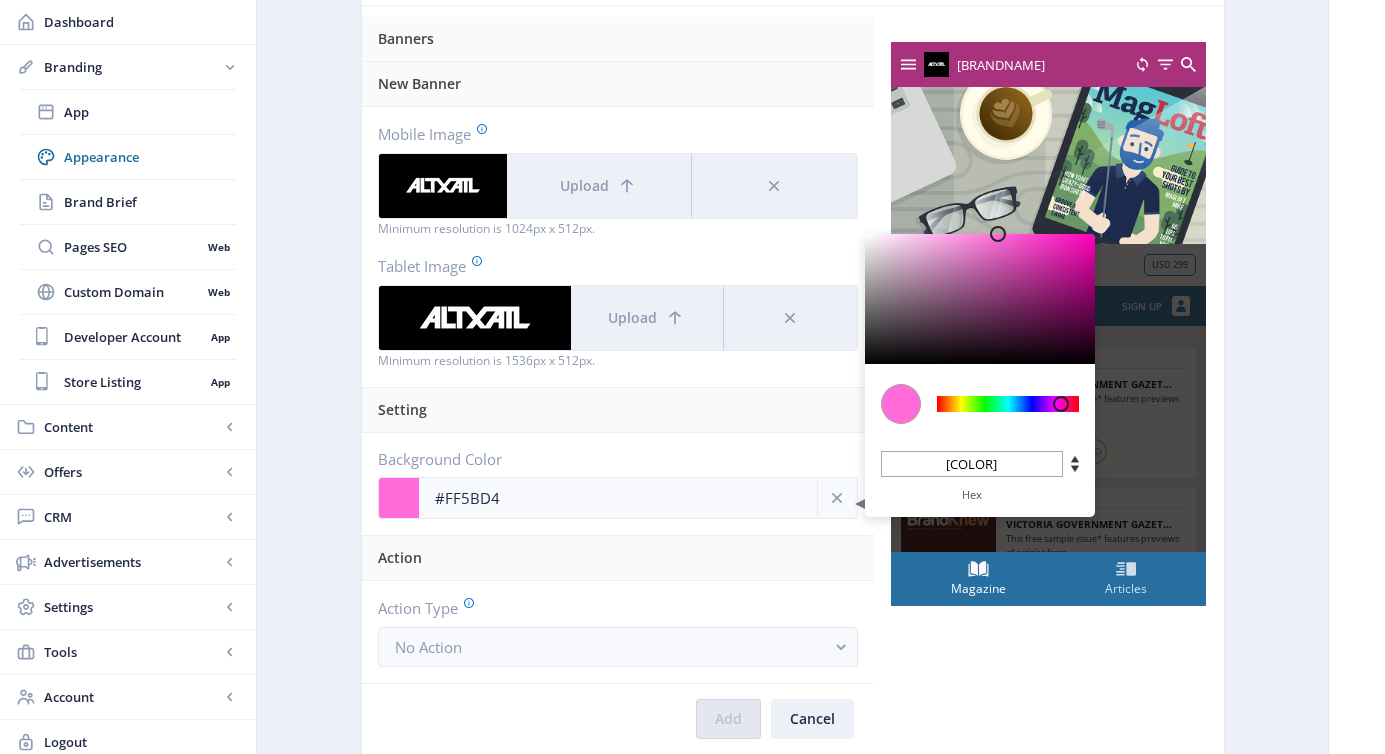 type on "[COLOR]" 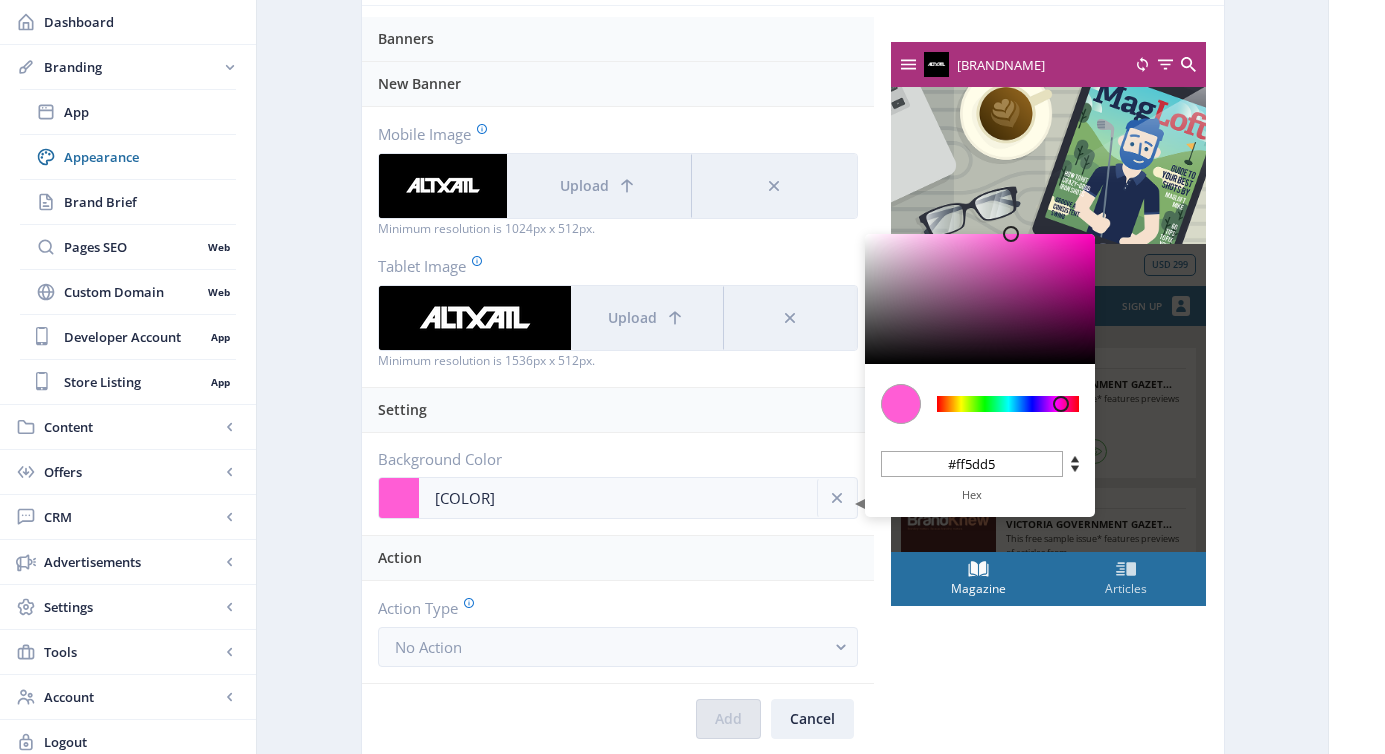 type on "#FF5ED5" 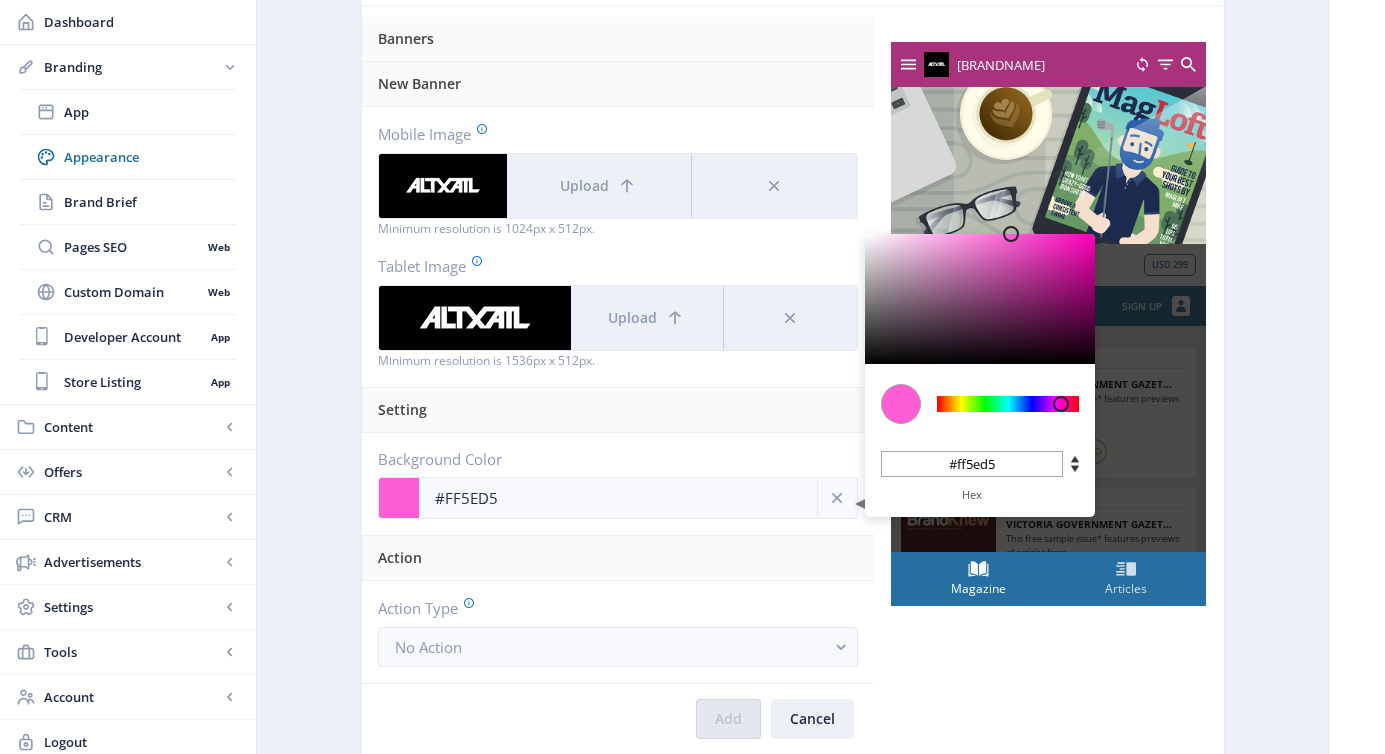 type on "#FF5FD5" 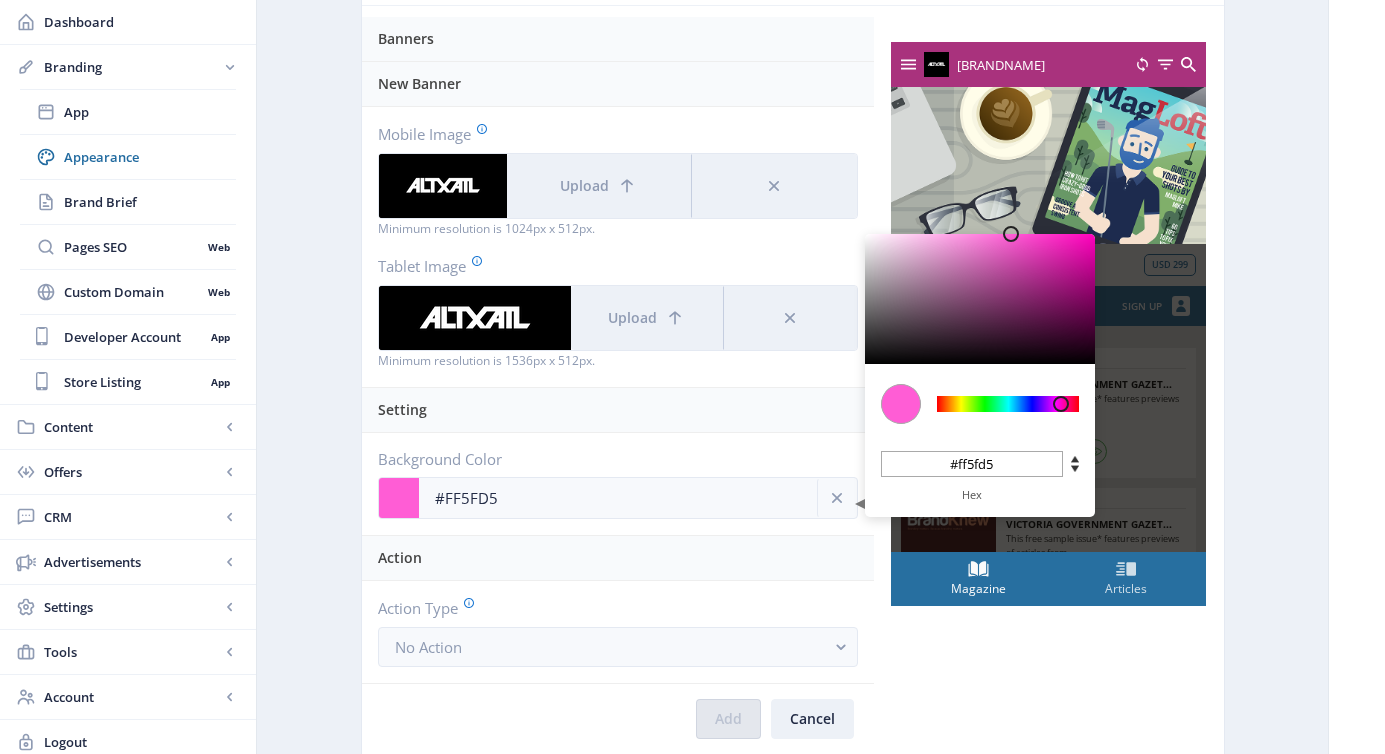 type on "#FF60D6" 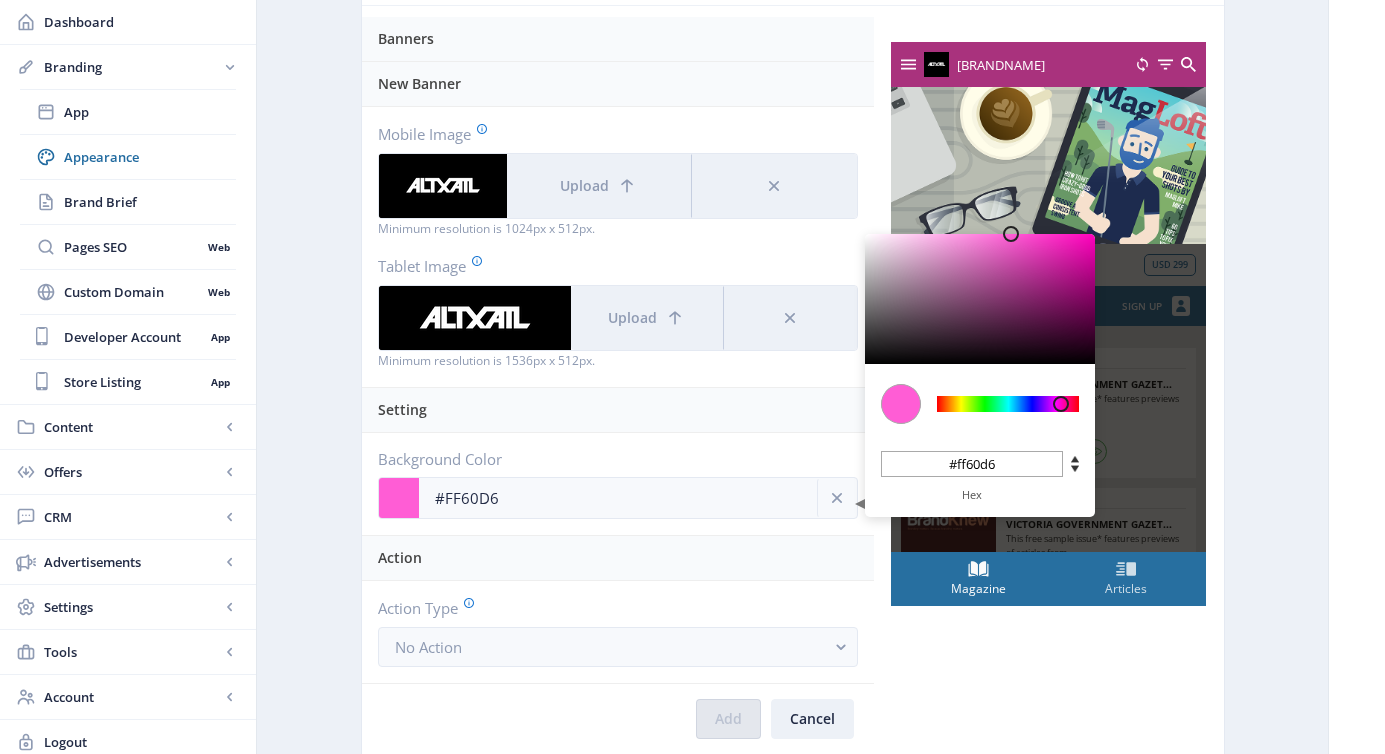 type on "#FF61D6" 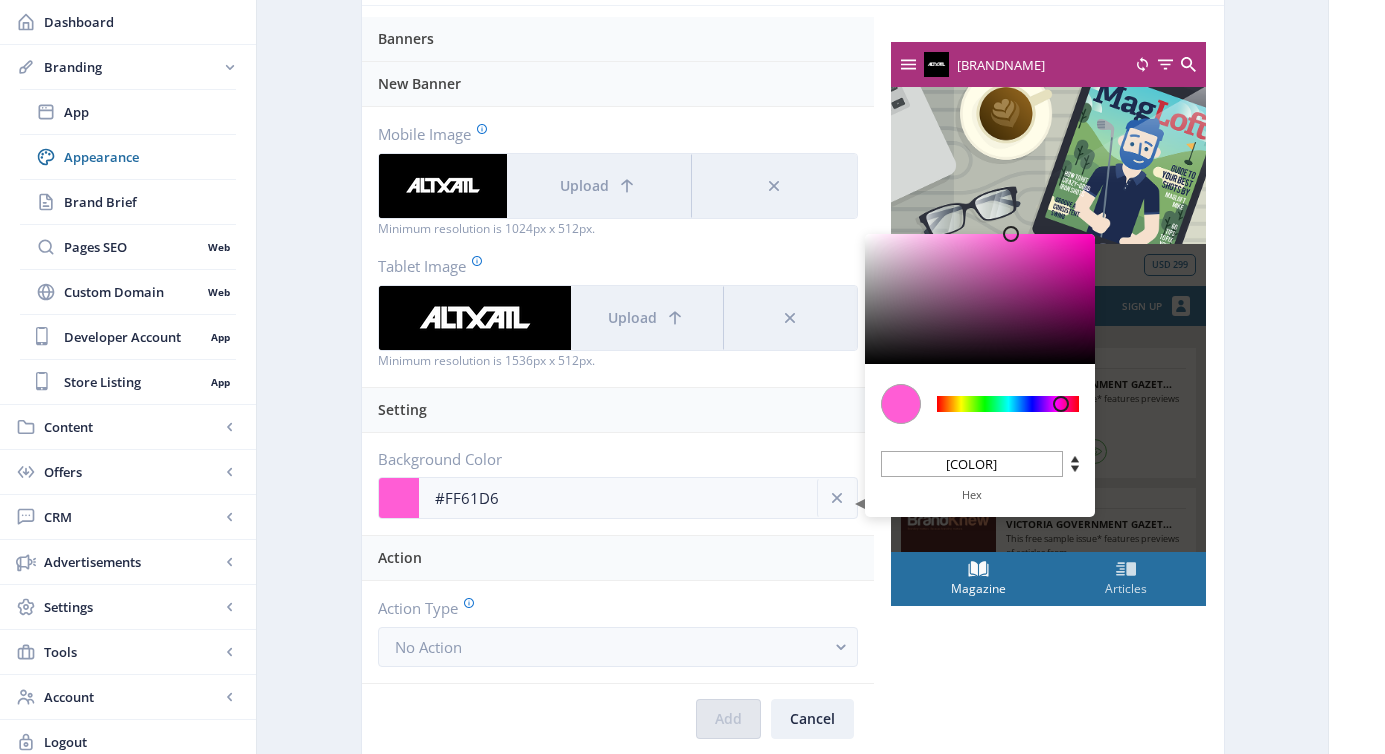 type on "#FF62D6" 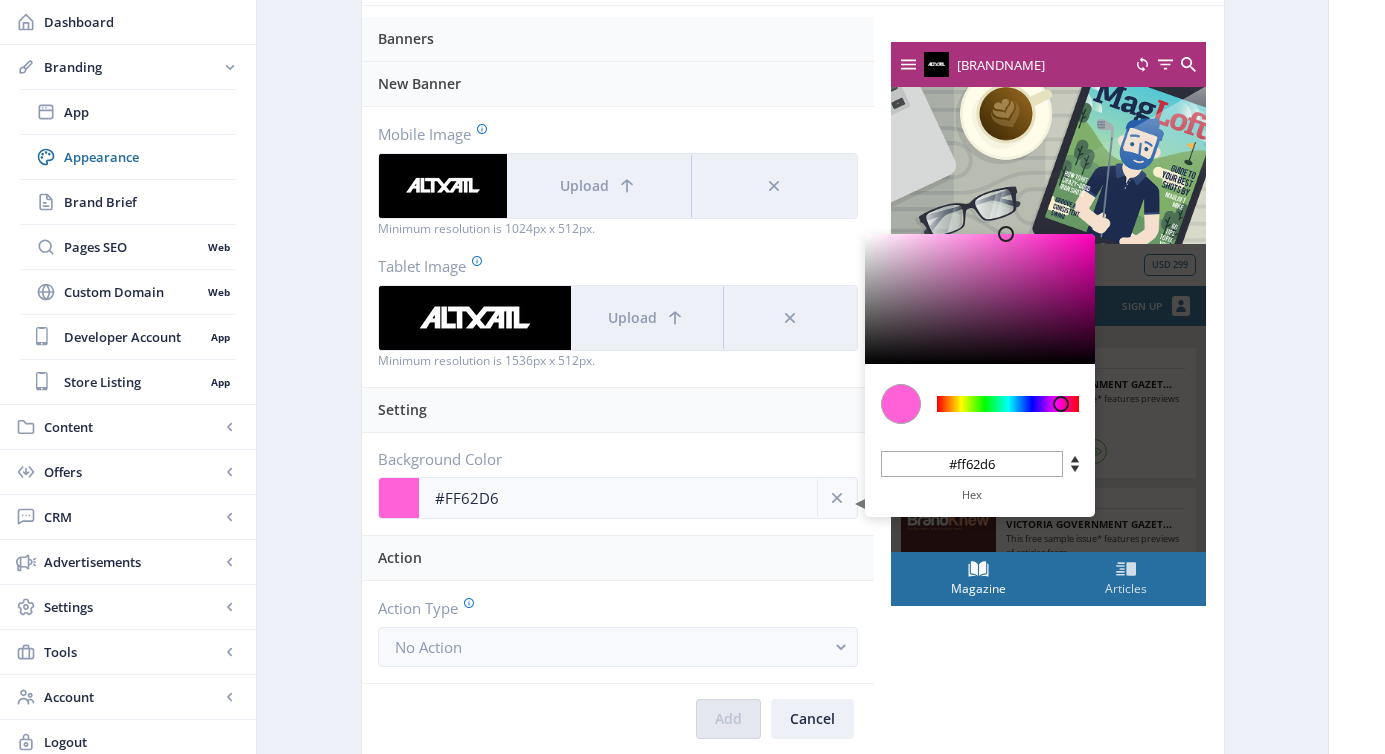drag, startPoint x: 960, startPoint y: 241, endPoint x: 1006, endPoint y: 218, distance: 51.42956 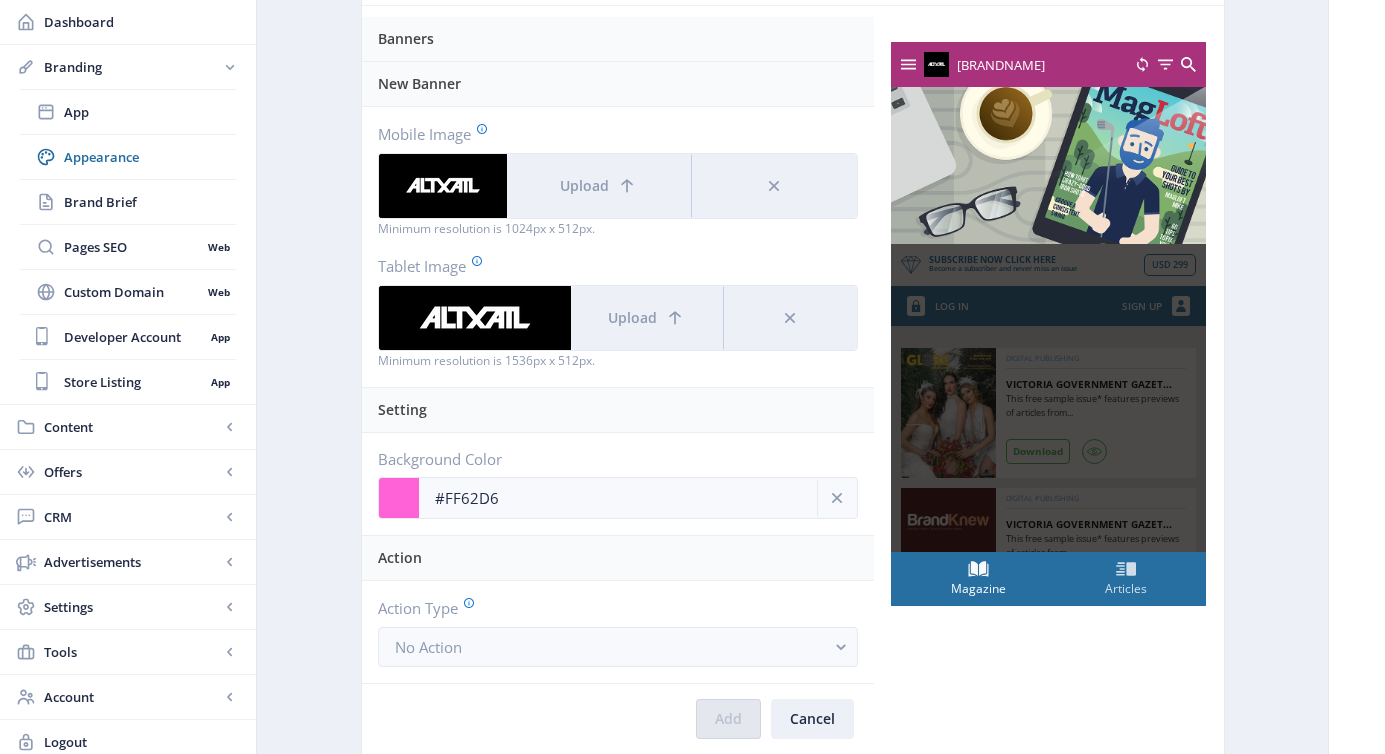 click on "Background Color  #FF62D6 C M Y K 316 100 69 H S L 255 98 214 R G B #ff62d6 Hex" 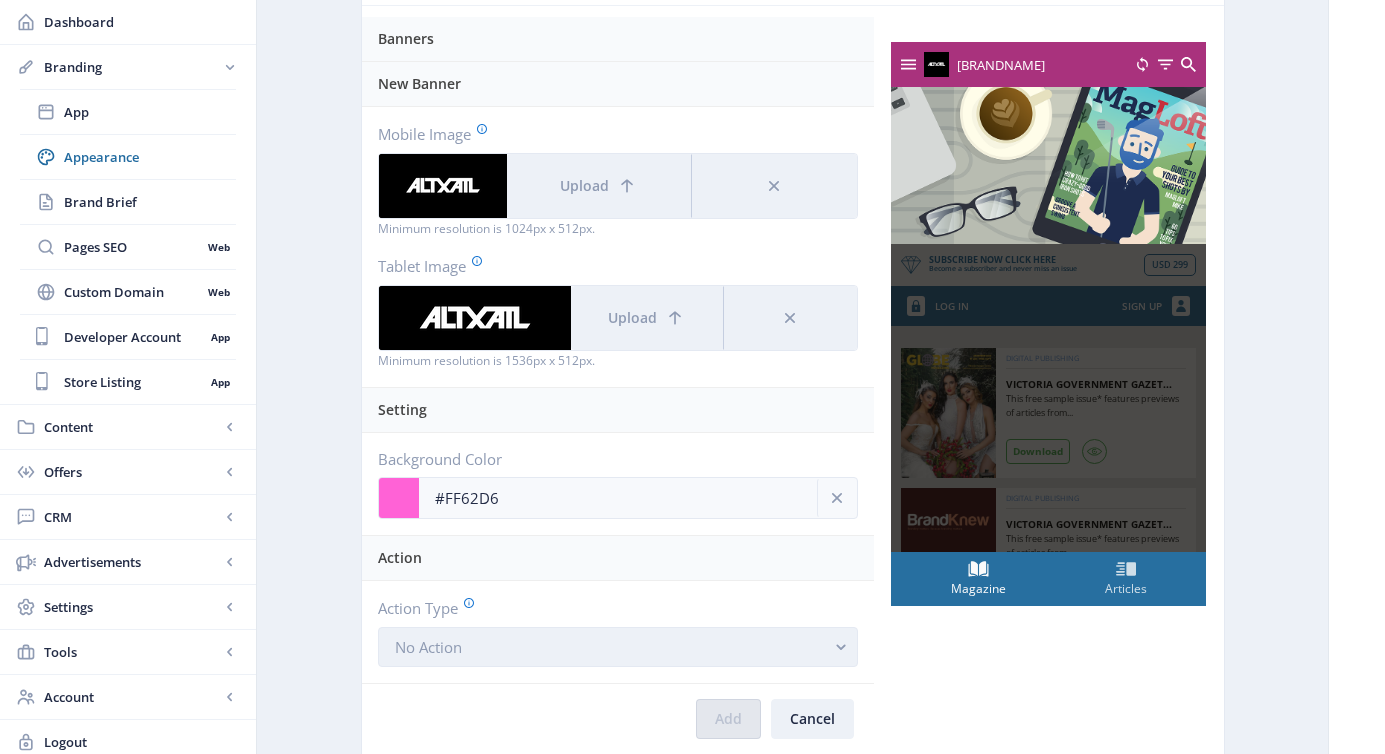 scroll, scrollTop: 349, scrollLeft: 0, axis: vertical 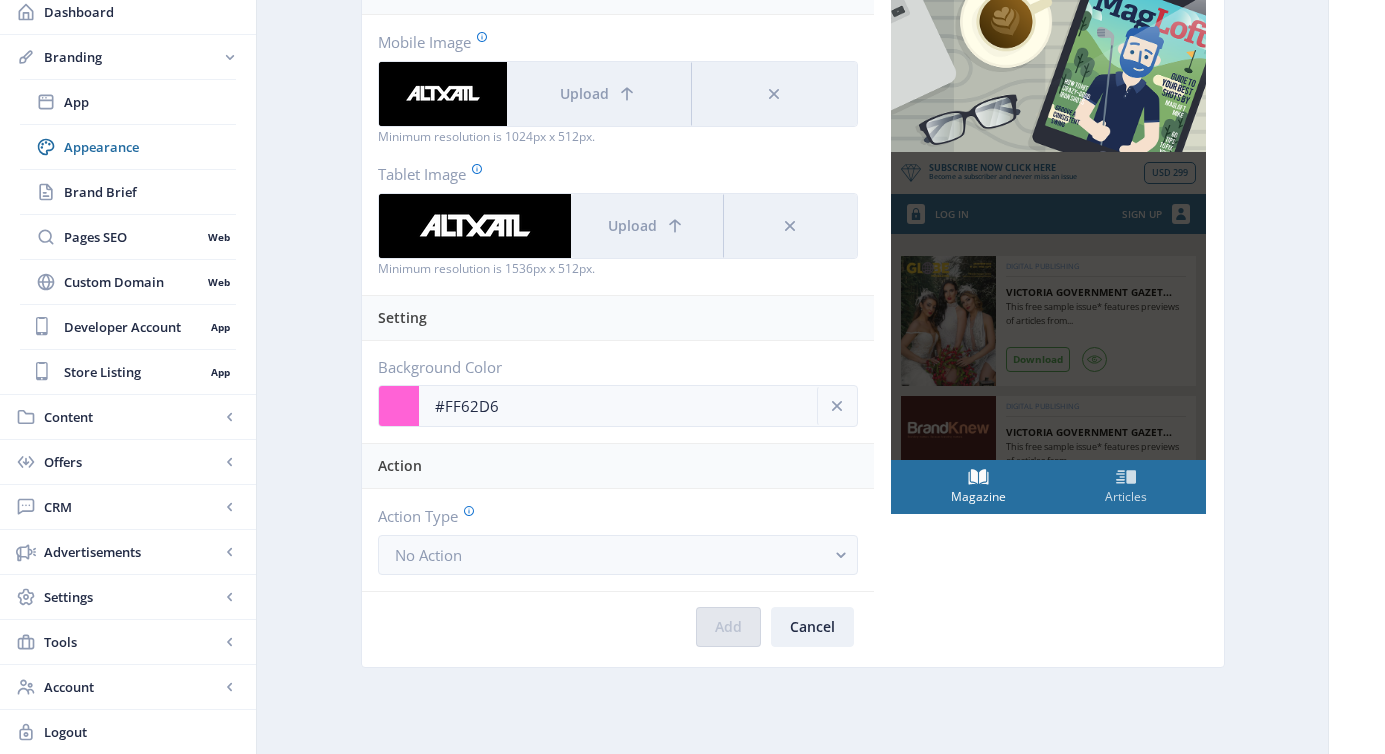 click on "Action Type  No Action" 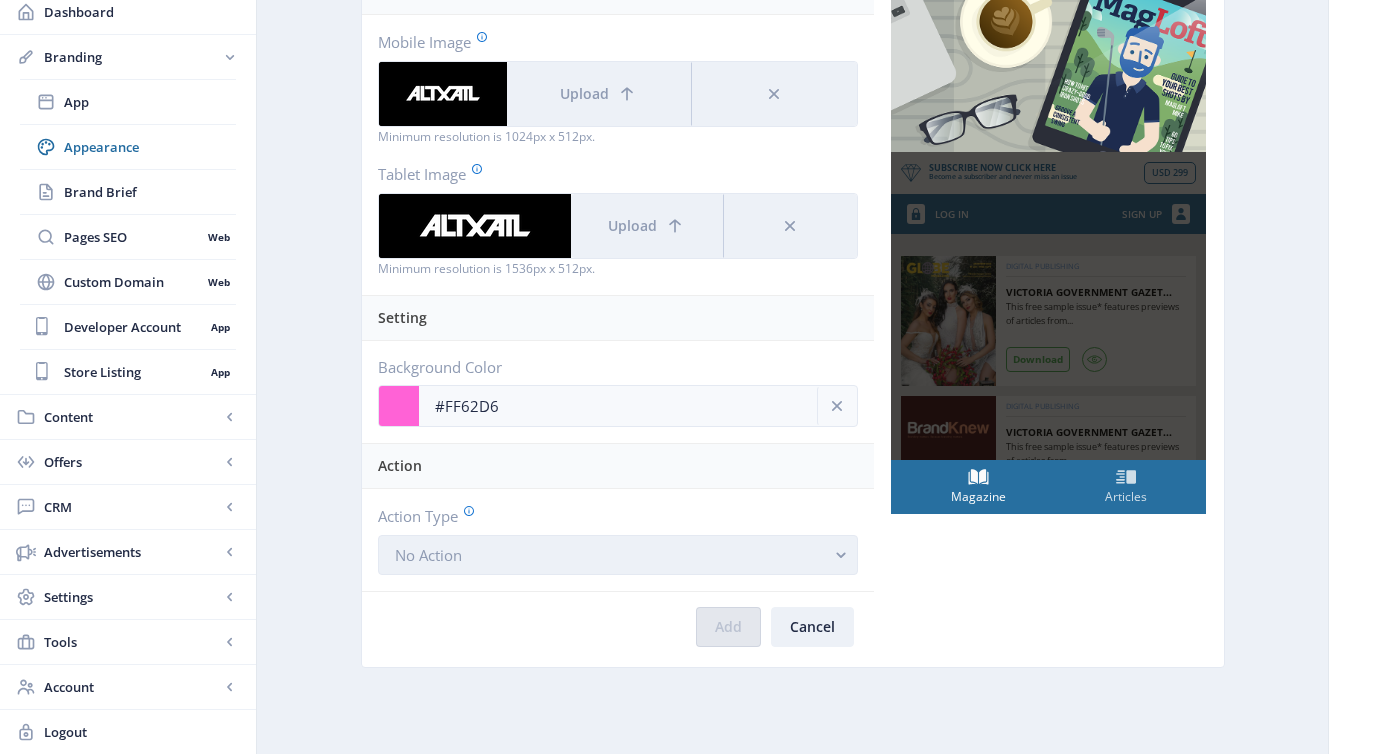 click on "No Action" 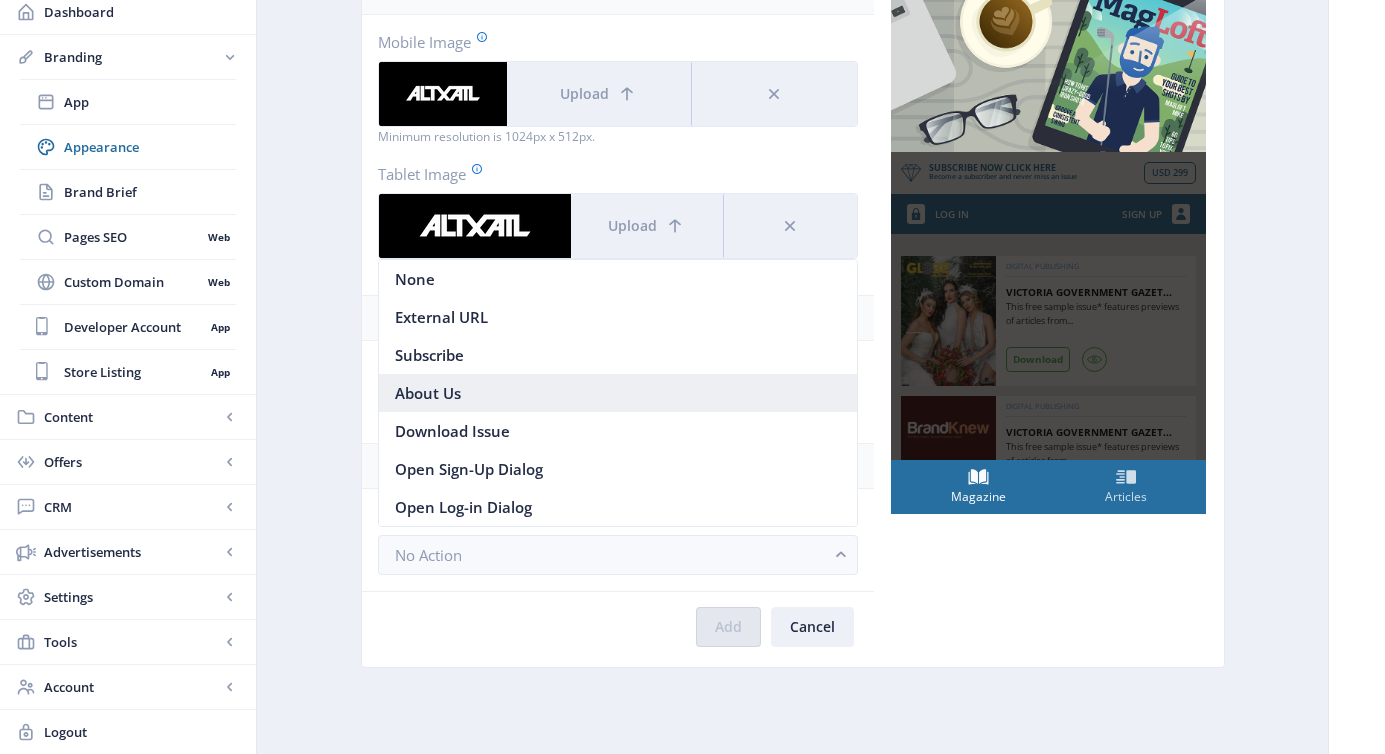 click on "About Us" at bounding box center [618, 393] 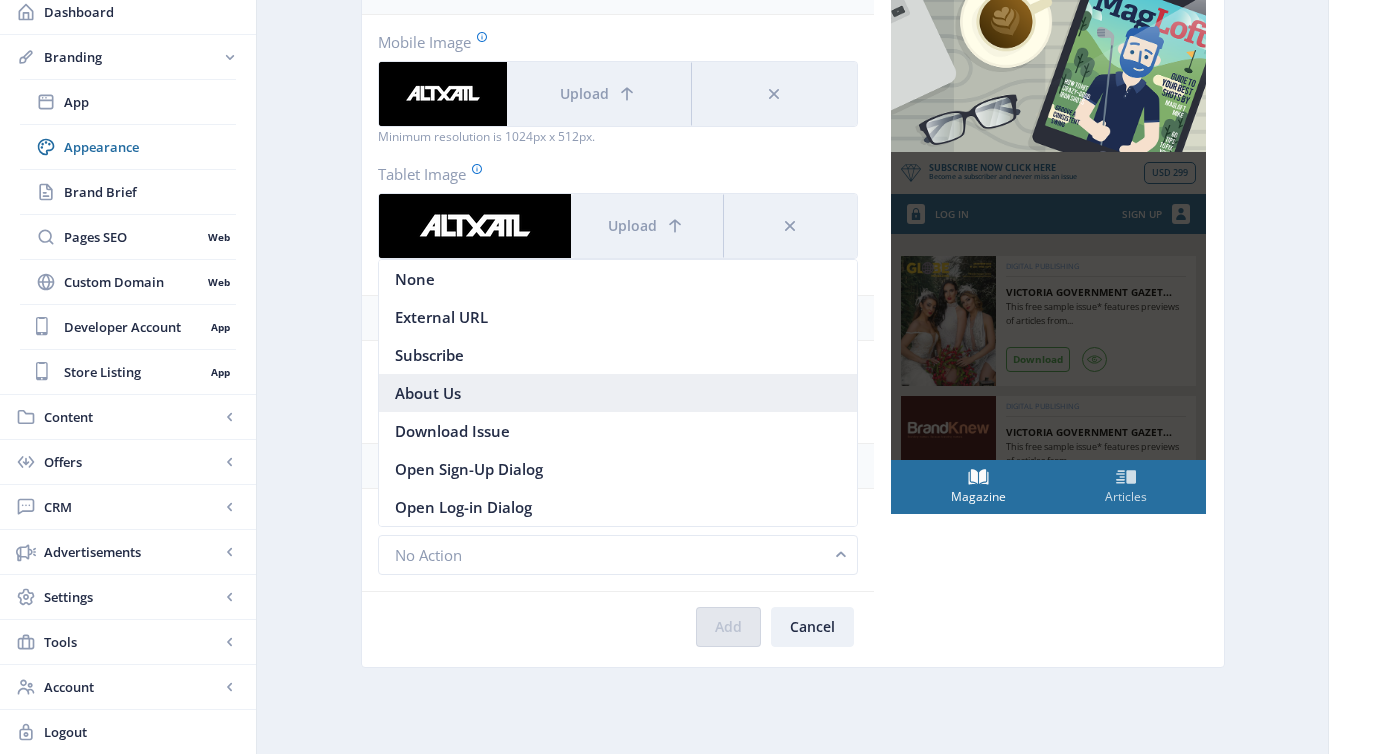scroll, scrollTop: 349, scrollLeft: 0, axis: vertical 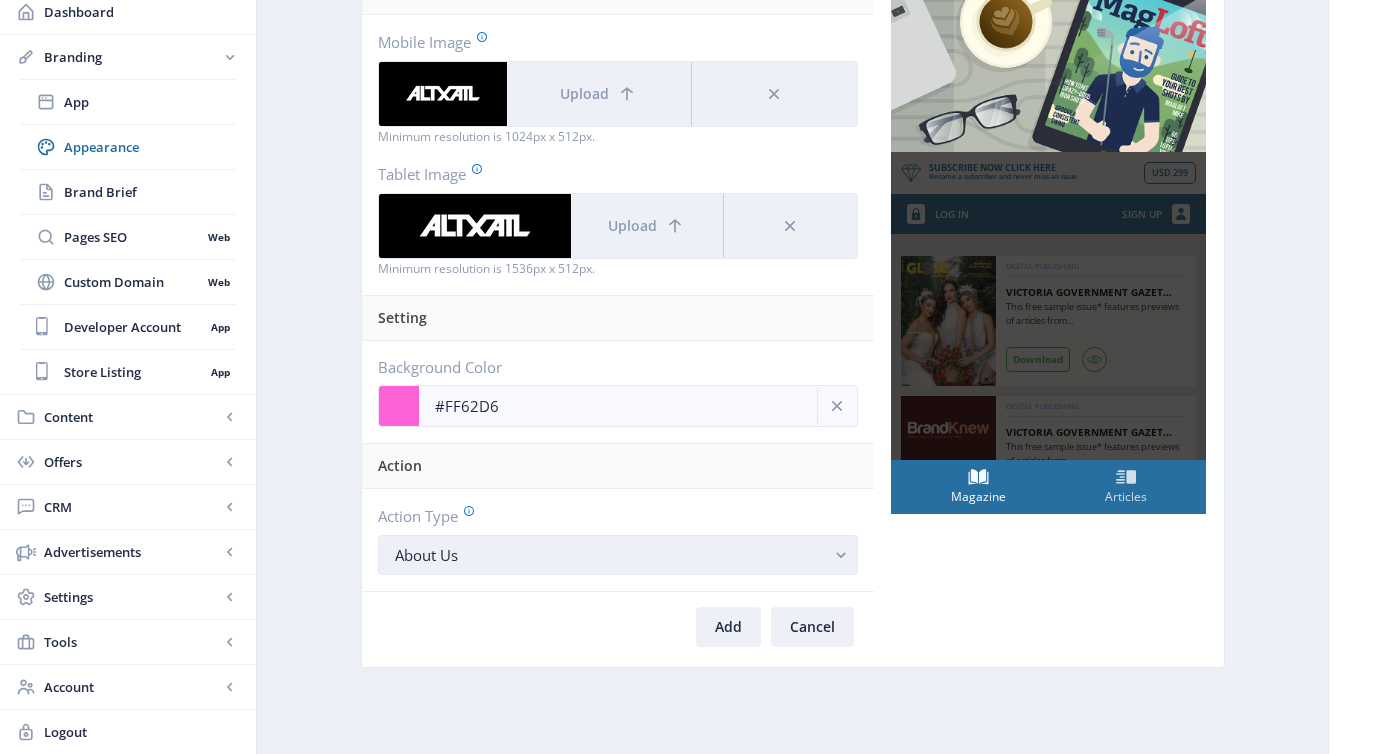 click on "About Us" 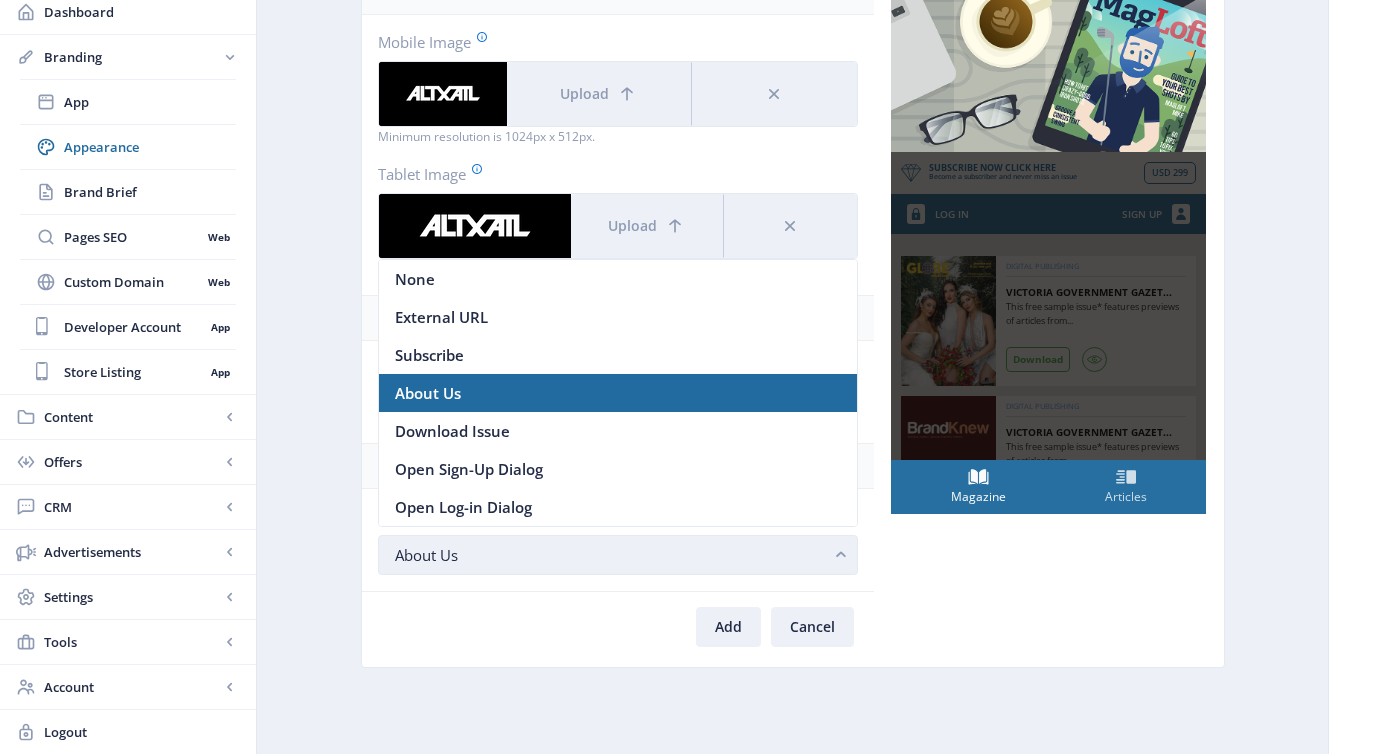 scroll, scrollTop: 0, scrollLeft: 0, axis: both 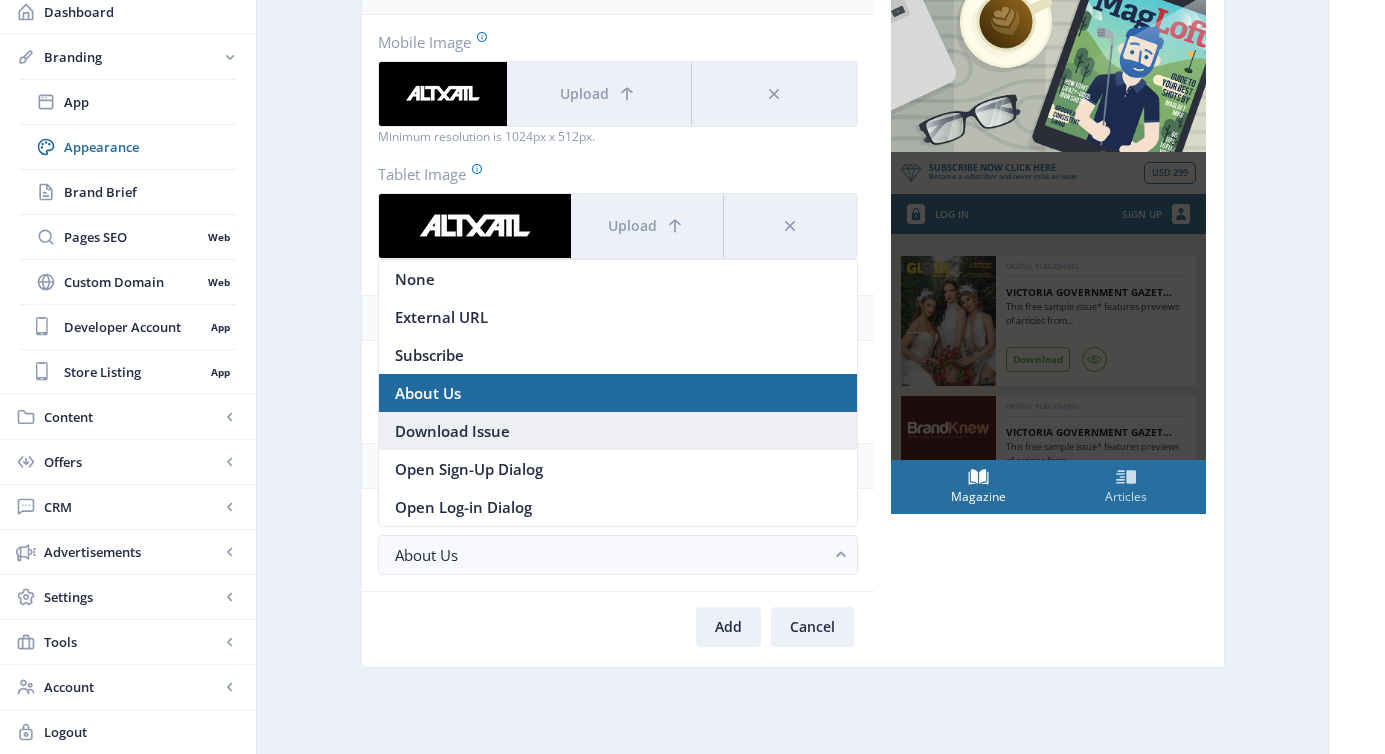 click on "Download Issue" at bounding box center (618, 431) 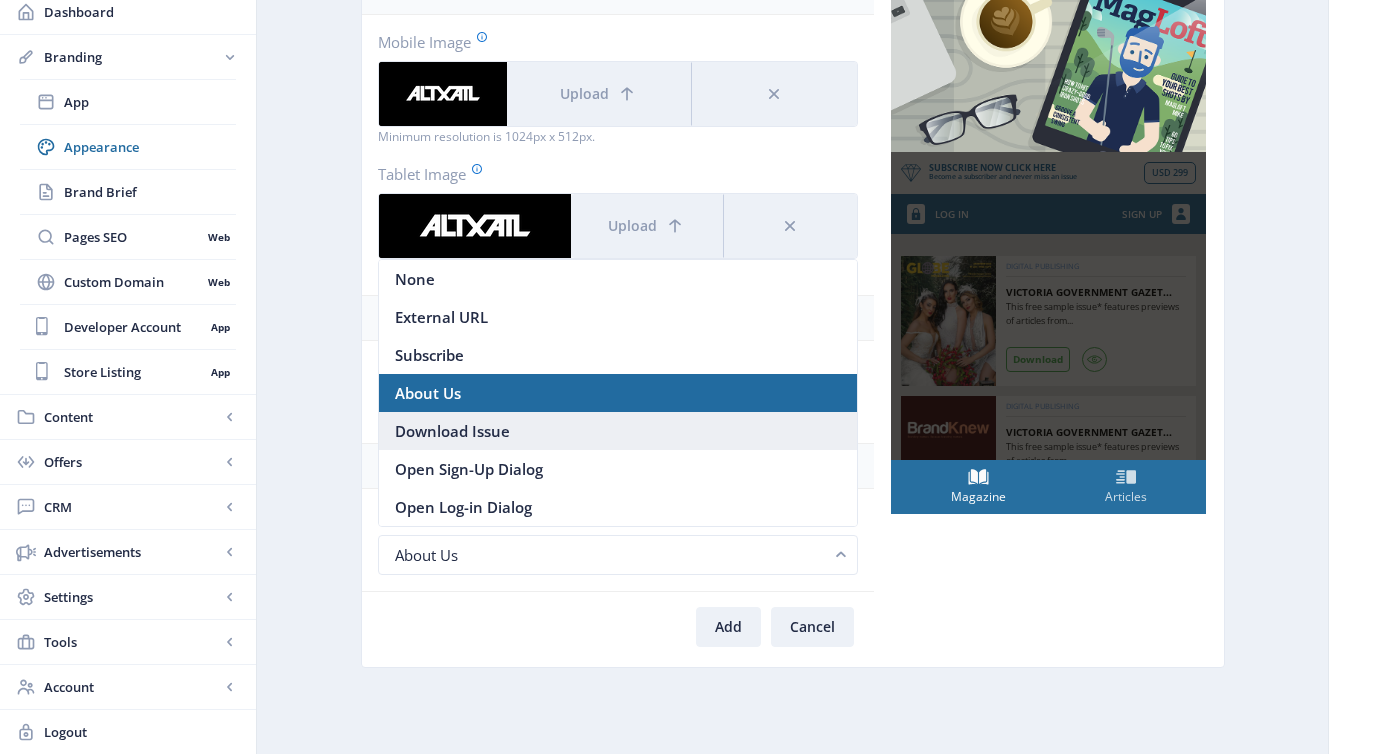 scroll, scrollTop: 349, scrollLeft: 0, axis: vertical 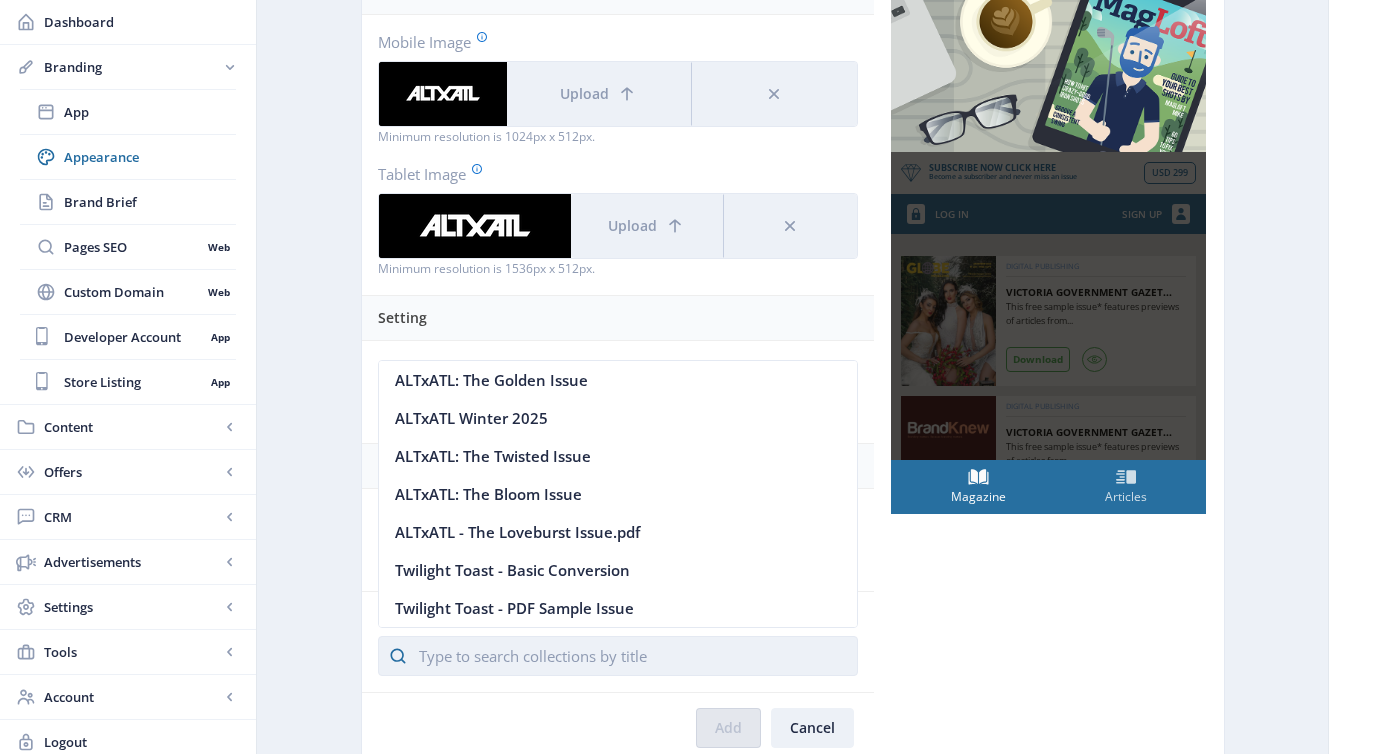 click 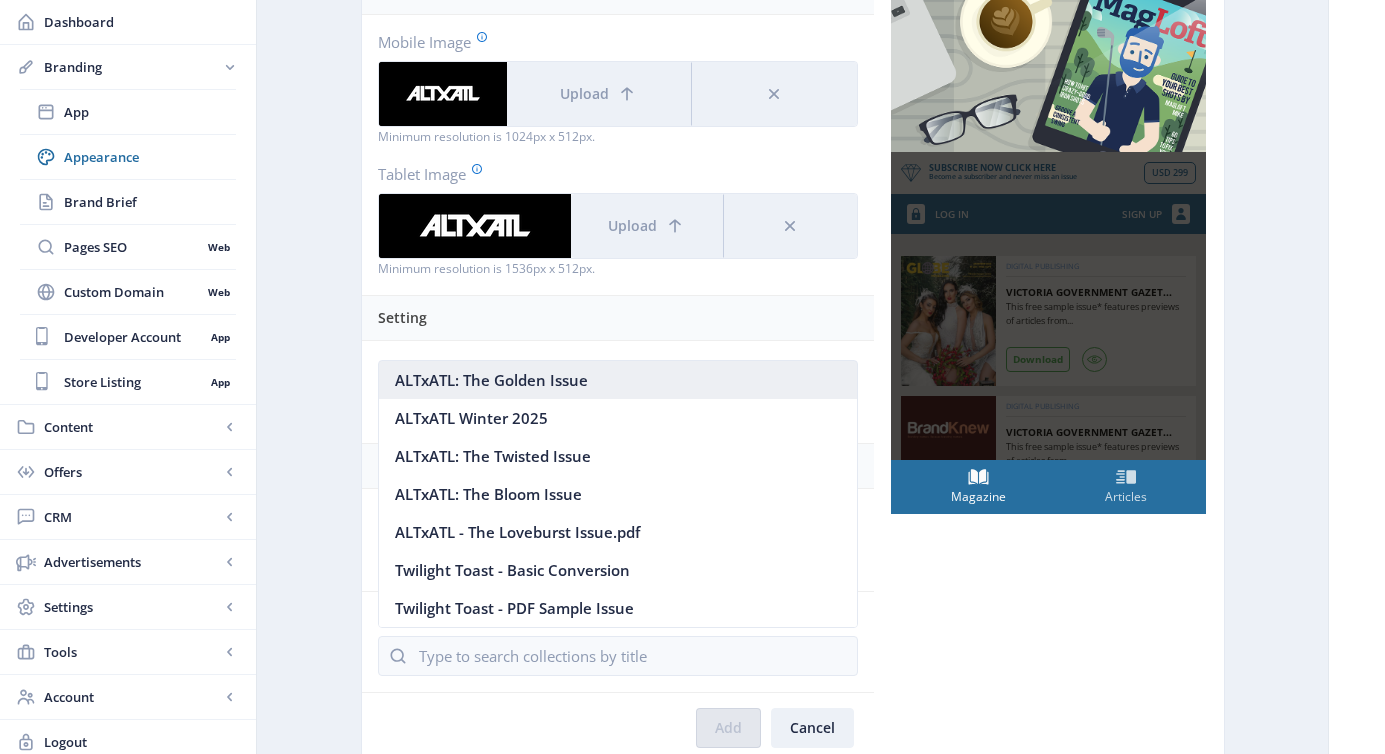 click on "ALTxATL: The Golden Issue" at bounding box center [618, 380] 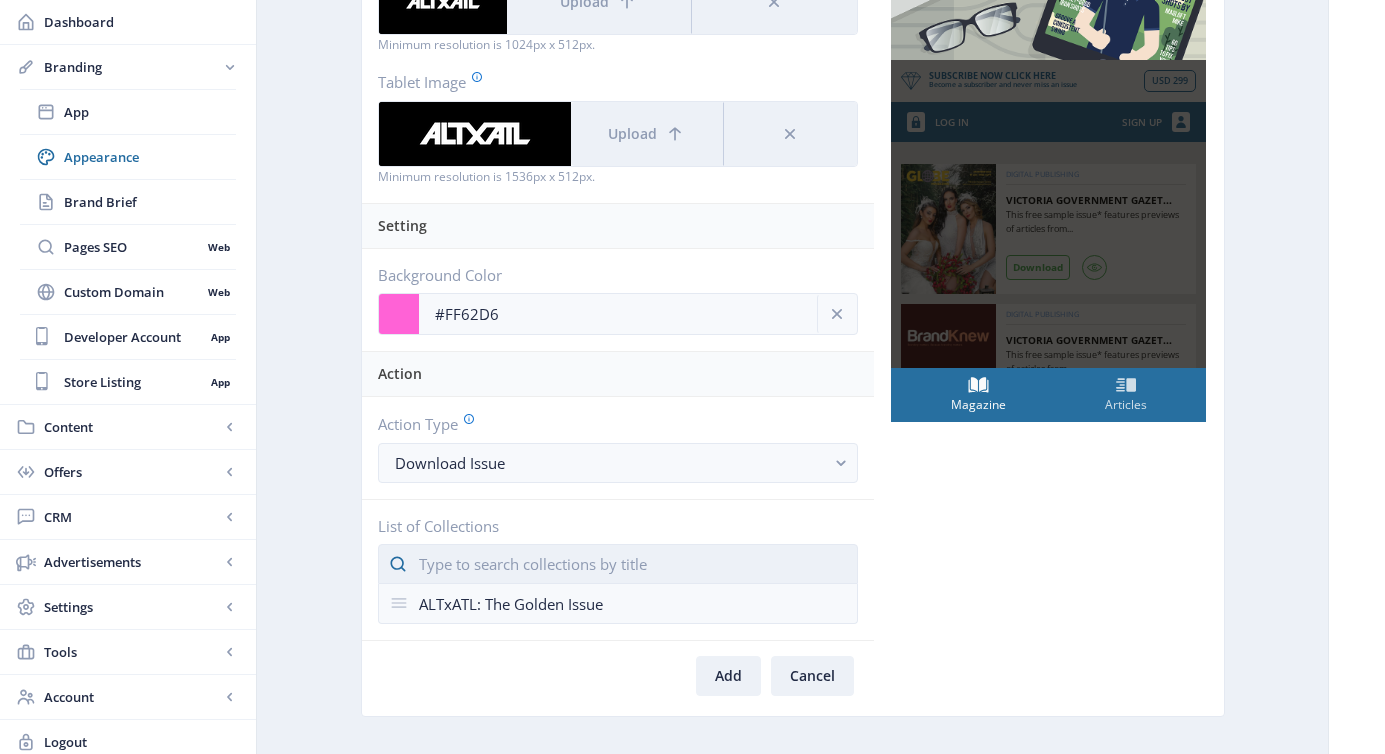 scroll, scrollTop: 449, scrollLeft: 0, axis: vertical 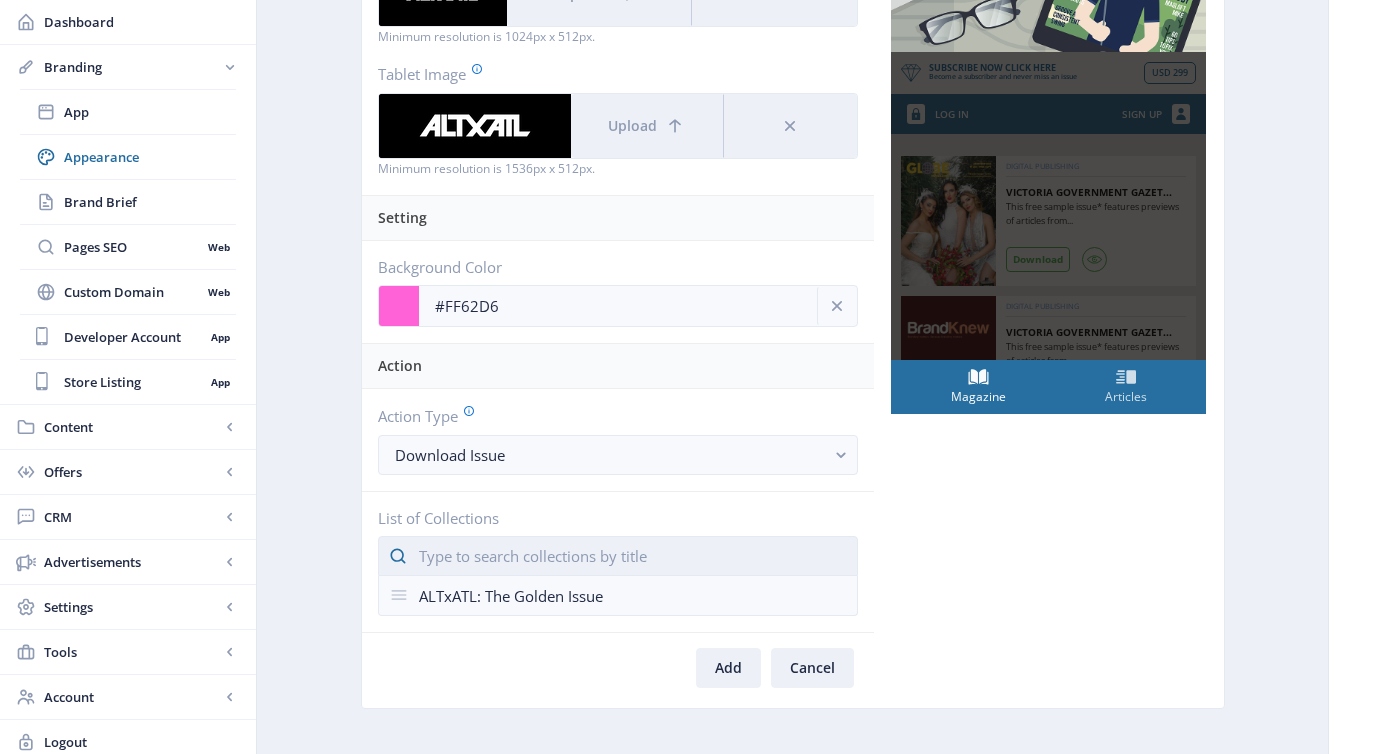 click 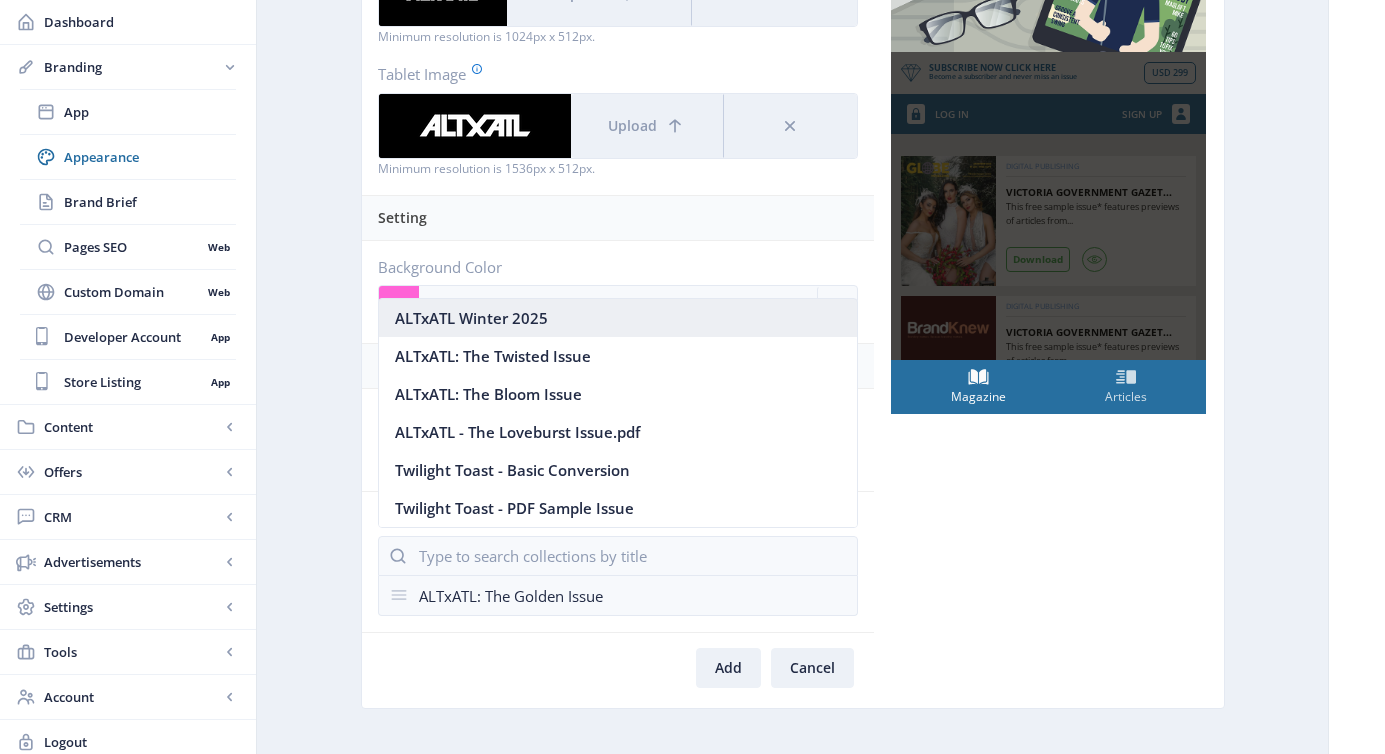 click on "ALTxATL Winter 2025" at bounding box center (618, 318) 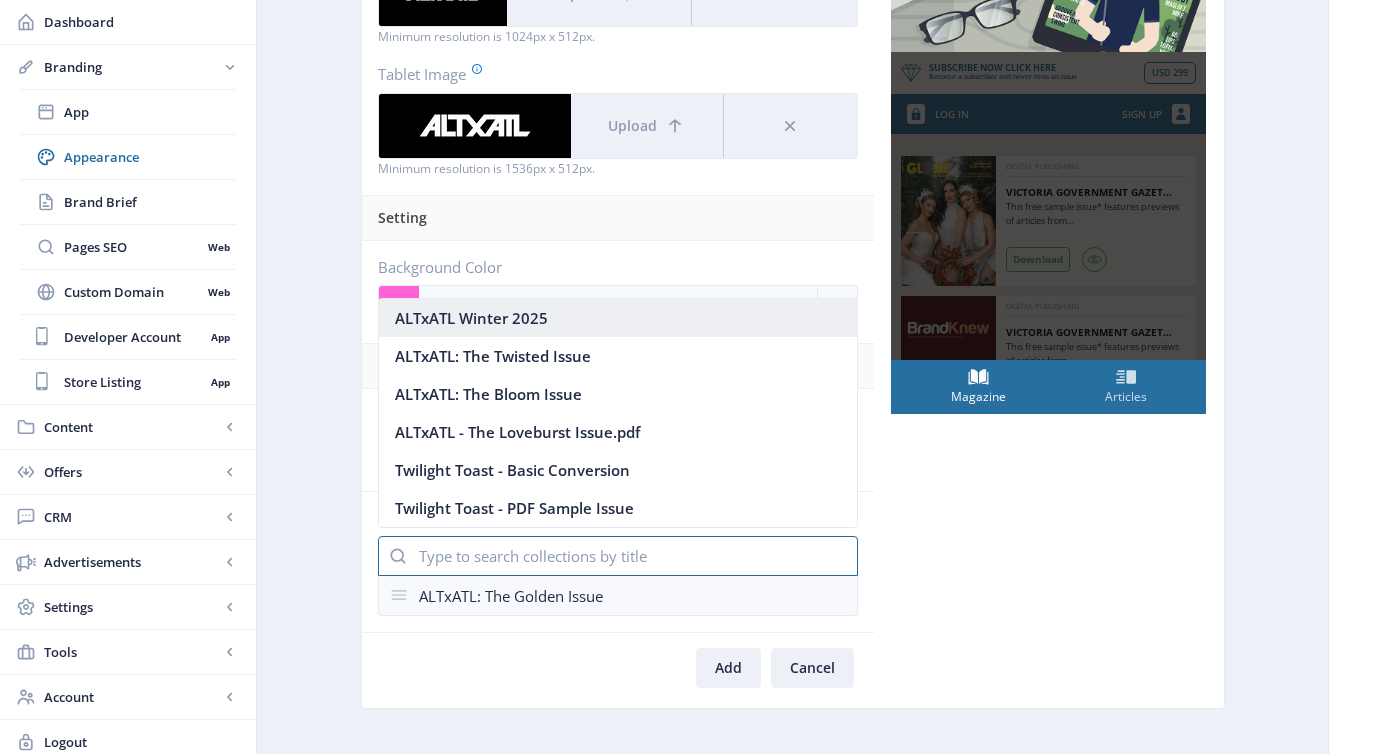 scroll, scrollTop: 449, scrollLeft: 0, axis: vertical 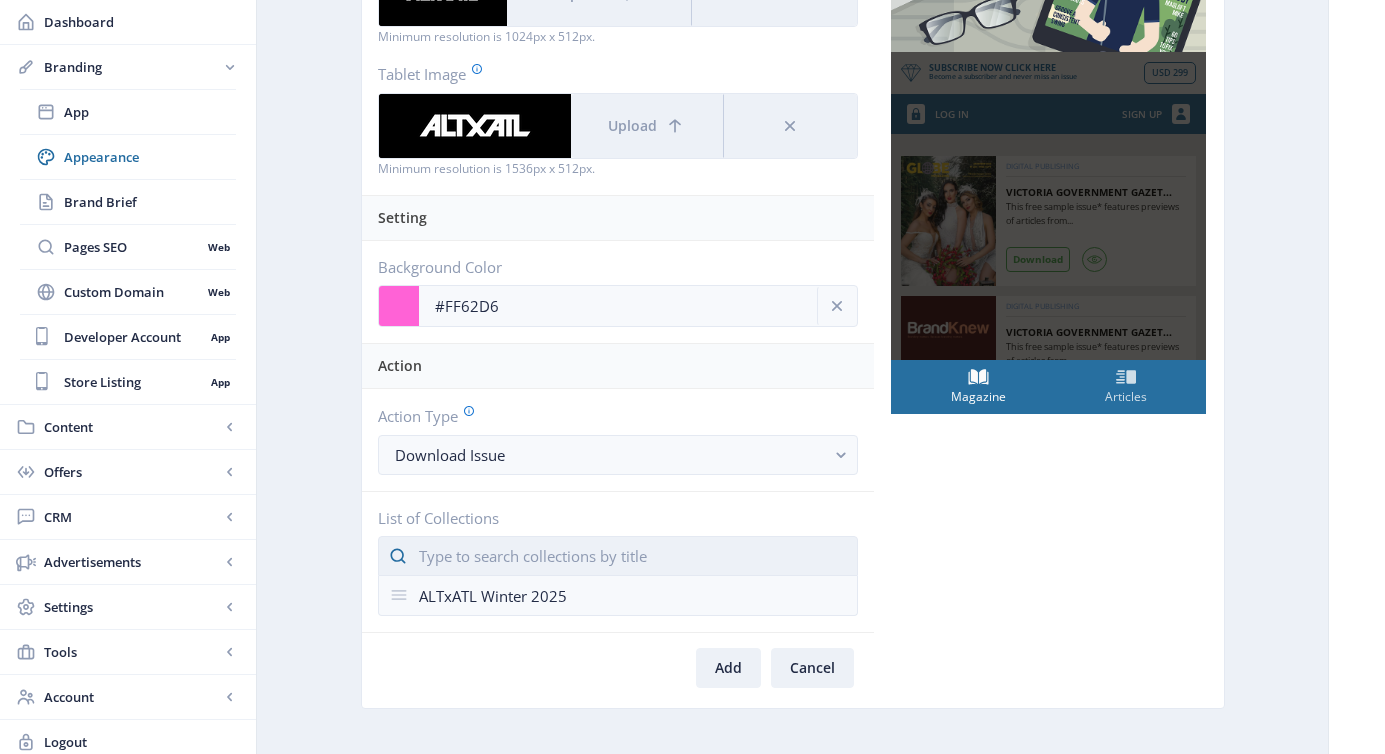 click 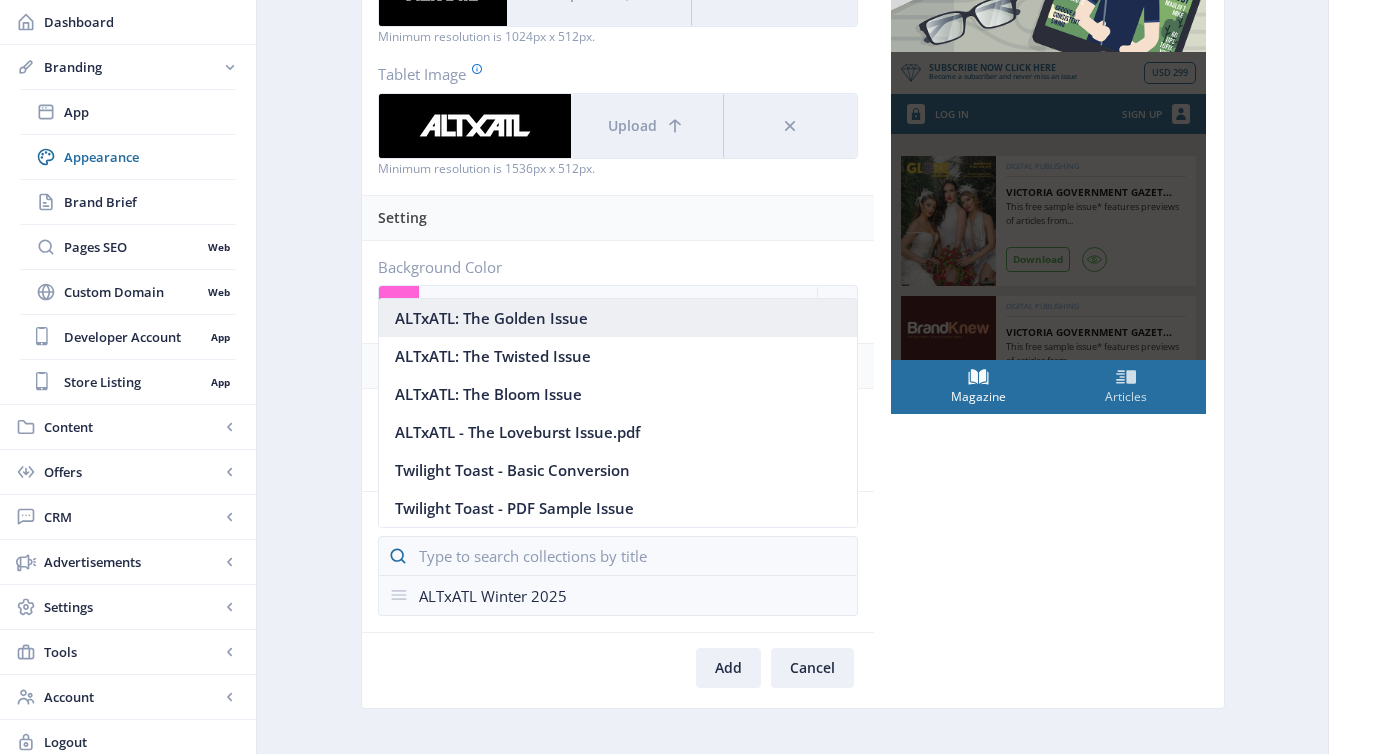 click on "ALTxATL: The Golden Issue" at bounding box center [618, 318] 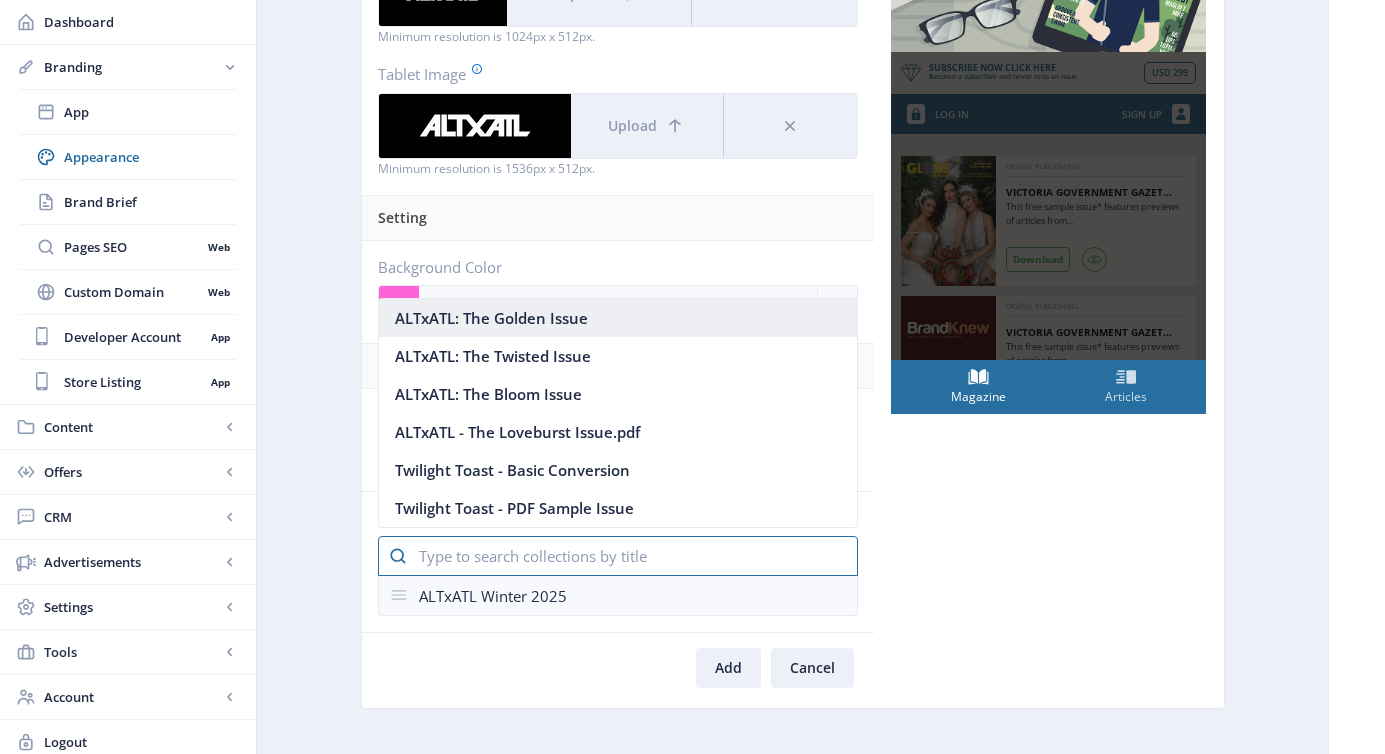 type 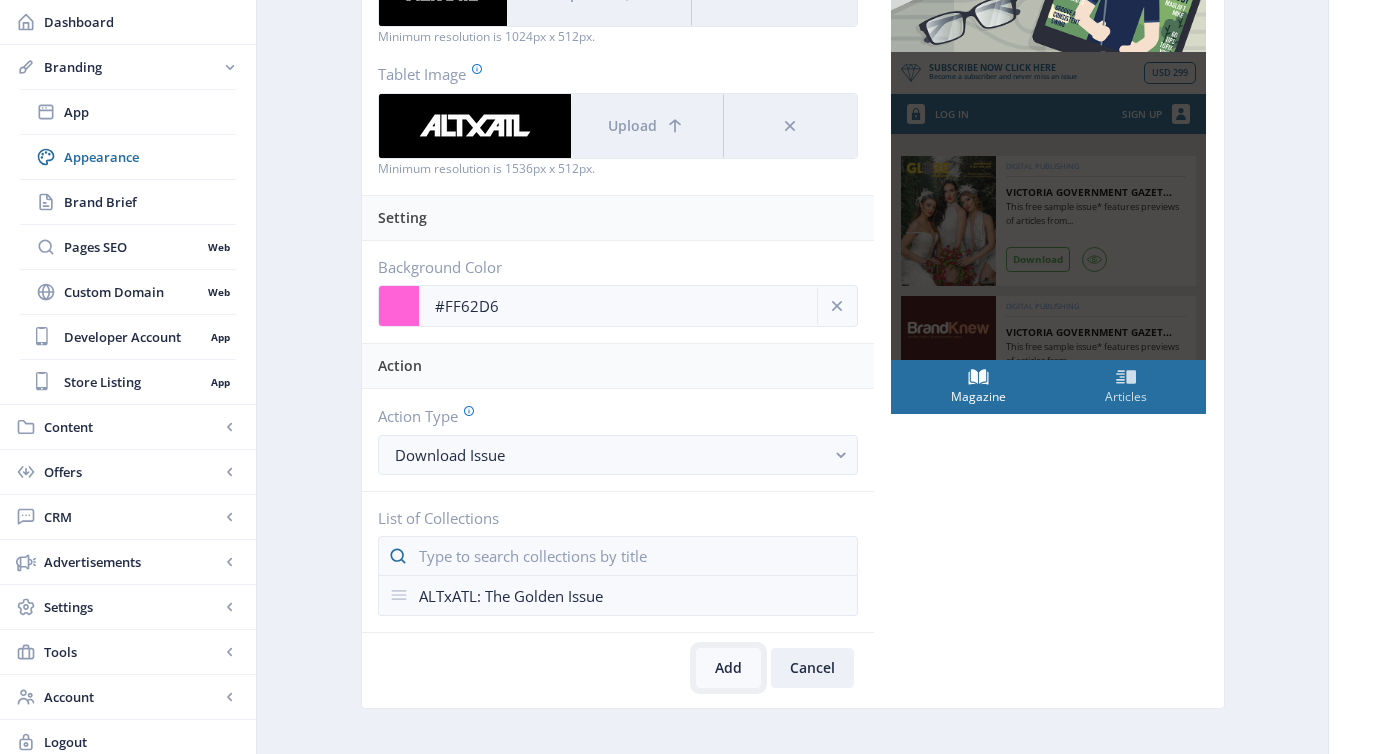 click on "Add" 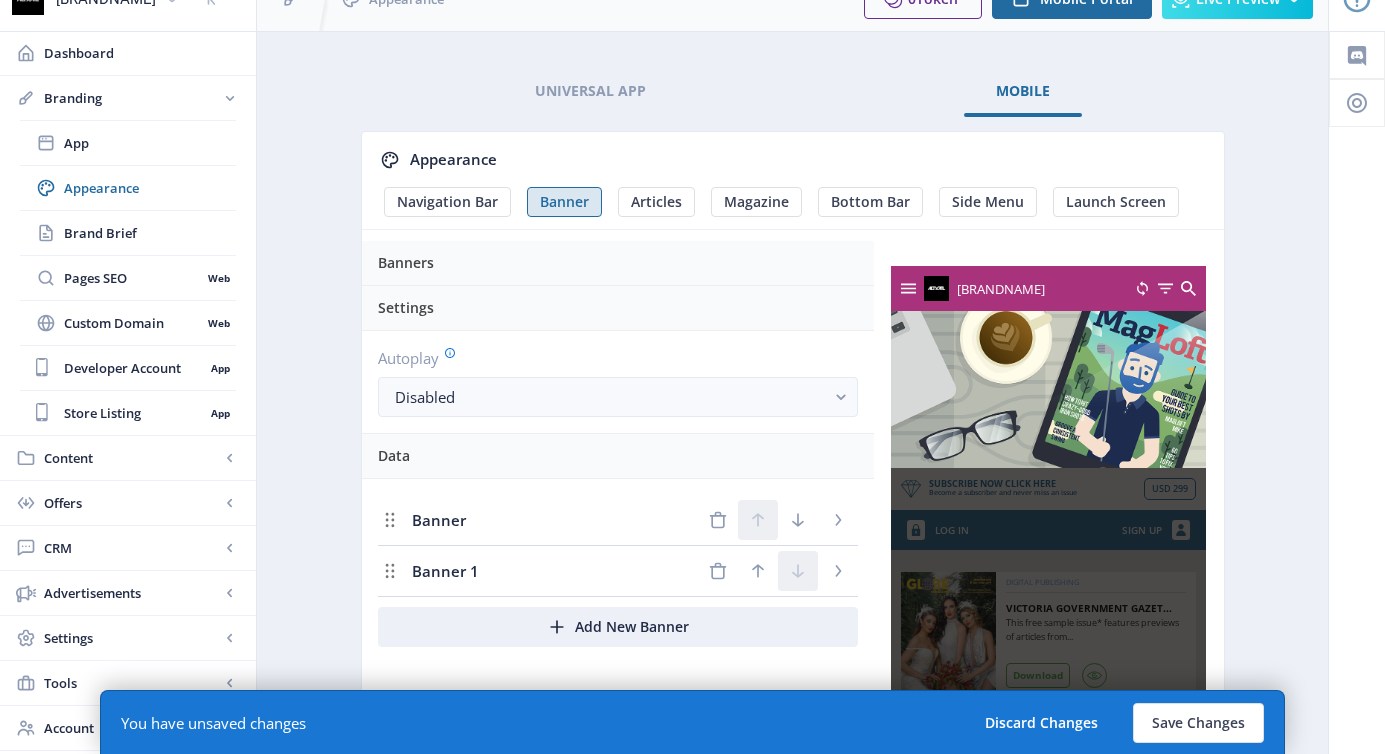scroll, scrollTop: 29, scrollLeft: 0, axis: vertical 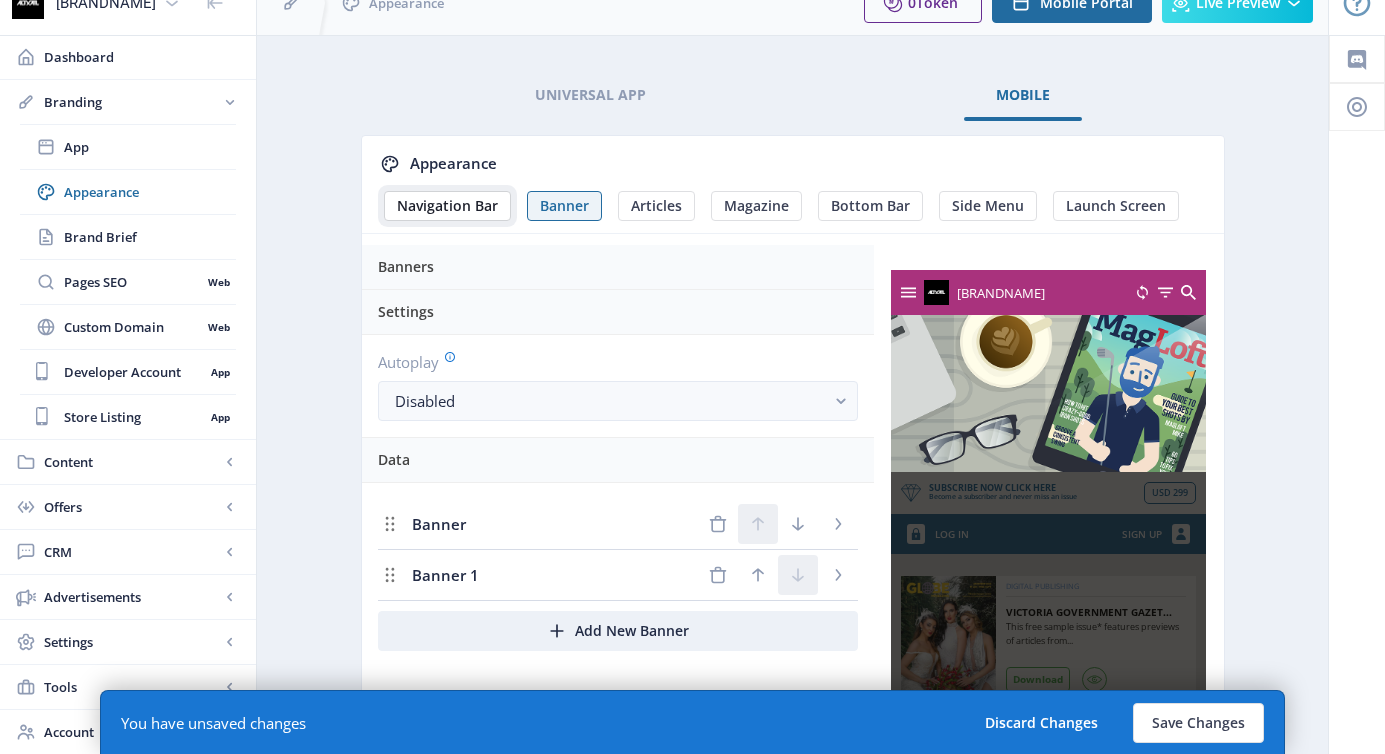 click on "Navigation Bar" 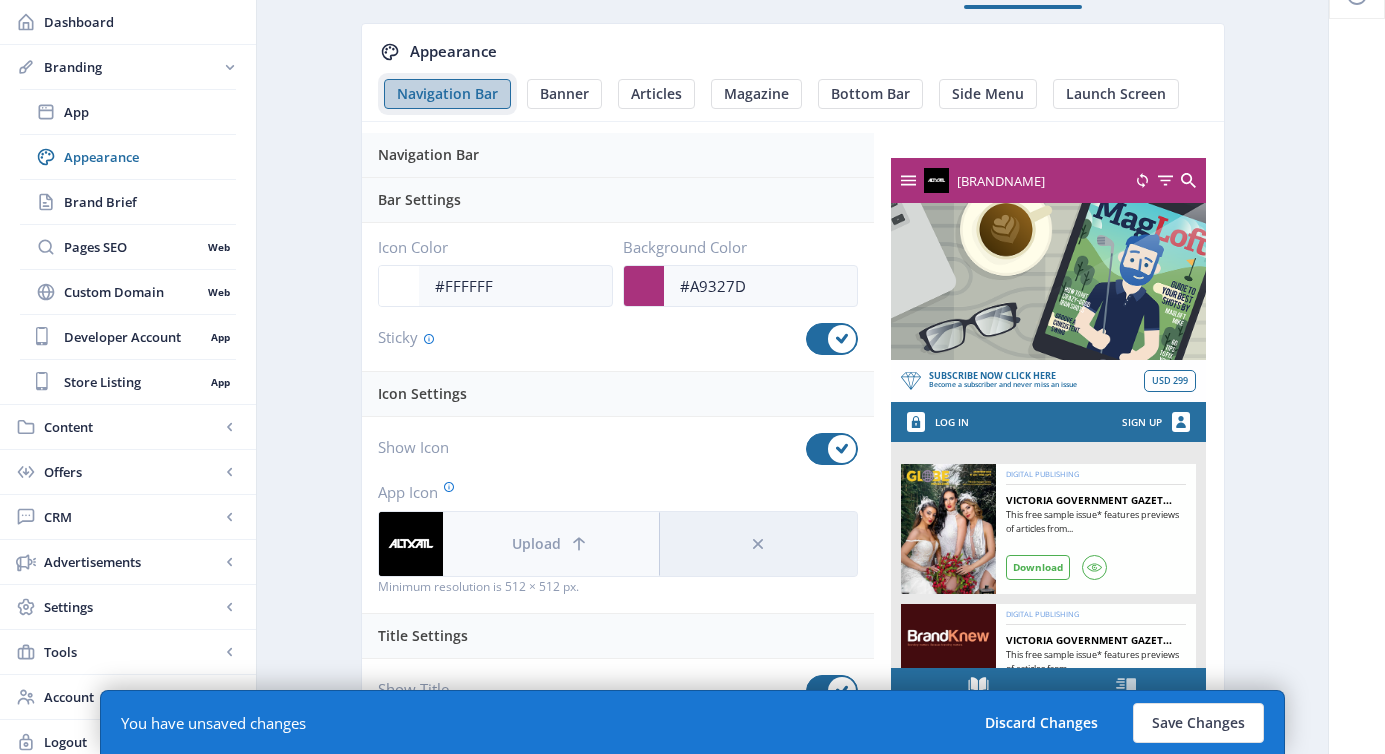 scroll, scrollTop: 0, scrollLeft: 0, axis: both 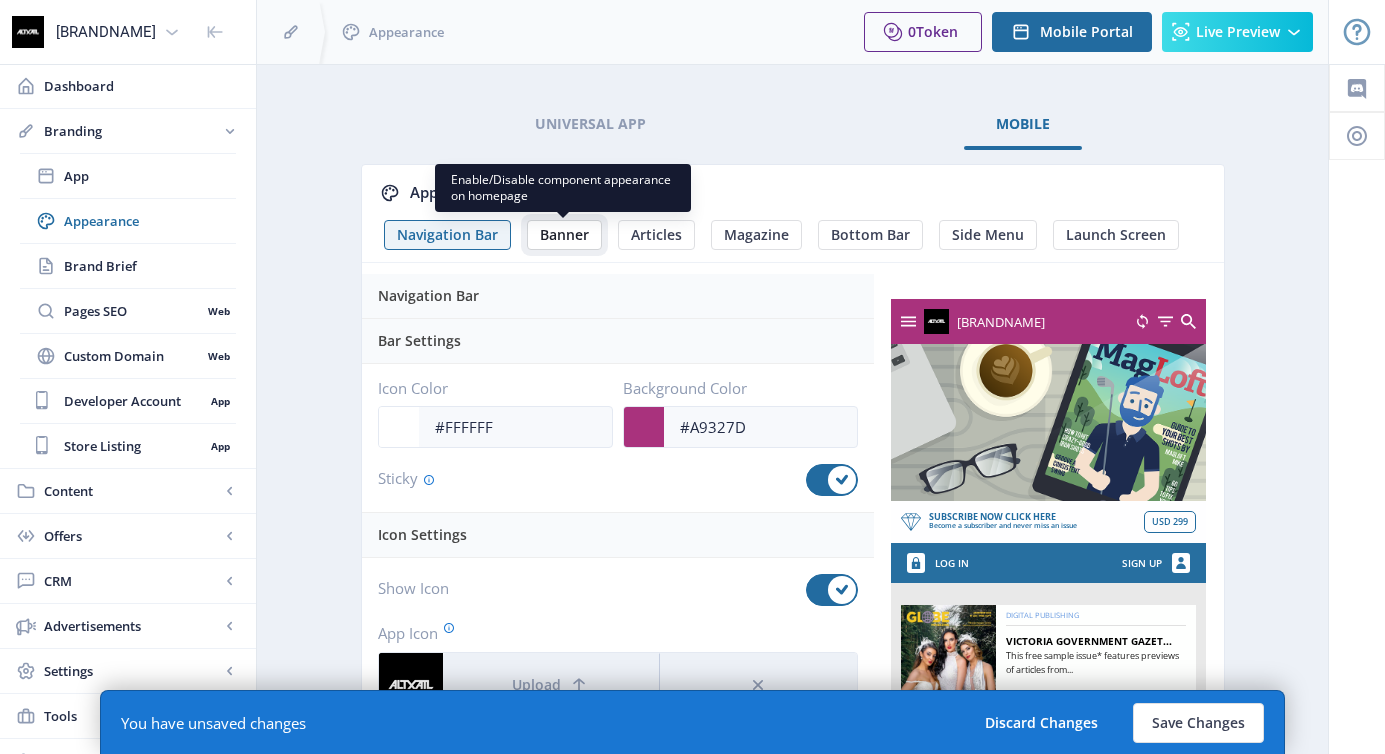 click on "Banner" 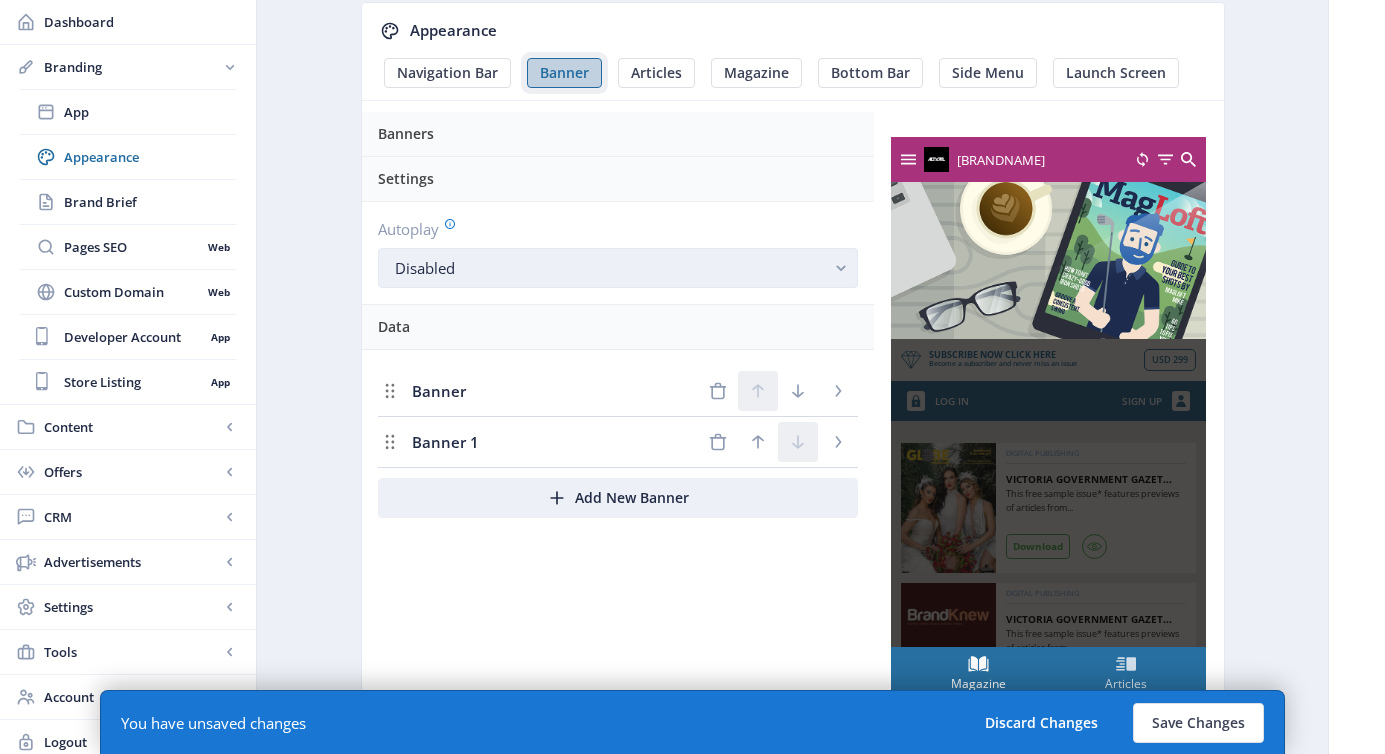 scroll, scrollTop: 175, scrollLeft: 0, axis: vertical 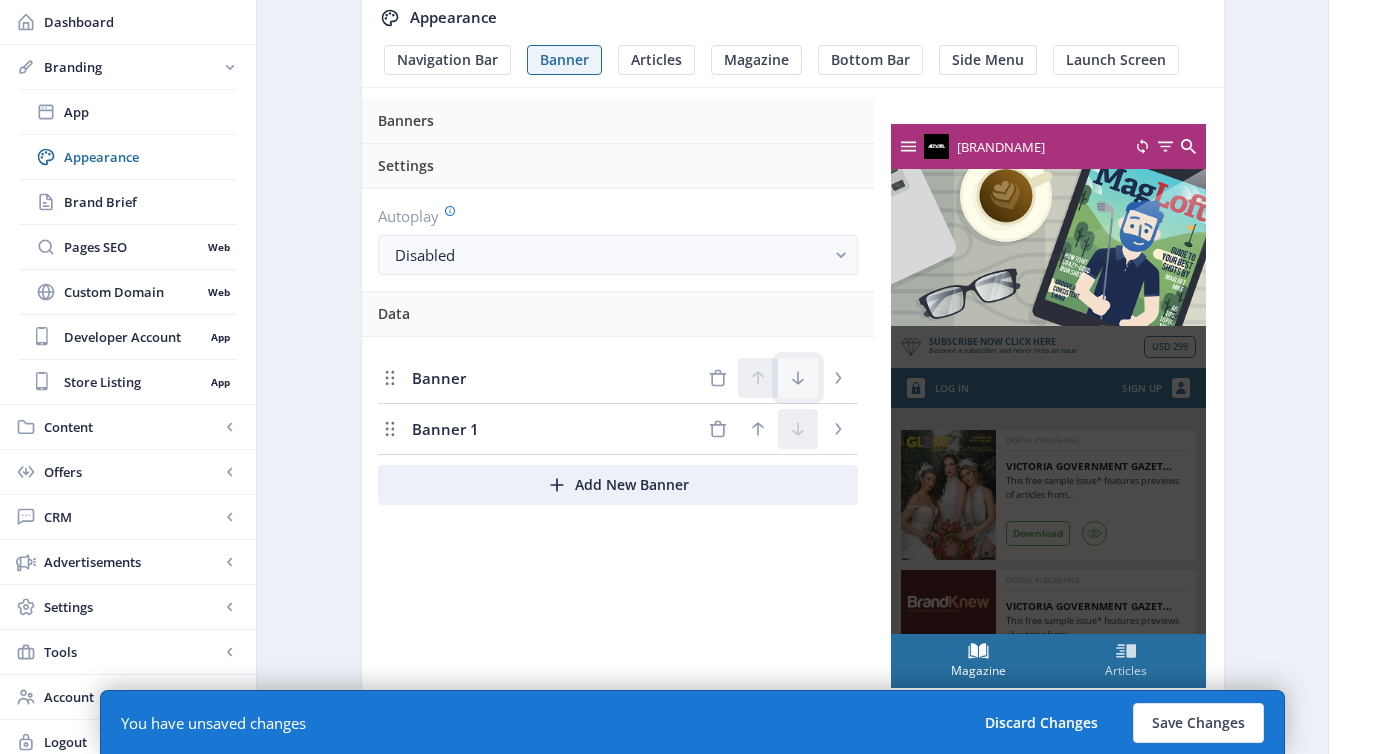 click 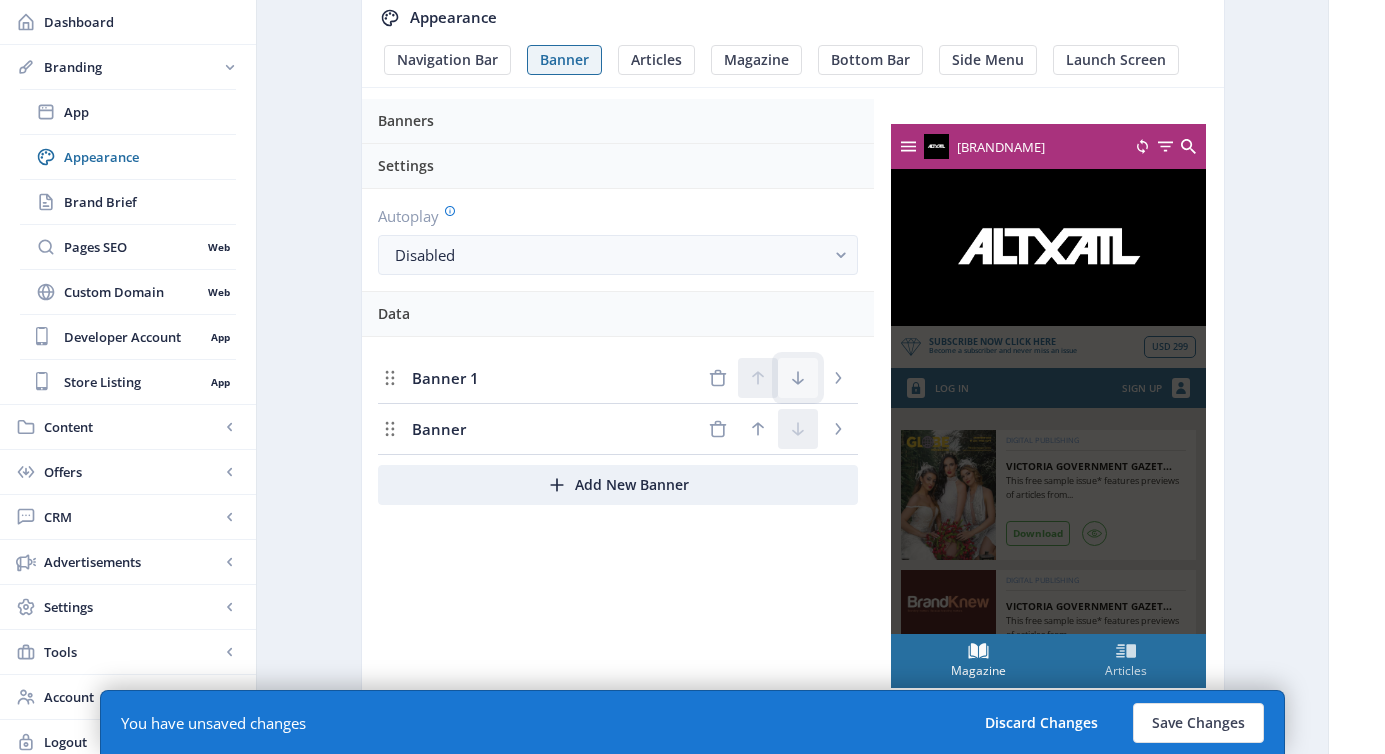 click 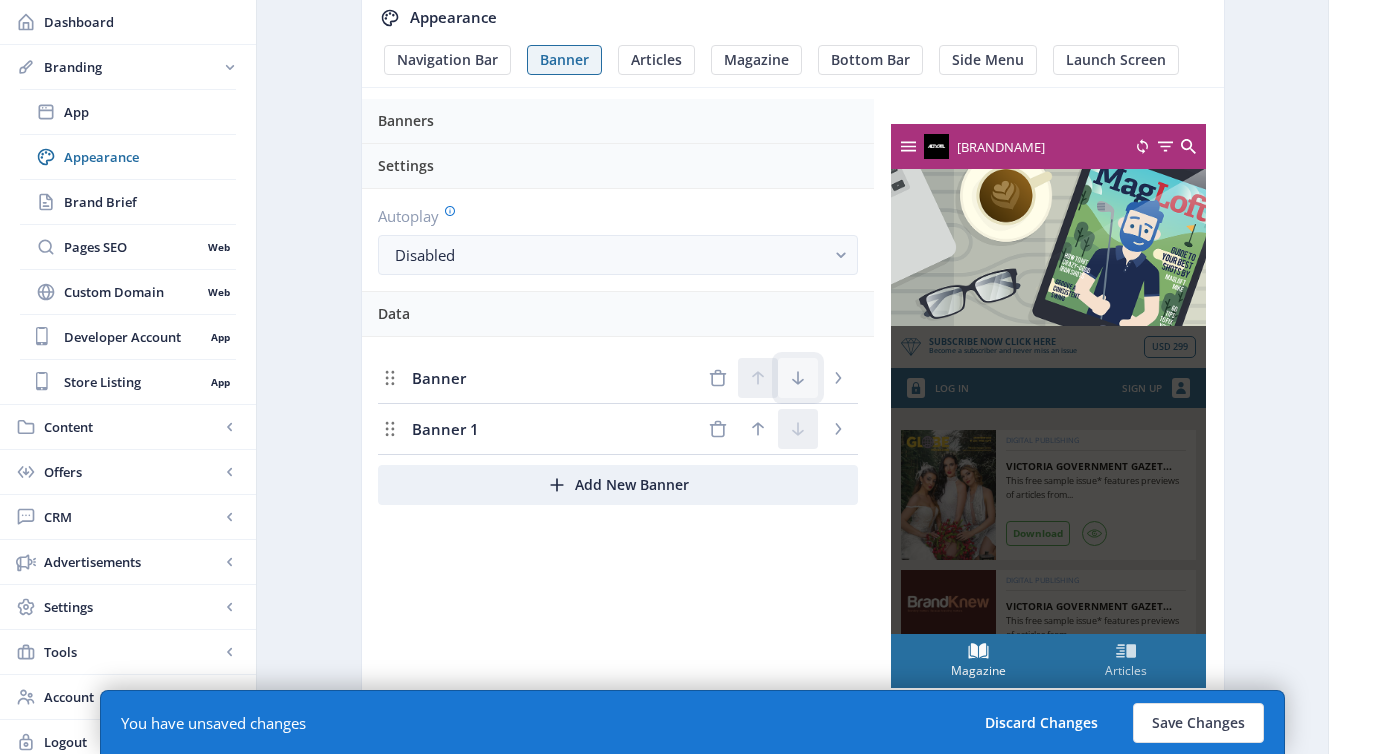 click 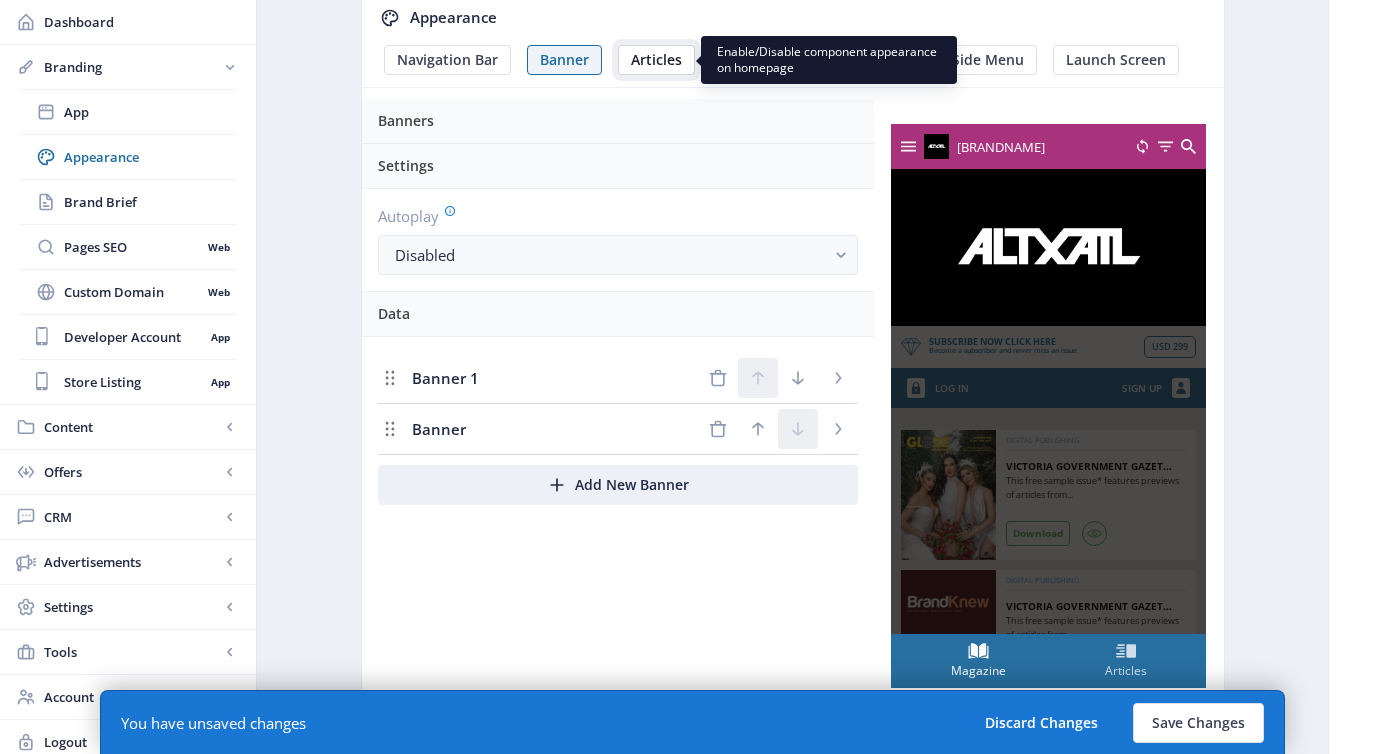 click on "Articles" 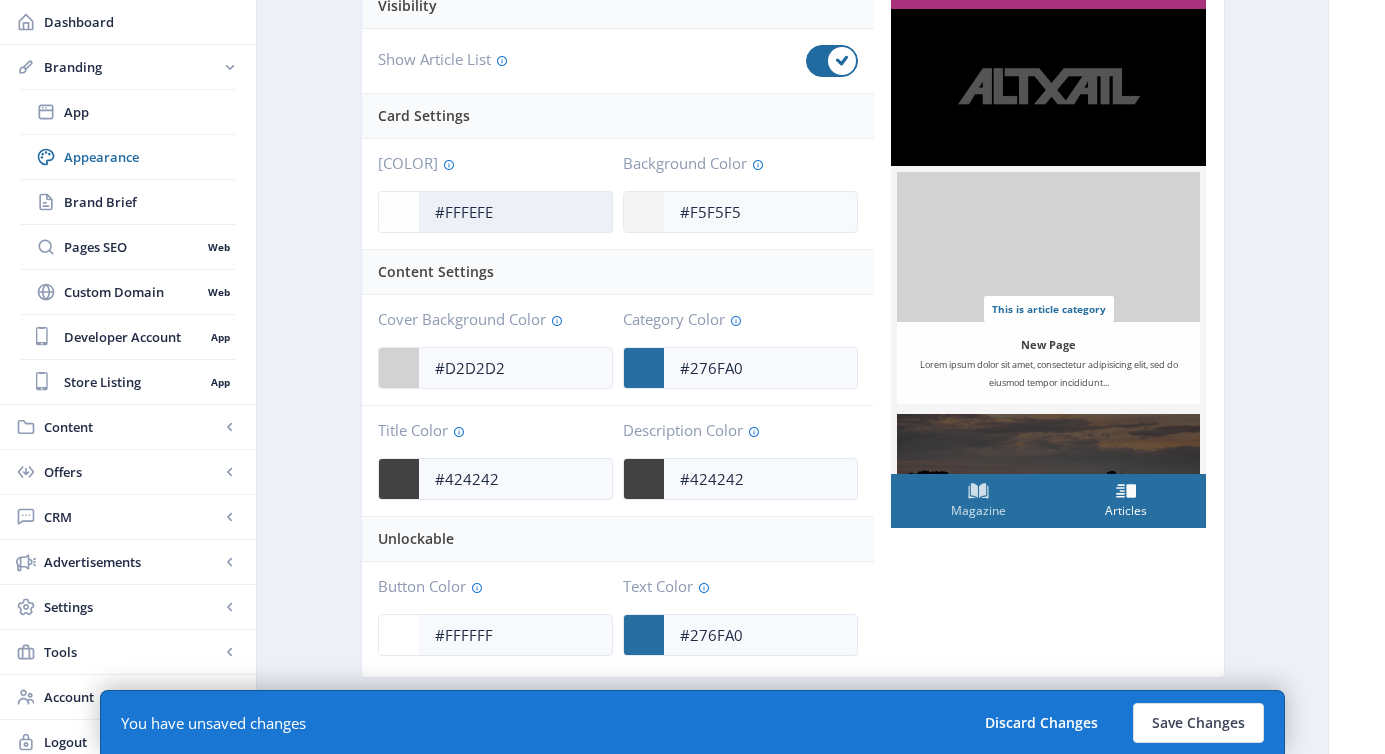 scroll, scrollTop: 341, scrollLeft: 0, axis: vertical 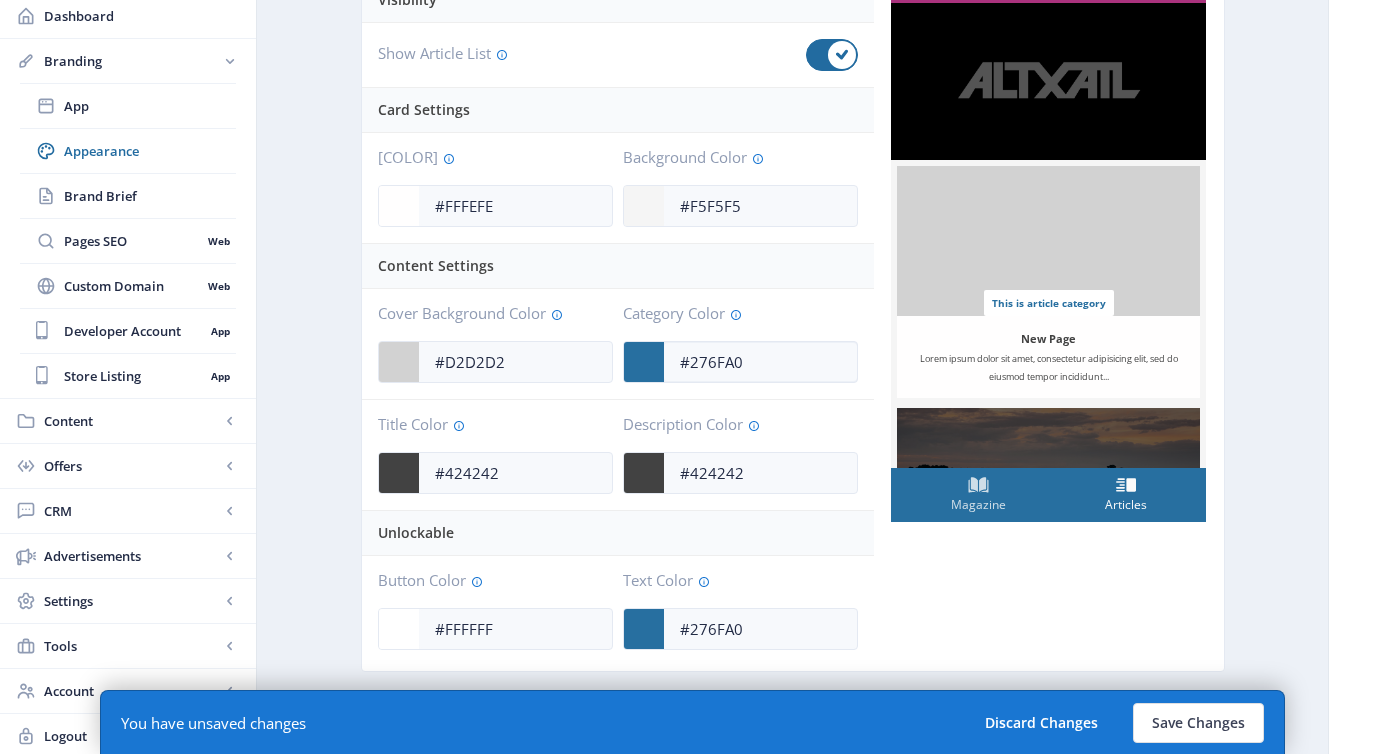click 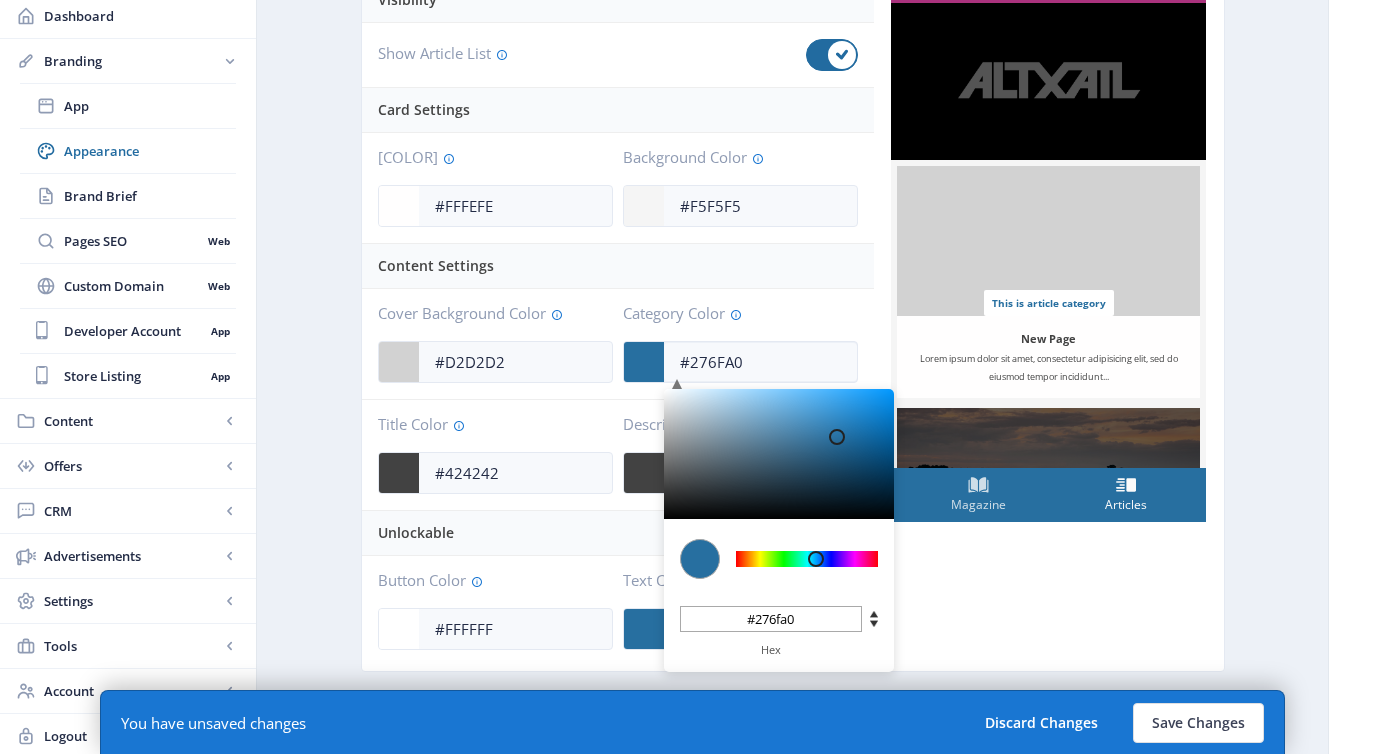 click 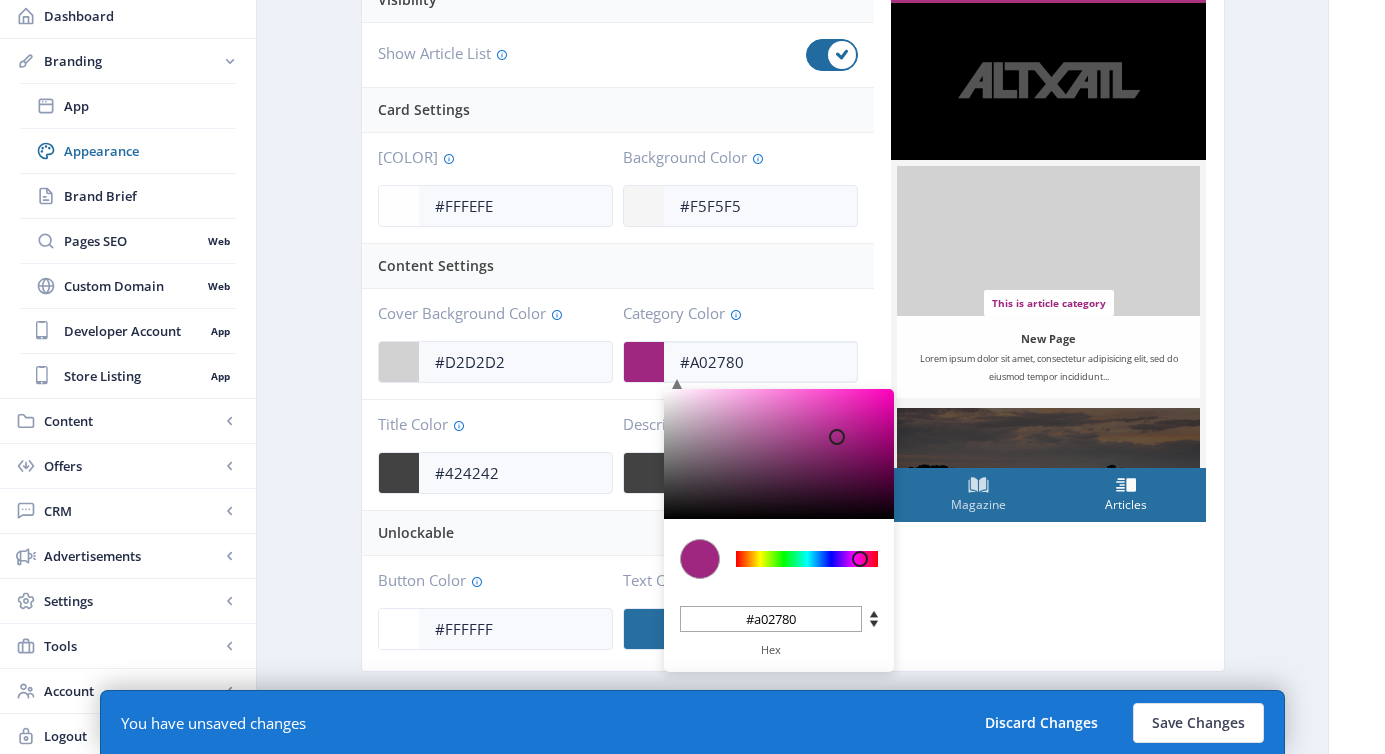 click 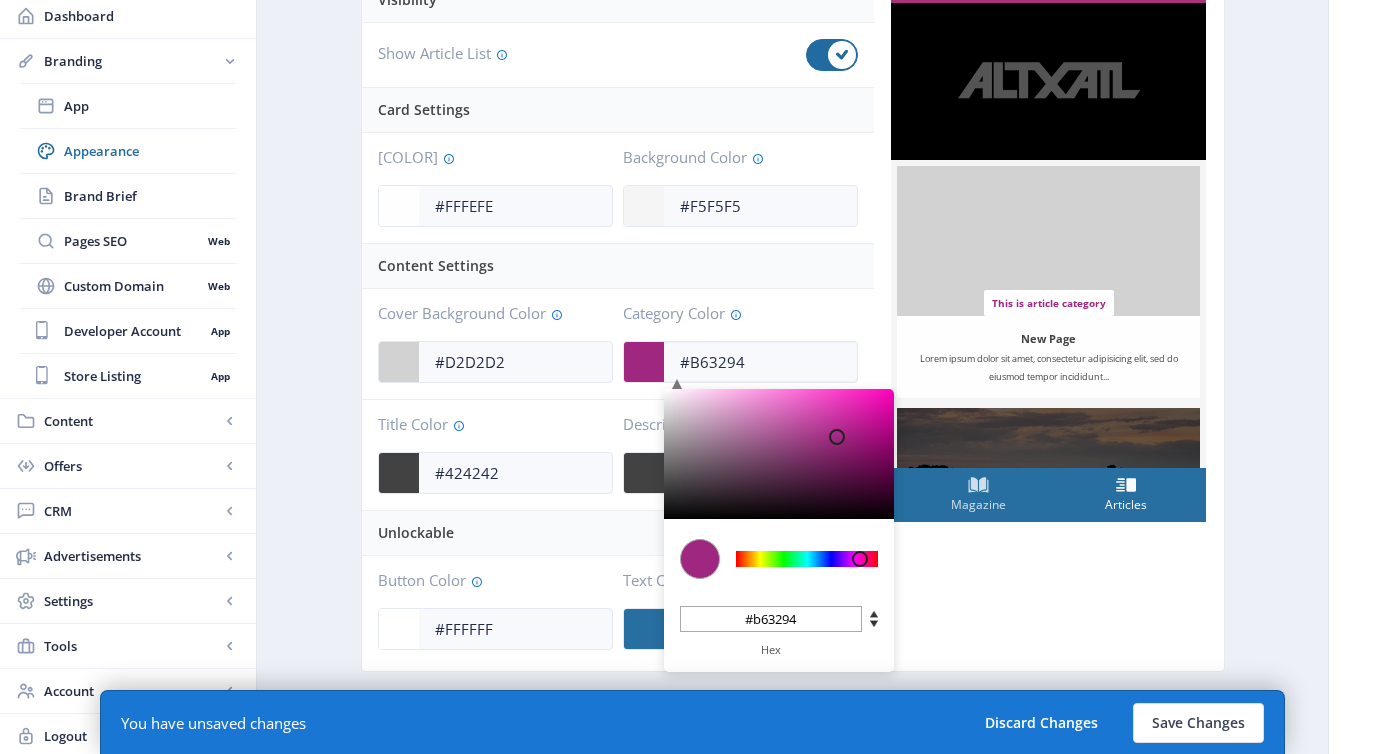 type on "#BA3397" 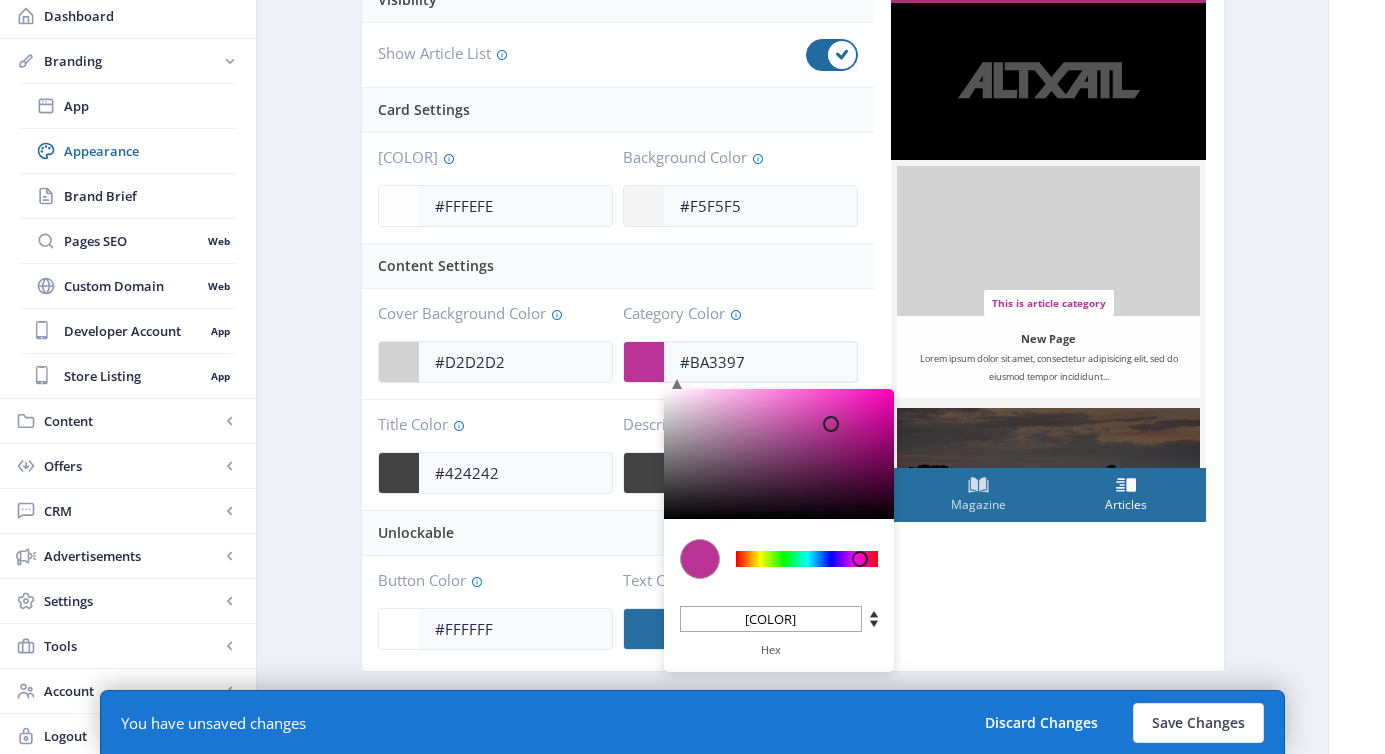 type on "#BE349A" 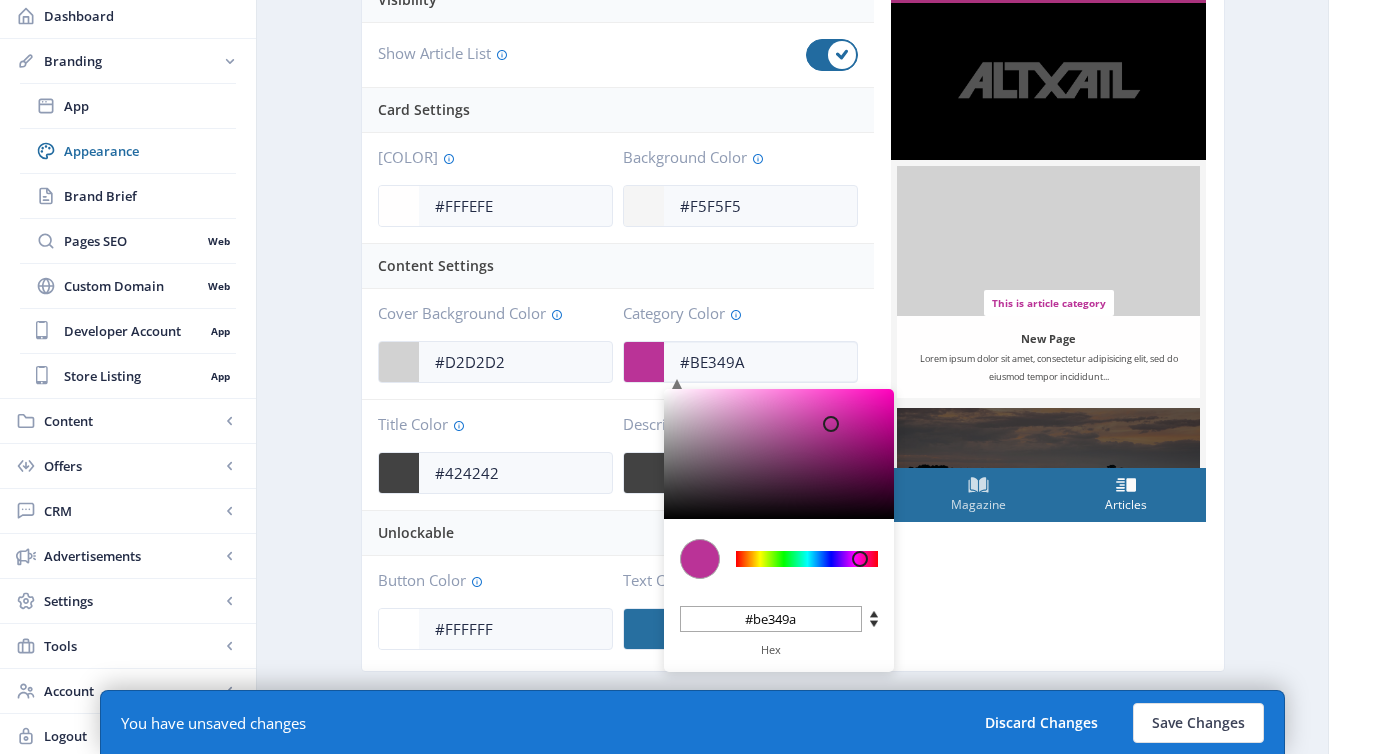 type on "236" 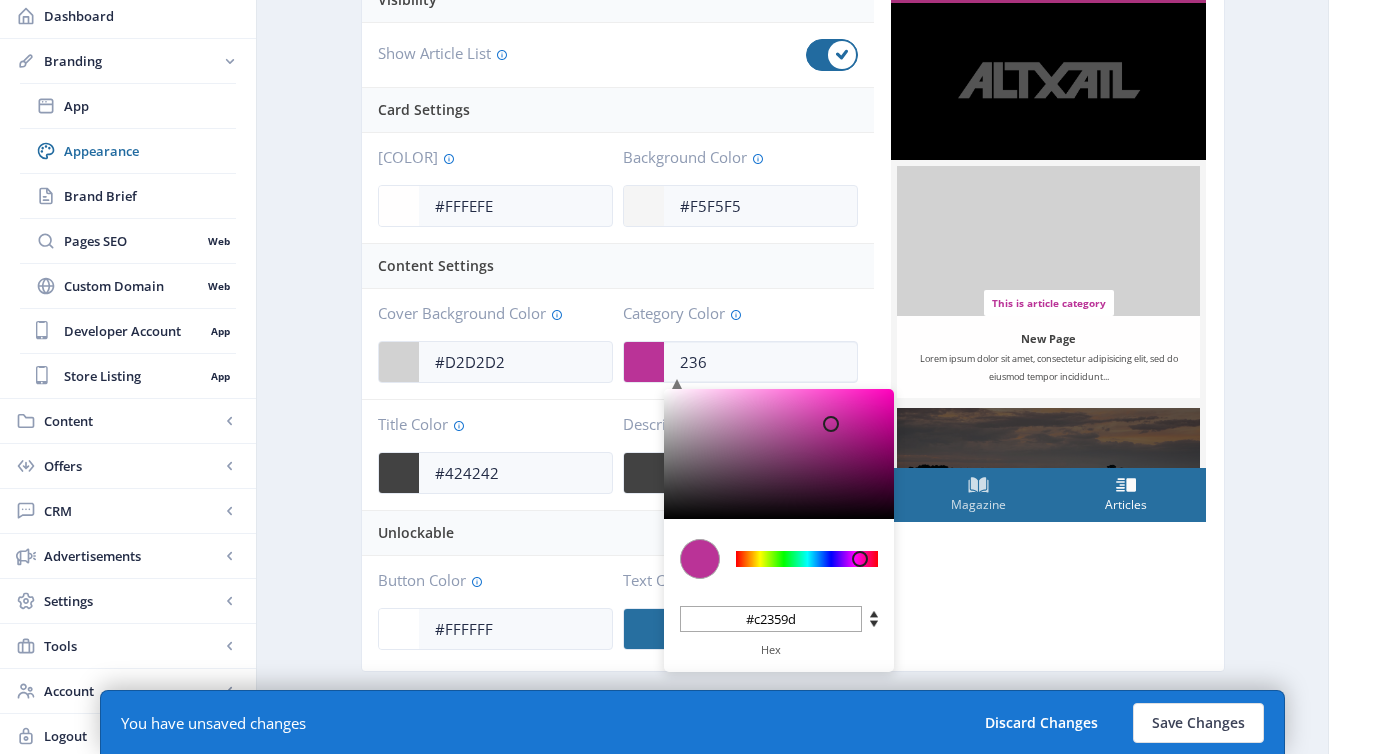 type on "#C4359F" 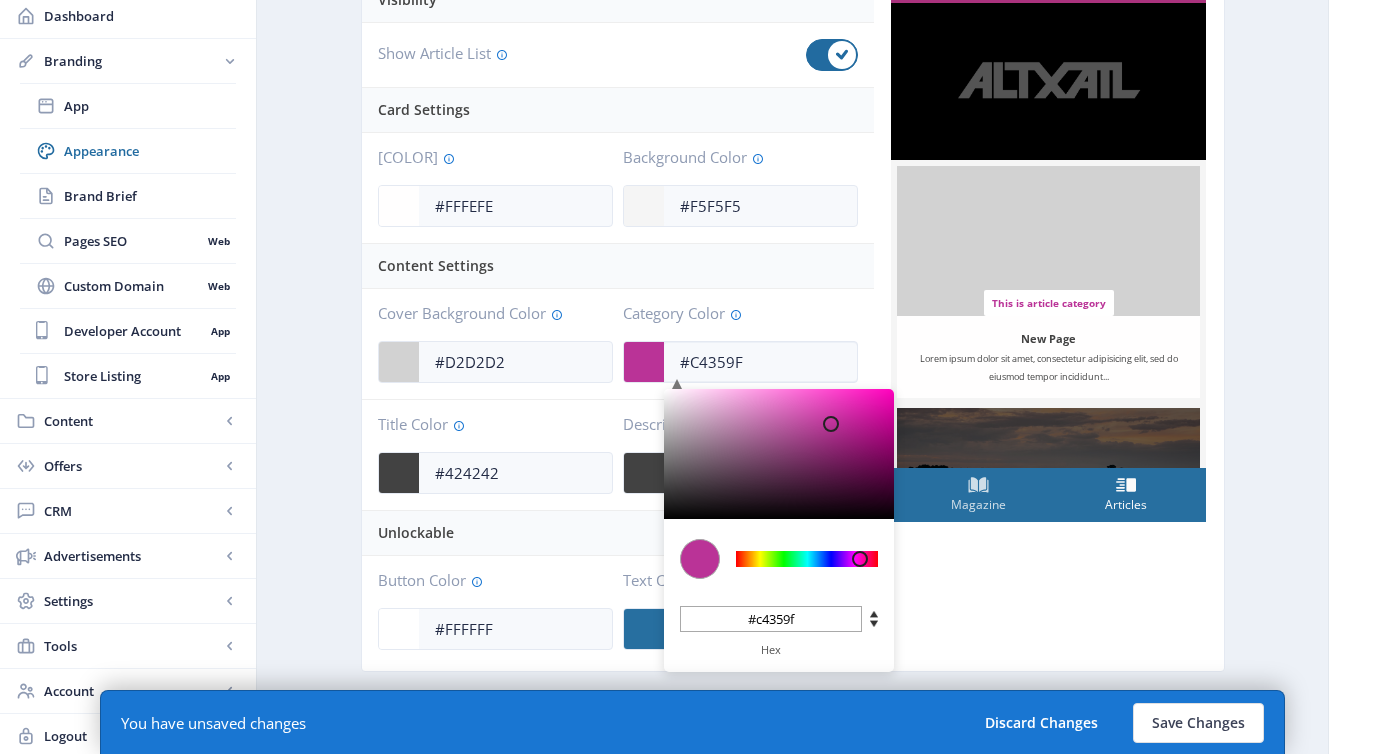 type 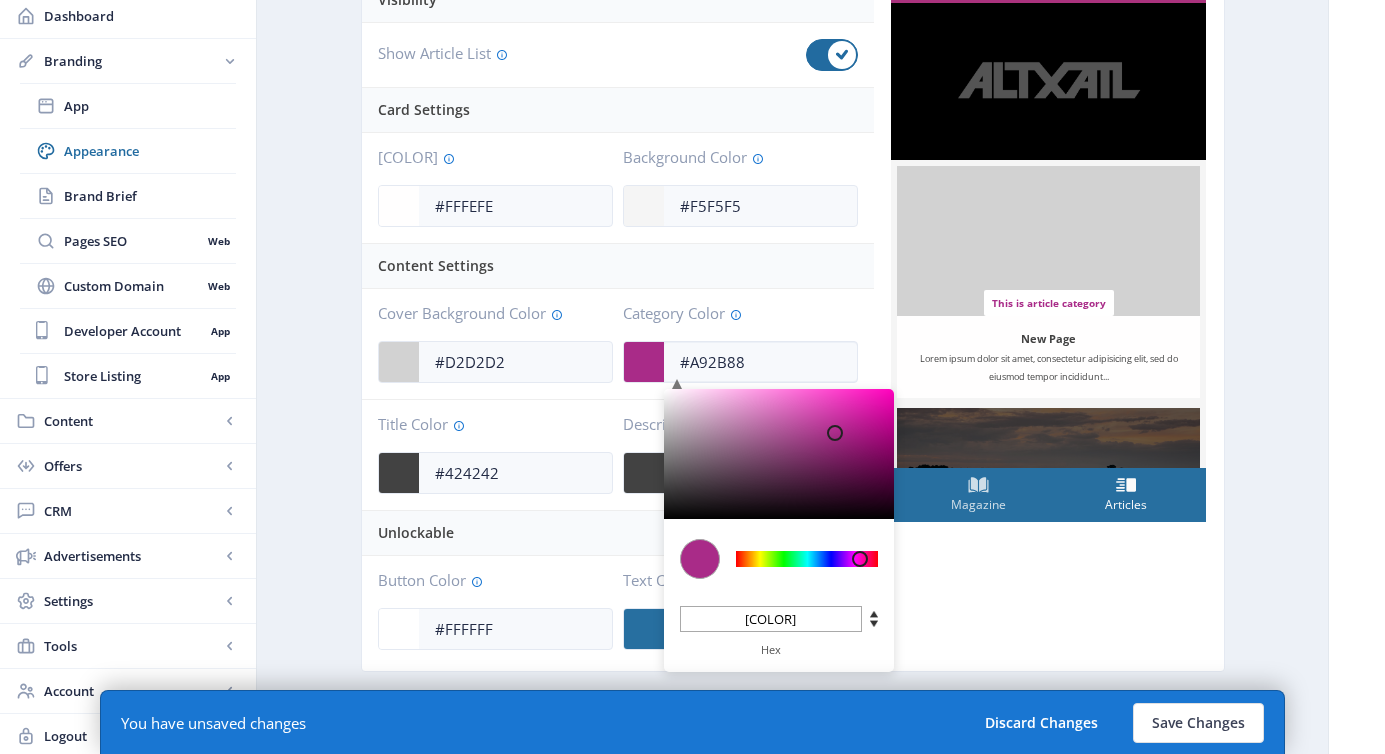 click 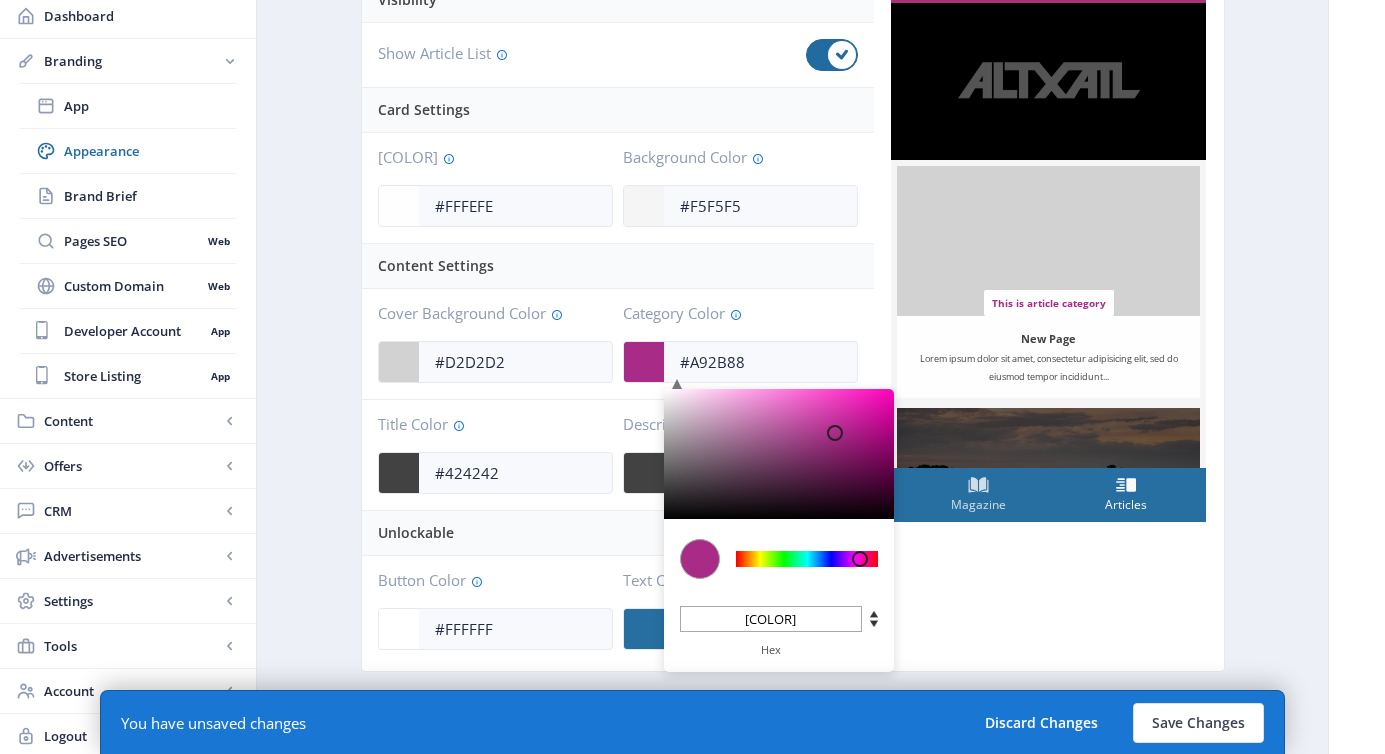 click on "Category Color" 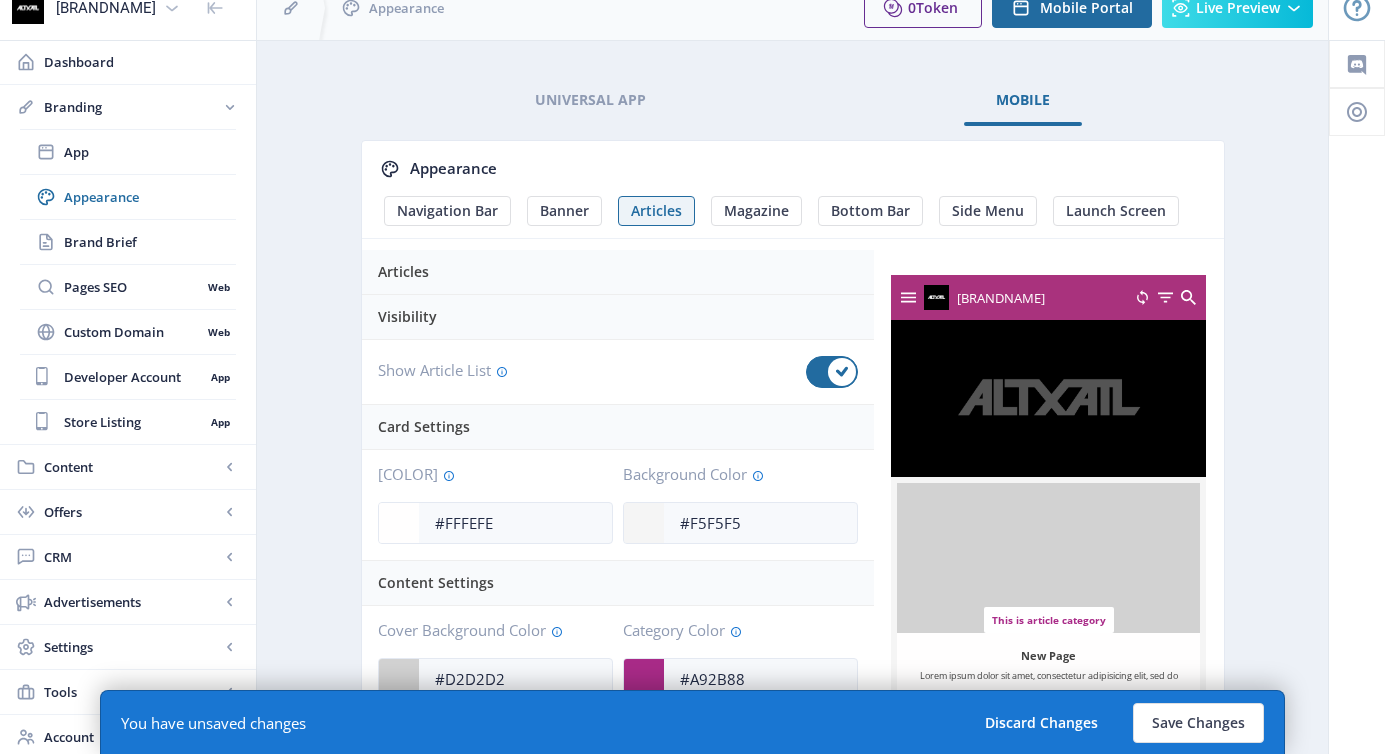 scroll, scrollTop: 0, scrollLeft: 0, axis: both 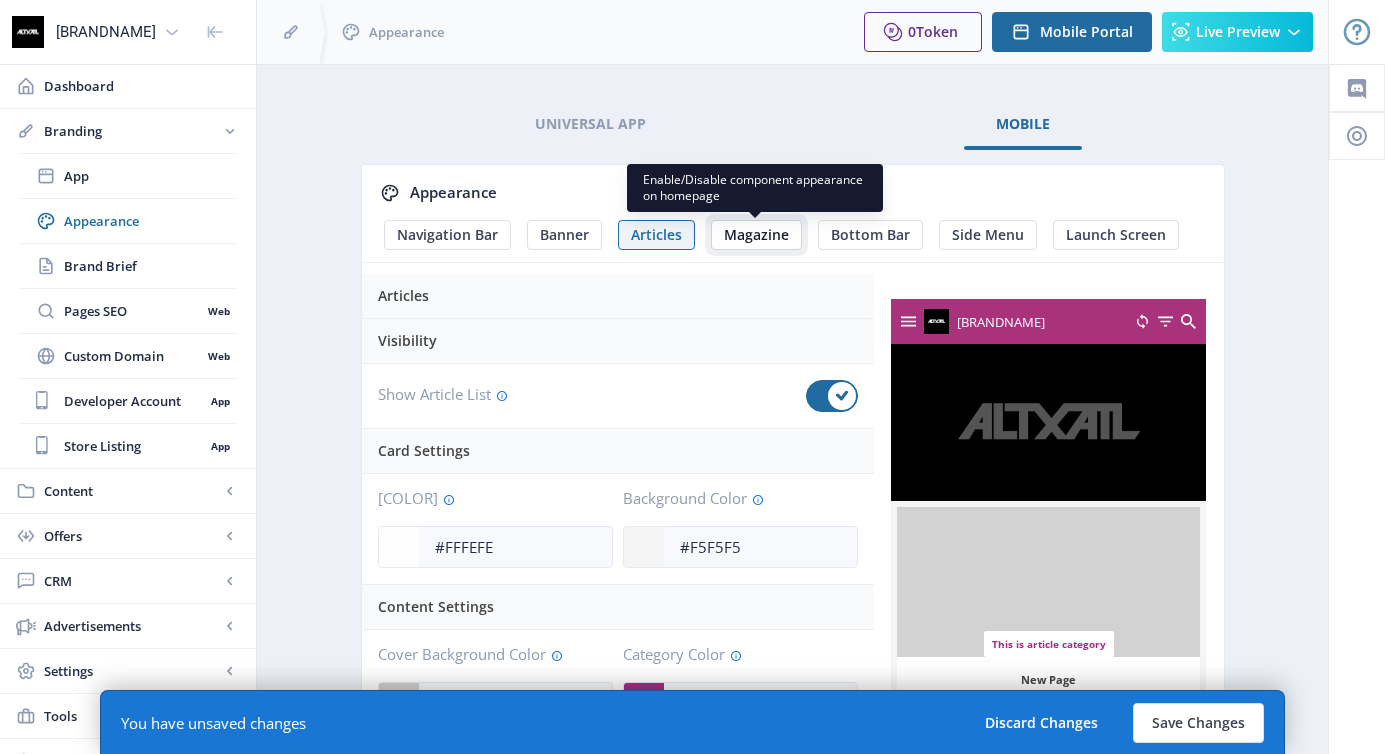 click on "Magazine" 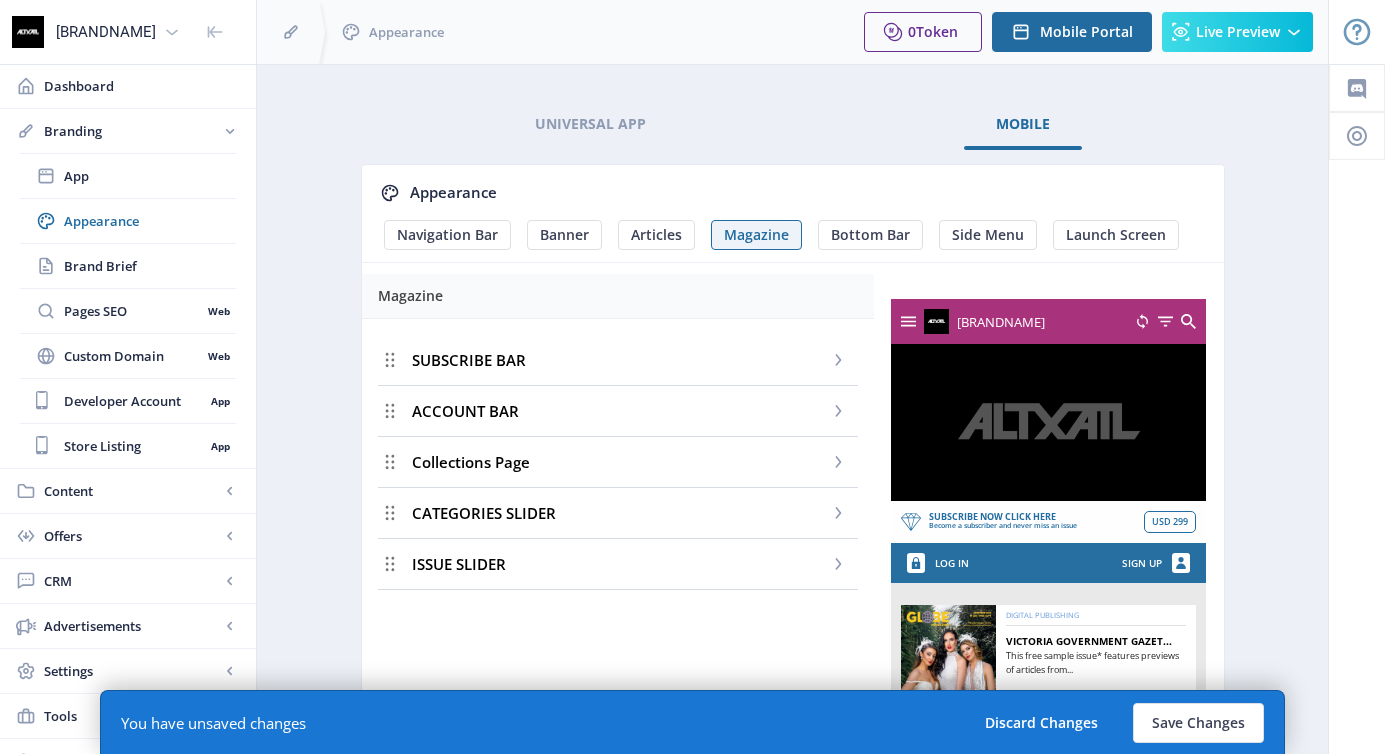 click on "SUBSCRIBE BAR" at bounding box center [618, 360] 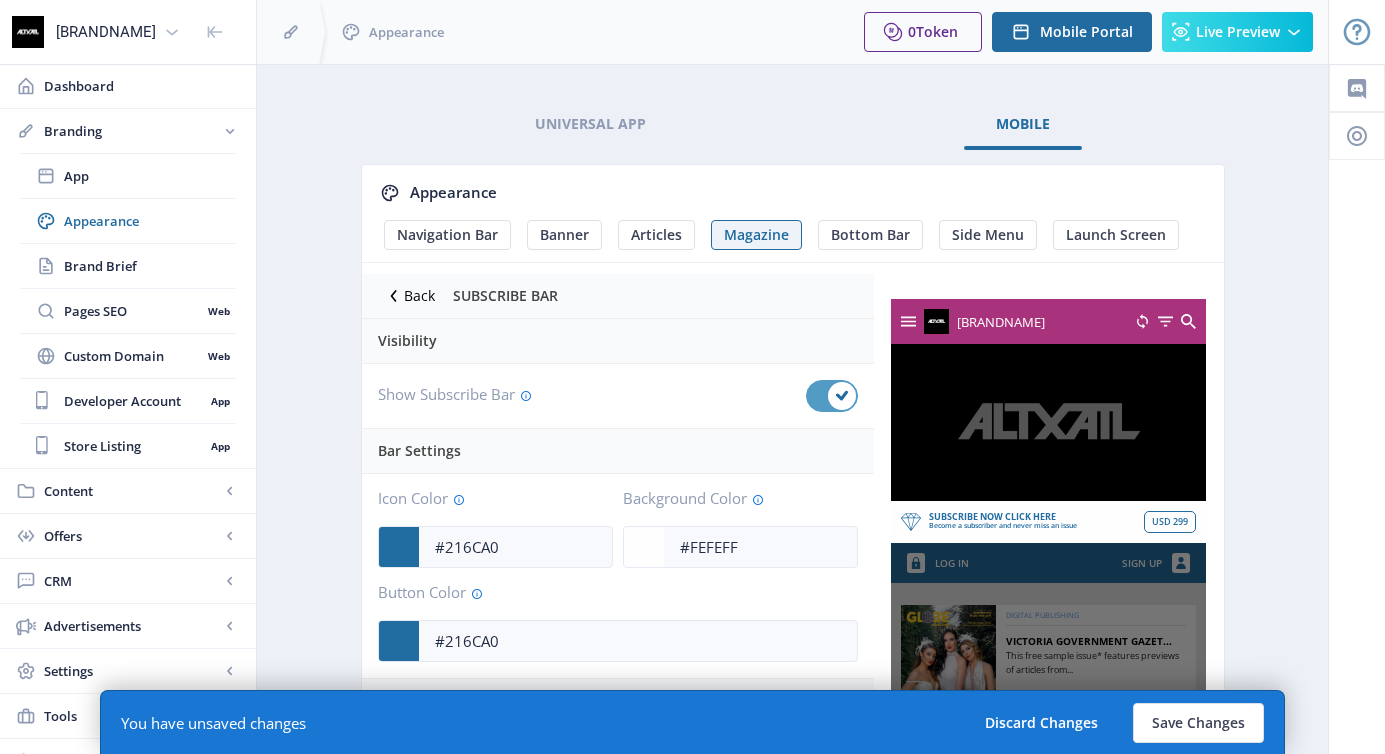 click 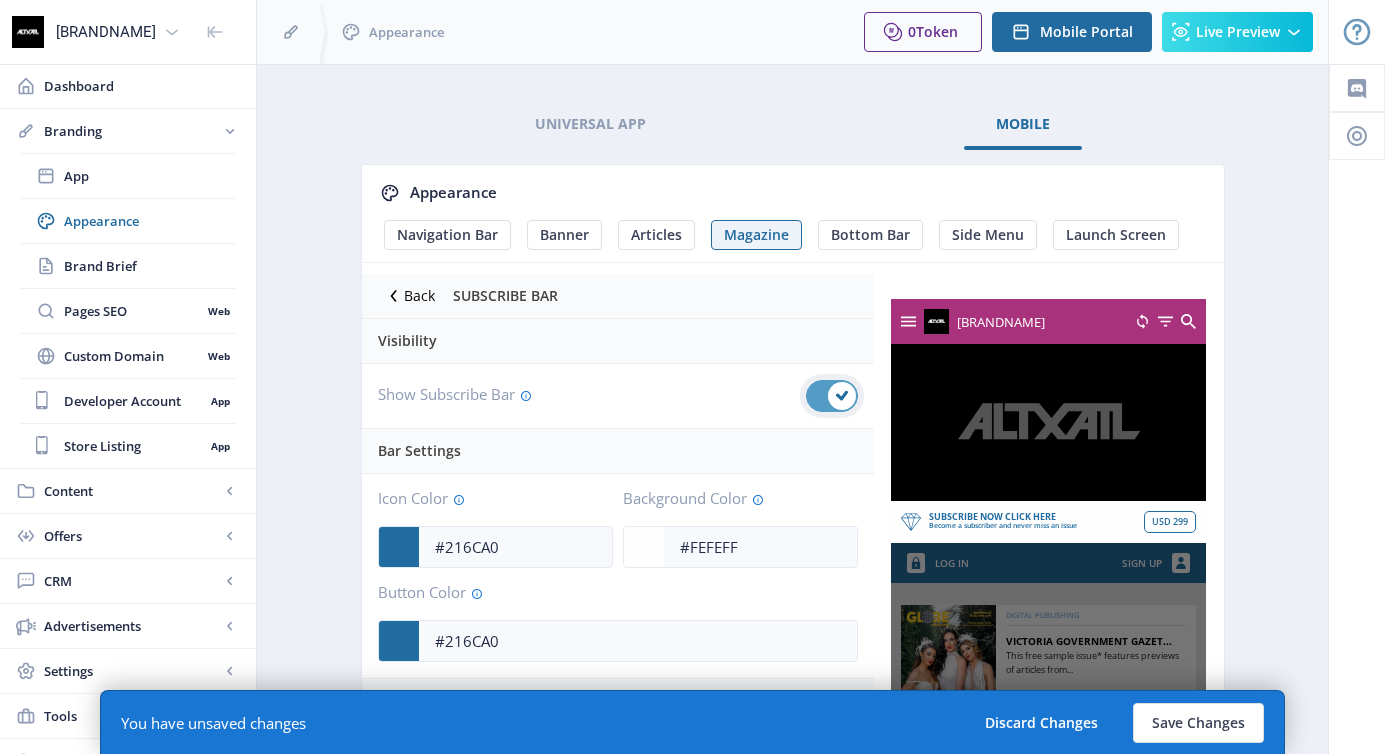click 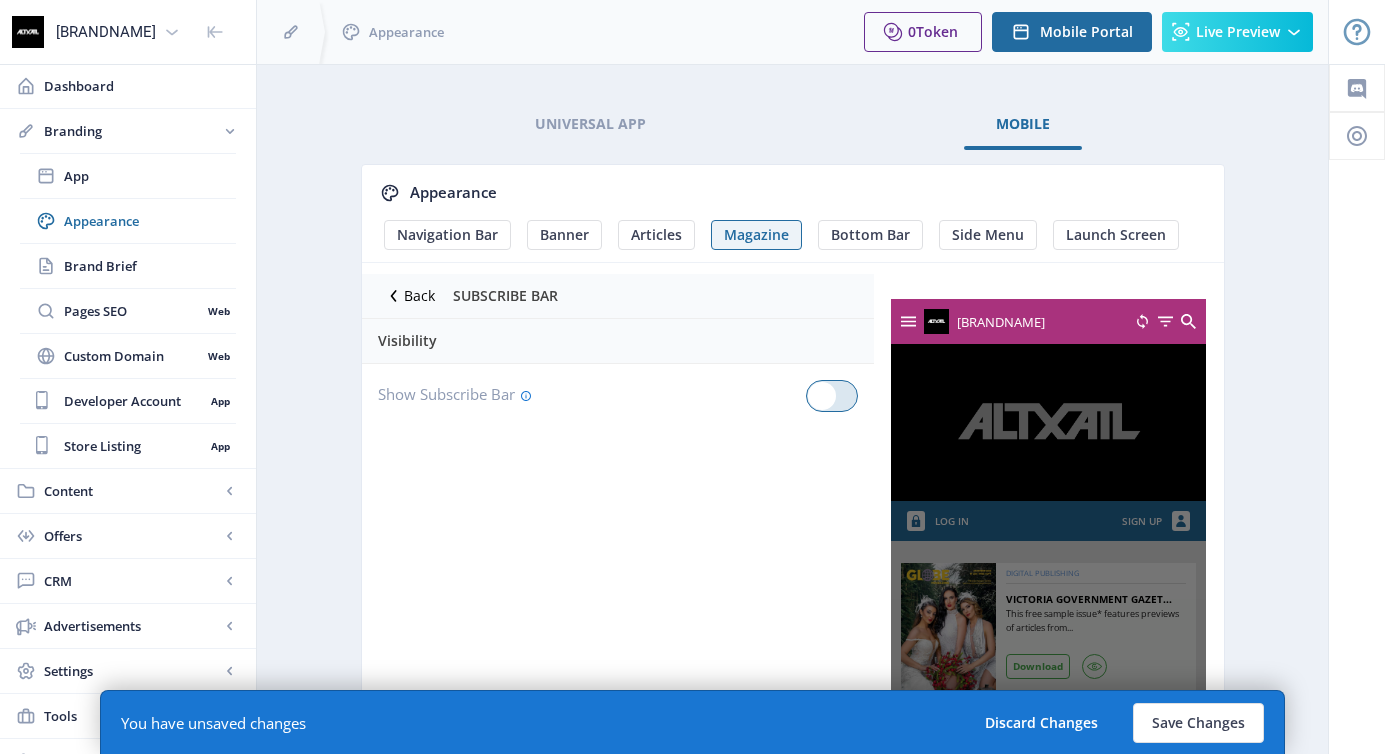 click 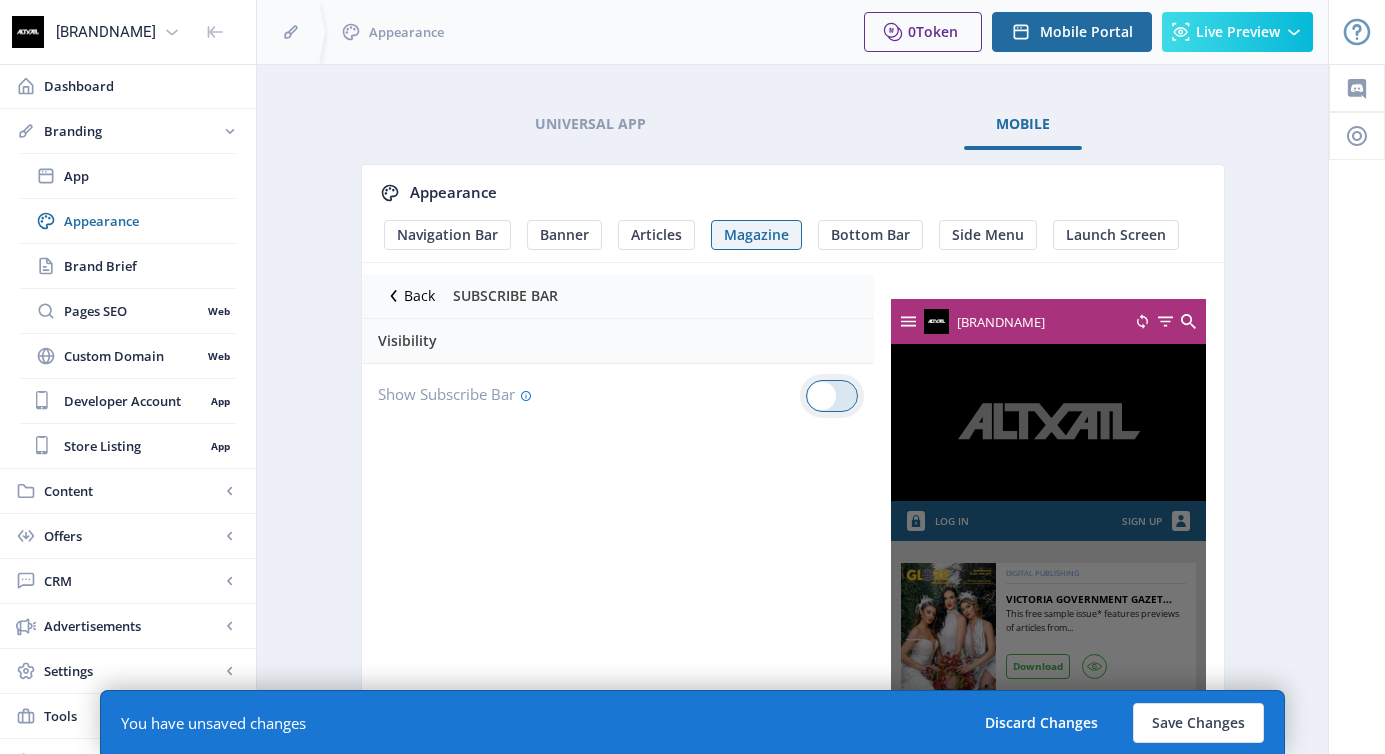 click 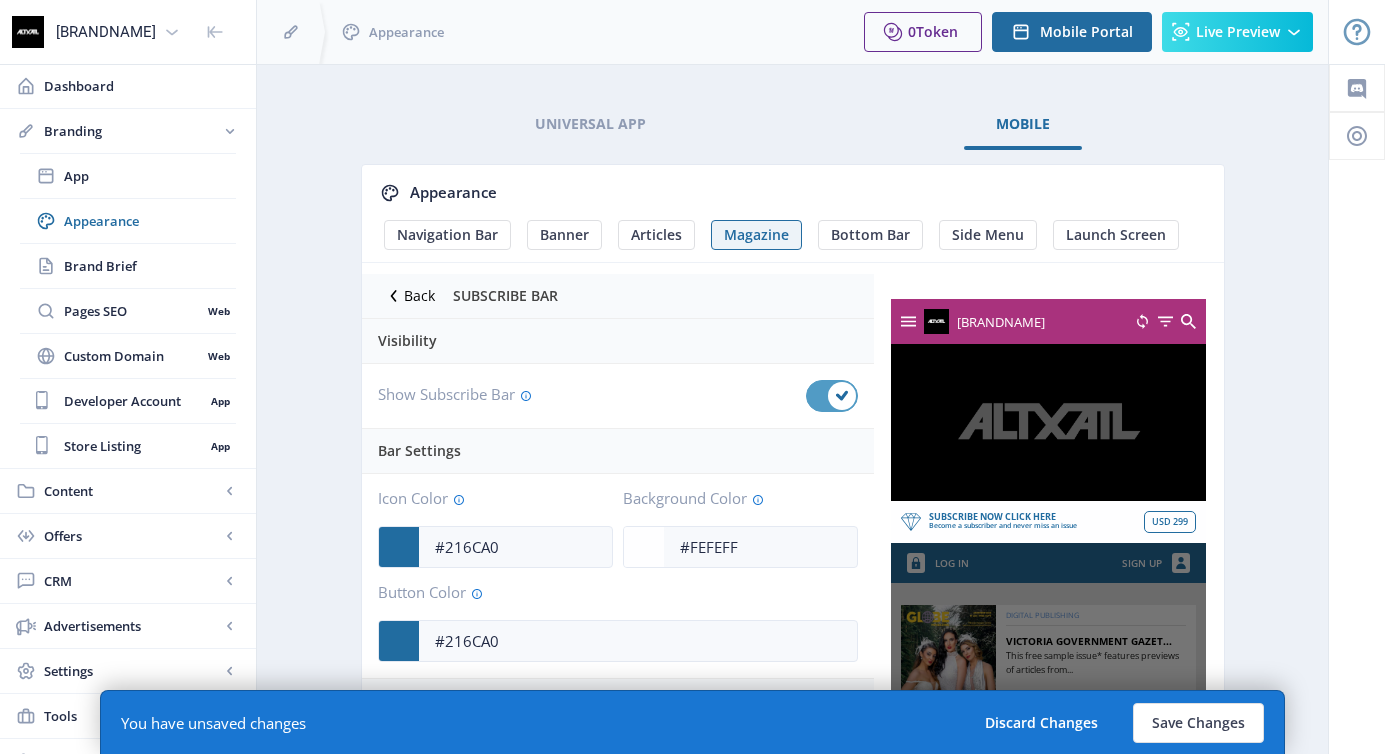 click 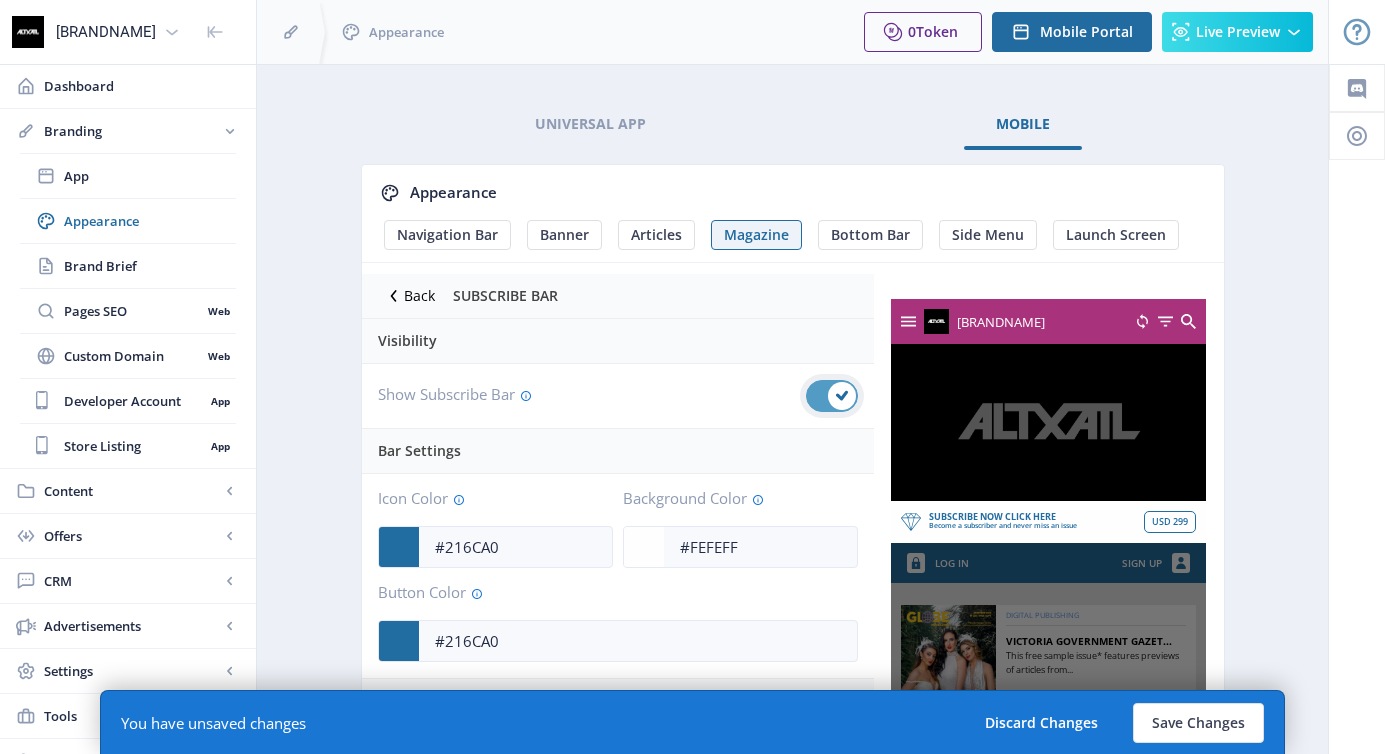 click 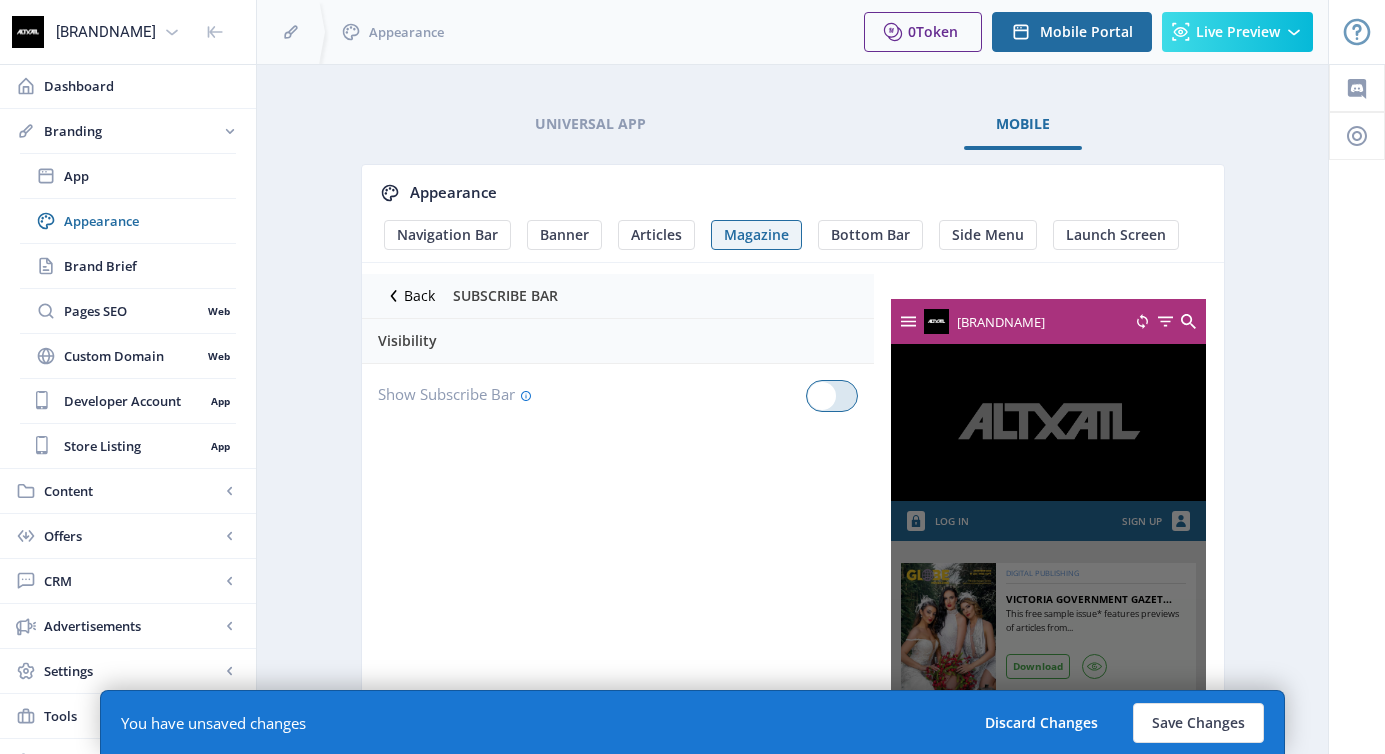 click 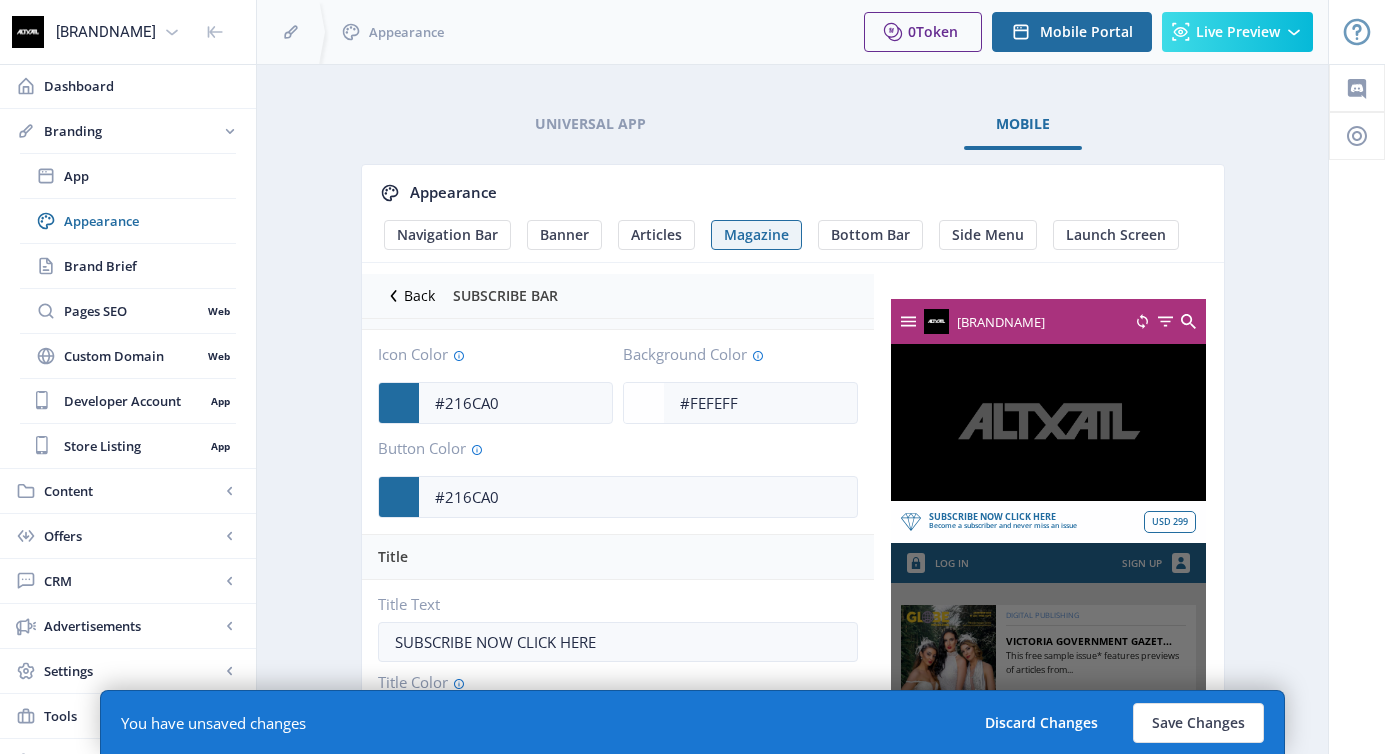 scroll, scrollTop: 137, scrollLeft: 0, axis: vertical 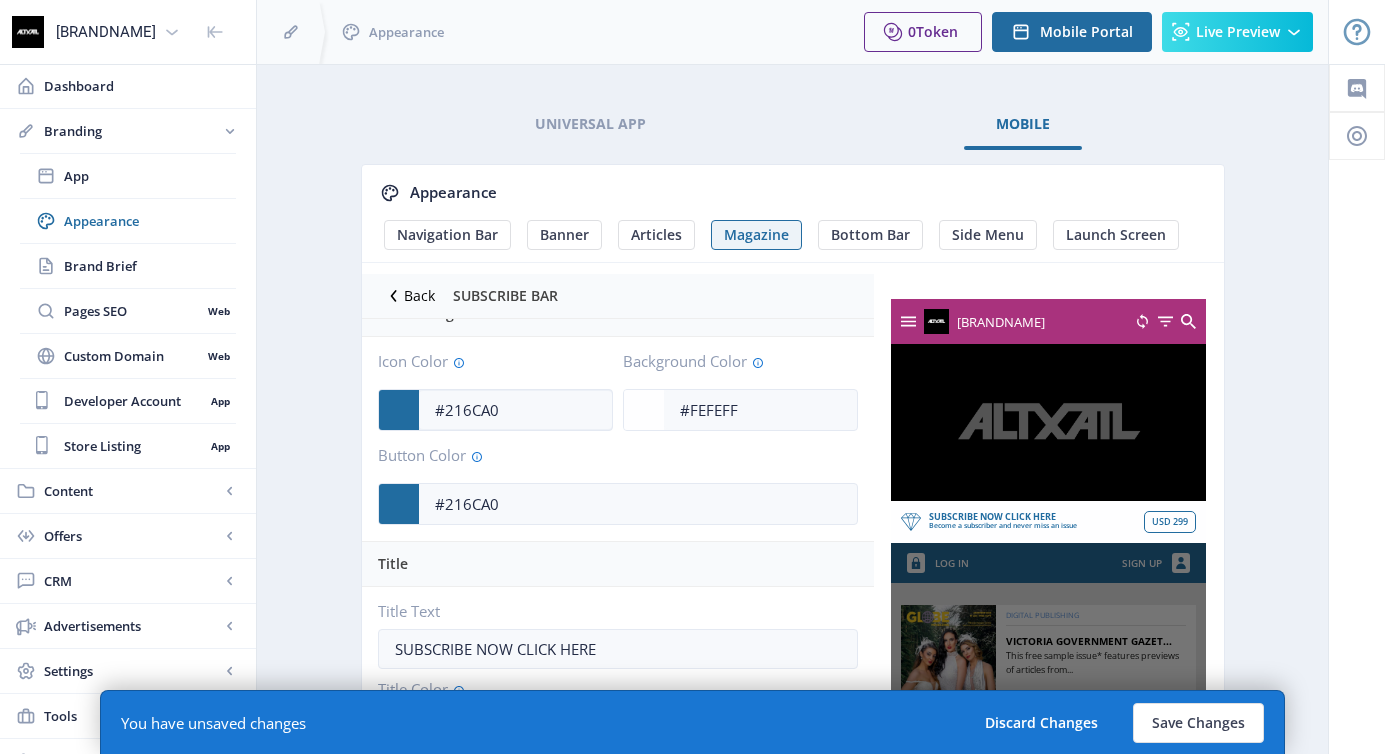 click 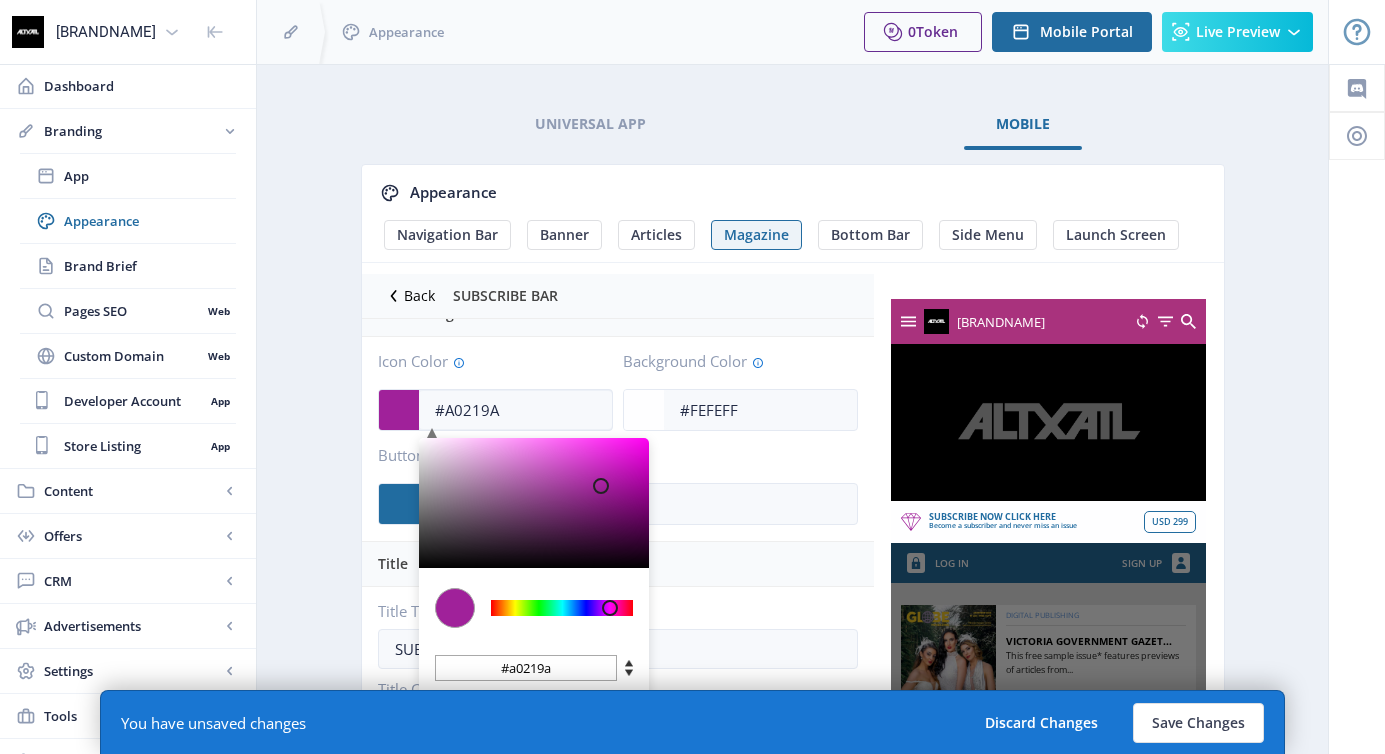 click 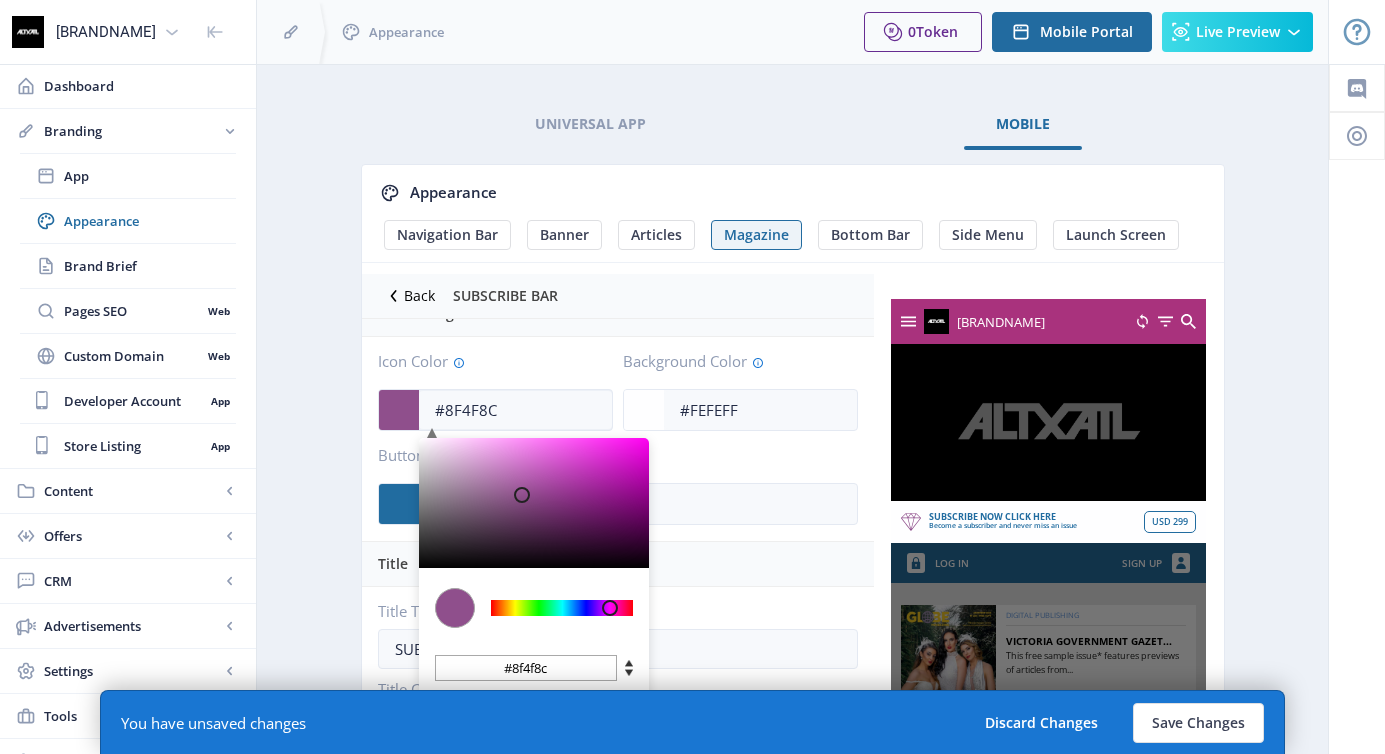 drag, startPoint x: 585, startPoint y: 479, endPoint x: 522, endPoint y: 495, distance: 65 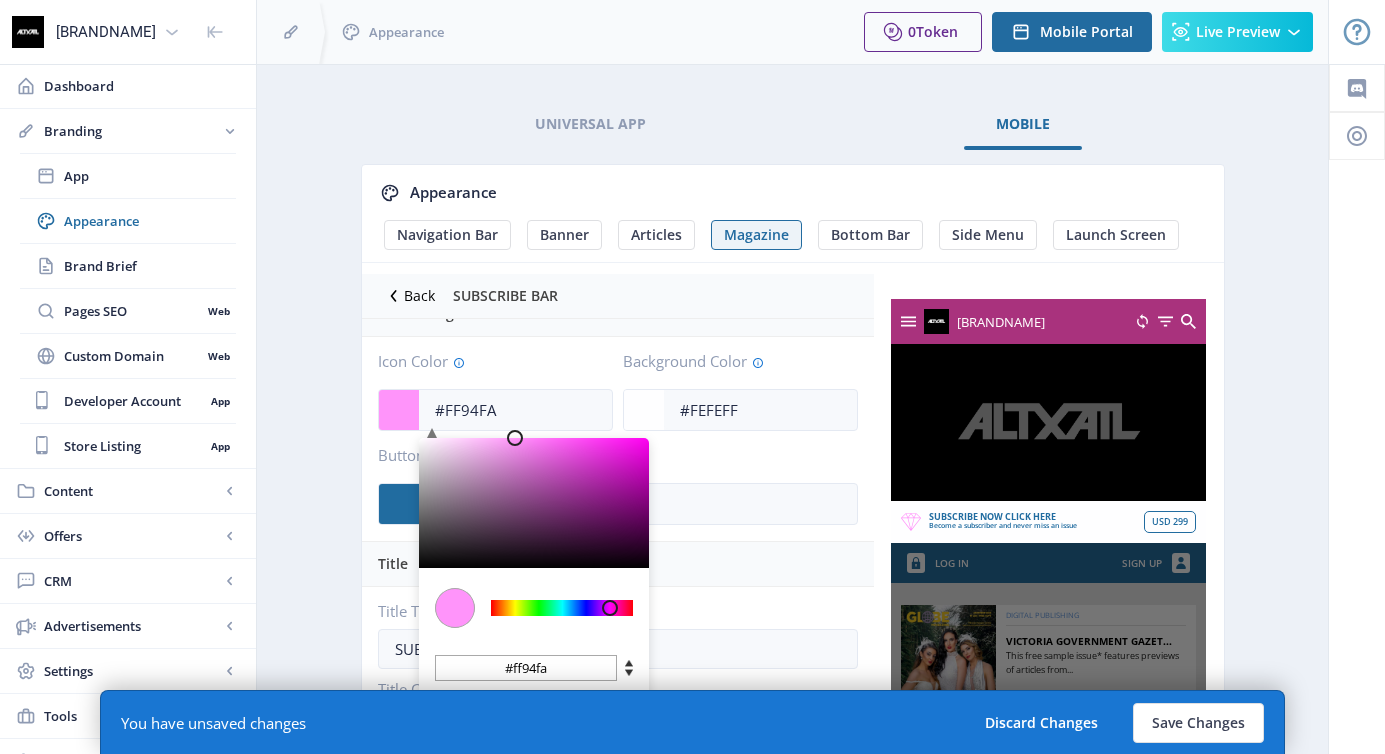 drag, startPoint x: 581, startPoint y: 445, endPoint x: 515, endPoint y: 362, distance: 106.04244 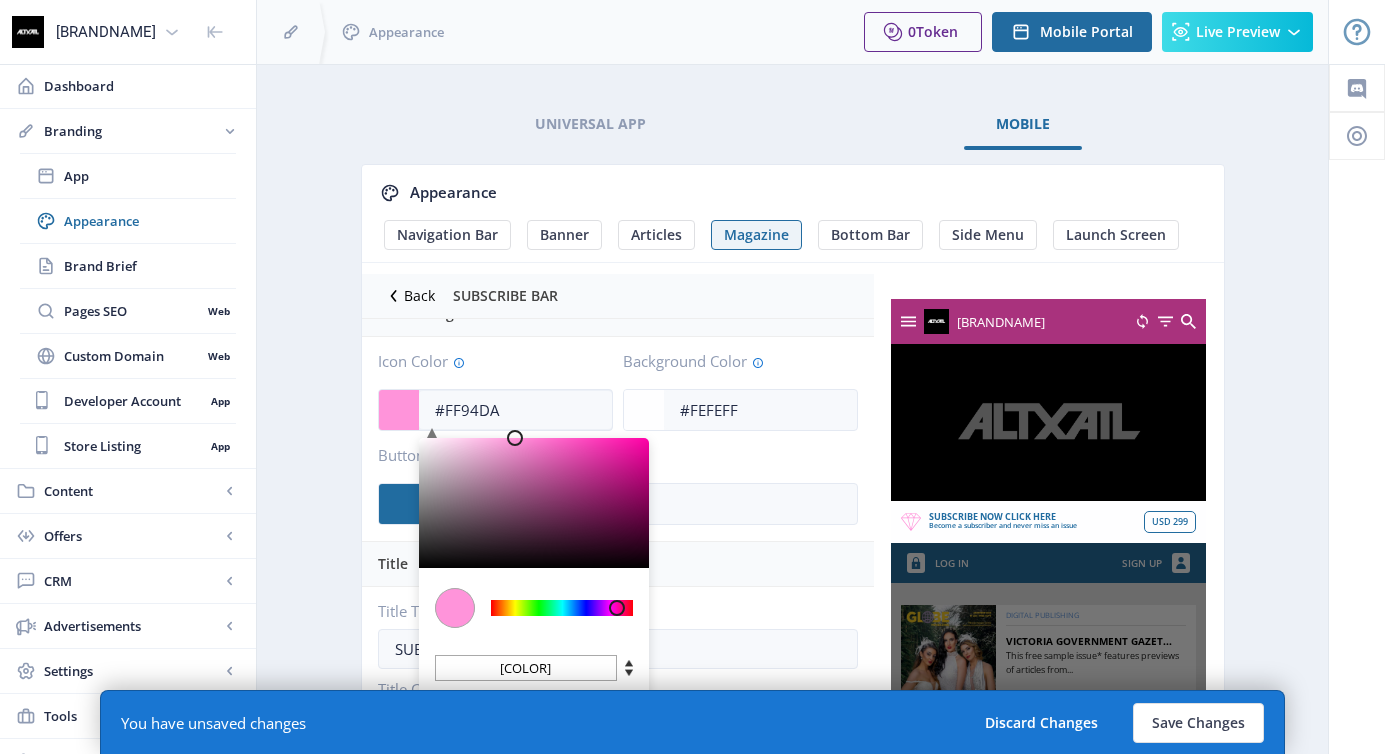 click 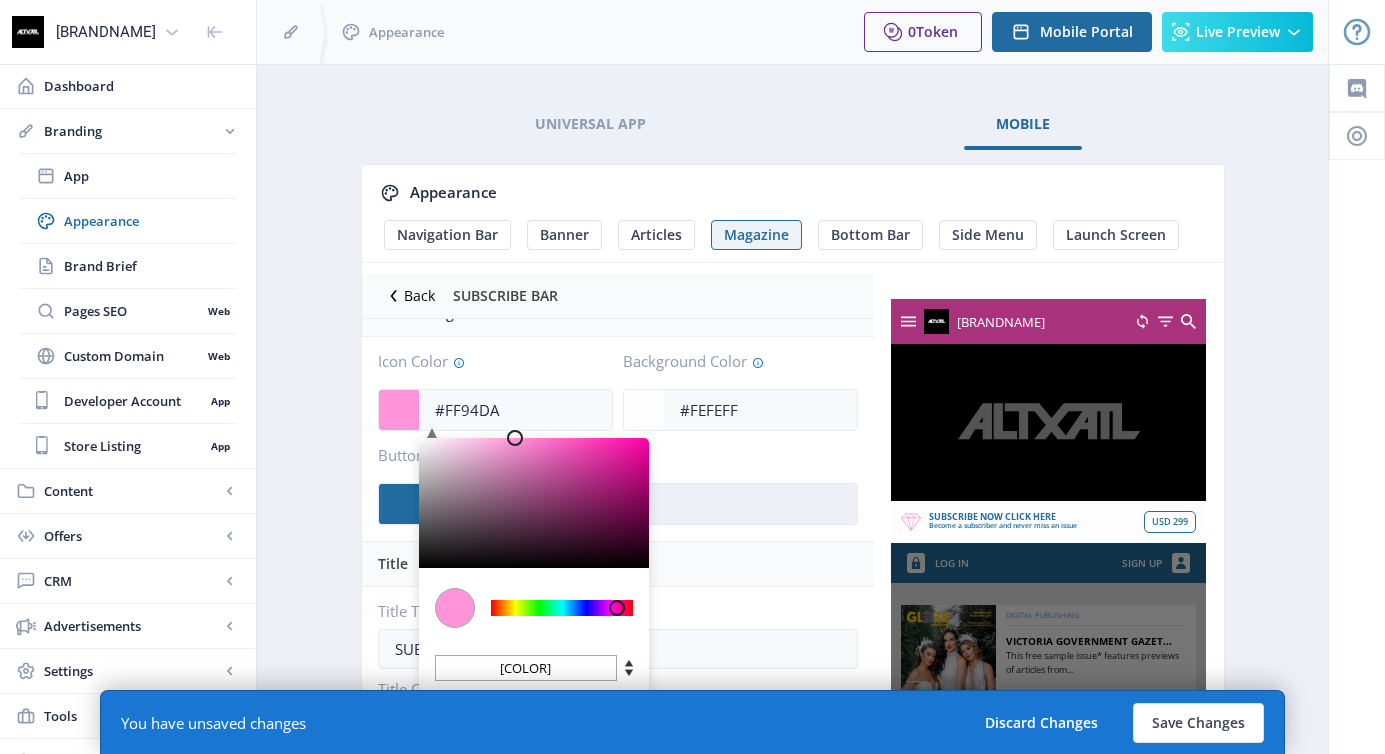 click on "#216CA0" 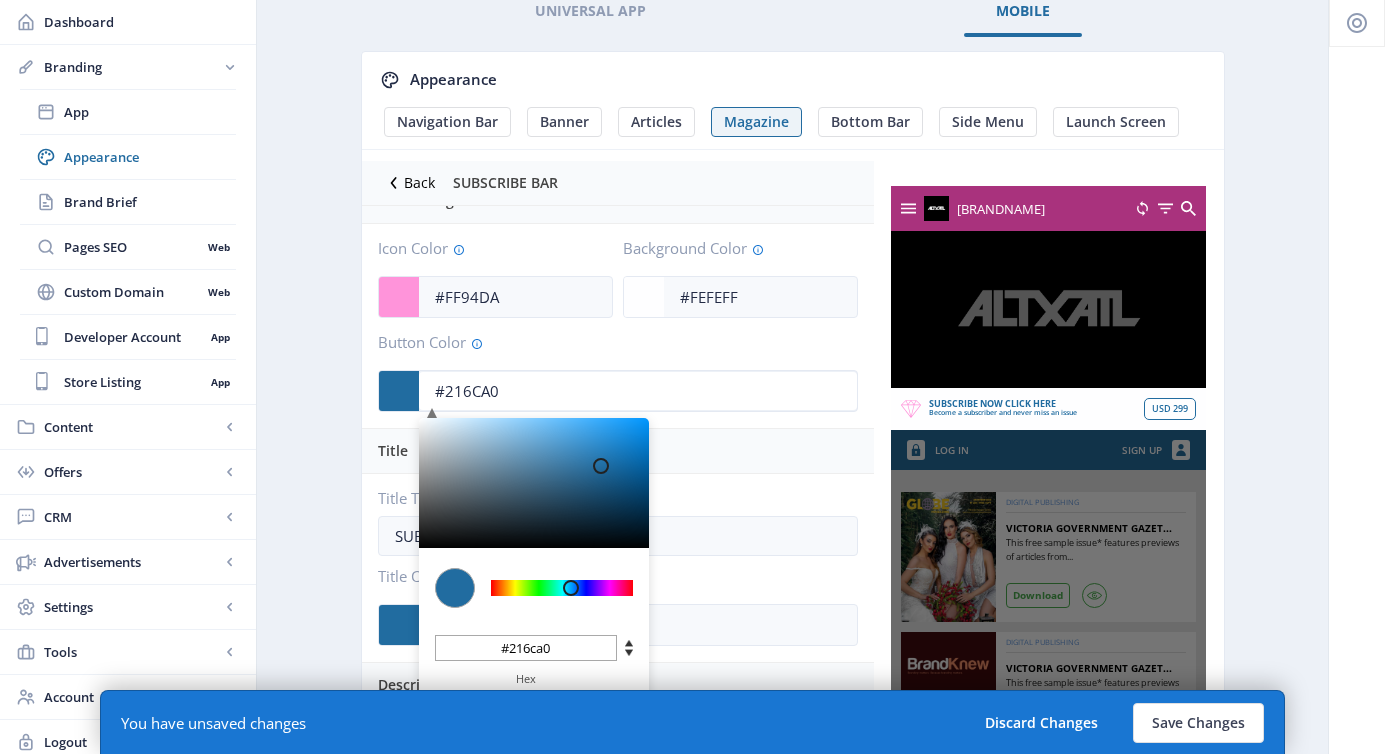 scroll, scrollTop: 114, scrollLeft: 0, axis: vertical 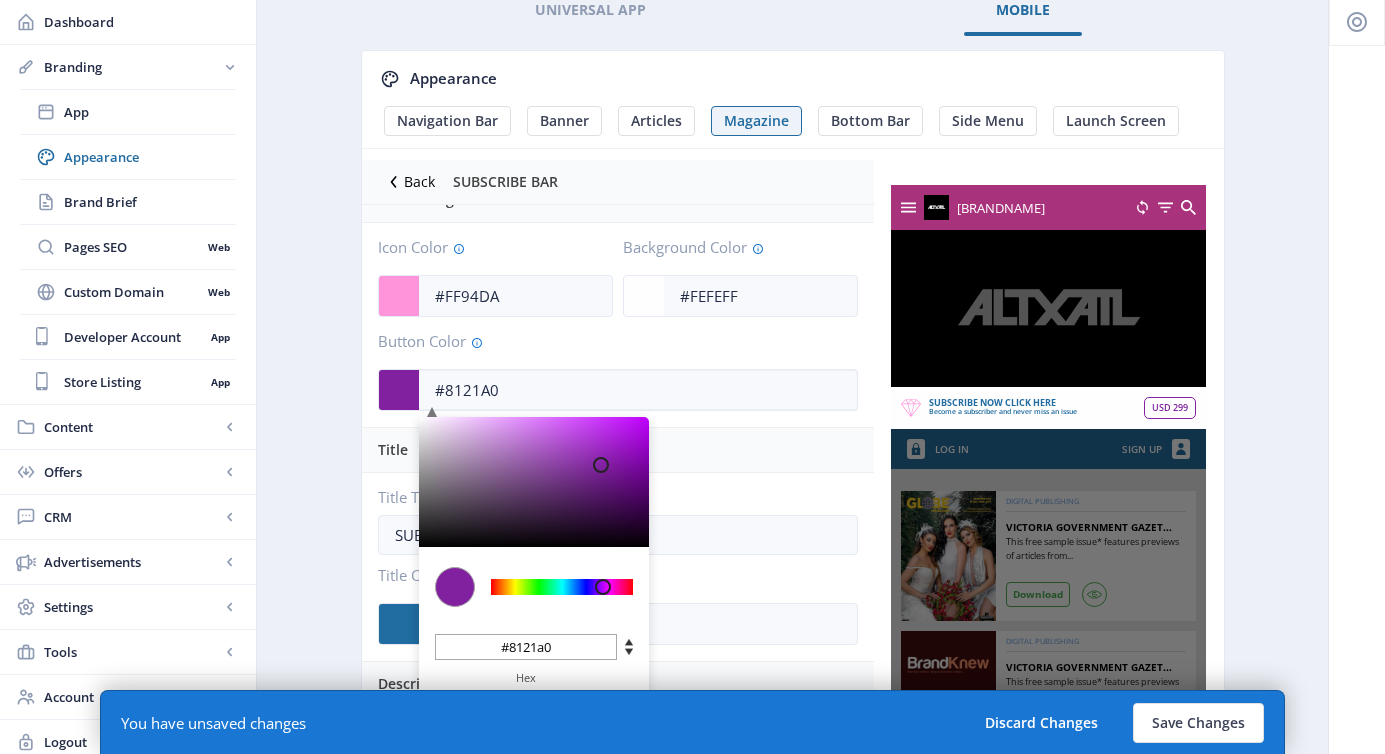 click 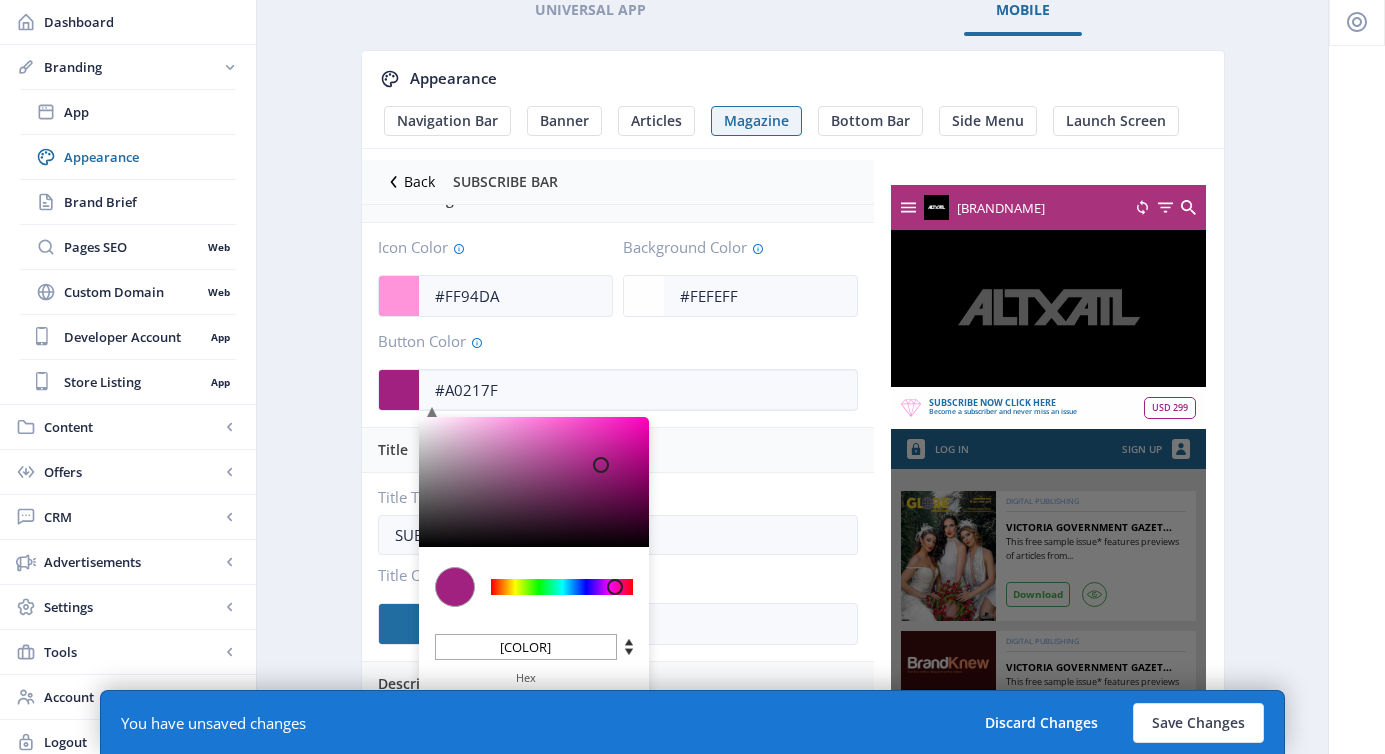 click 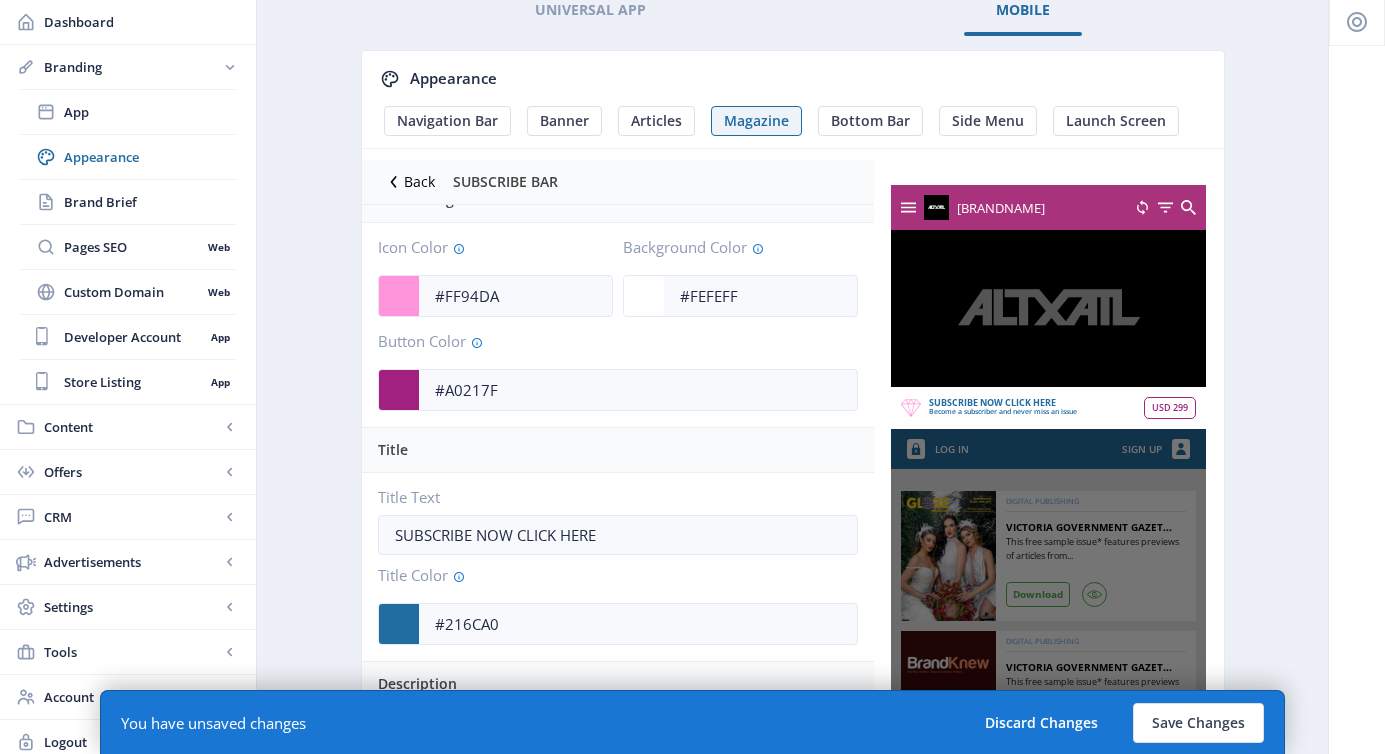 click on "Button Color" 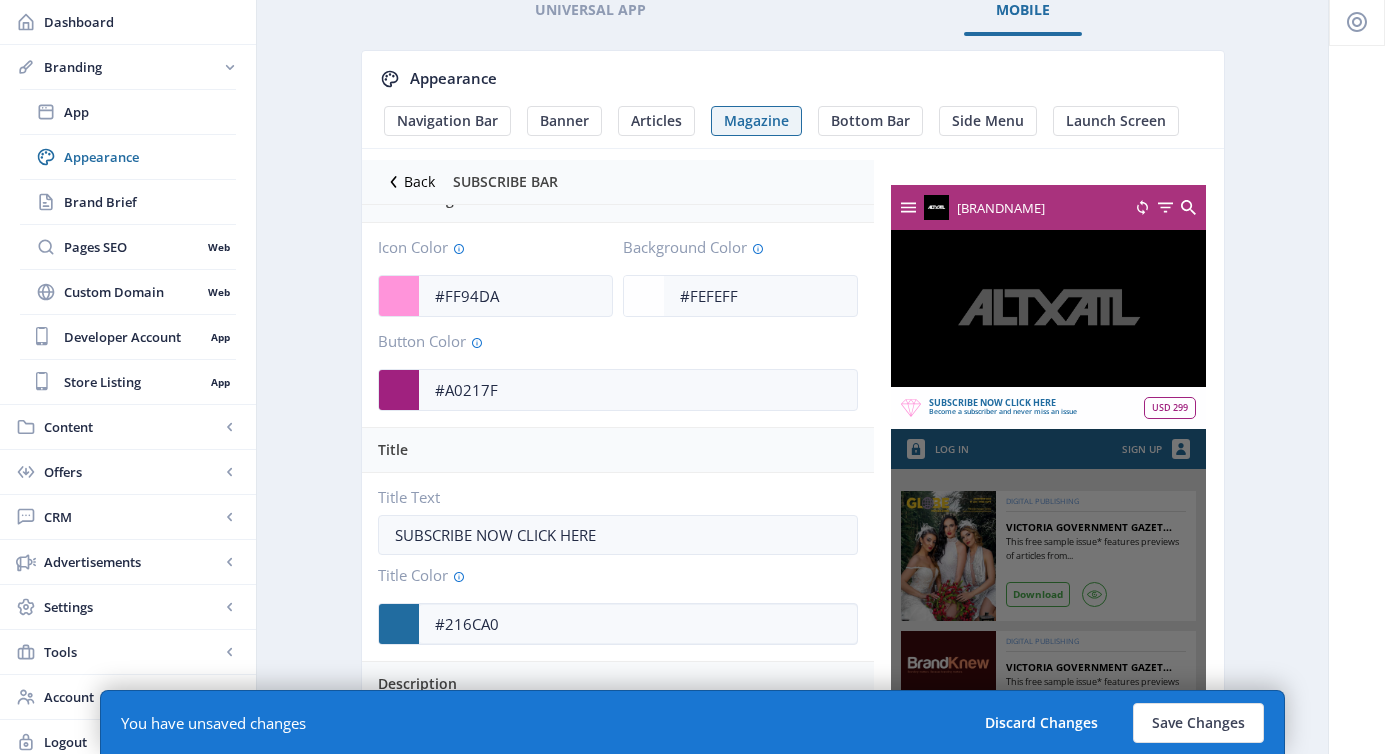 click 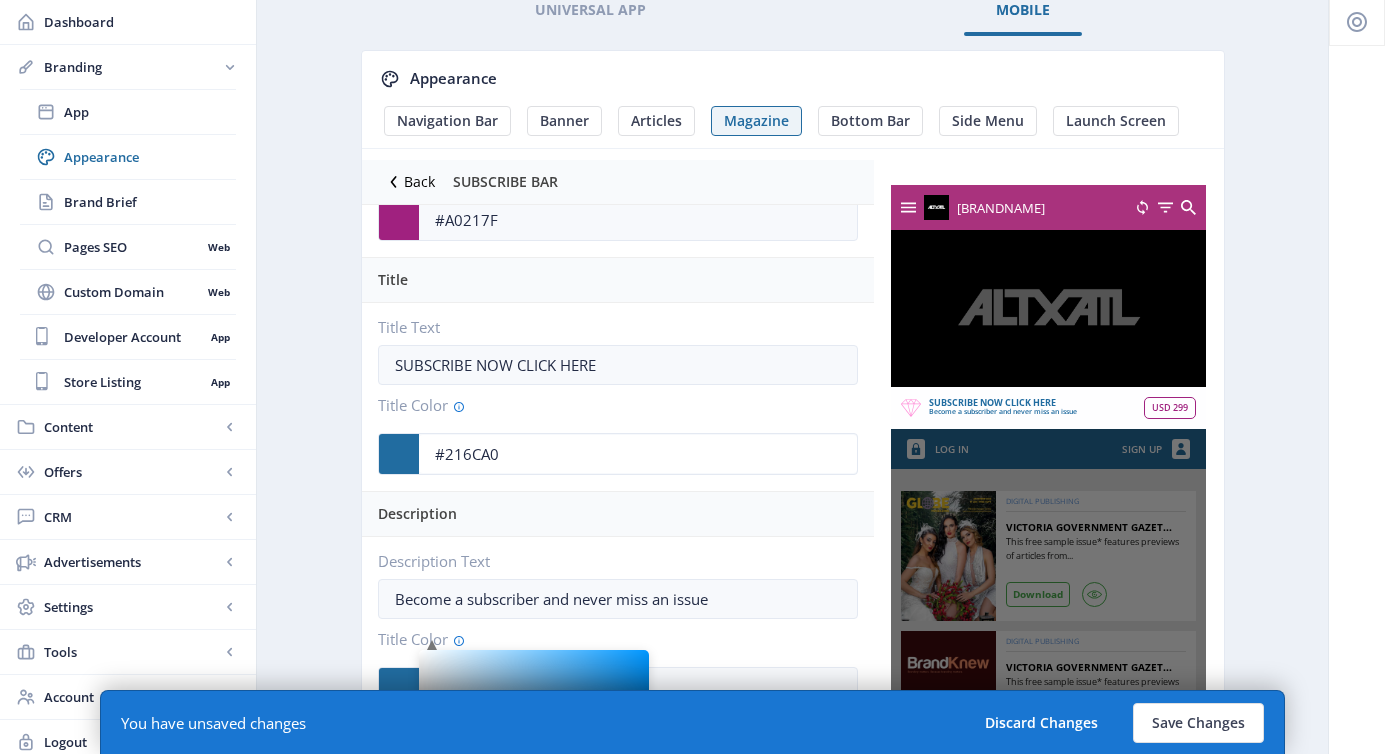 scroll, scrollTop: 331, scrollLeft: 0, axis: vertical 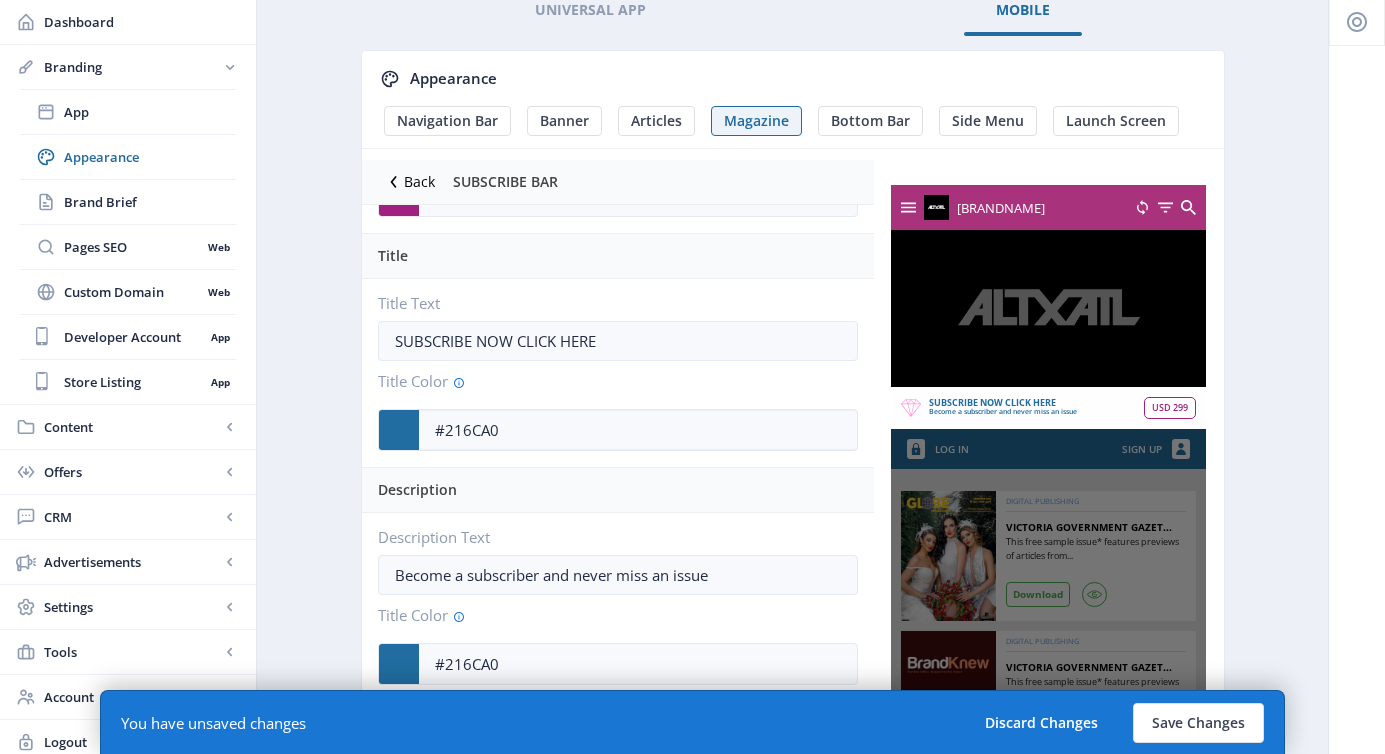 click 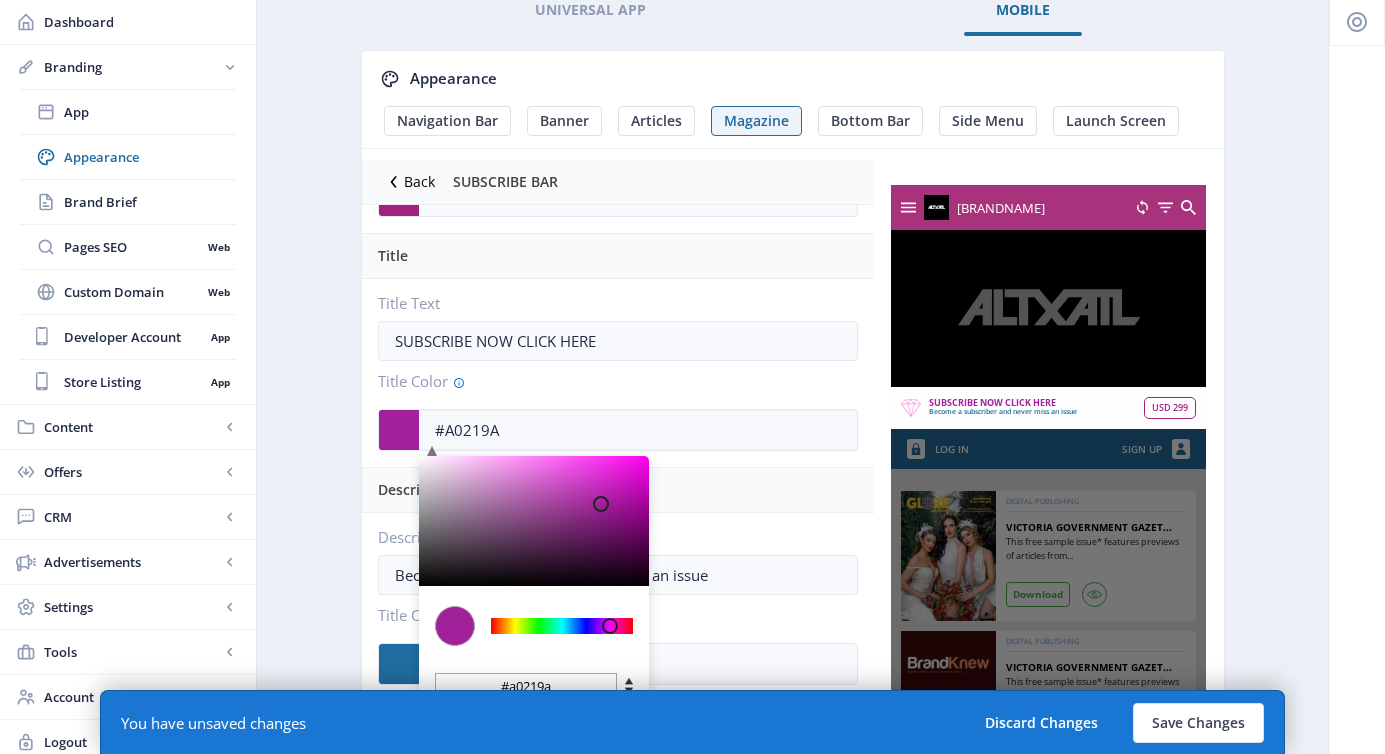 click 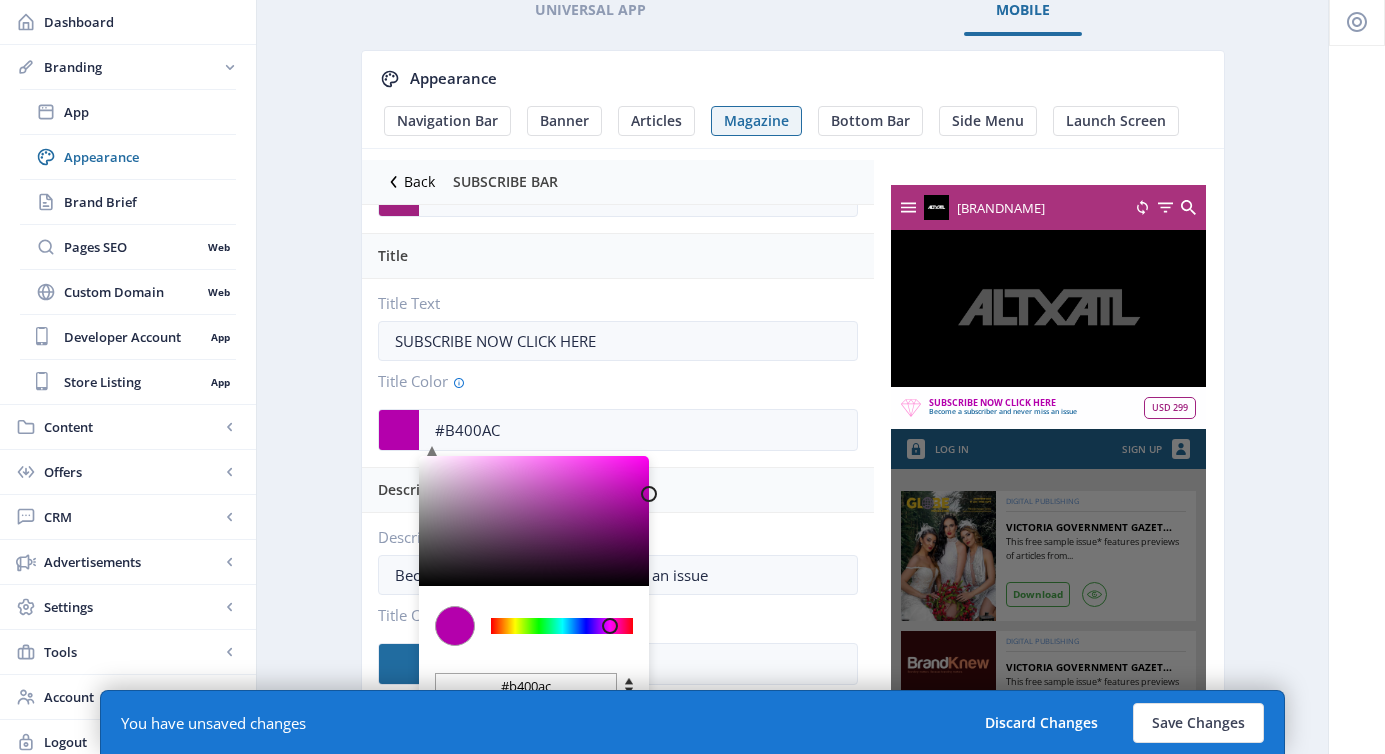 drag, startPoint x: 561, startPoint y: 476, endPoint x: 694, endPoint y: 494, distance: 134.21252 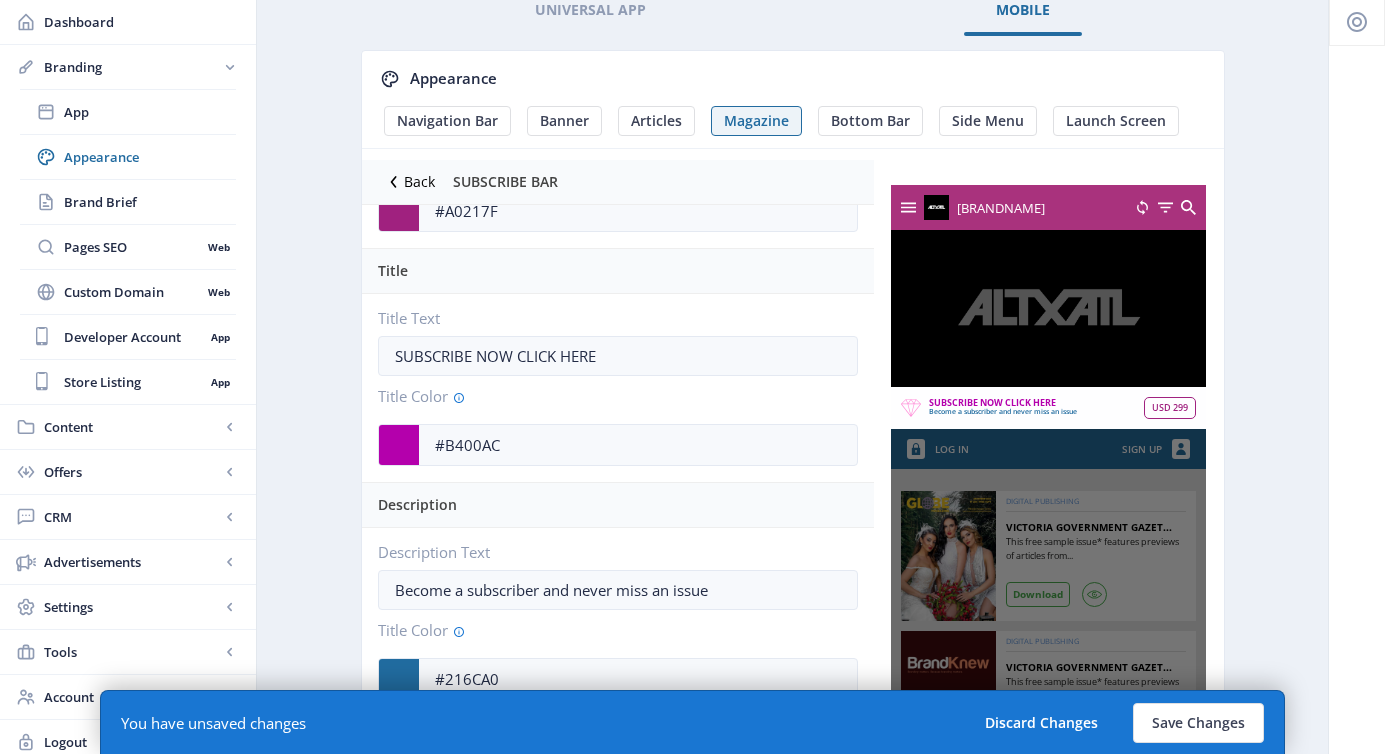 scroll, scrollTop: 333, scrollLeft: 0, axis: vertical 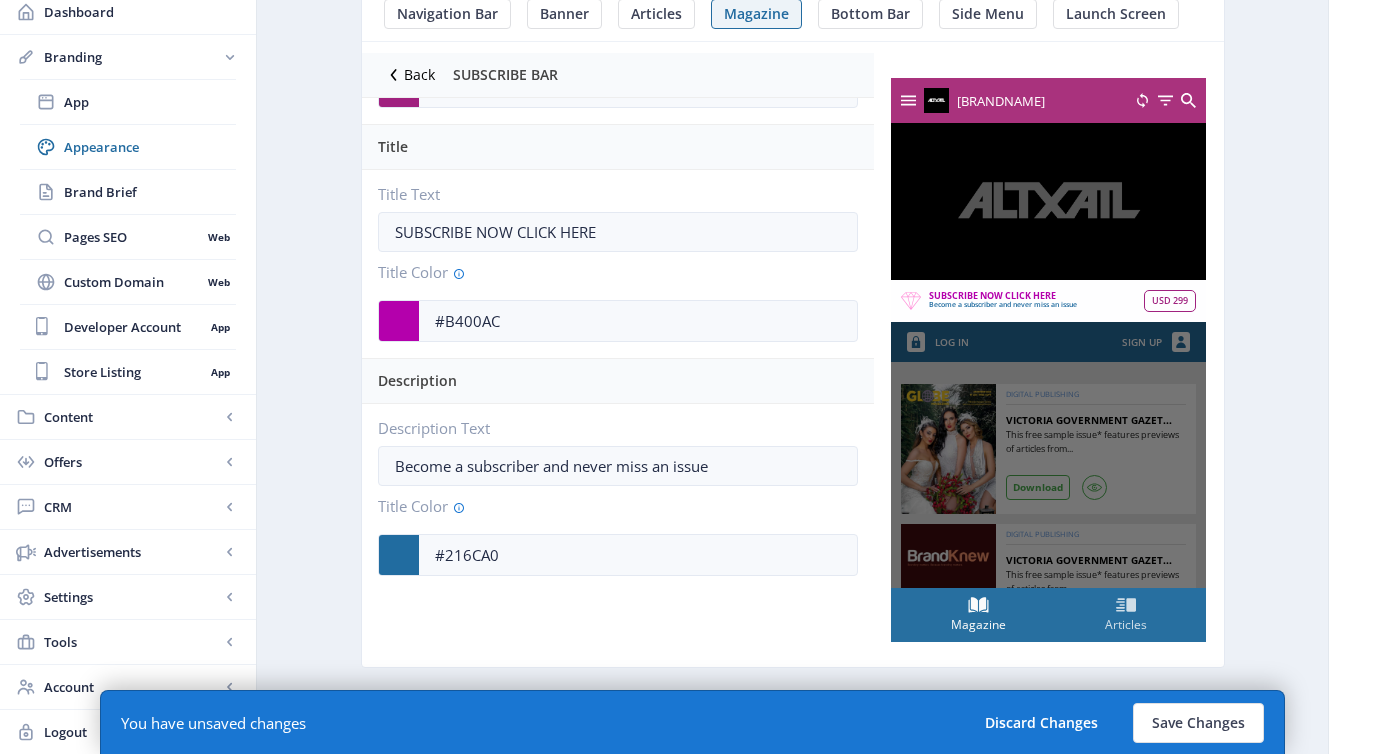 click on "Become a subscriber and never miss an issue" 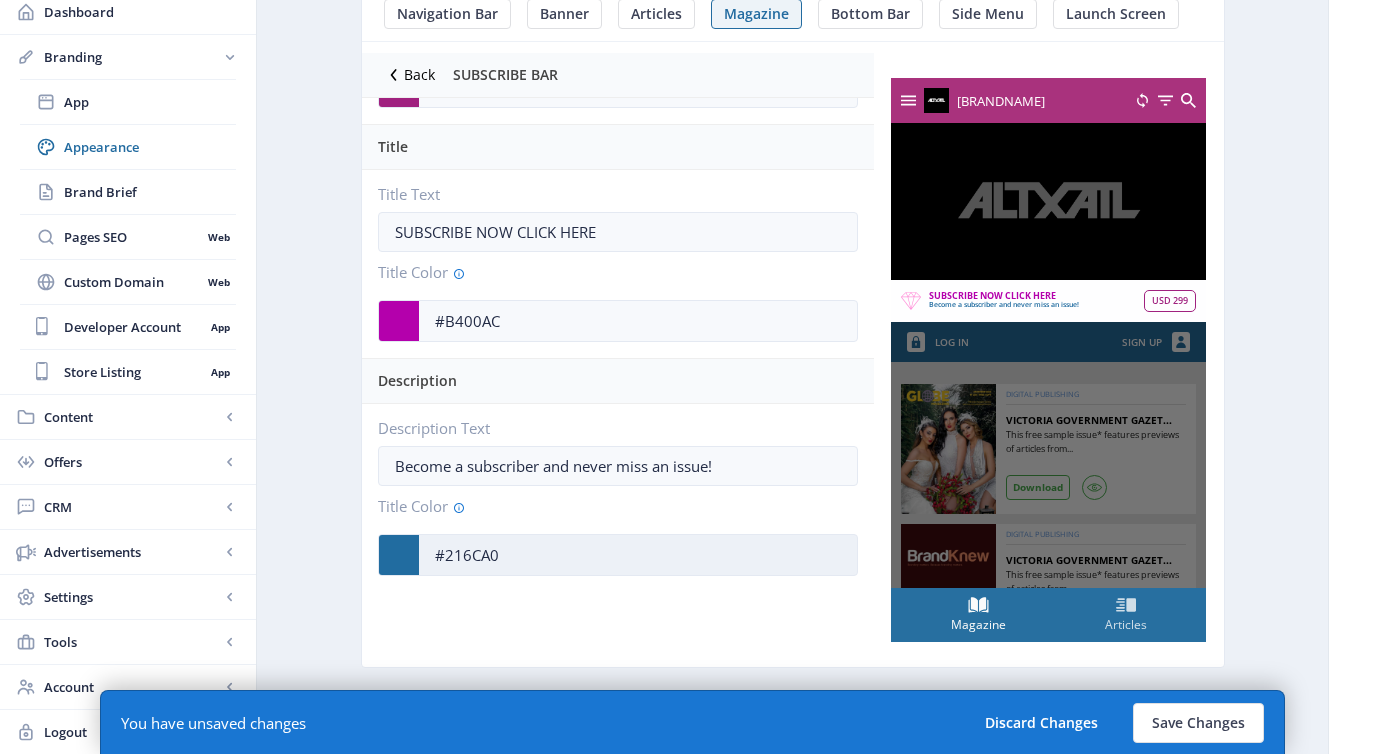 click on "#216CA0" 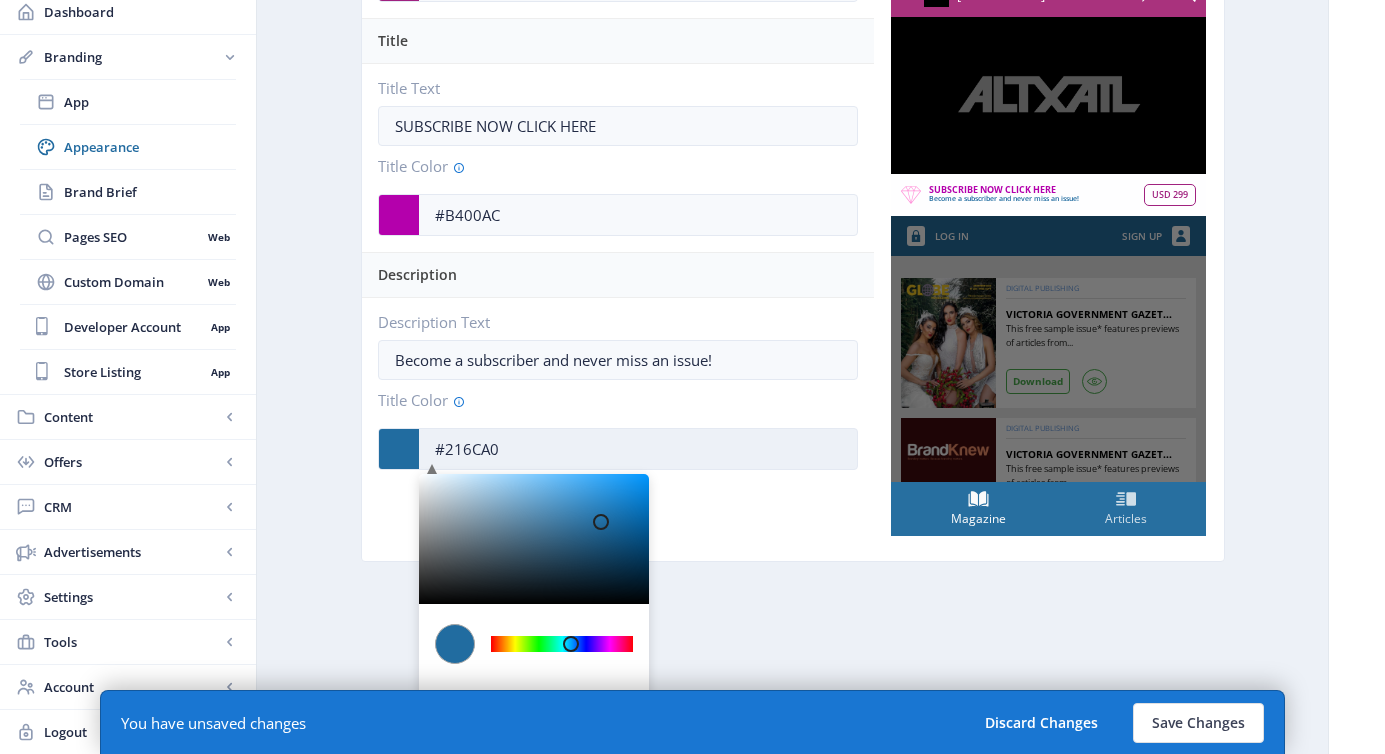 scroll, scrollTop: 108, scrollLeft: 0, axis: vertical 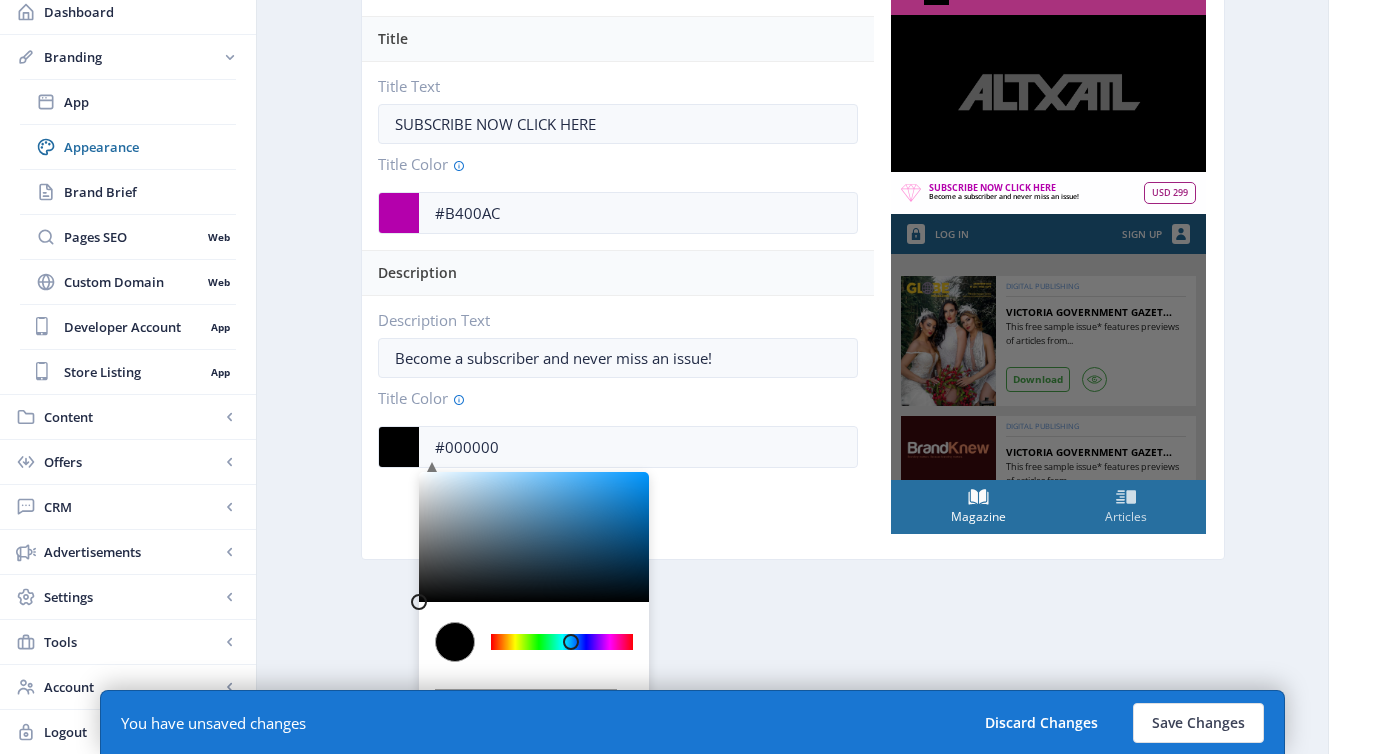 drag, startPoint x: 441, startPoint y: 589, endPoint x: 389, endPoint y: 617, distance: 59.05929 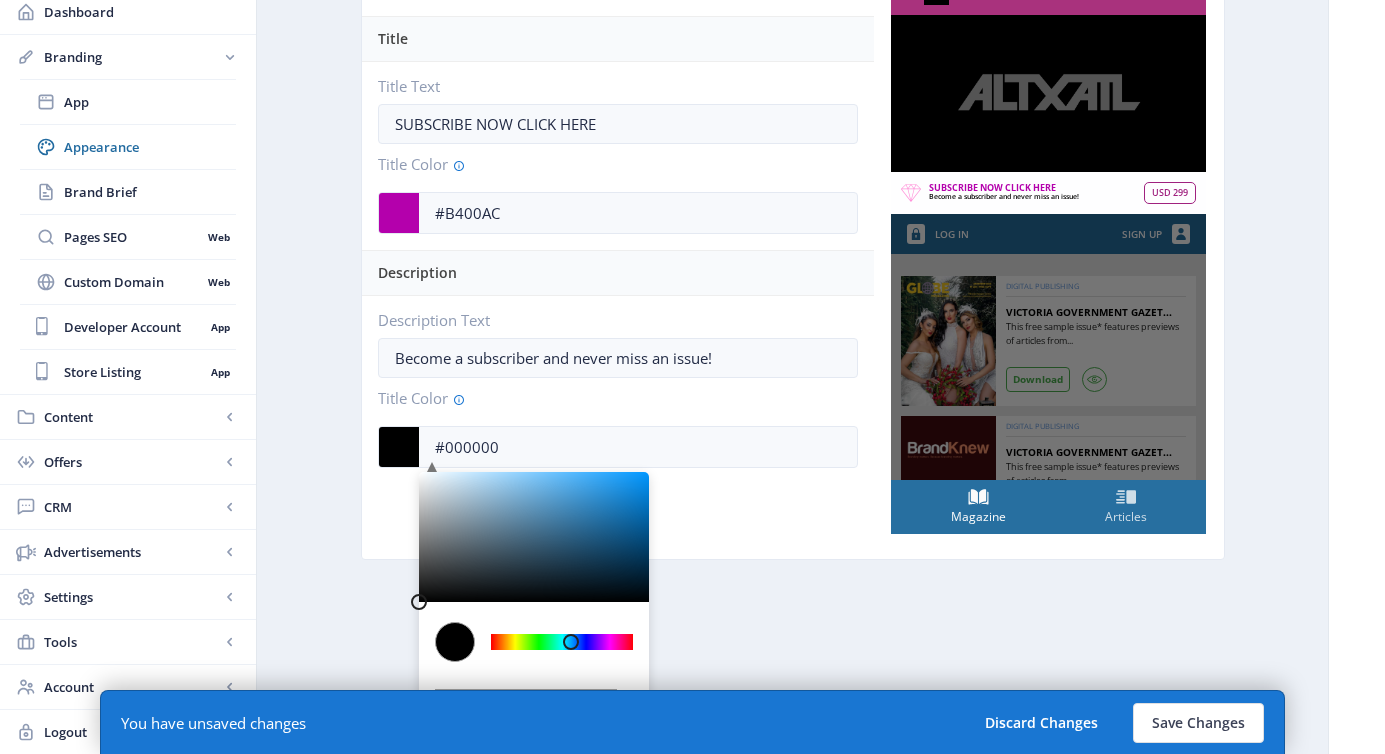 scroll, scrollTop: 0, scrollLeft: 0, axis: both 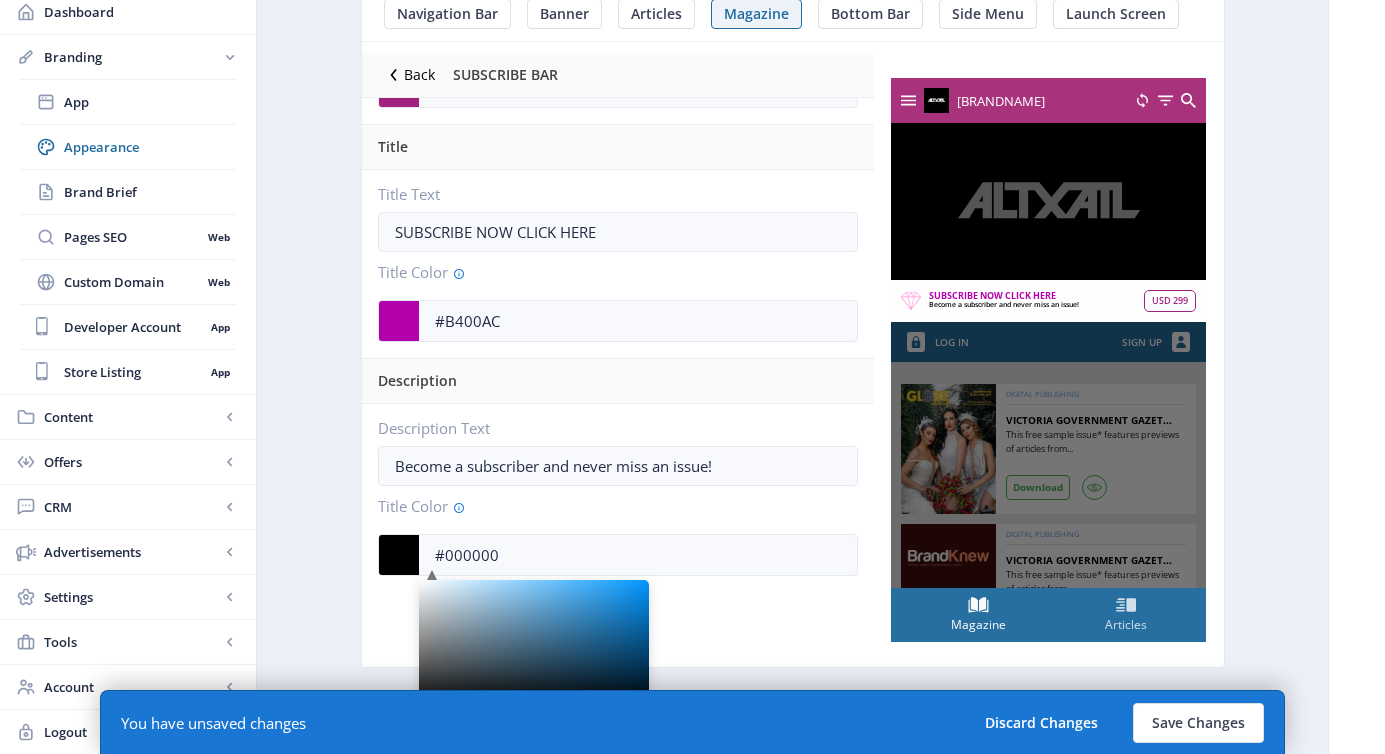 click on "Description Text Become a subscriber and never miss an issue! Title Color #000000 C M Y K 205 0 0 H S L 0 0 0 R G B #000000 Hex" 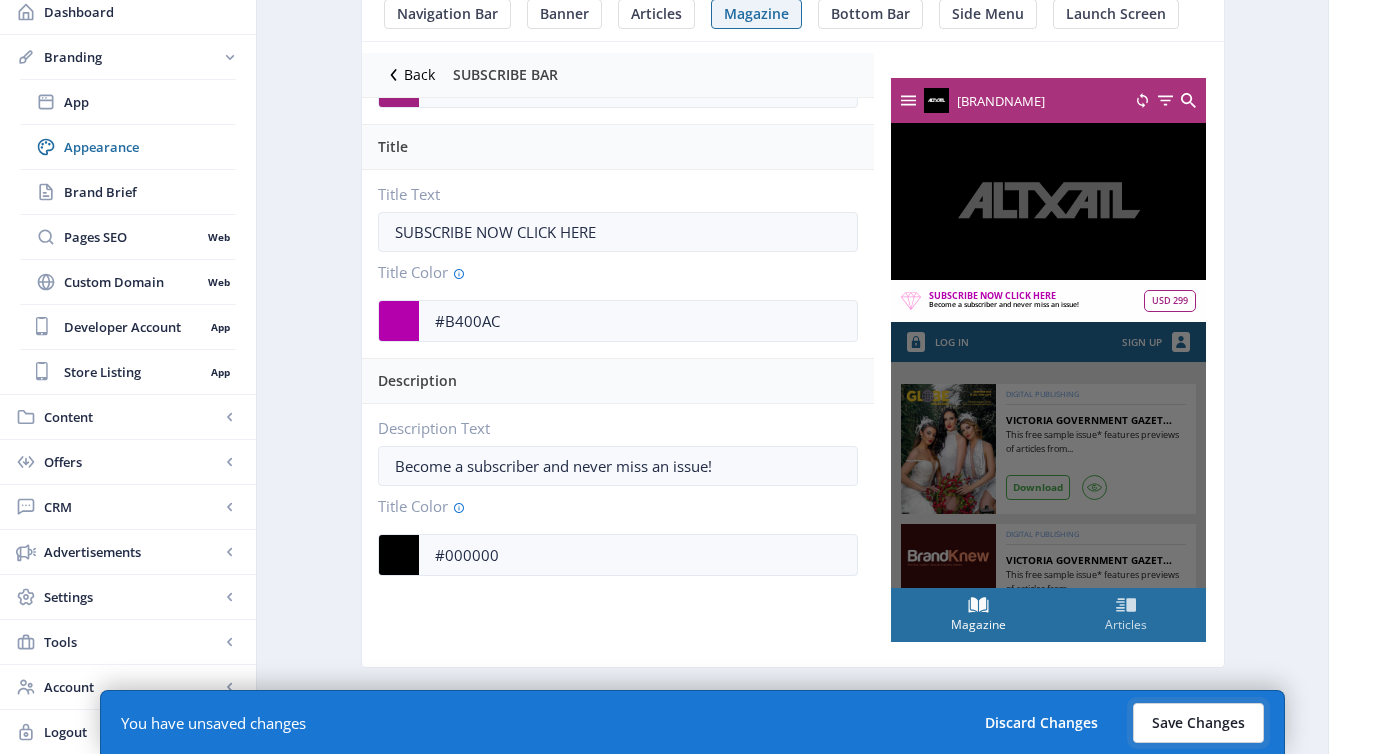click on "Save Changes" 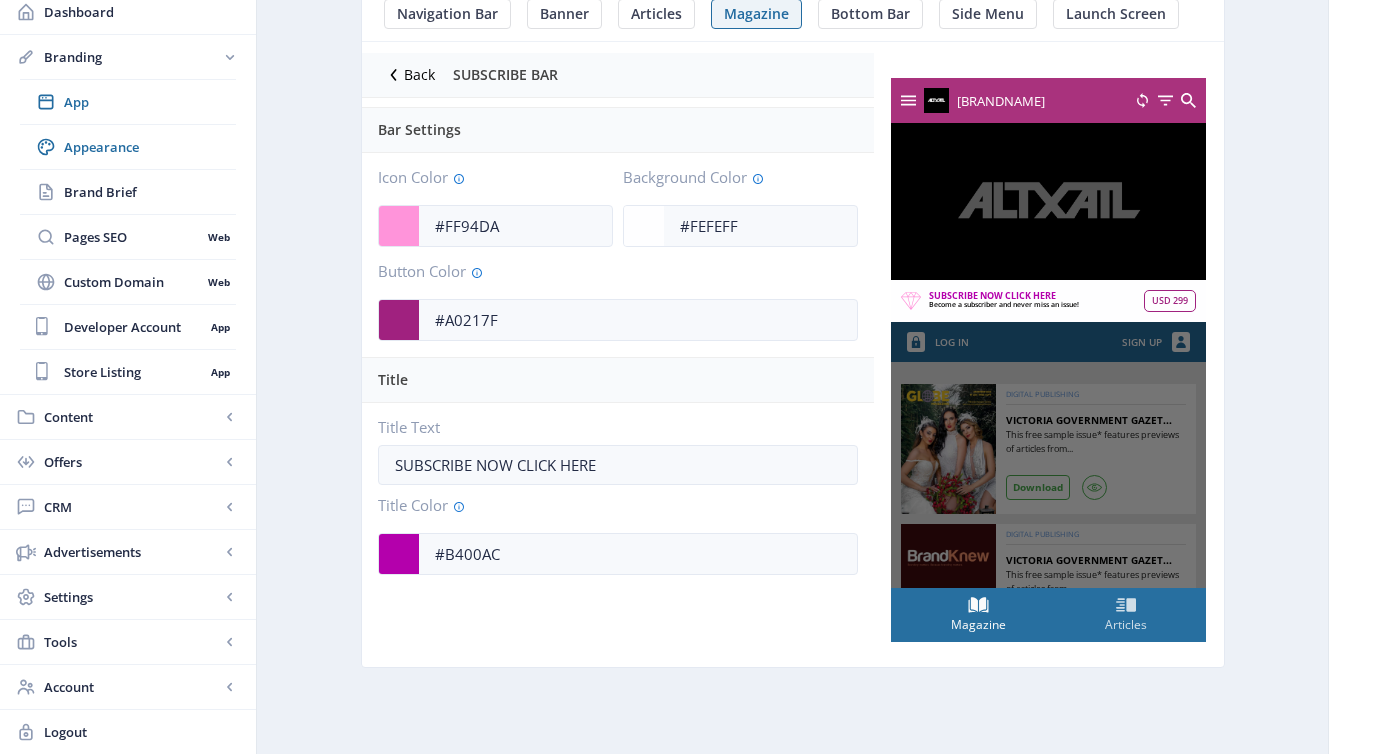 scroll, scrollTop: 0, scrollLeft: 0, axis: both 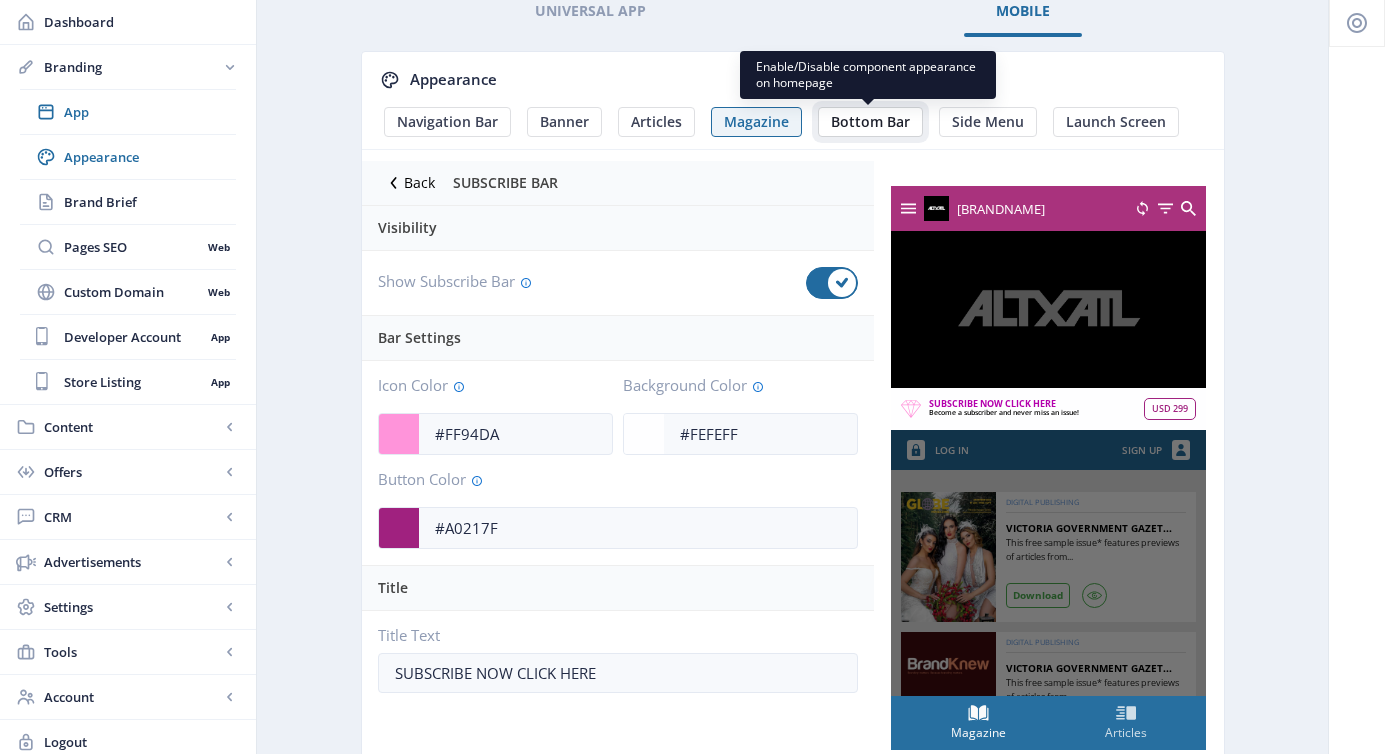 click on "Bottom Bar" 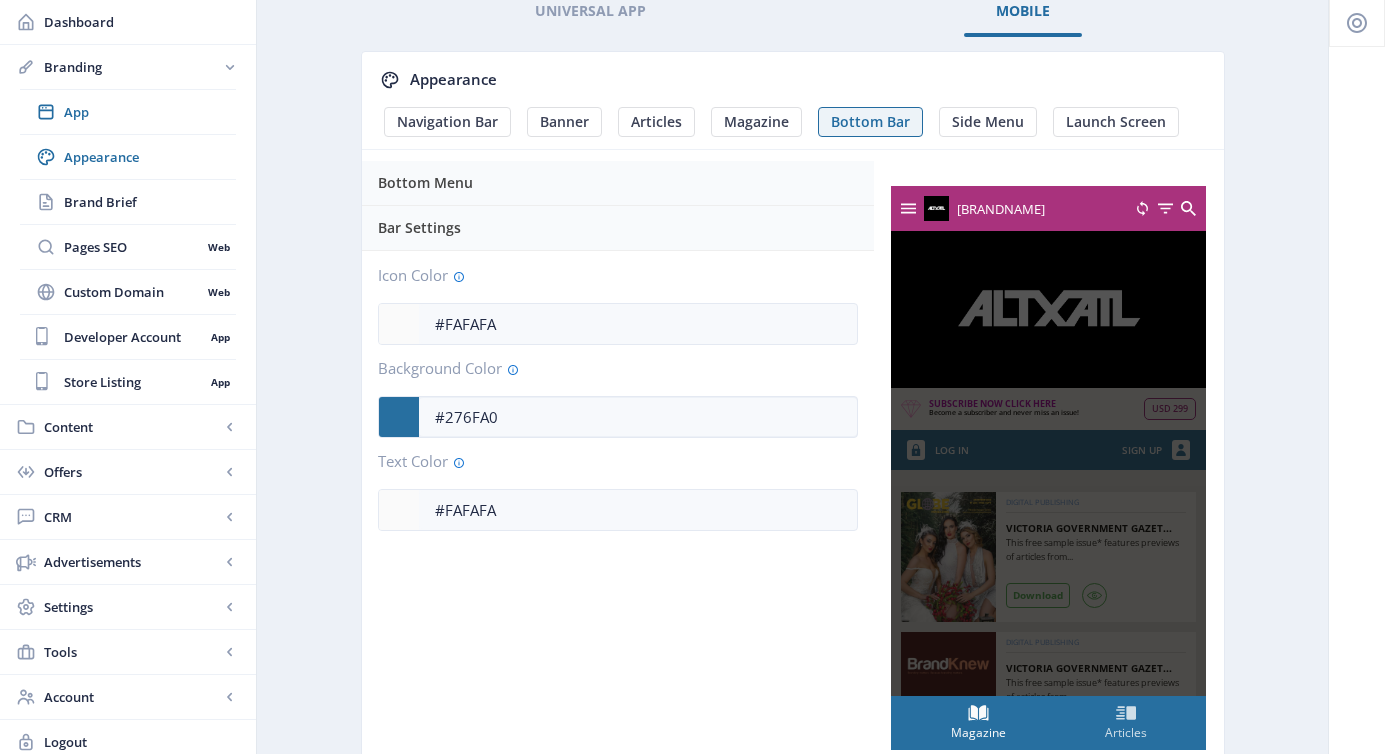 click 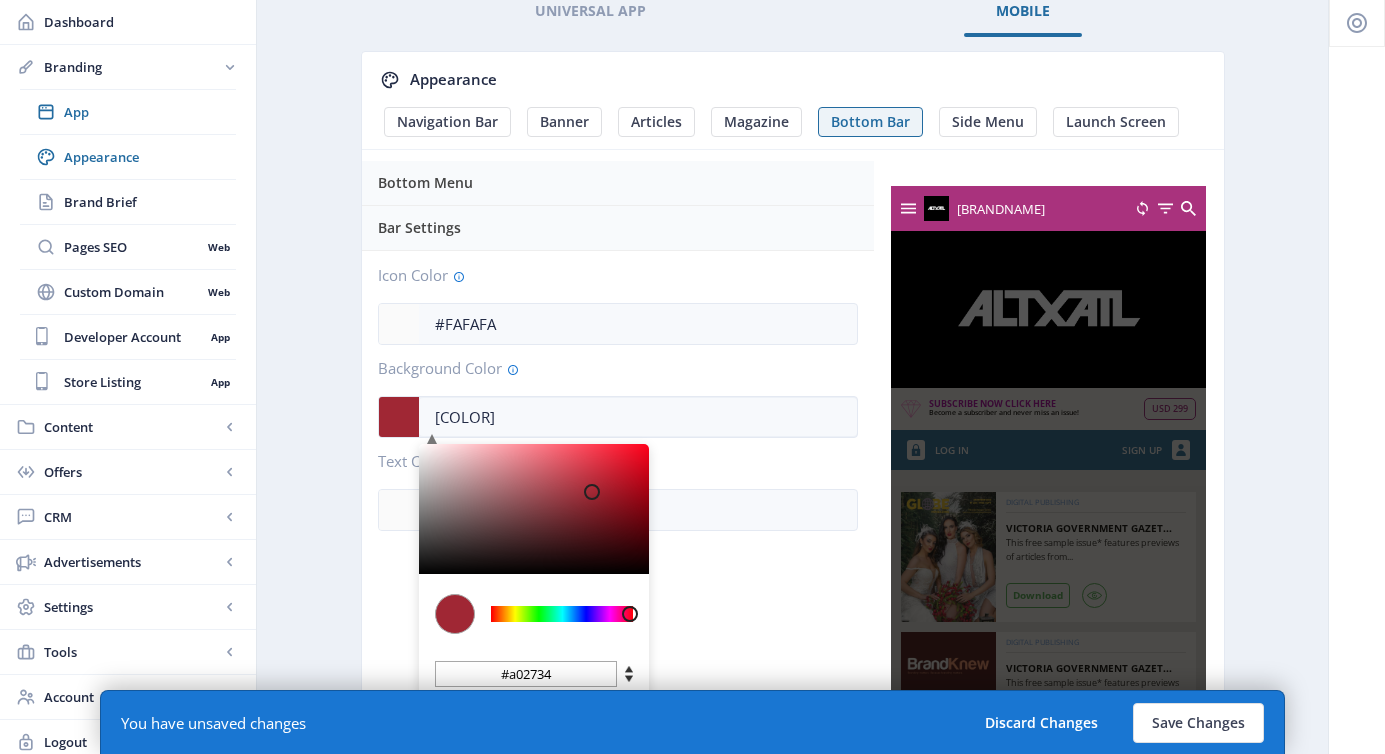 click 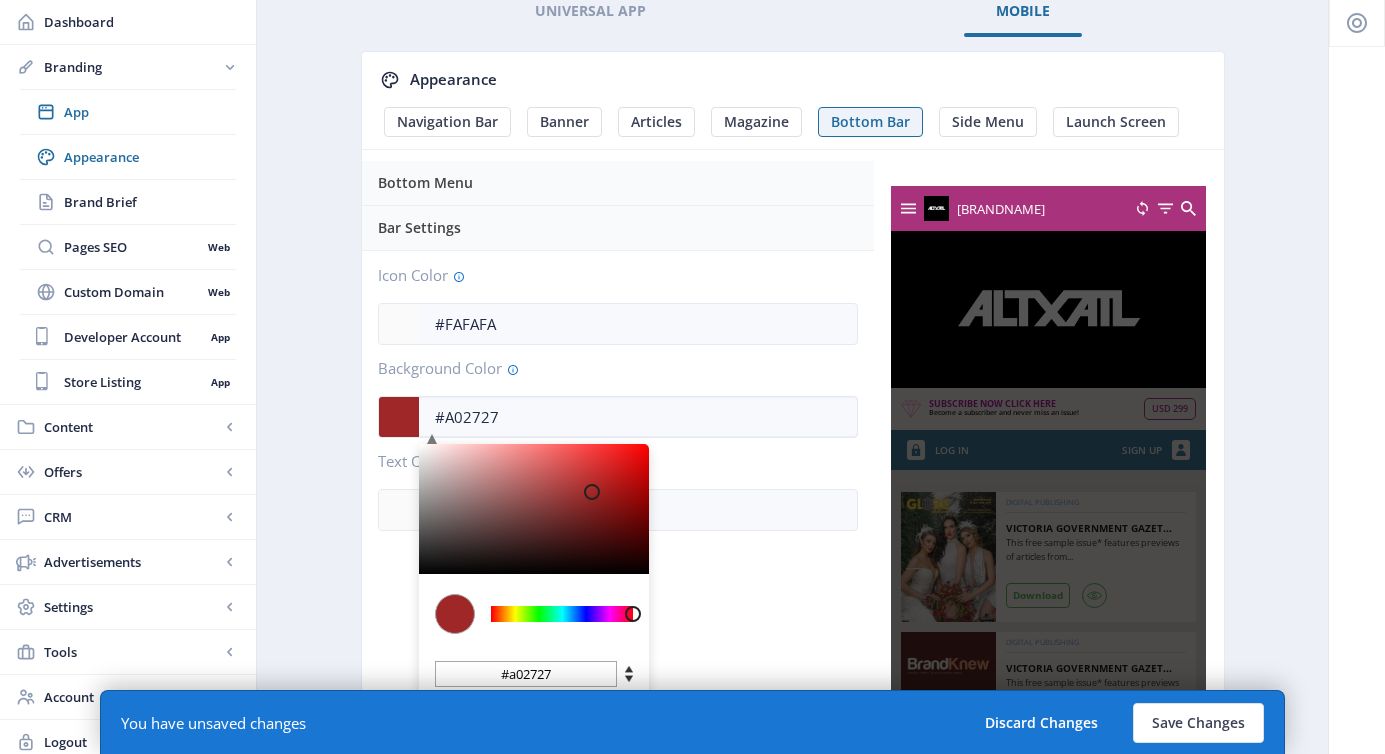drag, startPoint x: 616, startPoint y: 613, endPoint x: 644, endPoint y: 609, distance: 28.284271 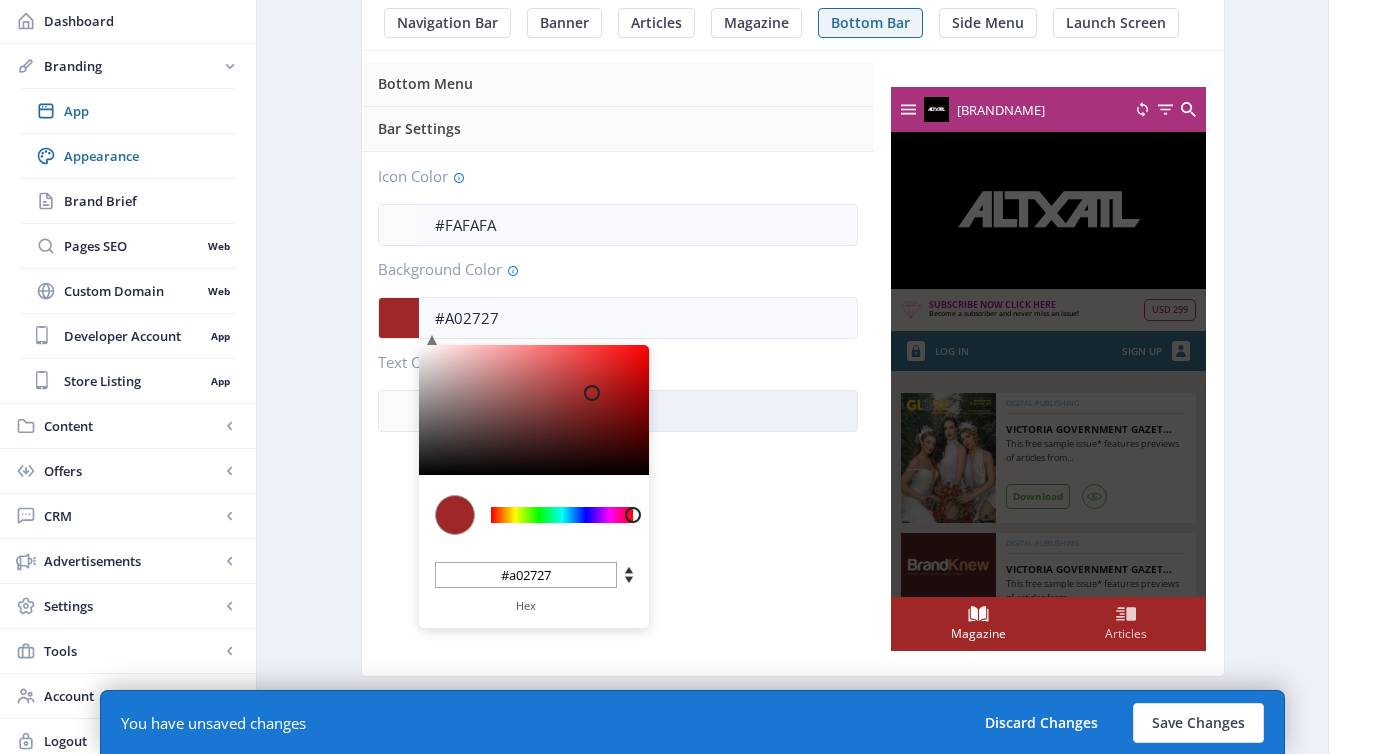 scroll, scrollTop: 221, scrollLeft: 0, axis: vertical 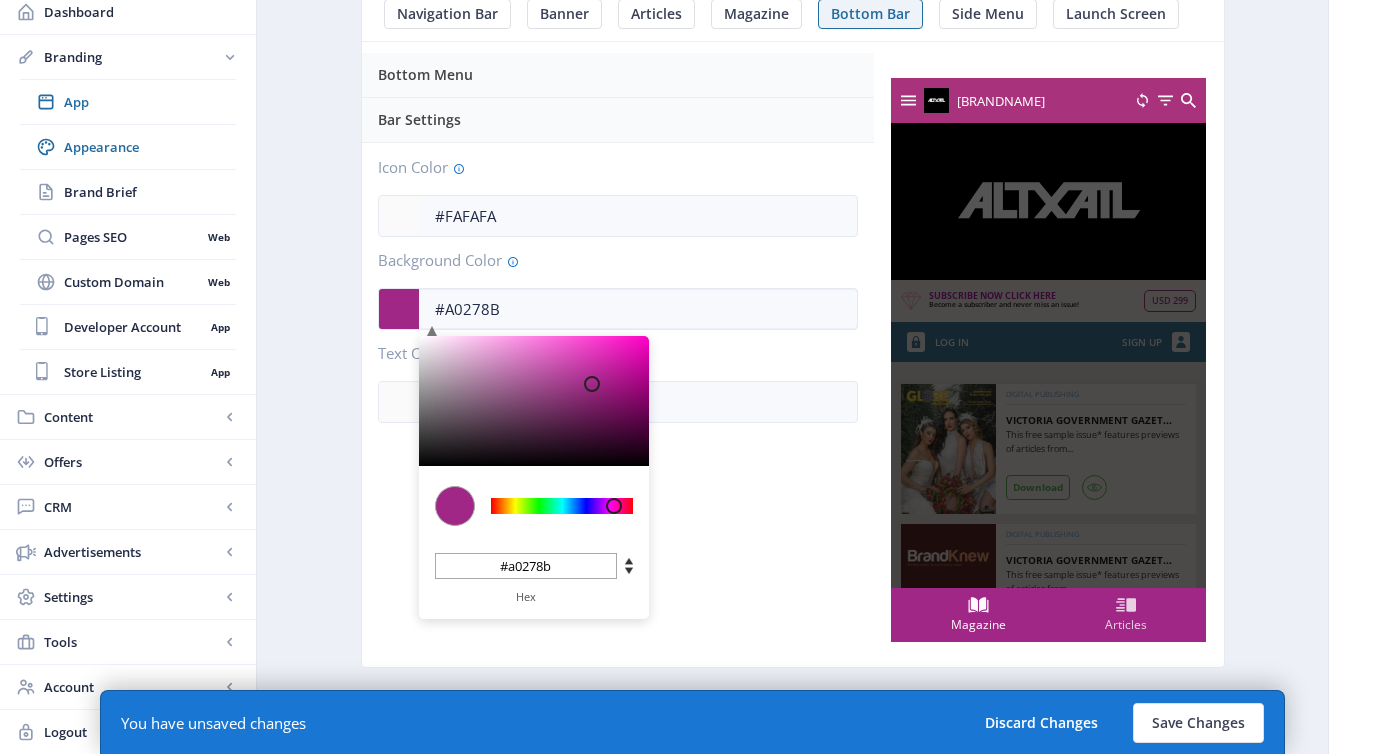 click 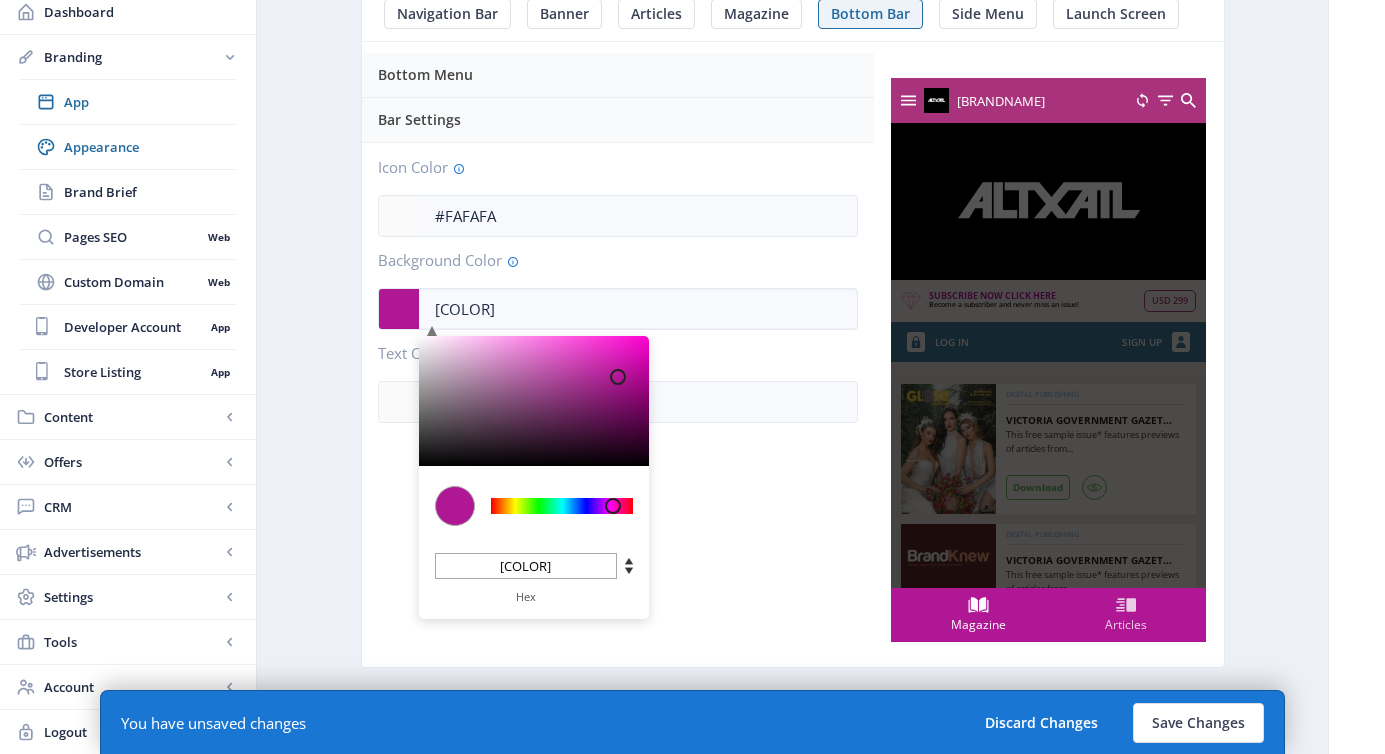 click 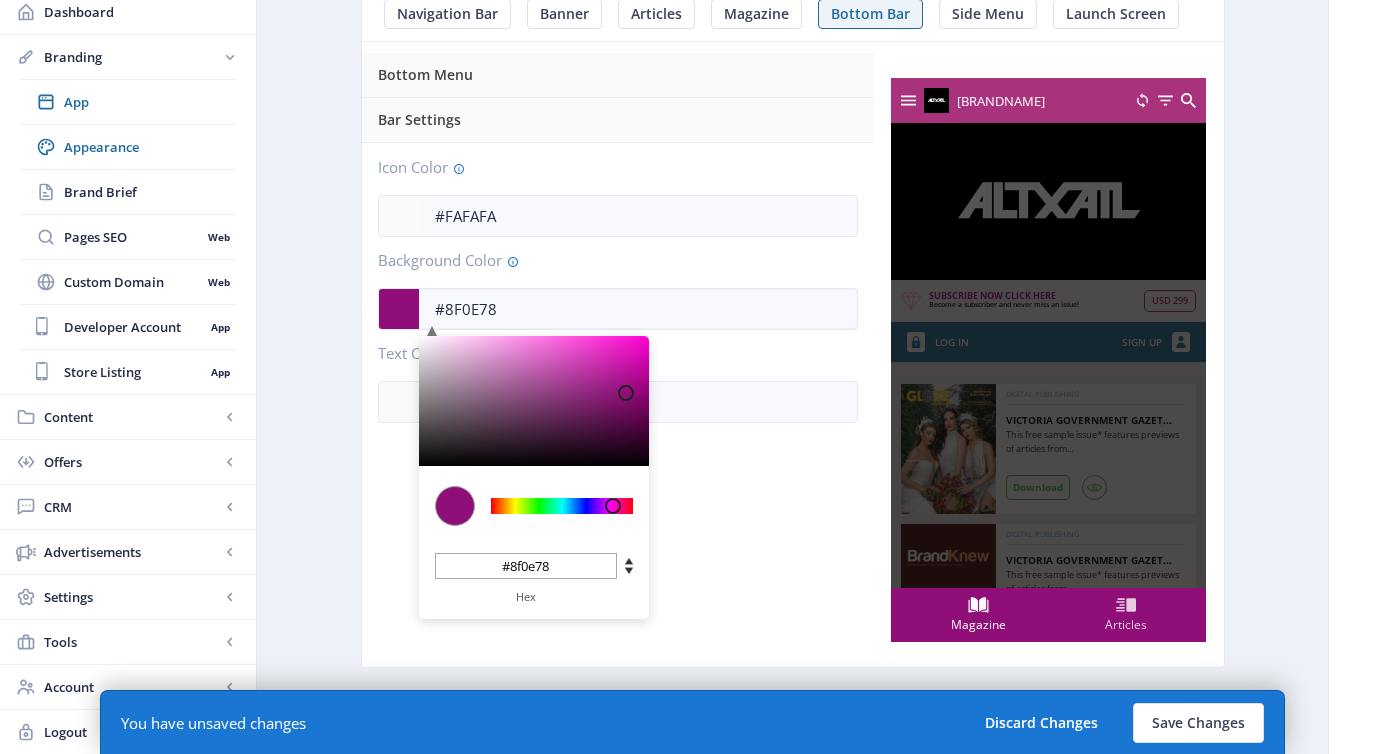 drag, startPoint x: 620, startPoint y: 377, endPoint x: 626, endPoint y: 393, distance: 17.088007 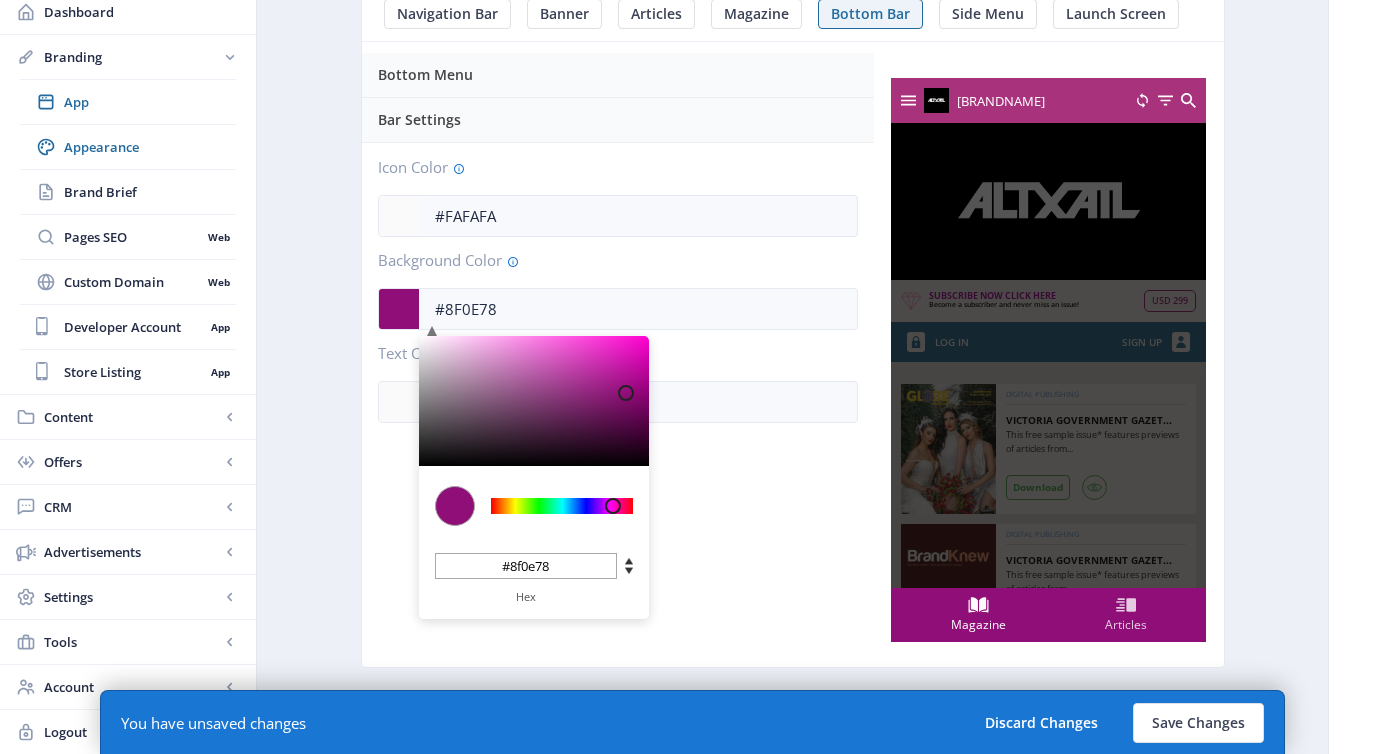click on "Background Color" 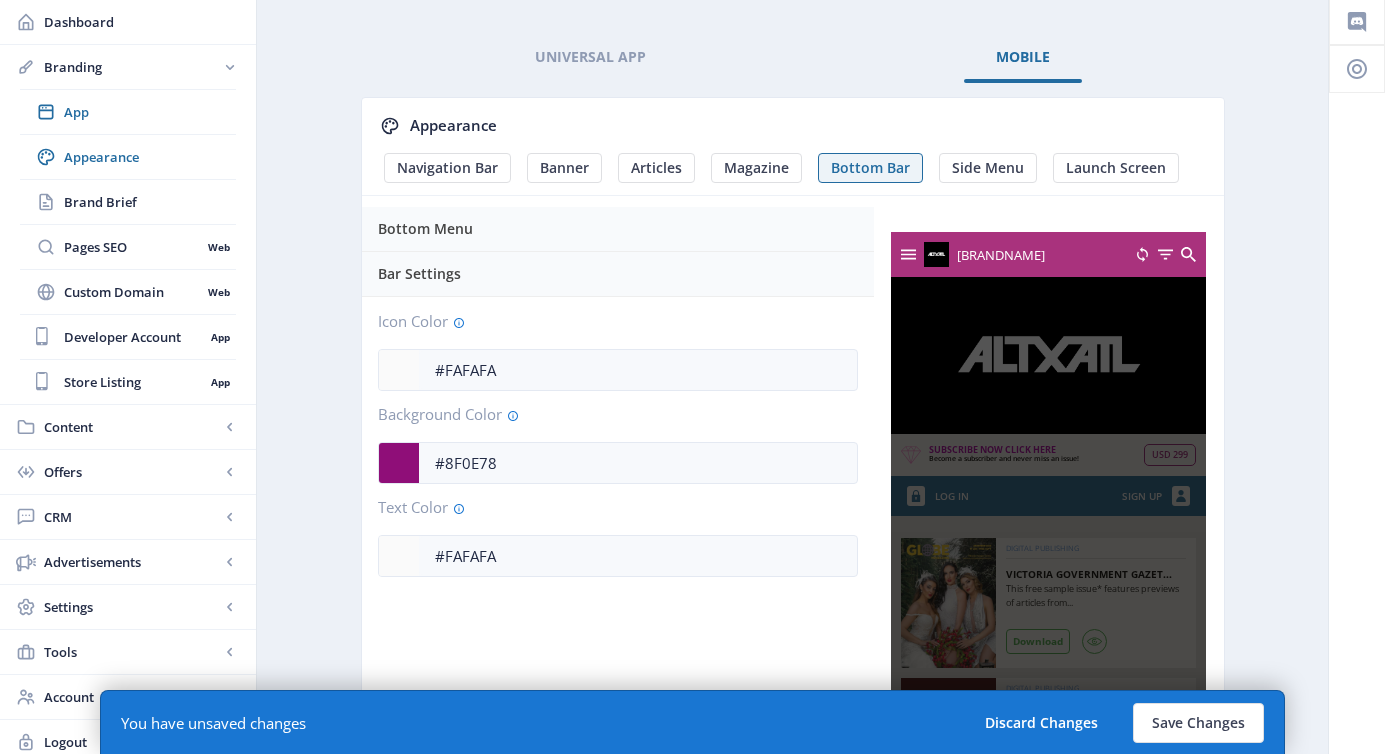 scroll, scrollTop: 0, scrollLeft: 0, axis: both 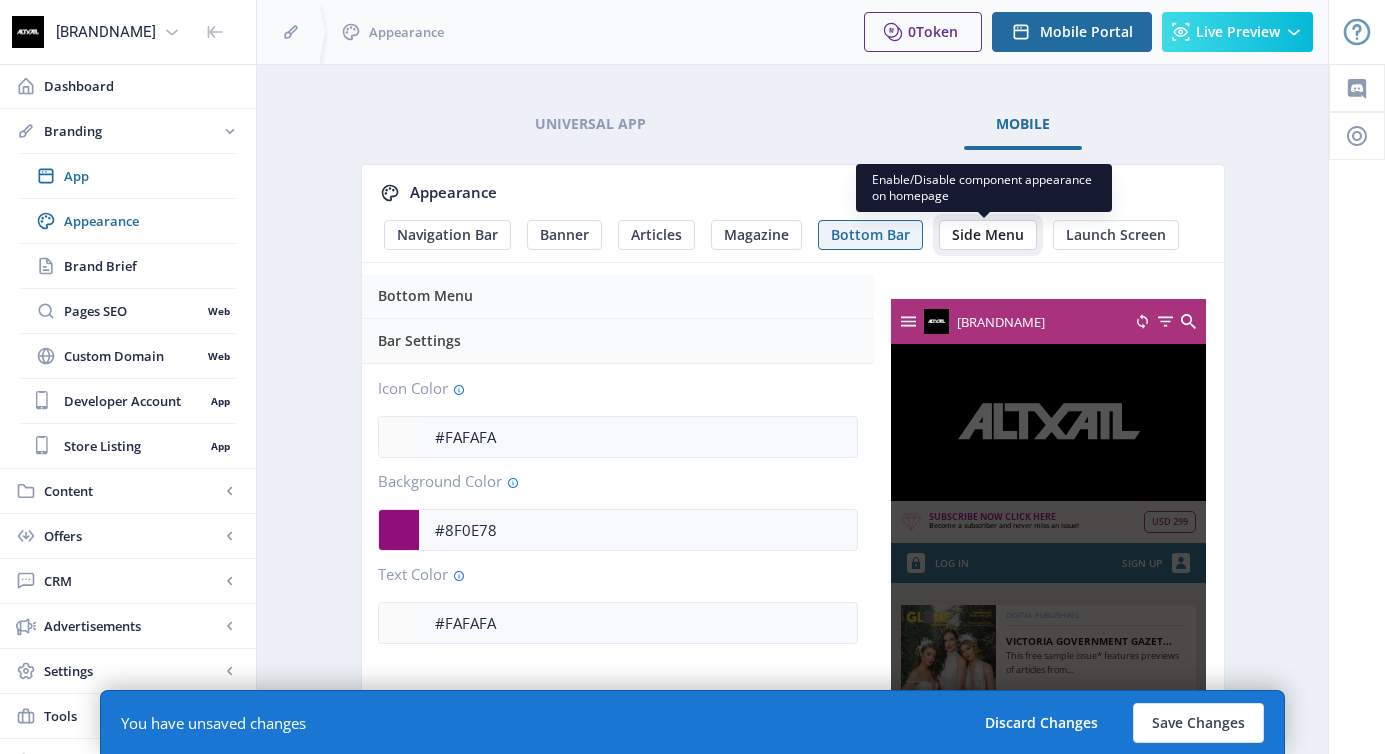click on "Side Menu" 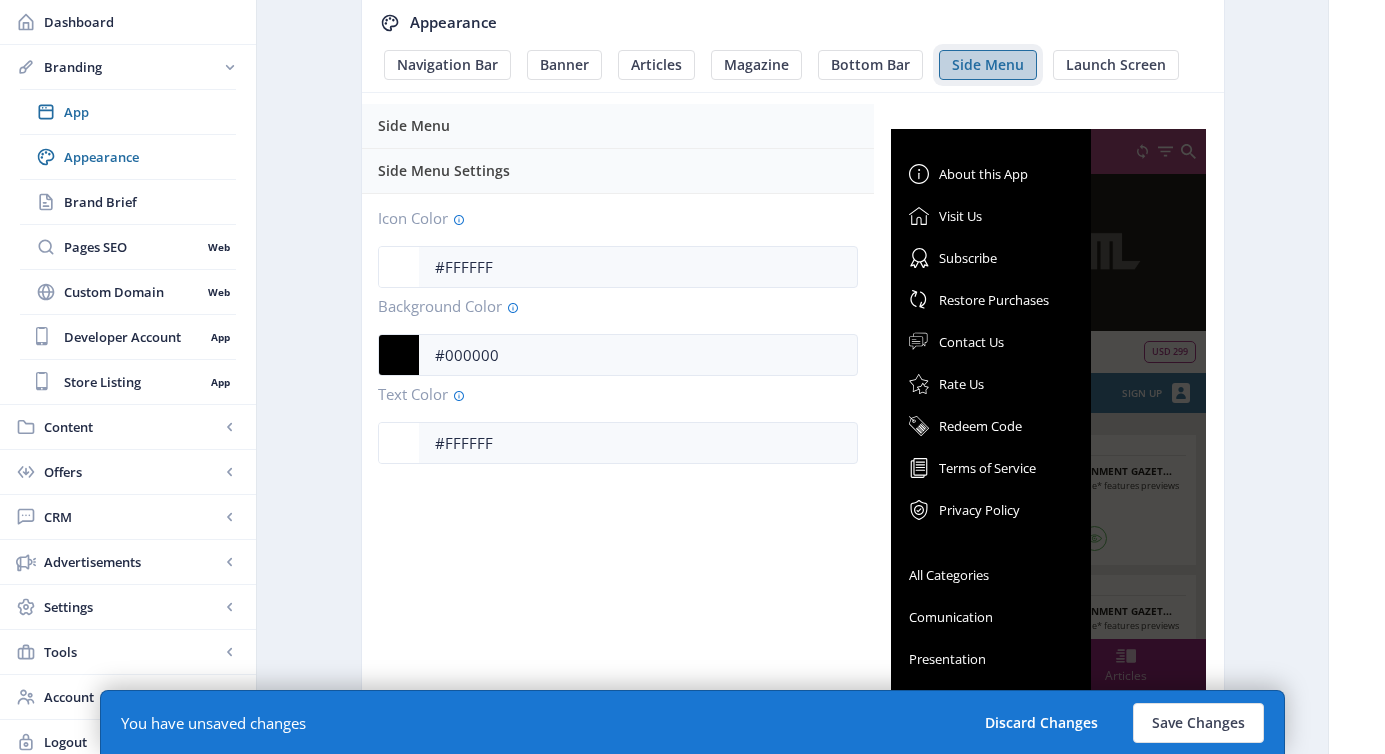 scroll, scrollTop: 174, scrollLeft: 0, axis: vertical 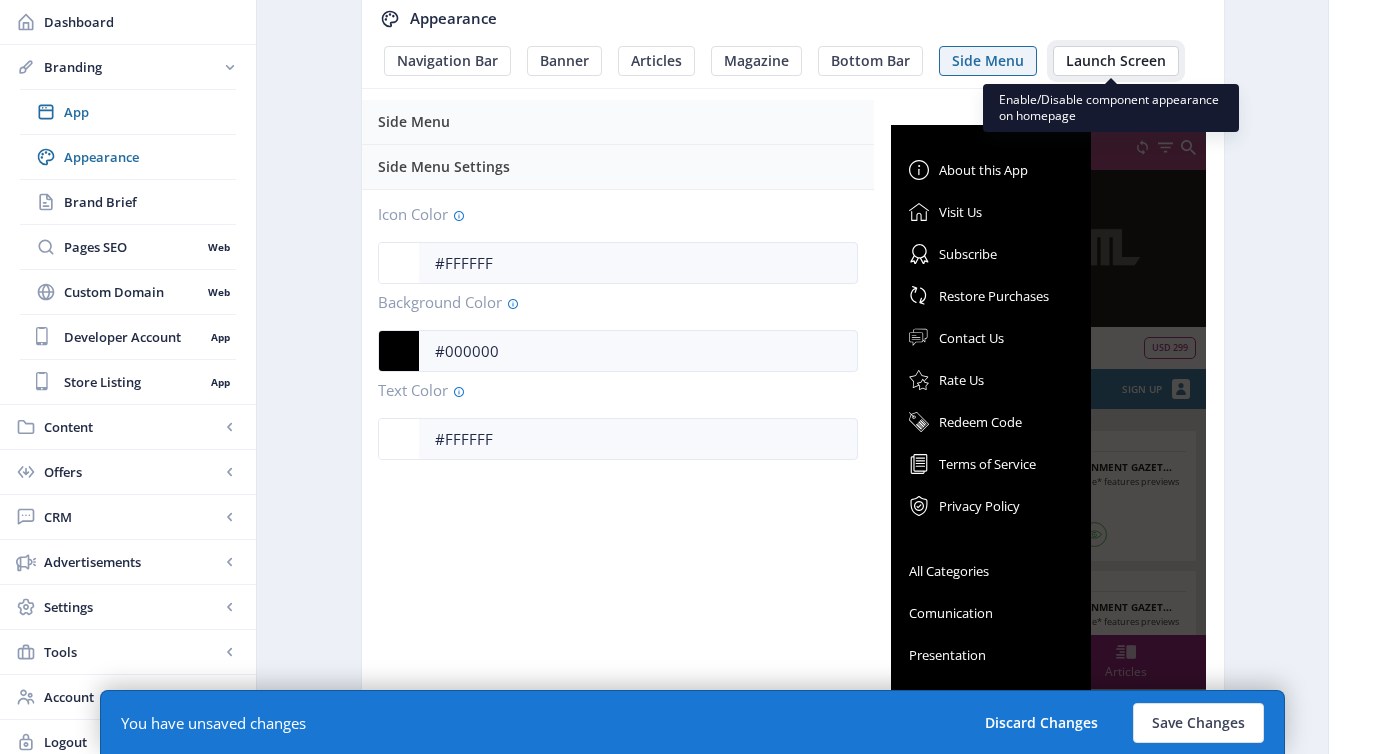 click on "Launch Screen" 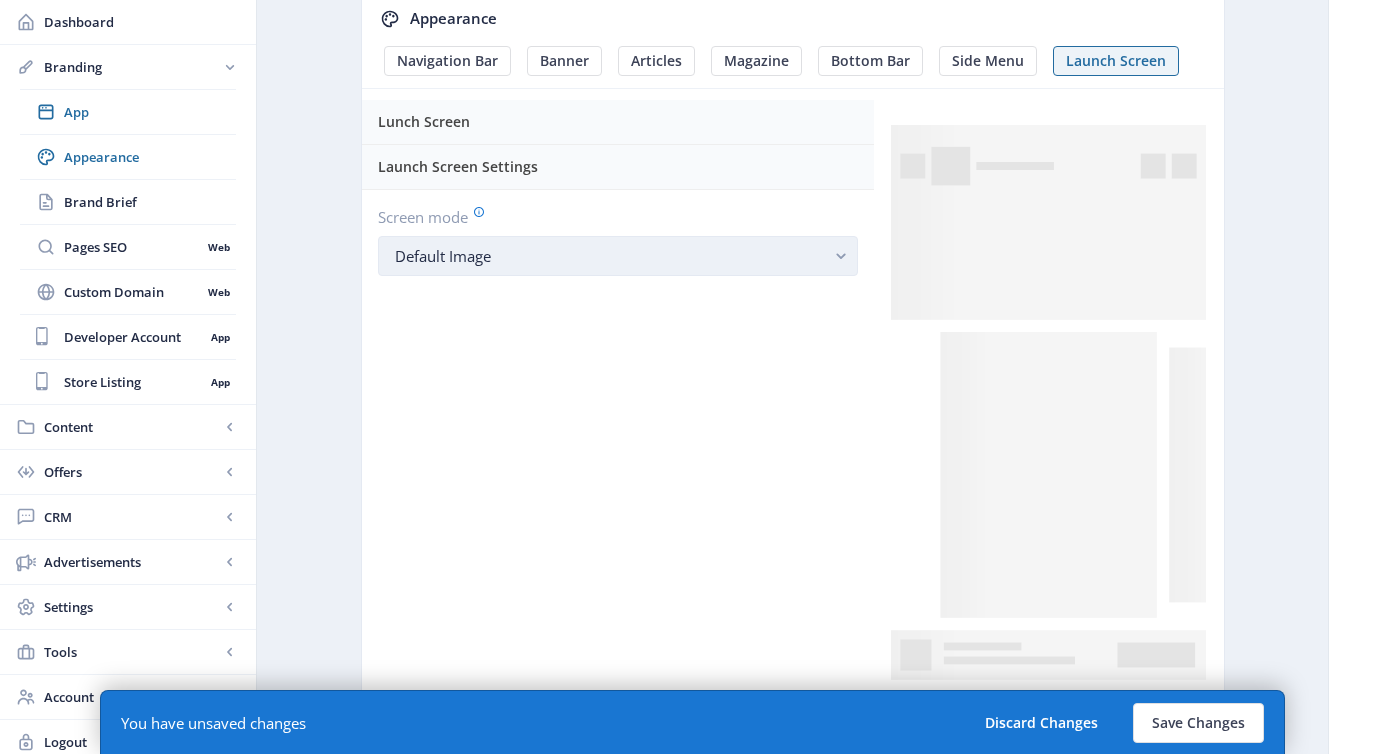 click on "Default Image" 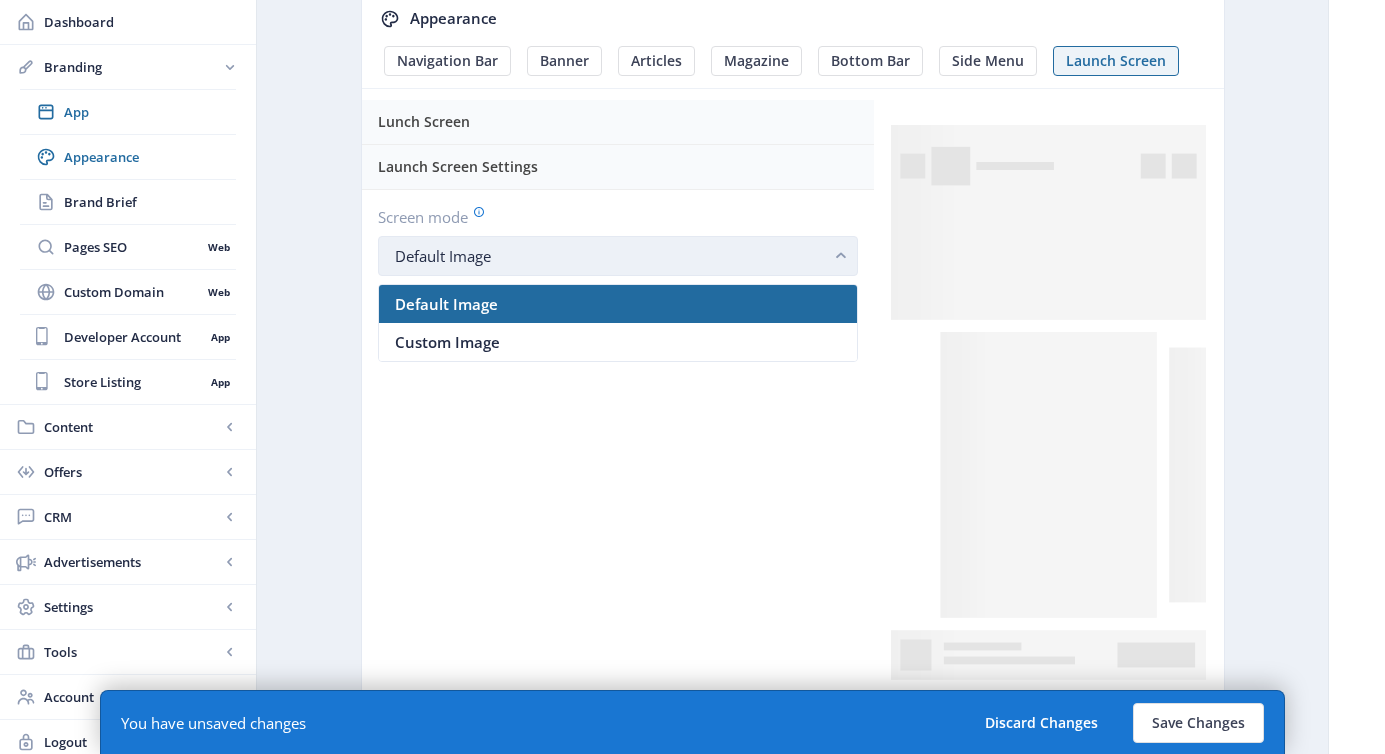 click on "Default Image" 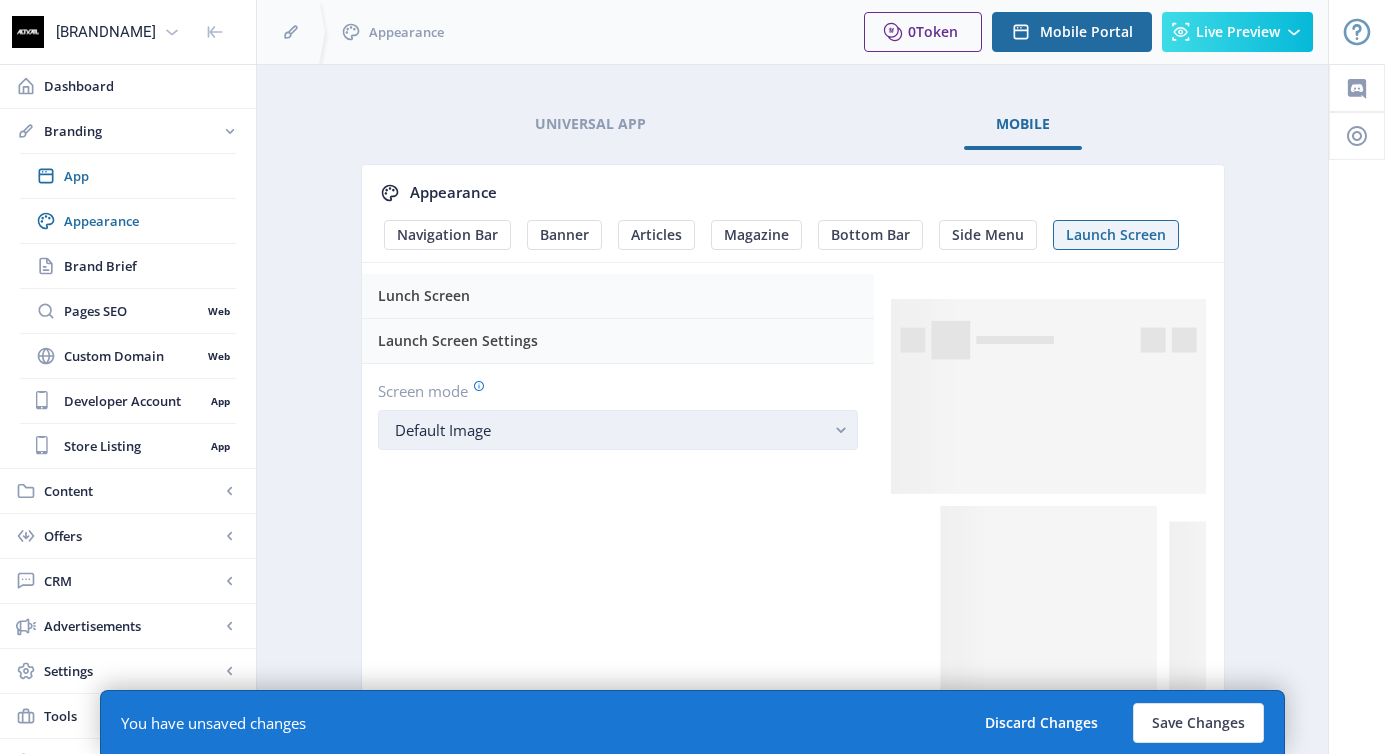 scroll, scrollTop: 174, scrollLeft: 0, axis: vertical 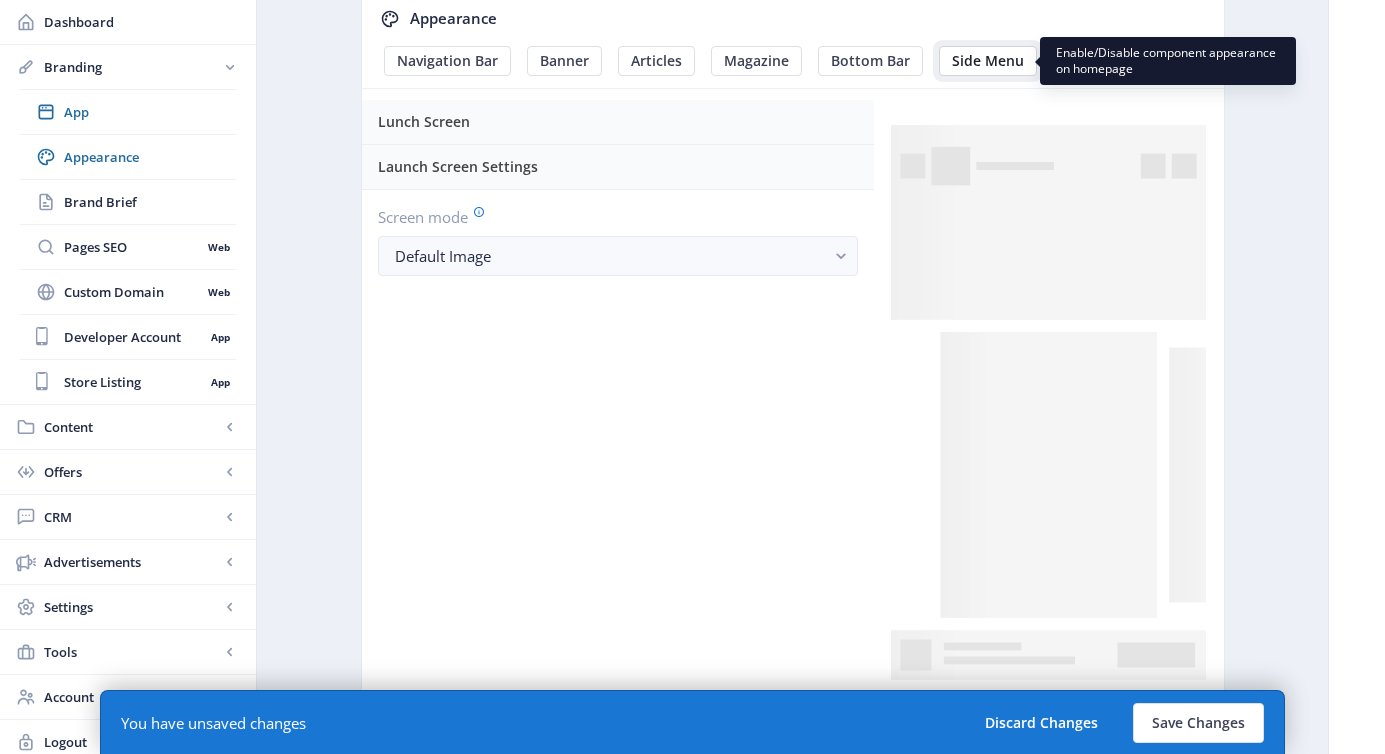 click on "Side Menu" 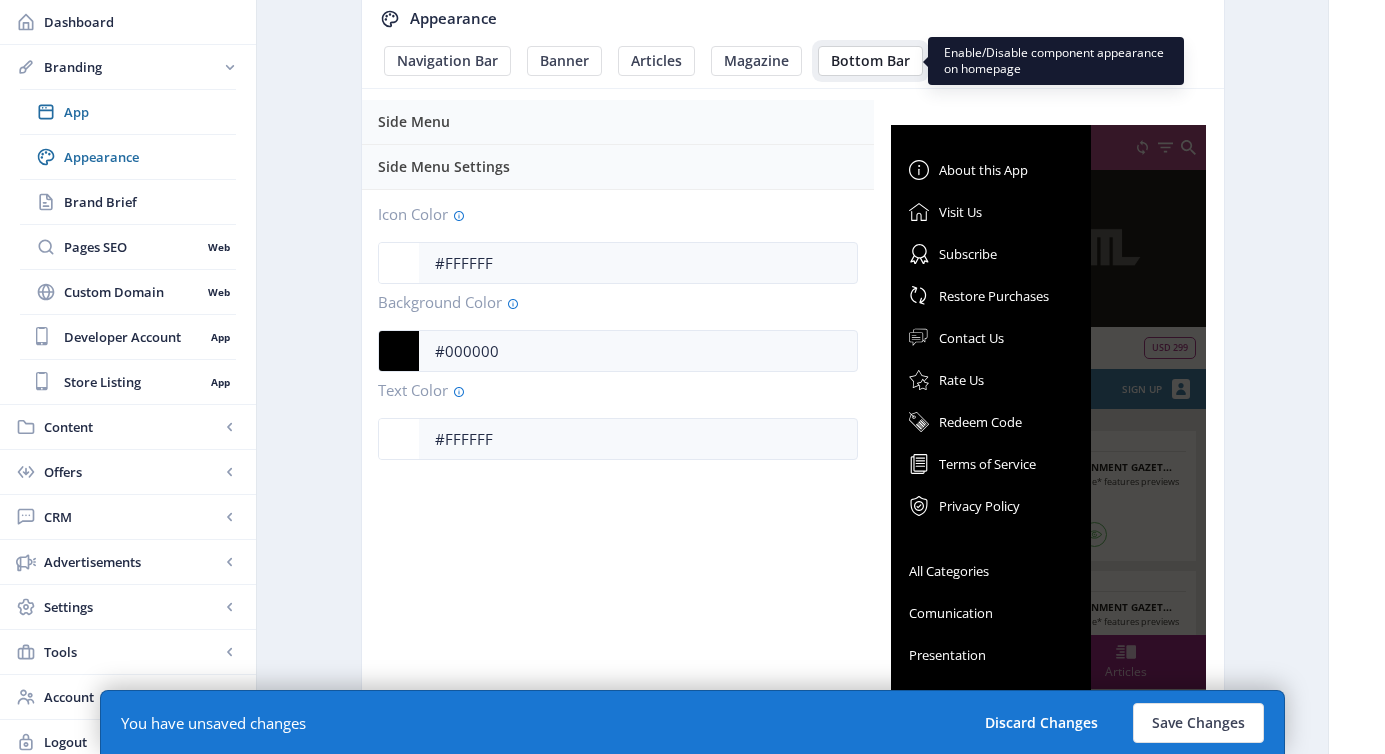 click on "Bottom Bar" 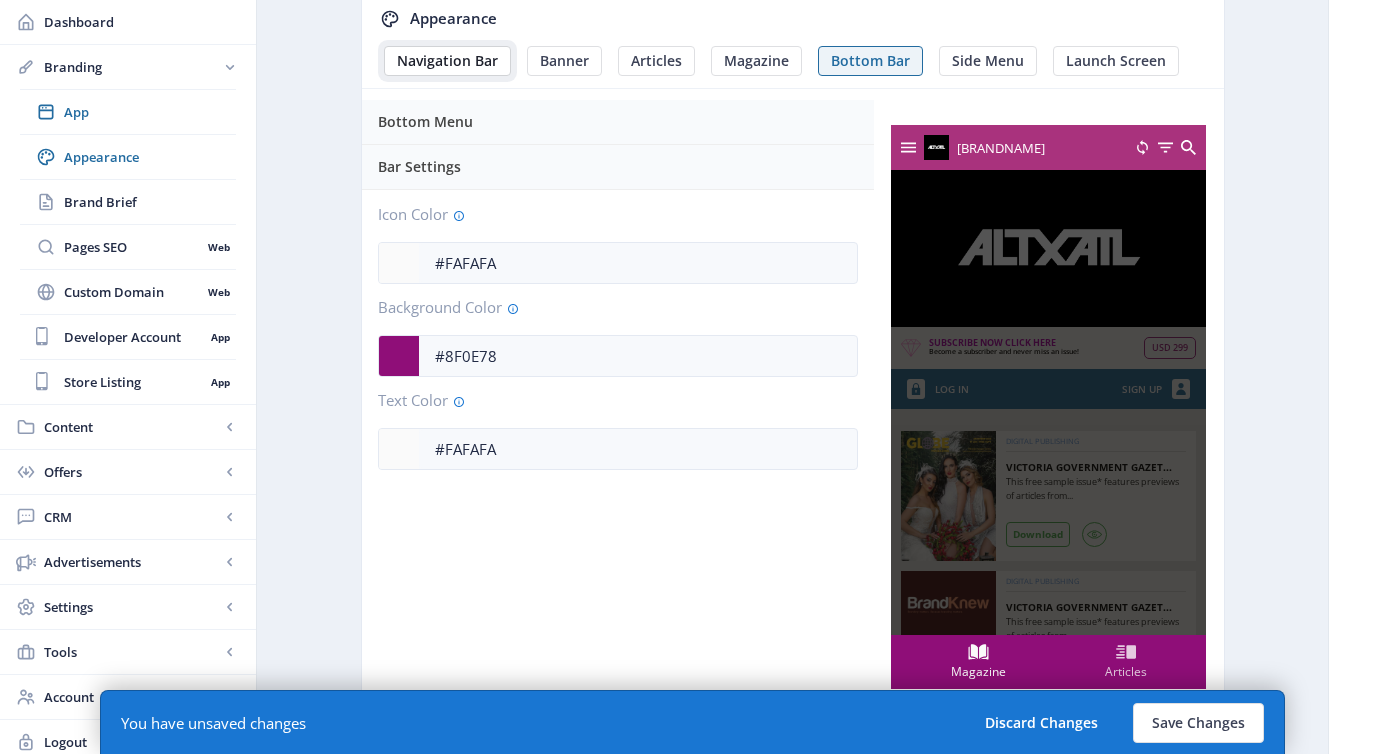 click on "Navigation Bar" 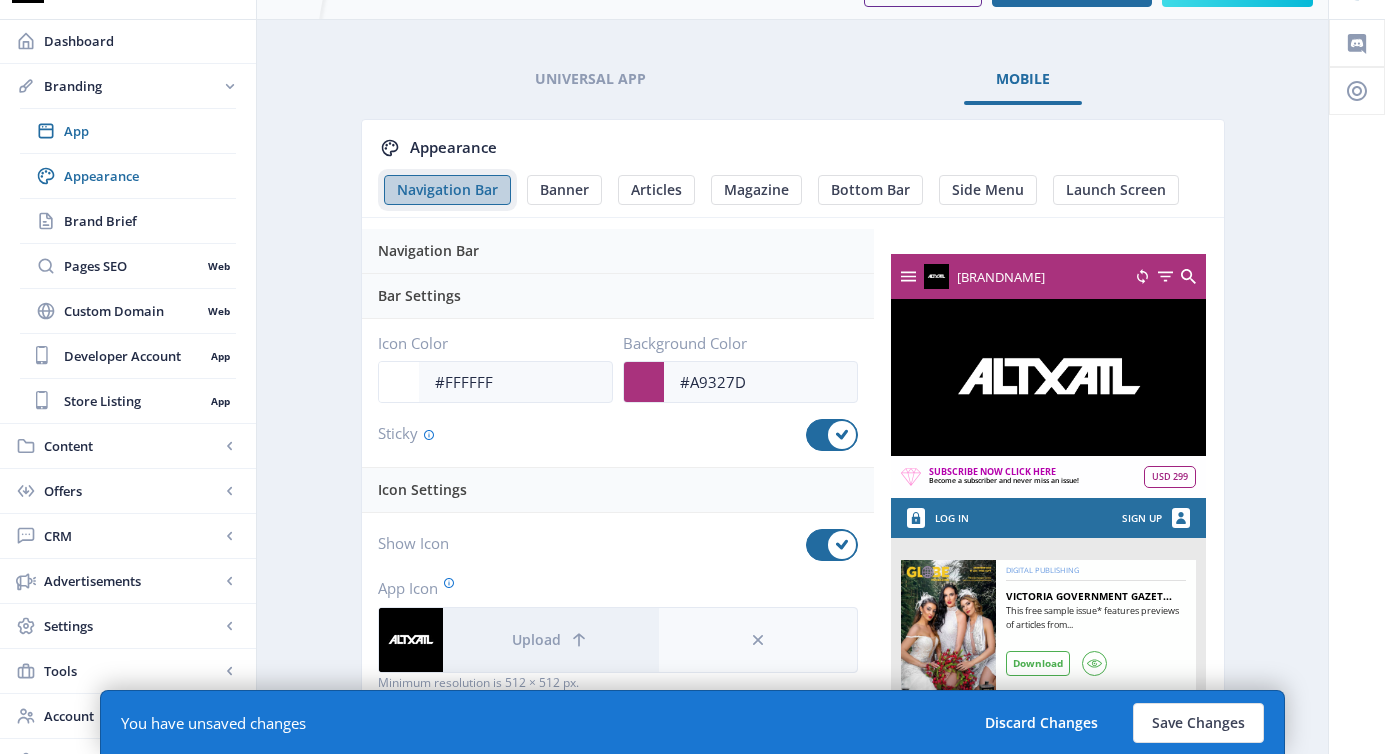 scroll, scrollTop: 44, scrollLeft: 0, axis: vertical 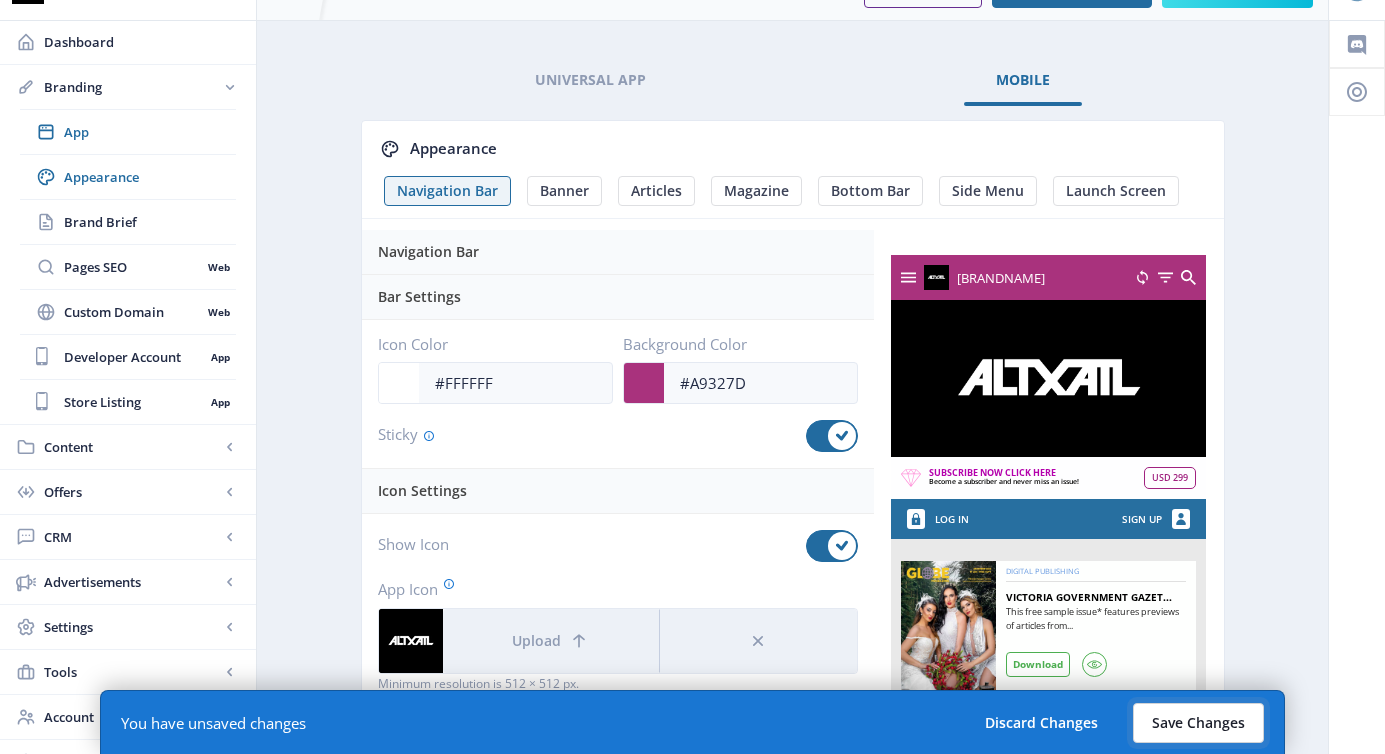 click on "Save Changes" 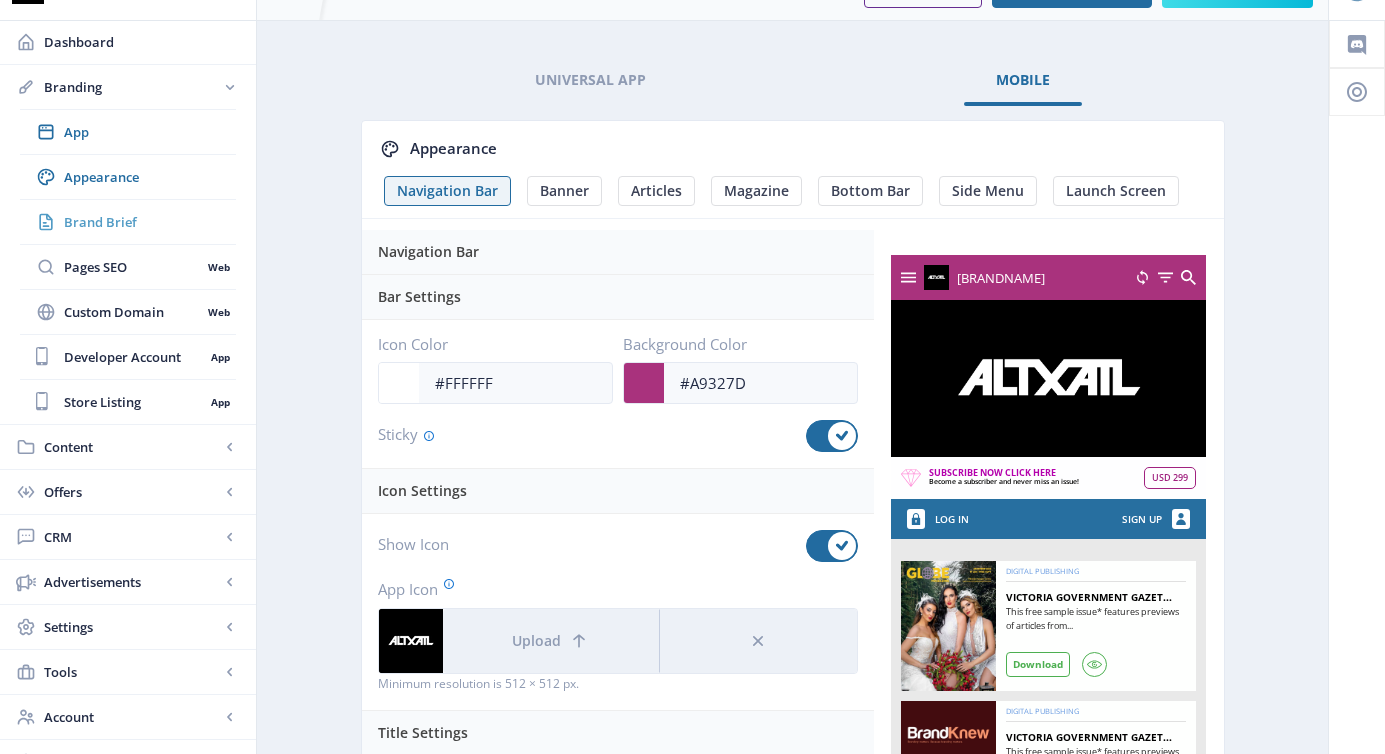 click on "Brand Brief" at bounding box center (128, 222) 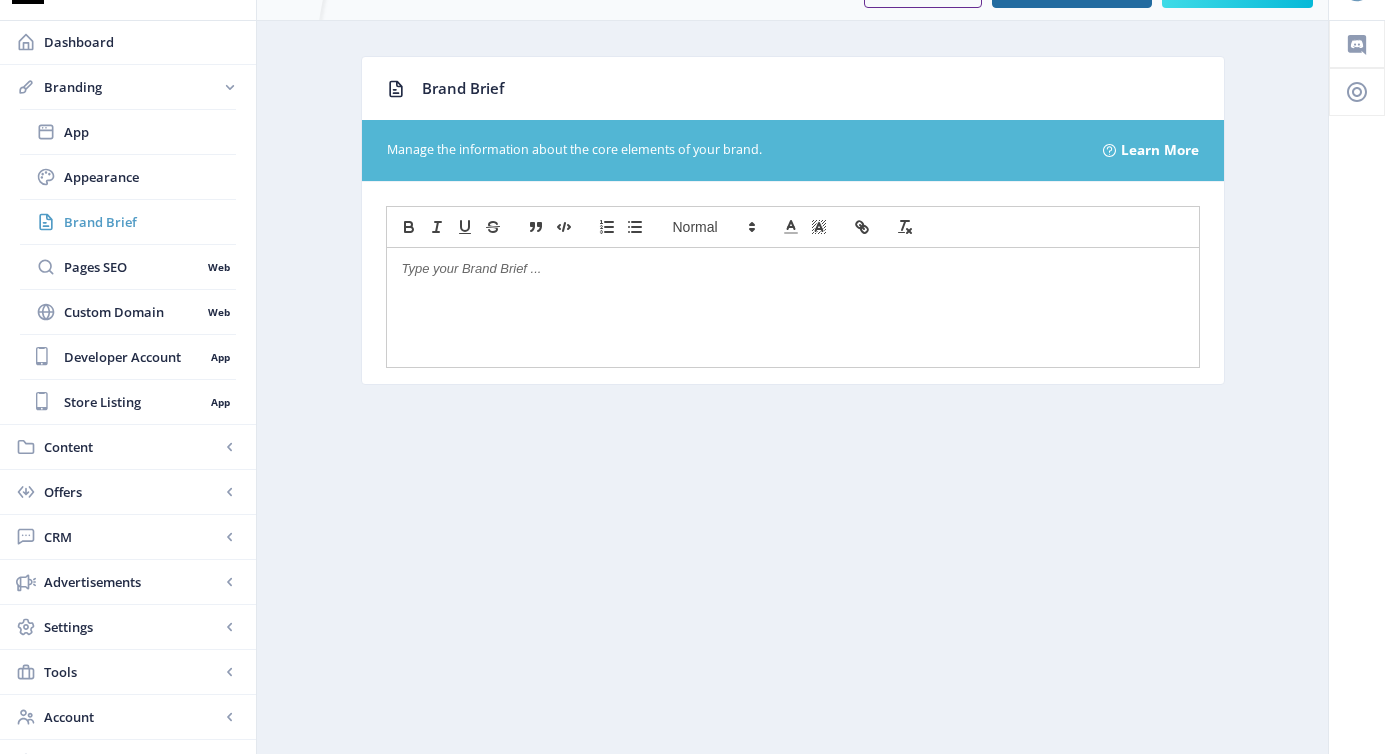 scroll, scrollTop: 0, scrollLeft: 0, axis: both 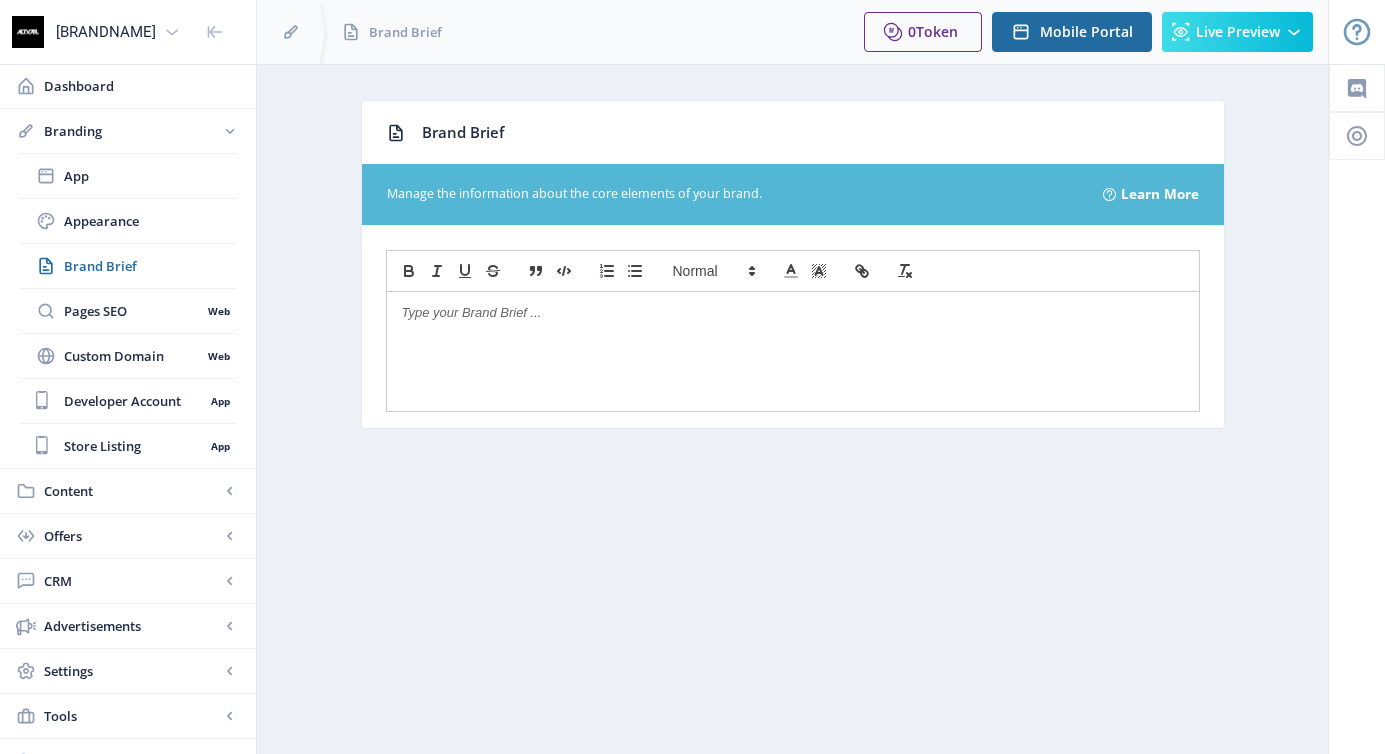 click 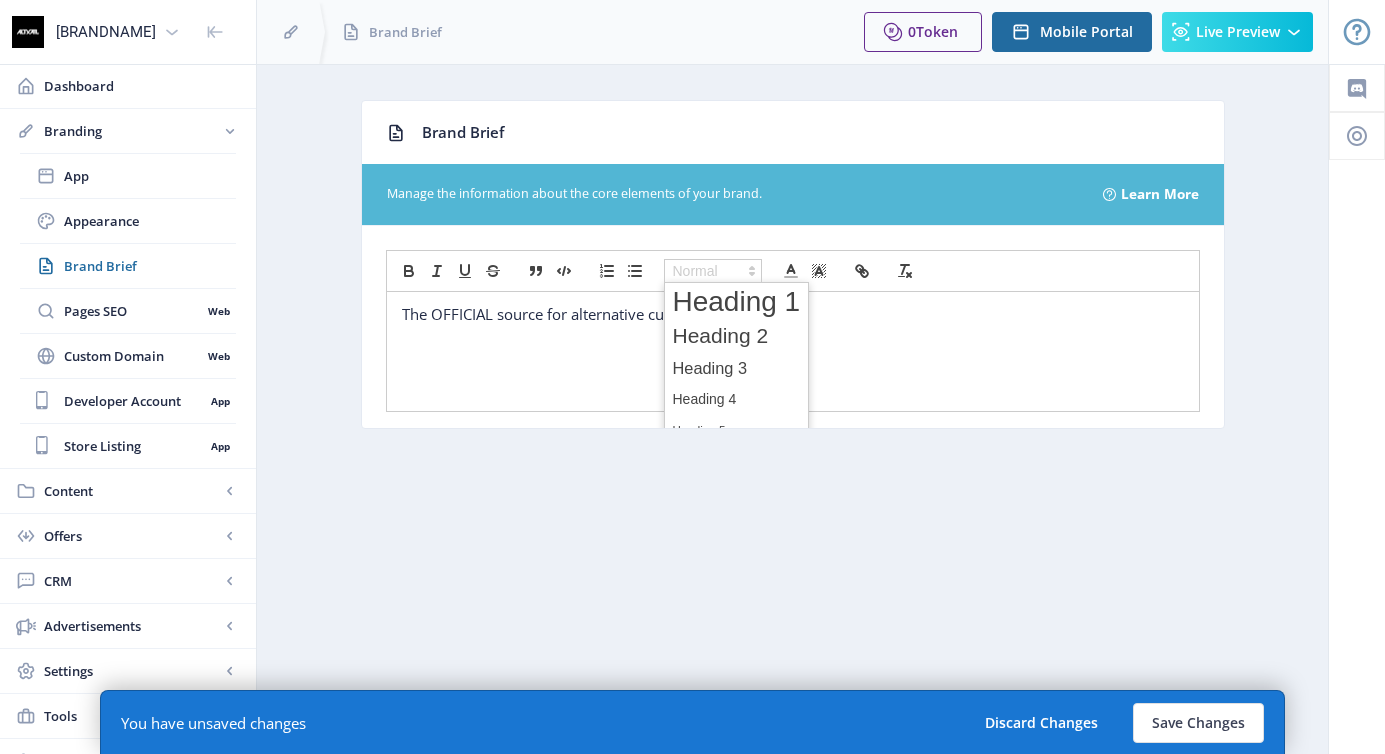 click 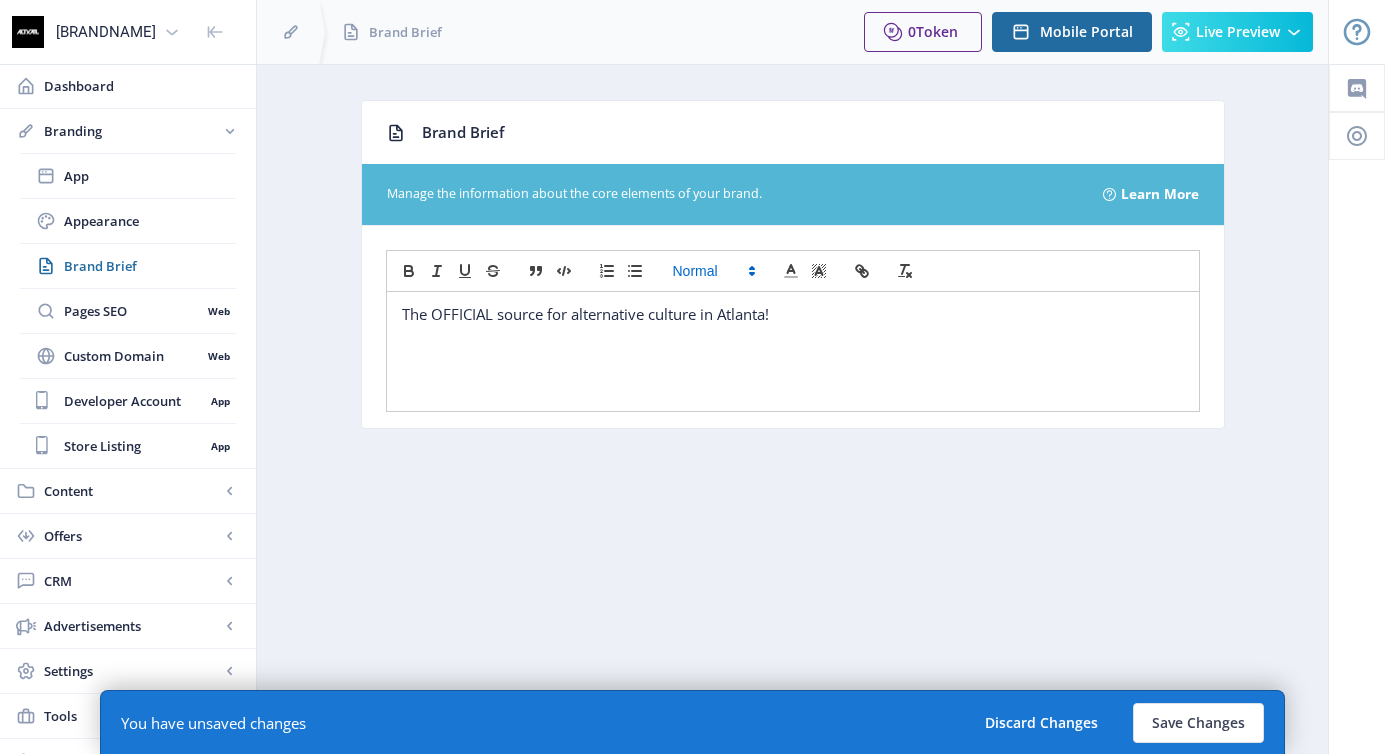 click 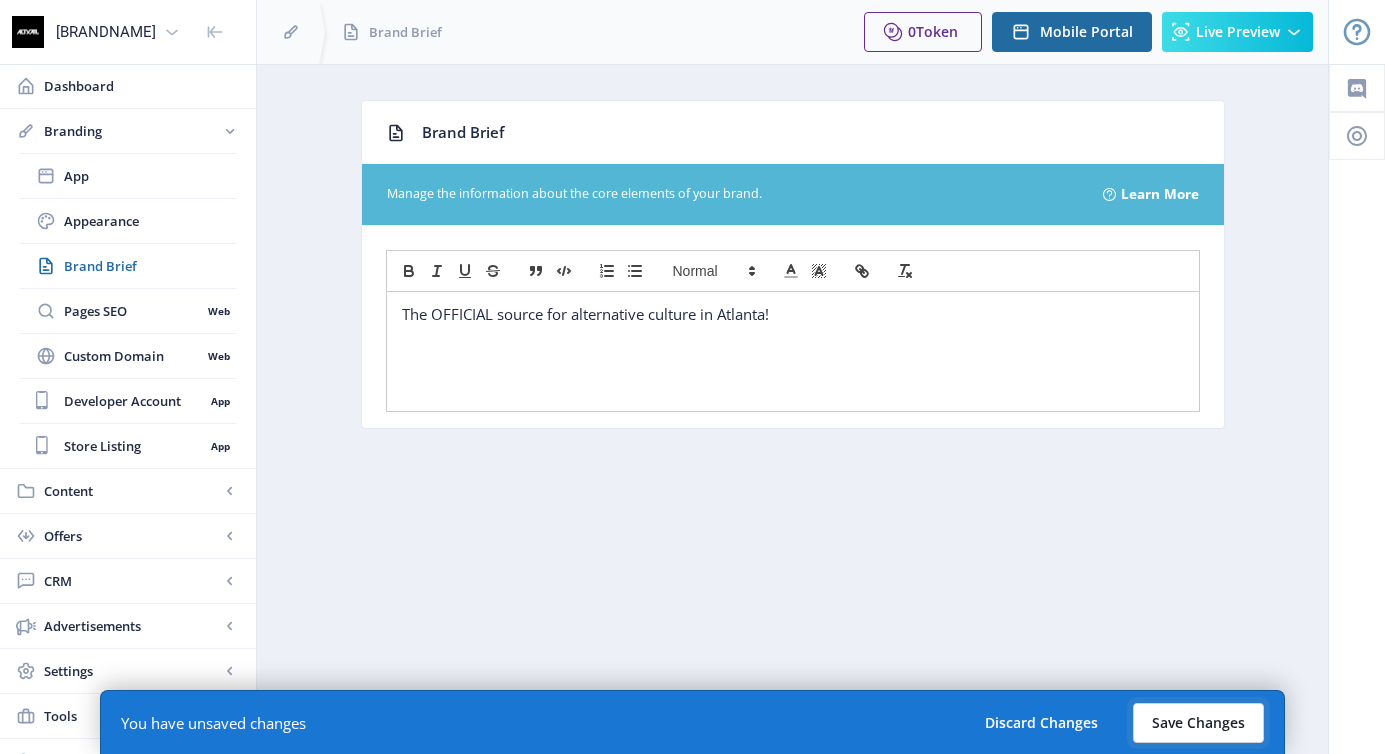 click on "Save Changes" 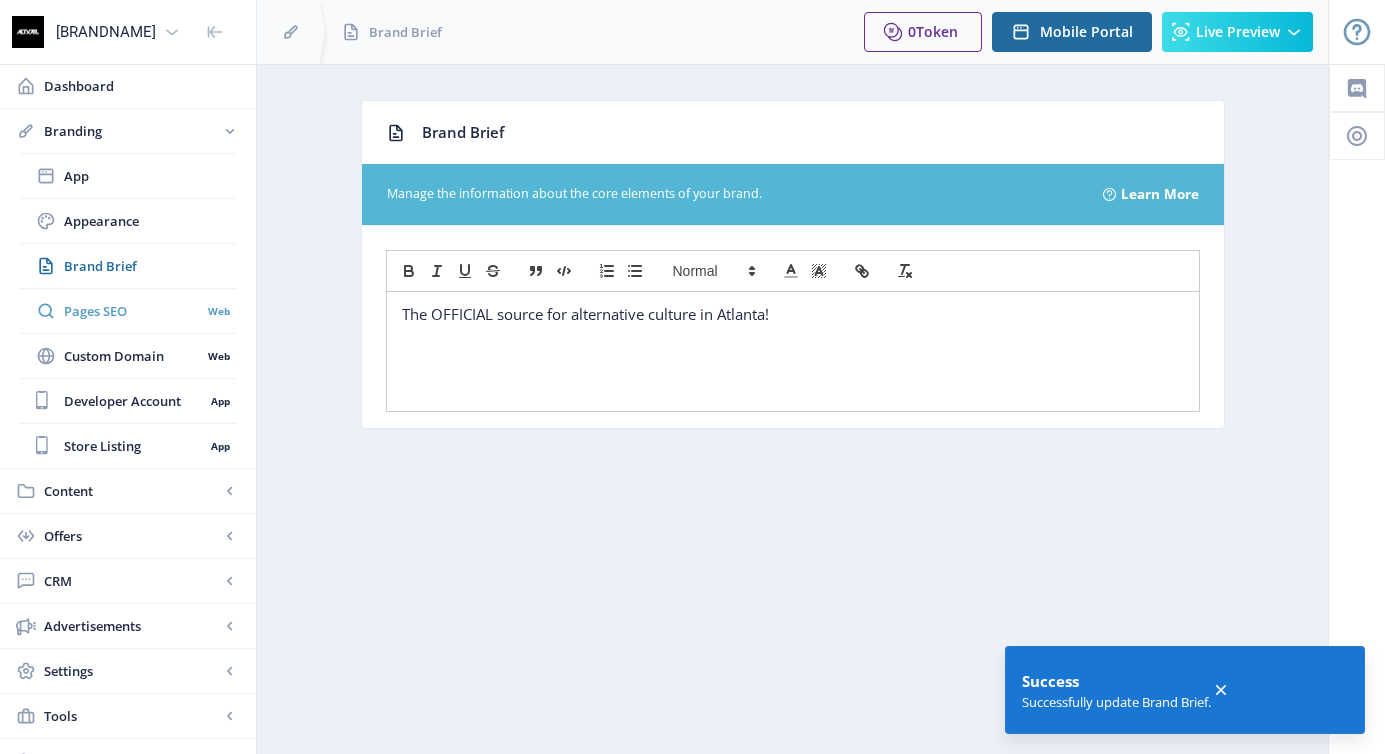 click on "Pages SEO Web" at bounding box center (128, 311) 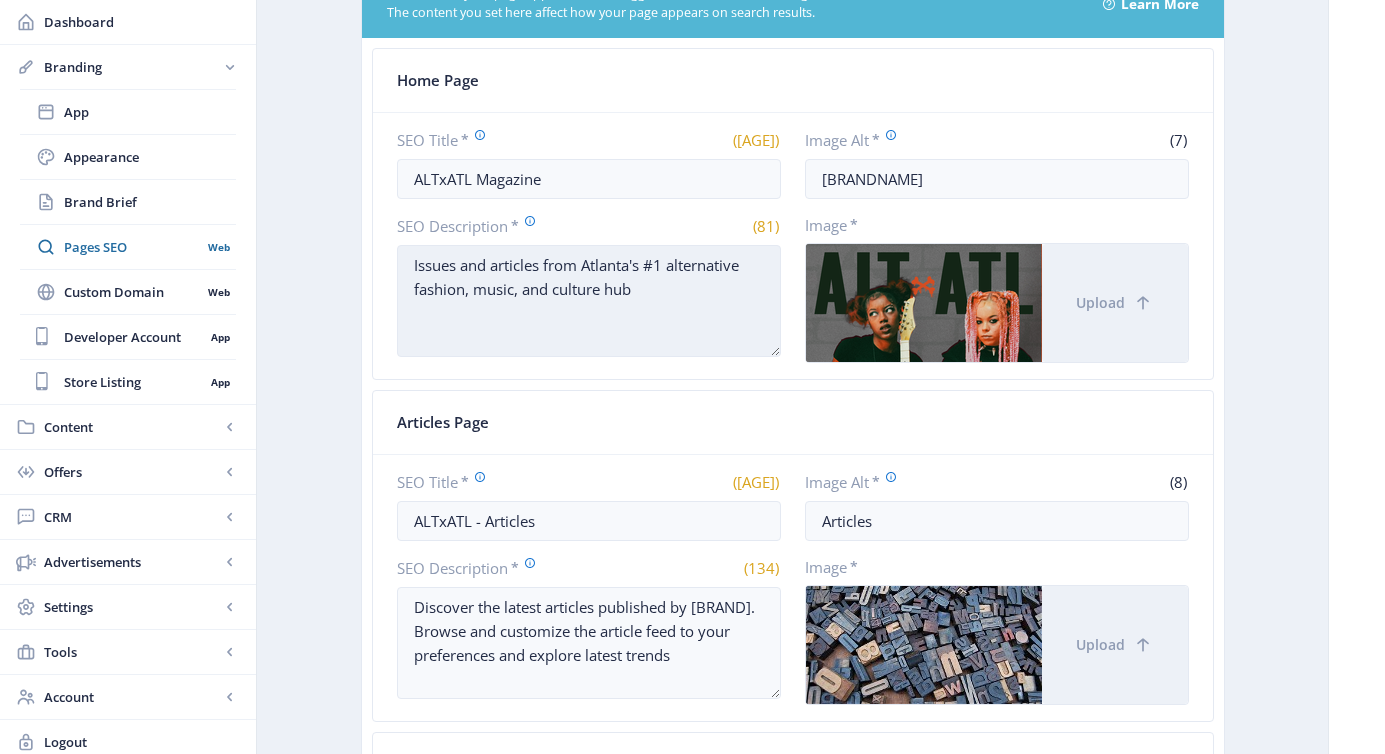 scroll, scrollTop: 186, scrollLeft: 0, axis: vertical 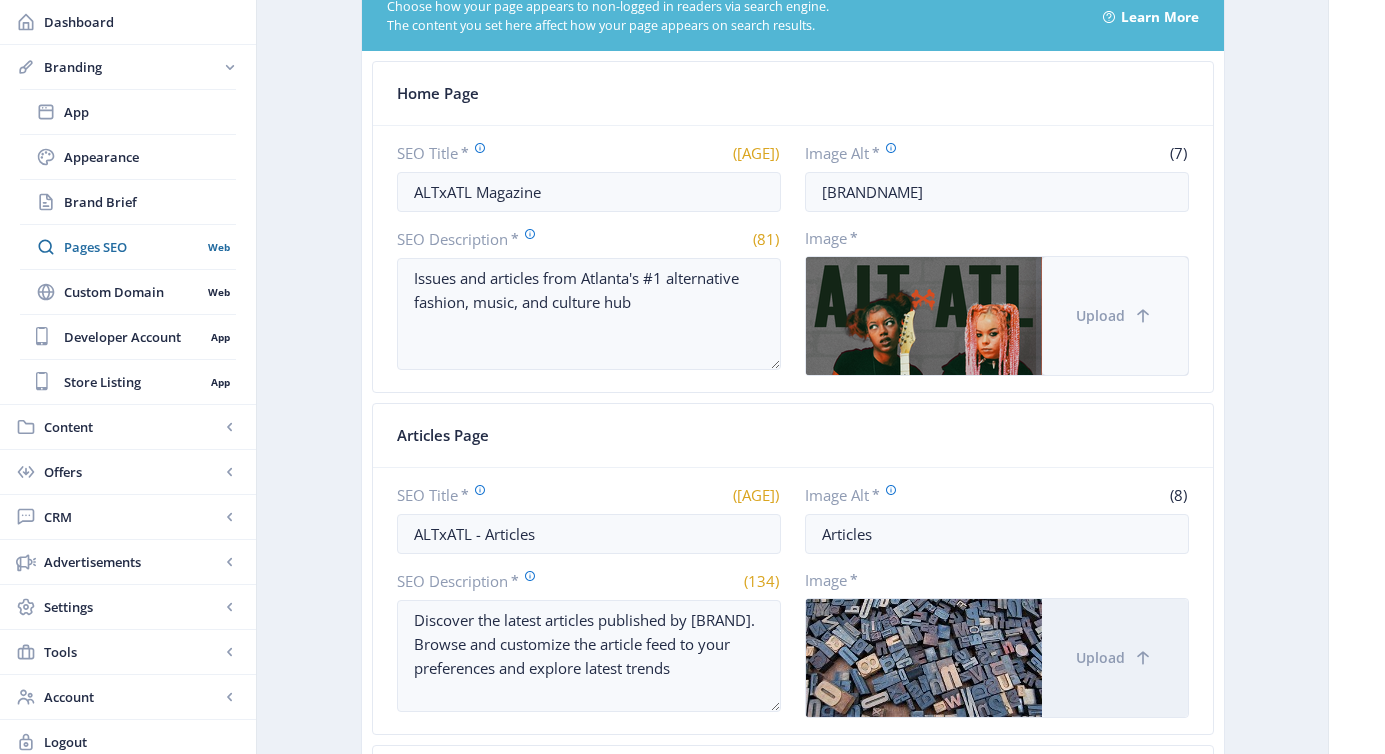 click on "Upload" at bounding box center [1115, 316] 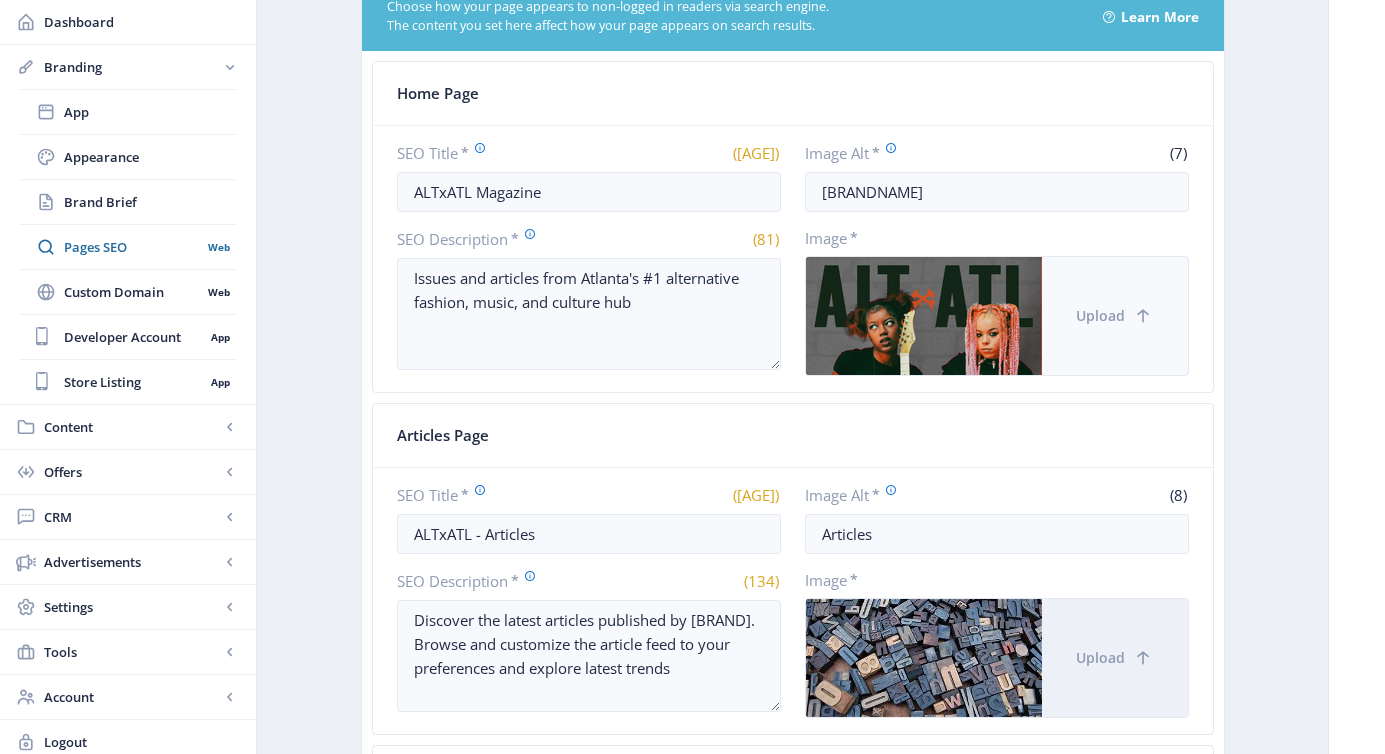 scroll, scrollTop: 0, scrollLeft: 0, axis: both 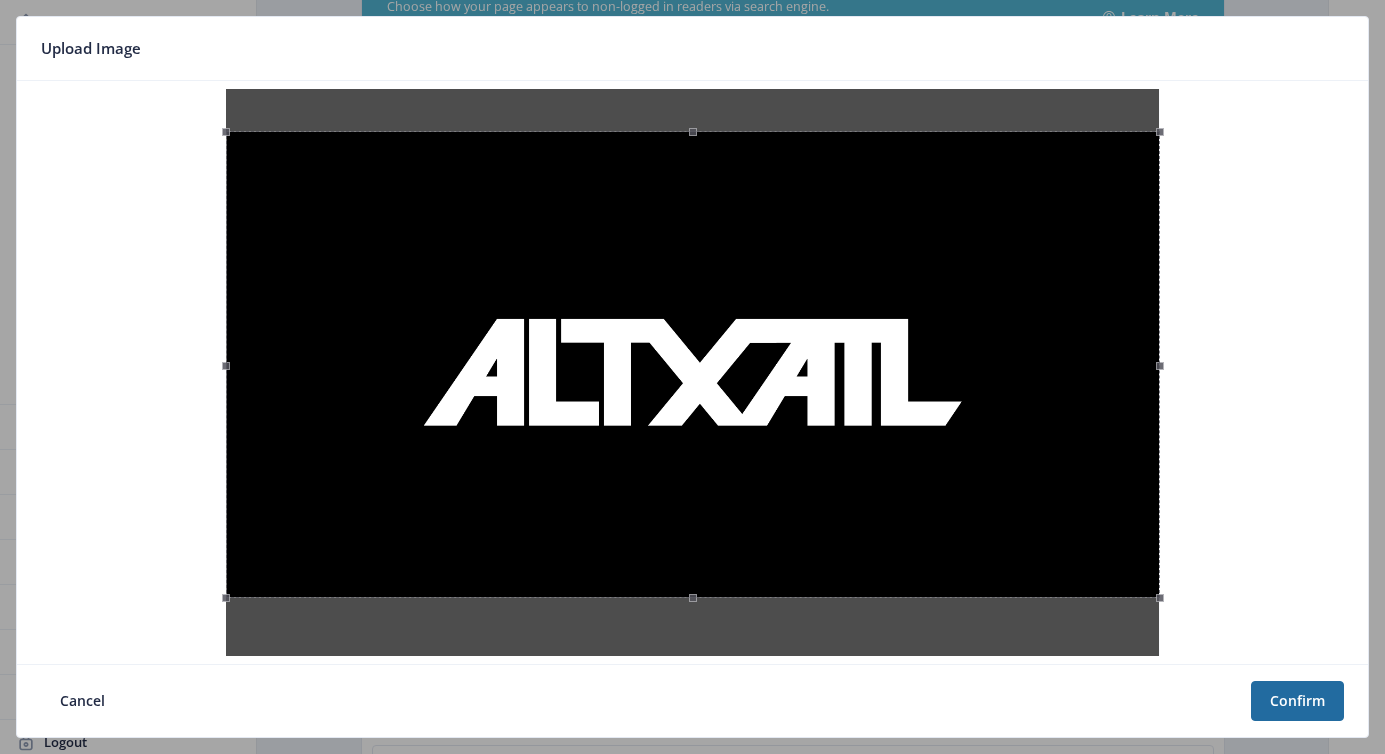 drag, startPoint x: 713, startPoint y: 352, endPoint x: 759, endPoint y: 394, distance: 62.289646 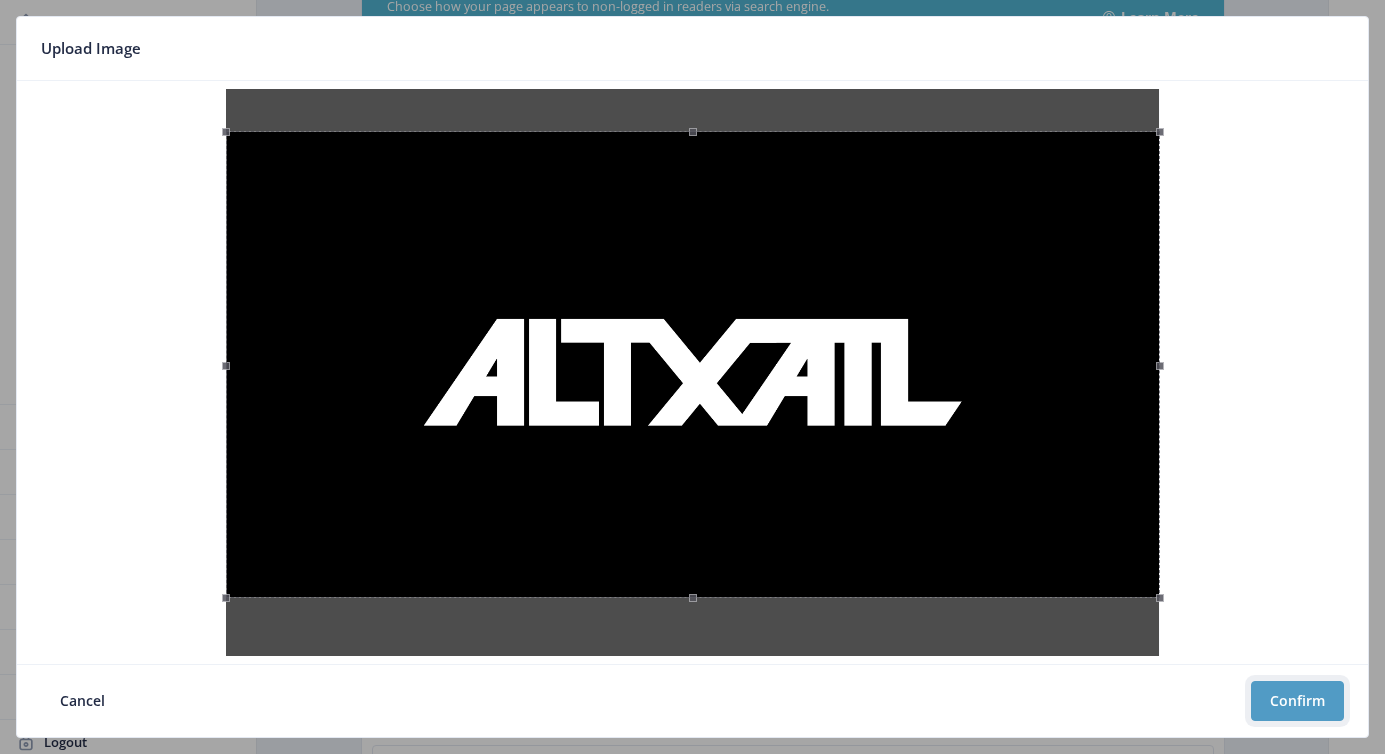 click on "Confirm" 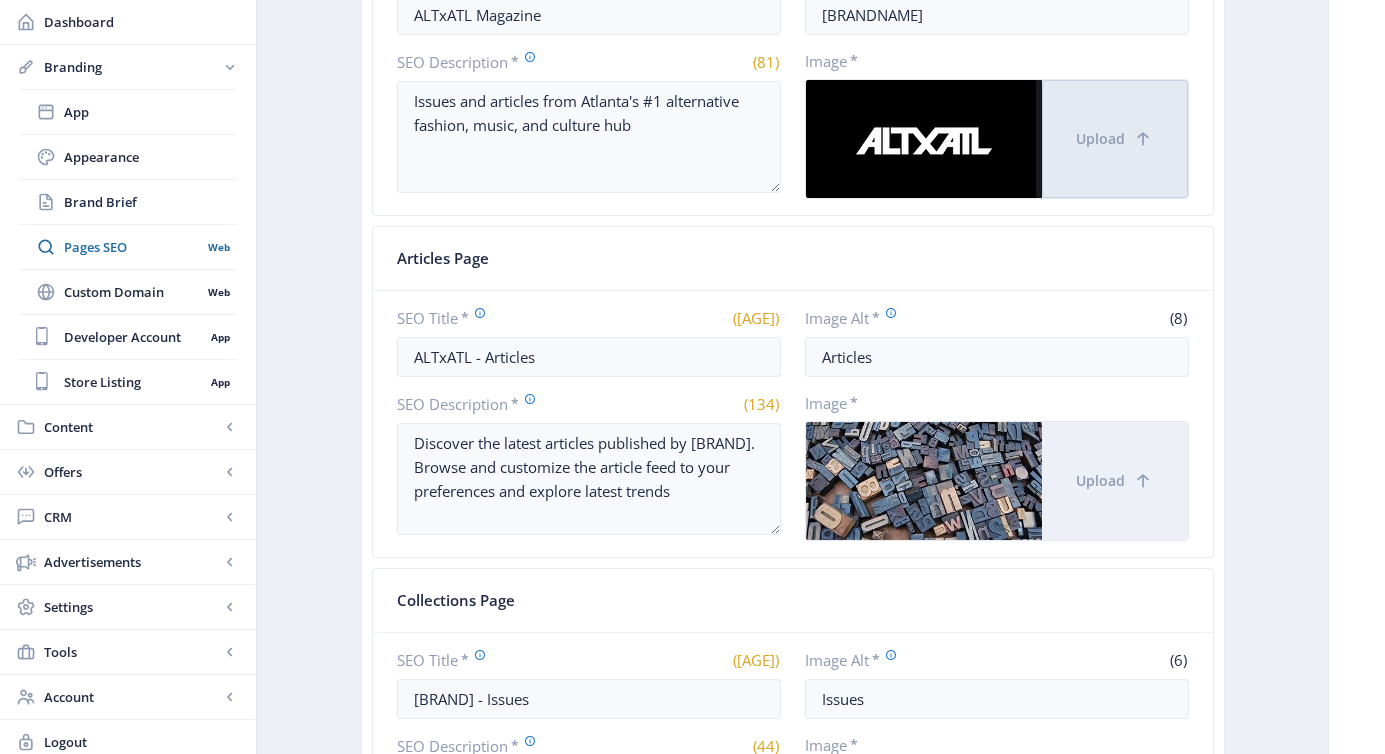 scroll, scrollTop: 389, scrollLeft: 0, axis: vertical 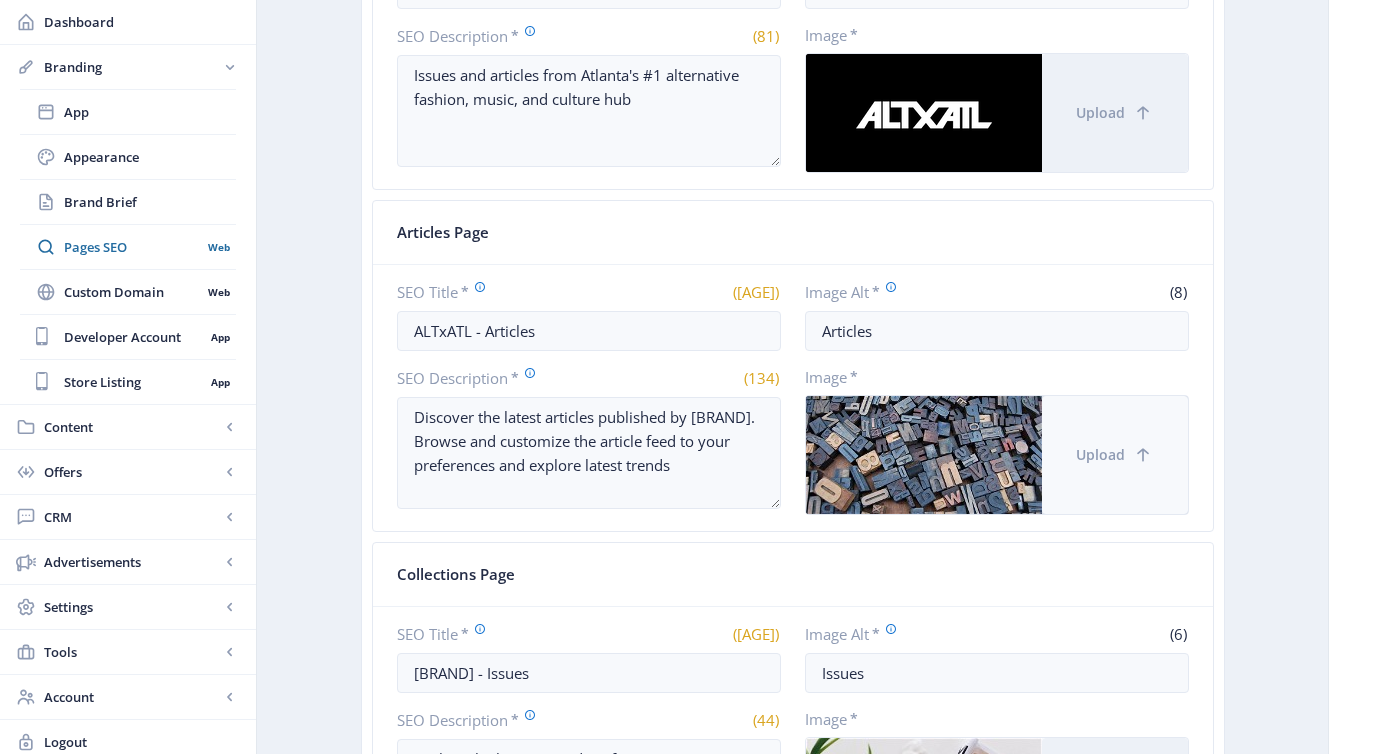 click on "Upload" at bounding box center (1100, 455) 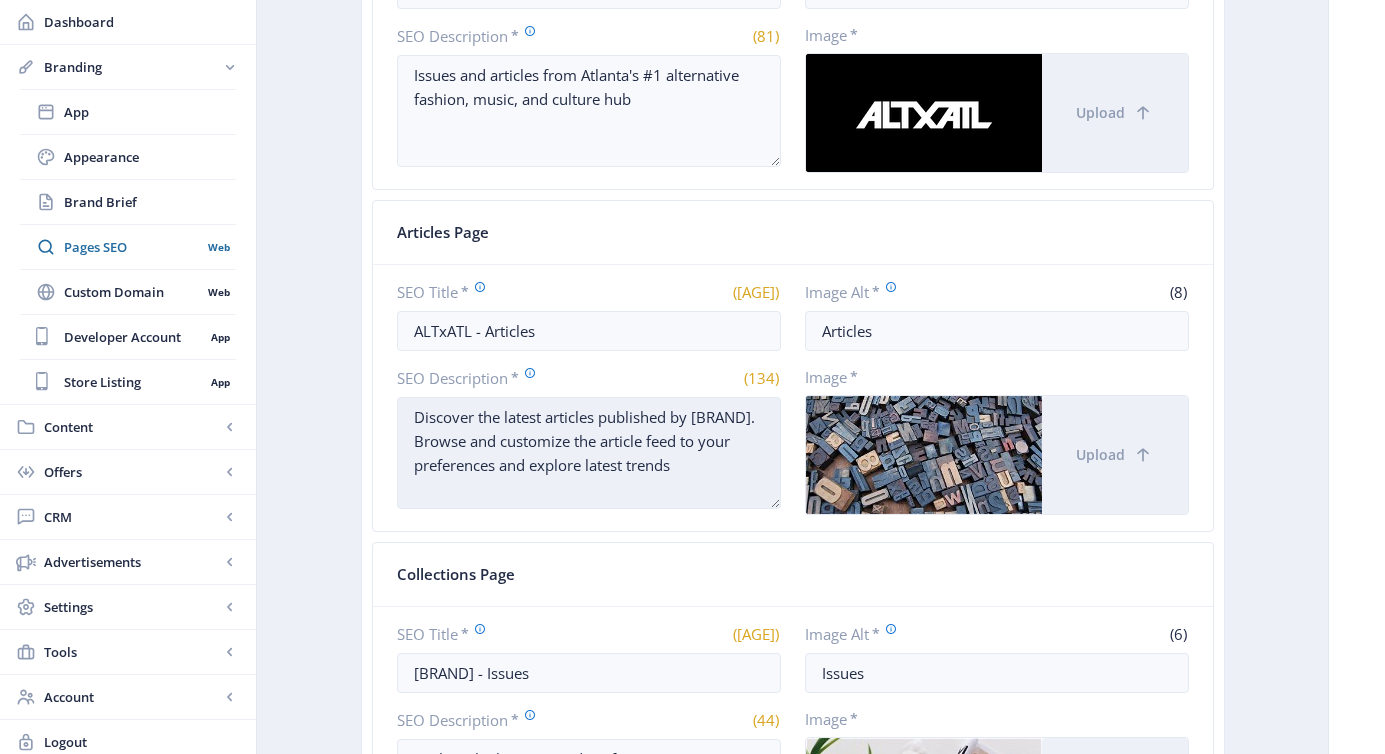 click on "Discover the latest articles published by [BRAND]. Browse and customize the article feed to your preferences and explore latest trends" at bounding box center [589, 453] 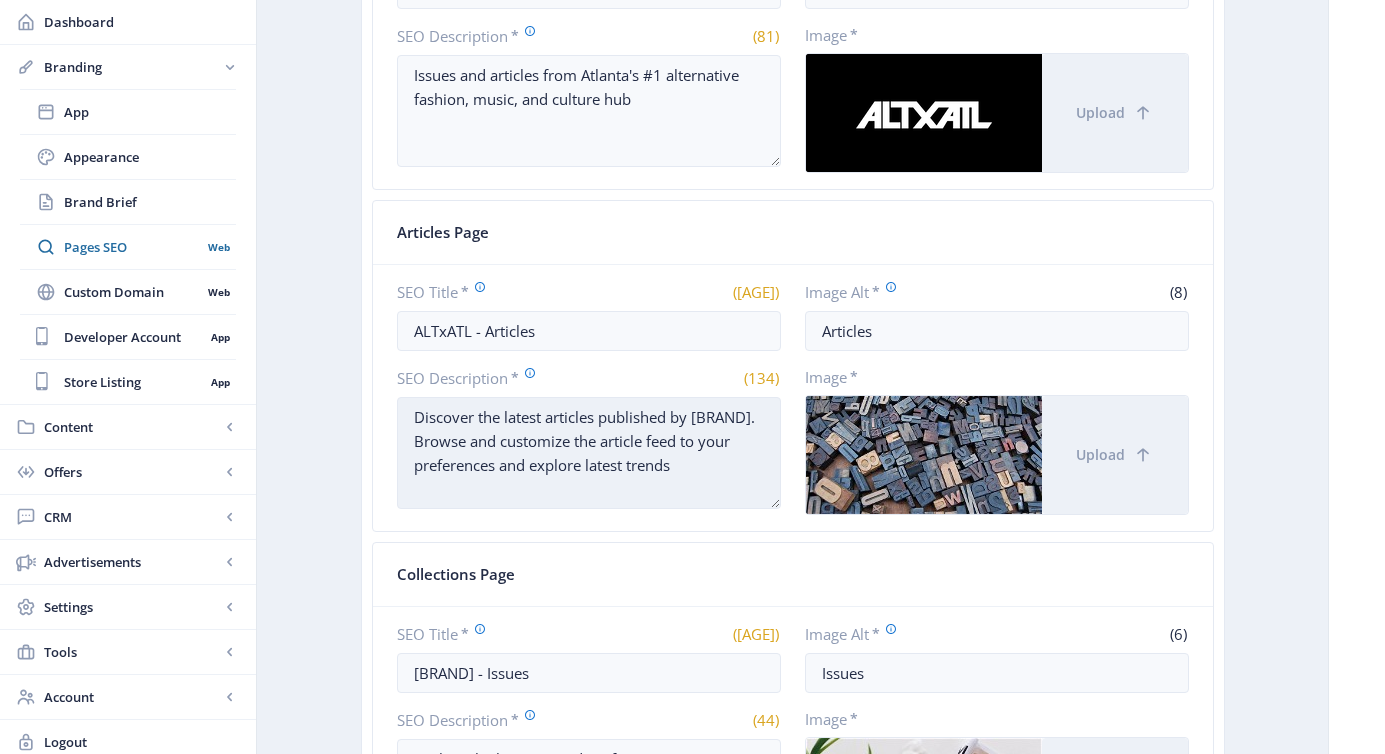 drag, startPoint x: 714, startPoint y: 467, endPoint x: 406, endPoint y: 440, distance: 309.18118 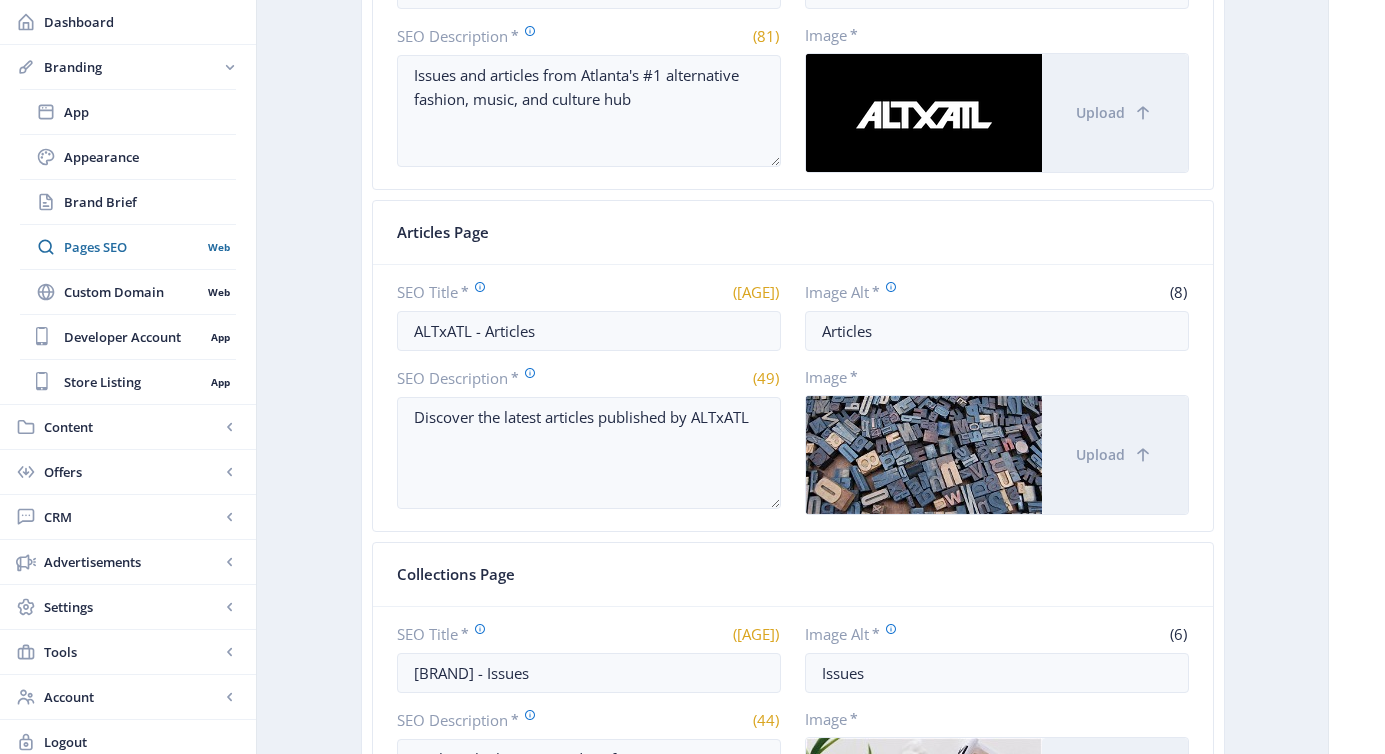 click on "Articles Page" 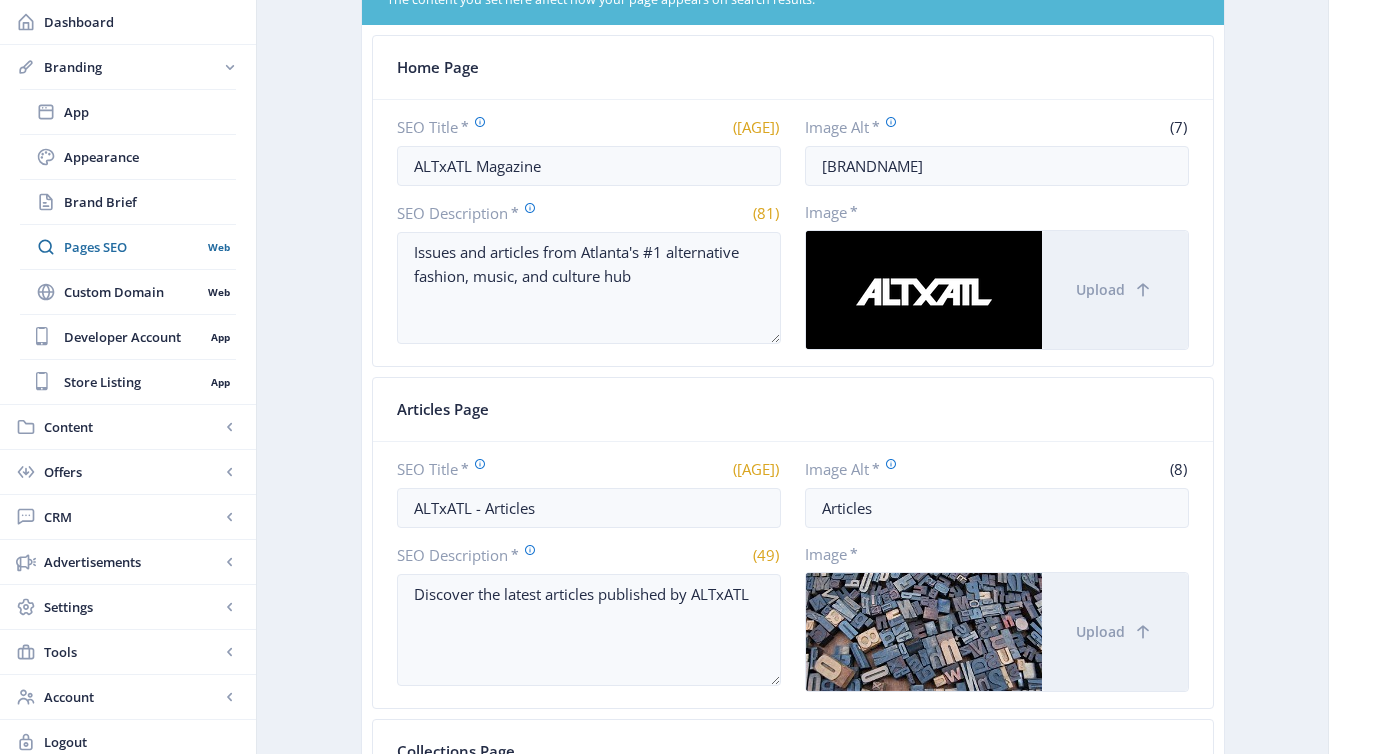 scroll, scrollTop: 0, scrollLeft: 0, axis: both 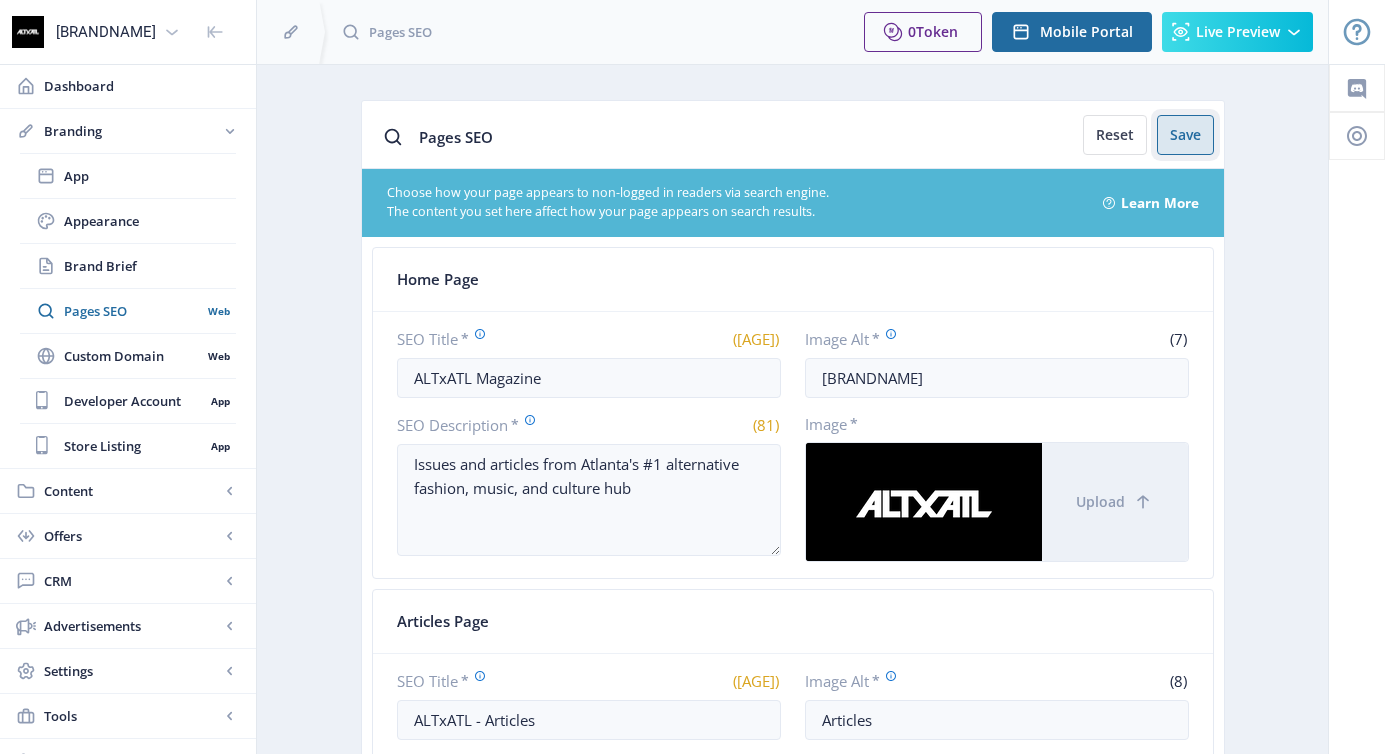 click on "Save" 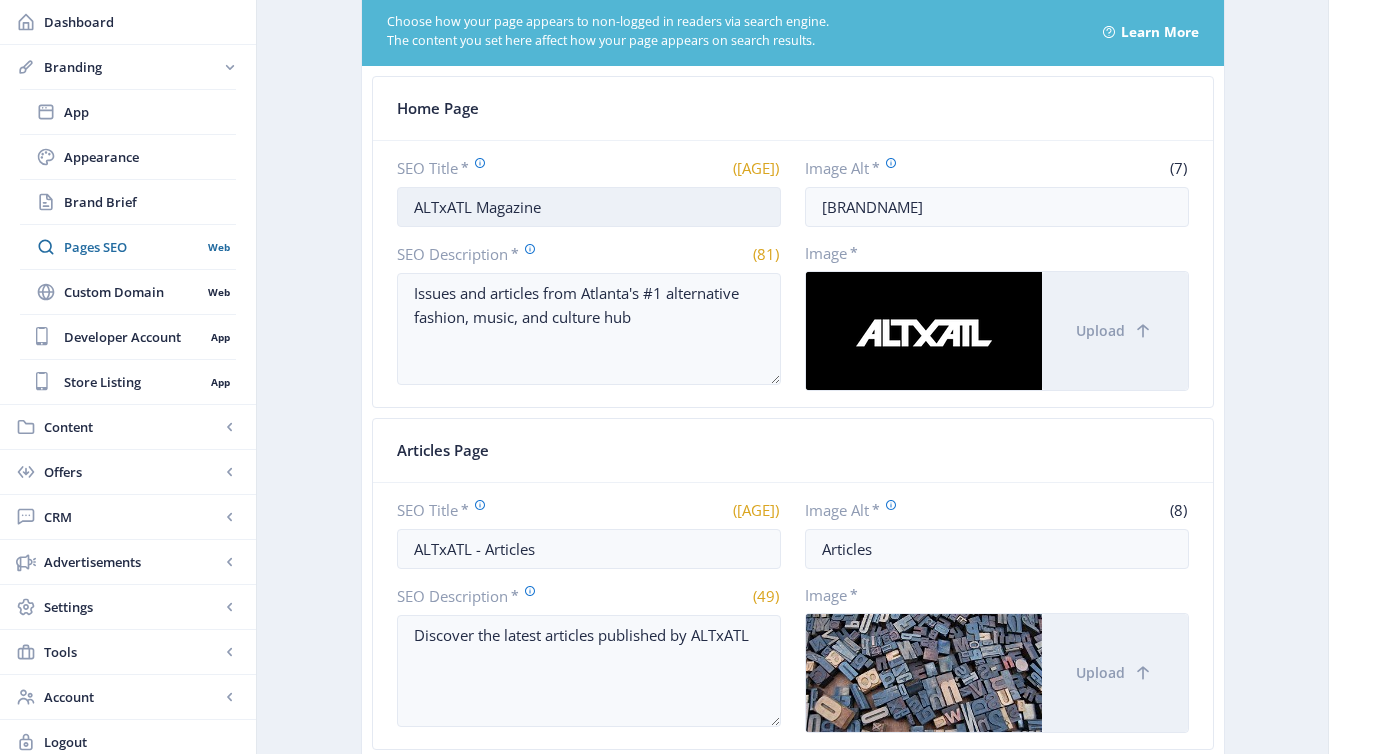 scroll, scrollTop: 224, scrollLeft: 0, axis: vertical 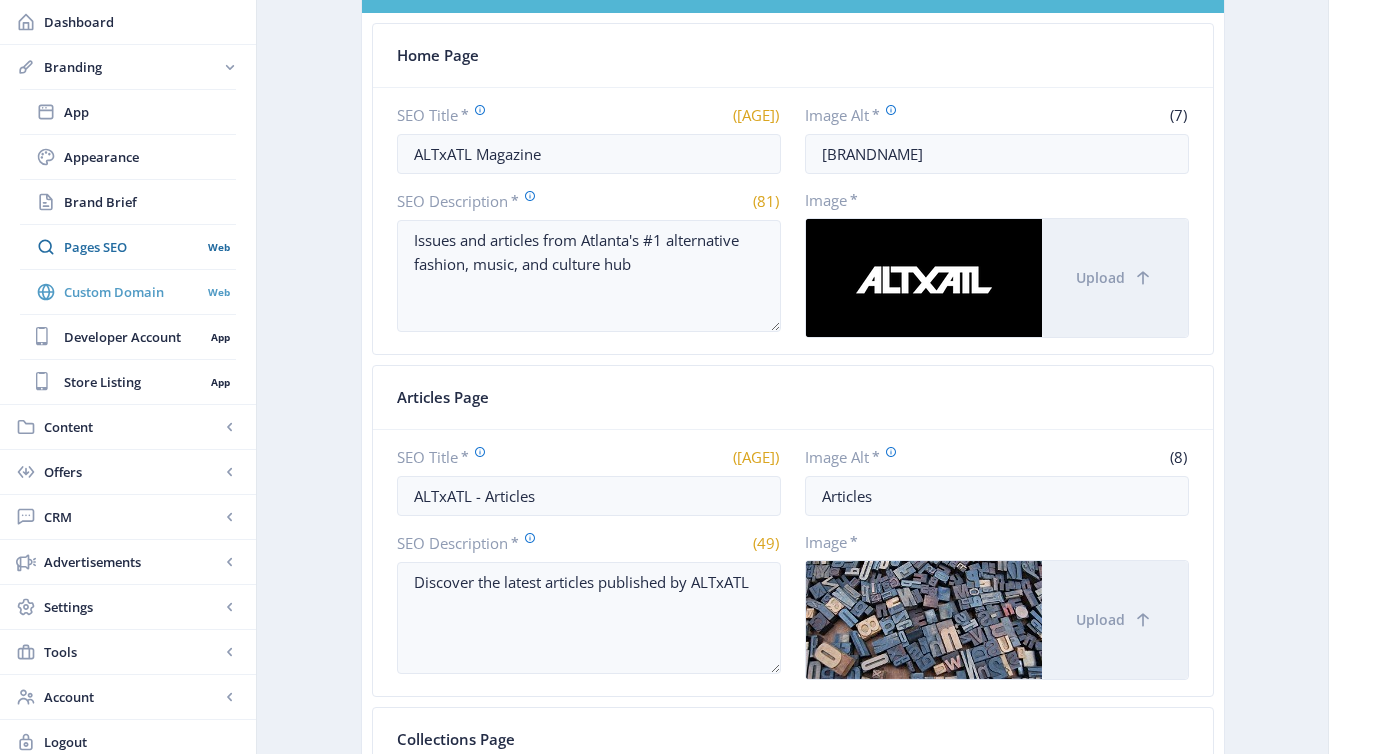 click on "Custom Domain Web" at bounding box center [128, 292] 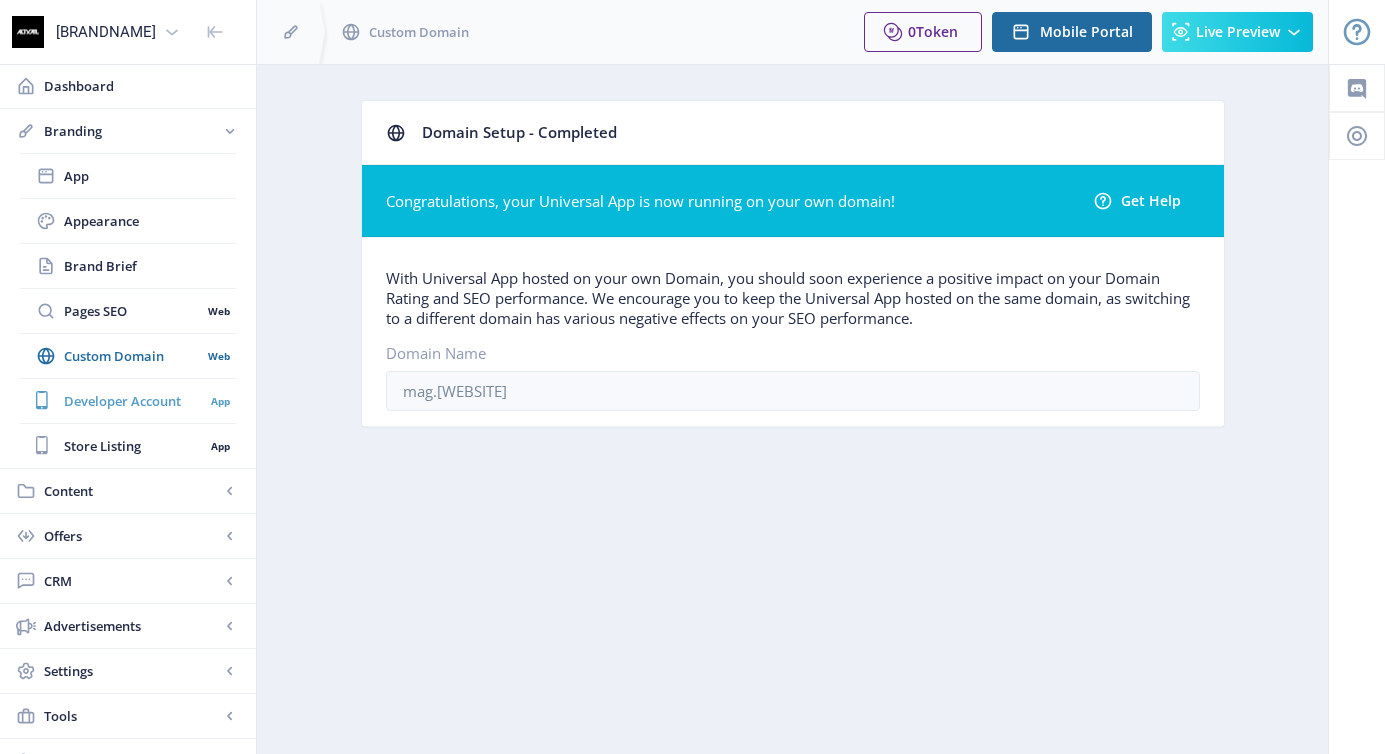 click on "Developer Account" at bounding box center (134, 401) 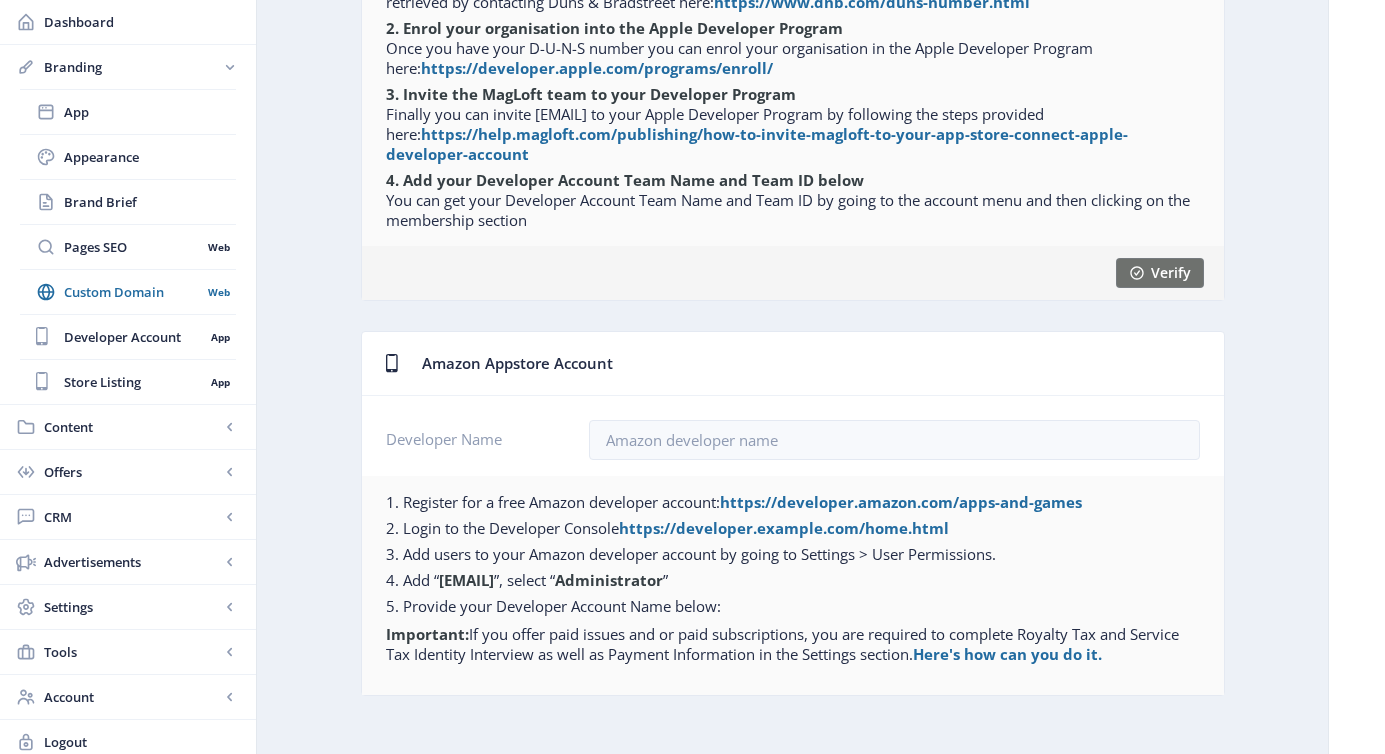 scroll, scrollTop: 926, scrollLeft: 0, axis: vertical 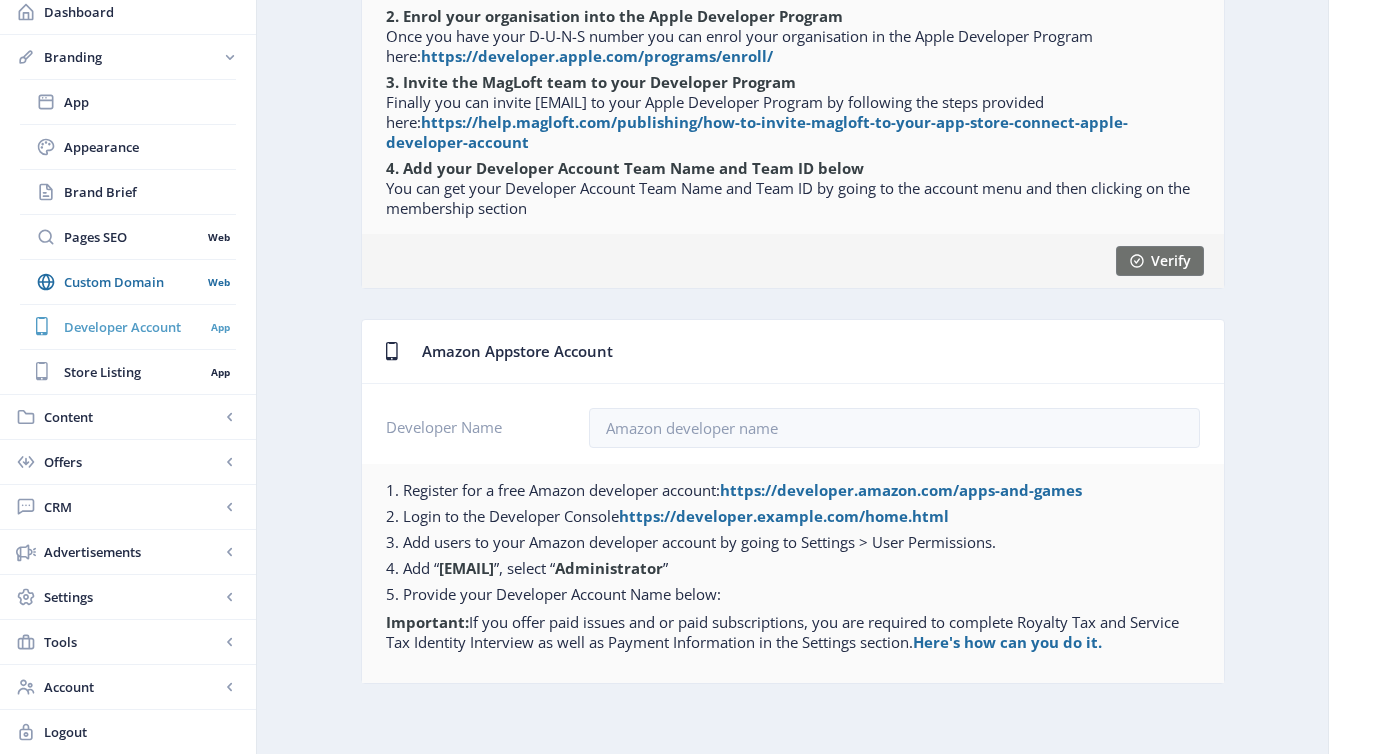 click on "Developer Account" at bounding box center (134, 327) 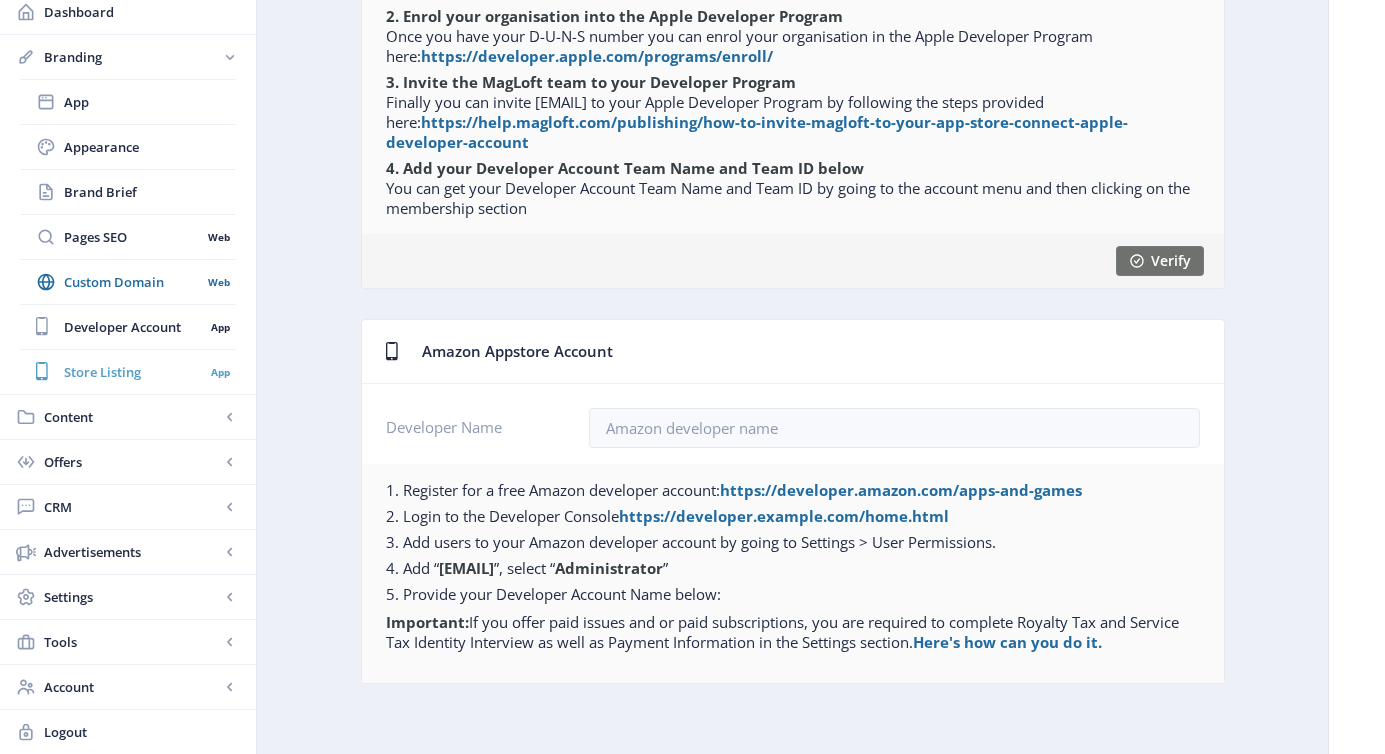 click on "Store Listing" at bounding box center [134, 372] 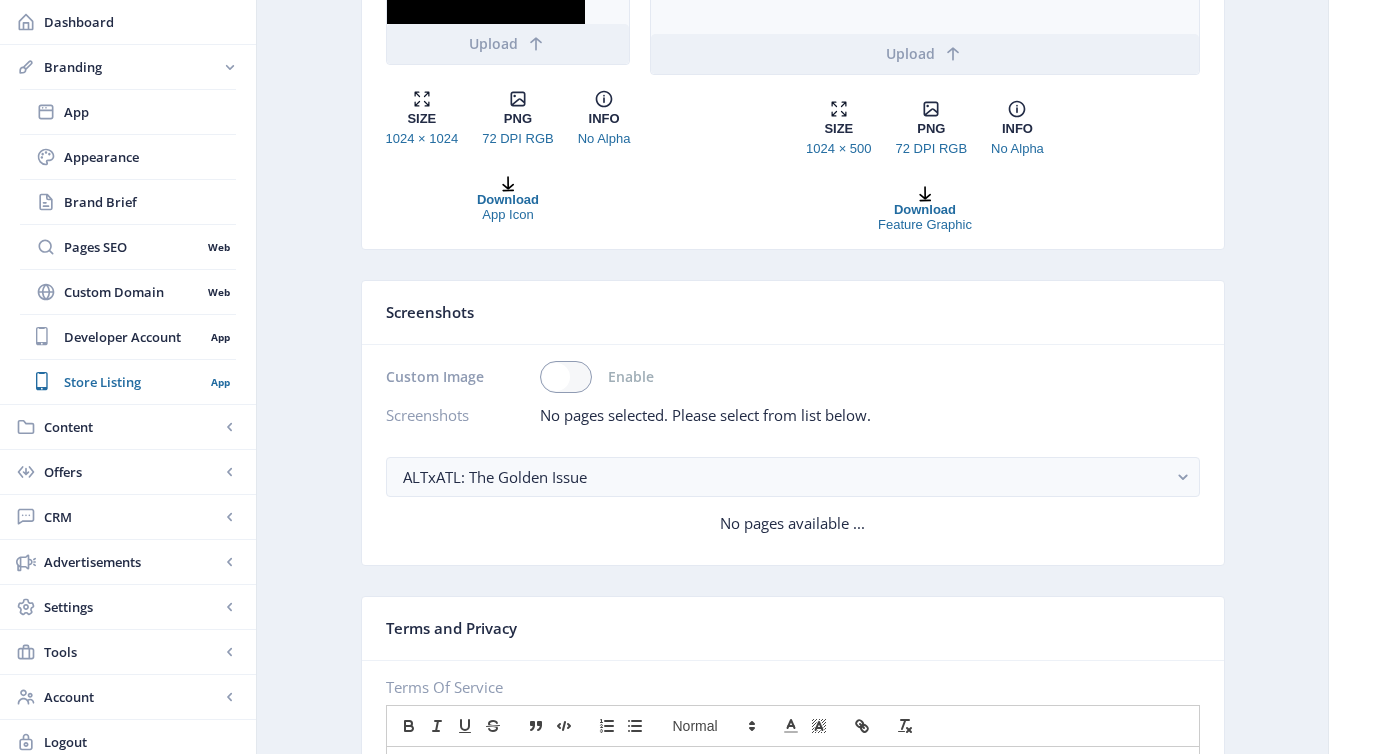 scroll, scrollTop: 4367, scrollLeft: 0, axis: vertical 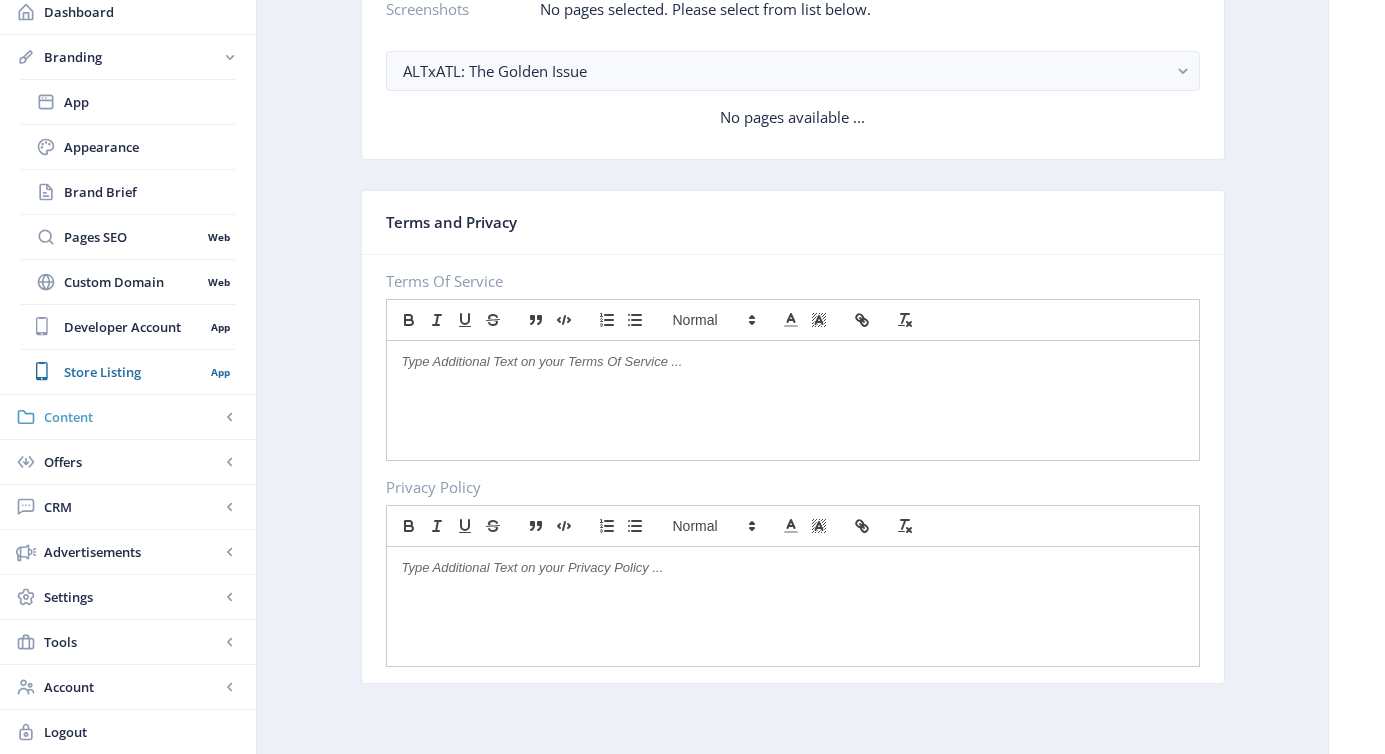 click on "Content" at bounding box center [132, 417] 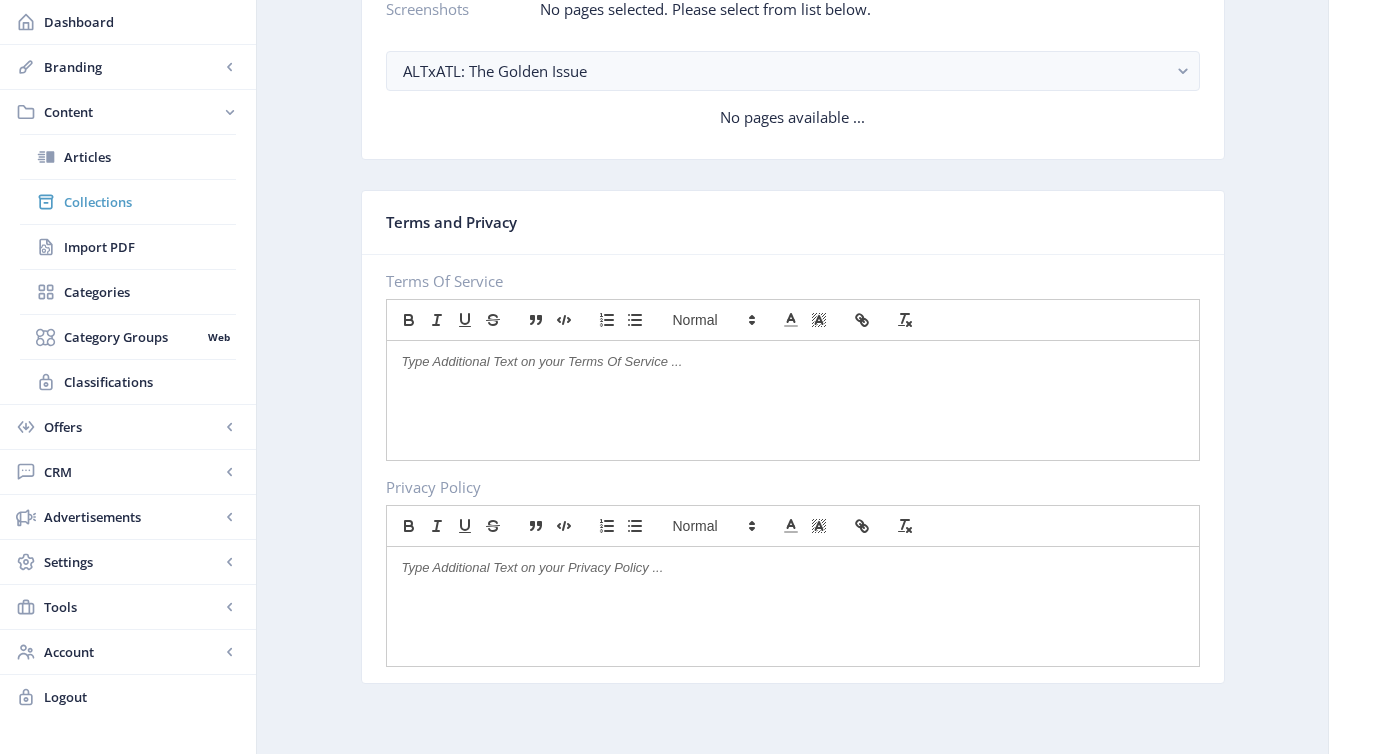 click on "Collections" at bounding box center (150, 202) 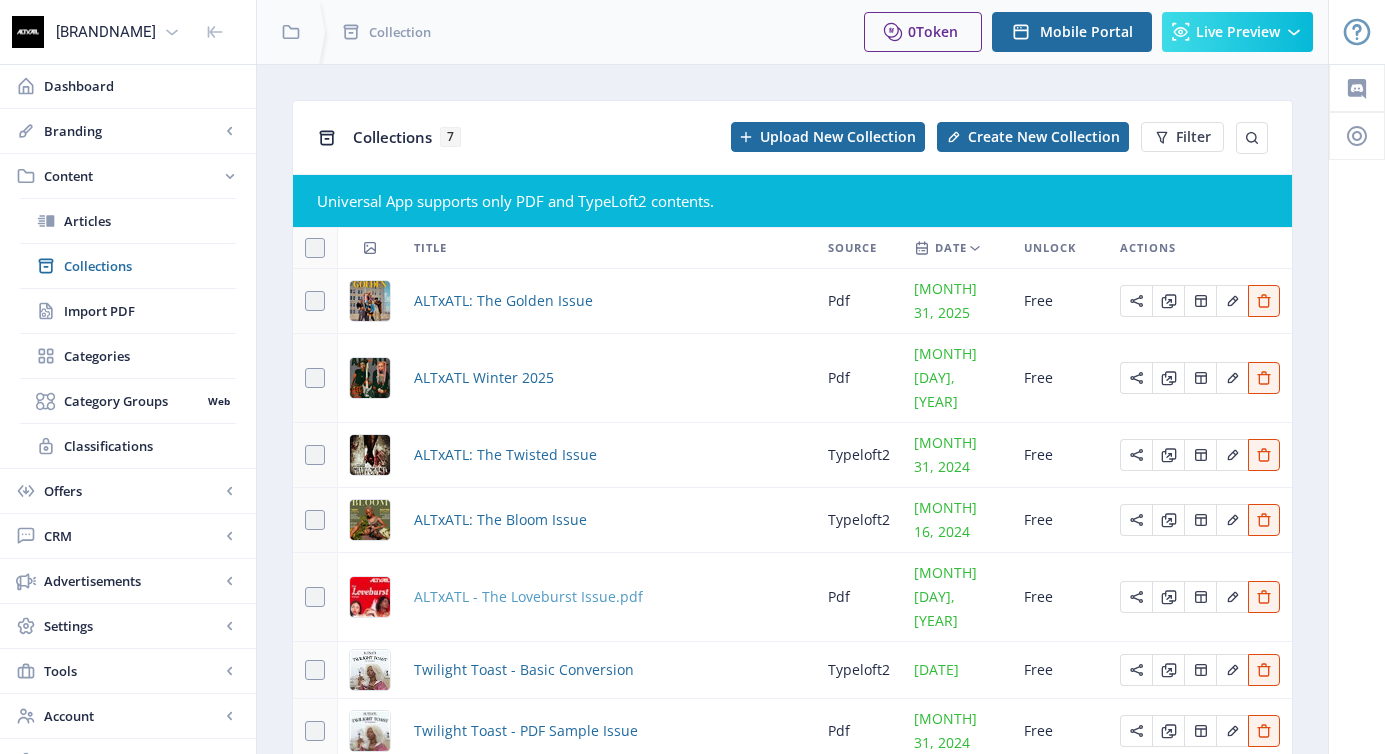 scroll, scrollTop: 50, scrollLeft: 0, axis: vertical 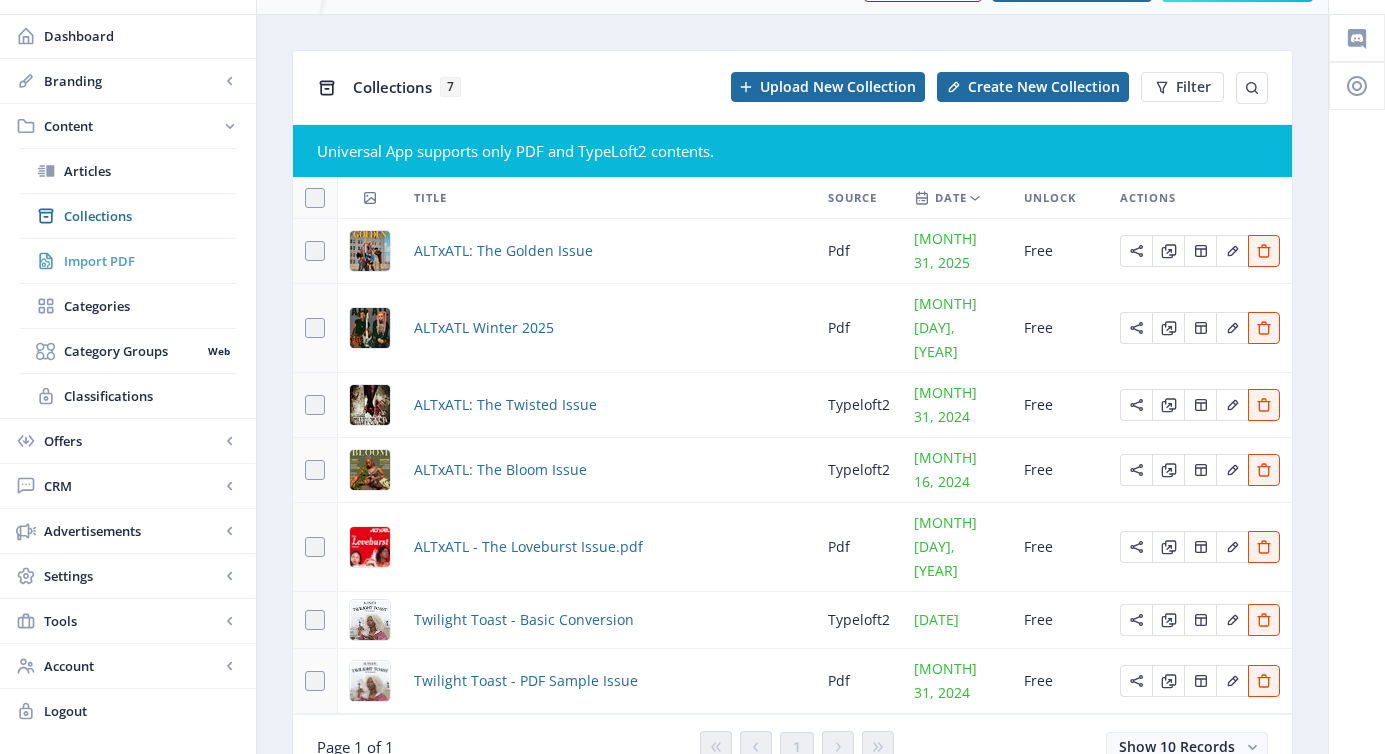 click on "Import PDF" at bounding box center (150, 261) 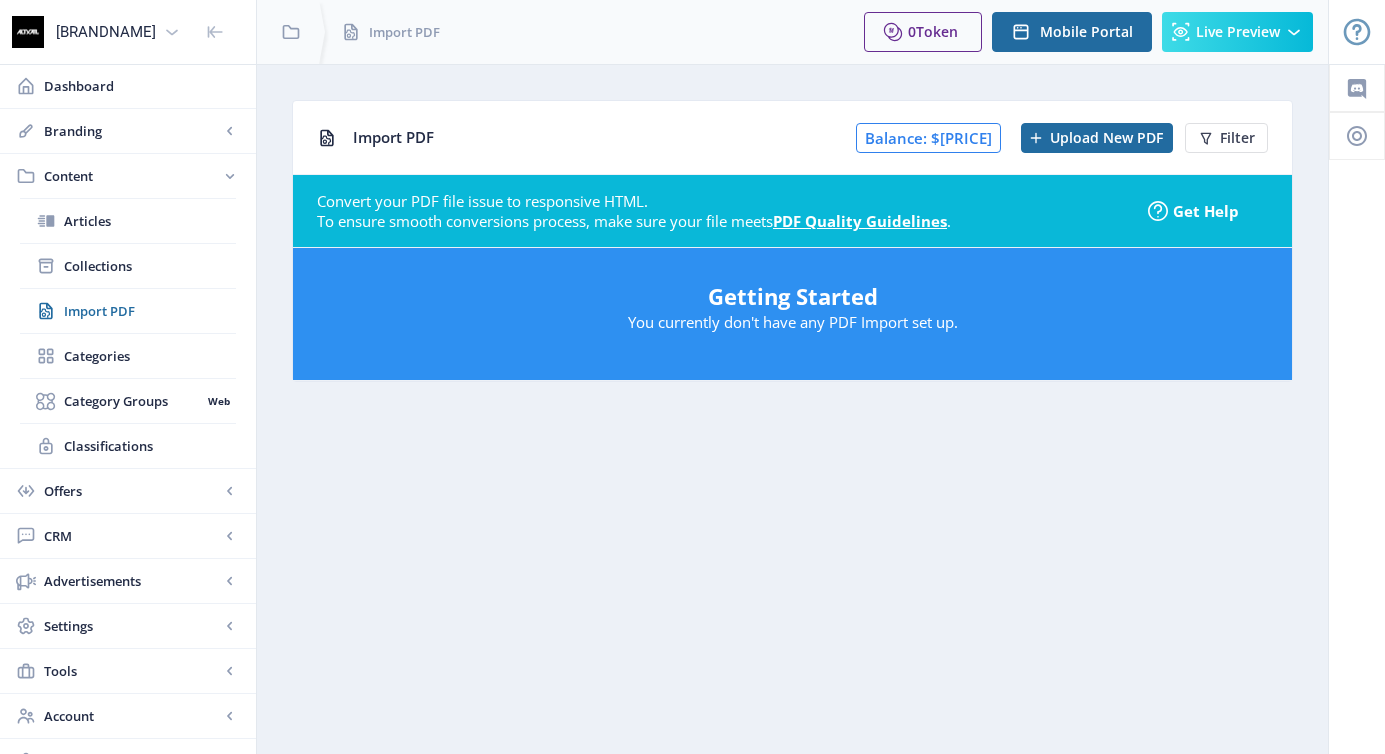 scroll, scrollTop: 29, scrollLeft: 0, axis: vertical 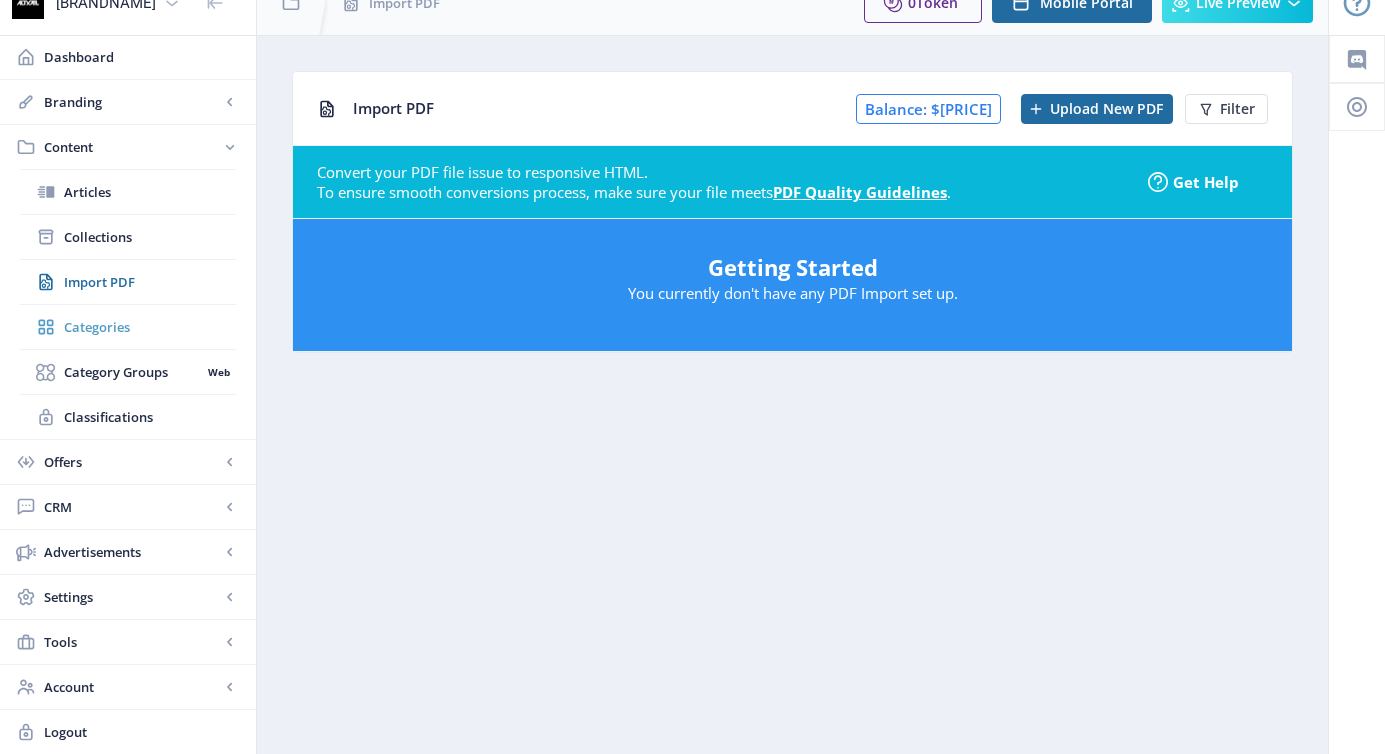 click on "Categories" at bounding box center (128, 327) 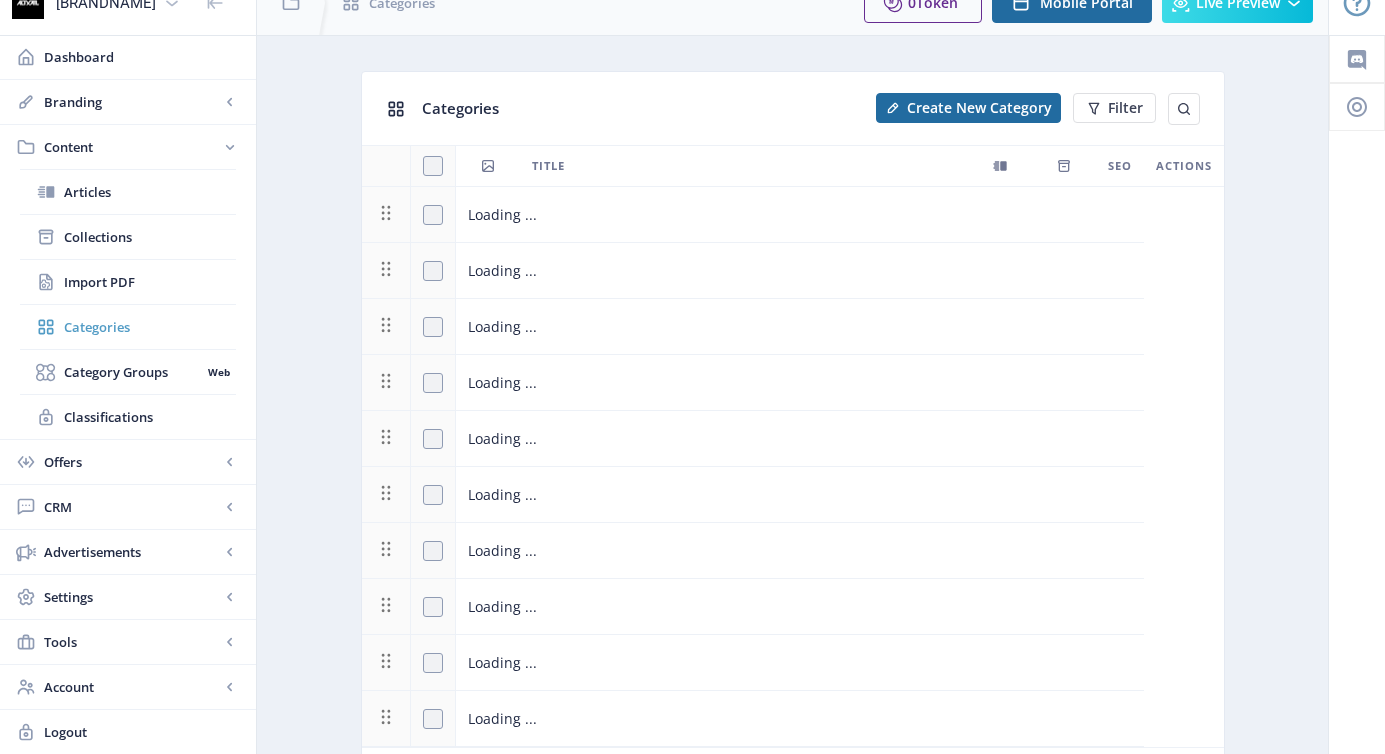scroll, scrollTop: 0, scrollLeft: 0, axis: both 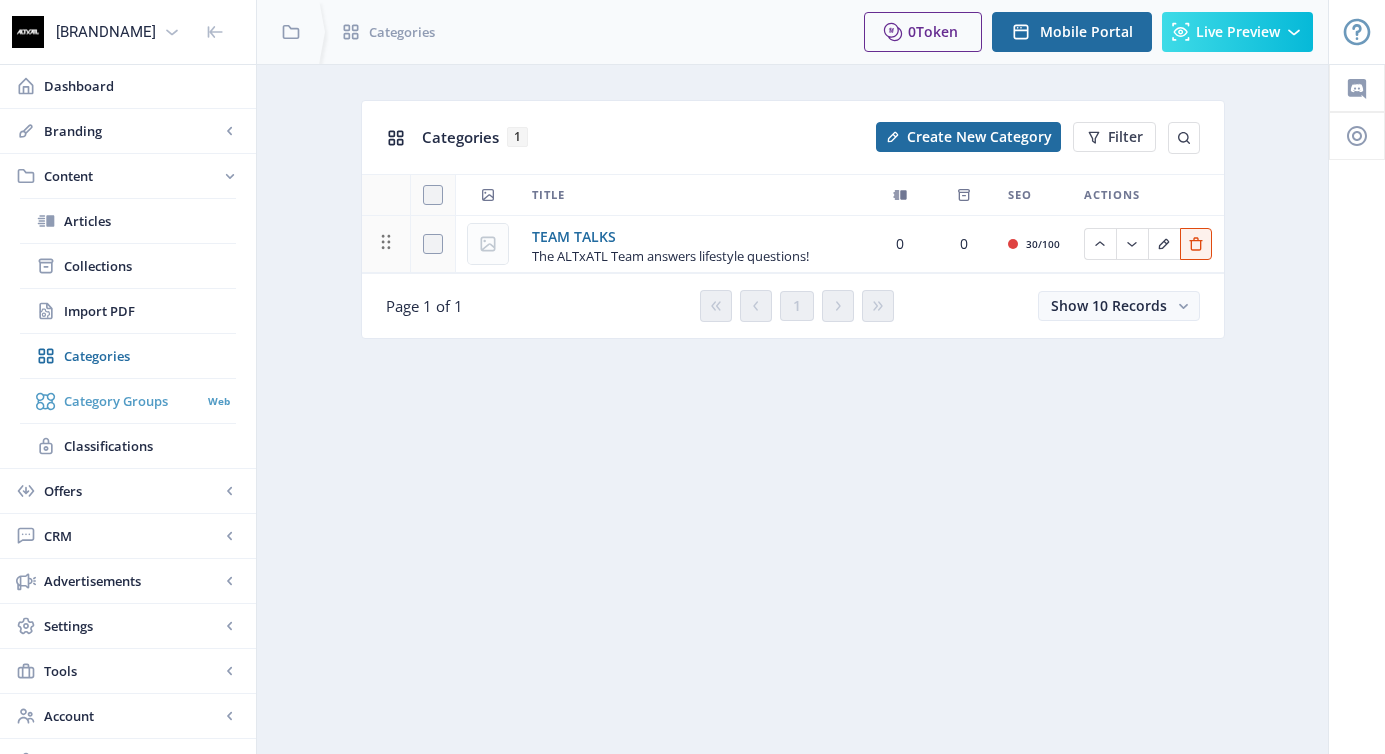 click on "Category Groups" at bounding box center [132, 401] 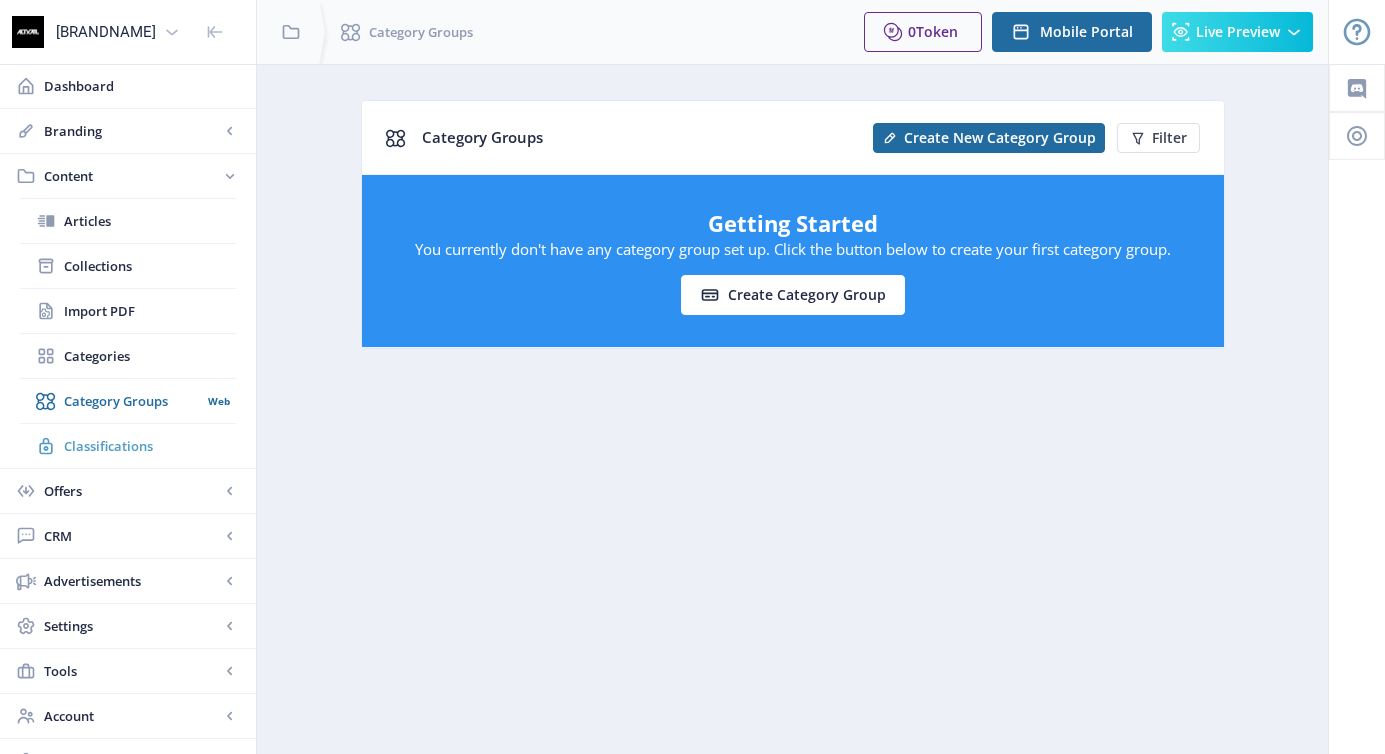 click on "Classifications" at bounding box center [150, 446] 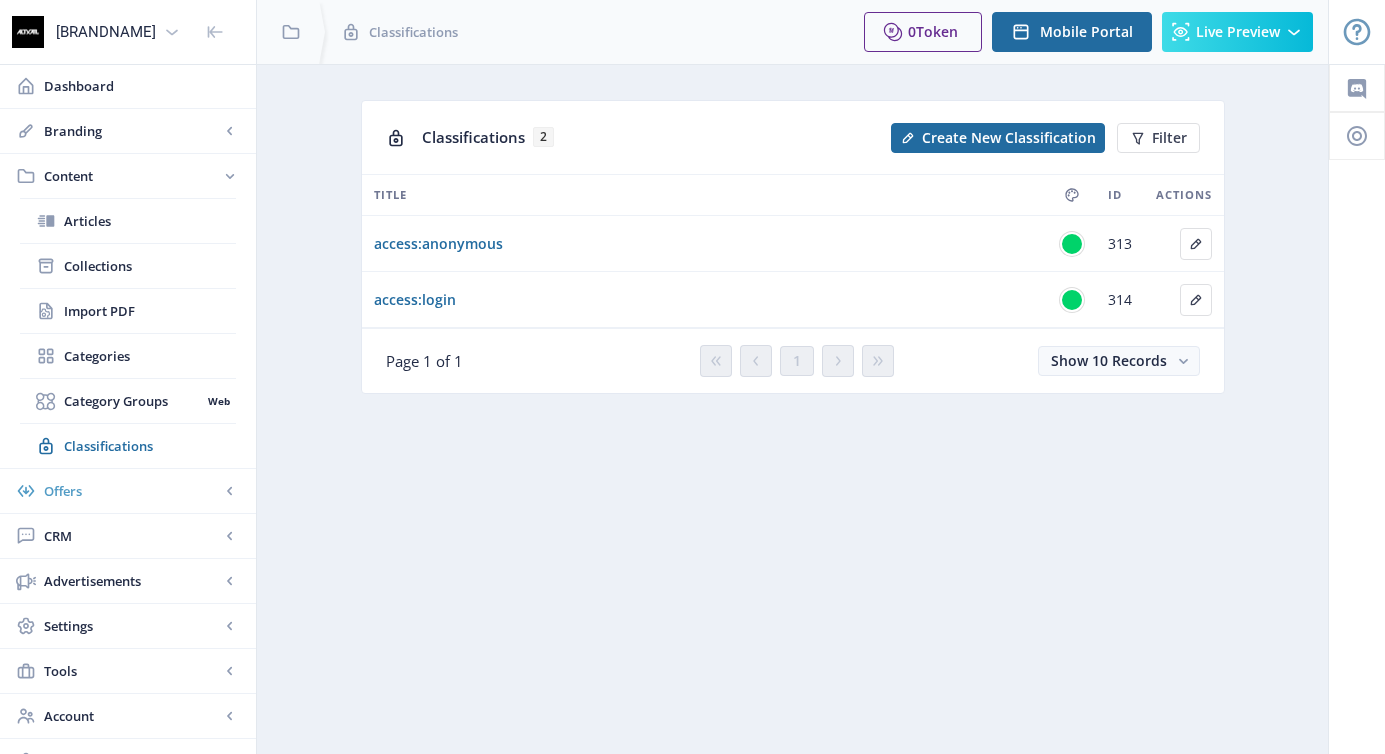 scroll, scrollTop: 29, scrollLeft: 0, axis: vertical 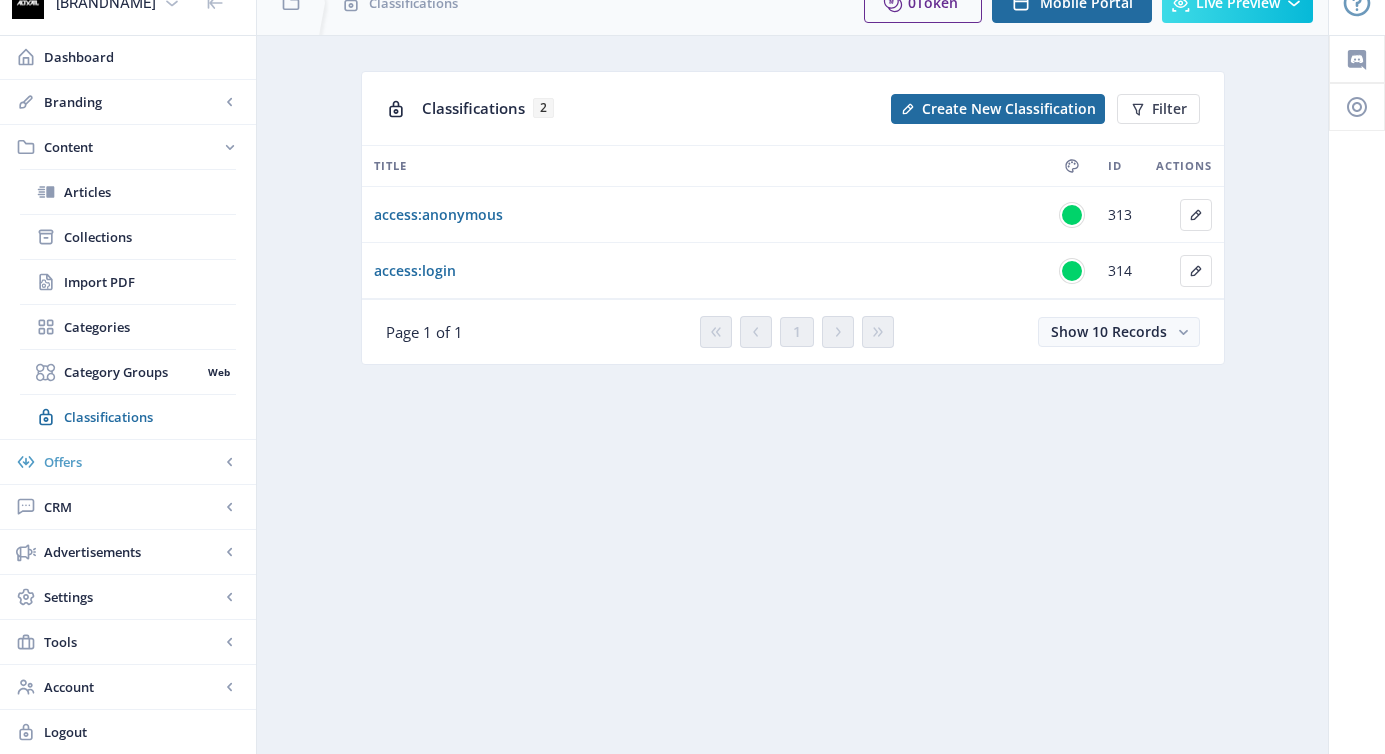 click on "Offers" at bounding box center [132, 462] 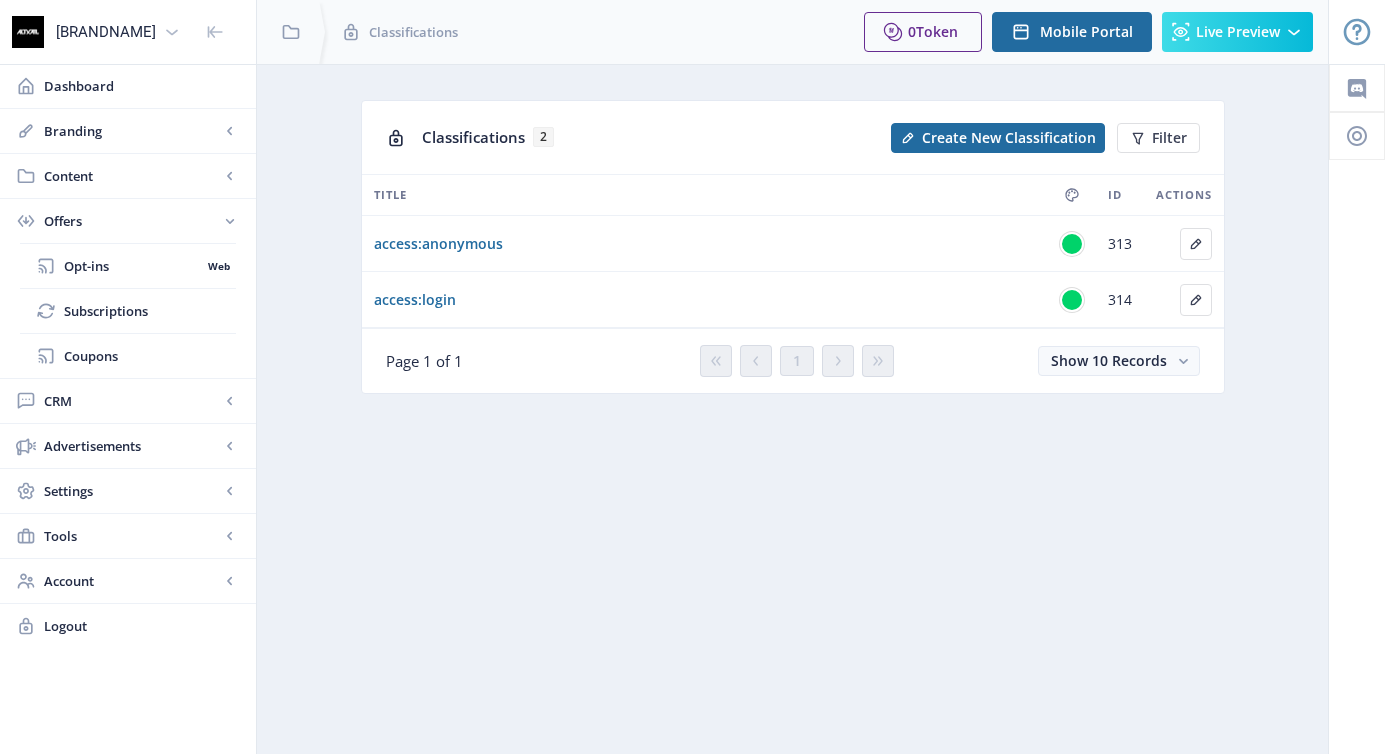 scroll, scrollTop: 0, scrollLeft: 0, axis: both 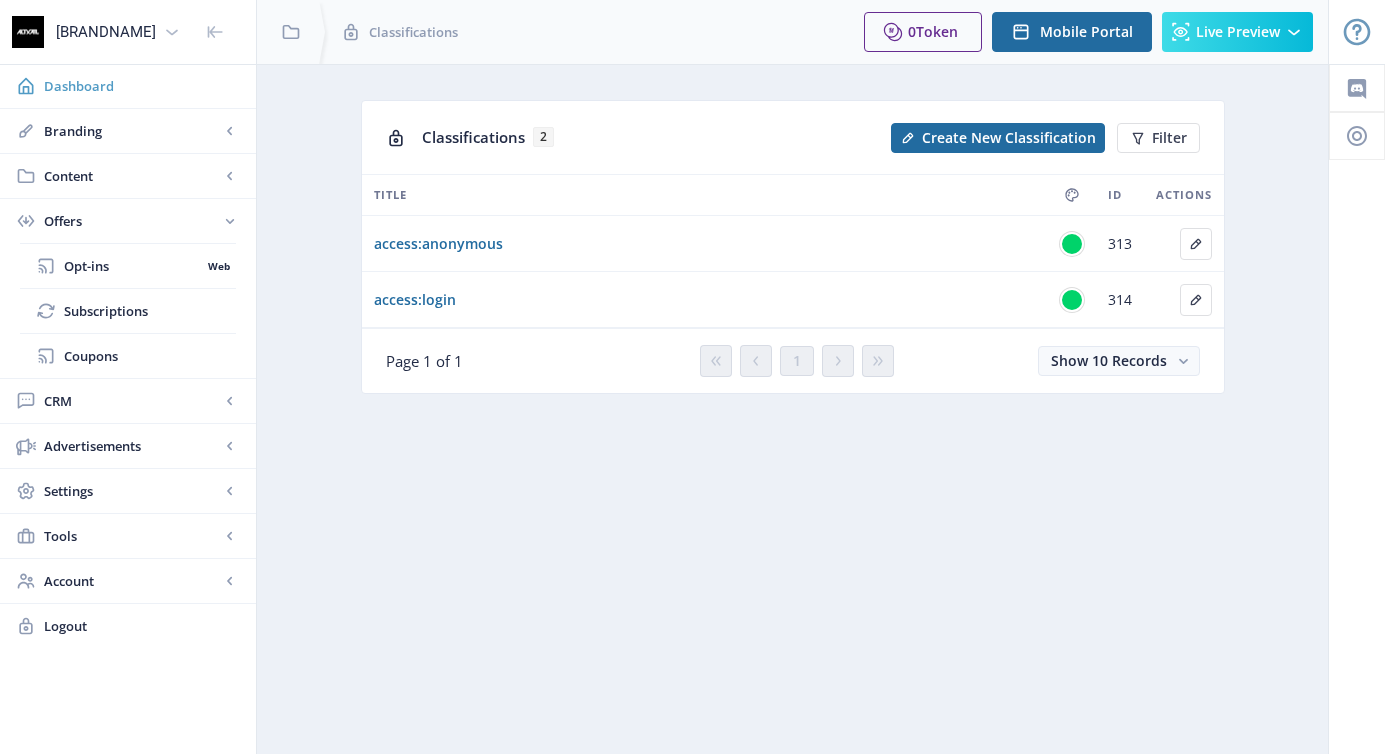 click on "Dashboard" at bounding box center [128, 86] 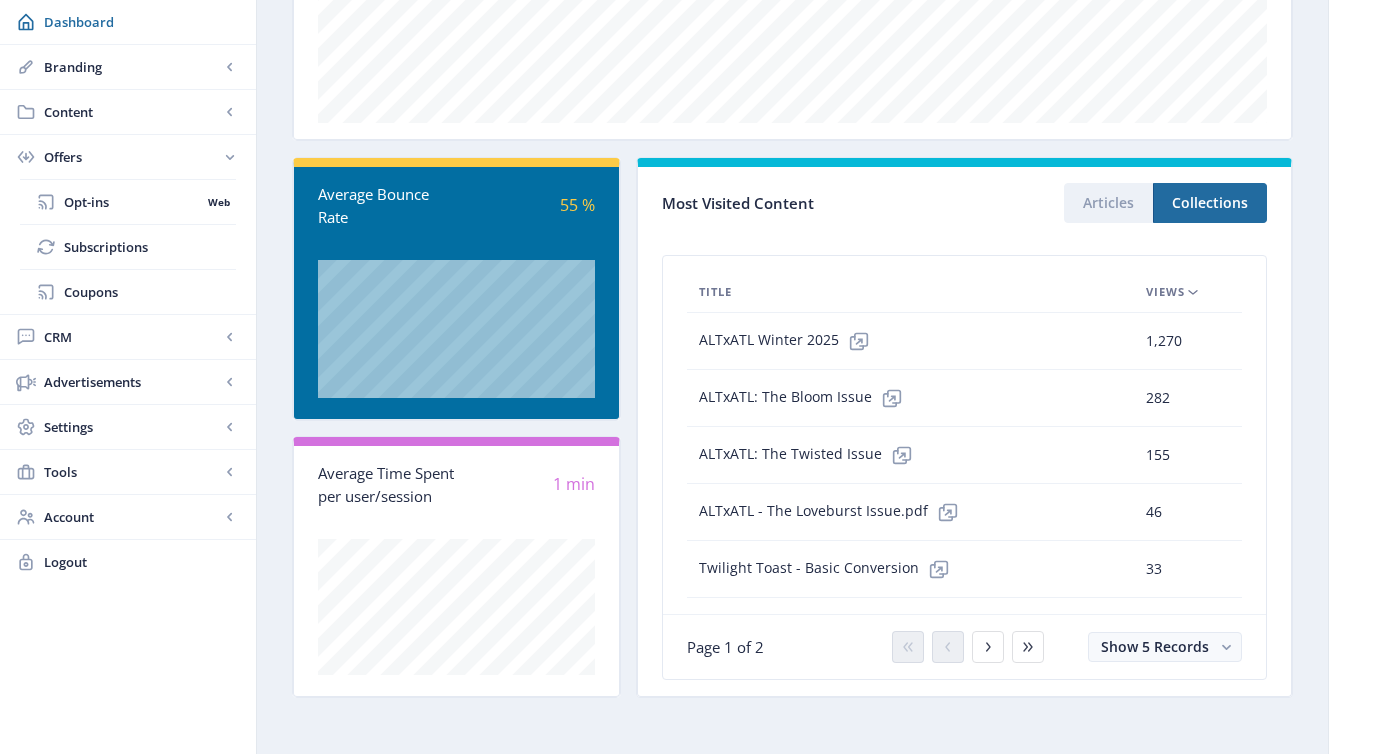 scroll, scrollTop: 0, scrollLeft: 0, axis: both 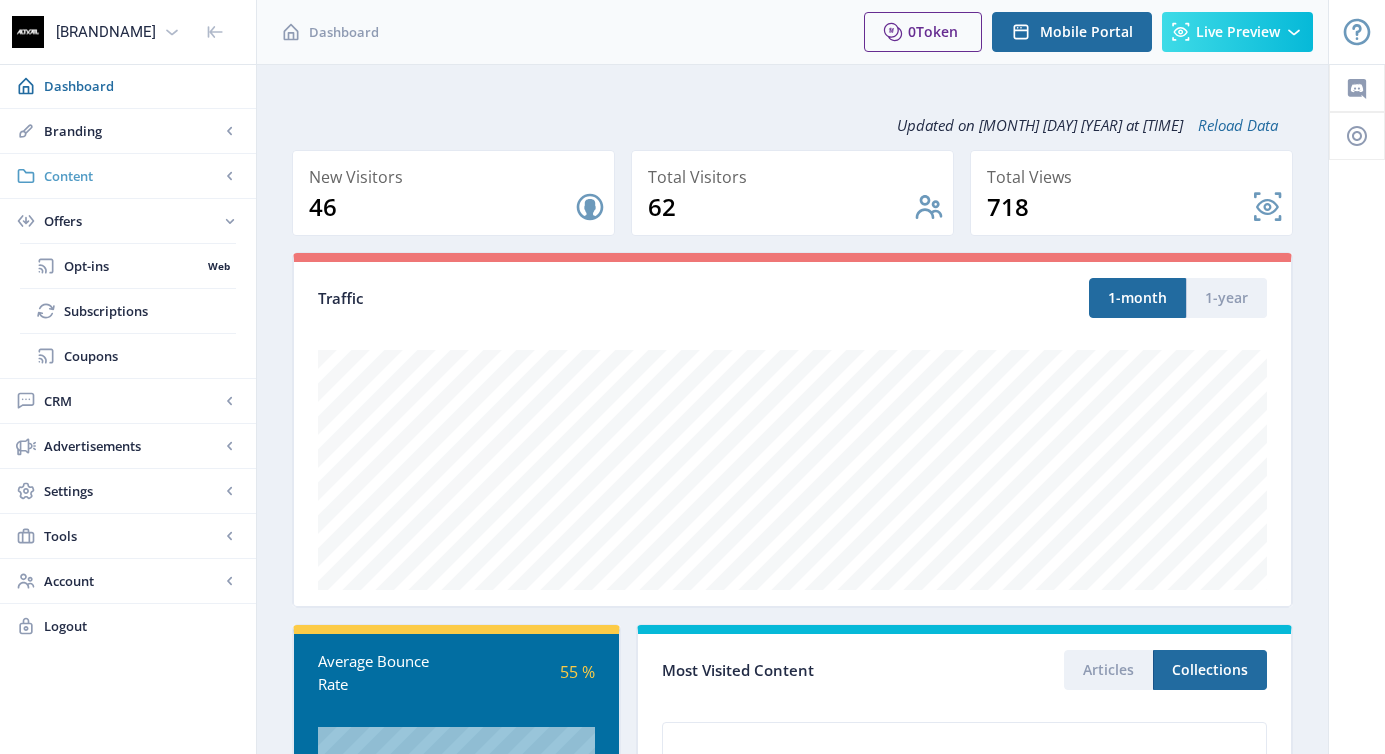 click on "Content" at bounding box center [132, 176] 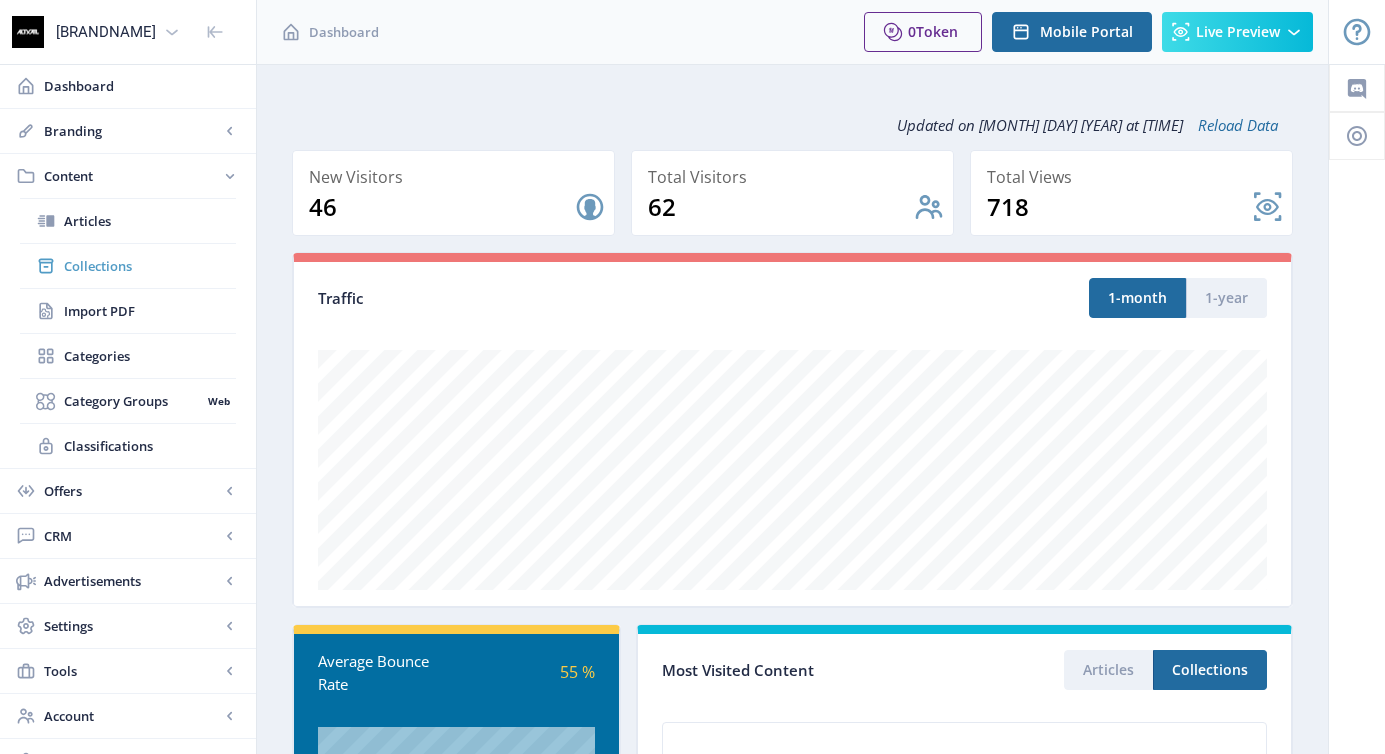 click on "Collections" at bounding box center (150, 266) 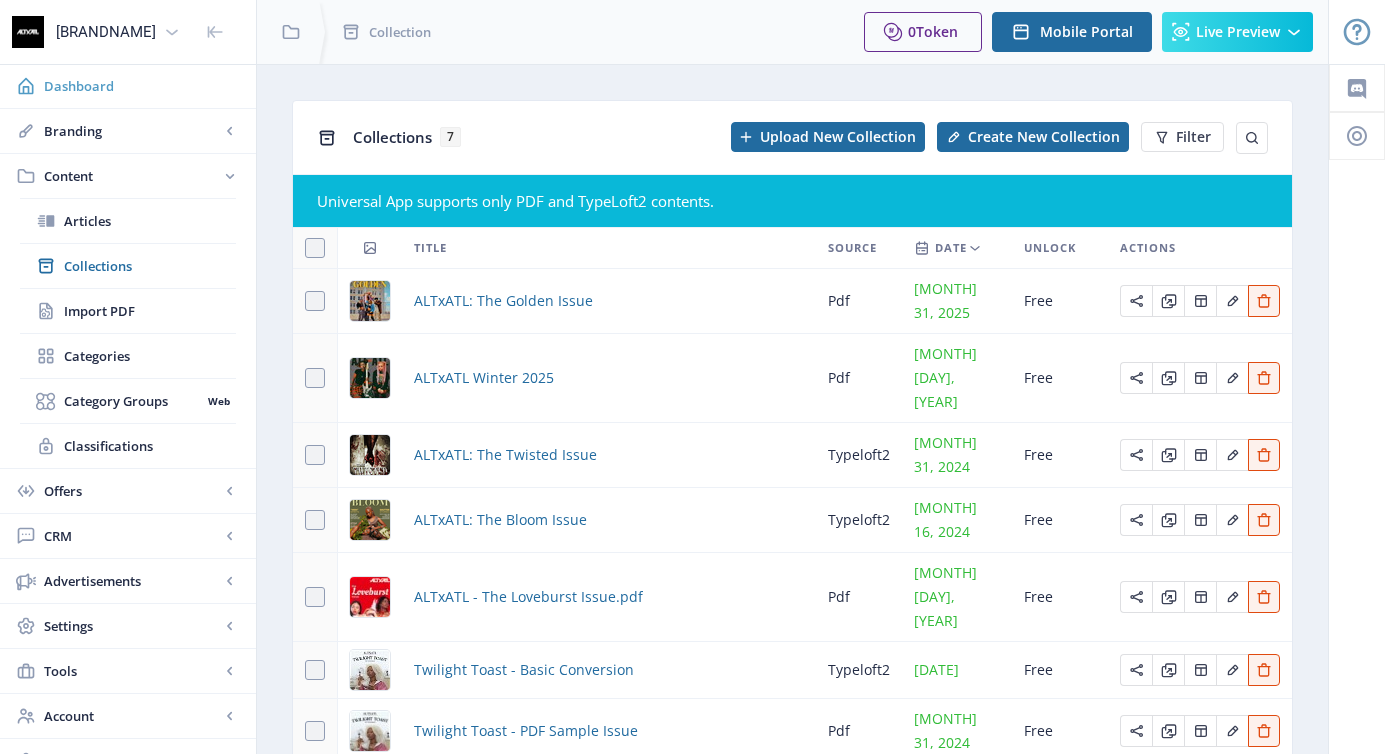 click on "Dashboard" at bounding box center [142, 86] 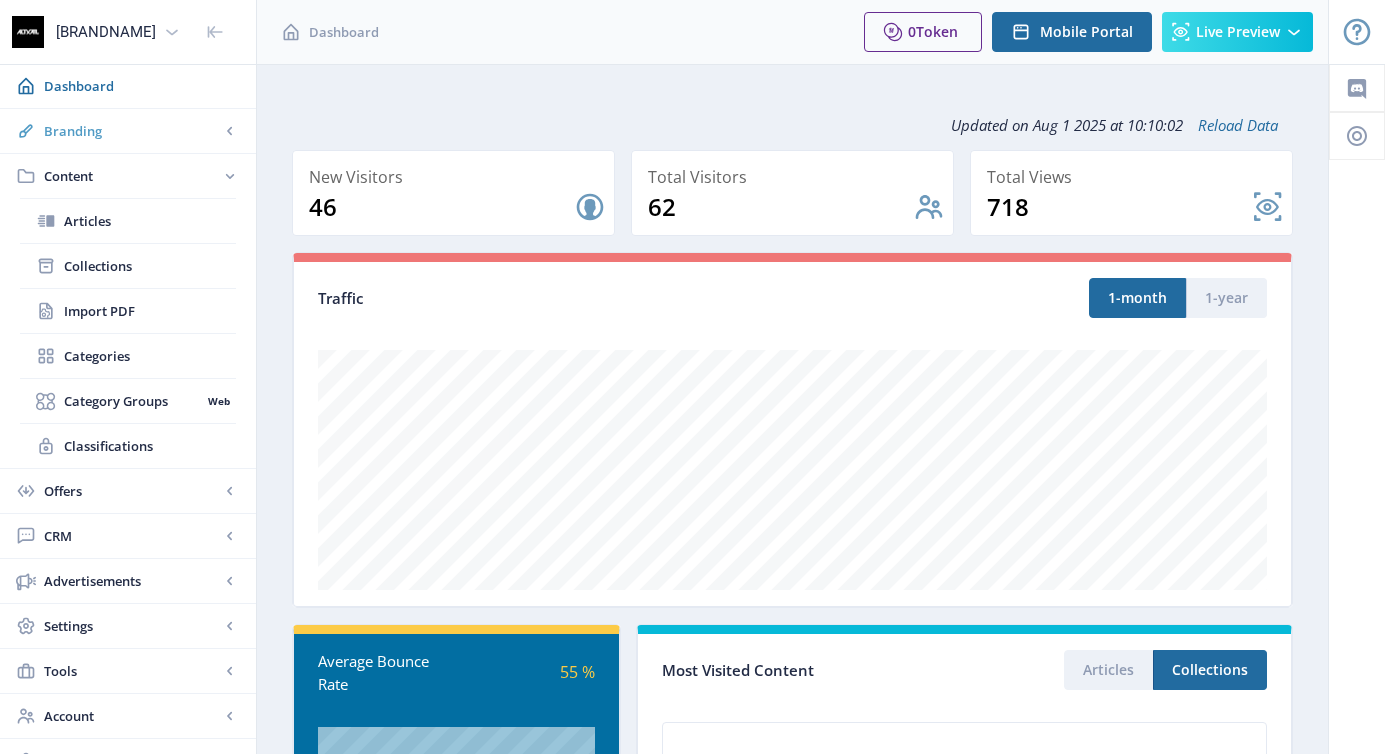 click on "Branding" at bounding box center [132, 131] 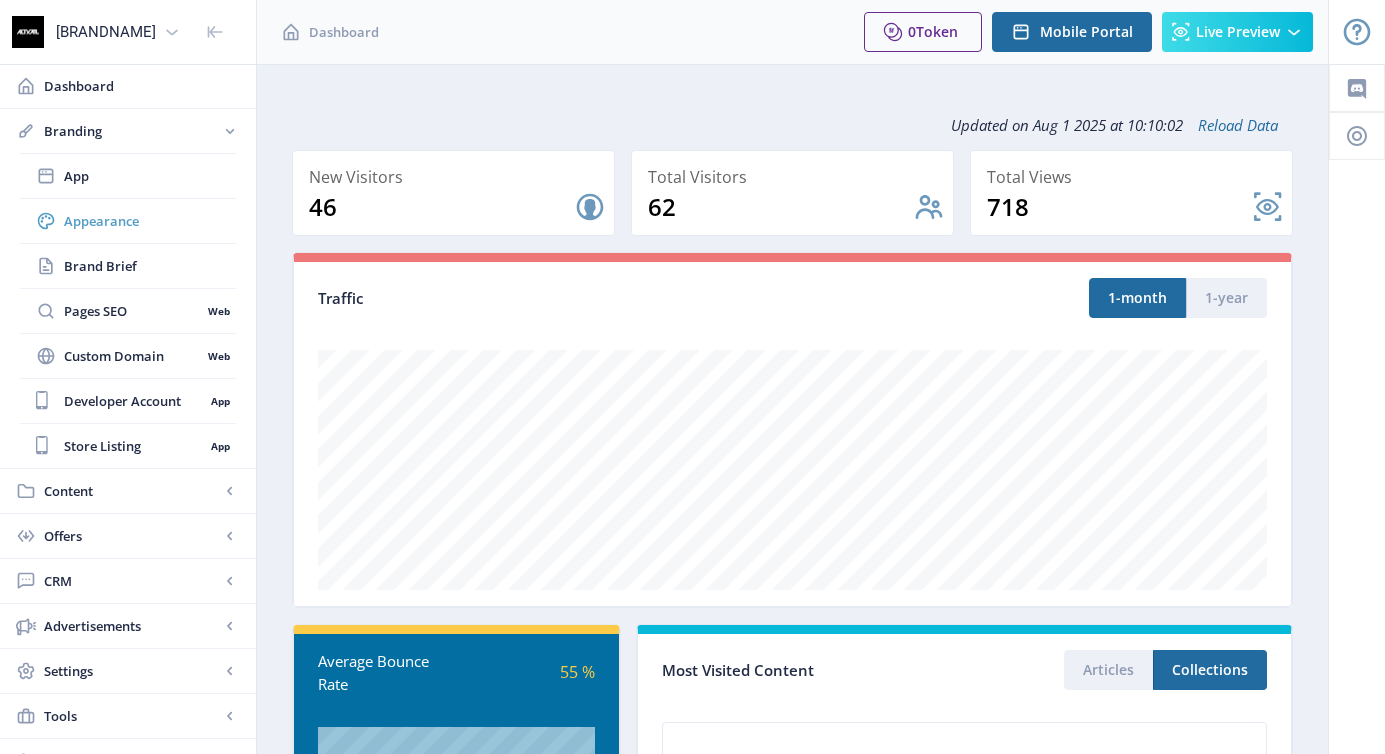 click on "Appearance" at bounding box center [150, 221] 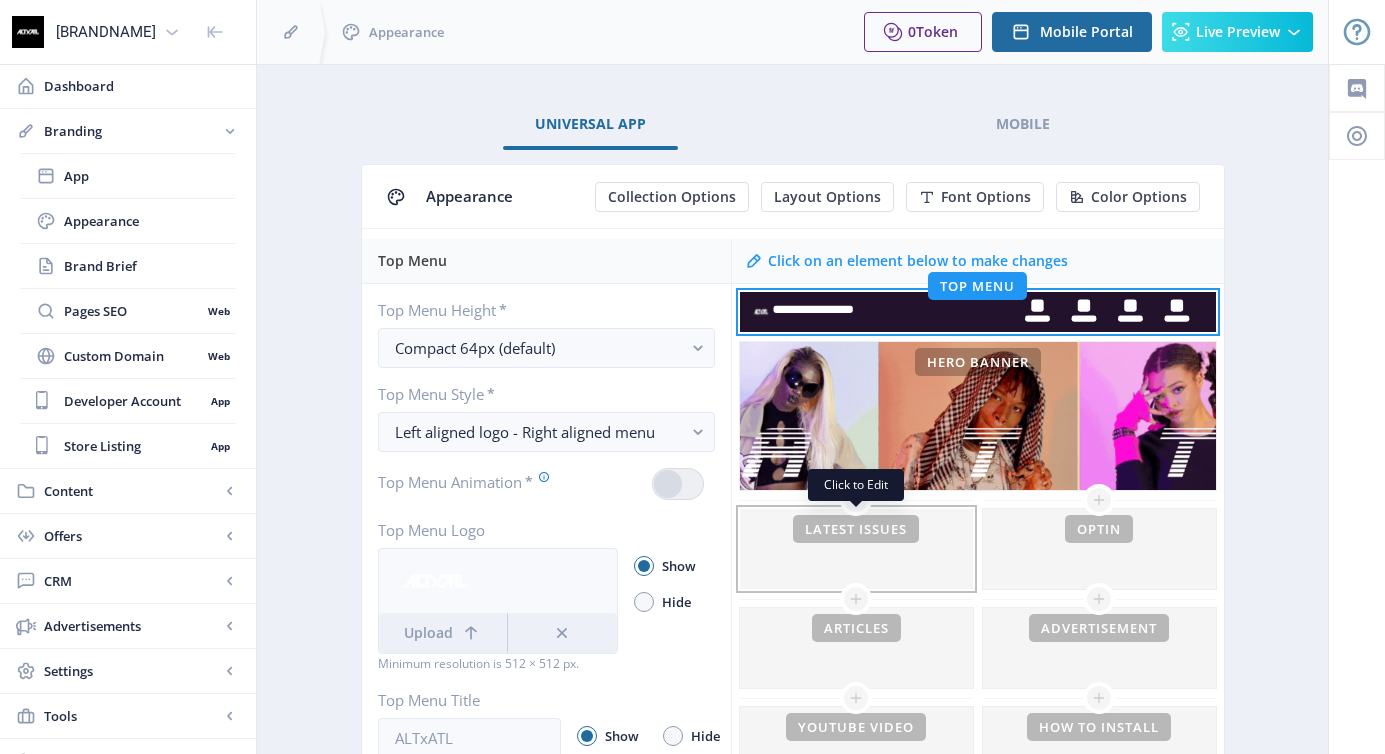 click at bounding box center (856, 648) 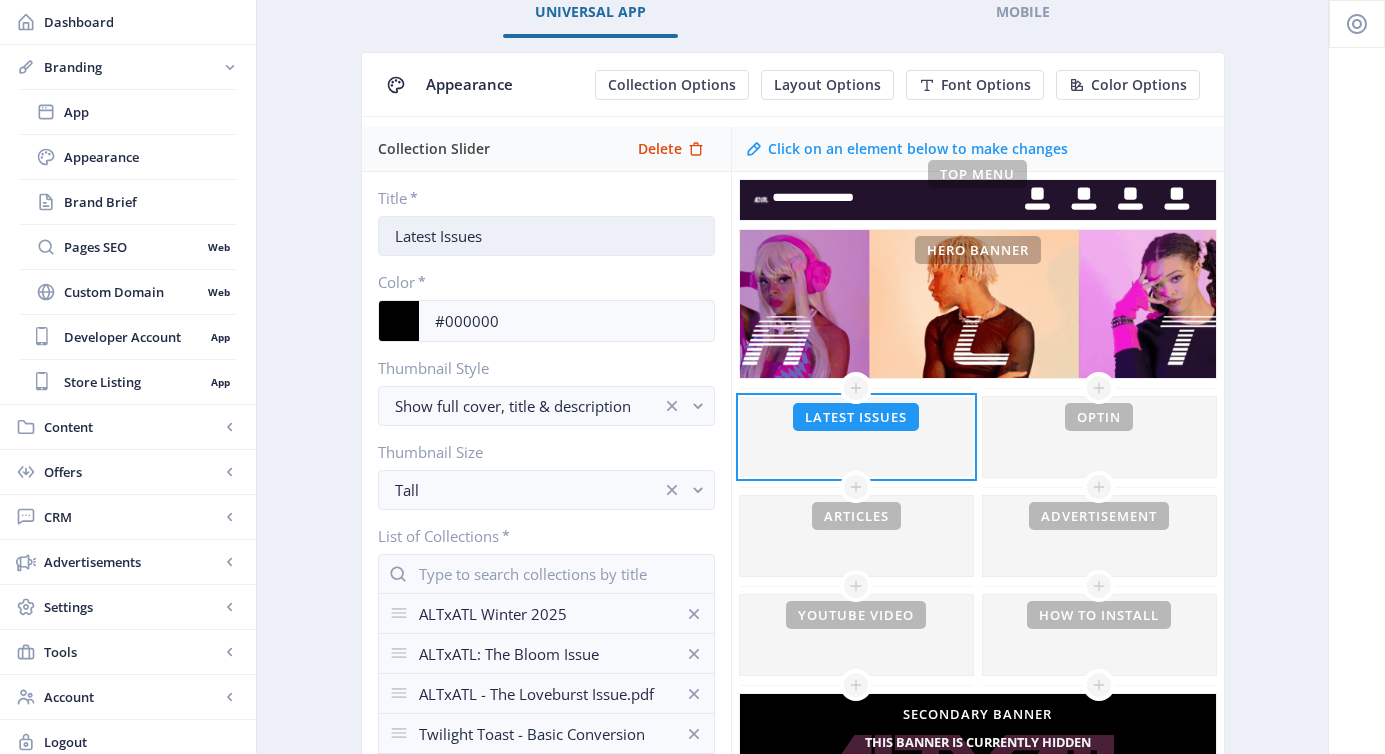 scroll, scrollTop: 120, scrollLeft: 0, axis: vertical 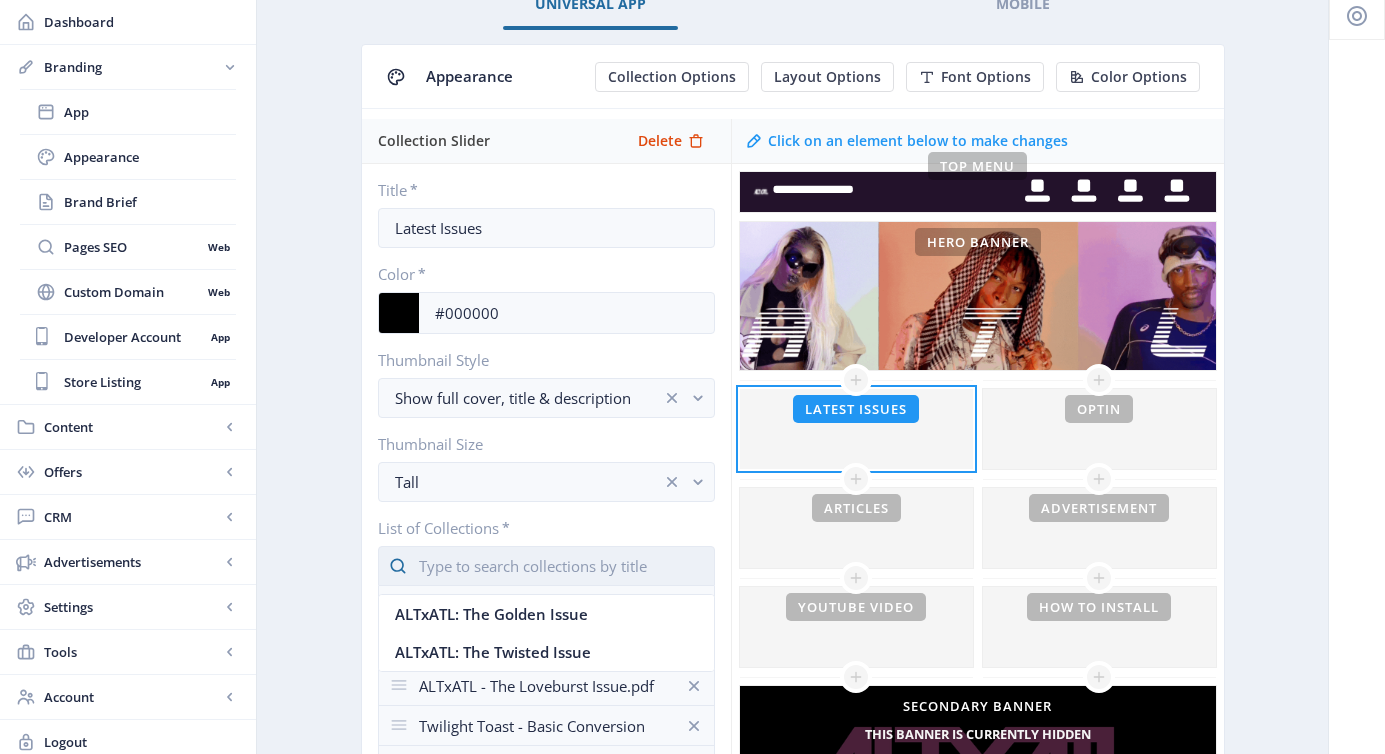 click 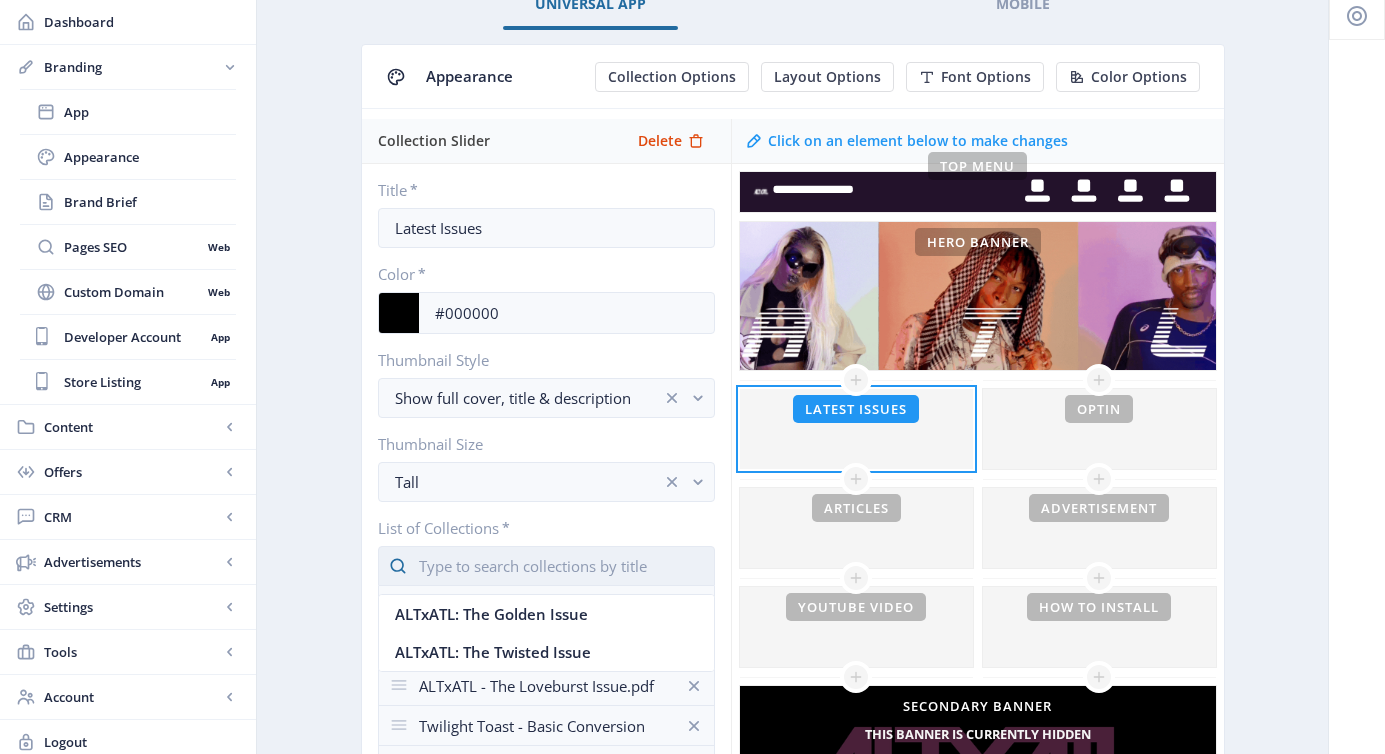 scroll, scrollTop: 0, scrollLeft: 0, axis: both 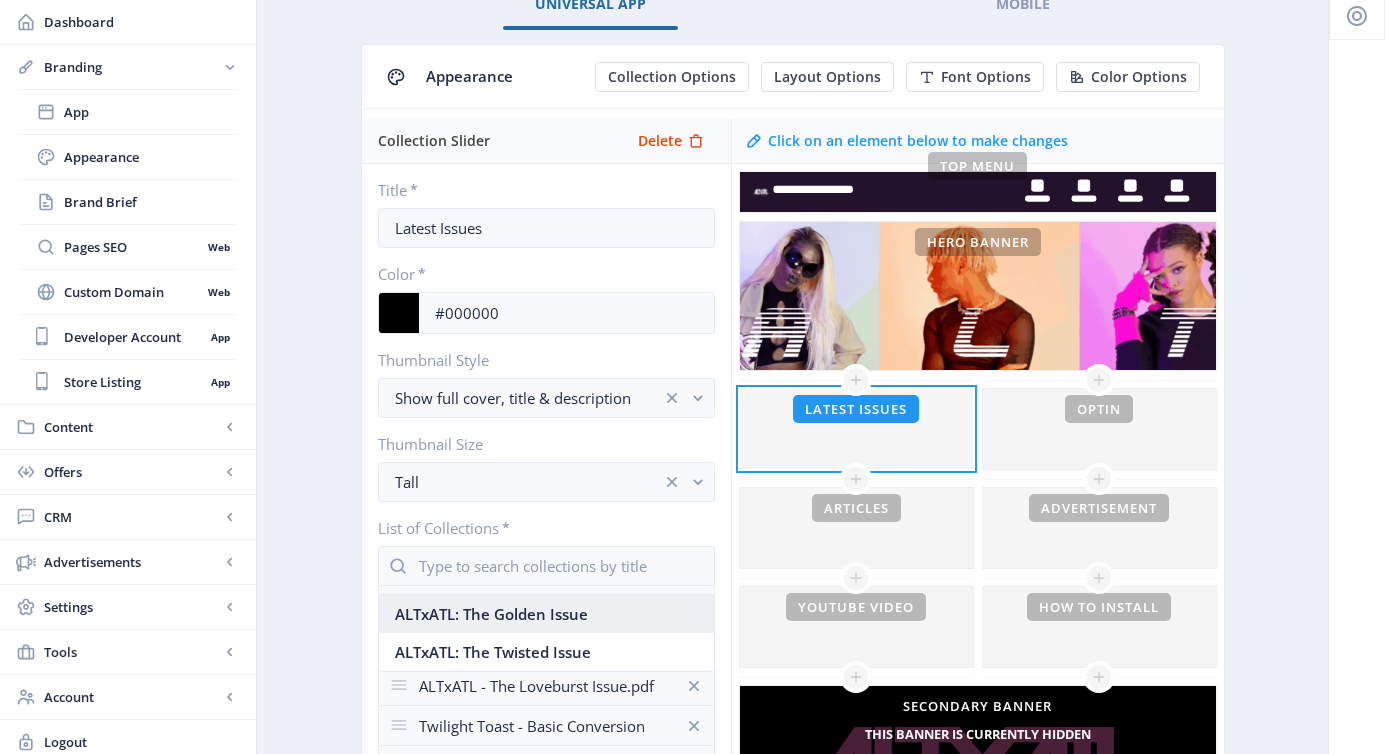click on "ALTxATL: The Golden Issue" at bounding box center (546, 614) 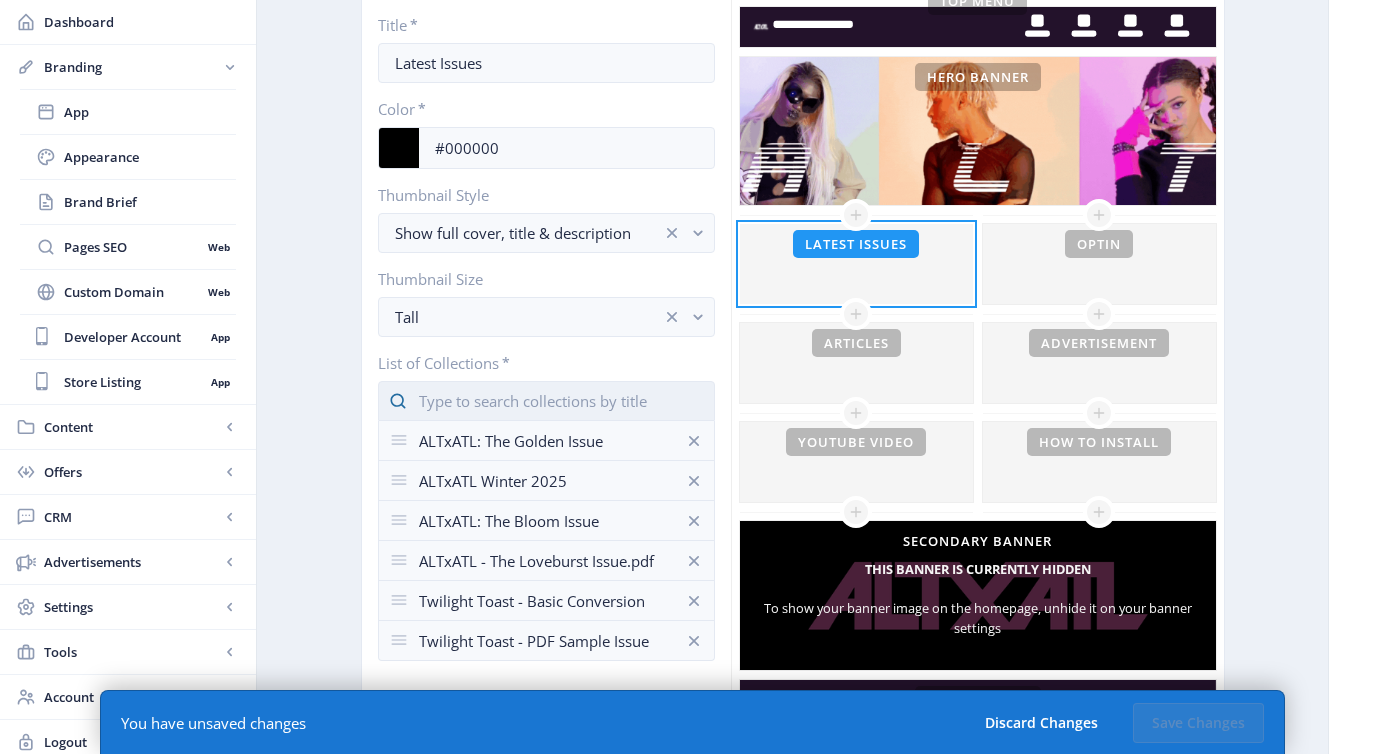 scroll, scrollTop: 297, scrollLeft: 0, axis: vertical 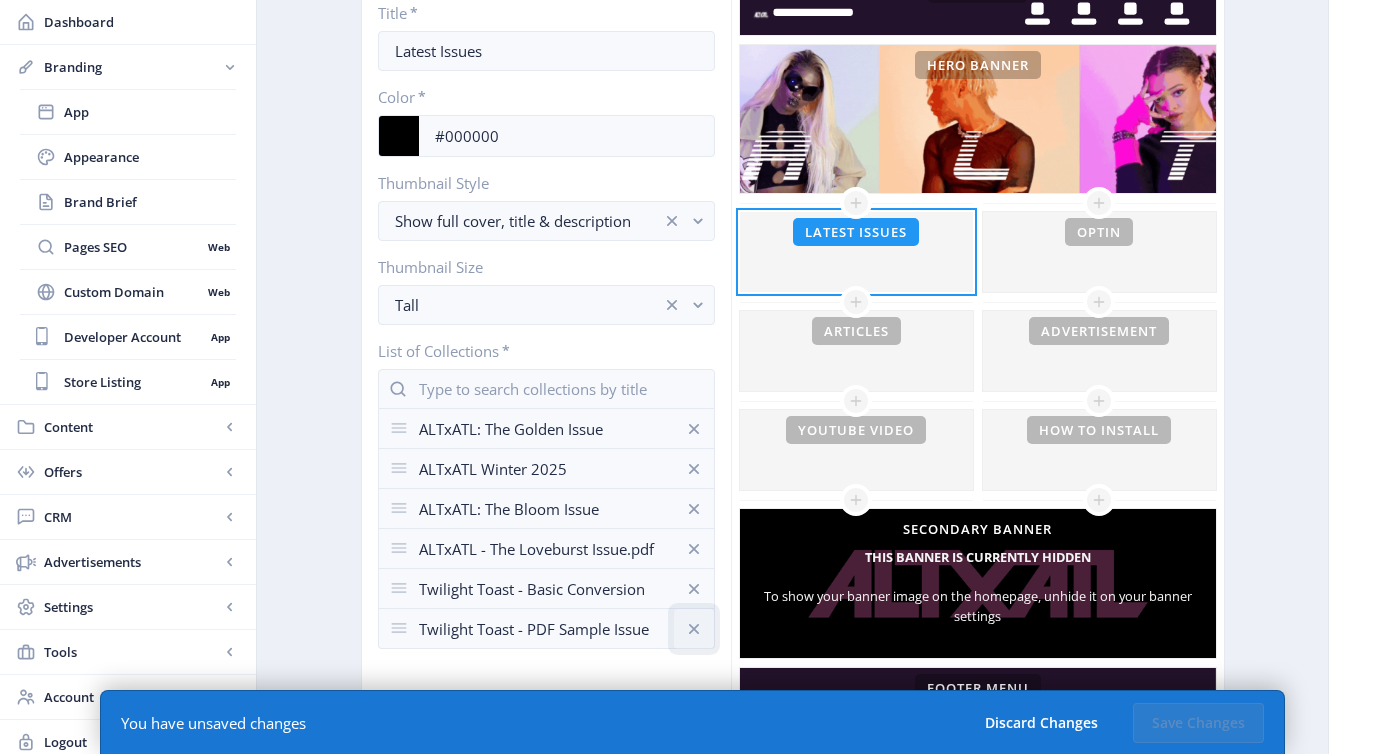click 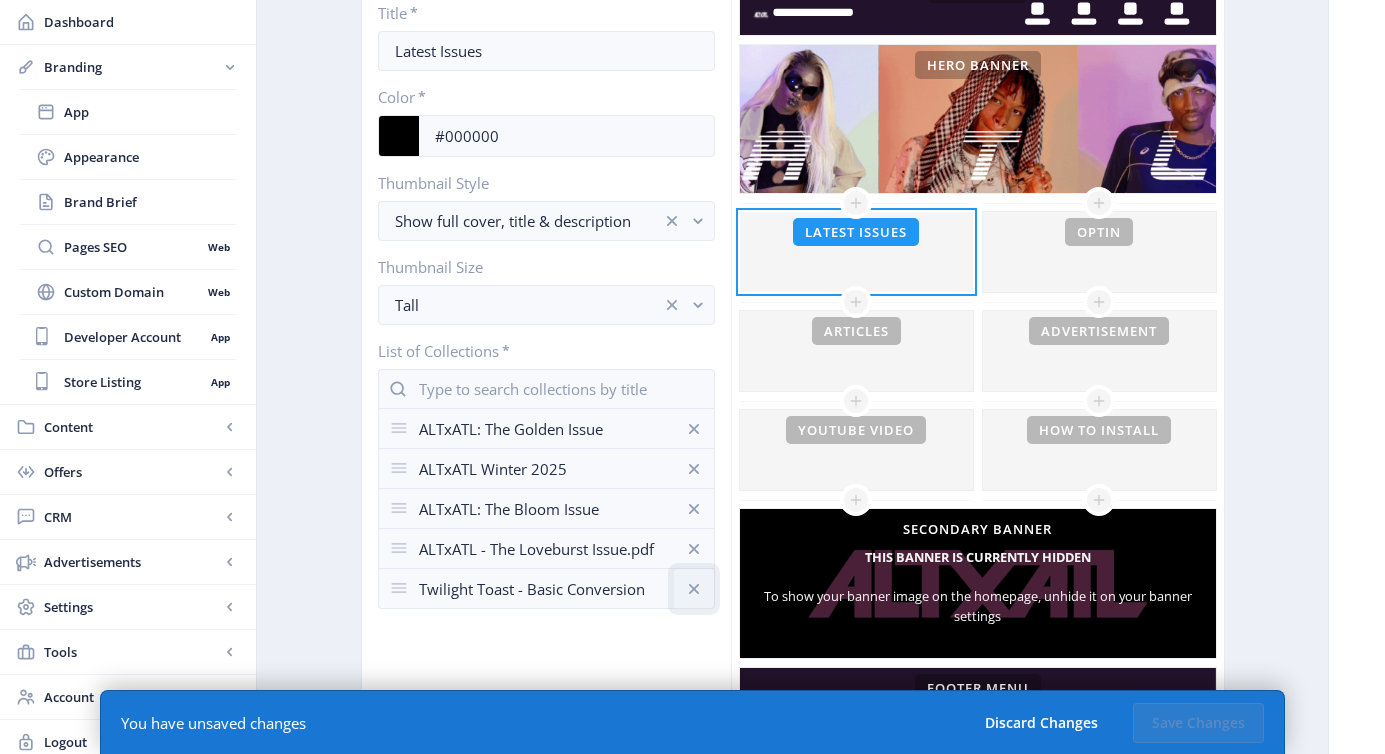 click 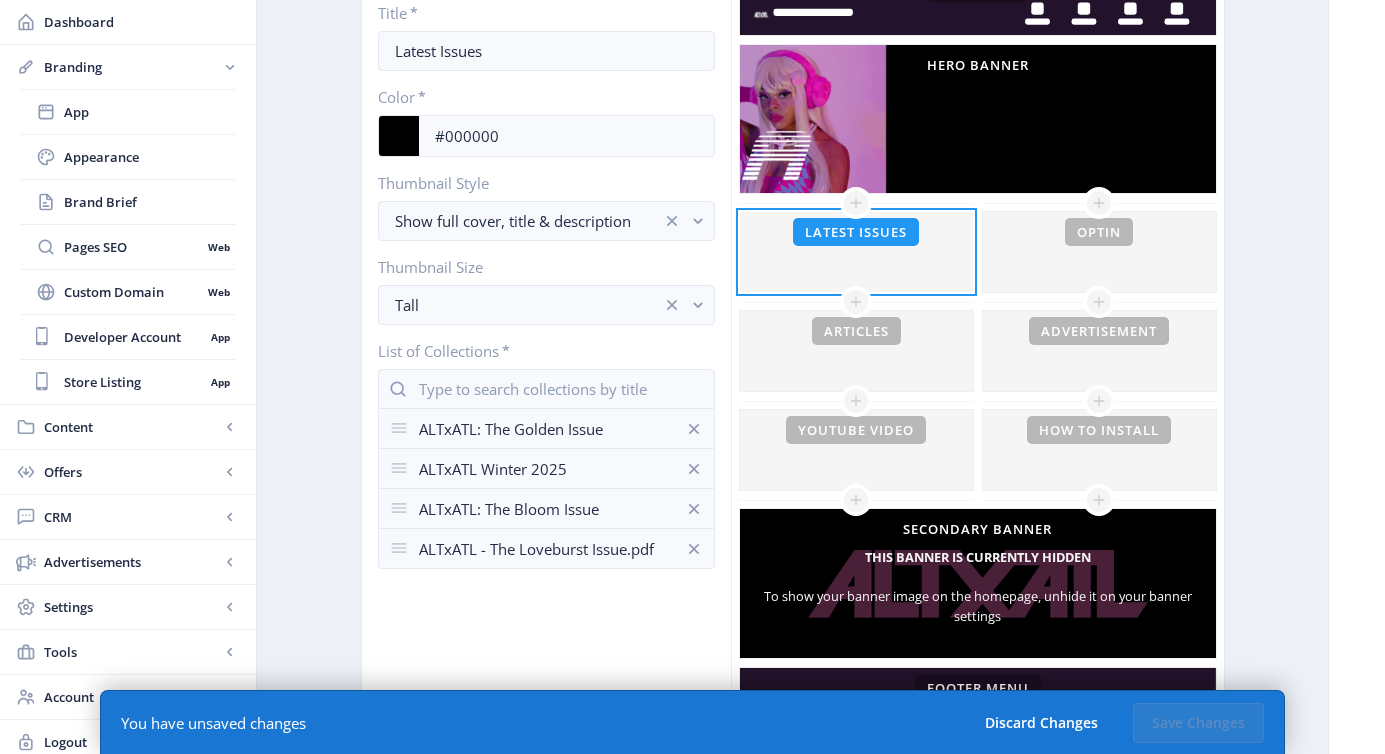 click on "Thumbnail Size" at bounding box center (538, 267) 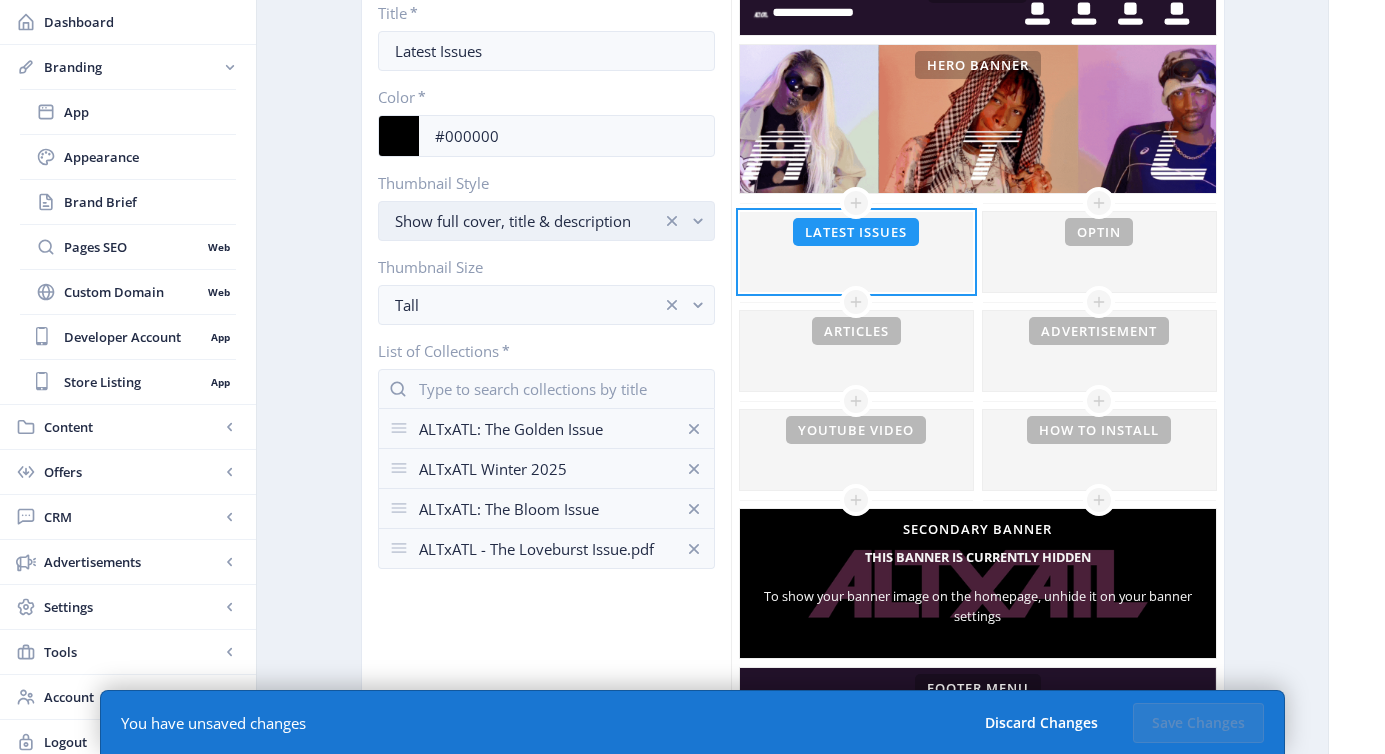 click on "Show full cover, title & description" at bounding box center (528, 221) 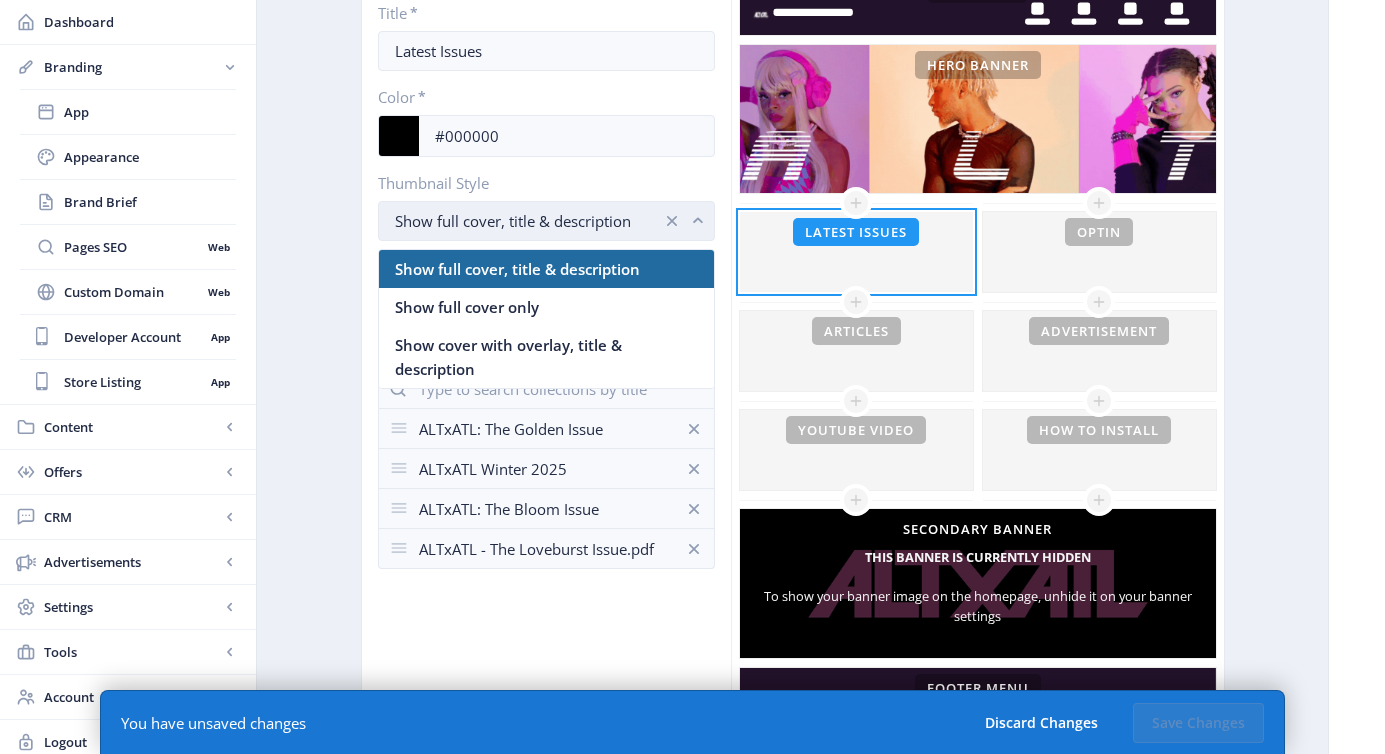 scroll, scrollTop: 0, scrollLeft: 0, axis: both 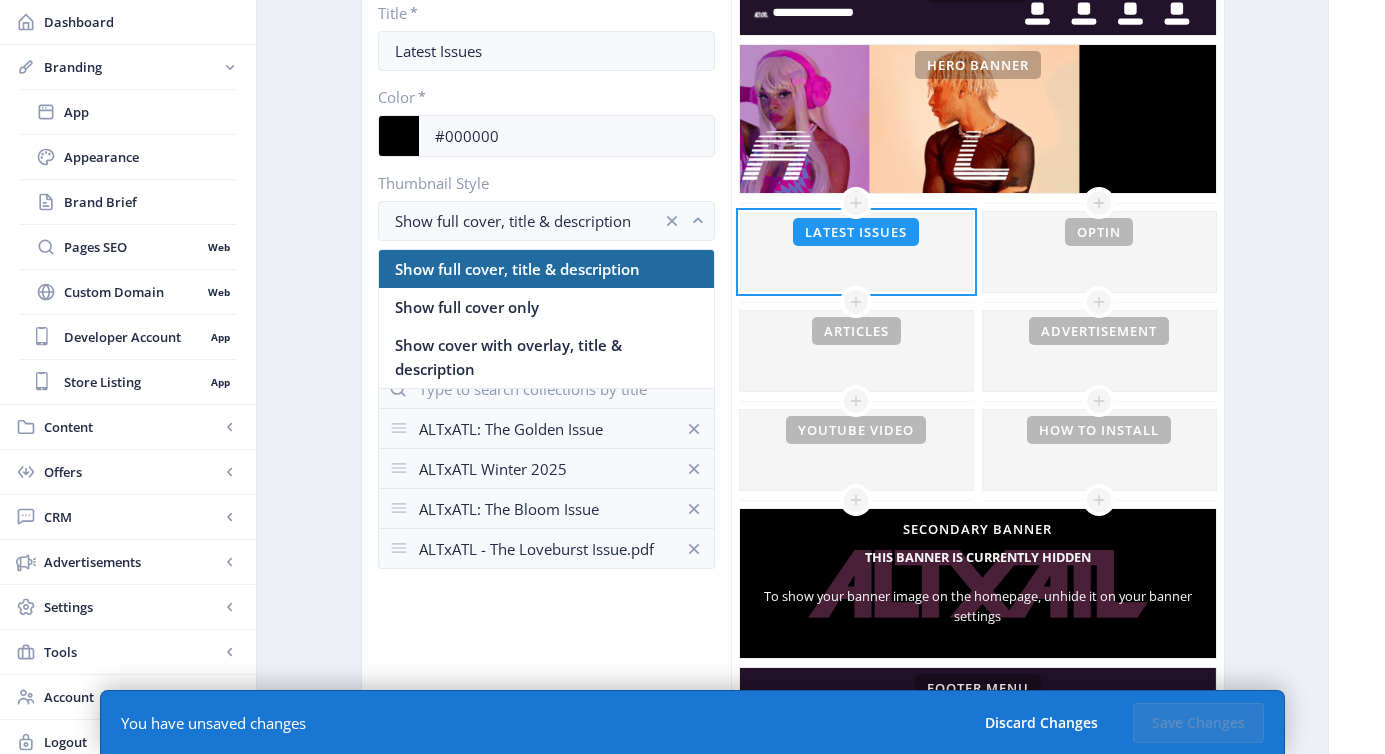 click on "Title * Latest Issues Color * #000000 Thumbnail Style Show full cover, title & description Thumbnail Size Tall List of Collections * [BRAND]: The Golden Issue [BRAND] Winter 2025 [BRAND]: The Loveburst Issue.pdf" 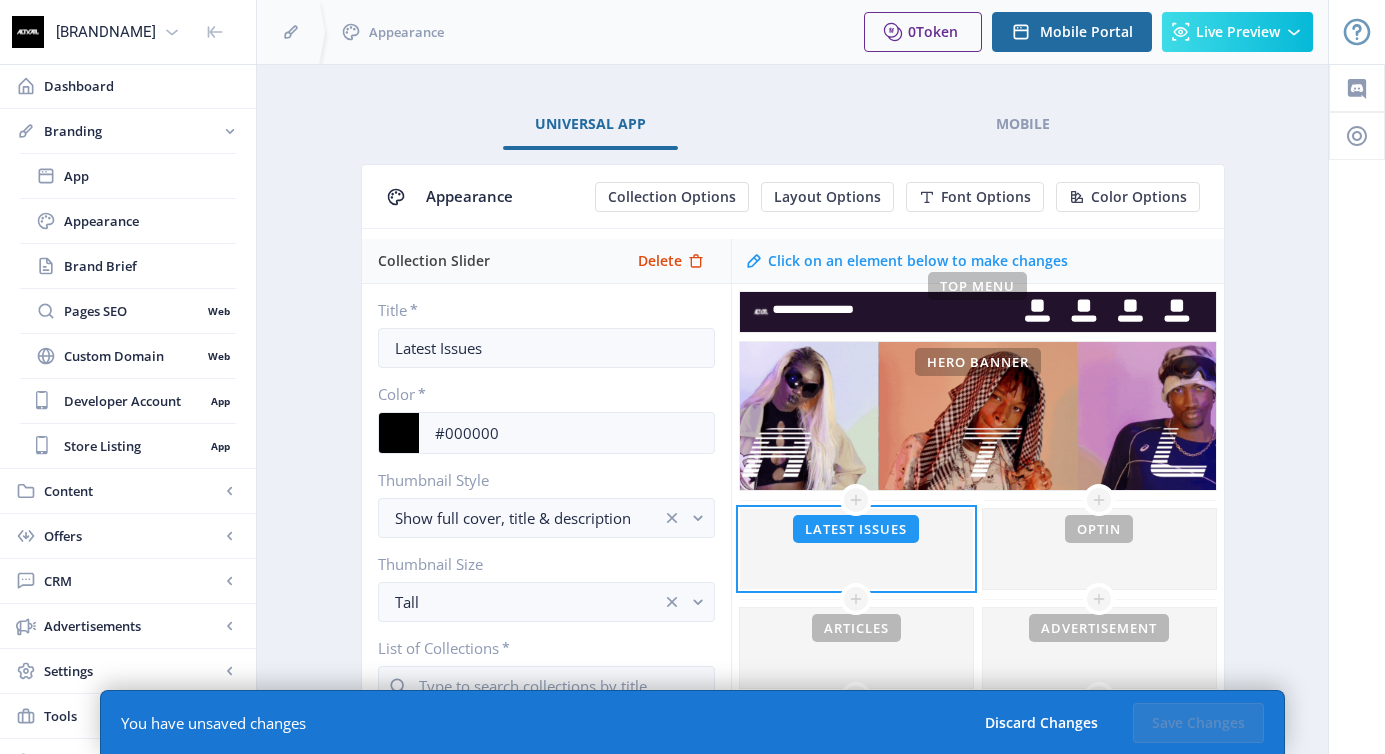 scroll, scrollTop: 297, scrollLeft: 0, axis: vertical 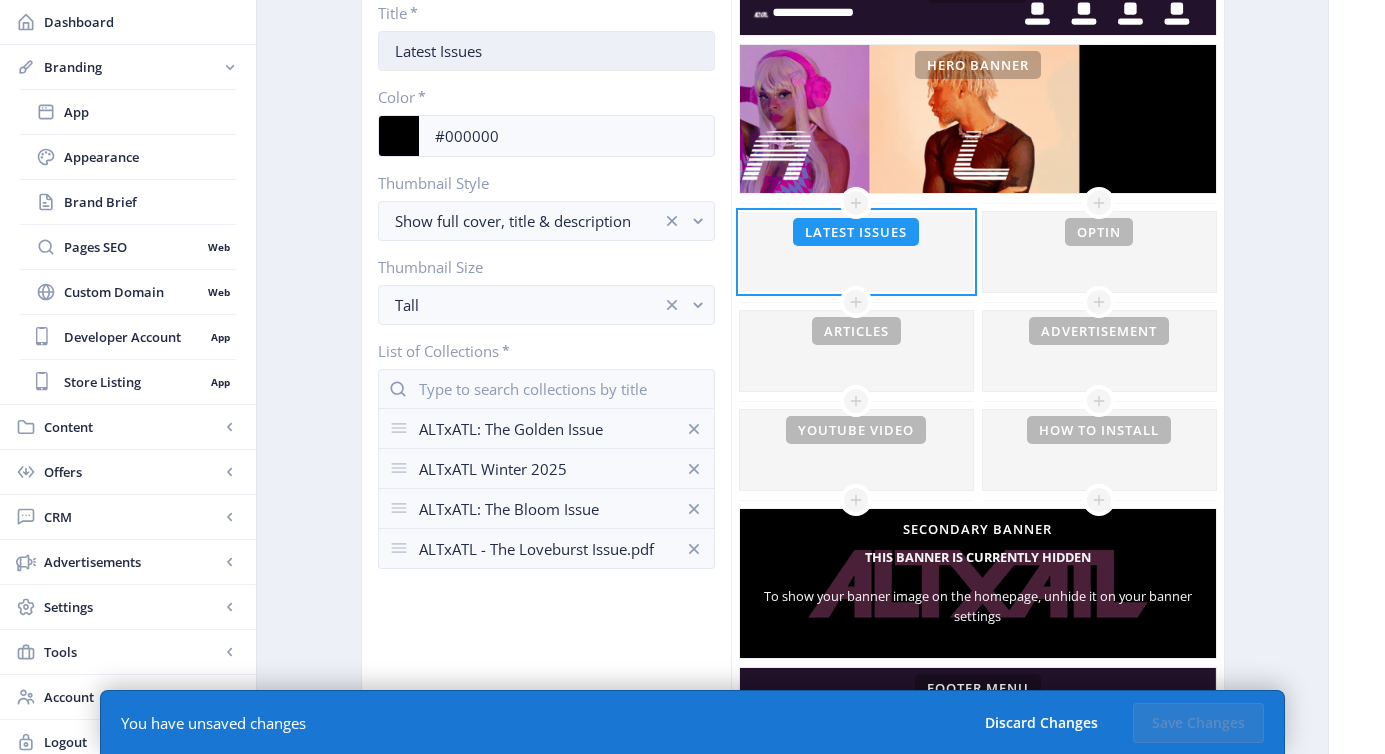 click on "Latest Issues" 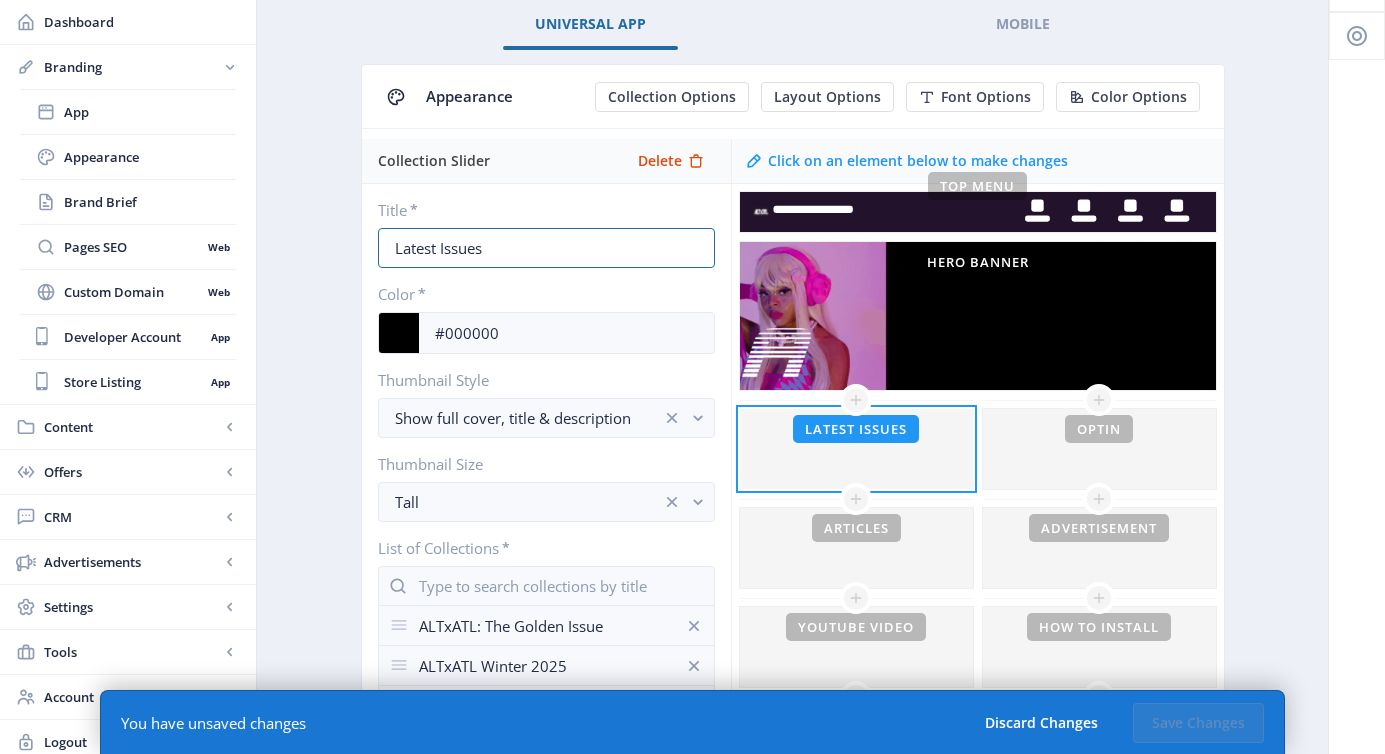 scroll, scrollTop: 107, scrollLeft: 0, axis: vertical 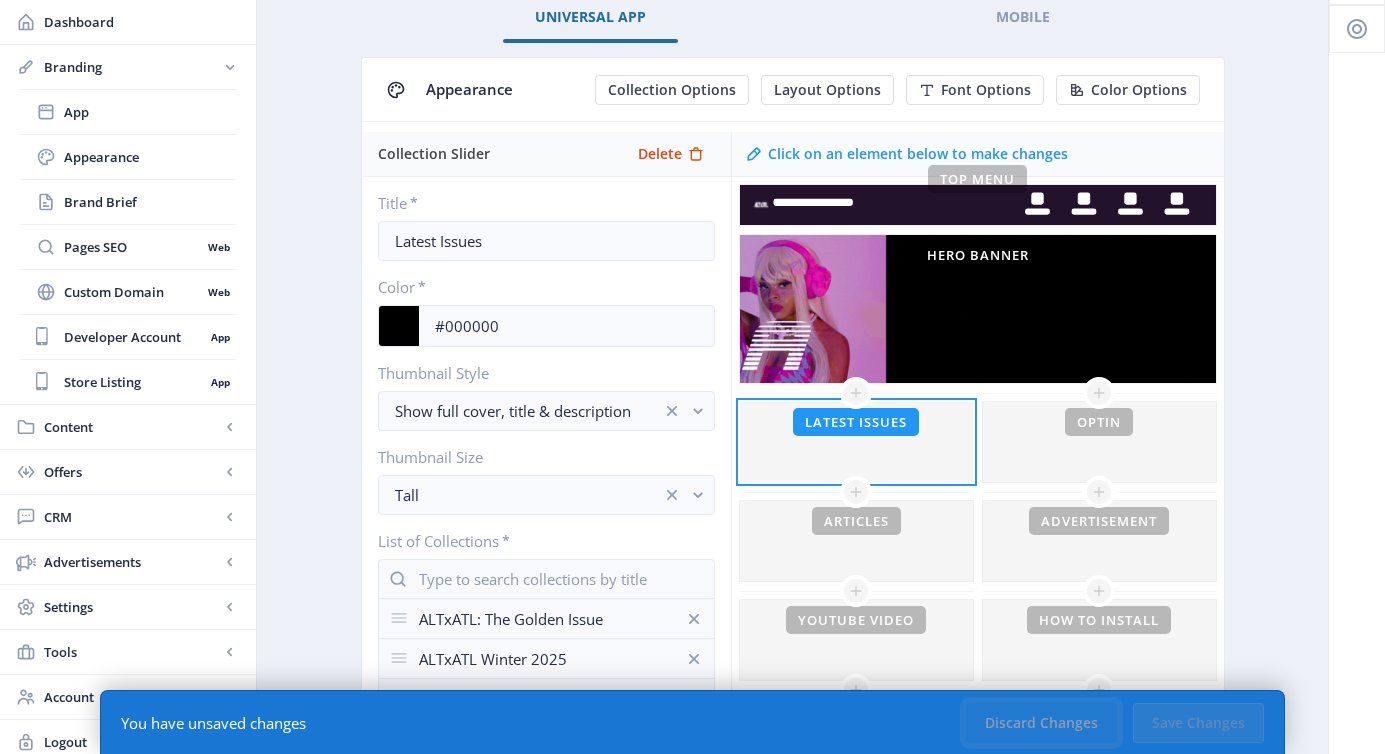 click on "Discard Changes" 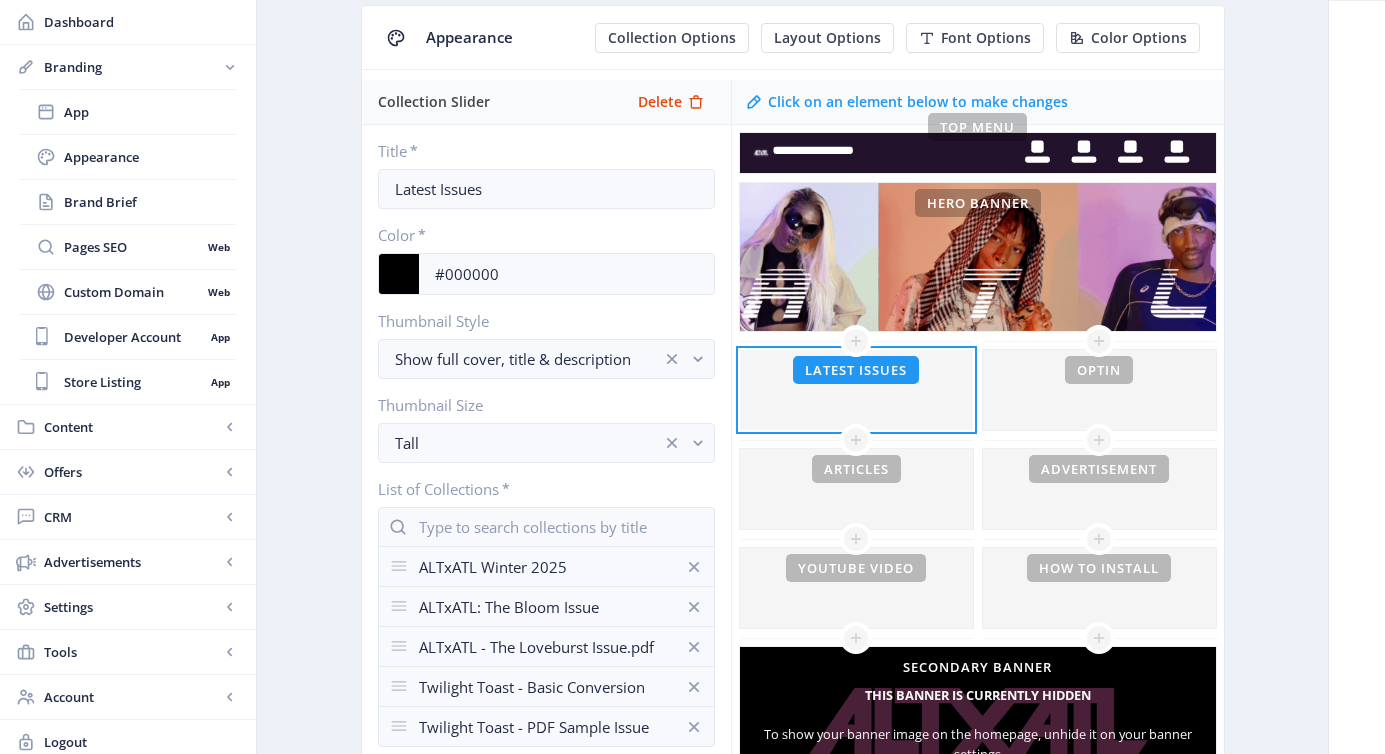 scroll, scrollTop: 191, scrollLeft: 0, axis: vertical 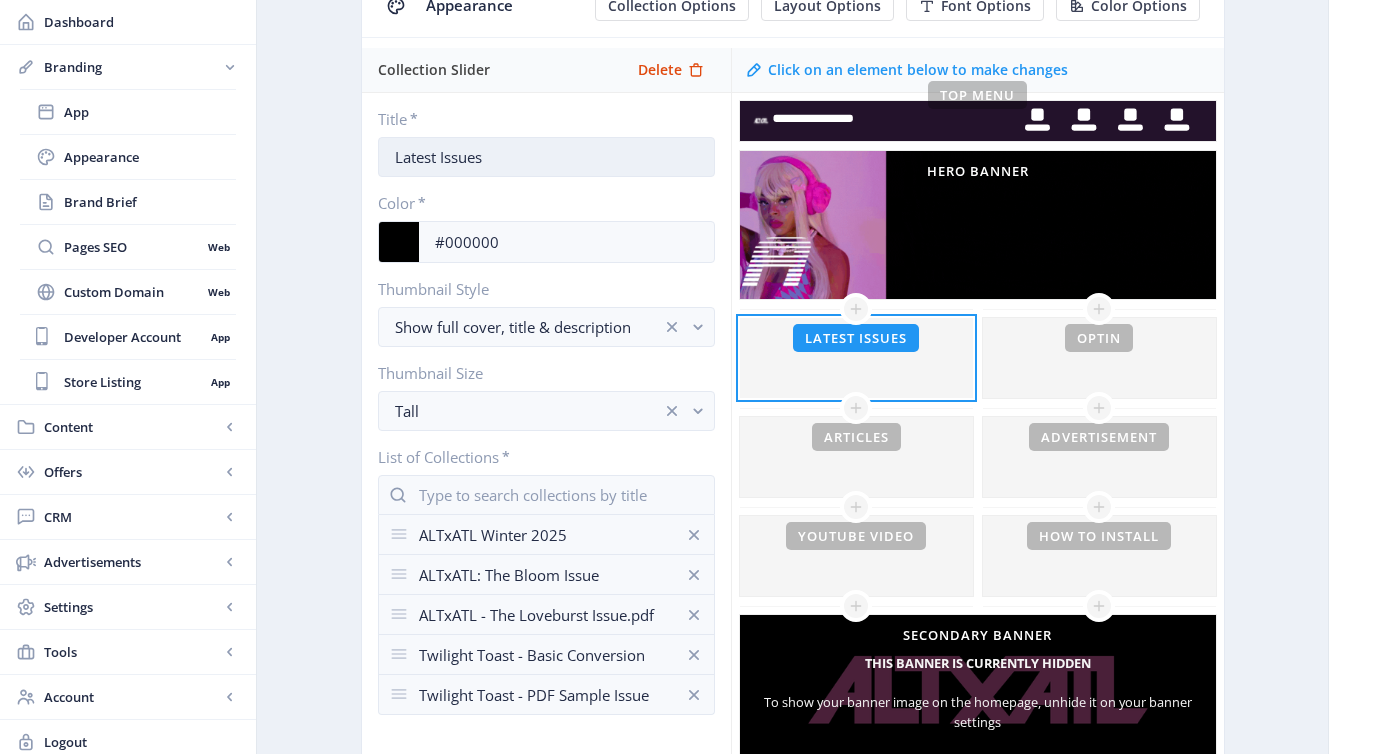 click on "Latest Issues" 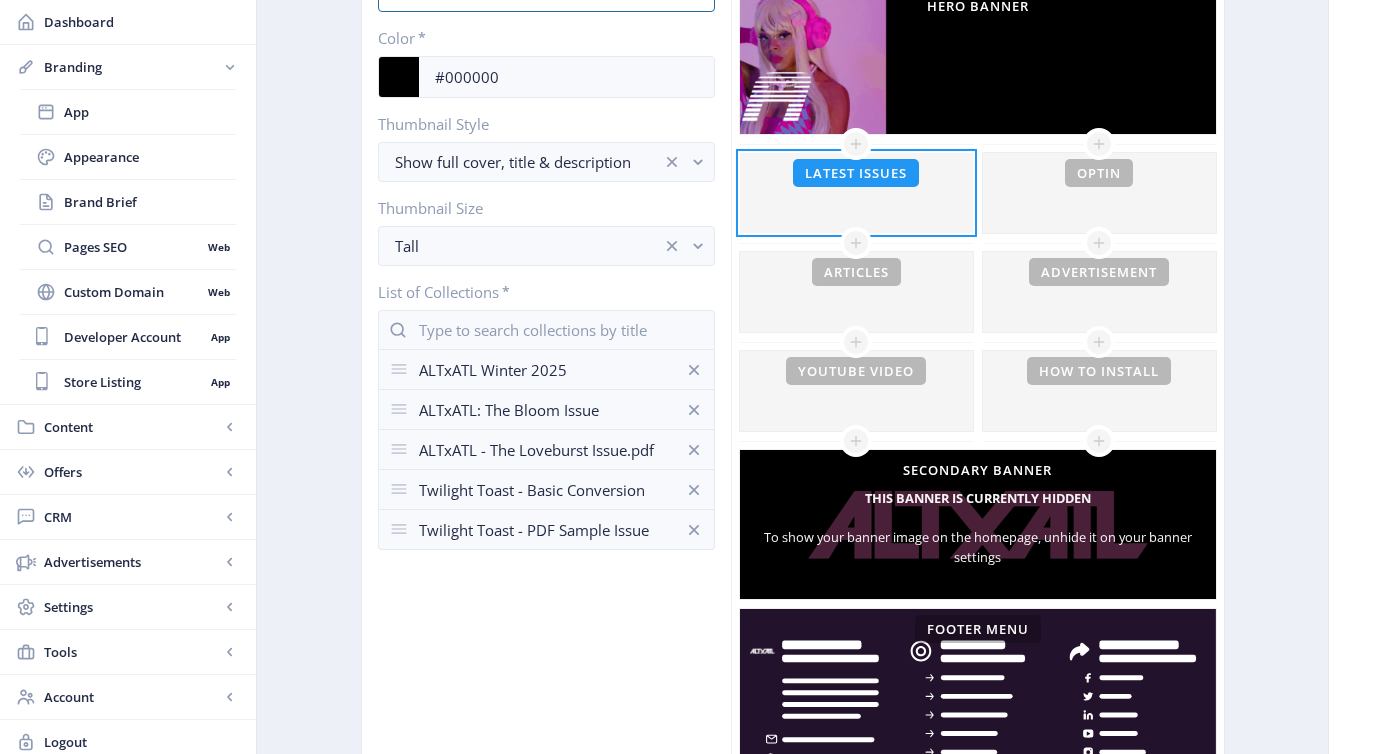 scroll, scrollTop: 366, scrollLeft: 0, axis: vertical 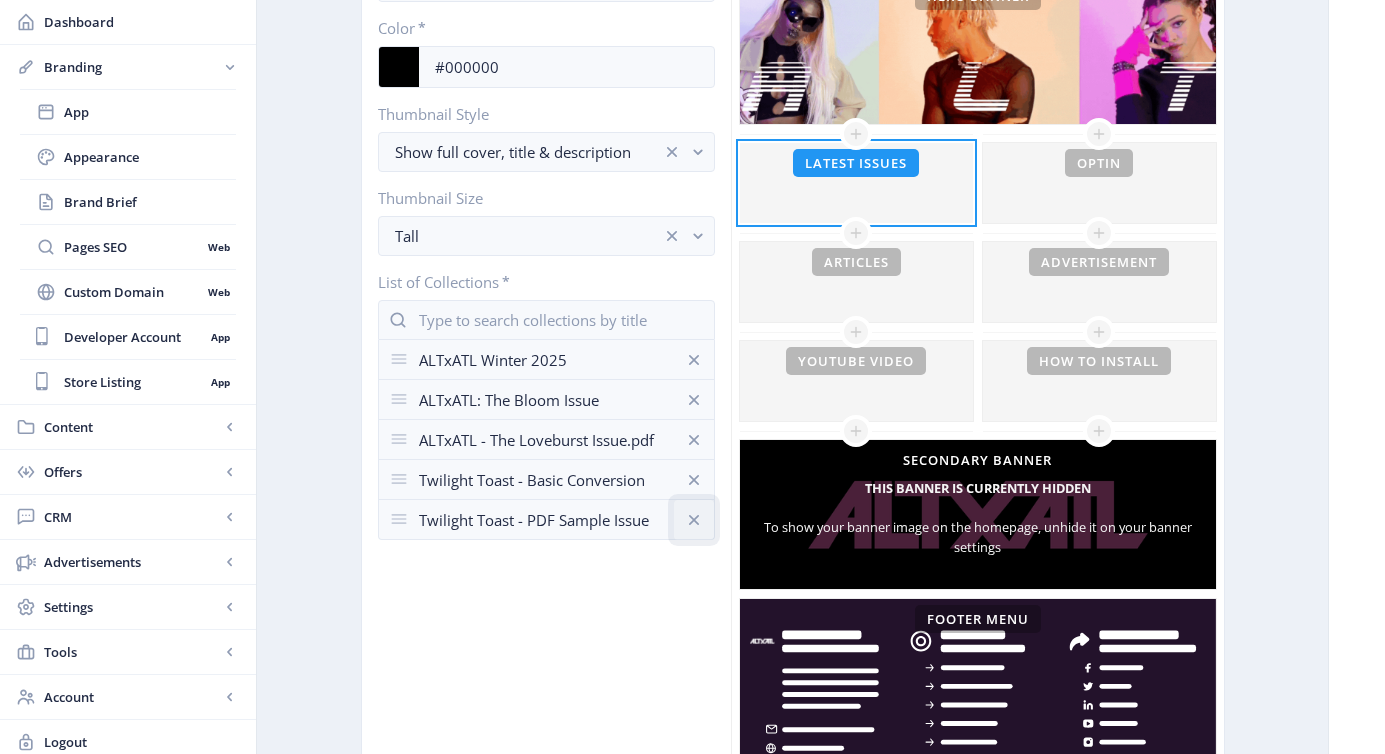 click 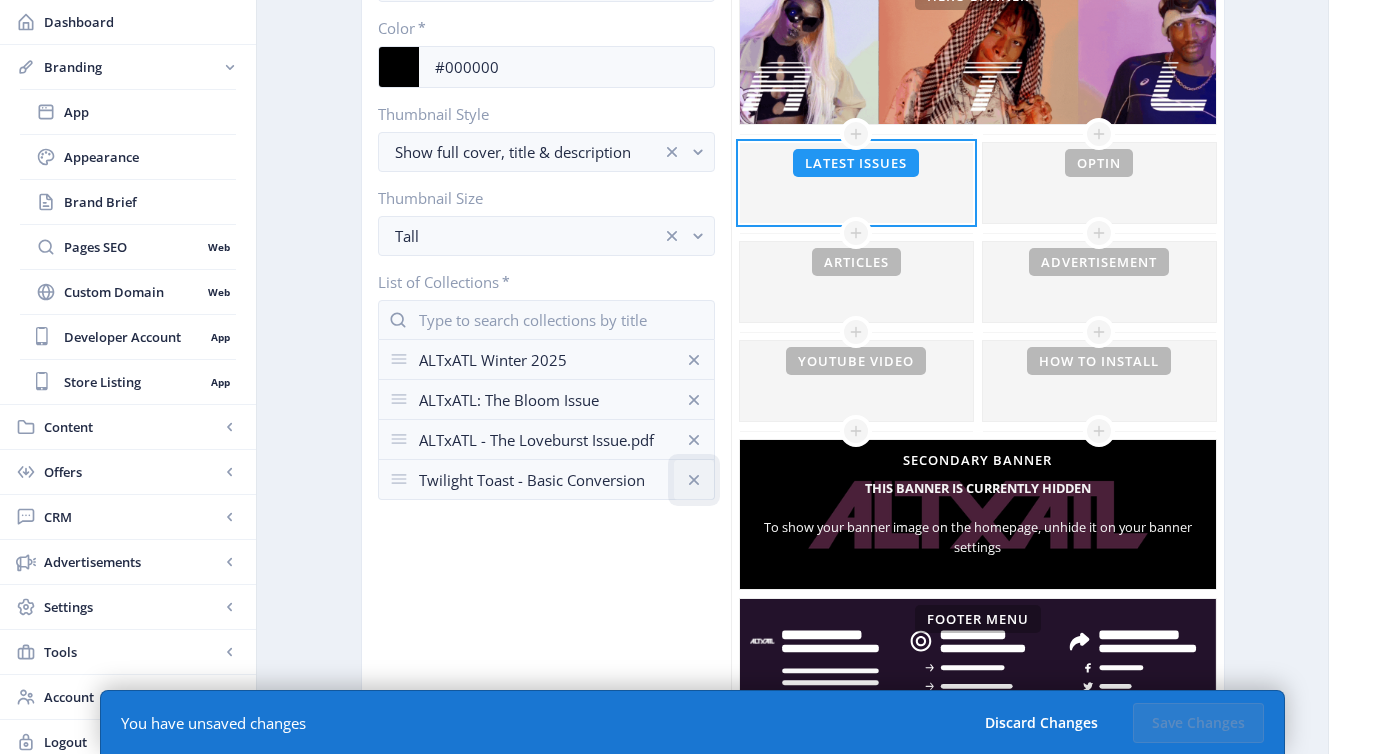 click 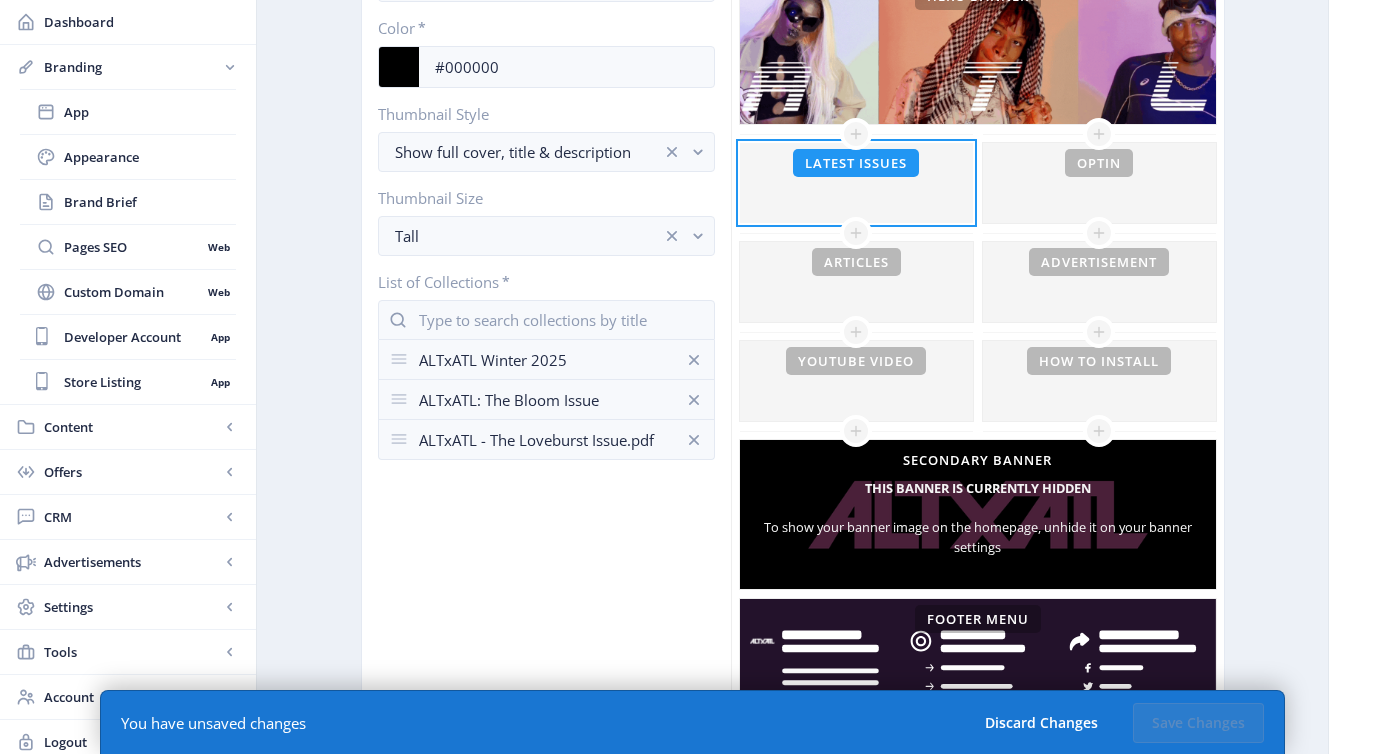 click on "Collection Slider Delete  Title   *  Latest Issues  Color   *  #000000  Thumbnail Style  Show full cover, title & description  Thumbnail Size  Tall  List of Collections   *   ALTxATL Winter 2025   ALTxATL: The Bloom Issue   ALTxATL - The Loveburst Issue.pdf" 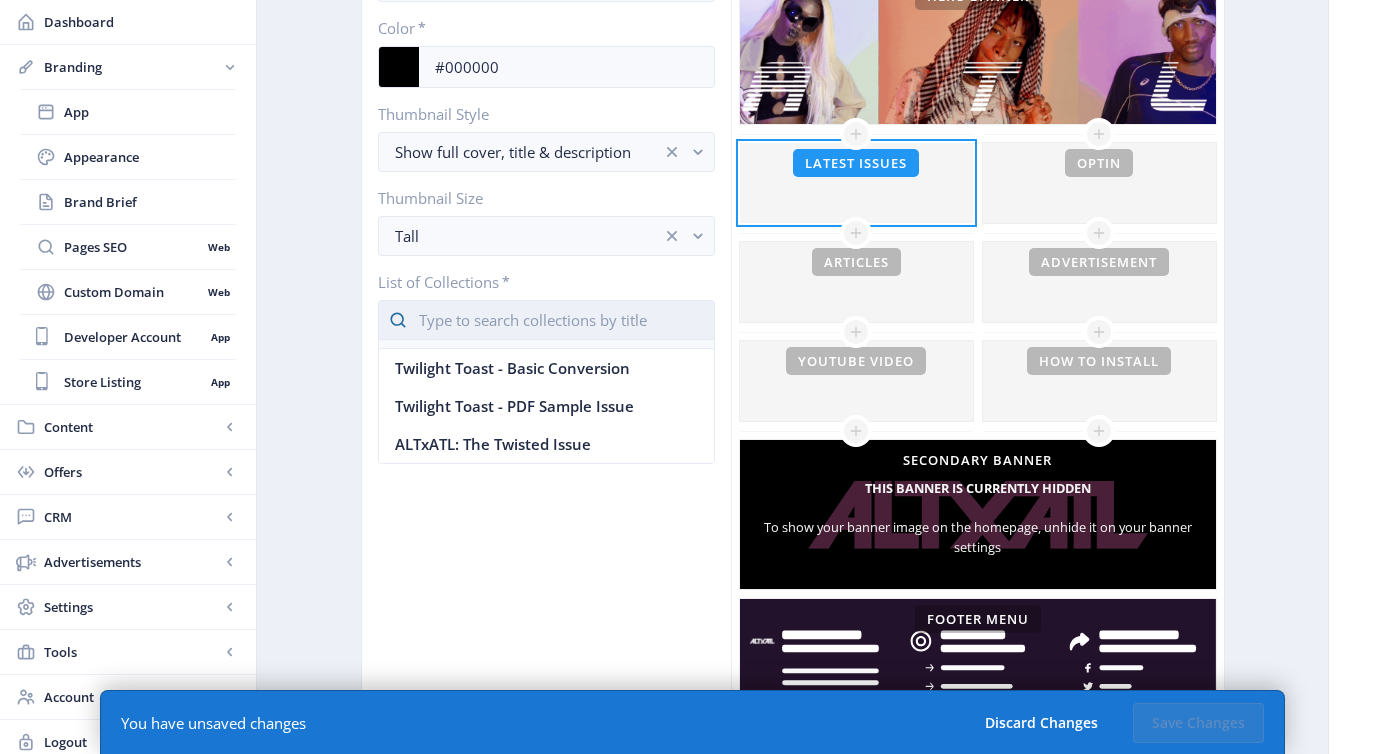 click 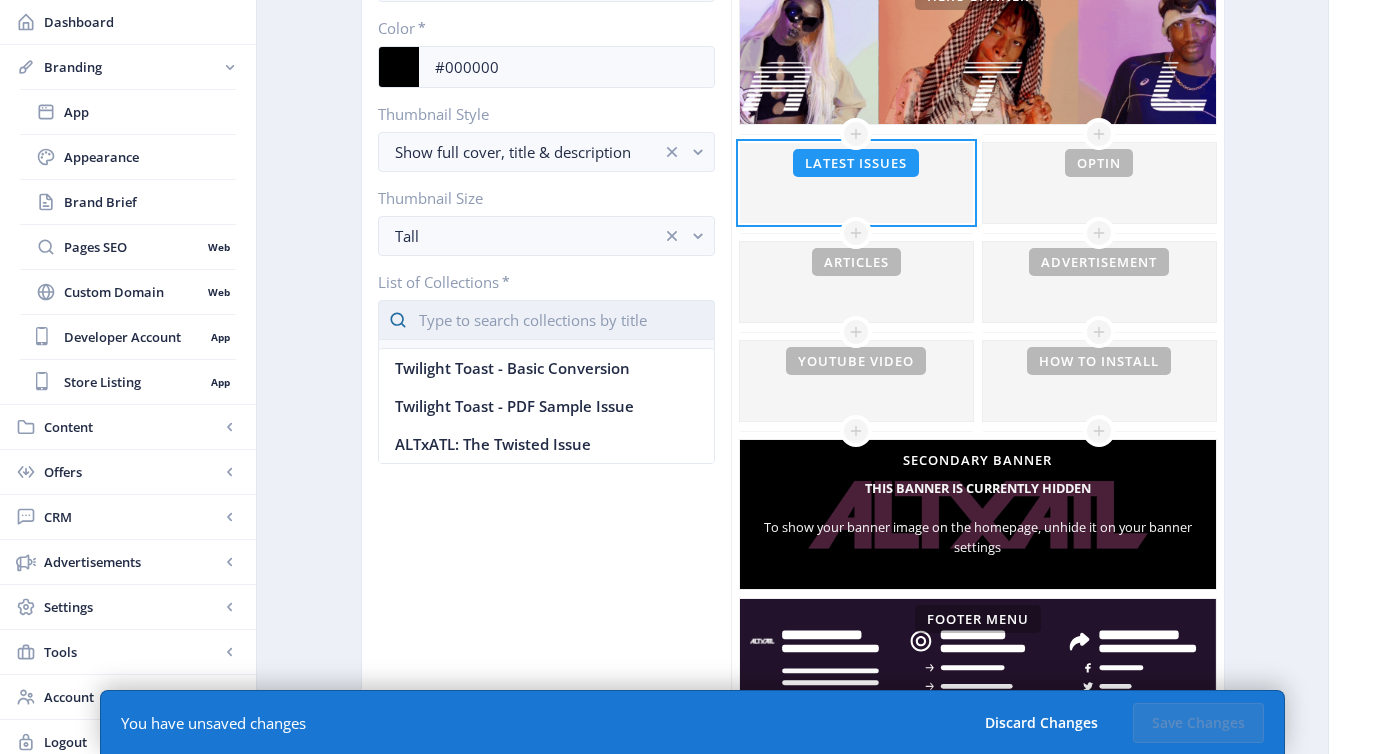 scroll, scrollTop: 0, scrollLeft: 0, axis: both 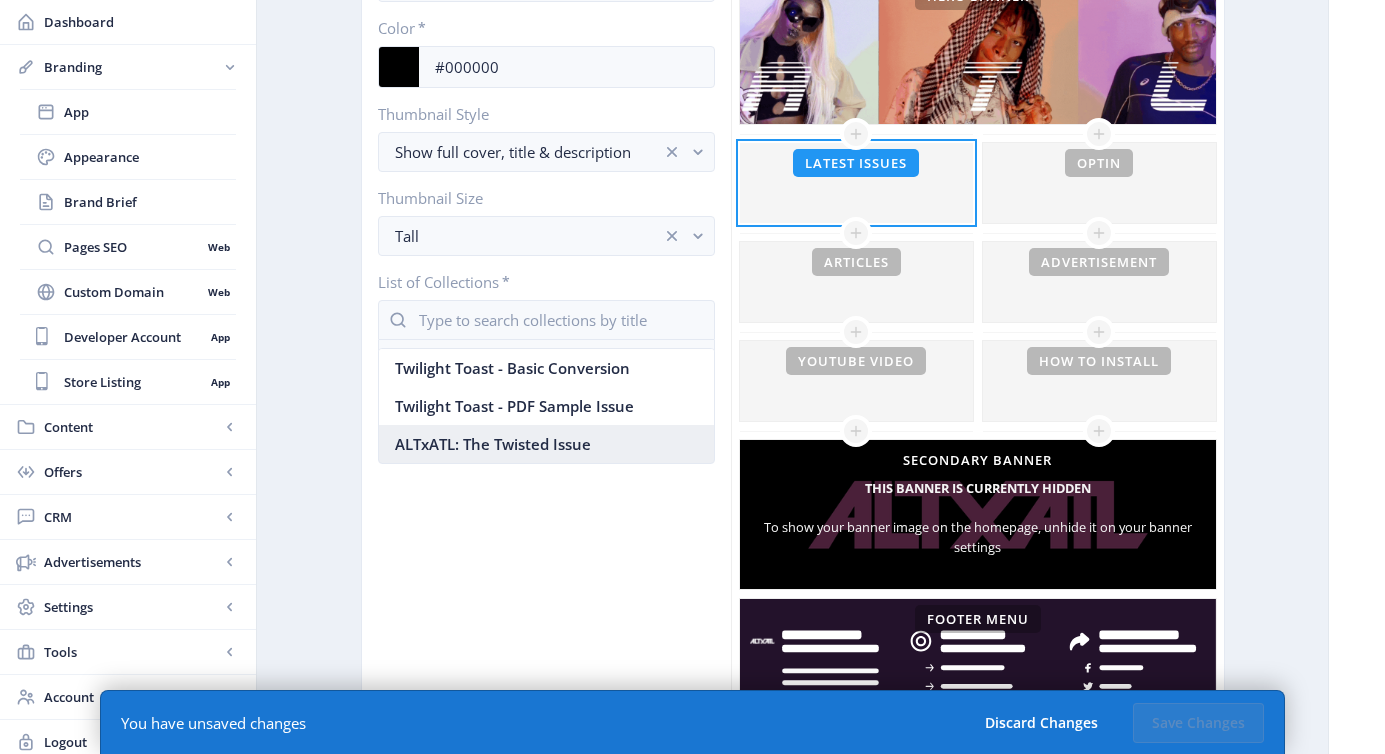 click on "ALTxATL: The Twisted Issue" at bounding box center [546, 444] 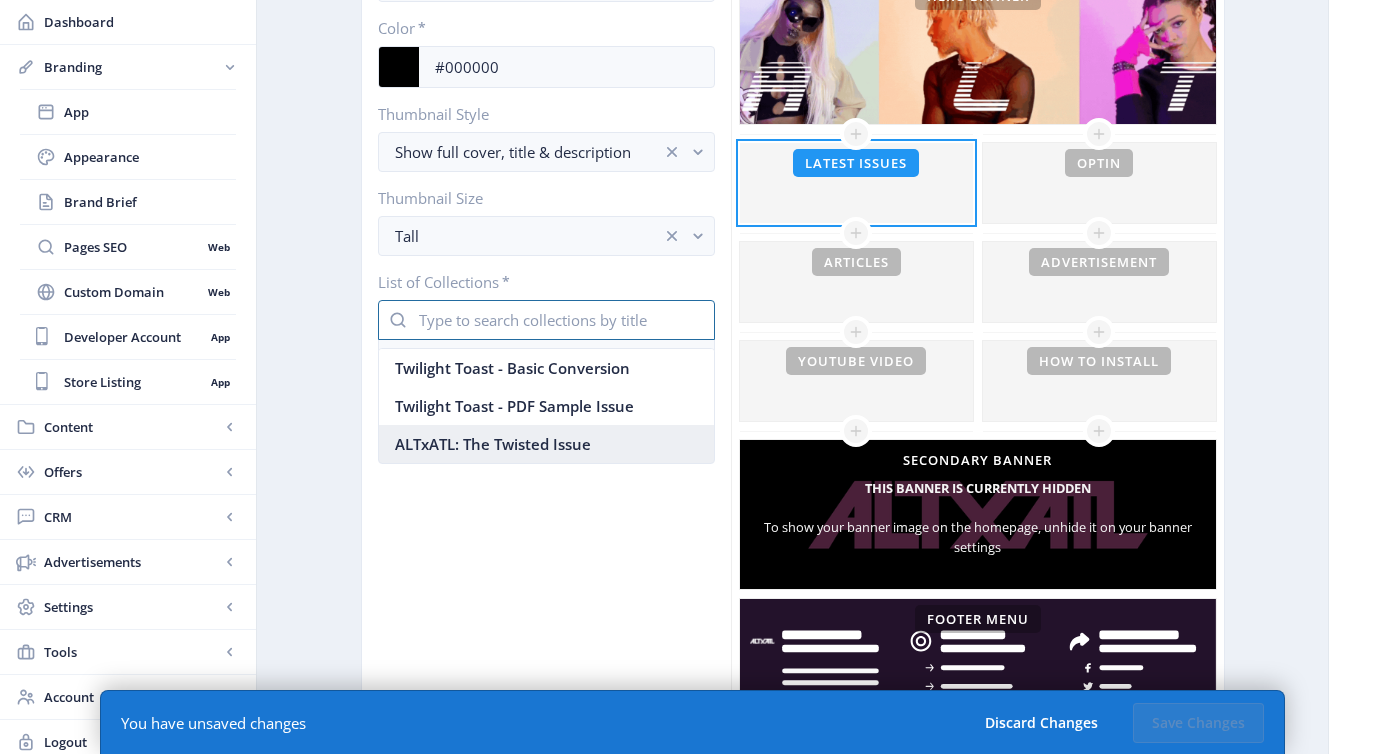 scroll, scrollTop: 366, scrollLeft: 0, axis: vertical 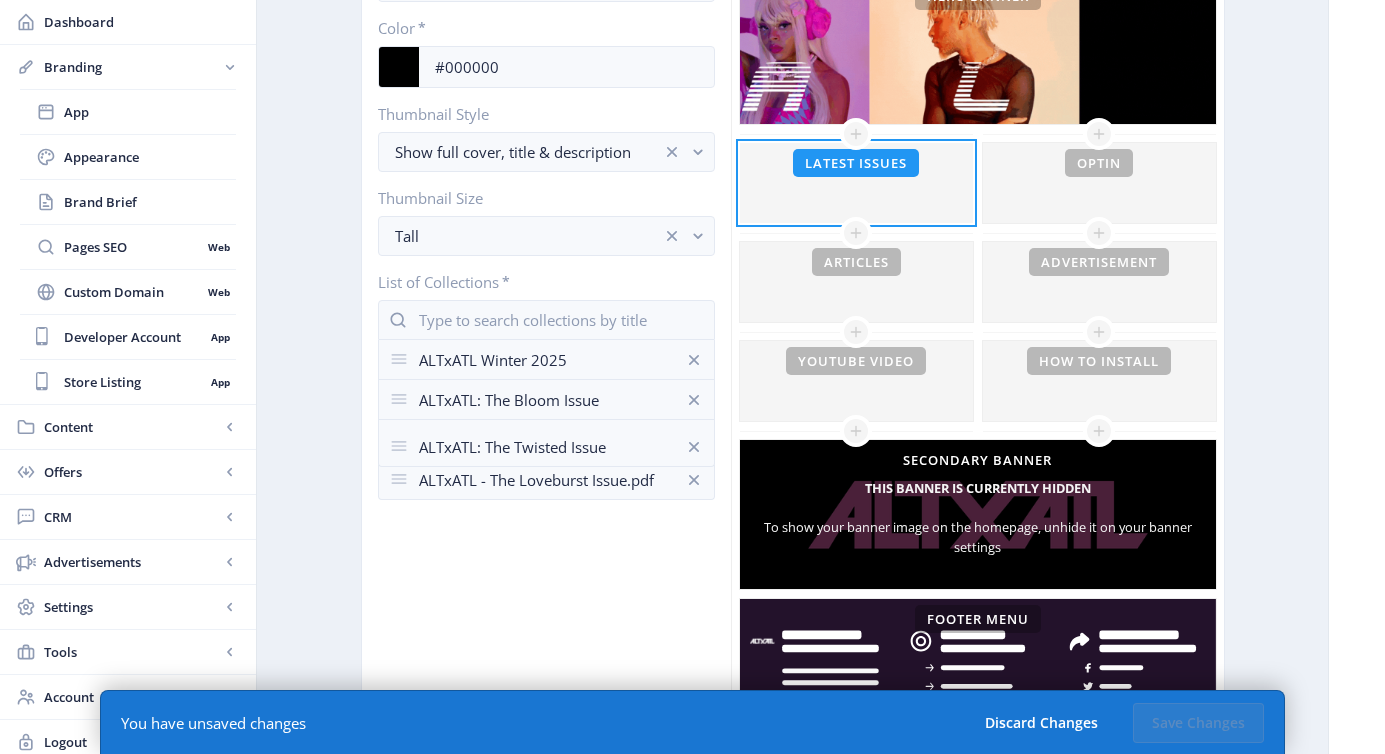 drag, startPoint x: 399, startPoint y: 363, endPoint x: 407, endPoint y: 450, distance: 87.36704 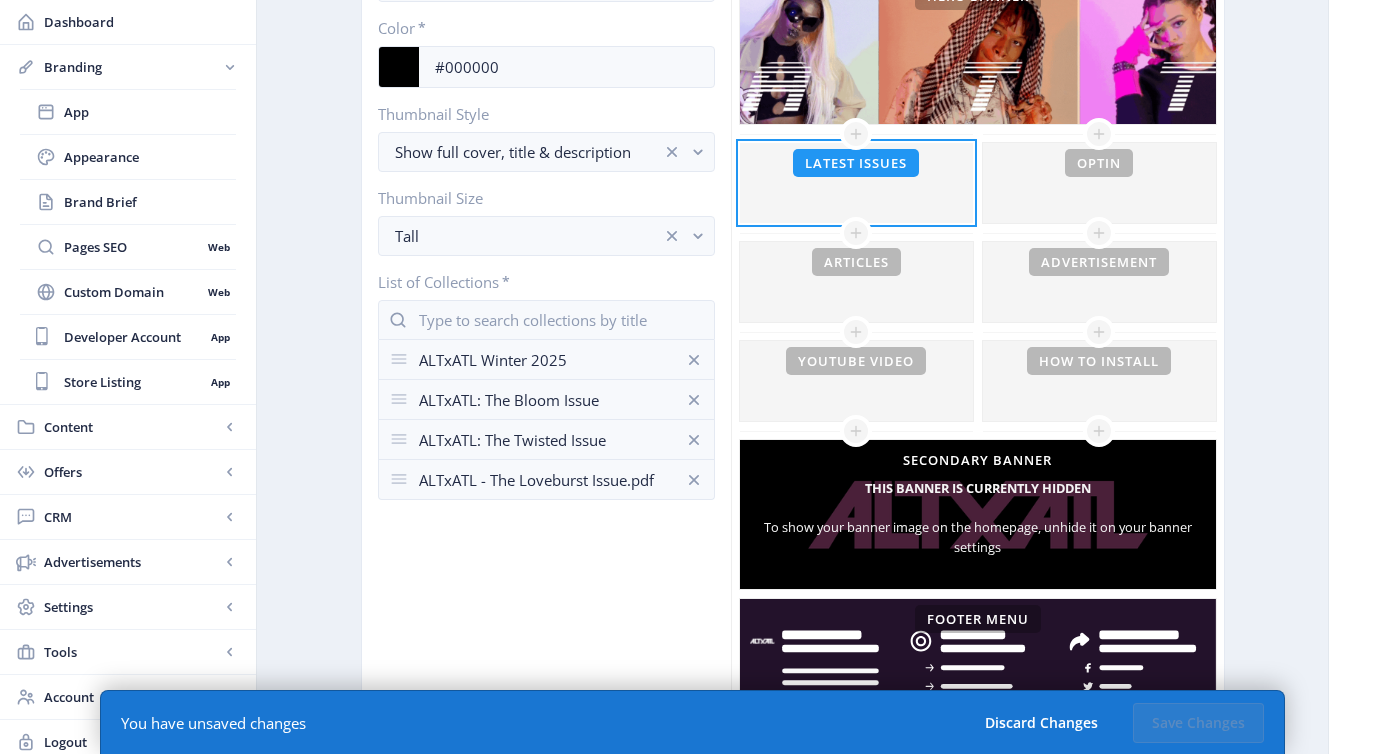 click on "Collection Slider Delete  Title   *  Latest Issues  Color   *  #000000  Thumbnail Style  Show full cover, title & description  Thumbnail Size  Tall  List of Collections   *   ALTxATL Winter [YEAR]   ALTxATL: The Bloom Issue   ALTxATL: The Twisted Issue   ALTxATL - The Loveburst Issue.pdf" 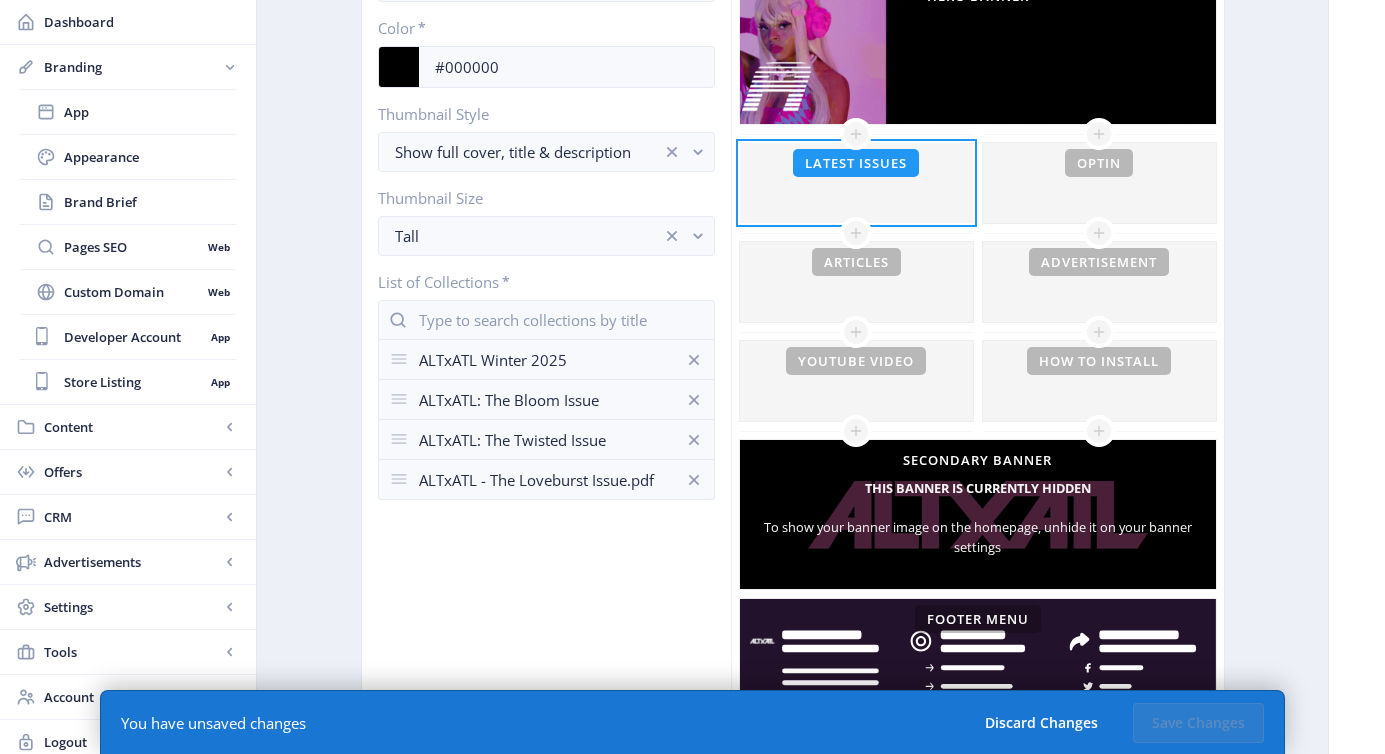 click on "You have unsaved changes Discard Changes Save Changes" 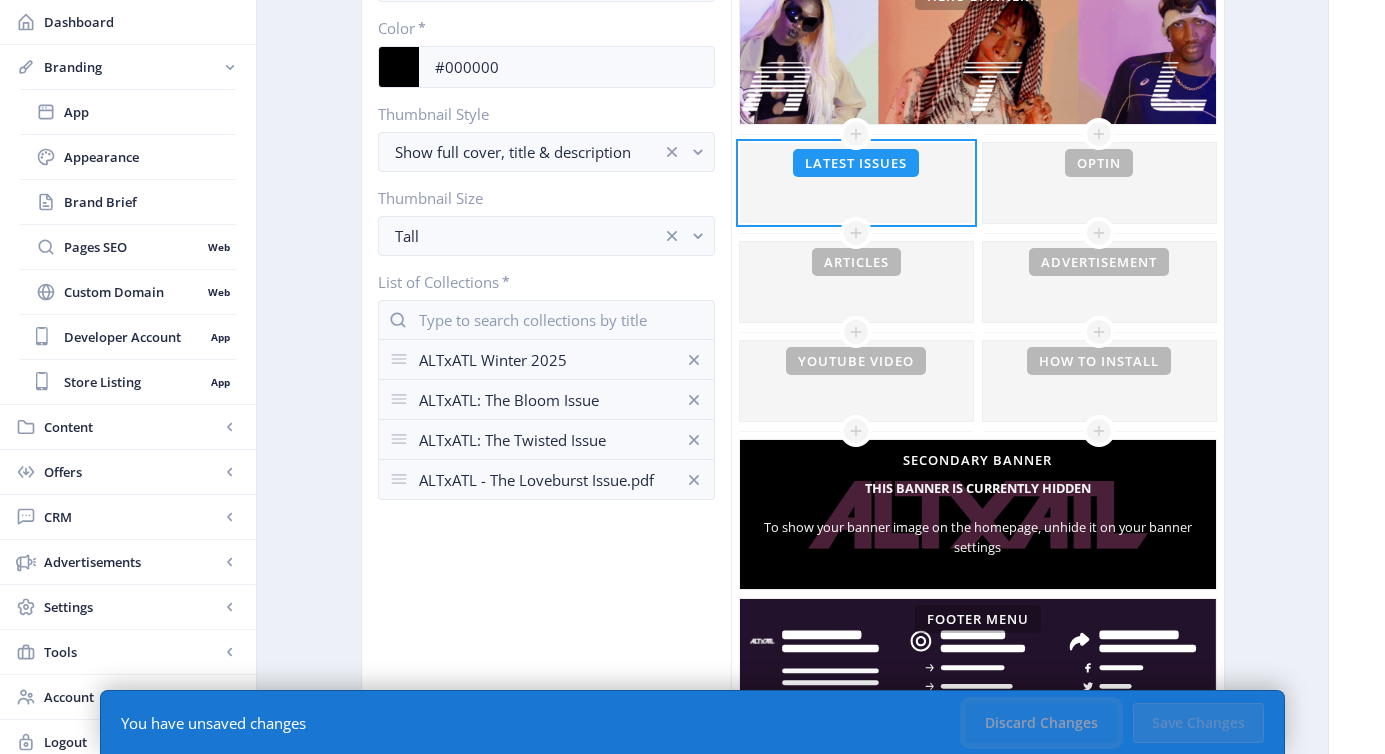 click on "Discard Changes" 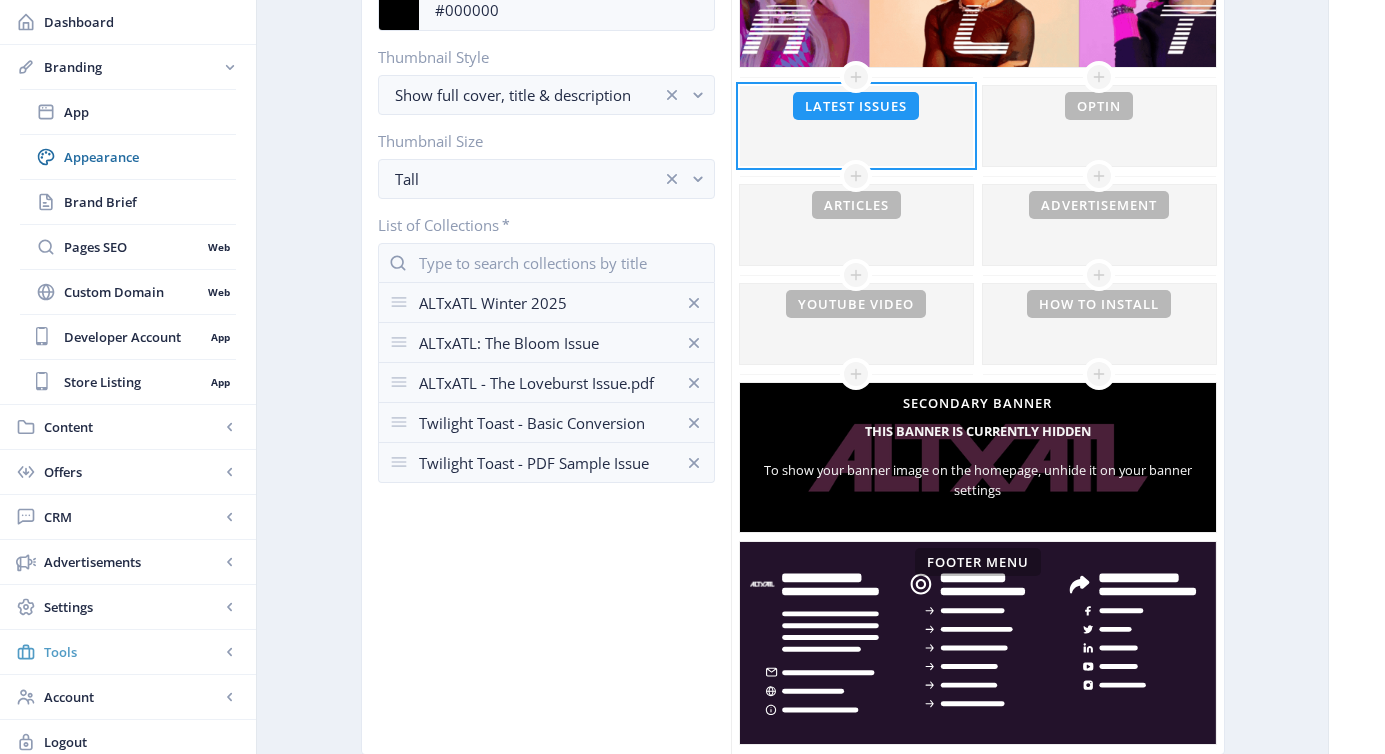 scroll, scrollTop: 453, scrollLeft: 0, axis: vertical 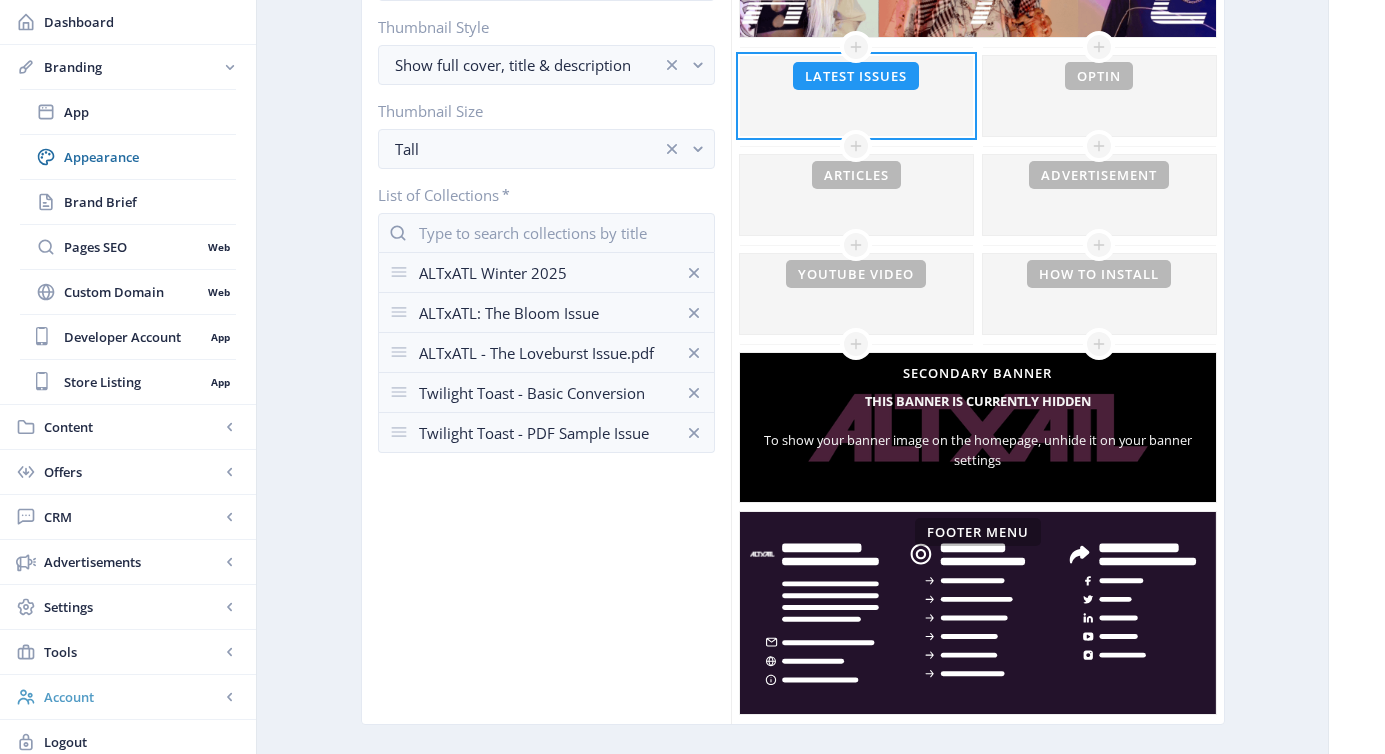 click on "Account" at bounding box center (132, 697) 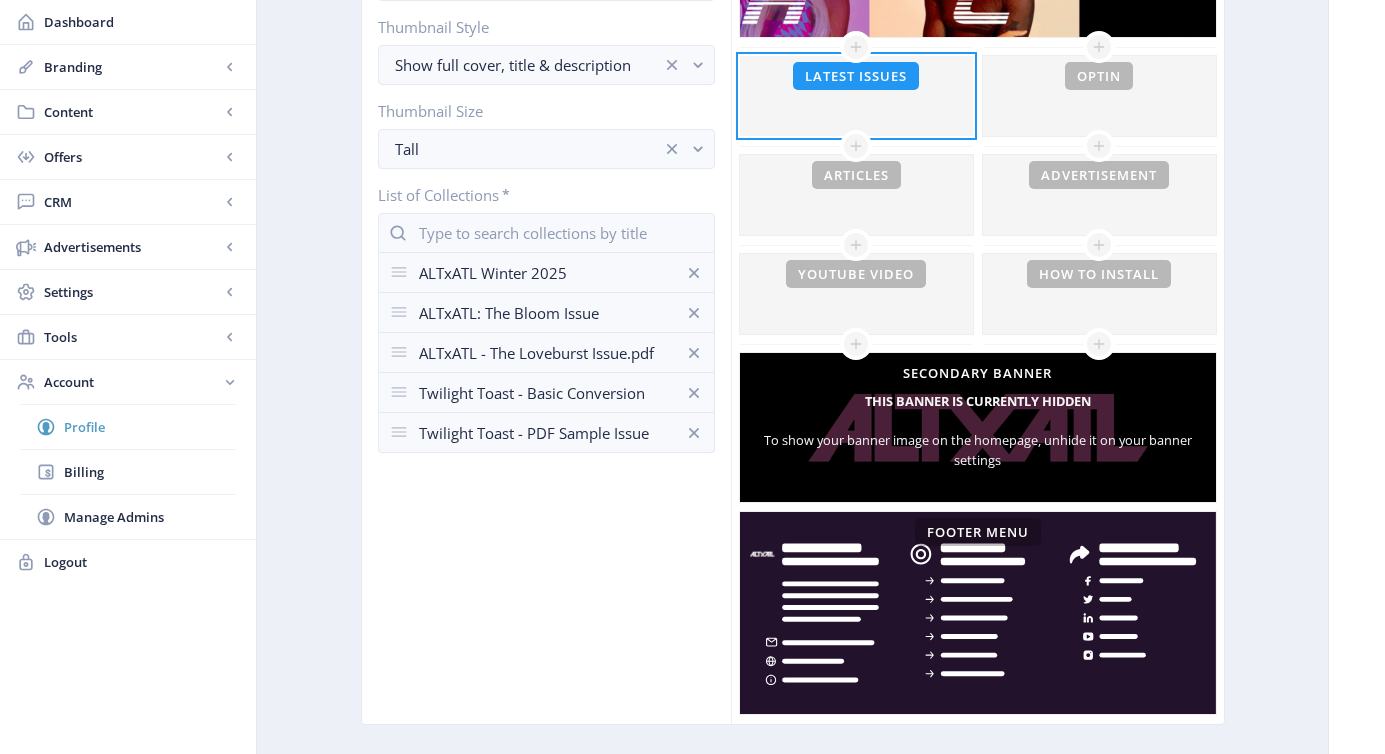 click on "Profile" at bounding box center (128, 427) 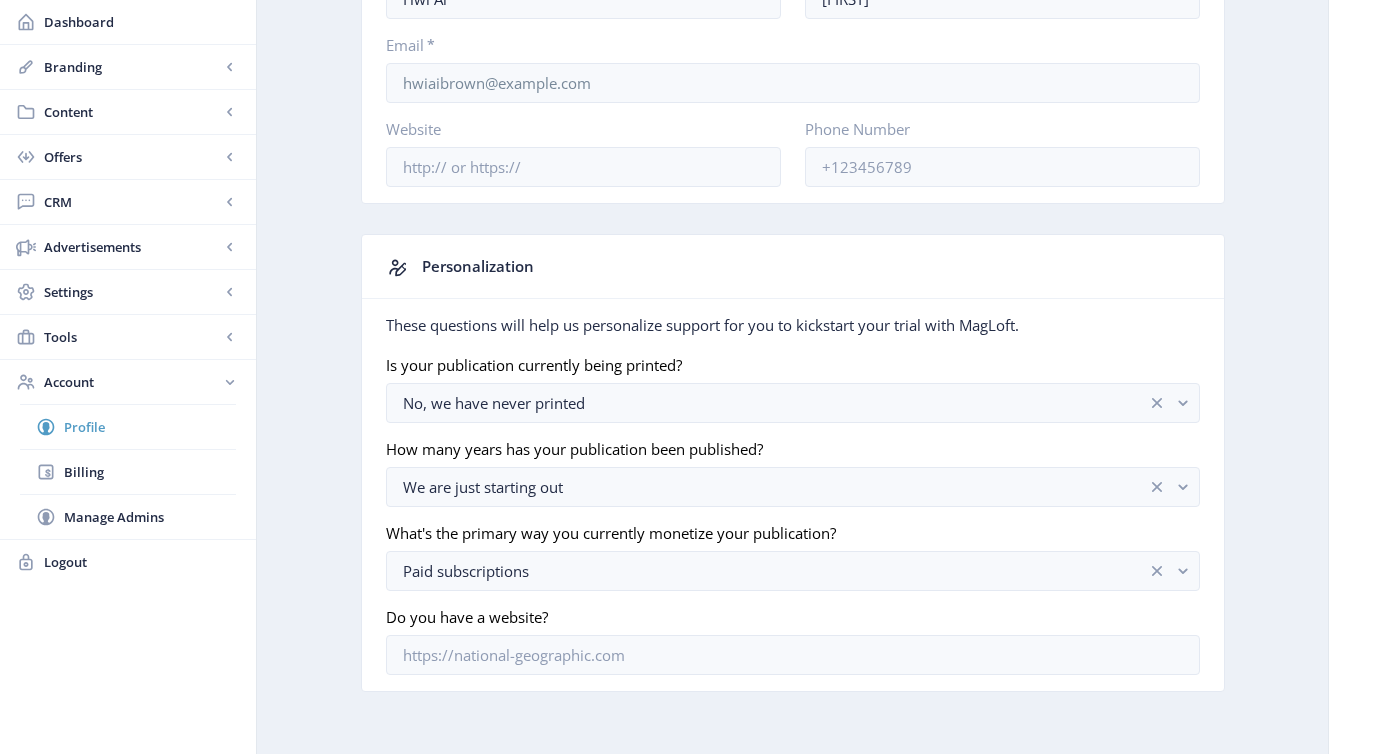 scroll, scrollTop: 238, scrollLeft: 0, axis: vertical 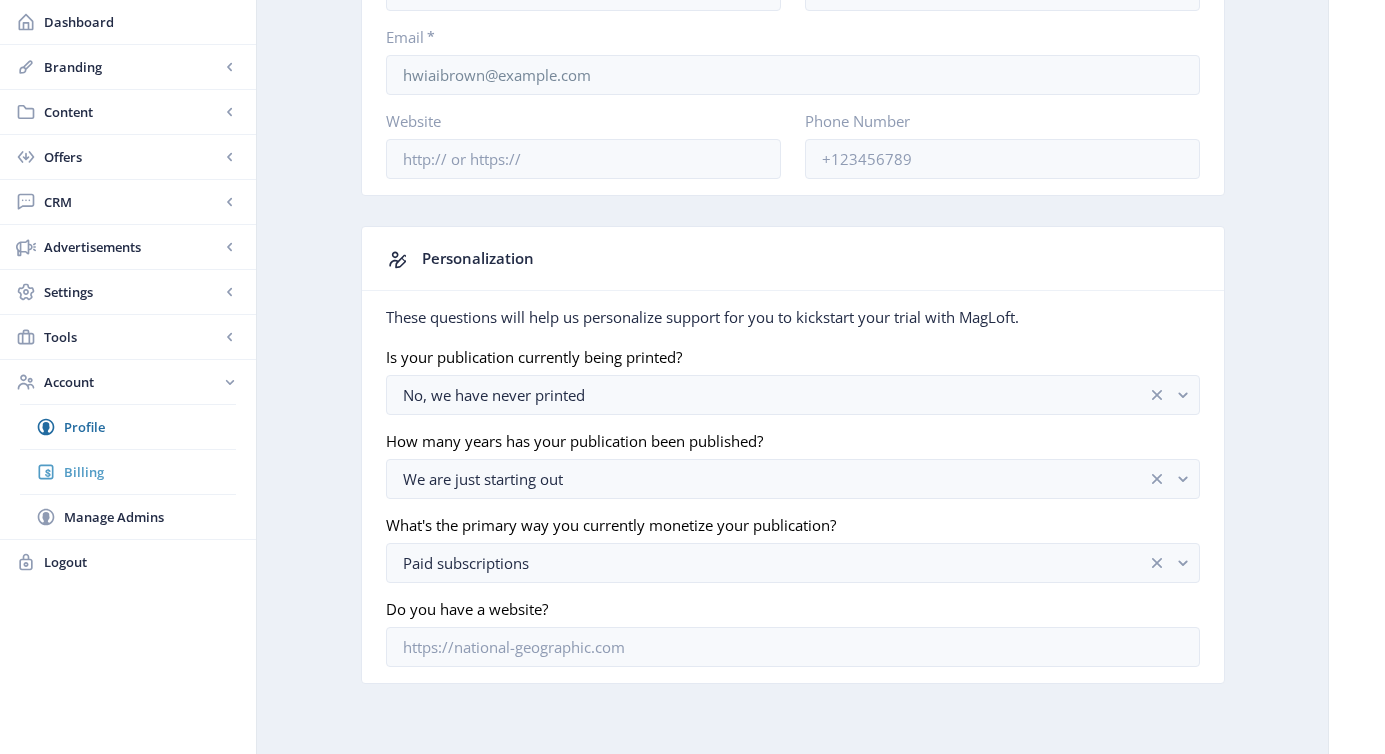 click on "Billing" at bounding box center (150, 472) 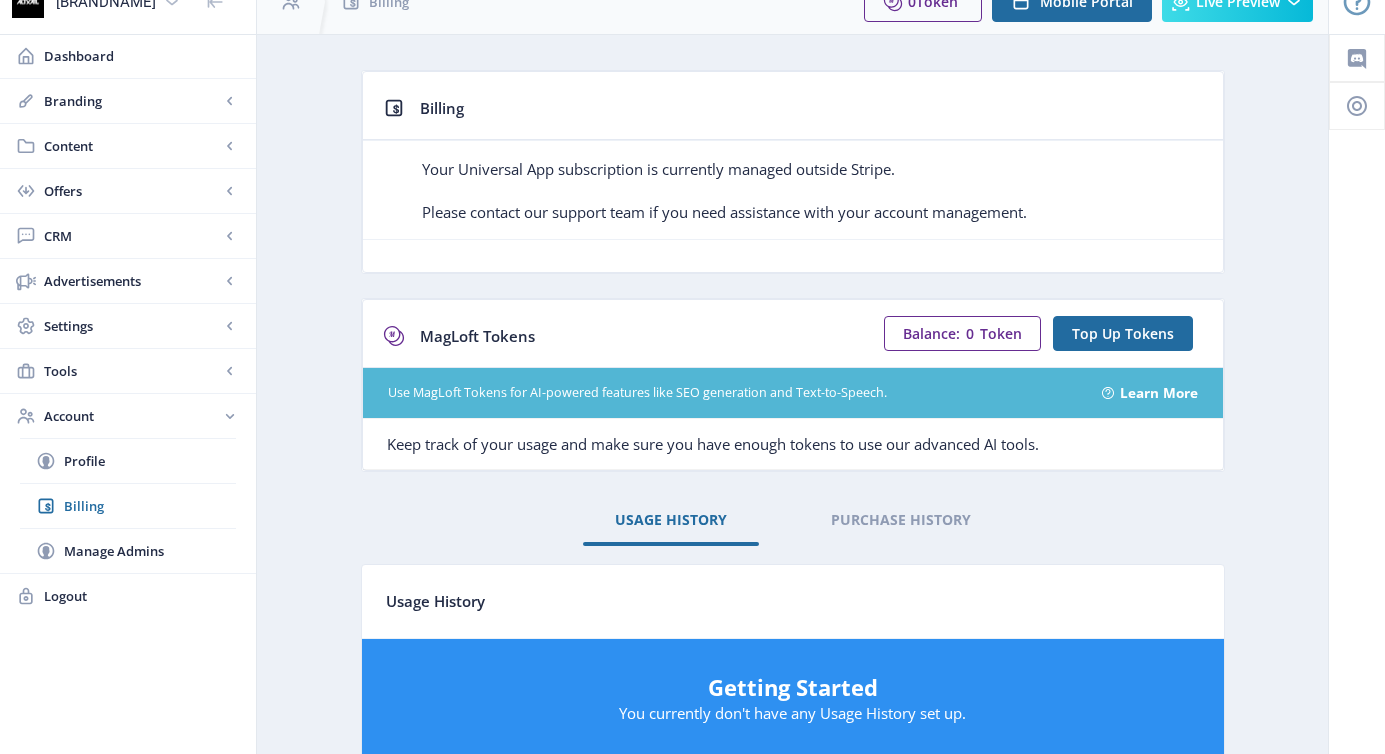 scroll, scrollTop: 0, scrollLeft: 0, axis: both 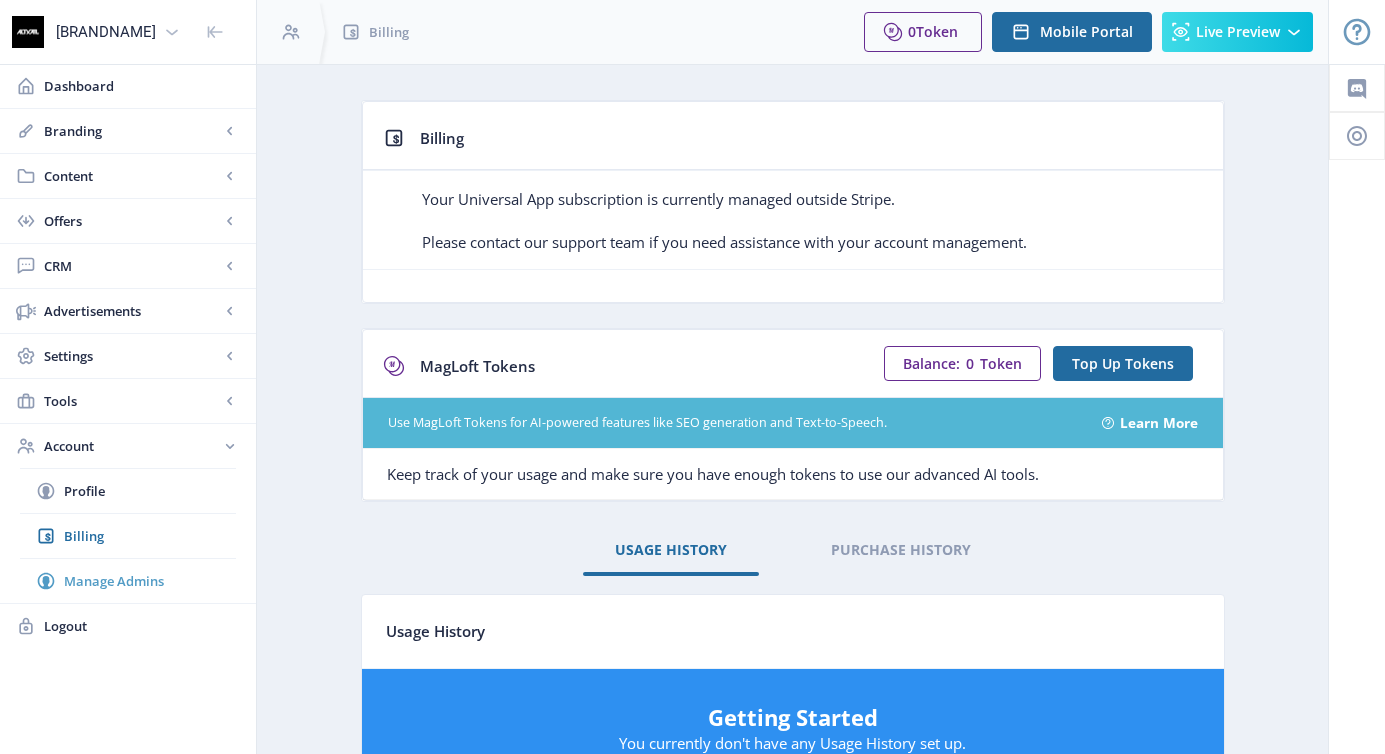 click on "Manage Admins" at bounding box center [150, 581] 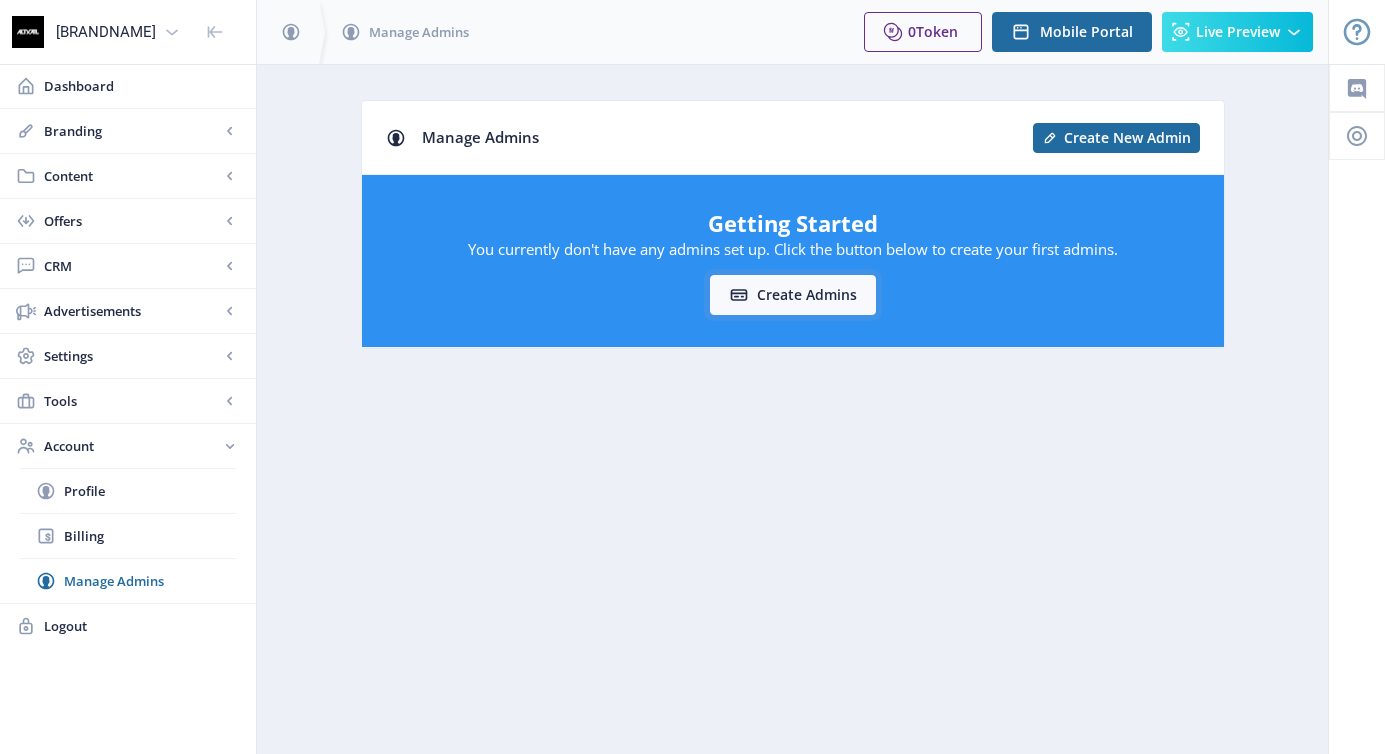 click on "Create admins" 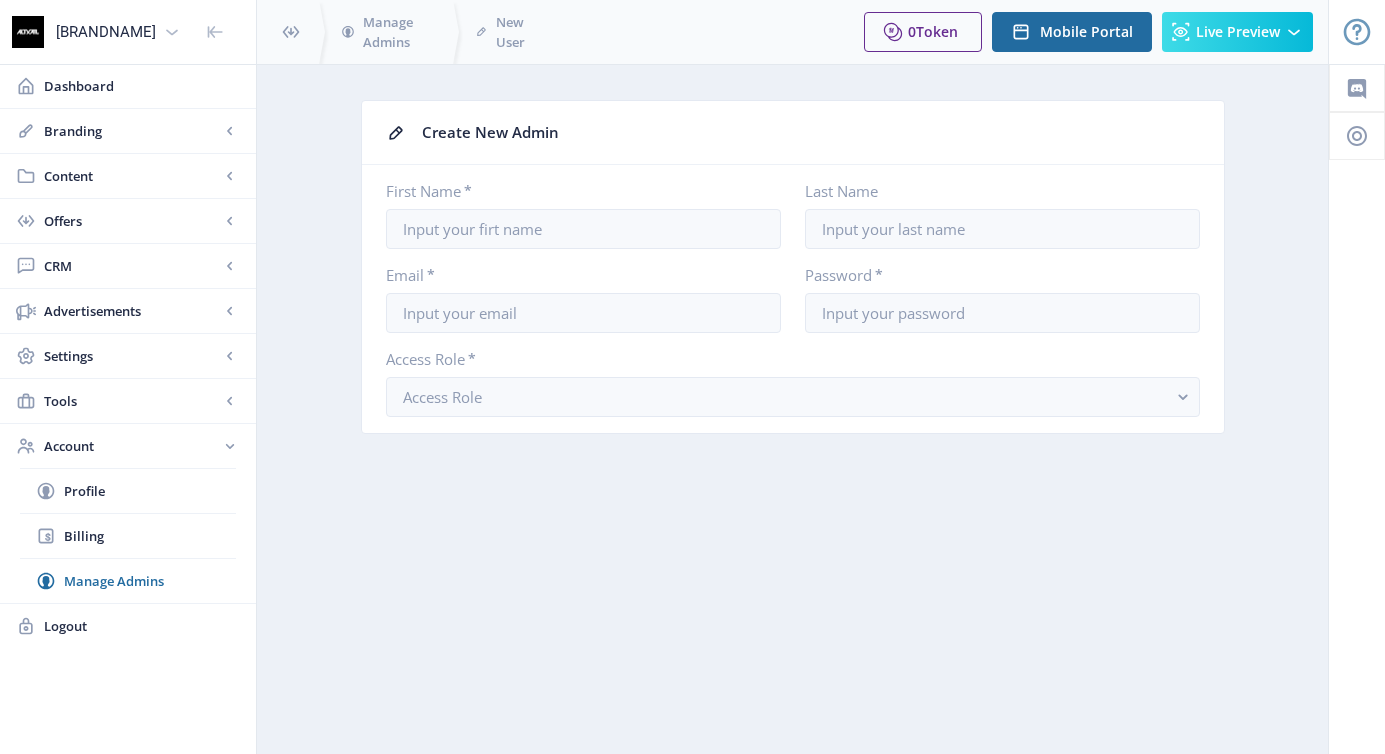 click on "First Name   *   Last Name   Email   *   Password   *   Access Role   *  Access Role" 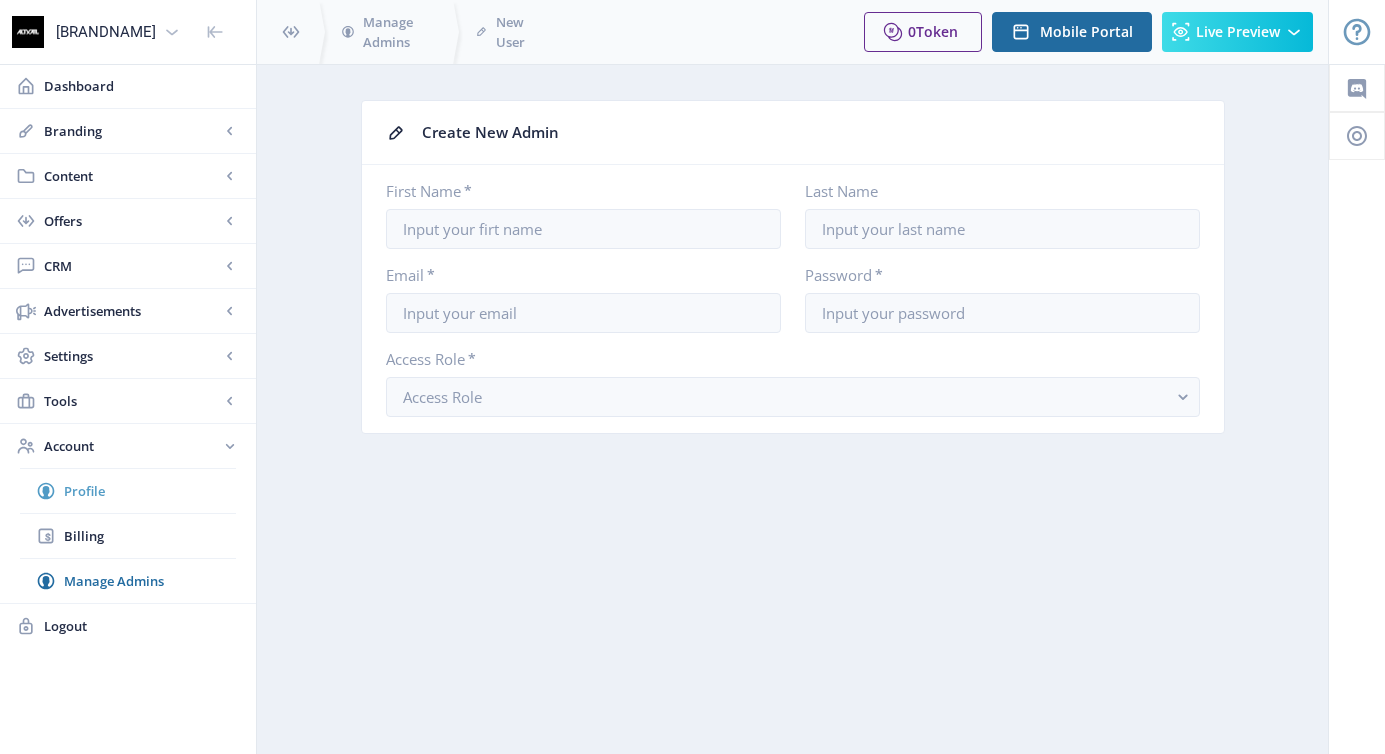 click on "Profile" at bounding box center [150, 491] 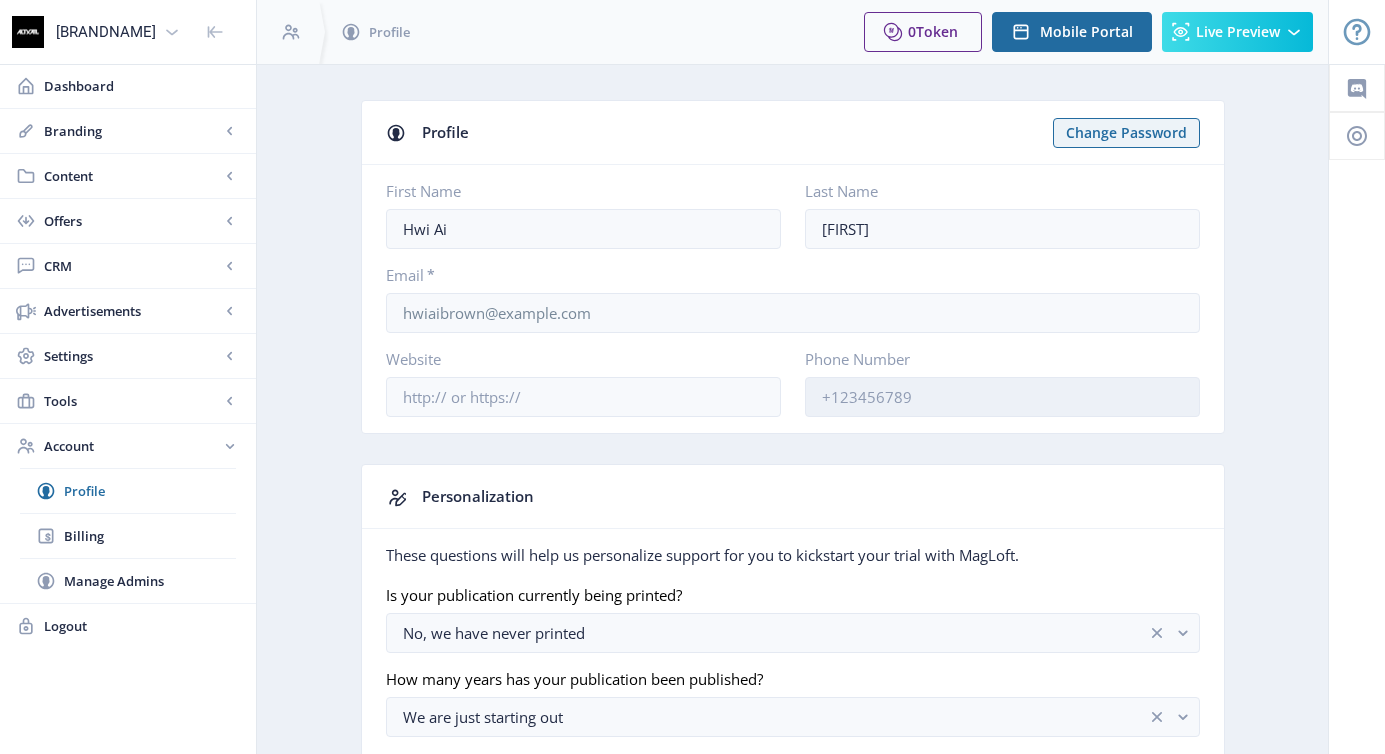 click on "Phone Number" at bounding box center [1002, 397] 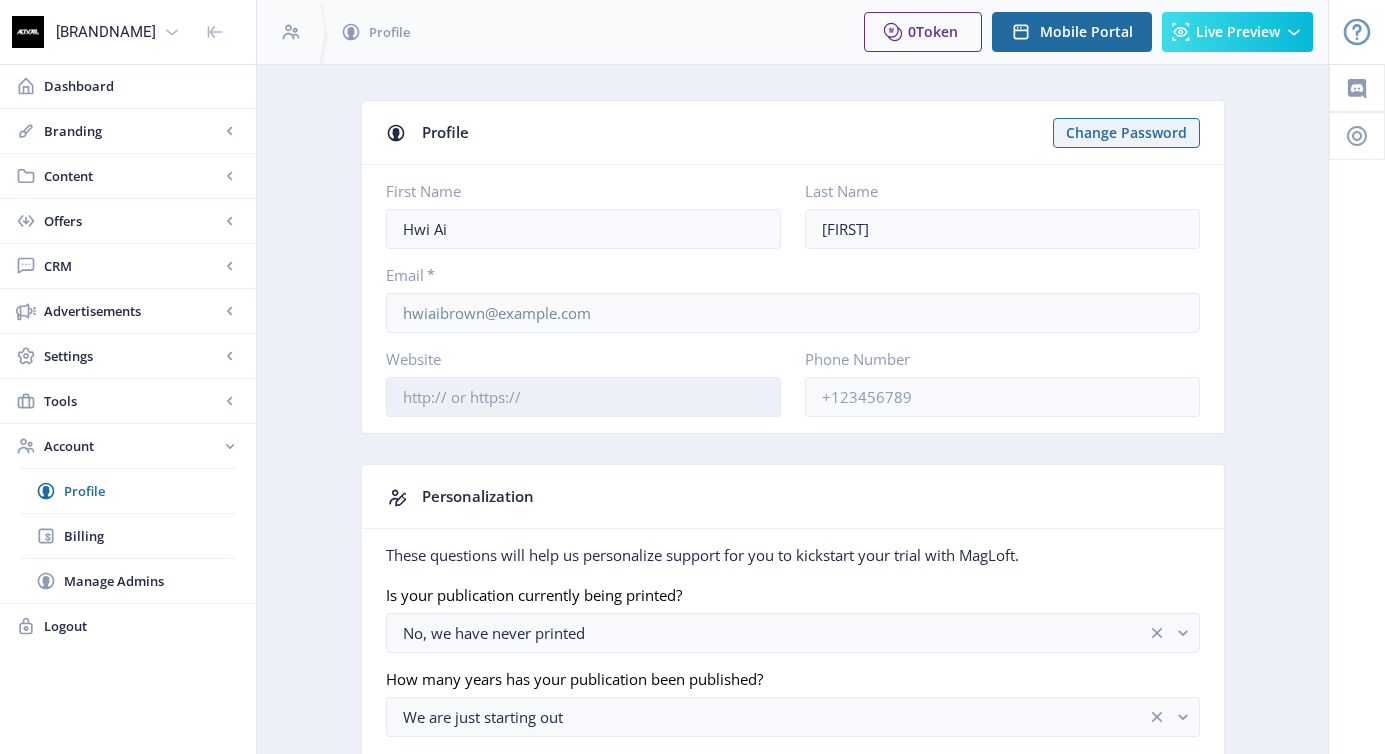 click on "Website" at bounding box center (583, 397) 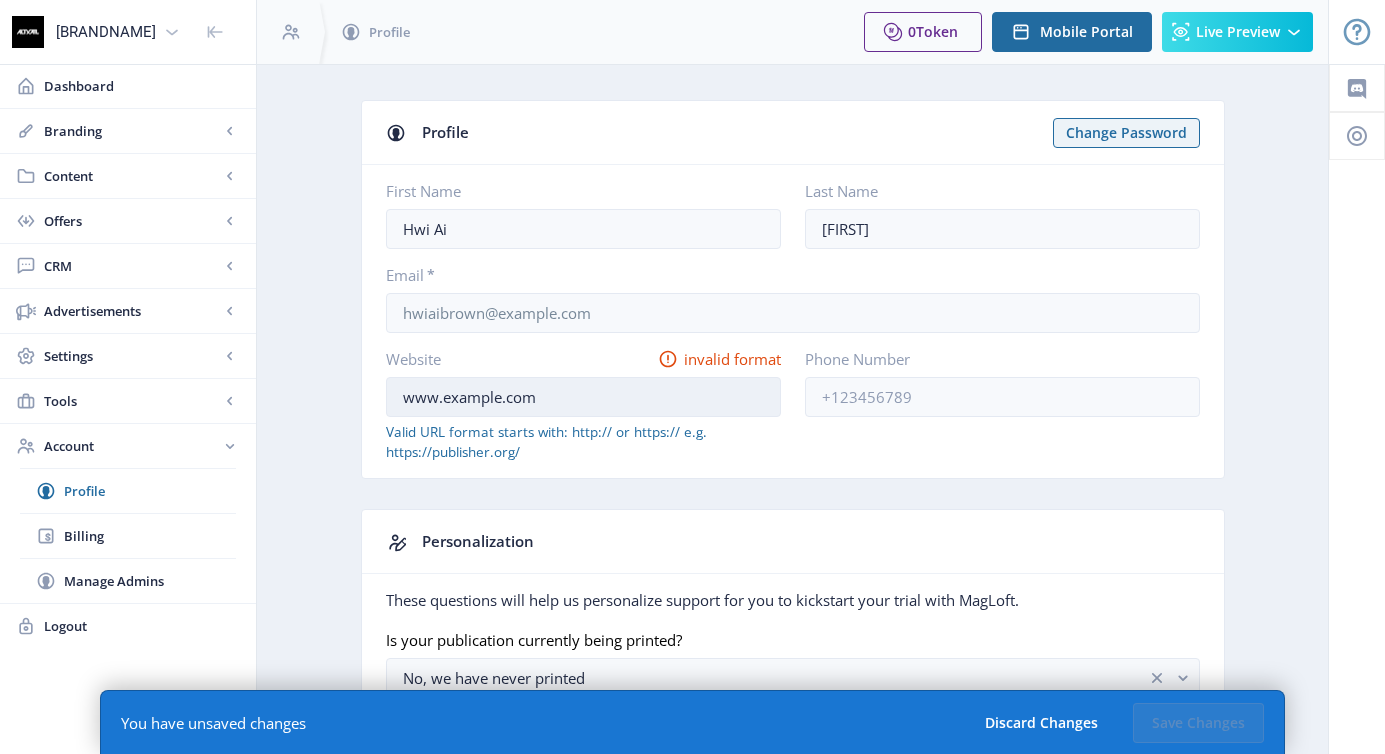 click on "www.example.com" at bounding box center [583, 397] 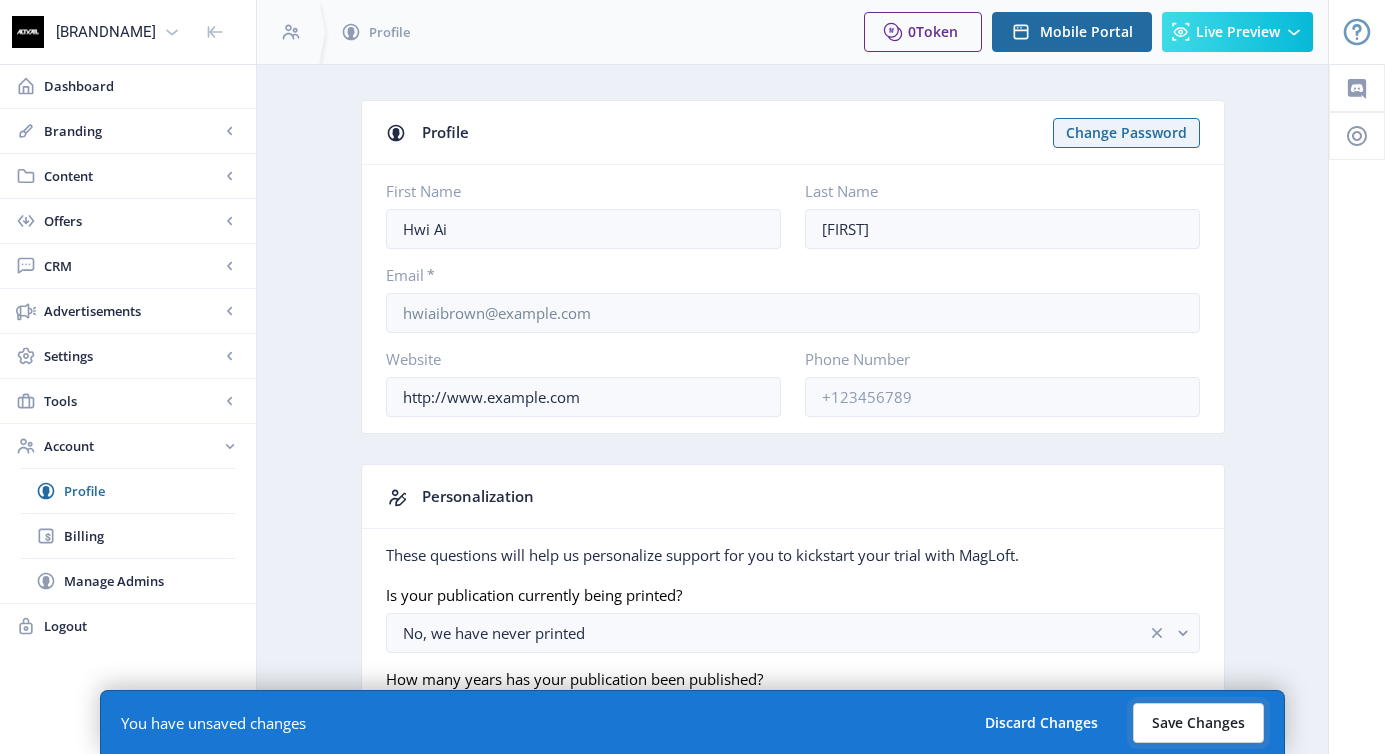 click on "Save Changes" 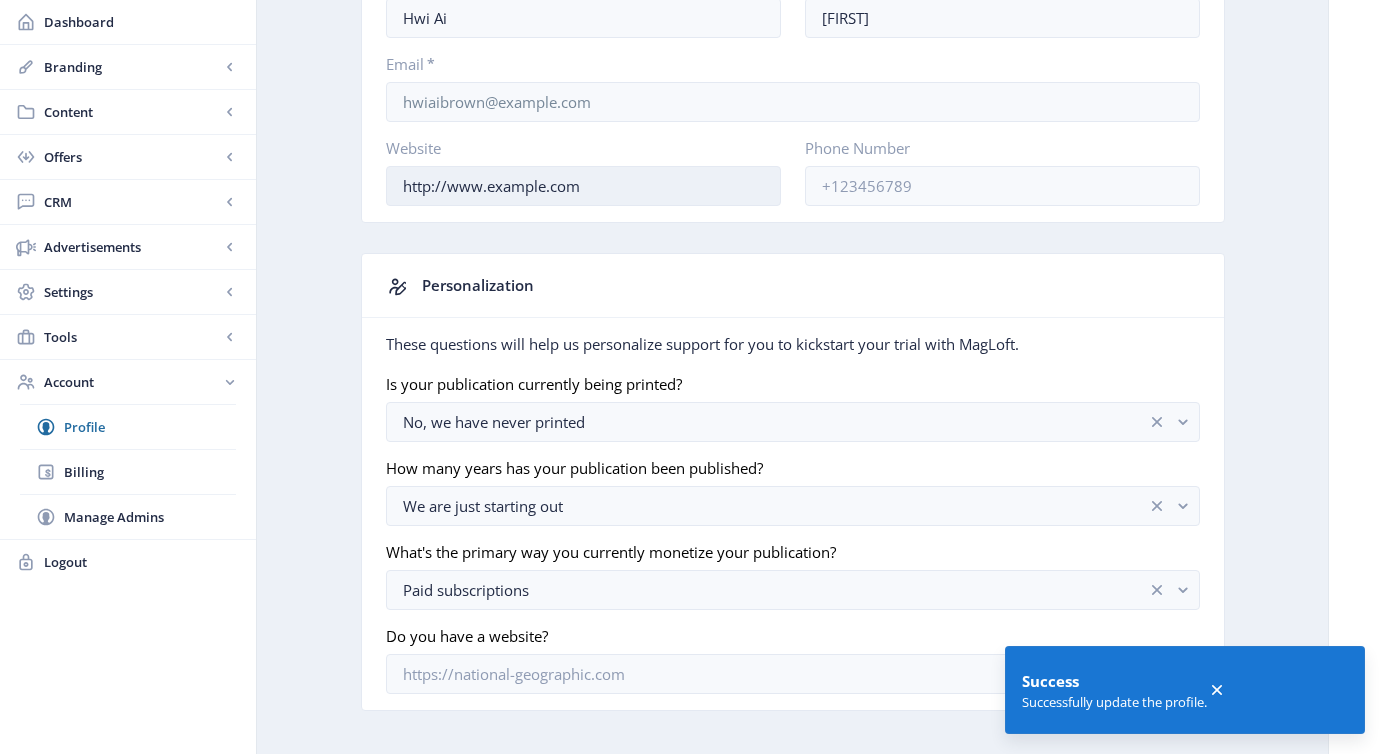 scroll, scrollTop: 238, scrollLeft: 0, axis: vertical 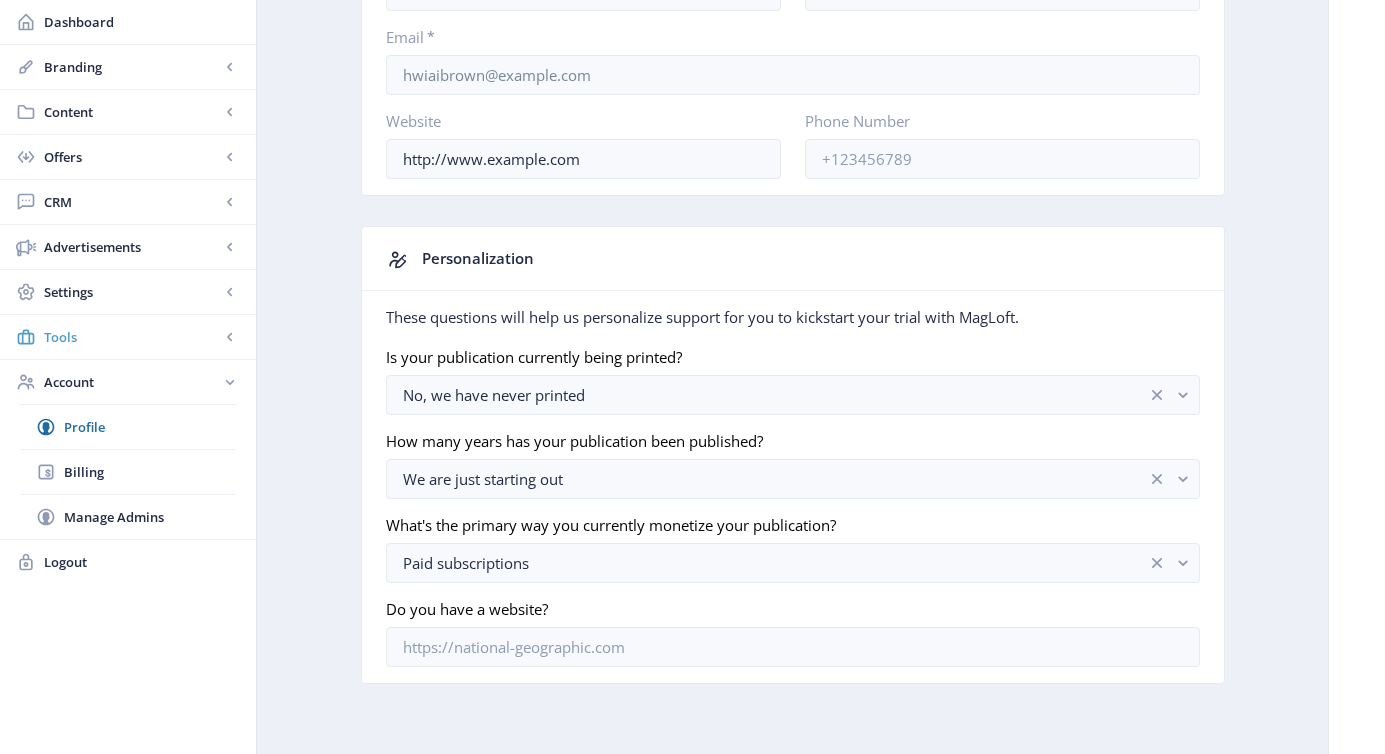 click on "Tools" at bounding box center (128, 337) 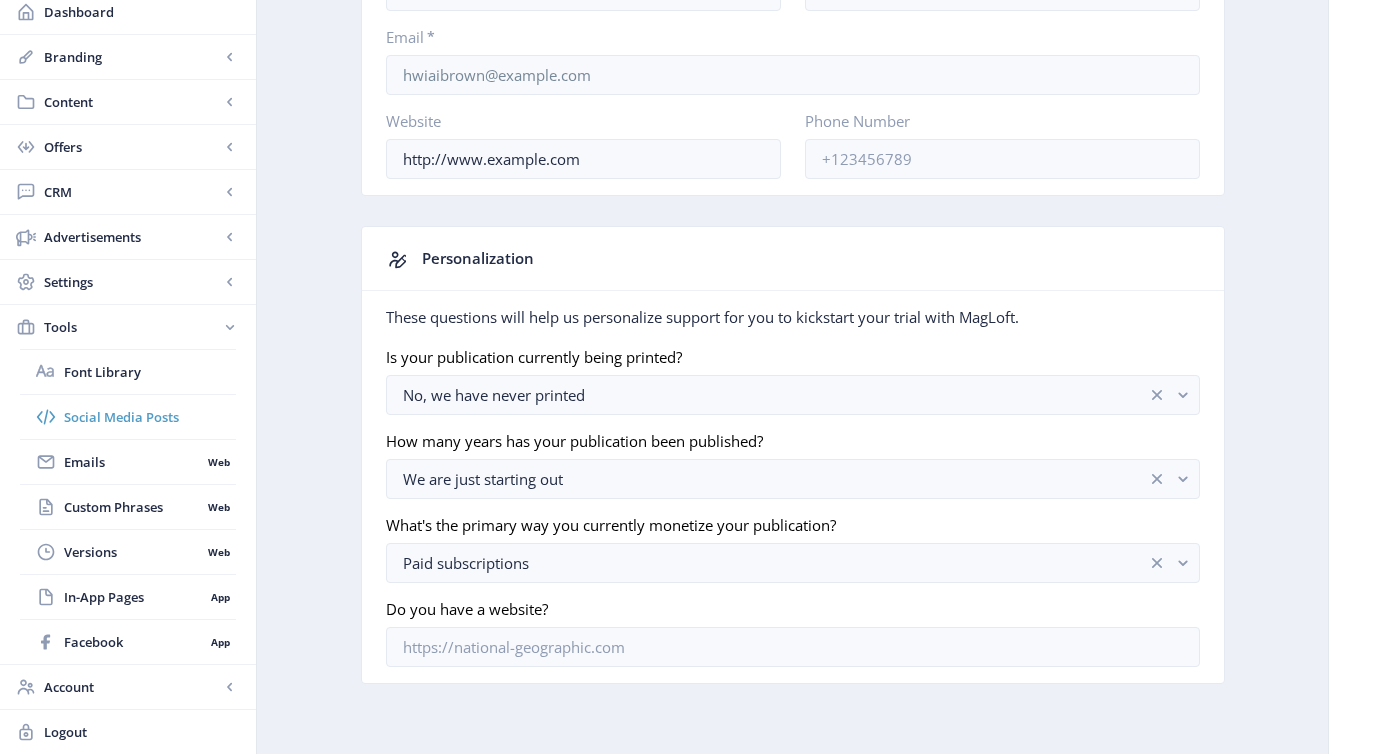 click on "Social Media Posts" at bounding box center [150, 417] 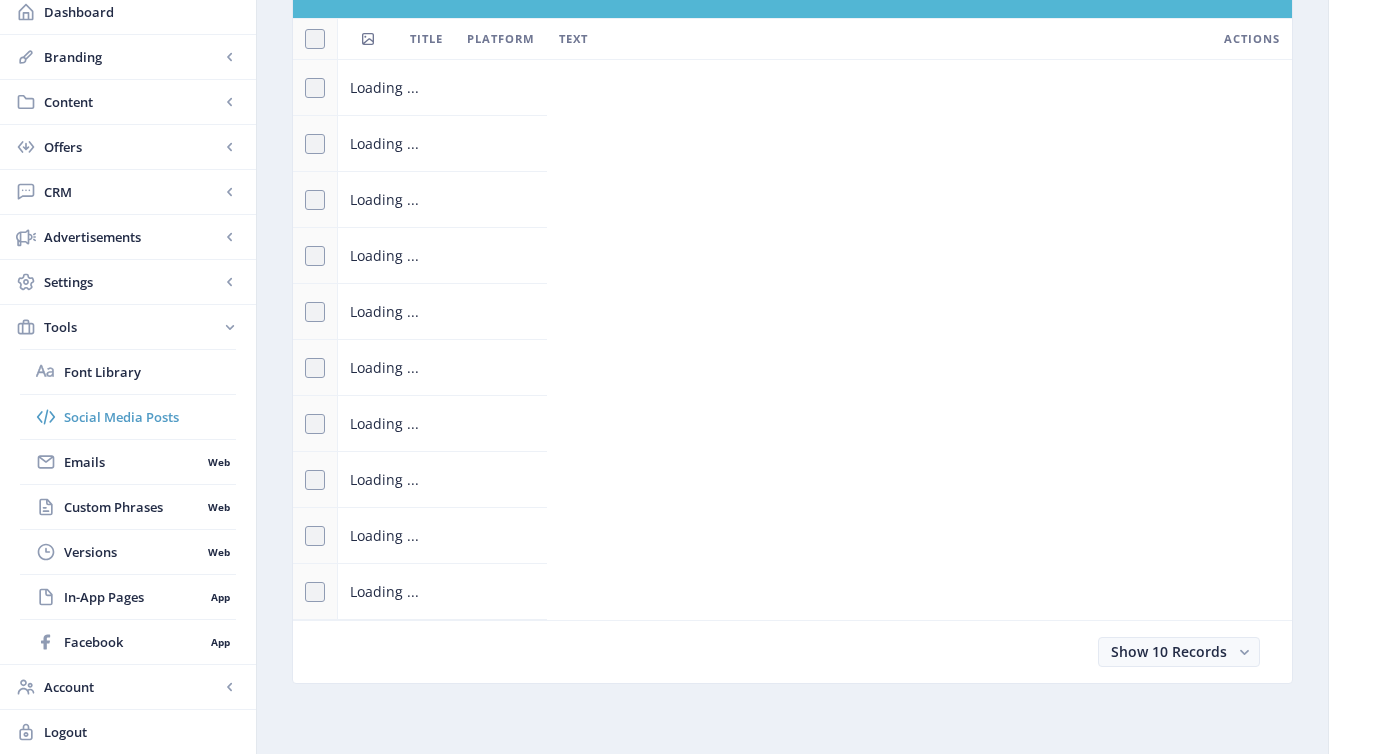 scroll, scrollTop: 0, scrollLeft: 0, axis: both 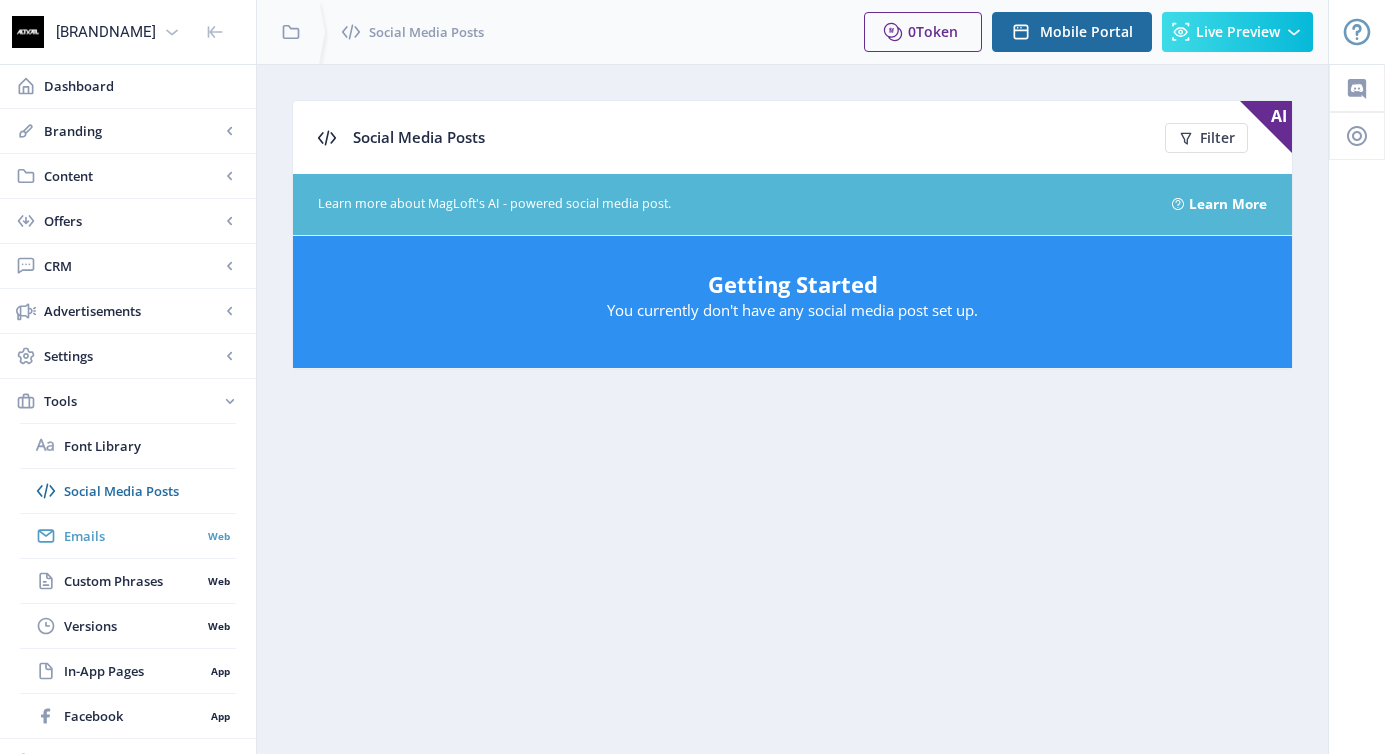 click on "Emails" at bounding box center [132, 536] 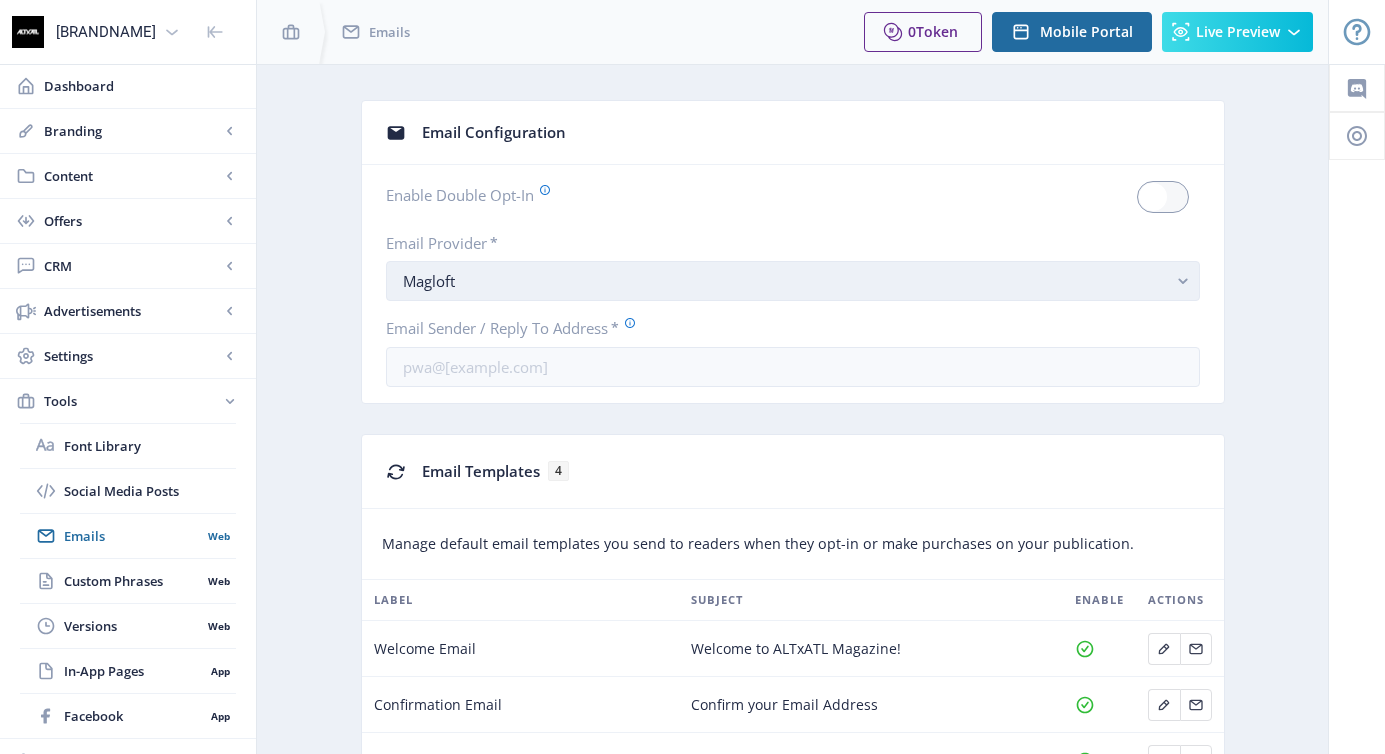 click on "Magloft" 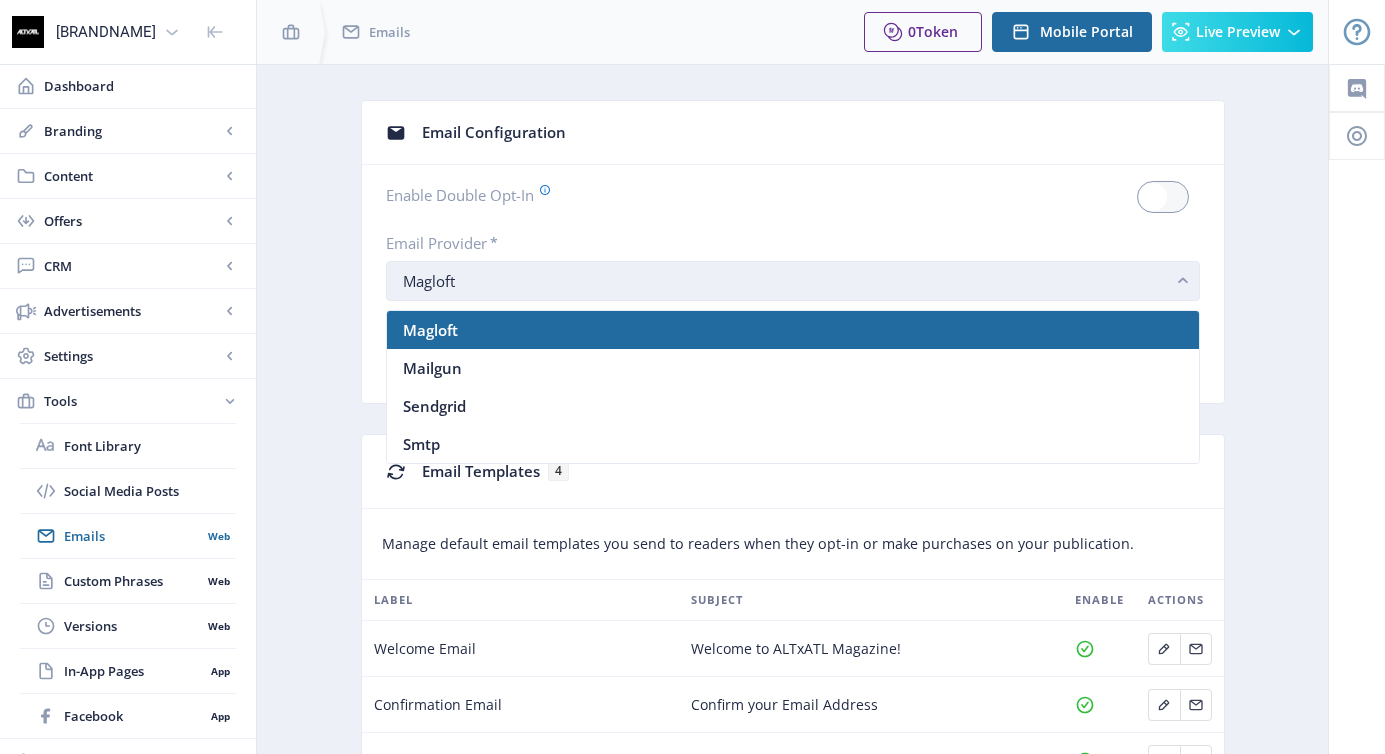 click on "Magloft" 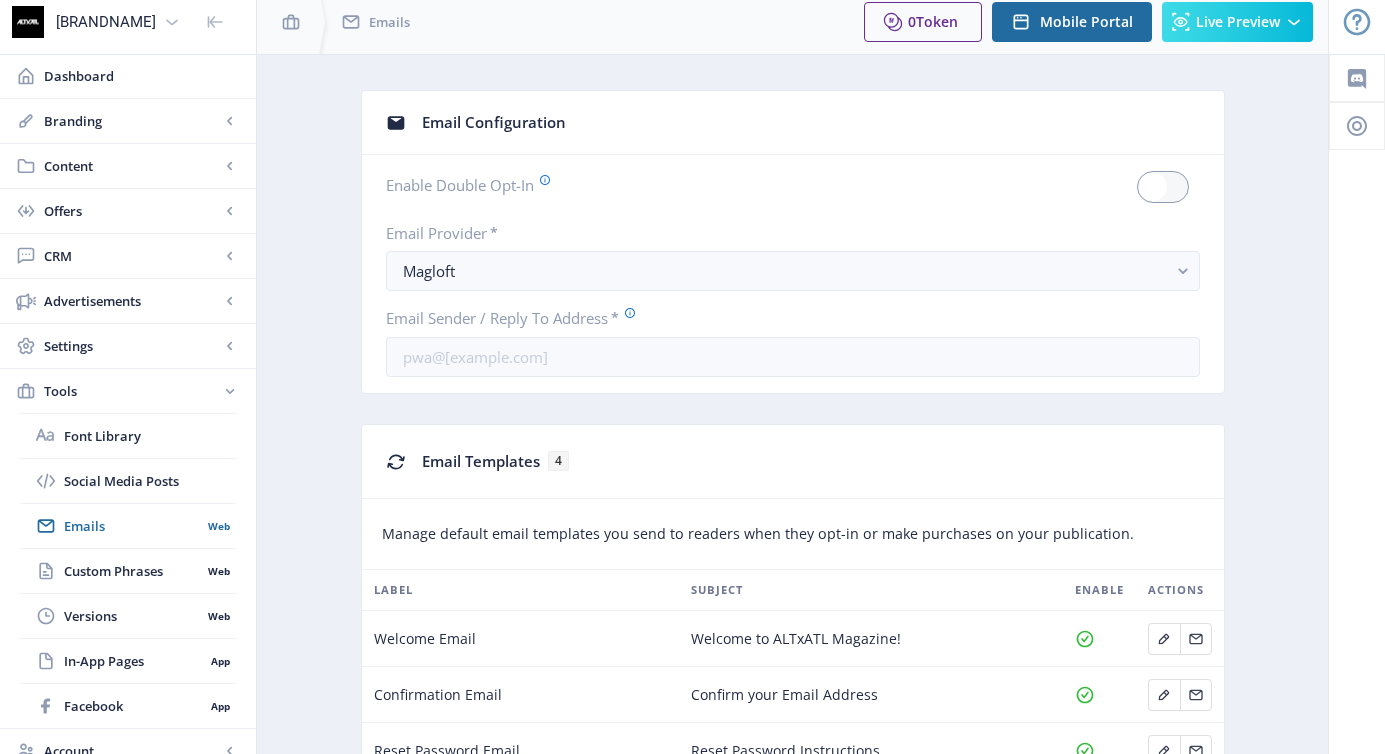 scroll, scrollTop: 0, scrollLeft: 0, axis: both 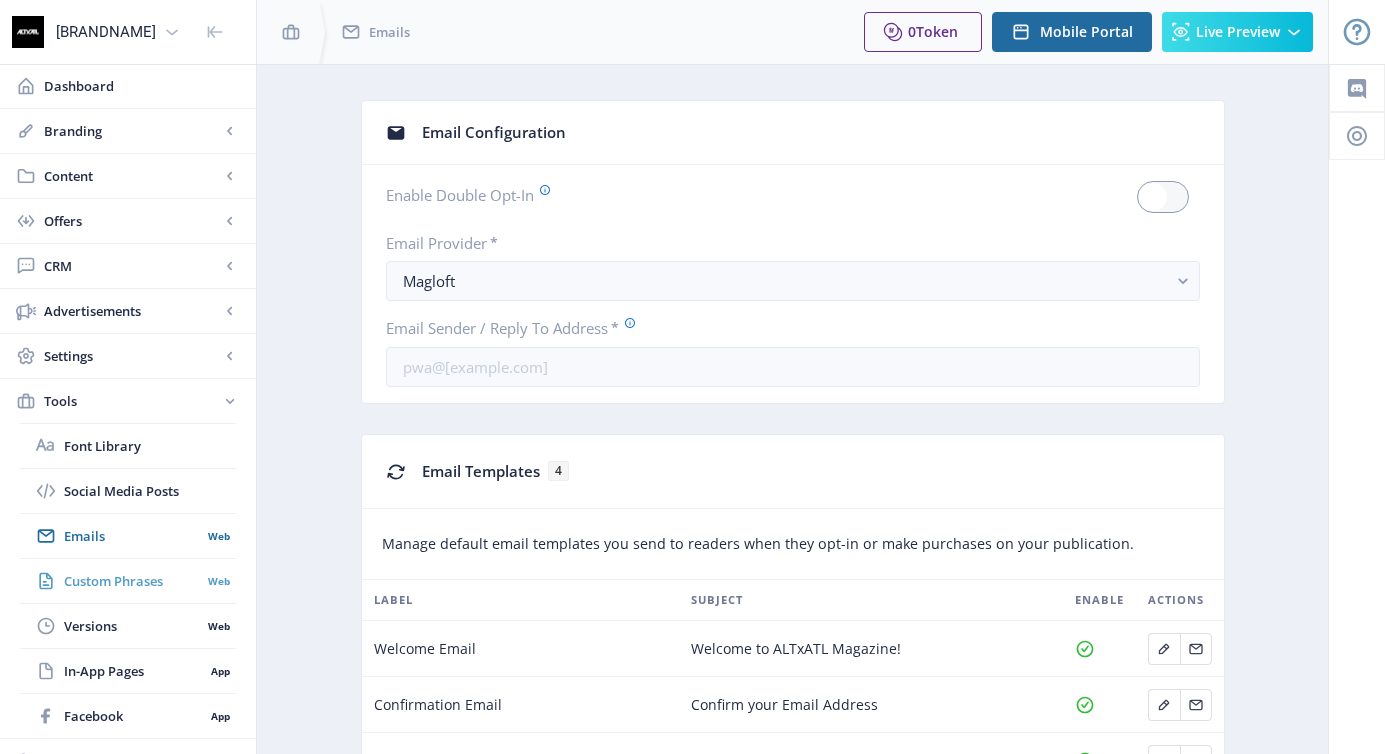 click on "Custom Phrases" at bounding box center [132, 581] 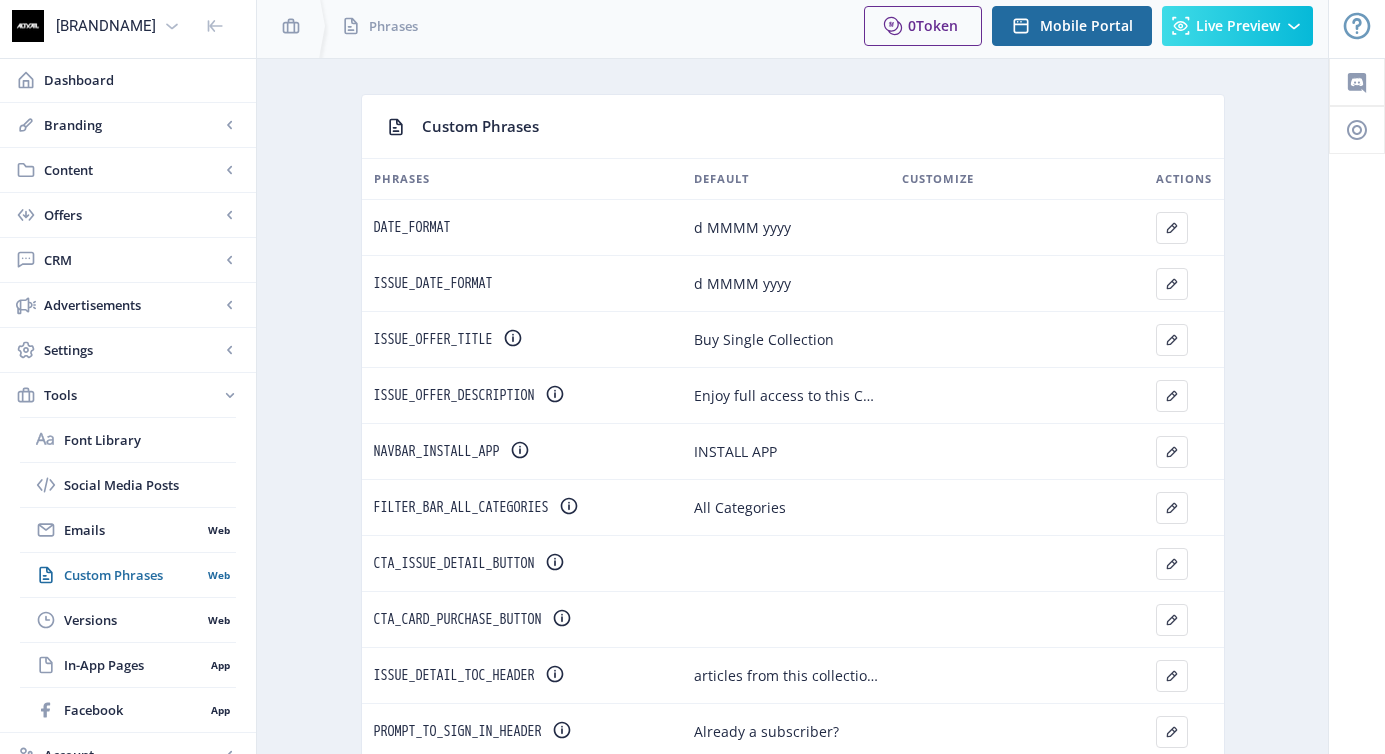 scroll, scrollTop: 5, scrollLeft: 0, axis: vertical 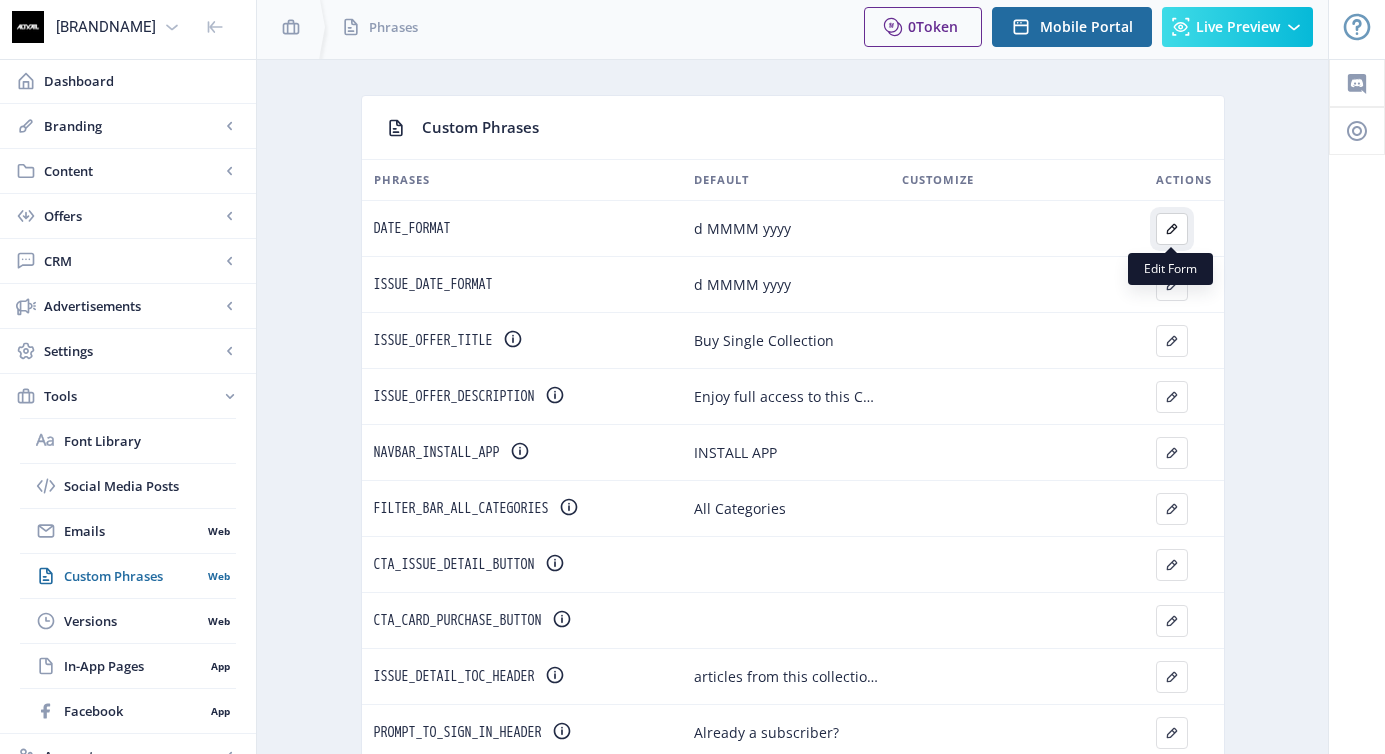 click 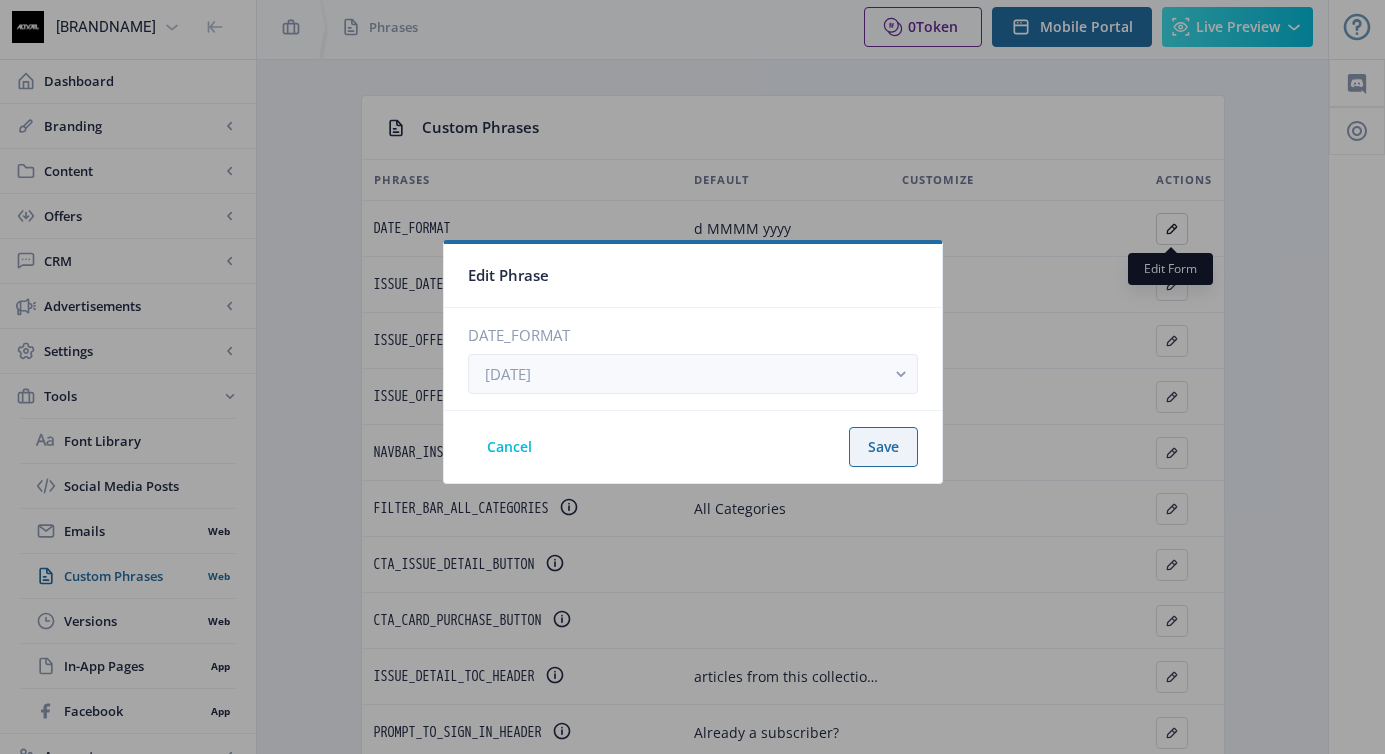 scroll, scrollTop: 0, scrollLeft: 0, axis: both 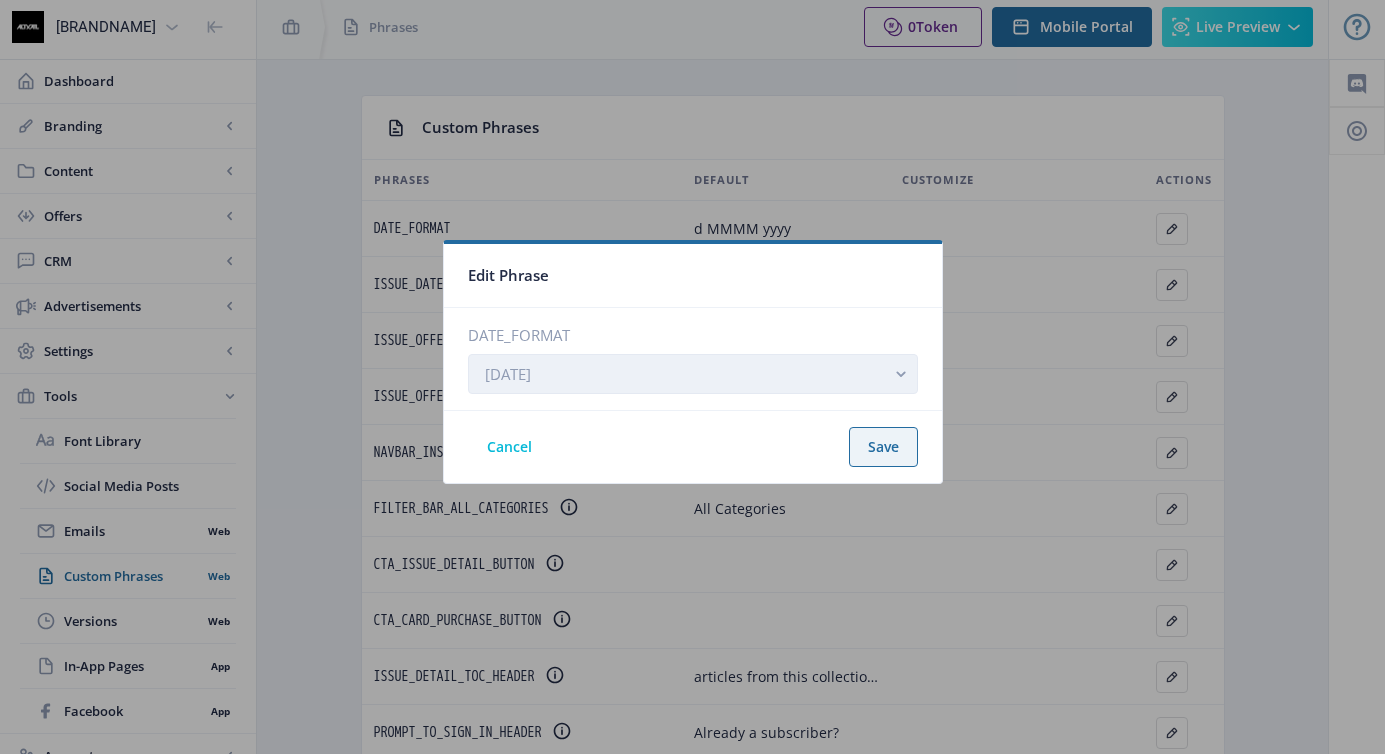 click on "[DATE]" at bounding box center [693, 374] 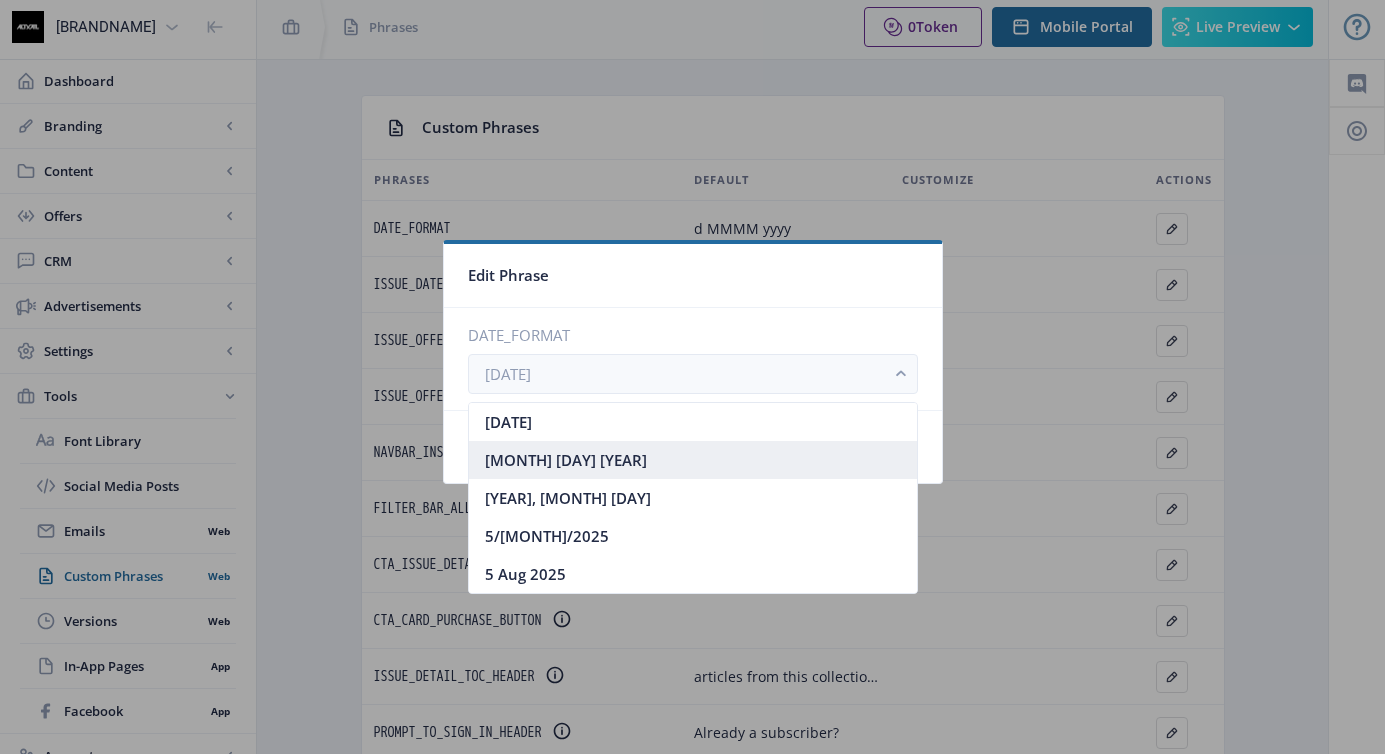 click on "[MONTH] [DAY] [YEAR]" at bounding box center (693, 460) 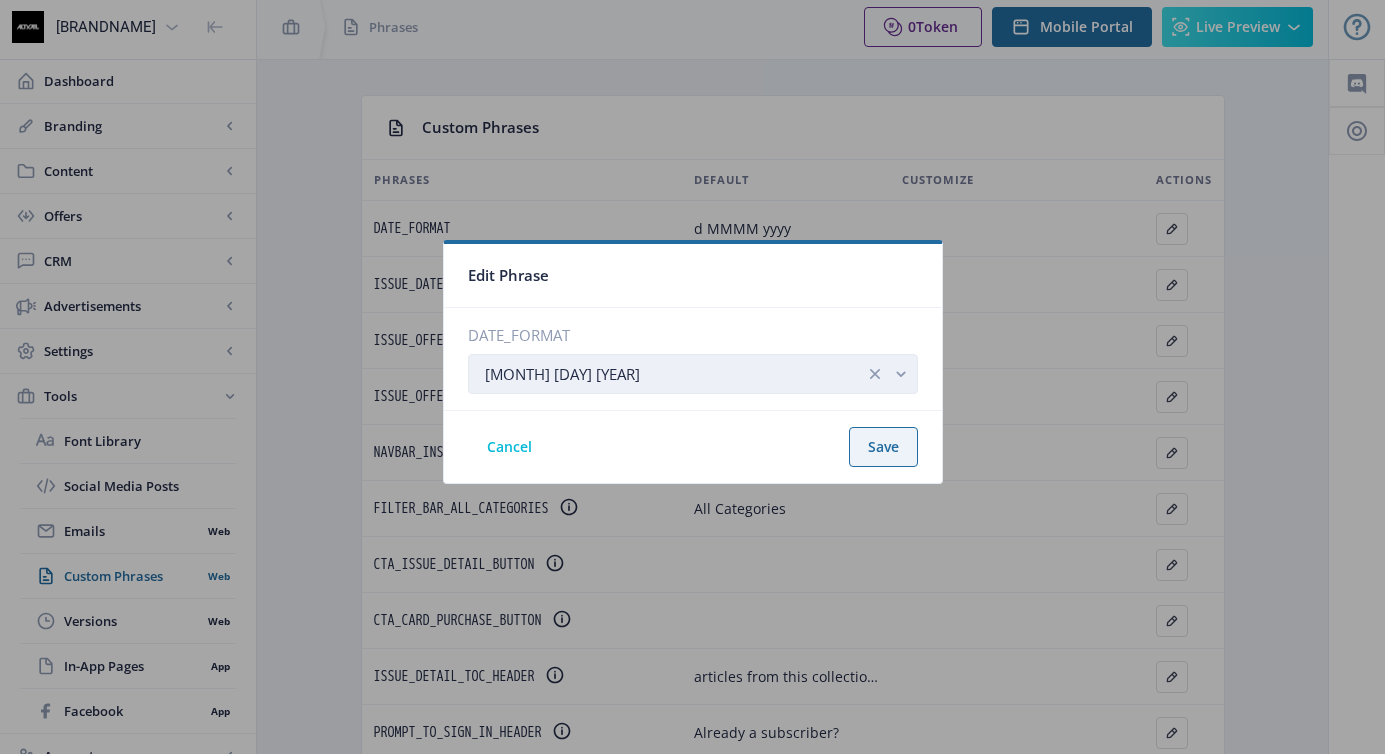 click on "[MONTH] [DAY] [YEAR]" at bounding box center (693, 374) 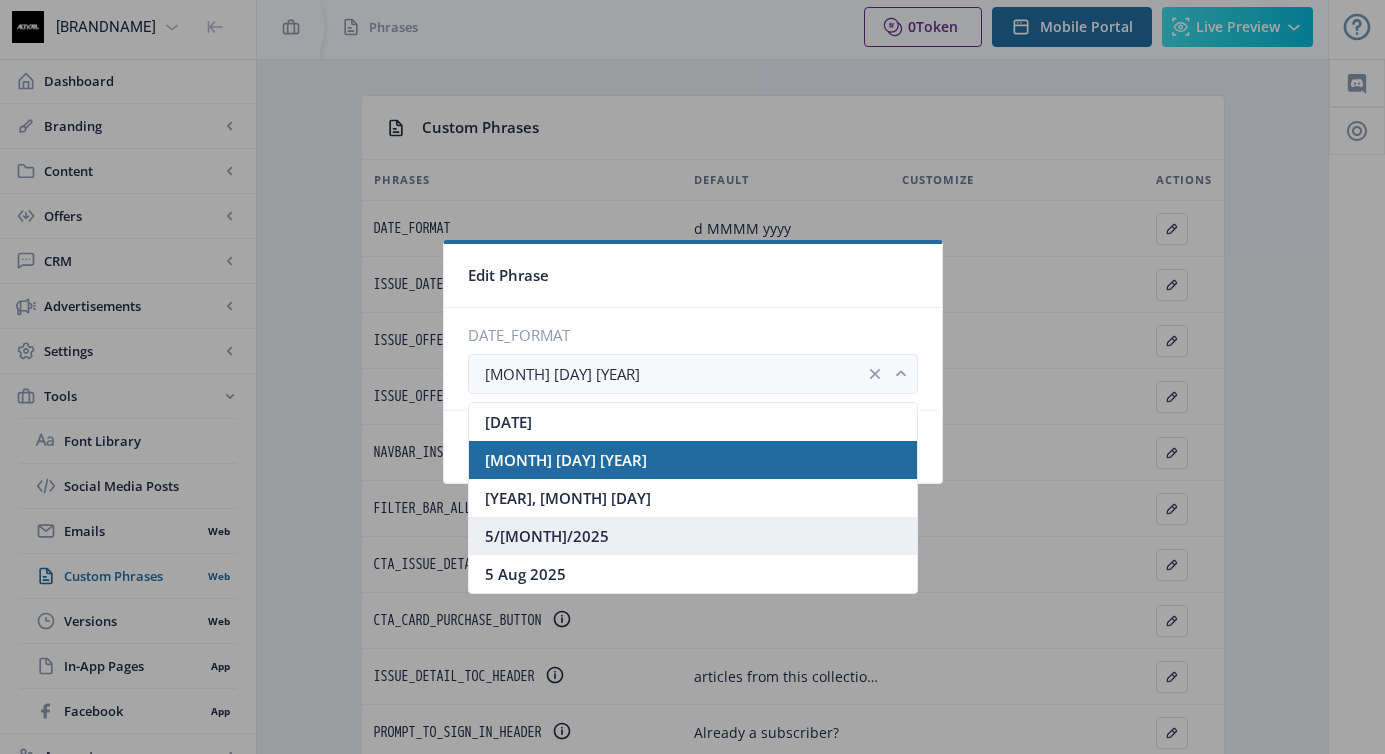 click on "5/[MONTH]/2025" at bounding box center [693, 536] 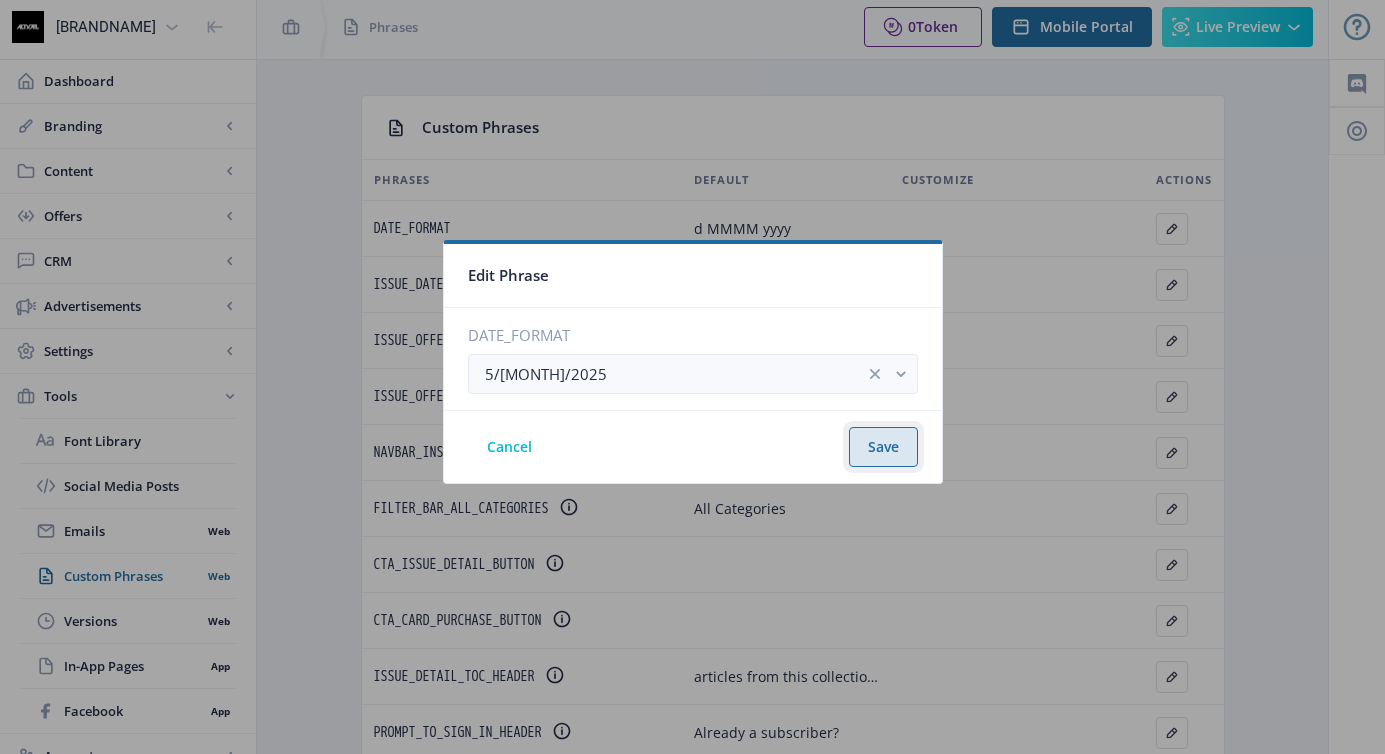 click on "Save" 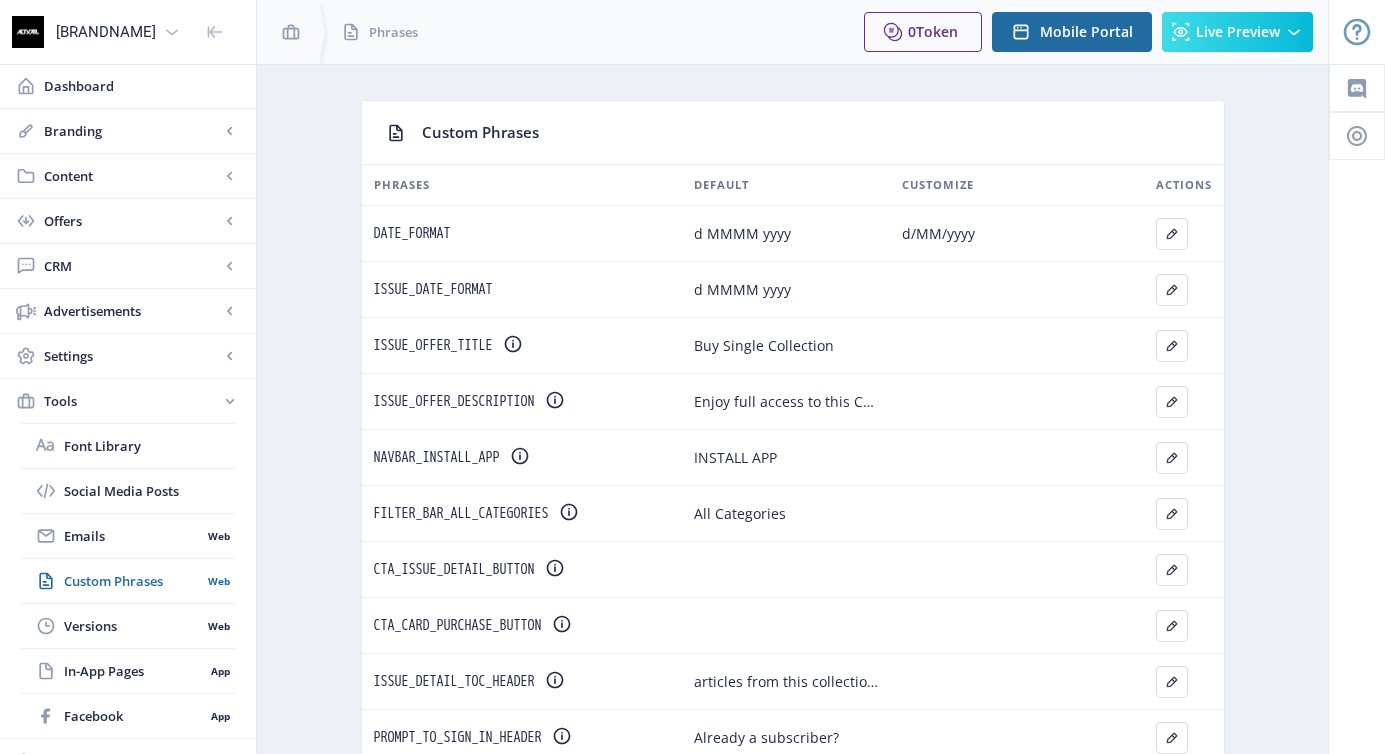 scroll, scrollTop: 5, scrollLeft: 0, axis: vertical 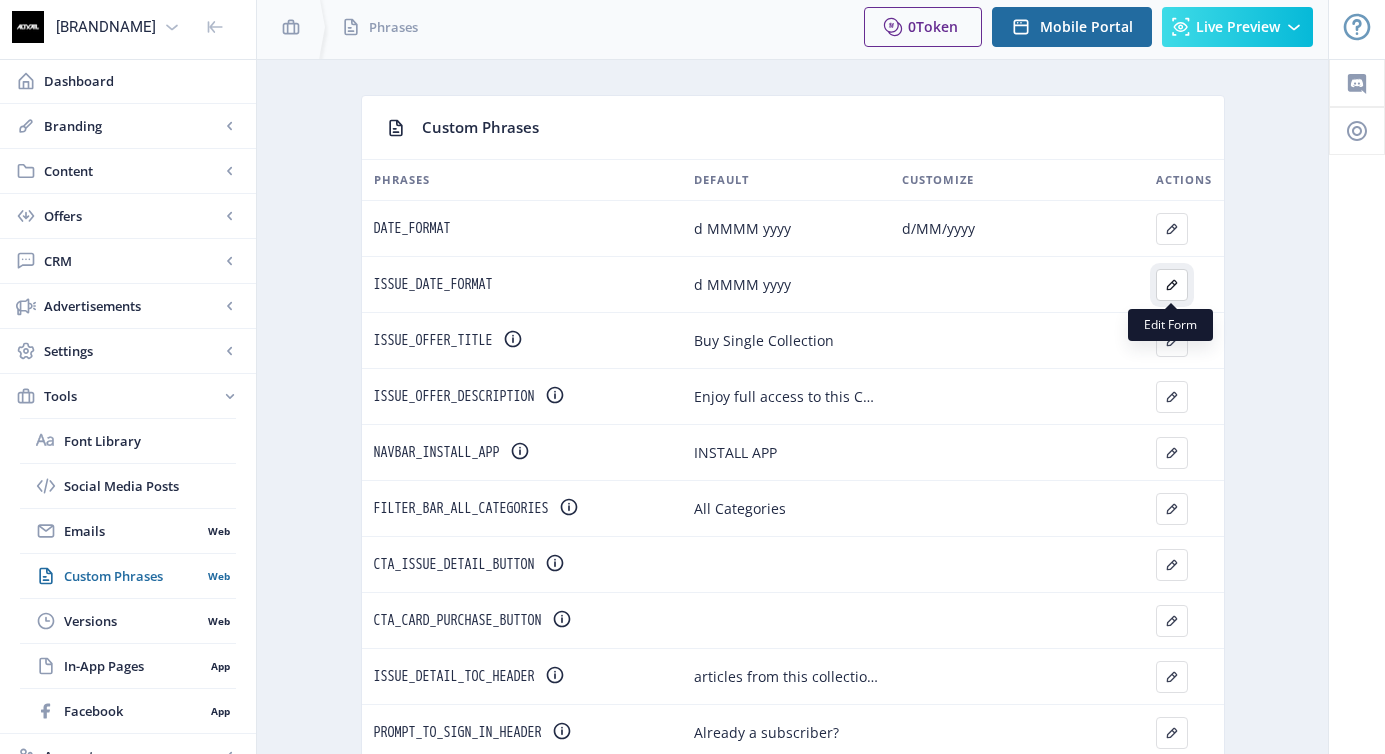 click 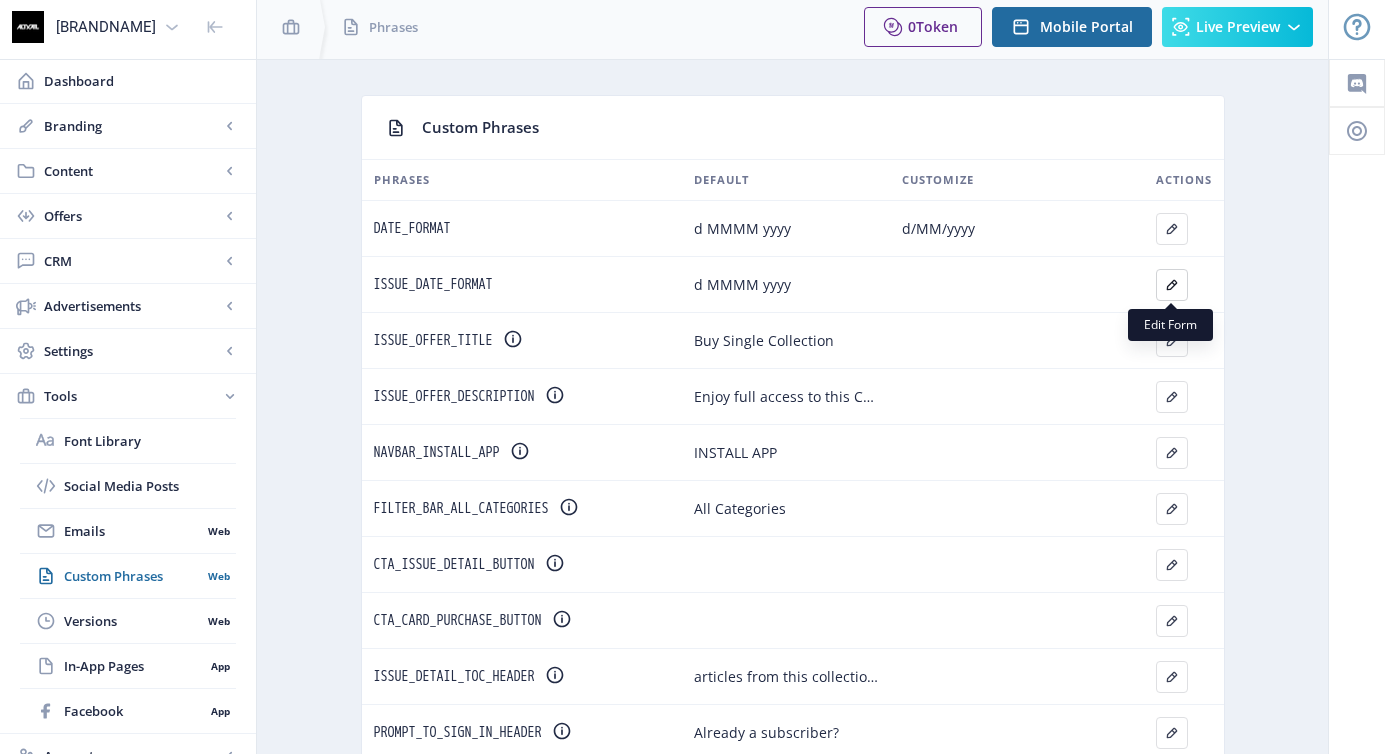 scroll, scrollTop: 0, scrollLeft: 0, axis: both 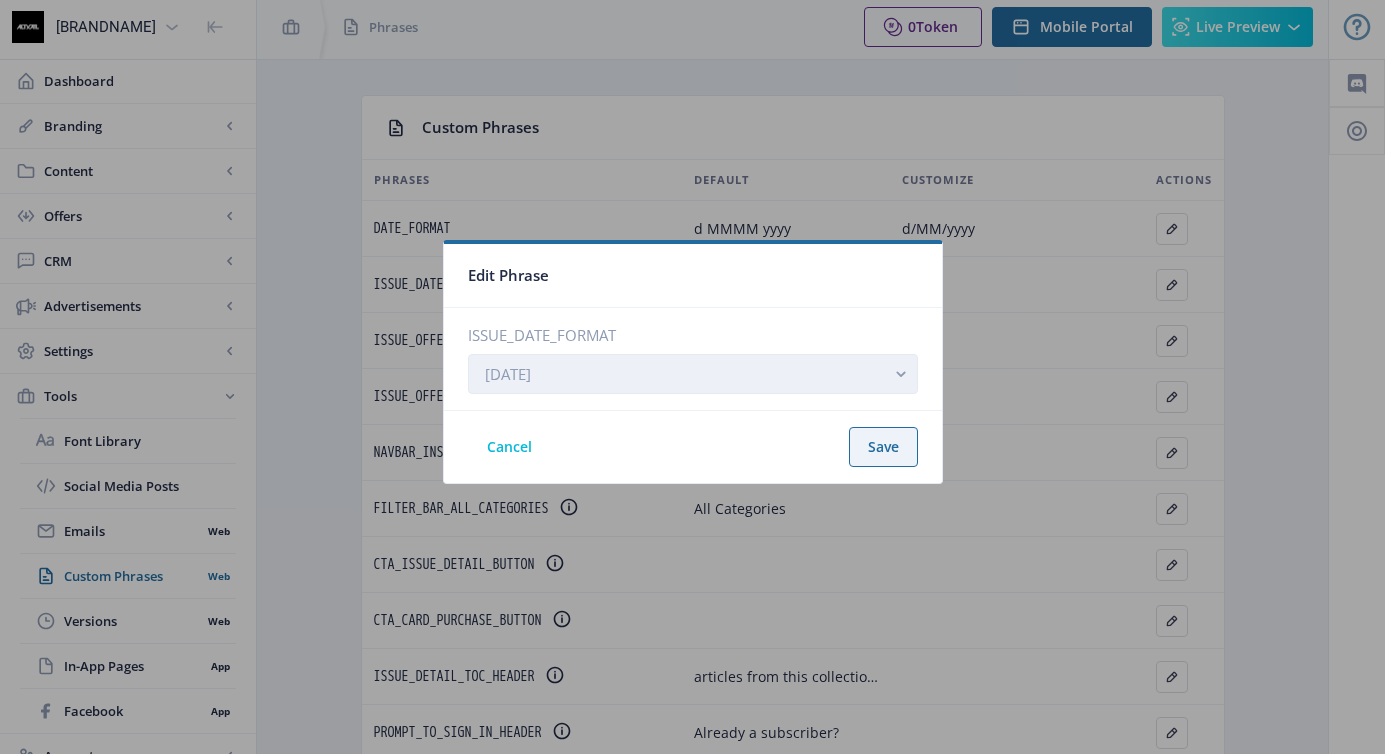 click on "[DATE]" at bounding box center (693, 374) 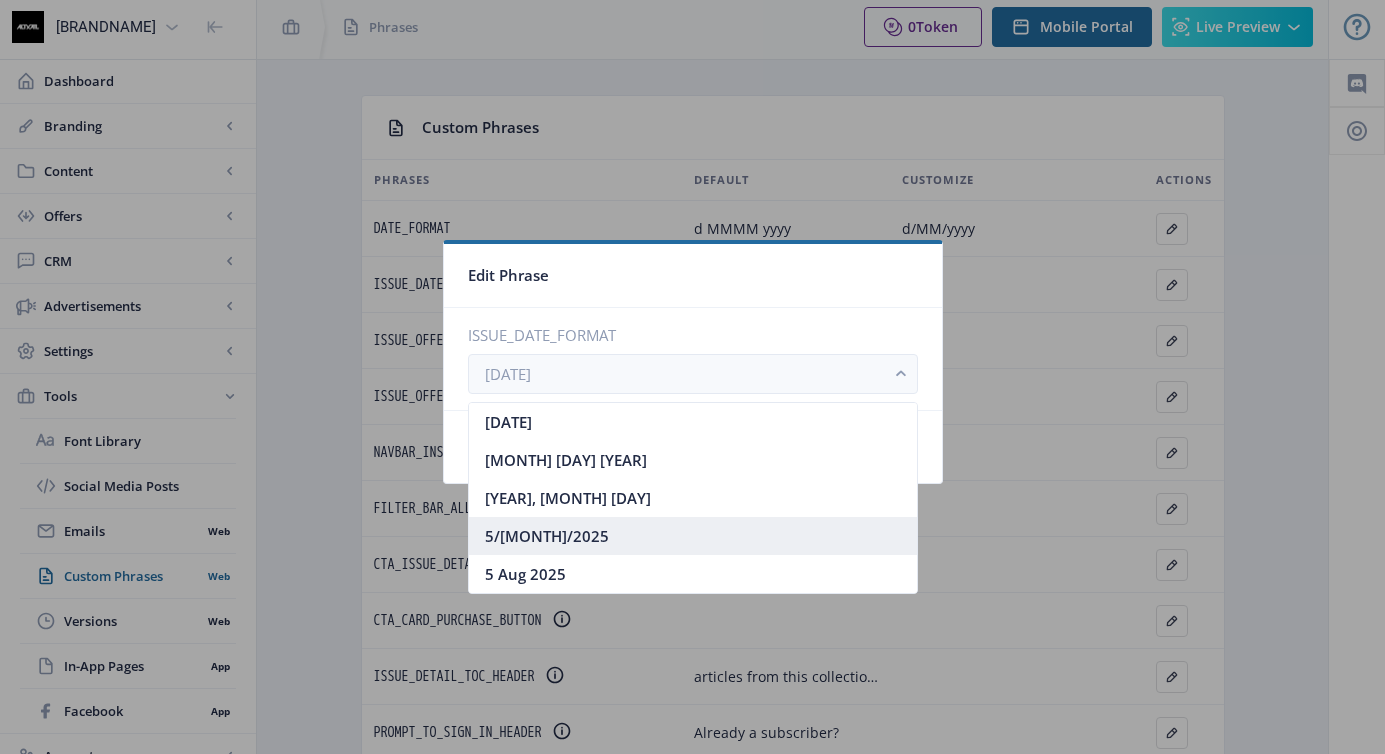 click on "5/[MONTH]/2025" at bounding box center [693, 536] 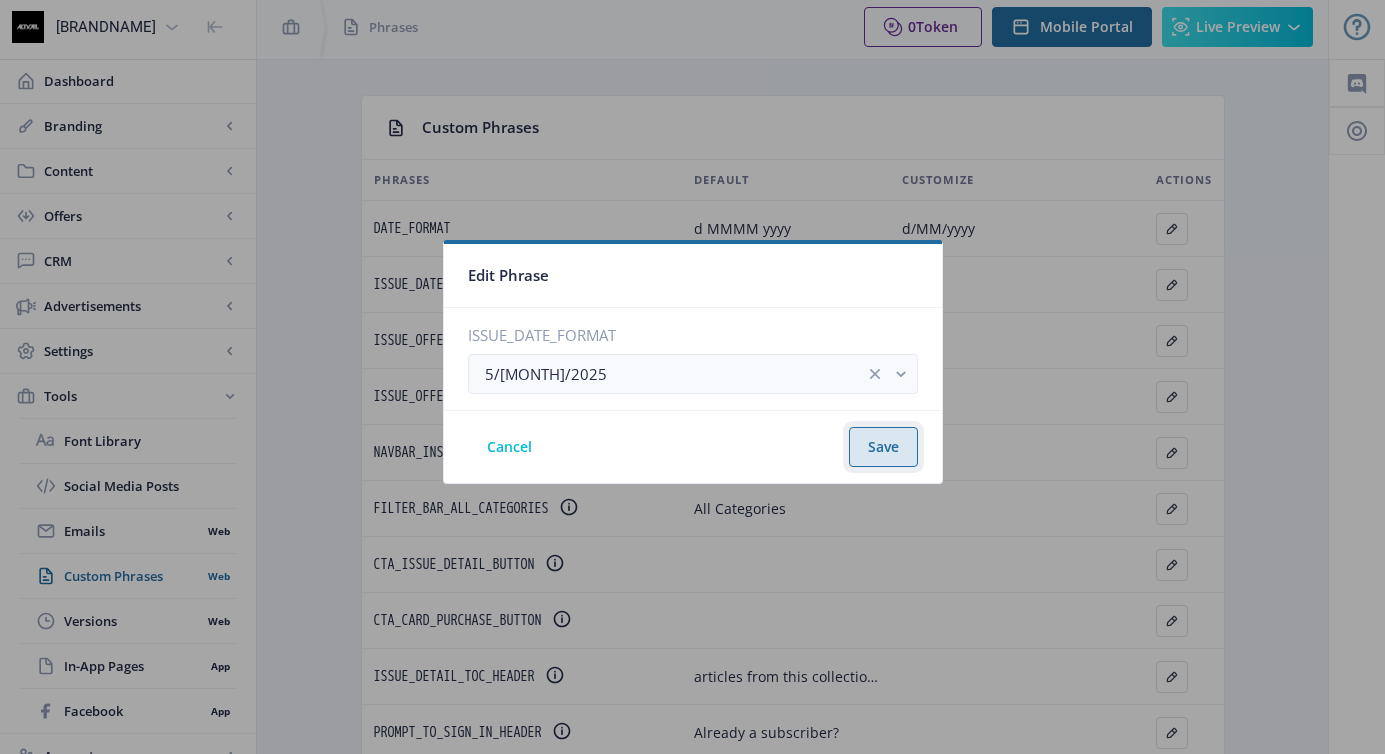 click on "Save" 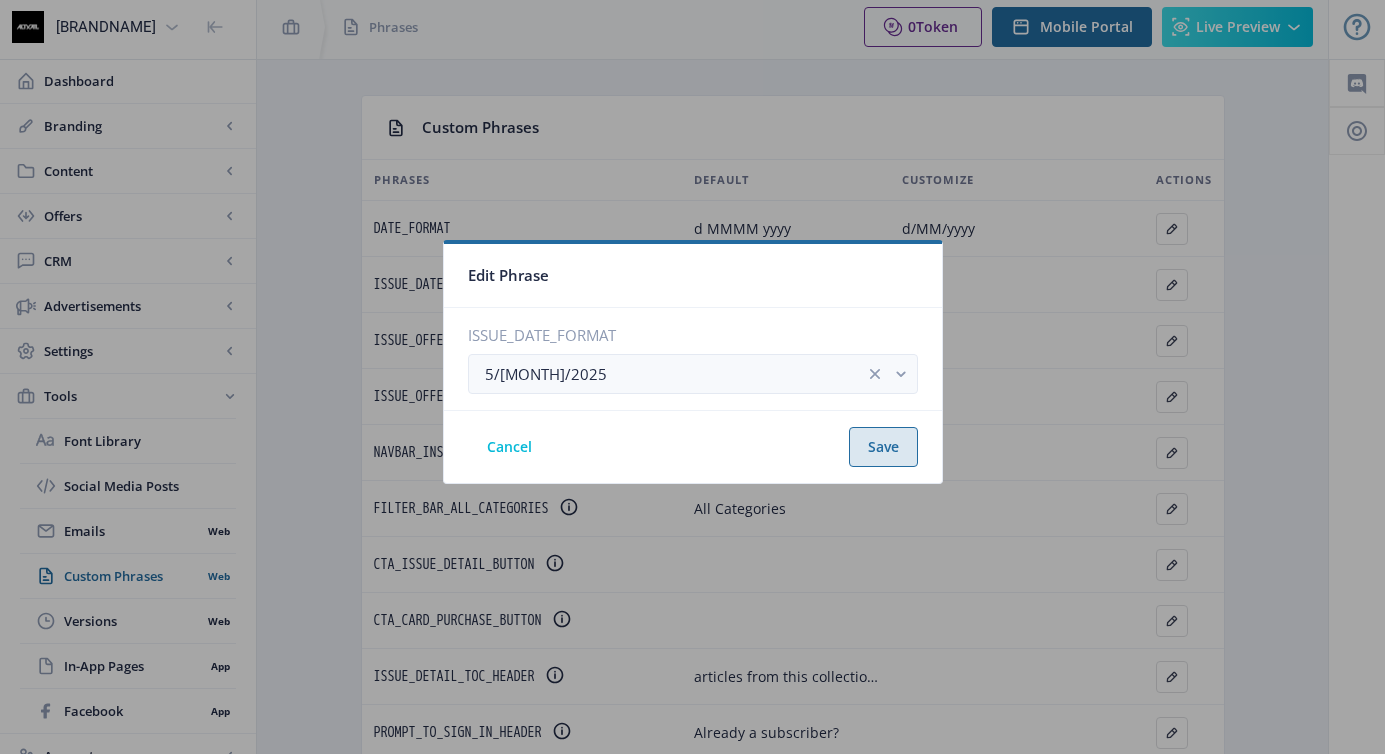 scroll, scrollTop: 5, scrollLeft: 0, axis: vertical 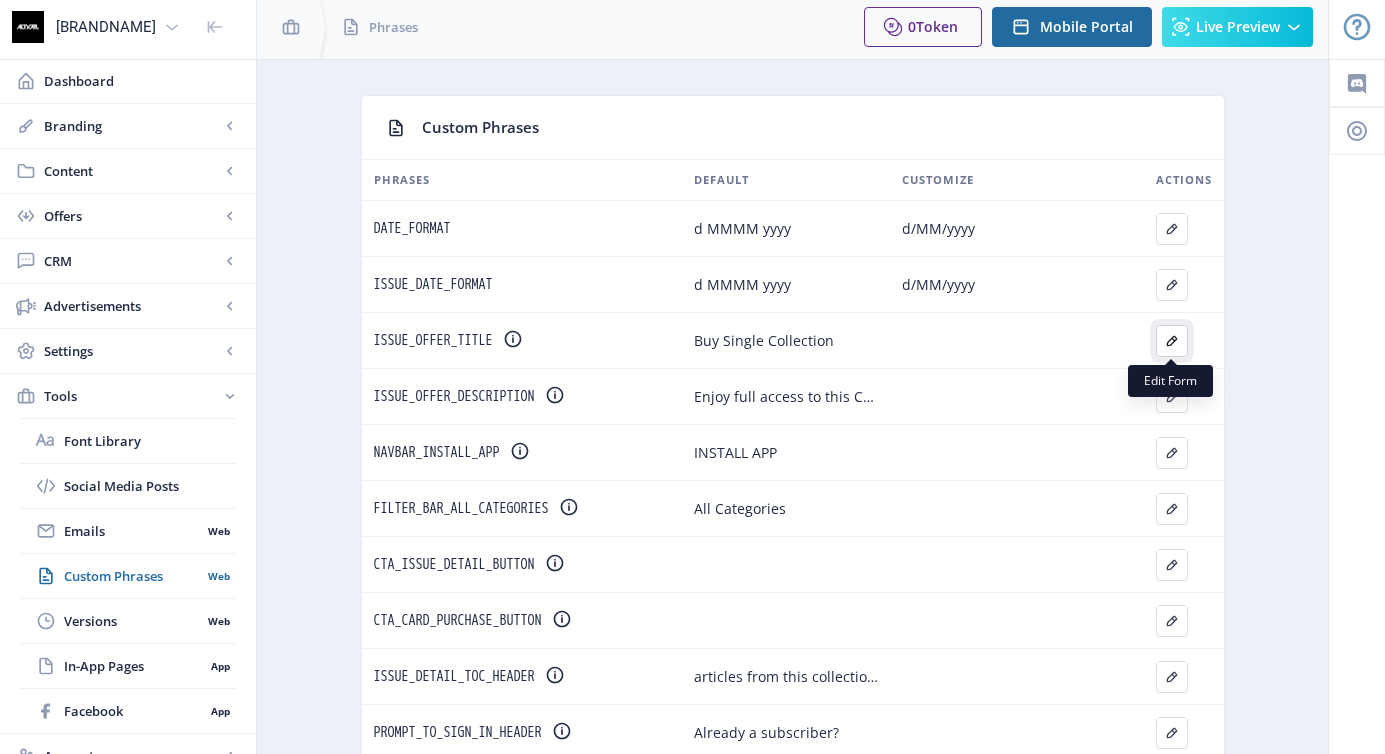 click 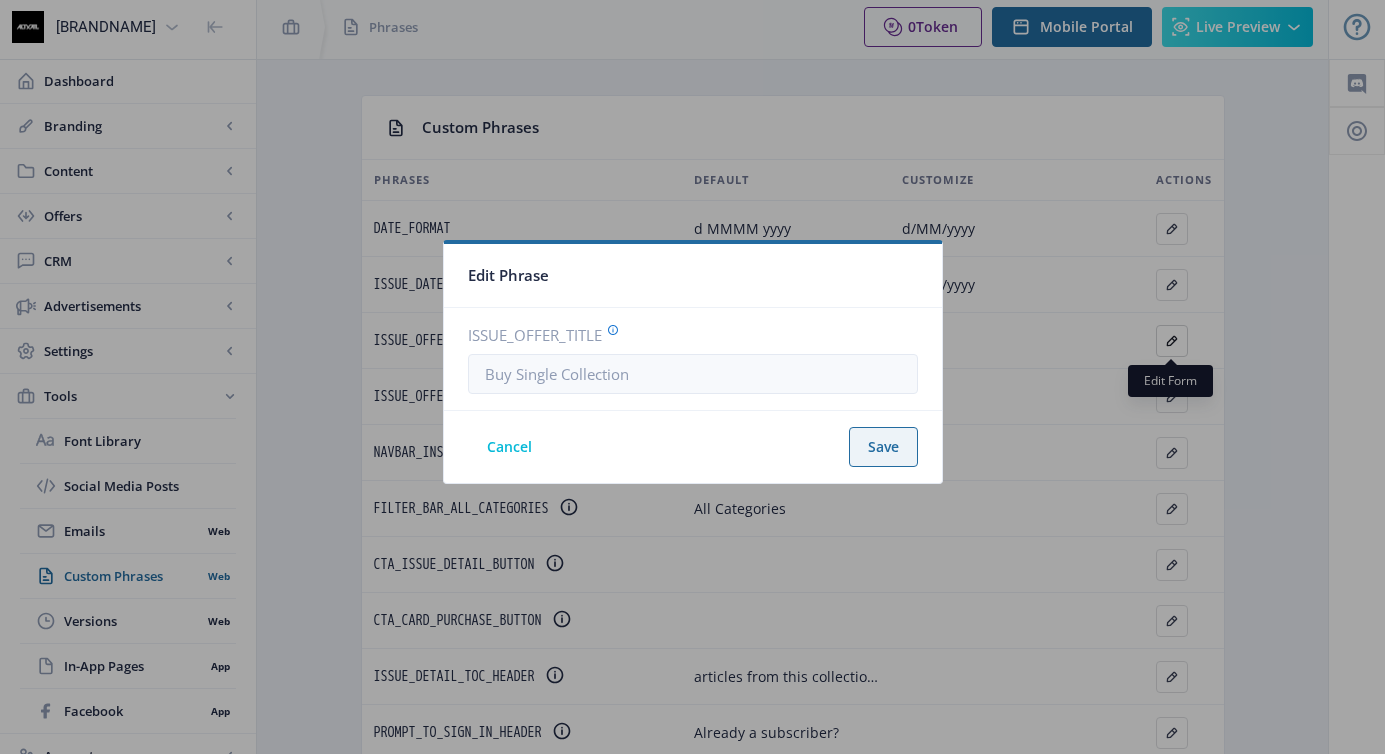 scroll, scrollTop: 0, scrollLeft: 0, axis: both 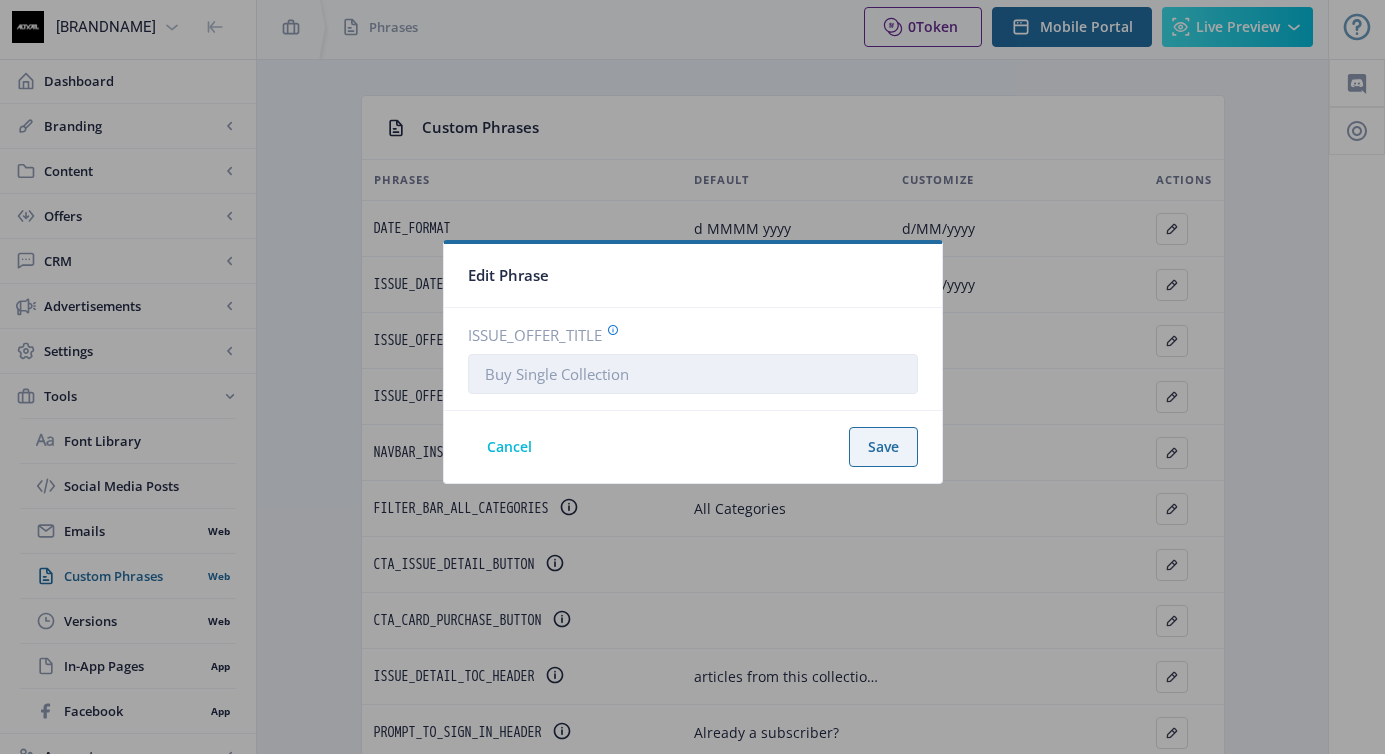 click on "ISSUE_OFFER_TITLE" at bounding box center (693, 374) 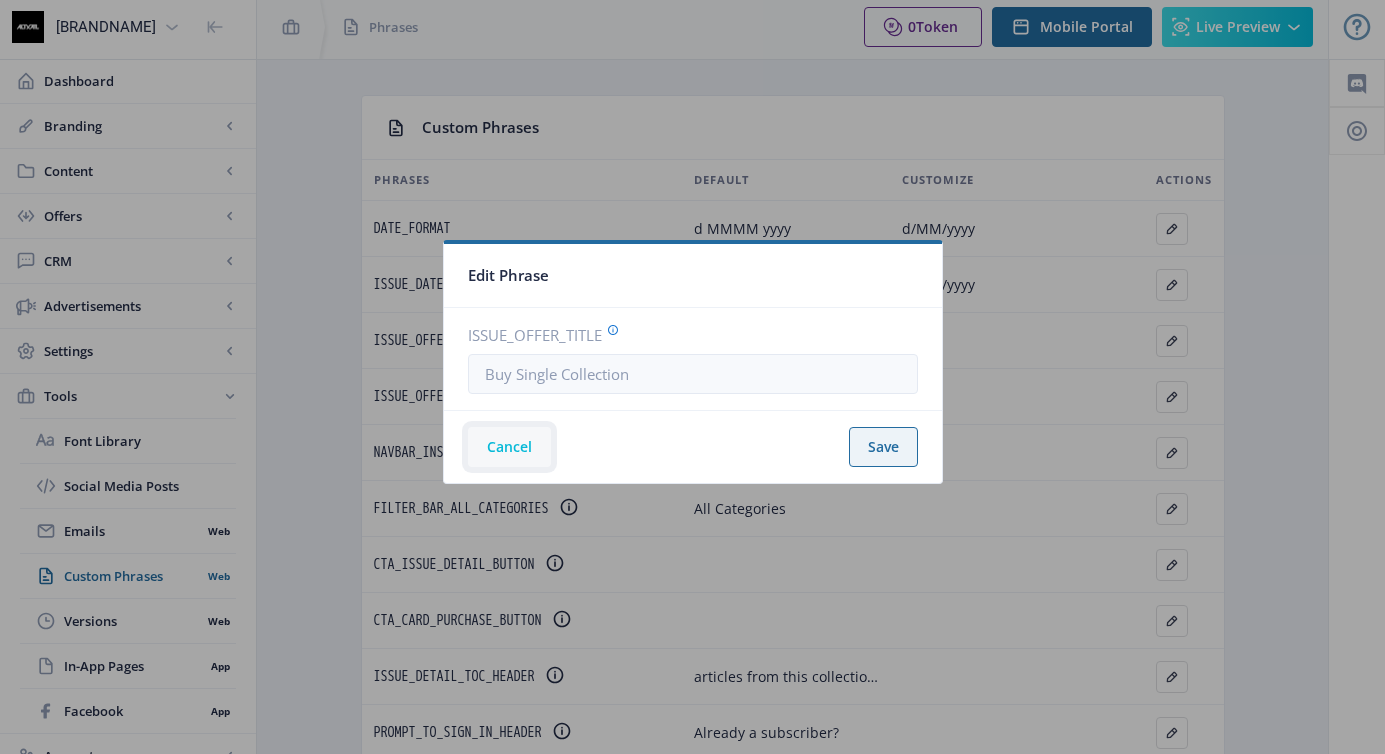 click on "Cancel" 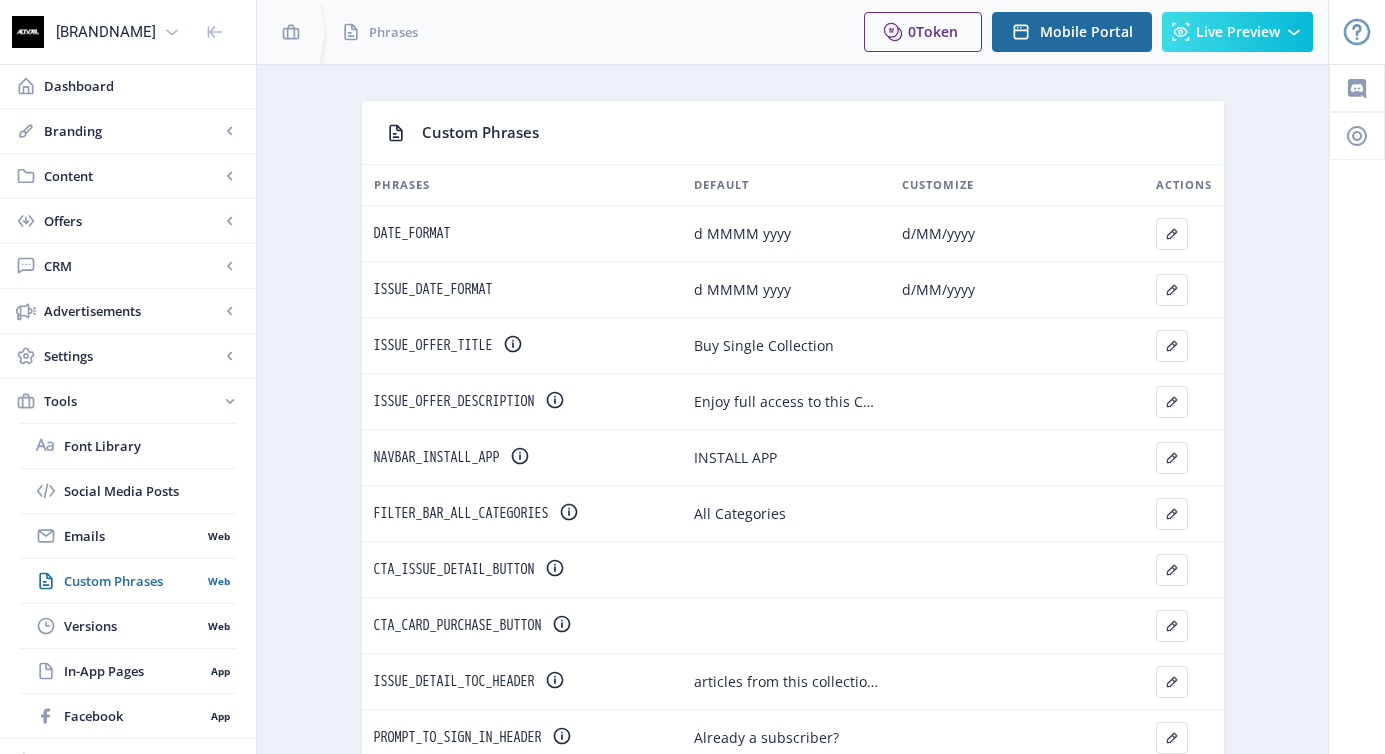 scroll, scrollTop: 5, scrollLeft: 0, axis: vertical 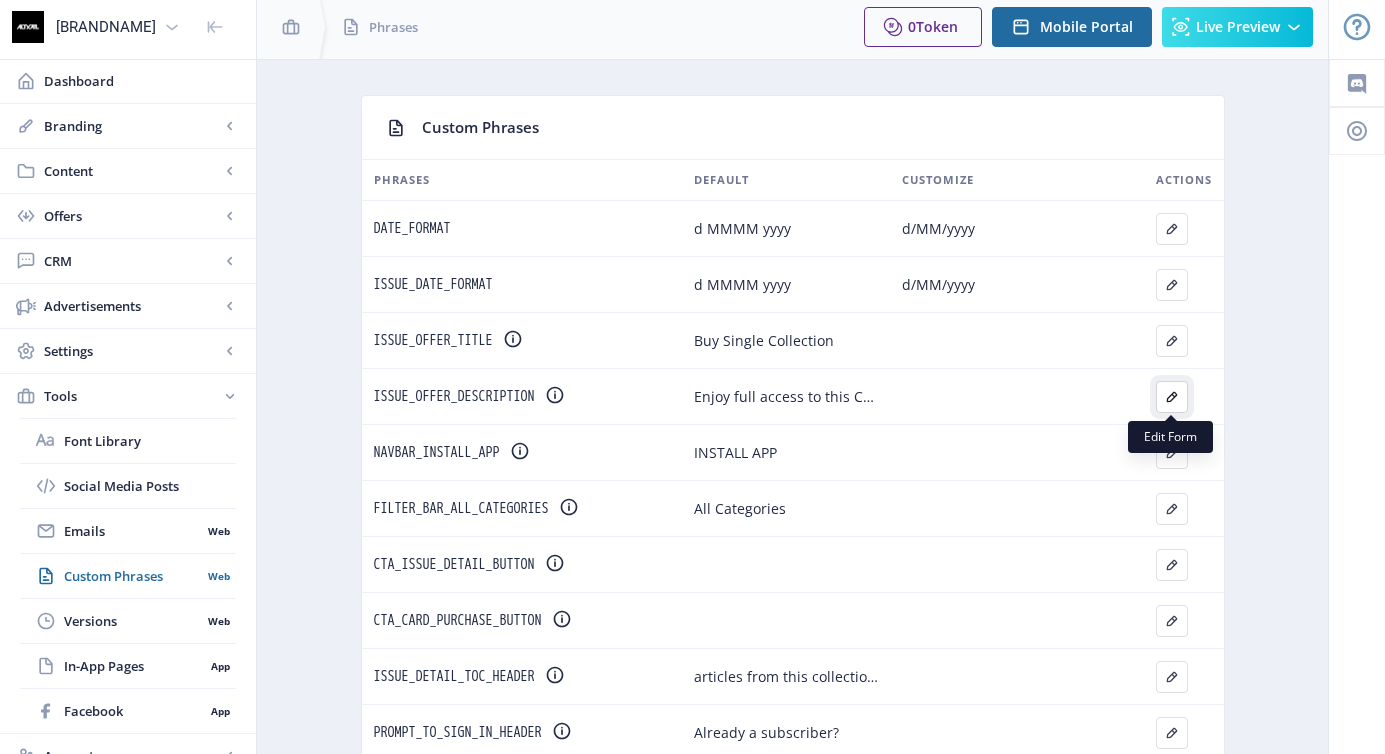 click 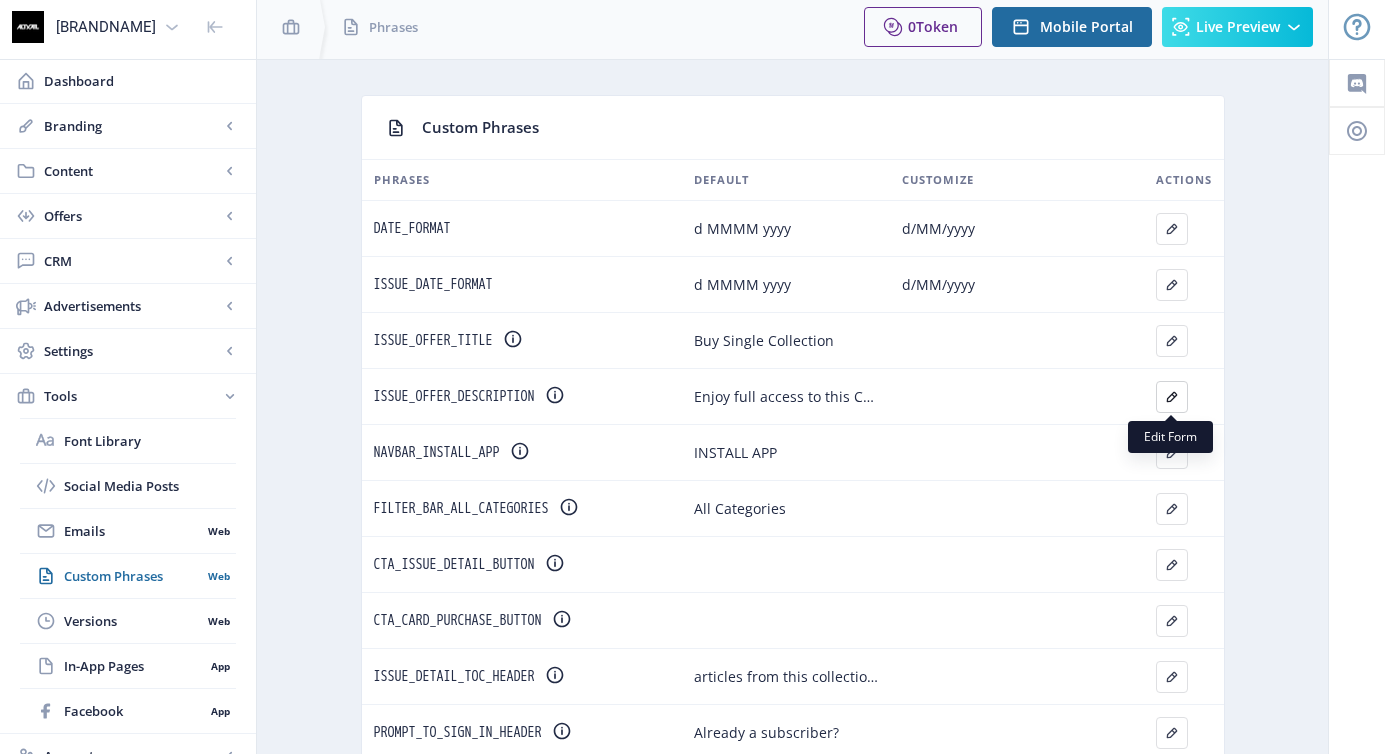 scroll, scrollTop: 0, scrollLeft: 0, axis: both 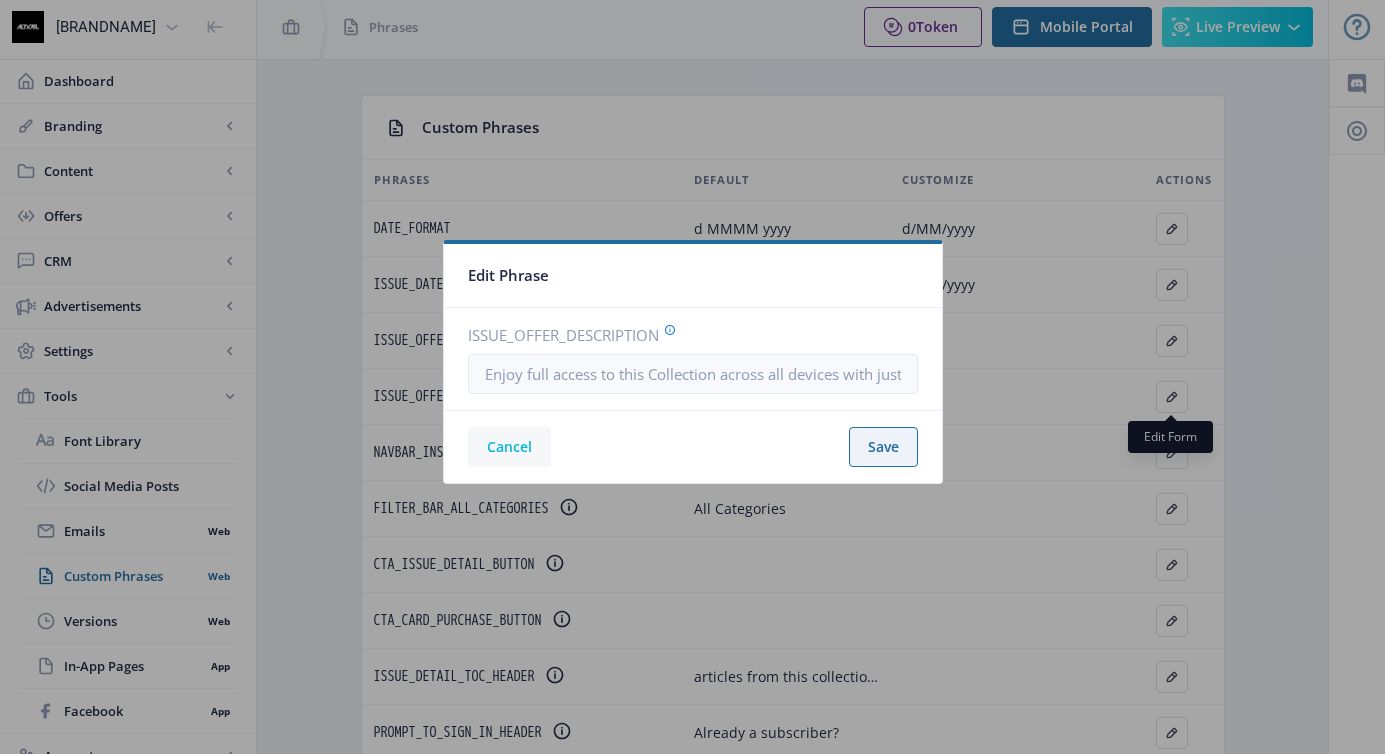 click on "Cancel" 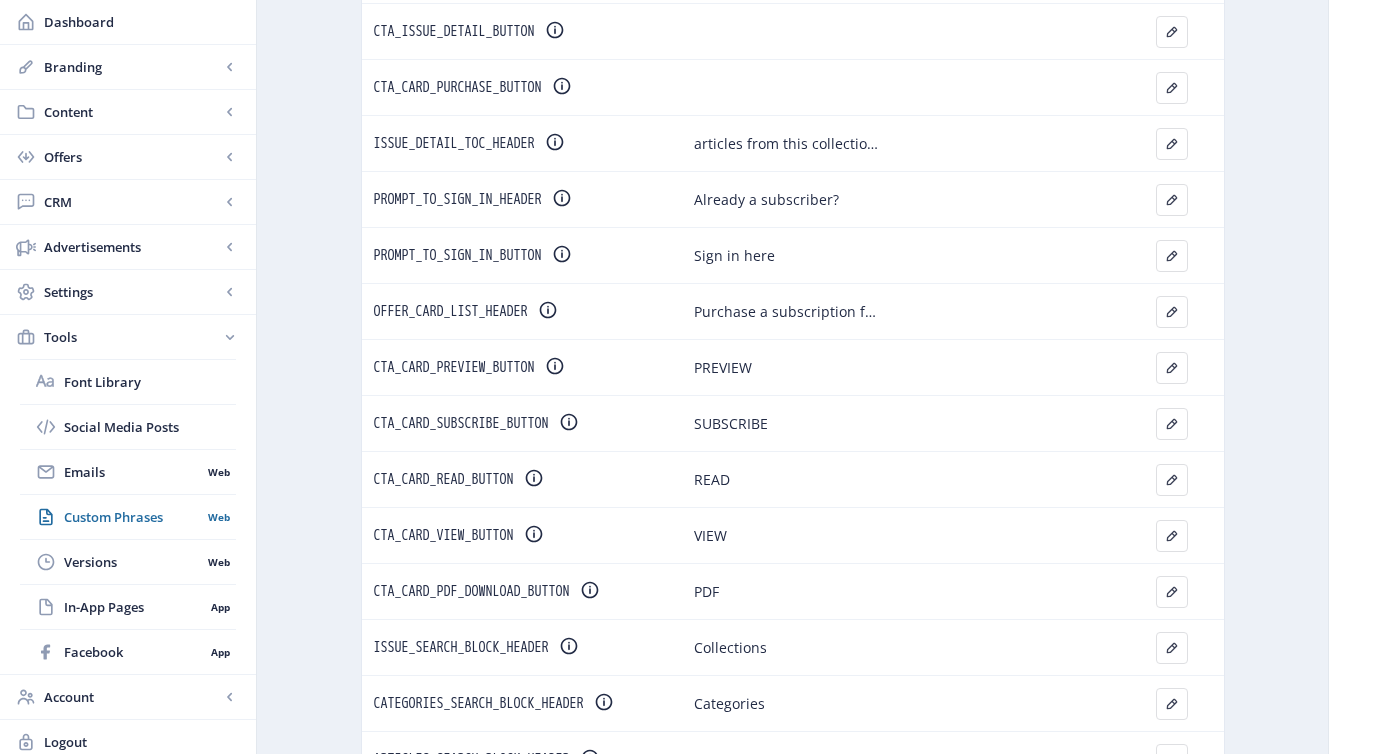 scroll, scrollTop: 580, scrollLeft: 0, axis: vertical 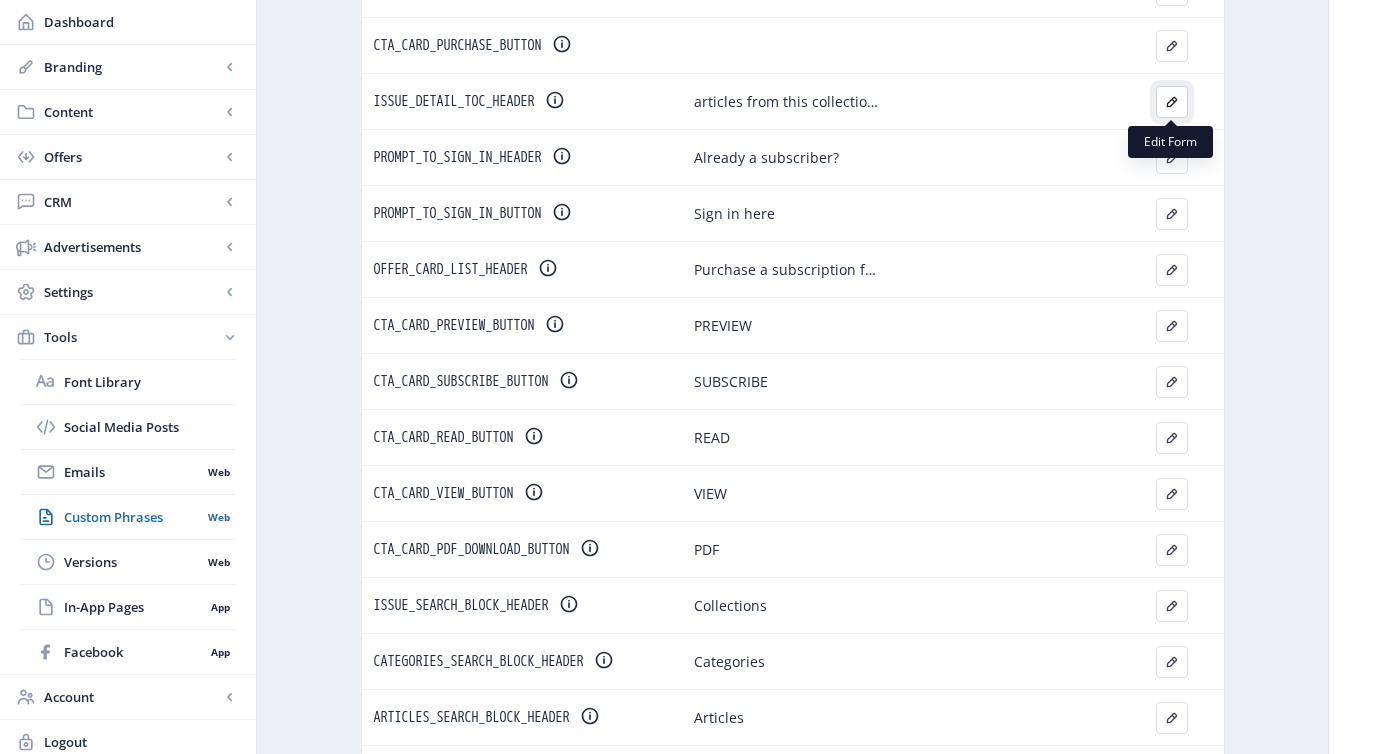 click at bounding box center [1172, -346] 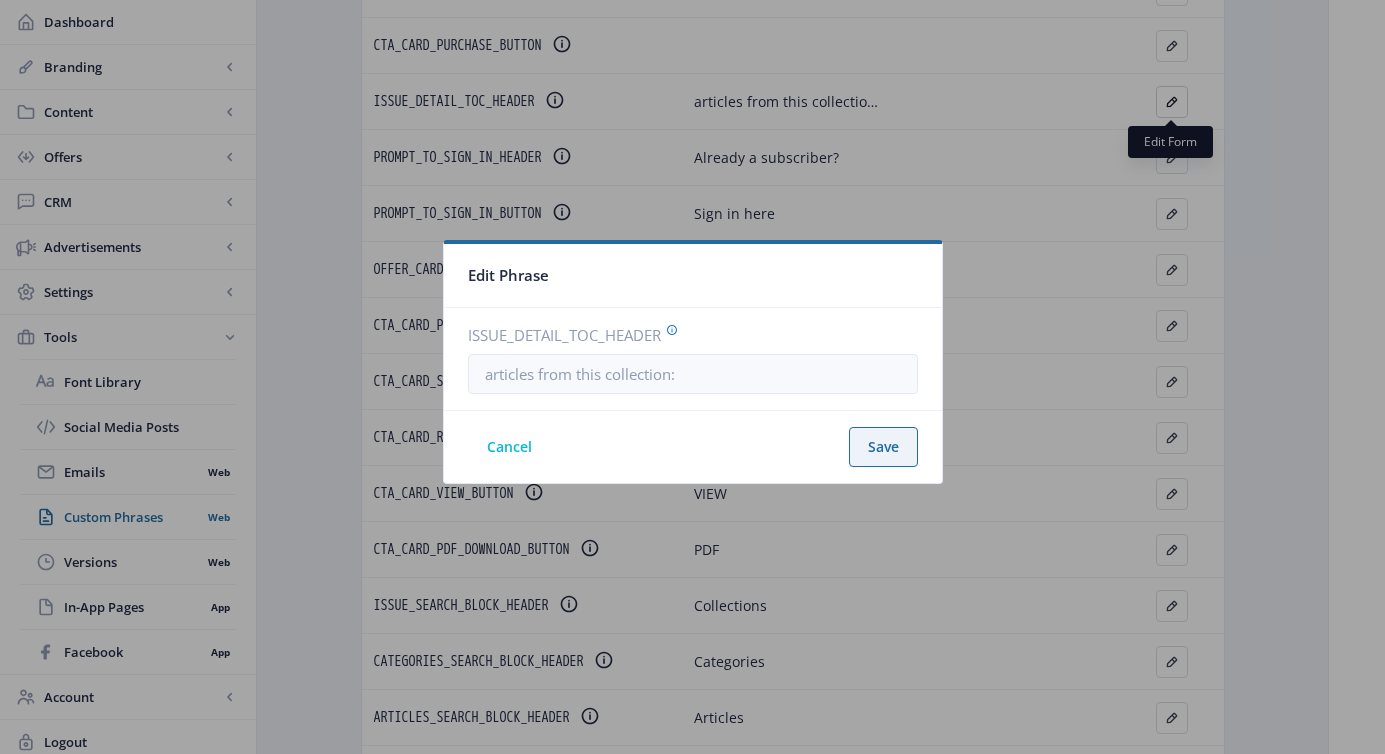 scroll, scrollTop: 0, scrollLeft: 0, axis: both 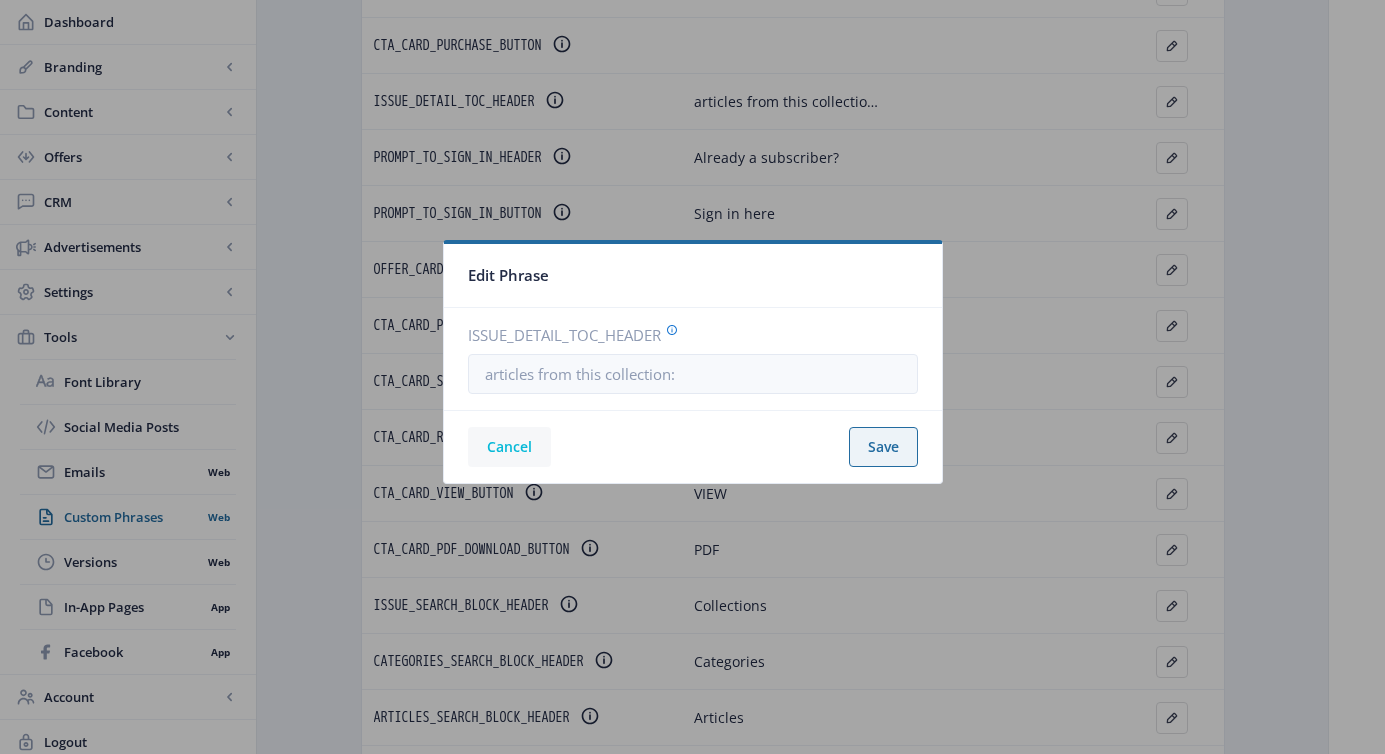 click on "Cancel" 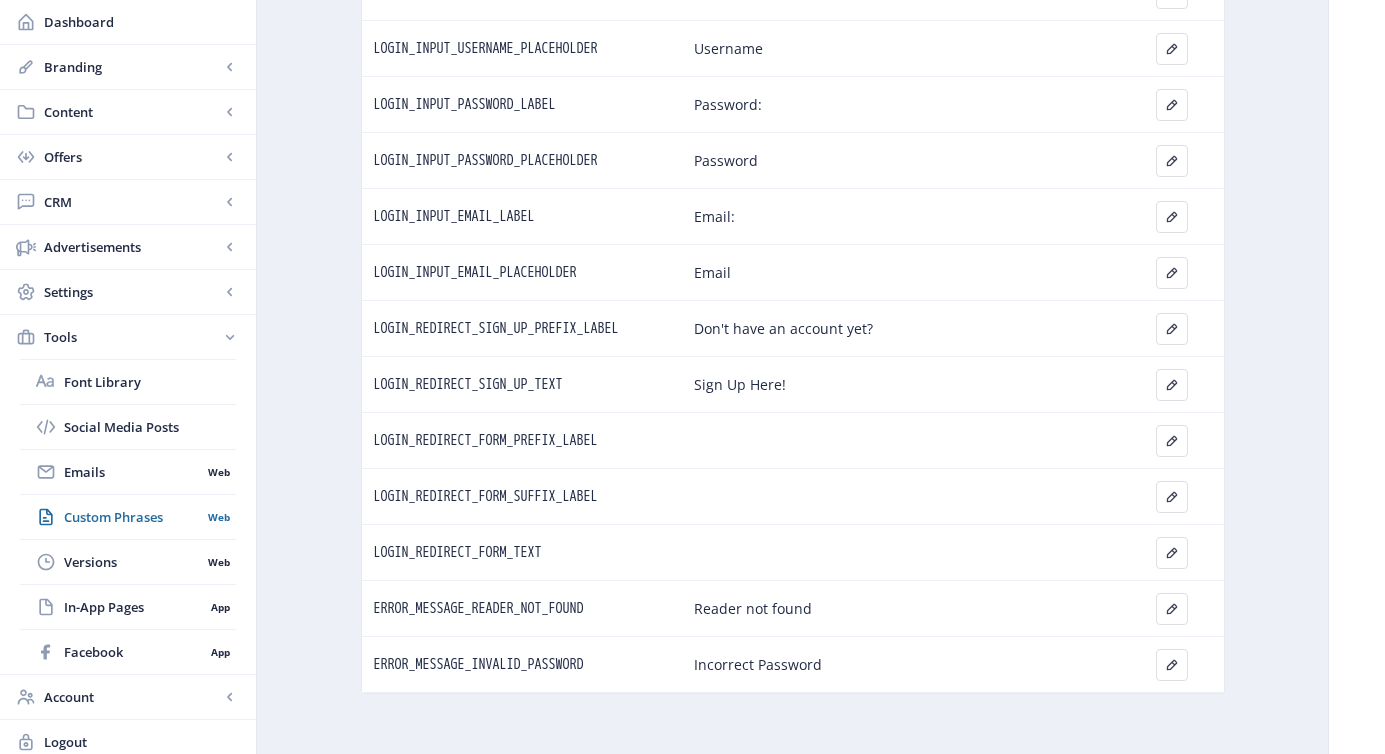 scroll, scrollTop: 1931, scrollLeft: 0, axis: vertical 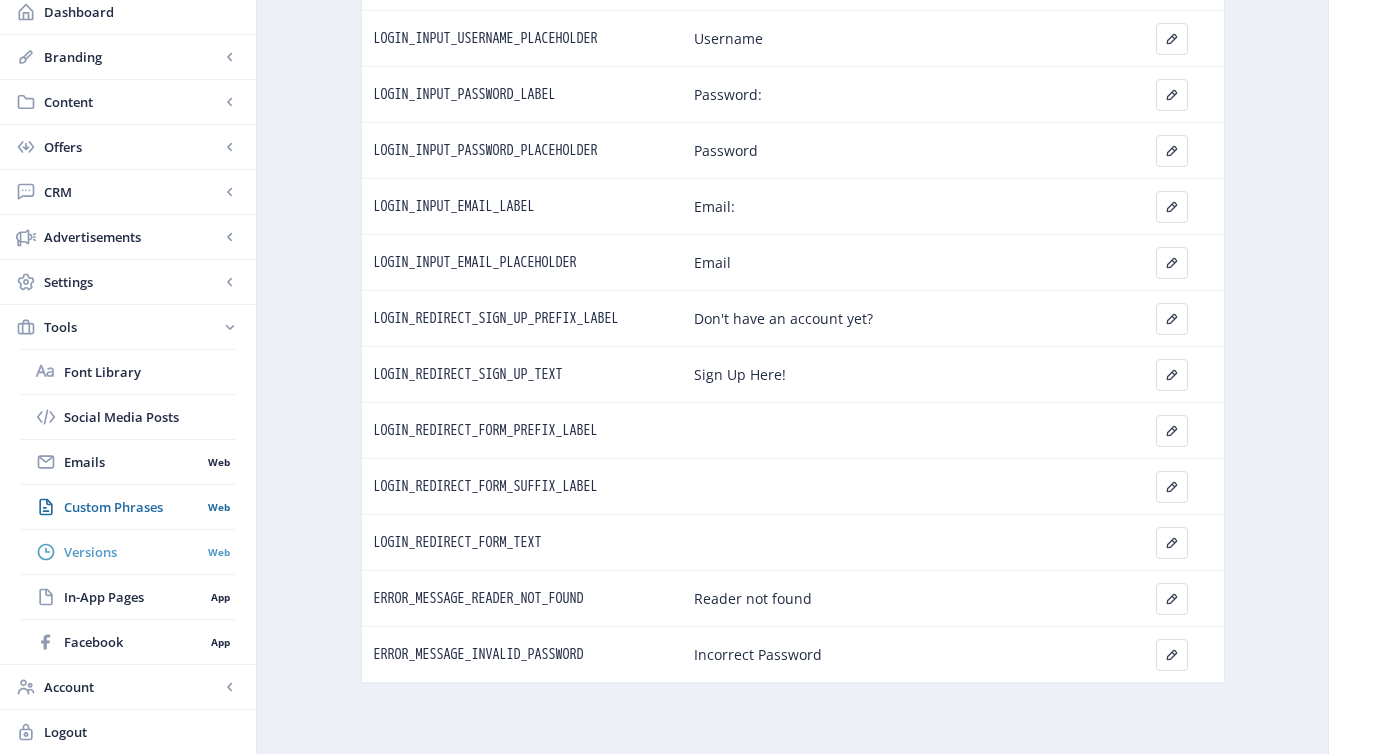 click on "Versions" at bounding box center [132, 552] 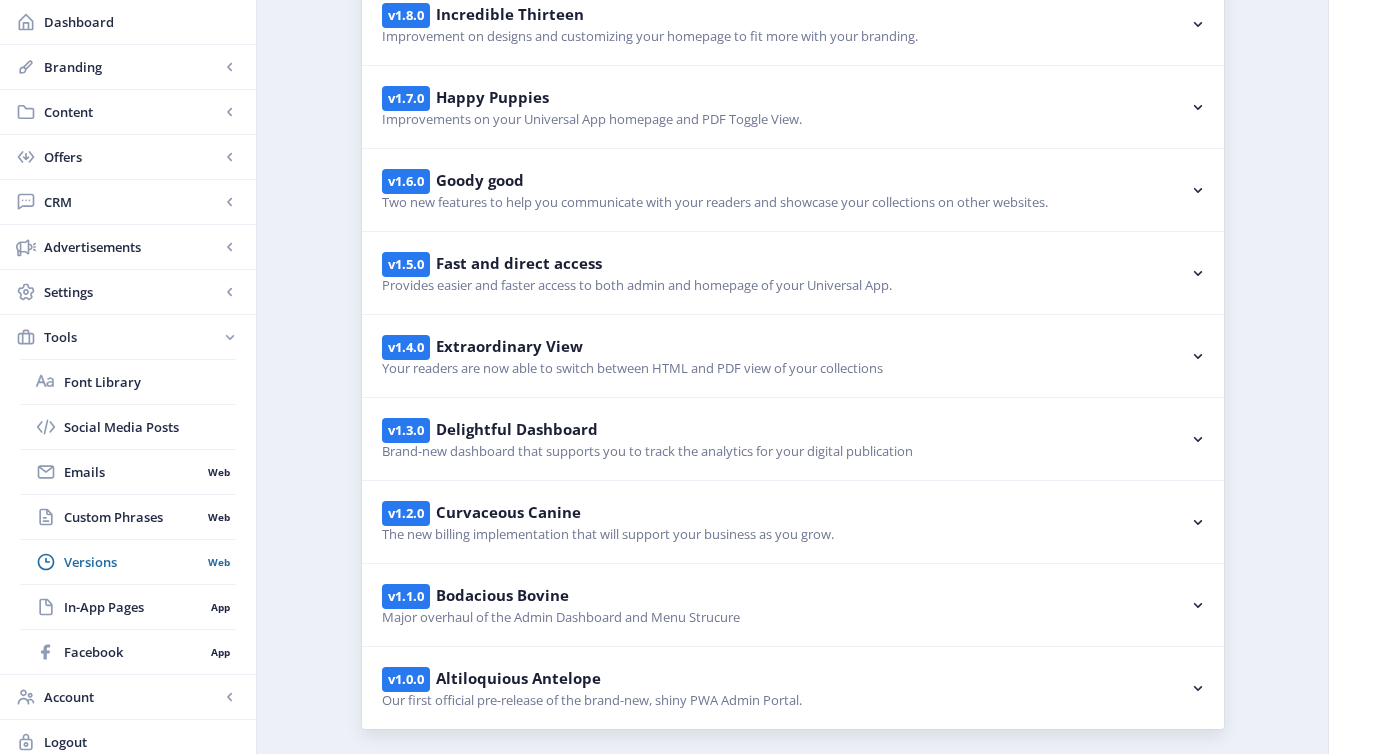 scroll, scrollTop: 362, scrollLeft: 0, axis: vertical 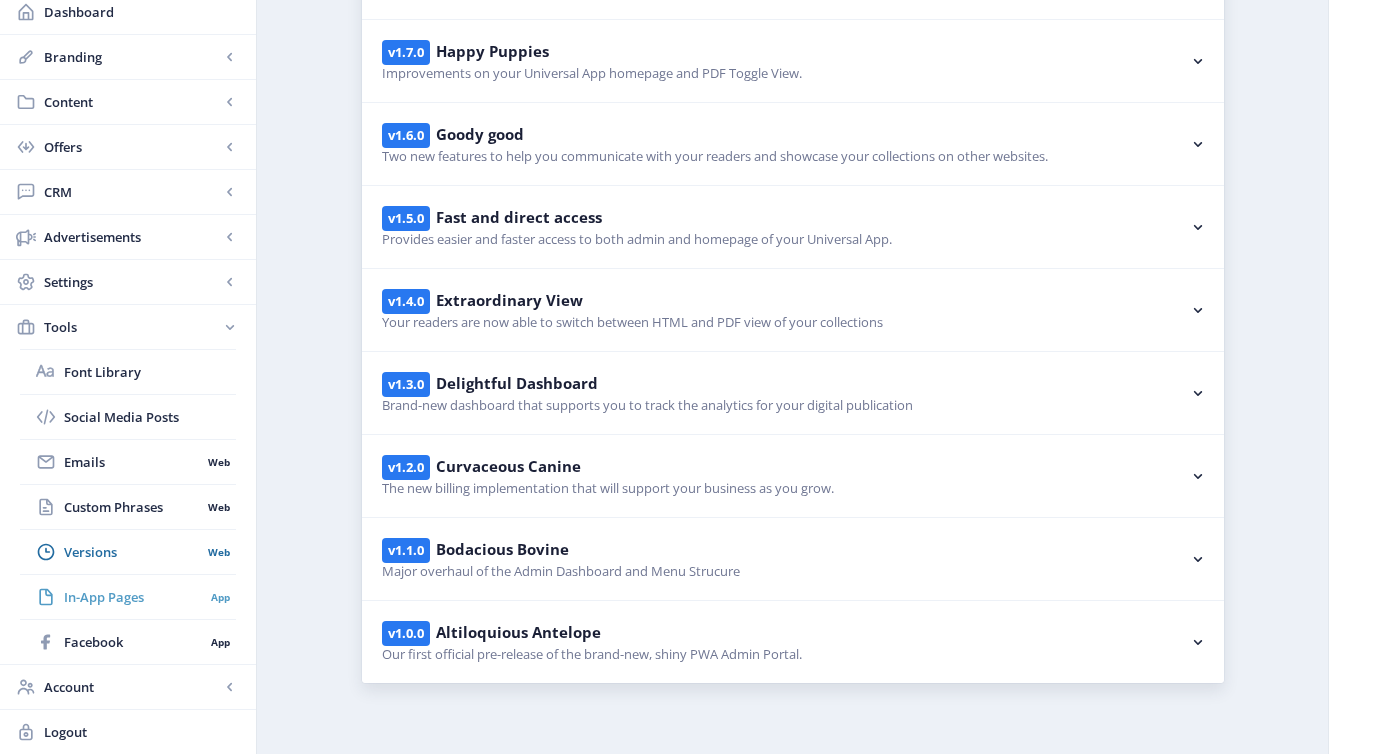 click on "In-App Pages" at bounding box center [134, 597] 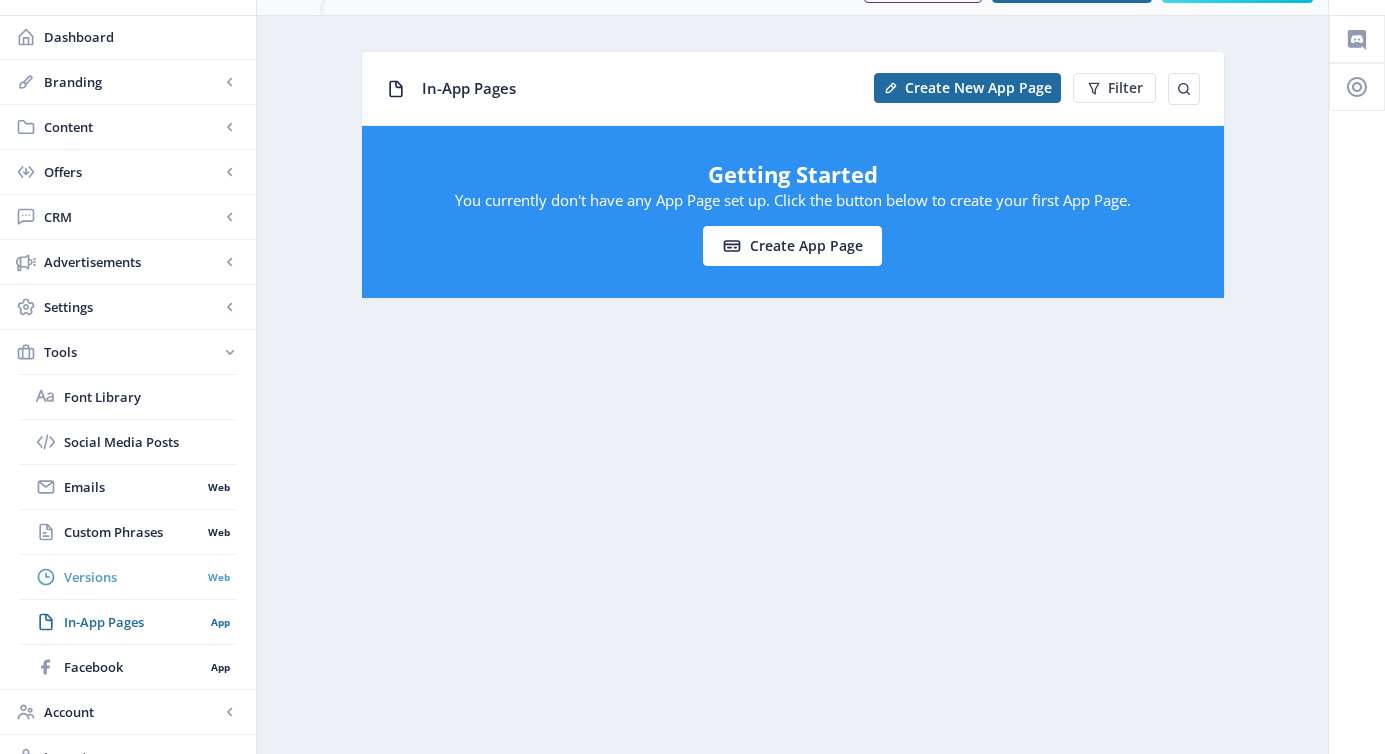 scroll, scrollTop: 74, scrollLeft: 0, axis: vertical 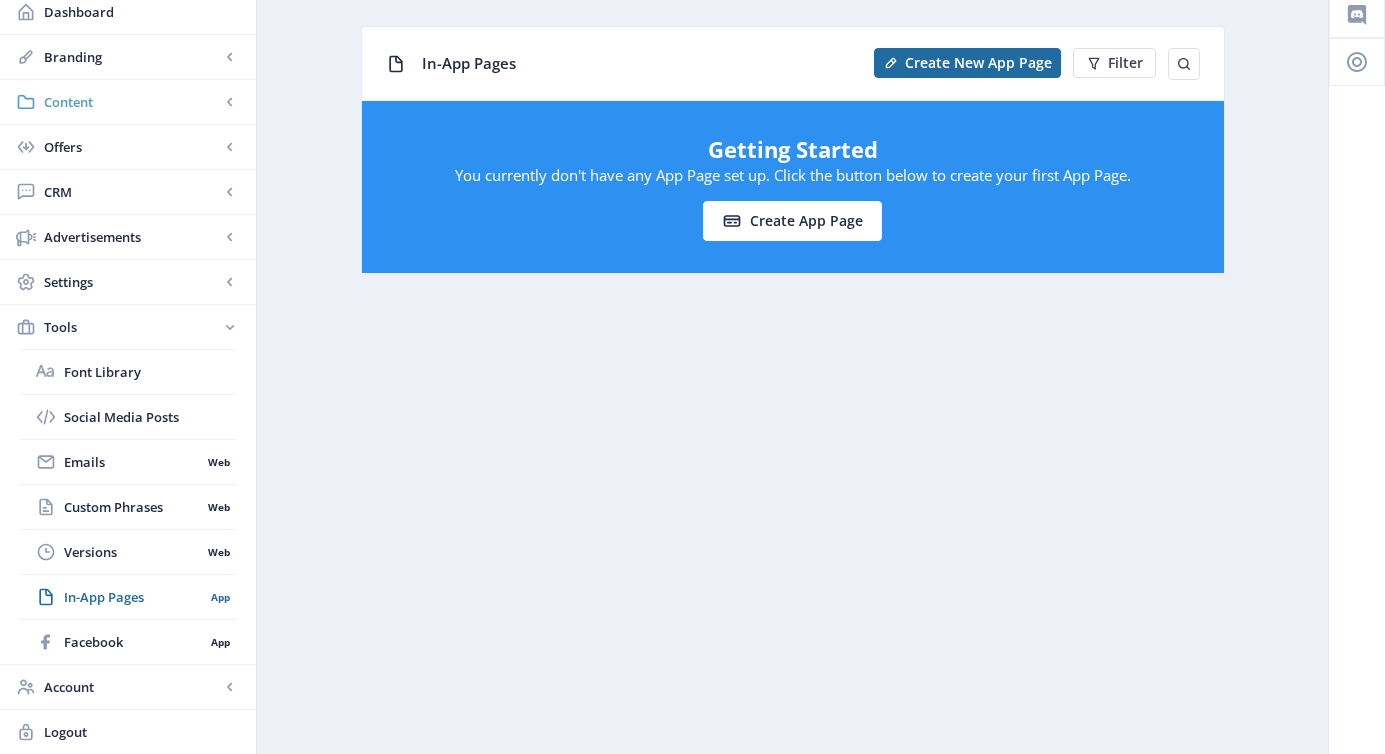 click on "Content" at bounding box center [128, 102] 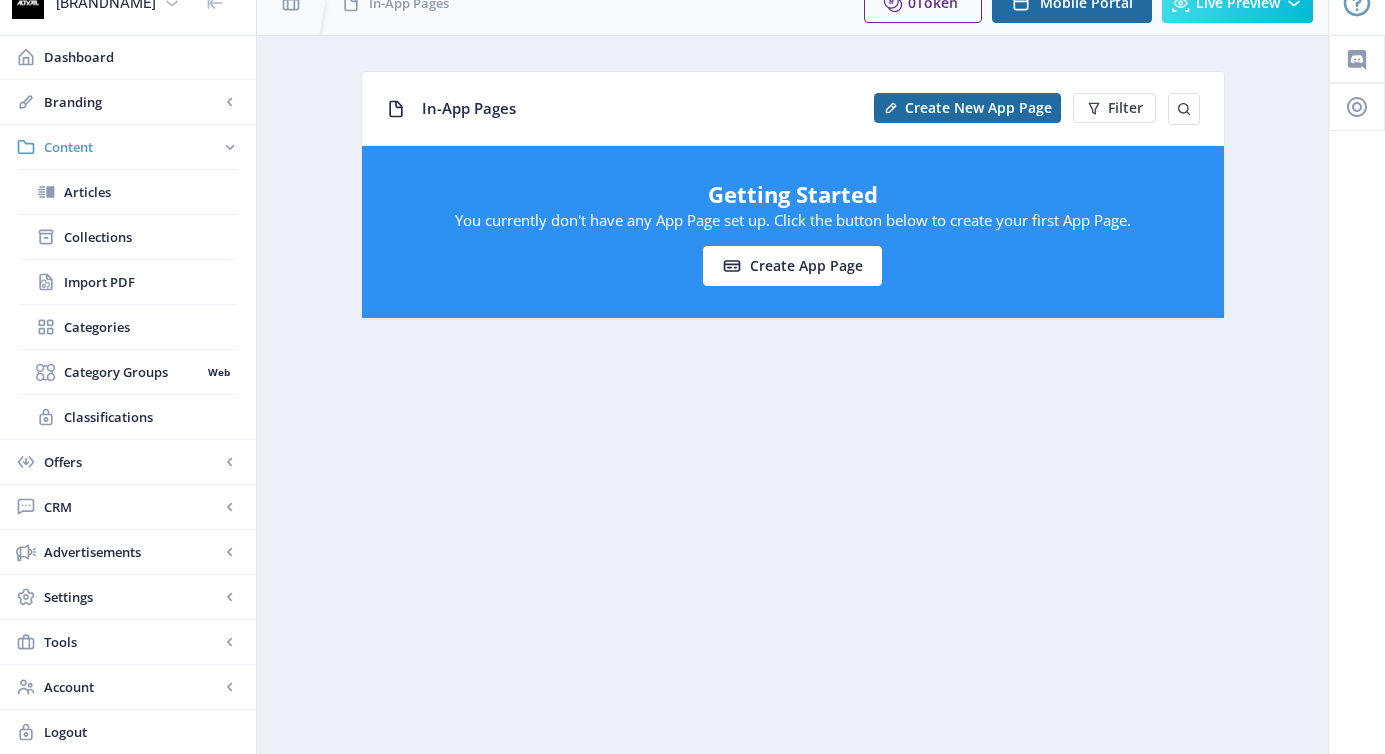 scroll, scrollTop: 0, scrollLeft: 0, axis: both 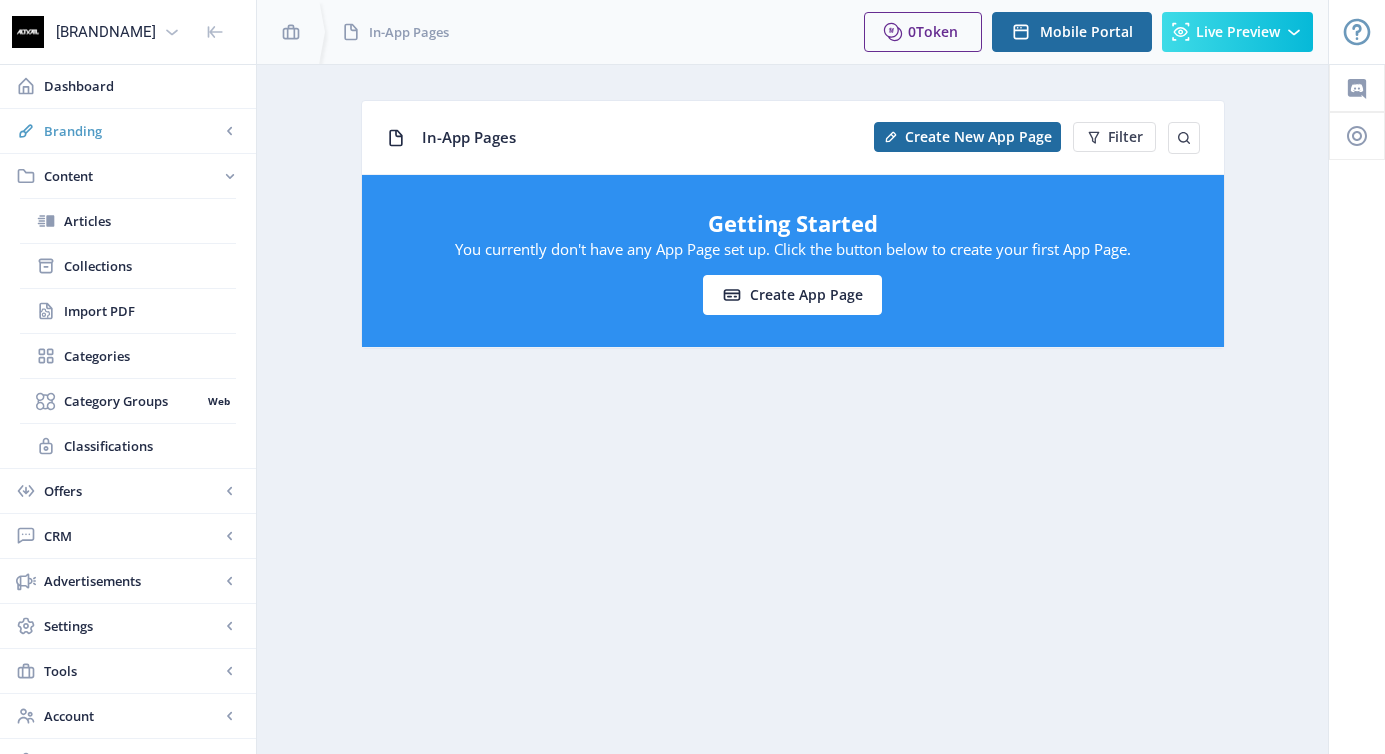 click on "Branding" at bounding box center [128, 131] 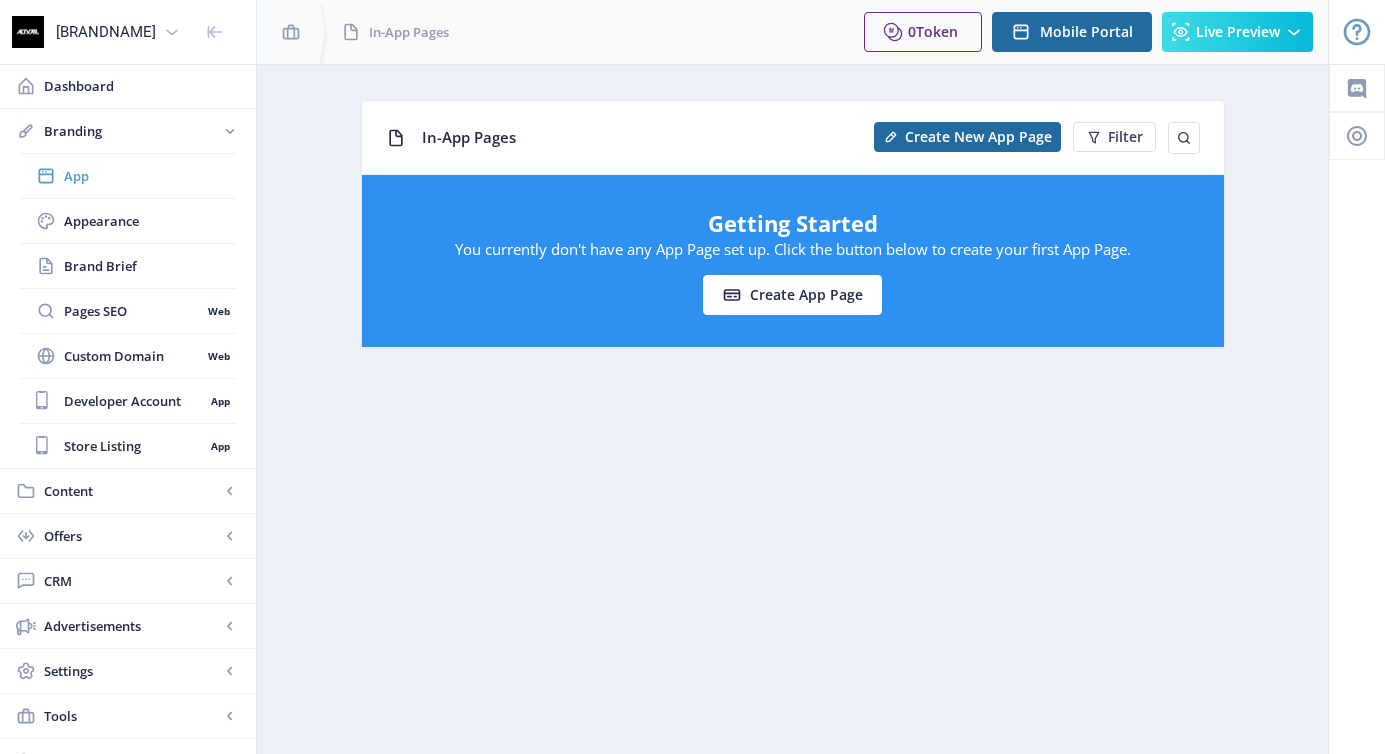 click on "App" at bounding box center (128, 176) 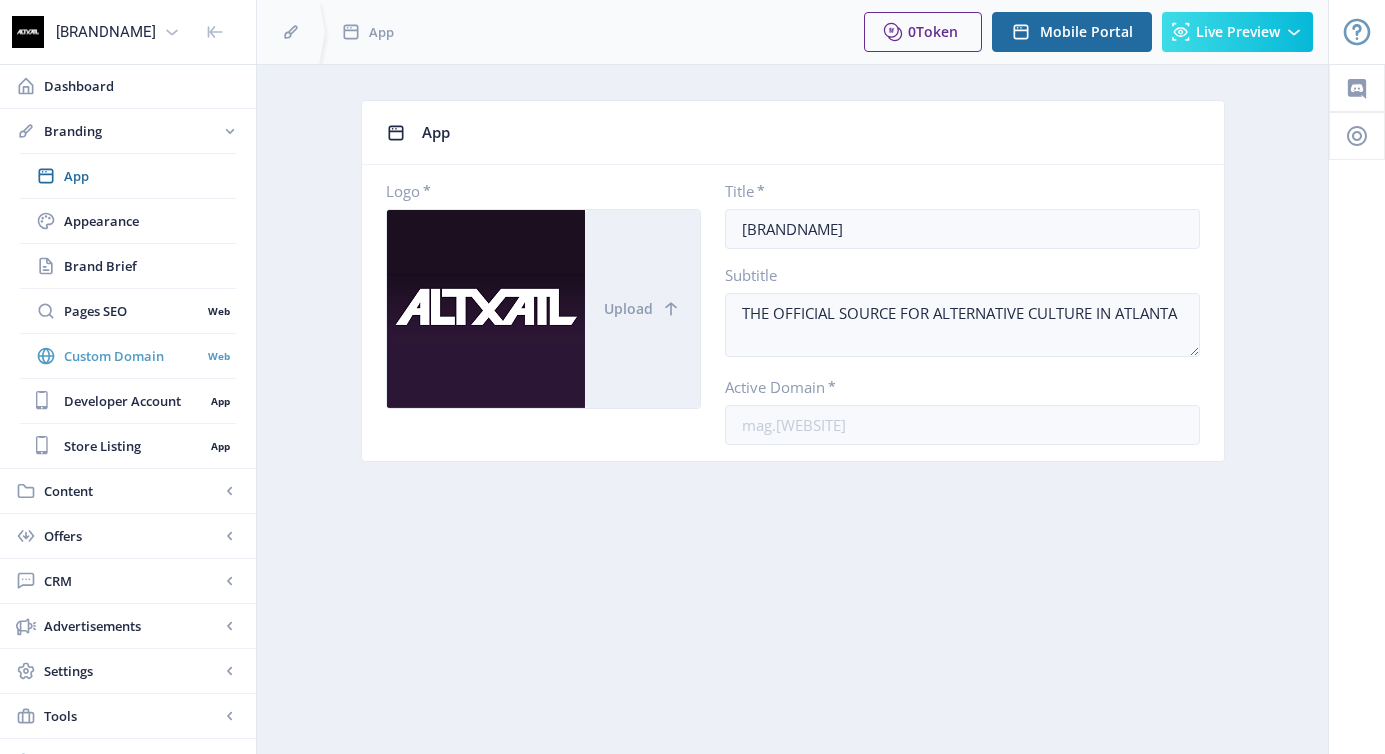 click on "Custom Domain" at bounding box center [132, 356] 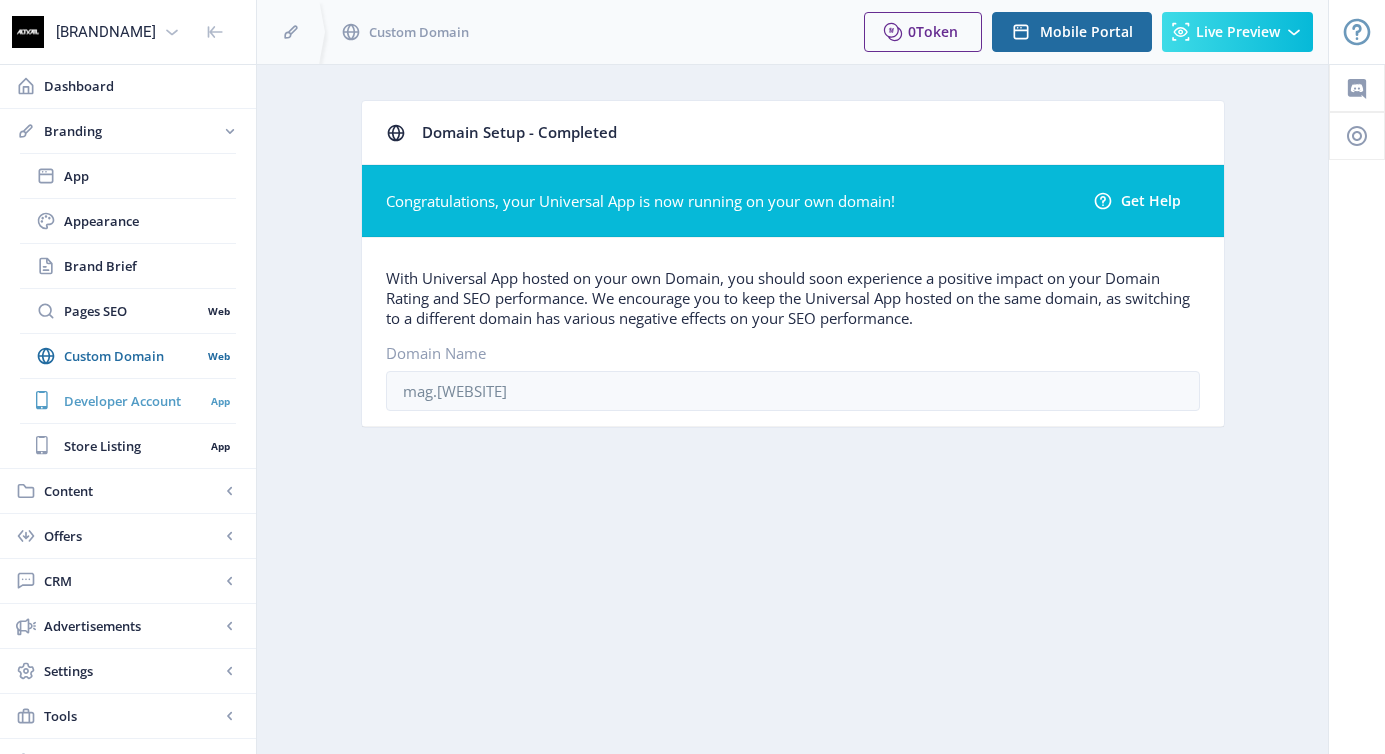 click on "Developer Account" at bounding box center [134, 401] 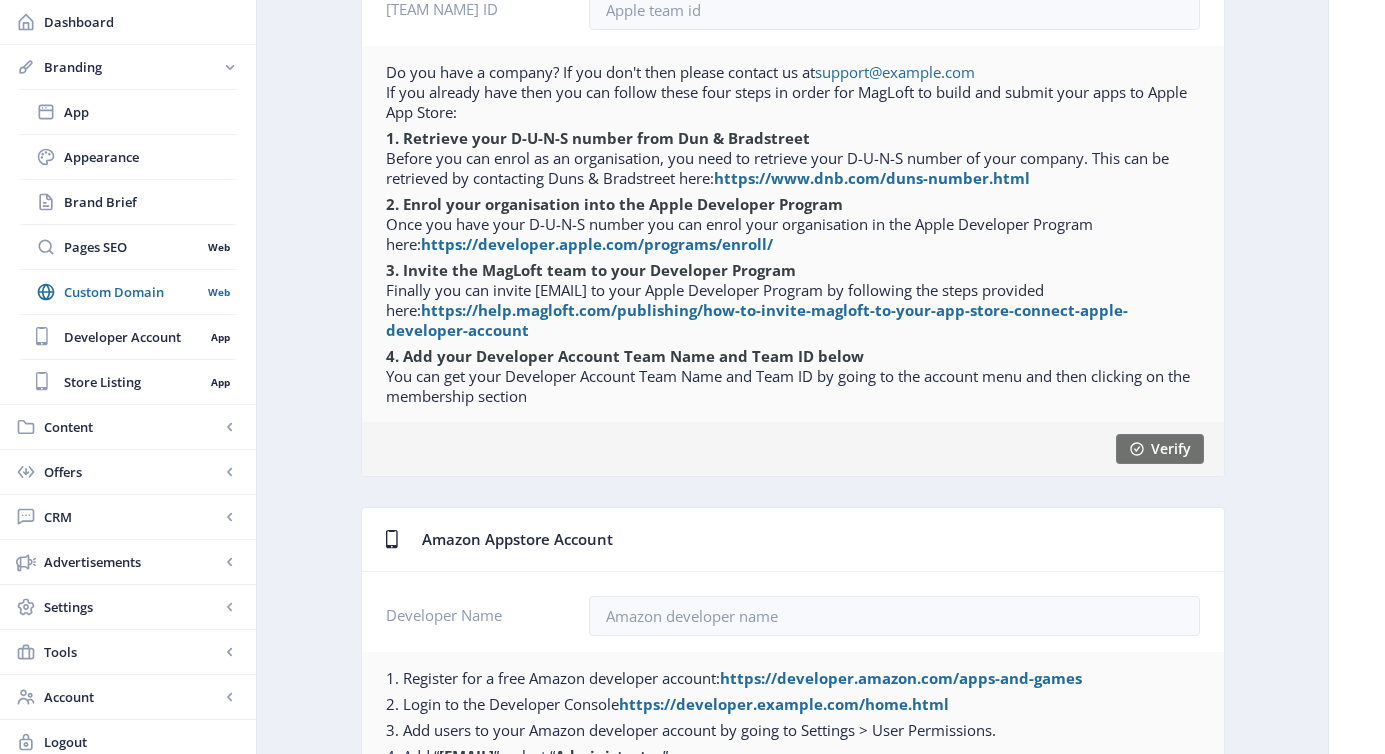 scroll, scrollTop: 725, scrollLeft: 0, axis: vertical 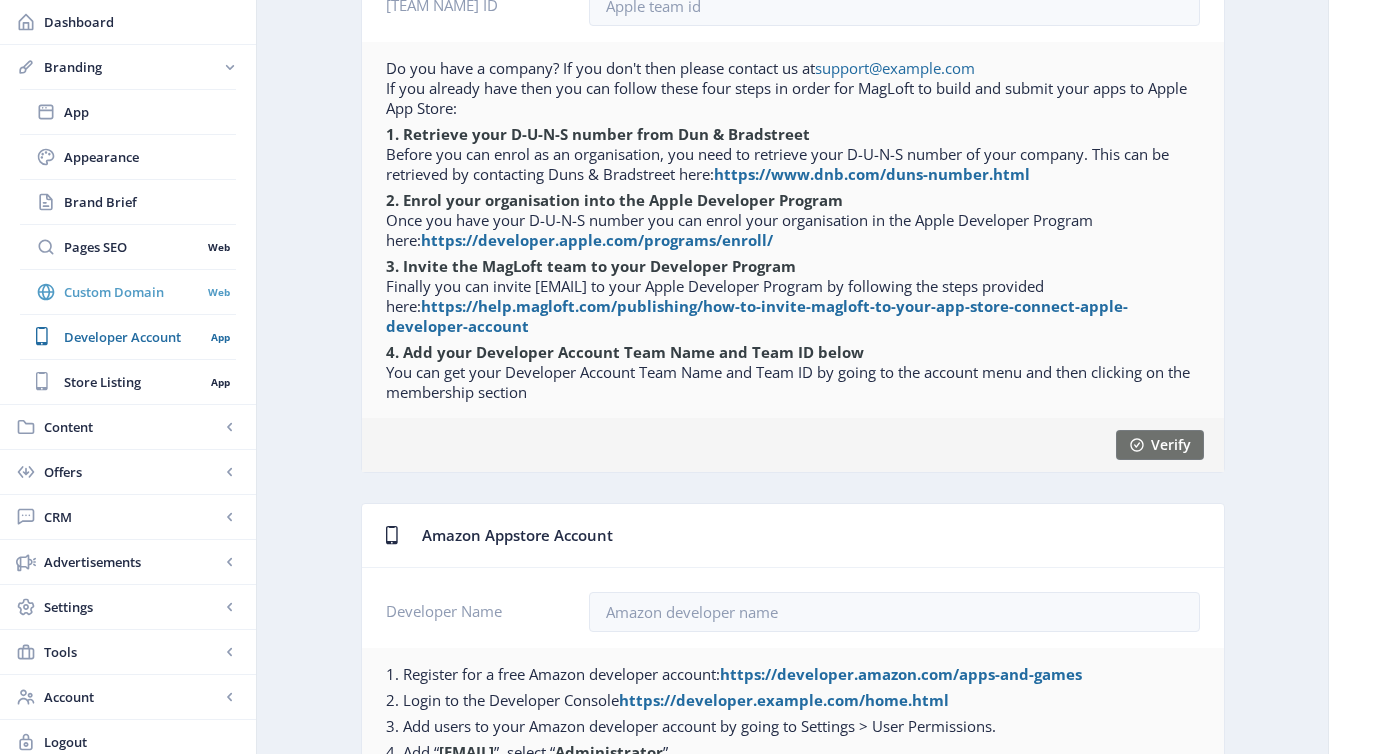 click on "Custom Domain" at bounding box center (132, 292) 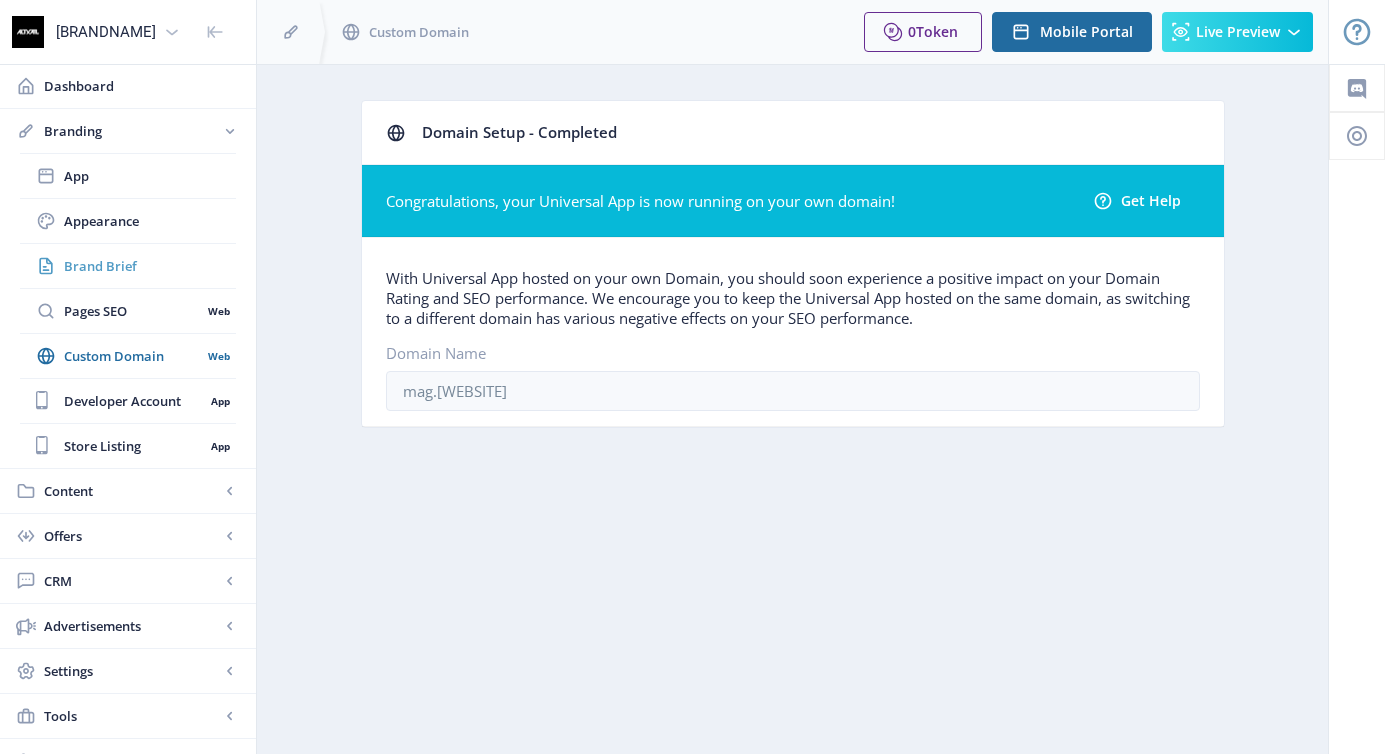 click on "Brand Brief" at bounding box center [150, 266] 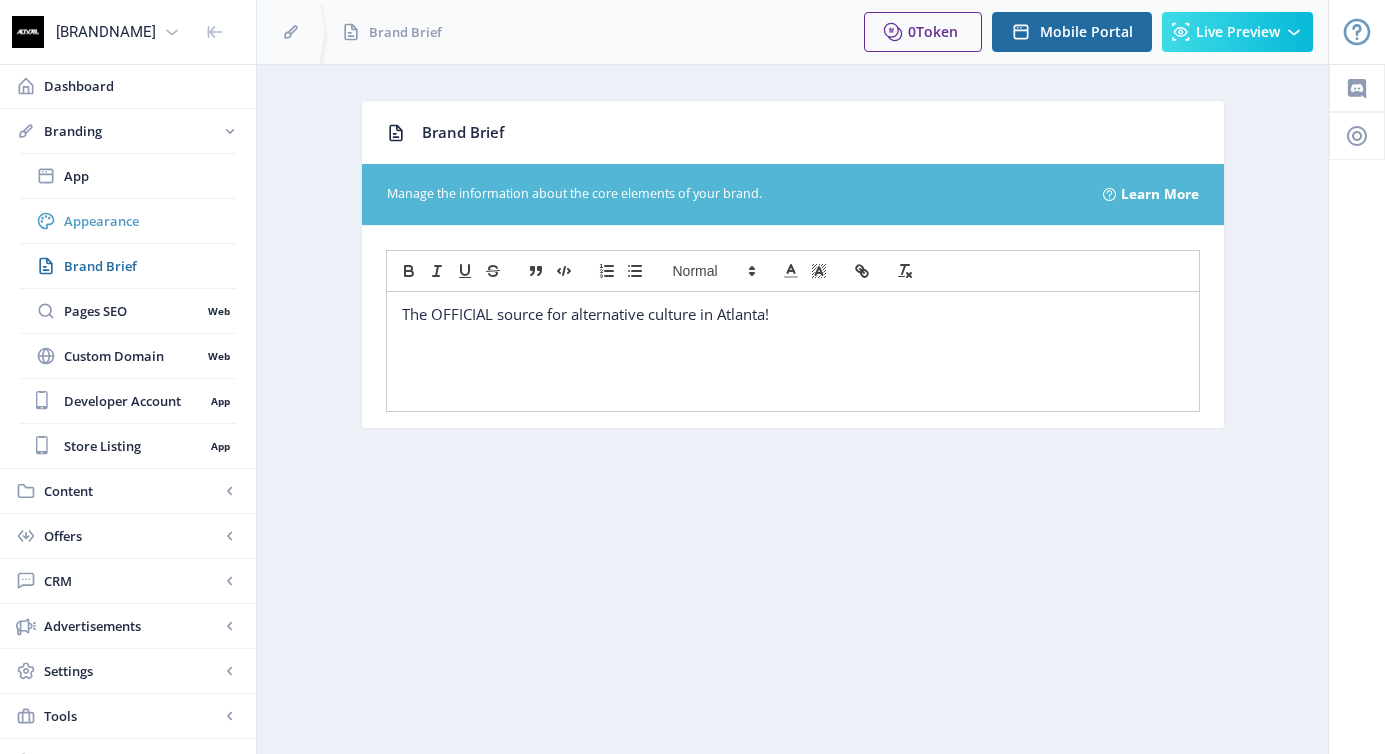 click on "Appearance" at bounding box center [150, 221] 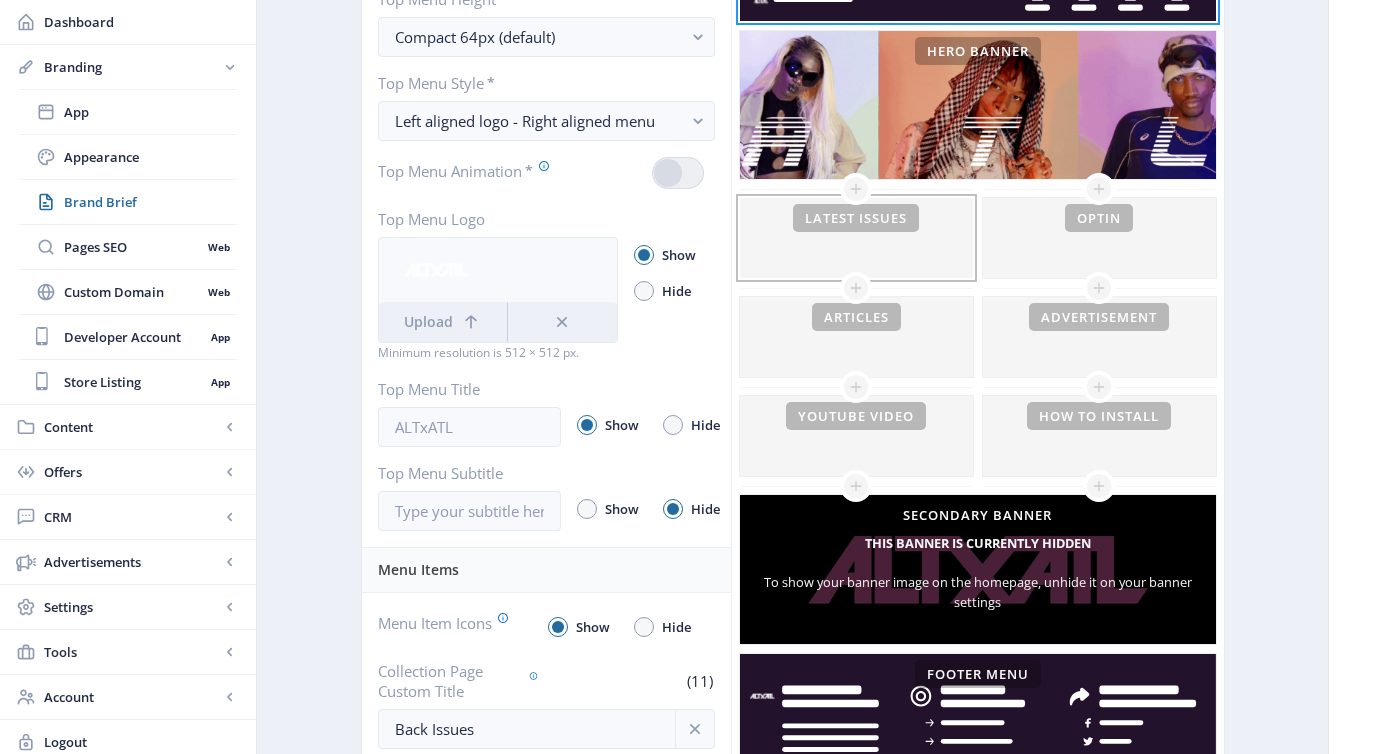 scroll, scrollTop: 322, scrollLeft: 0, axis: vertical 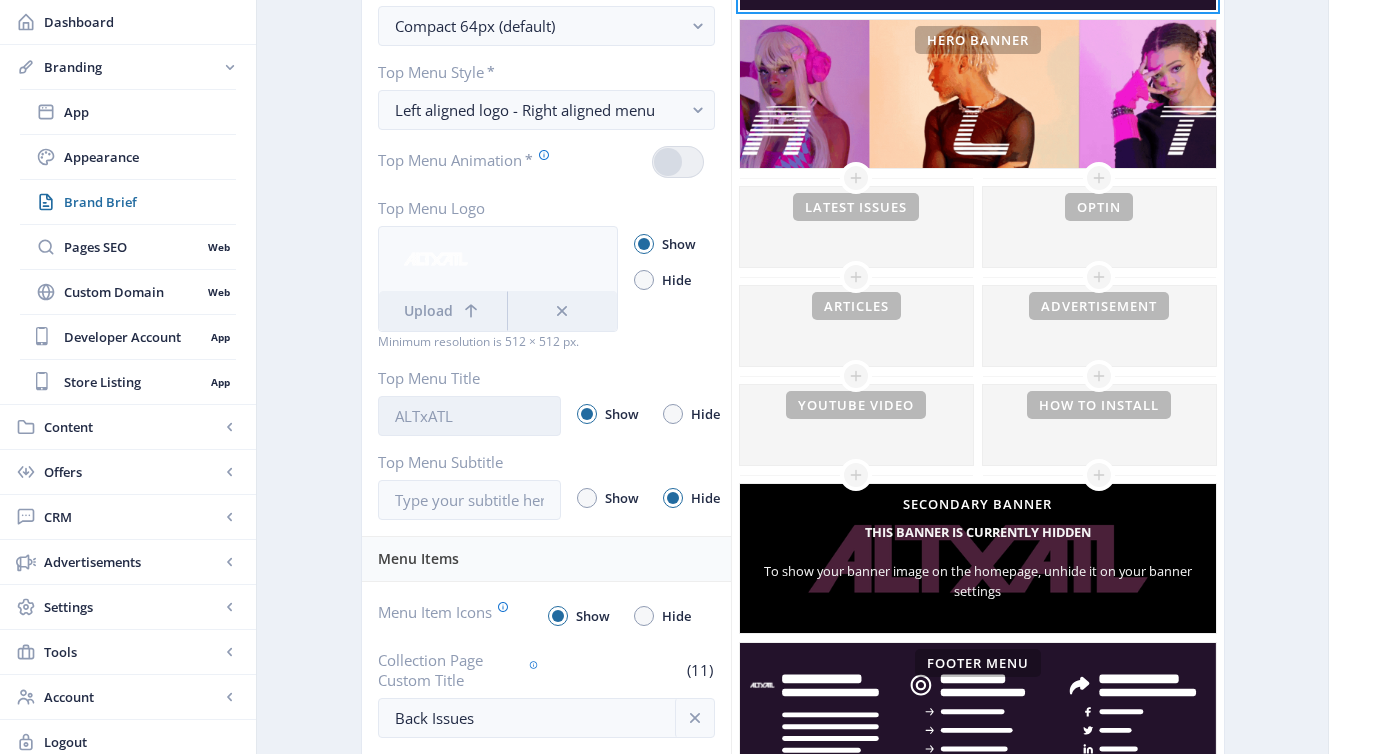 click 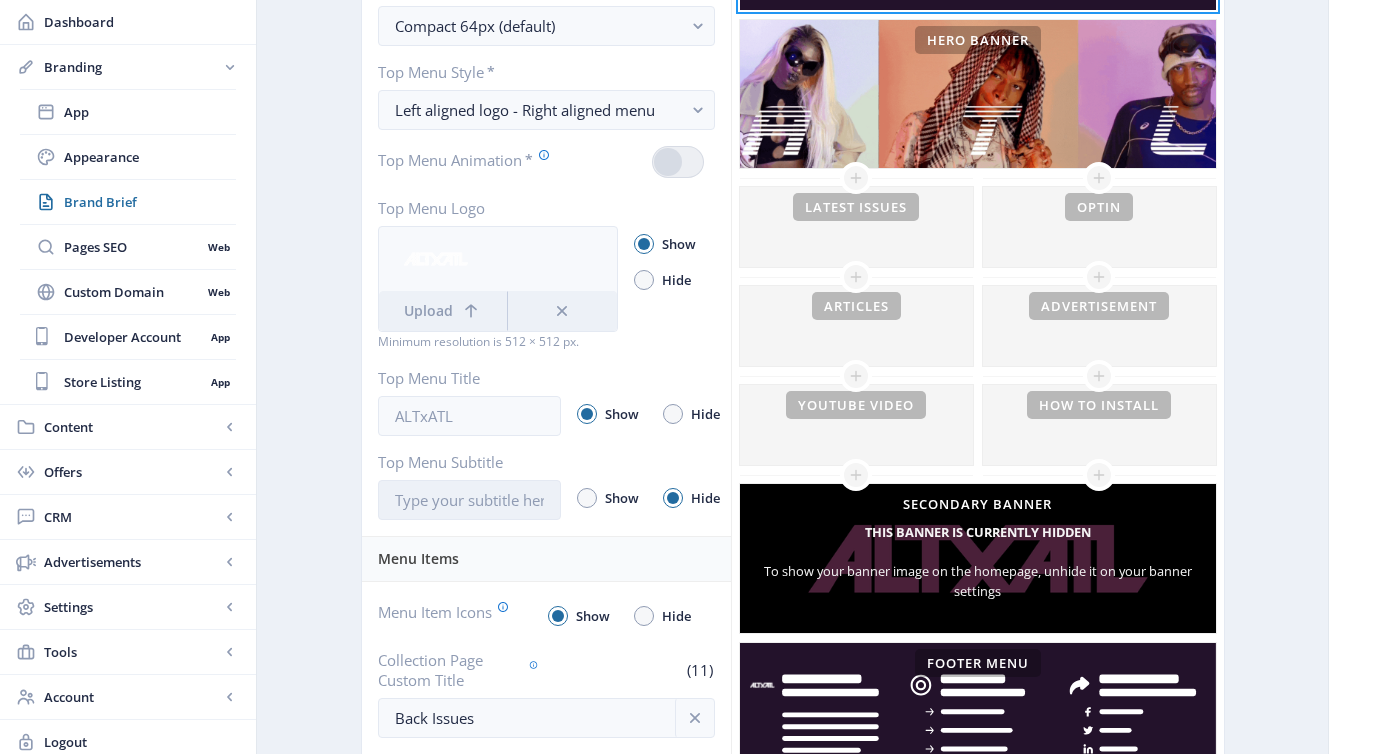 click 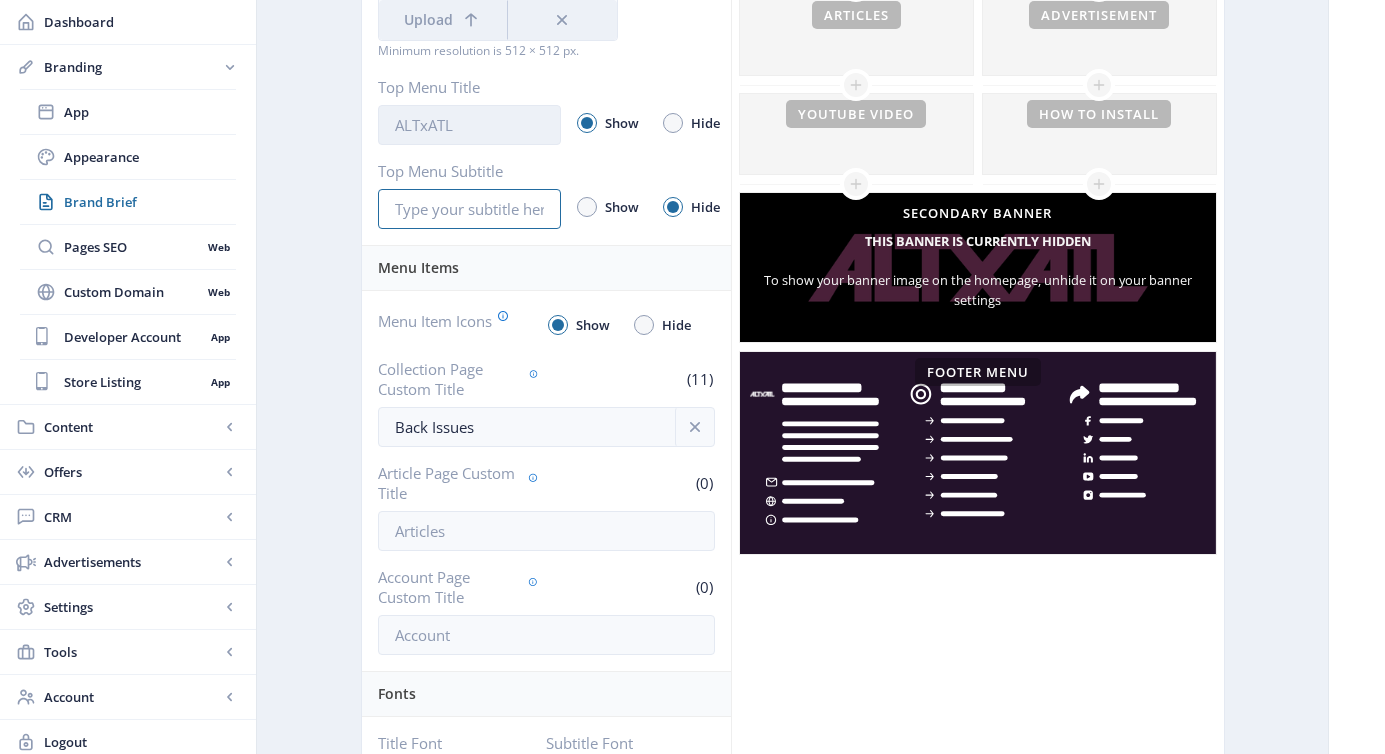 scroll, scrollTop: 616, scrollLeft: 0, axis: vertical 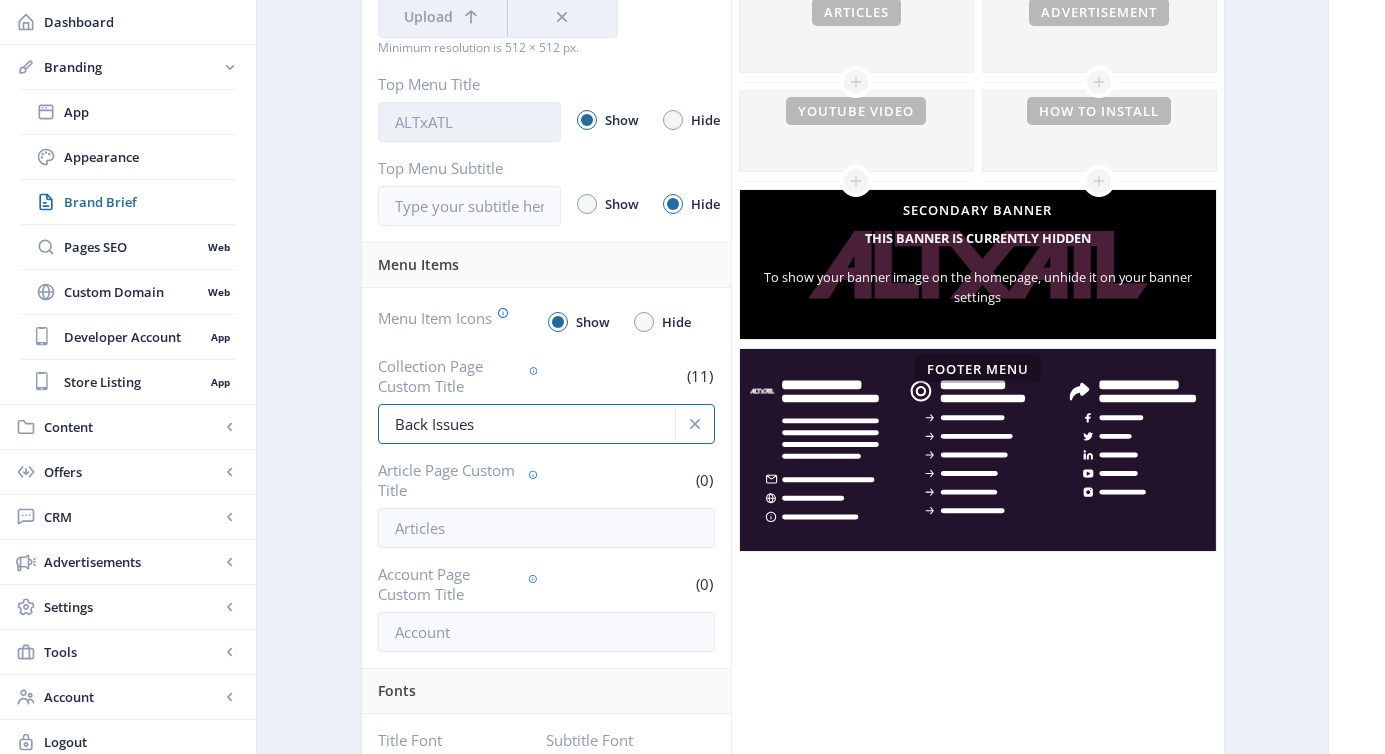 click on "Back Issues" at bounding box center (546, 424) 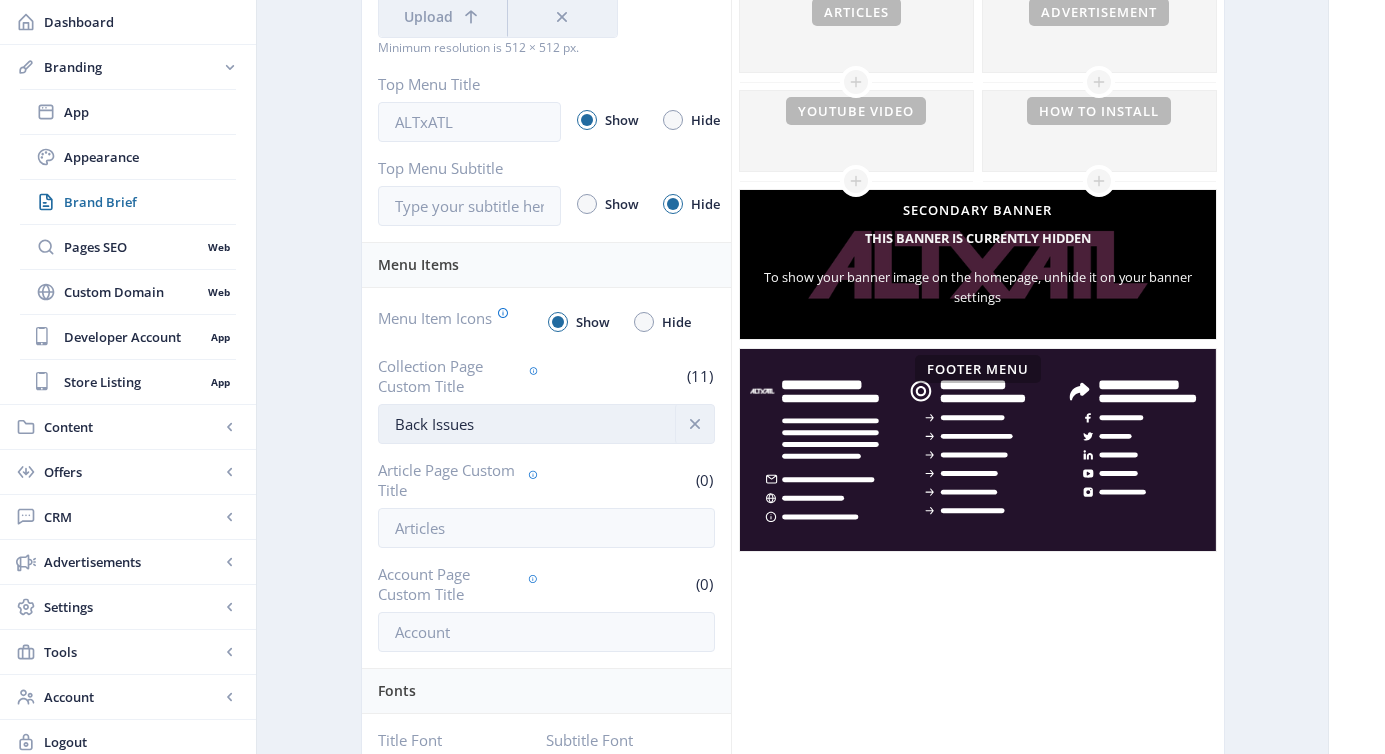 click on "Back Issues" at bounding box center (546, 424) 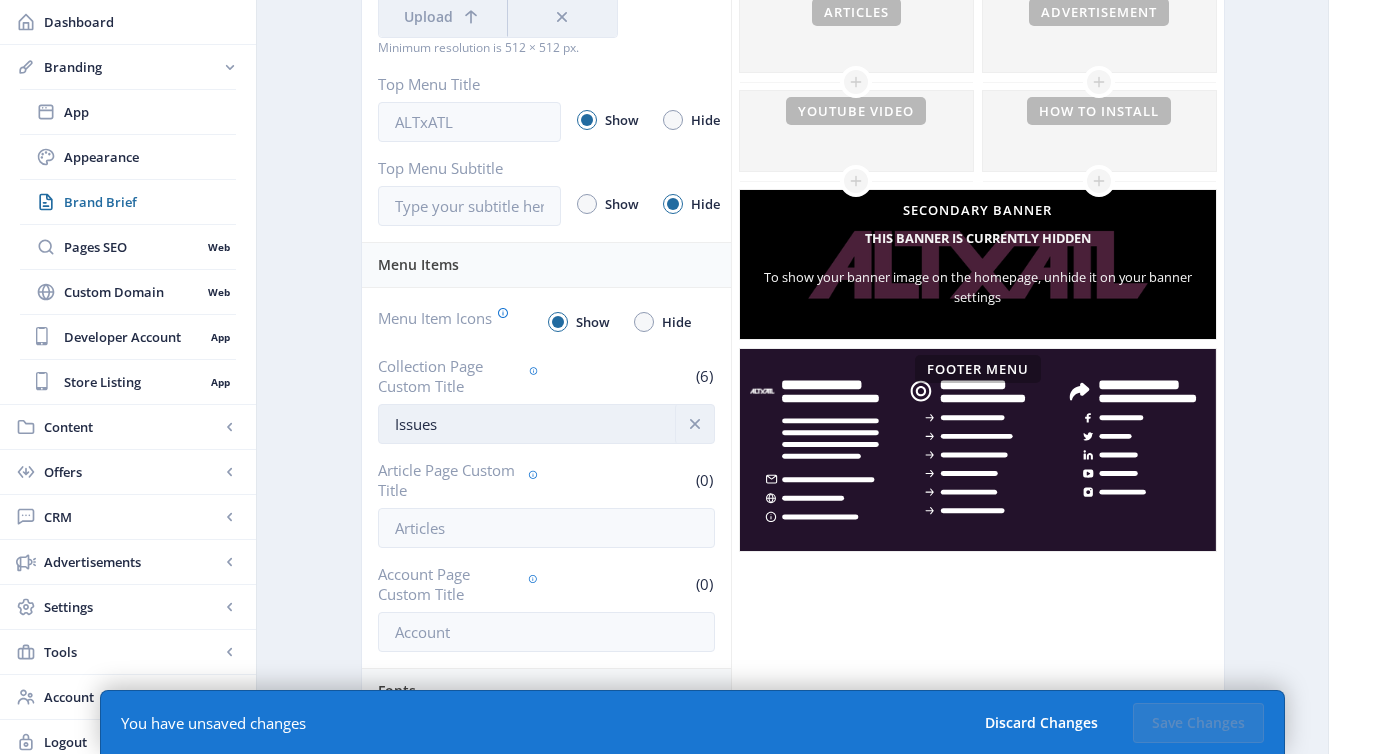 click on "Issues" at bounding box center (546, 424) 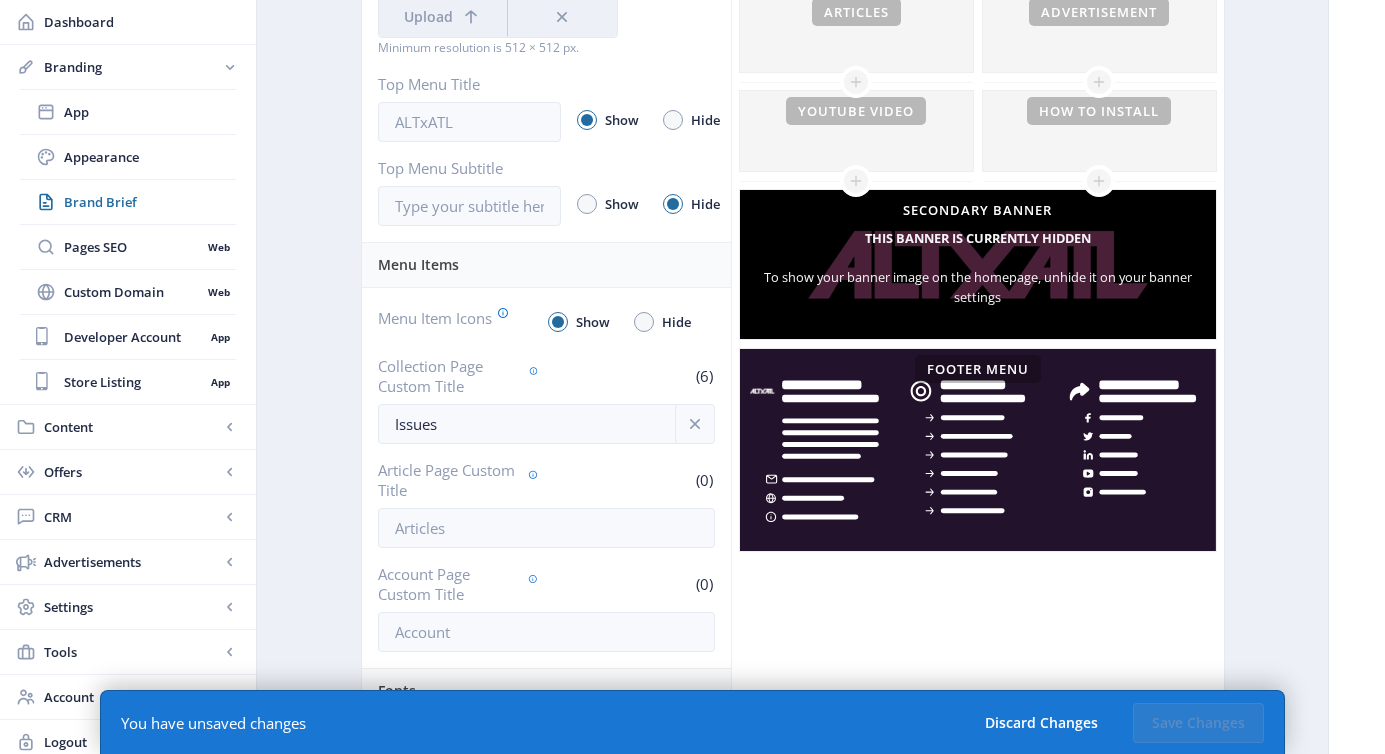 click on "Click on an element below to make changes Top Menu Hero Banner This banner is currently hidden To show your banner image on the homepage, unhide it on your banner settings Latest Issues Articles YouTube Video optin Advertisement How to Install Secondary Banner This banner is currently hidden Footer Menu" 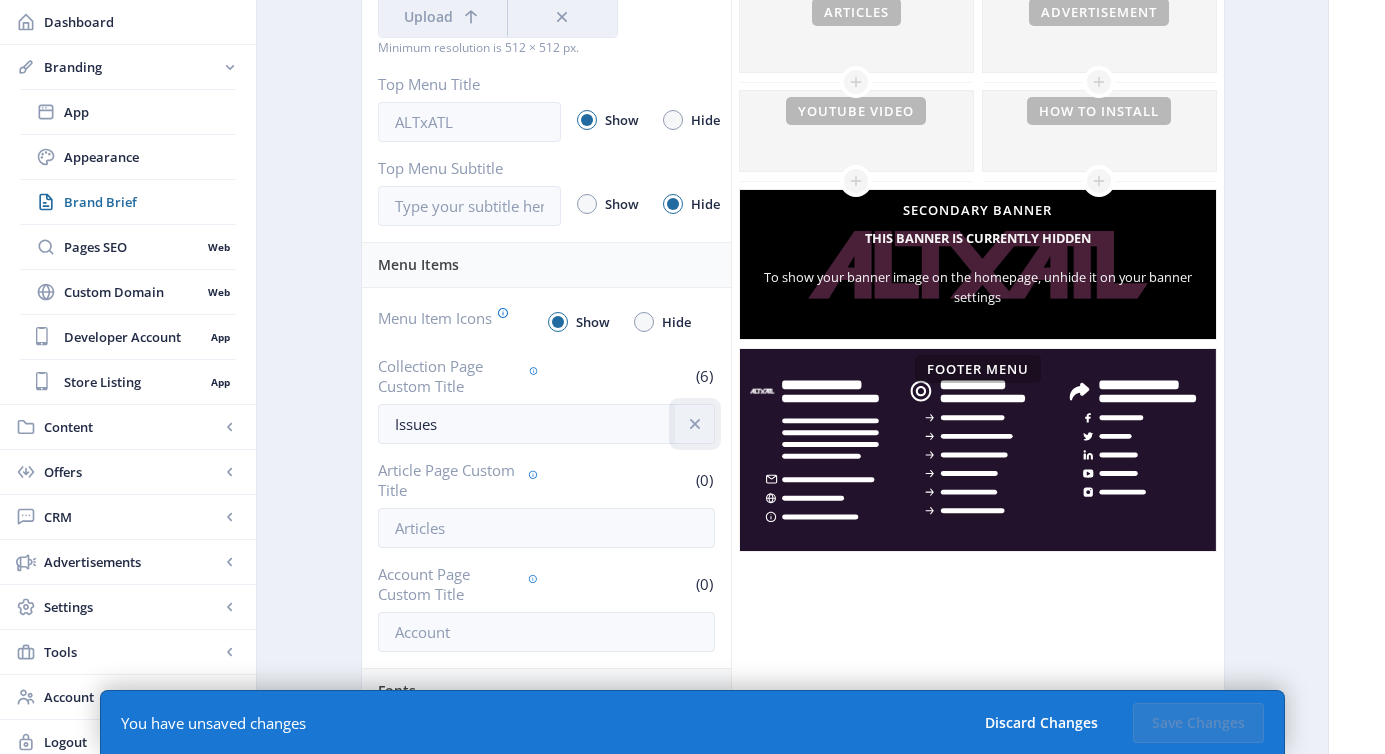 click 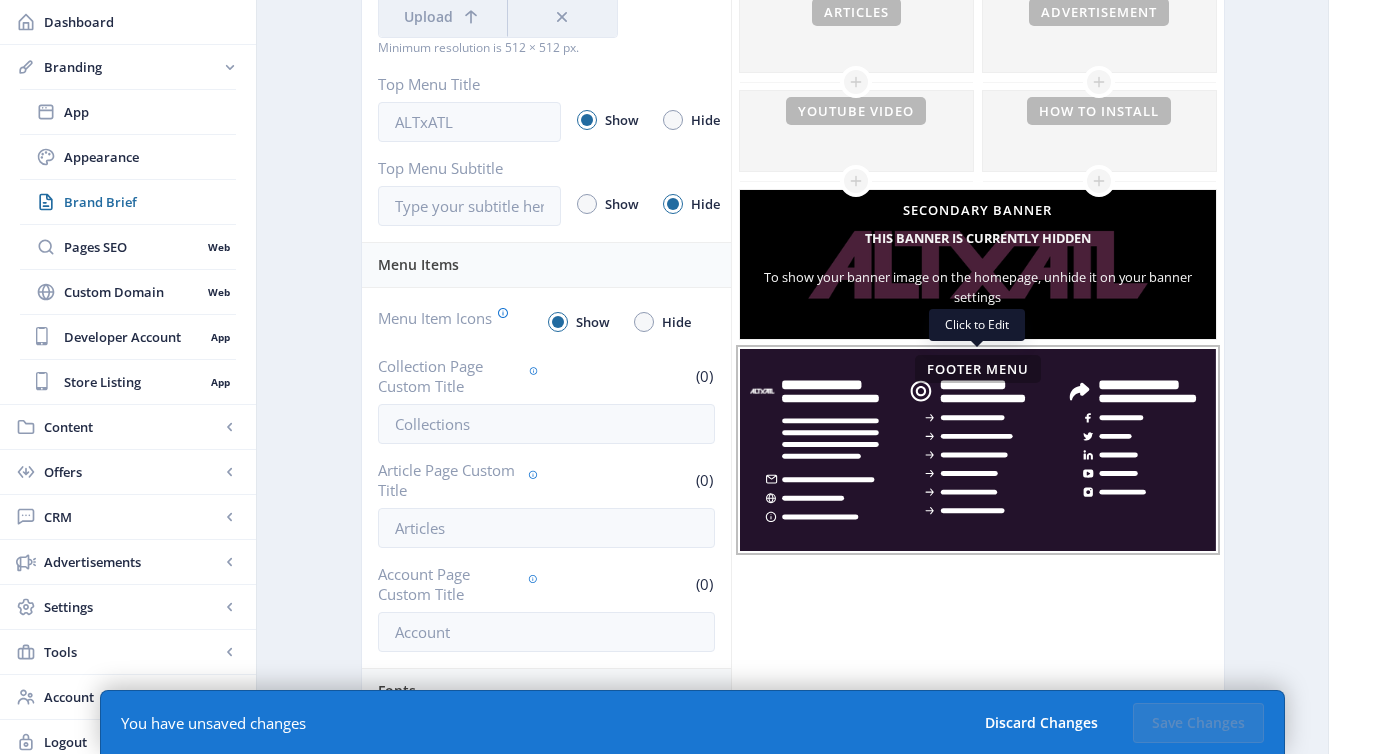 click 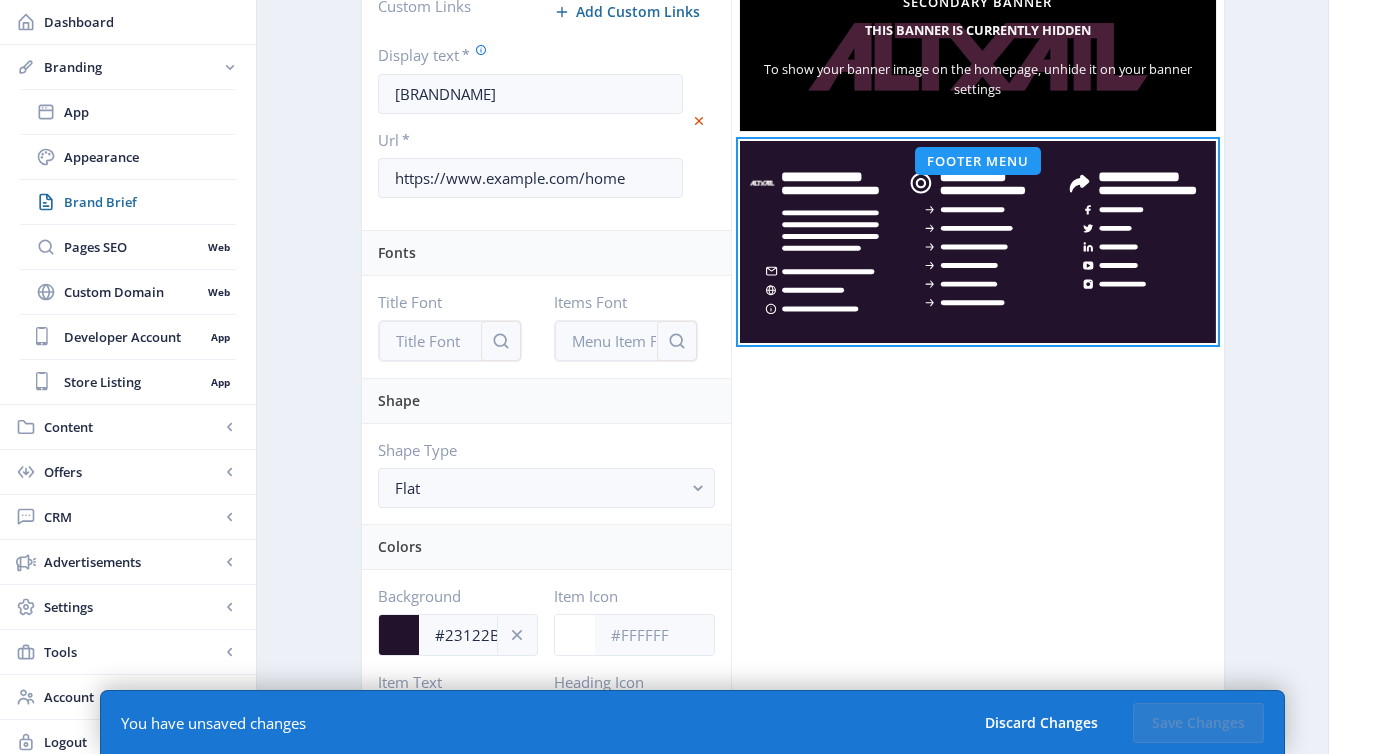 scroll, scrollTop: 830, scrollLeft: 0, axis: vertical 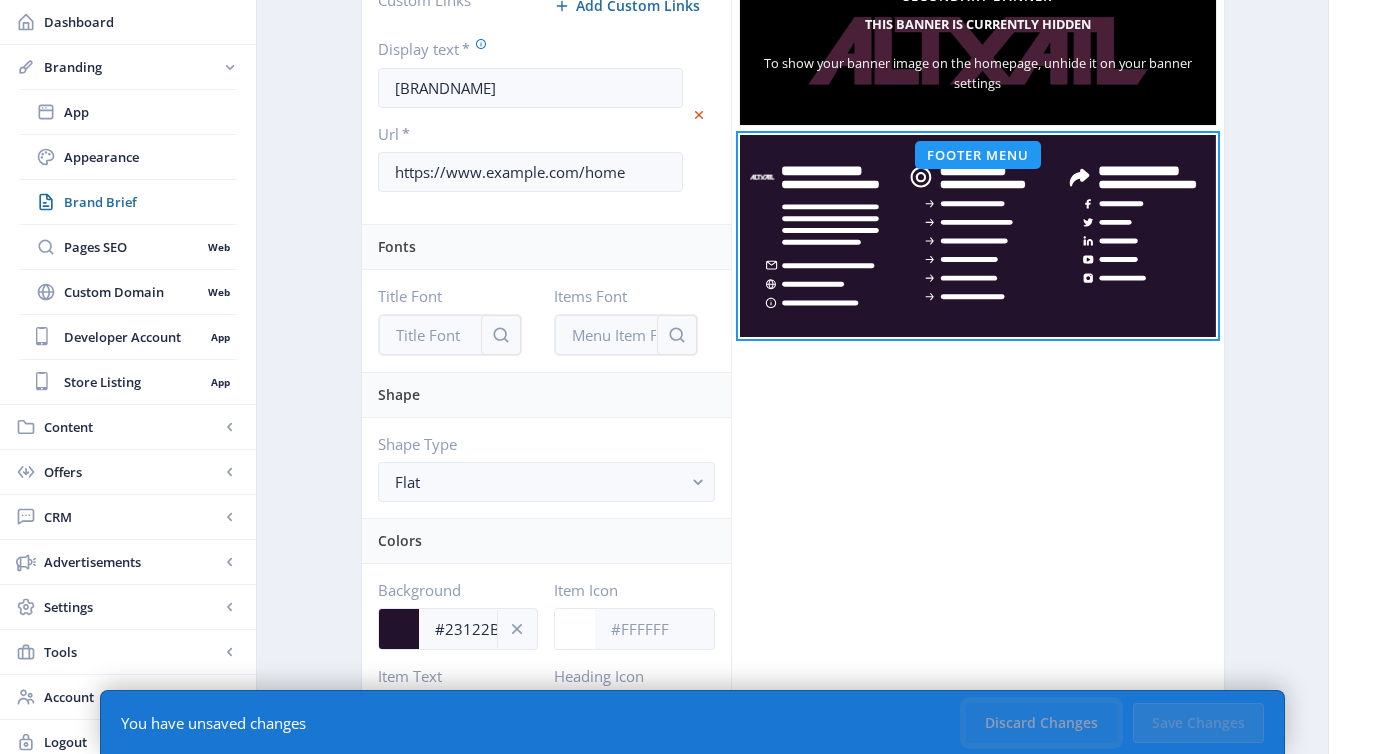 click on "Discard Changes" 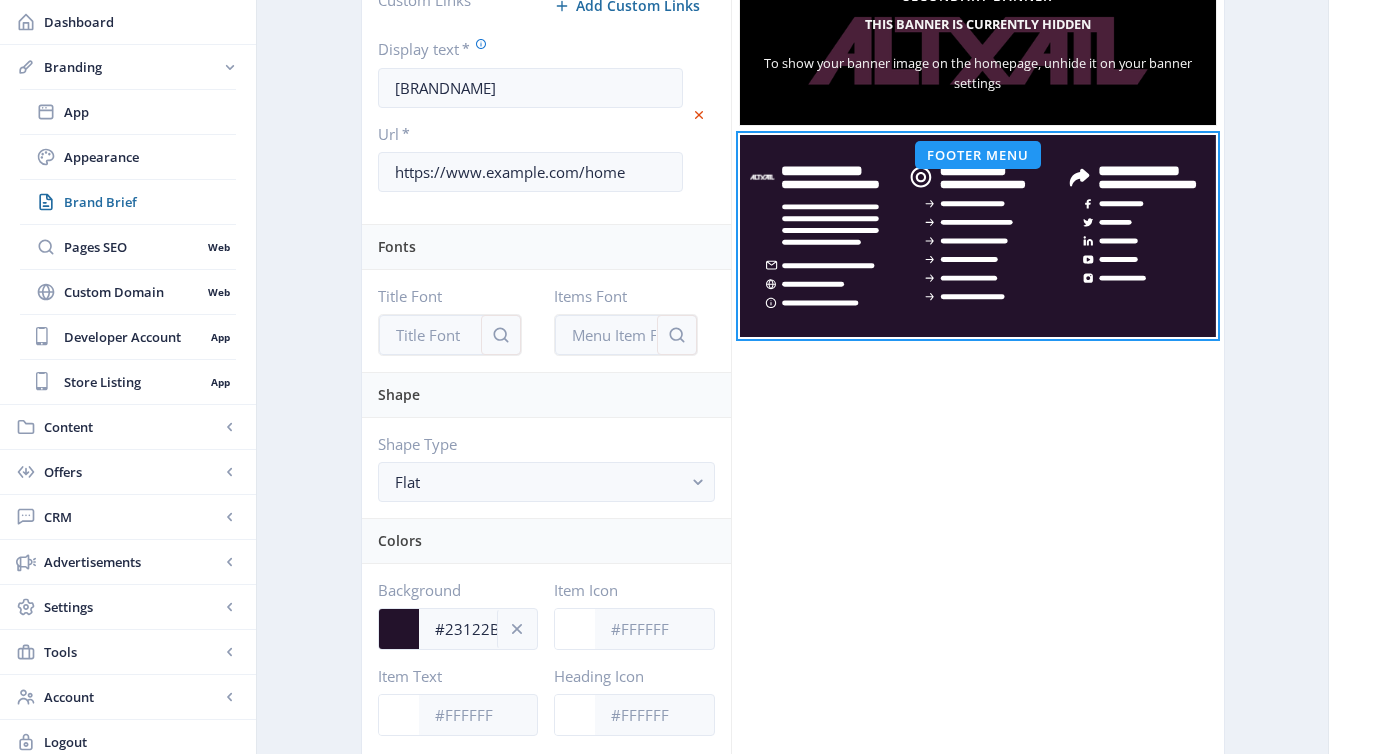 scroll, scrollTop: 769, scrollLeft: 0, axis: vertical 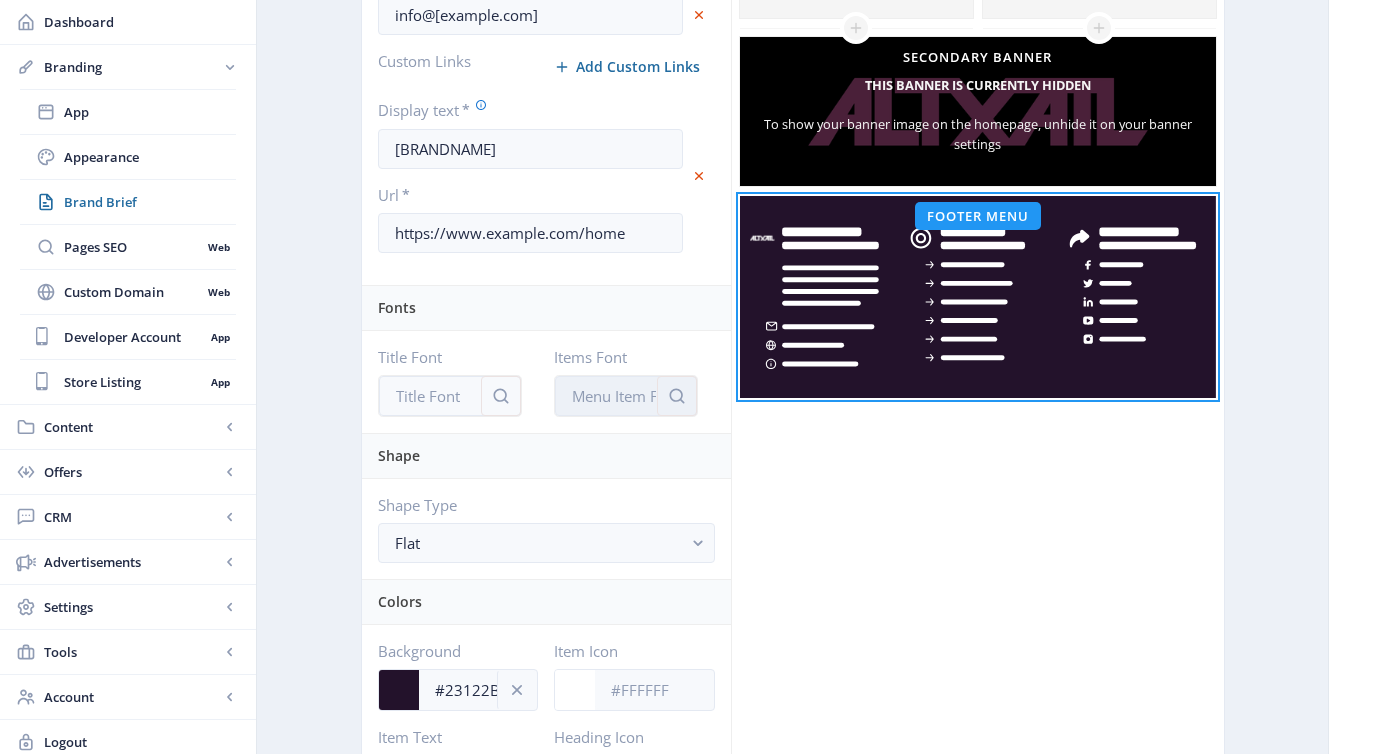 click on "Items Font" at bounding box center (626, 396) 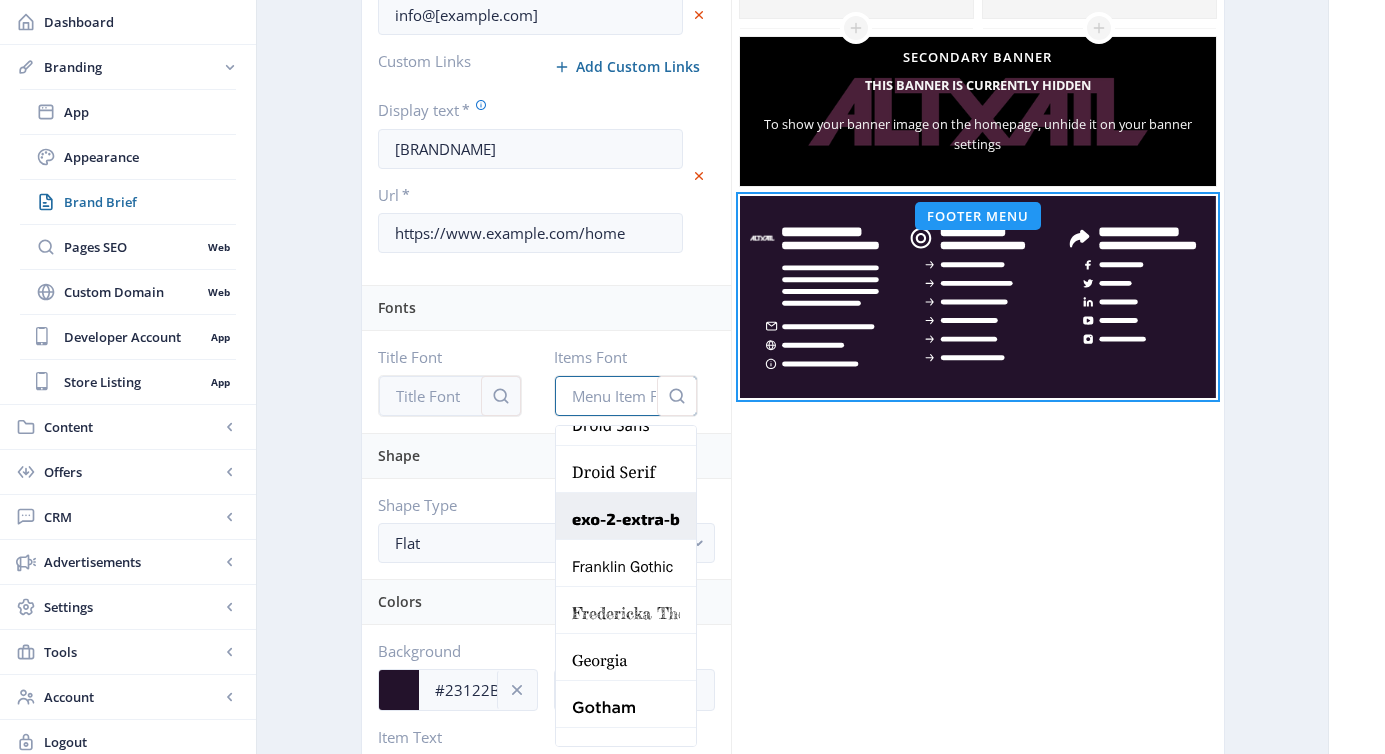 scroll, scrollTop: 735, scrollLeft: 0, axis: vertical 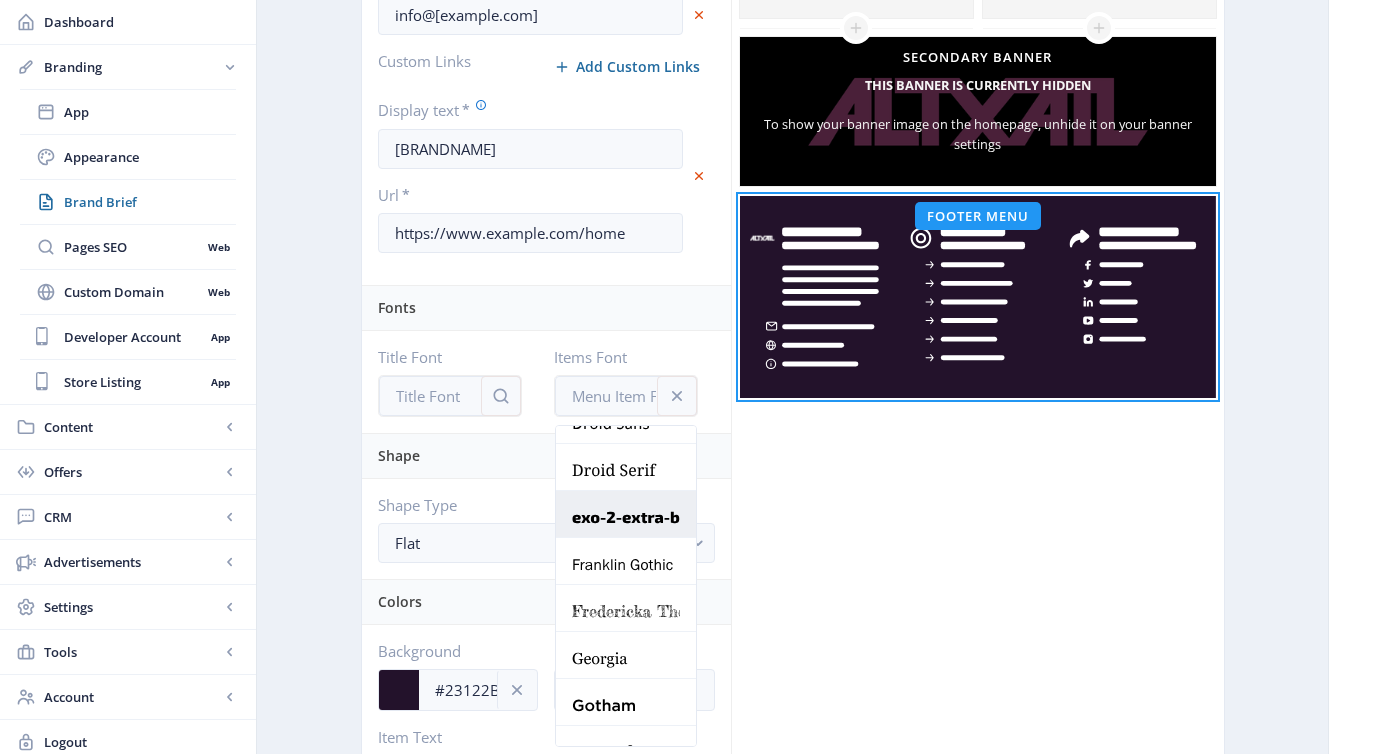 click at bounding box center [643, 518] 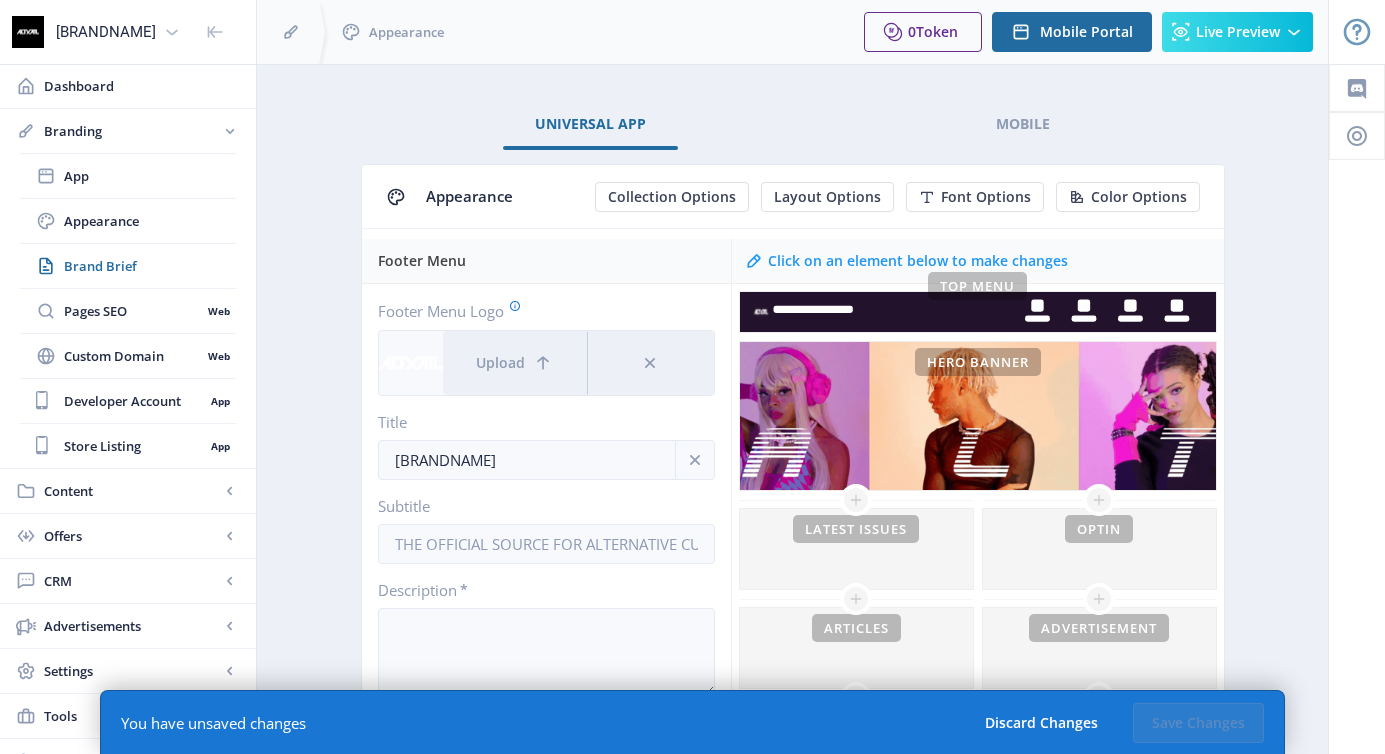 scroll, scrollTop: 769, scrollLeft: 0, axis: vertical 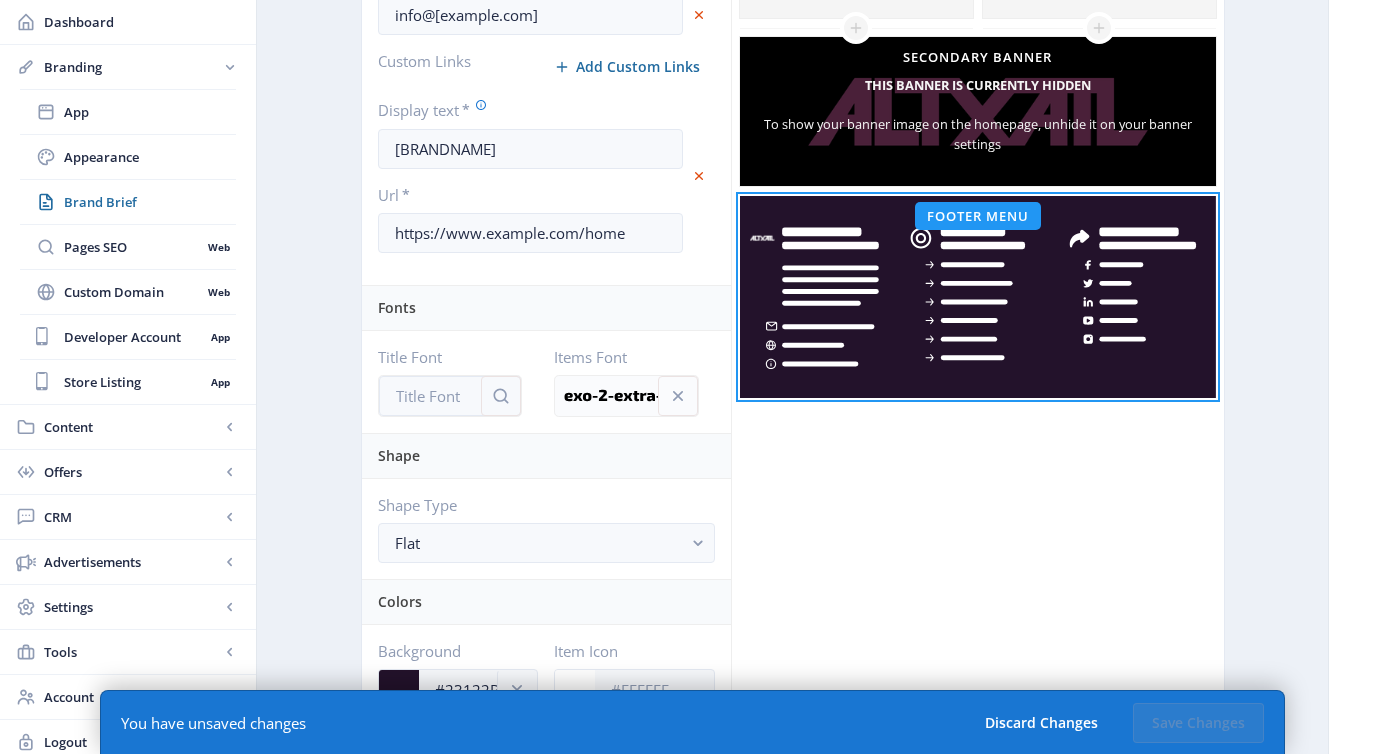click at bounding box center [635, 396] 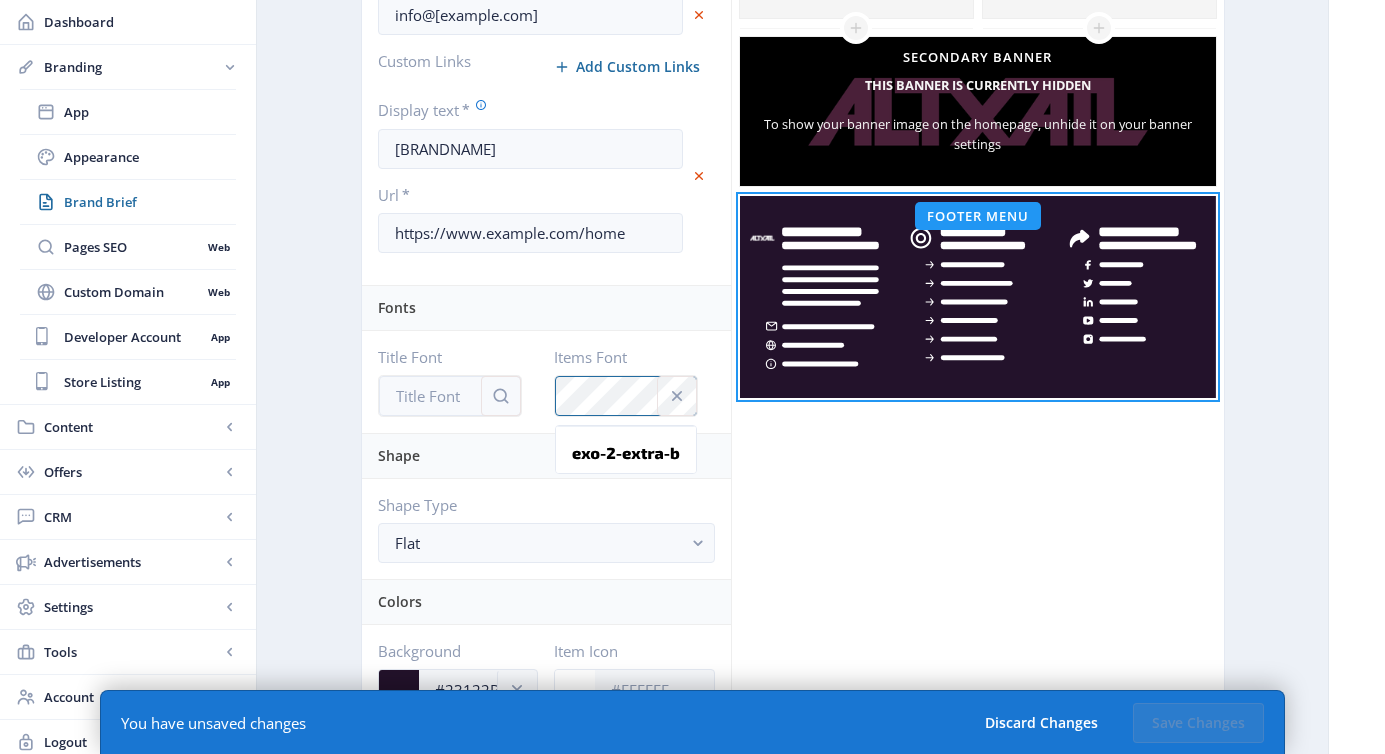 scroll, scrollTop: 0, scrollLeft: 0, axis: both 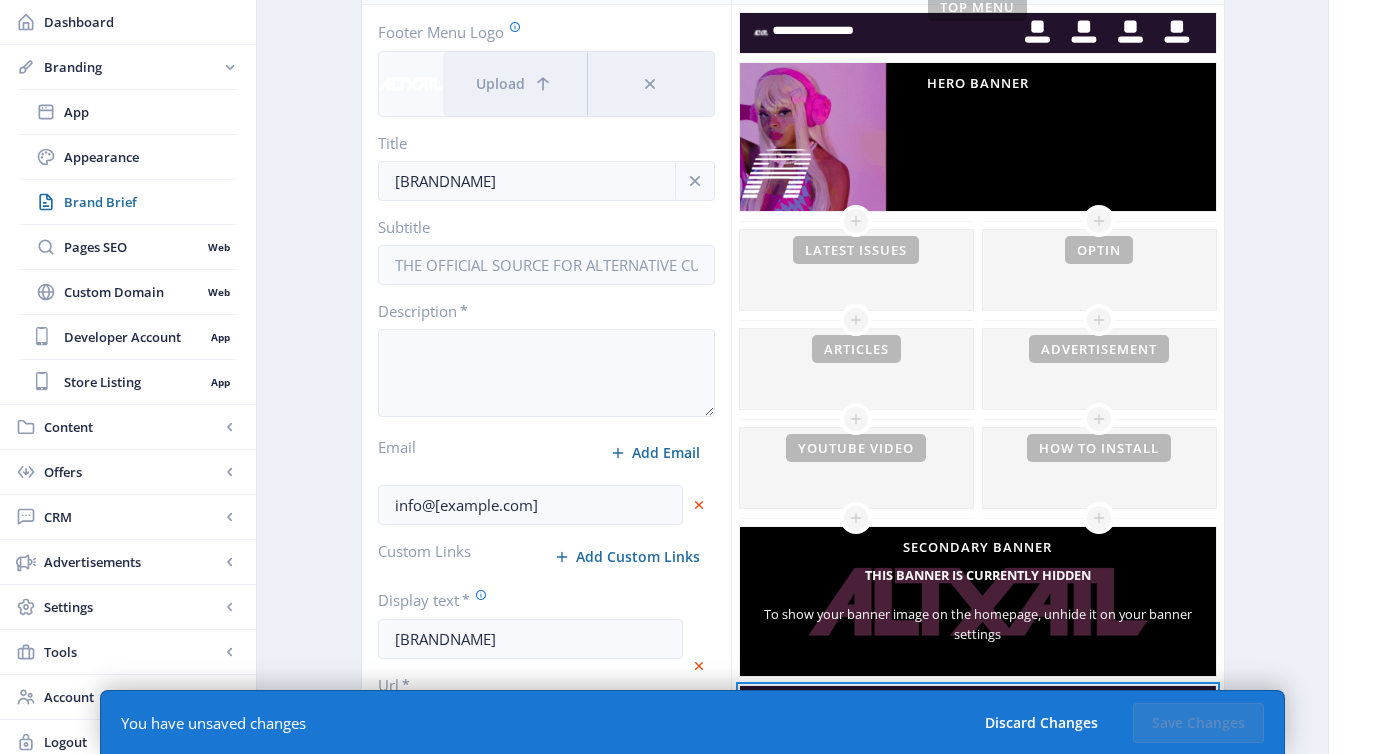 click on "Title Font" at bounding box center (450, 886) 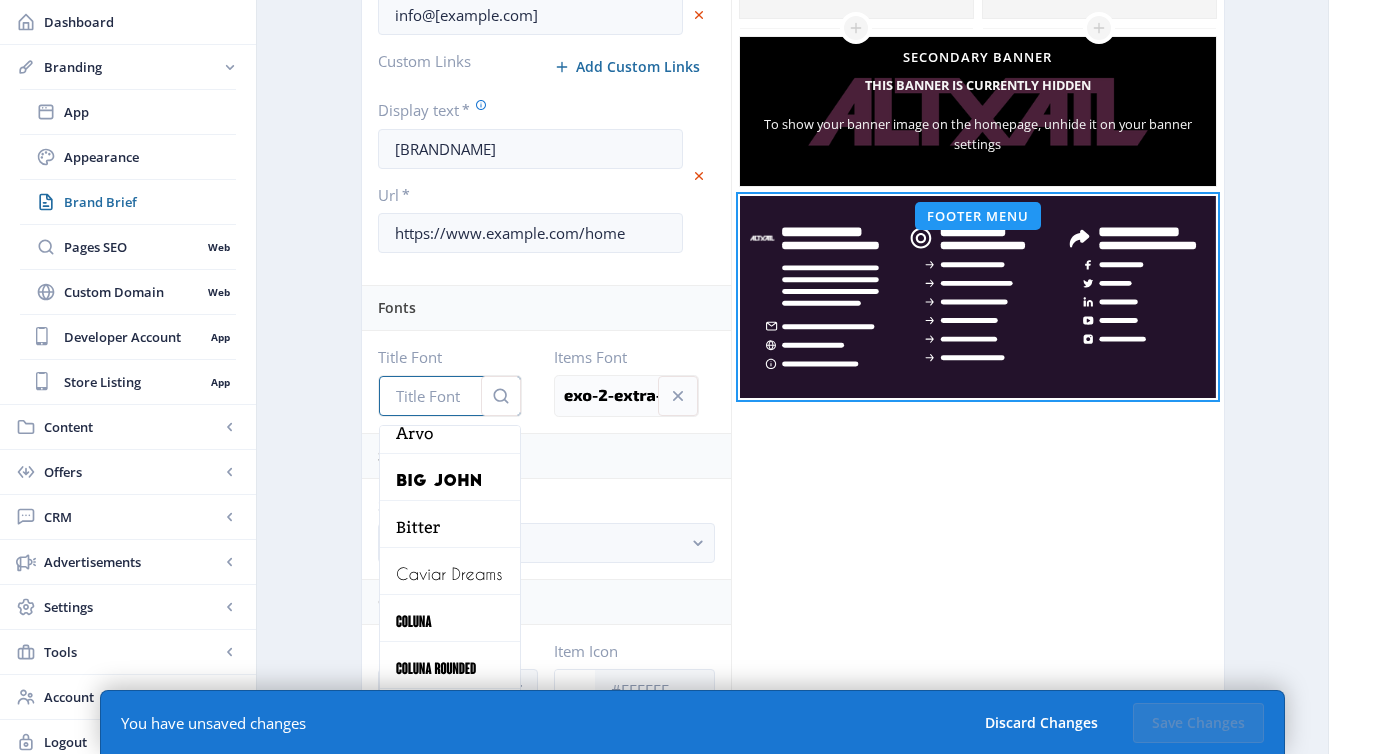 scroll, scrollTop: 348, scrollLeft: 0, axis: vertical 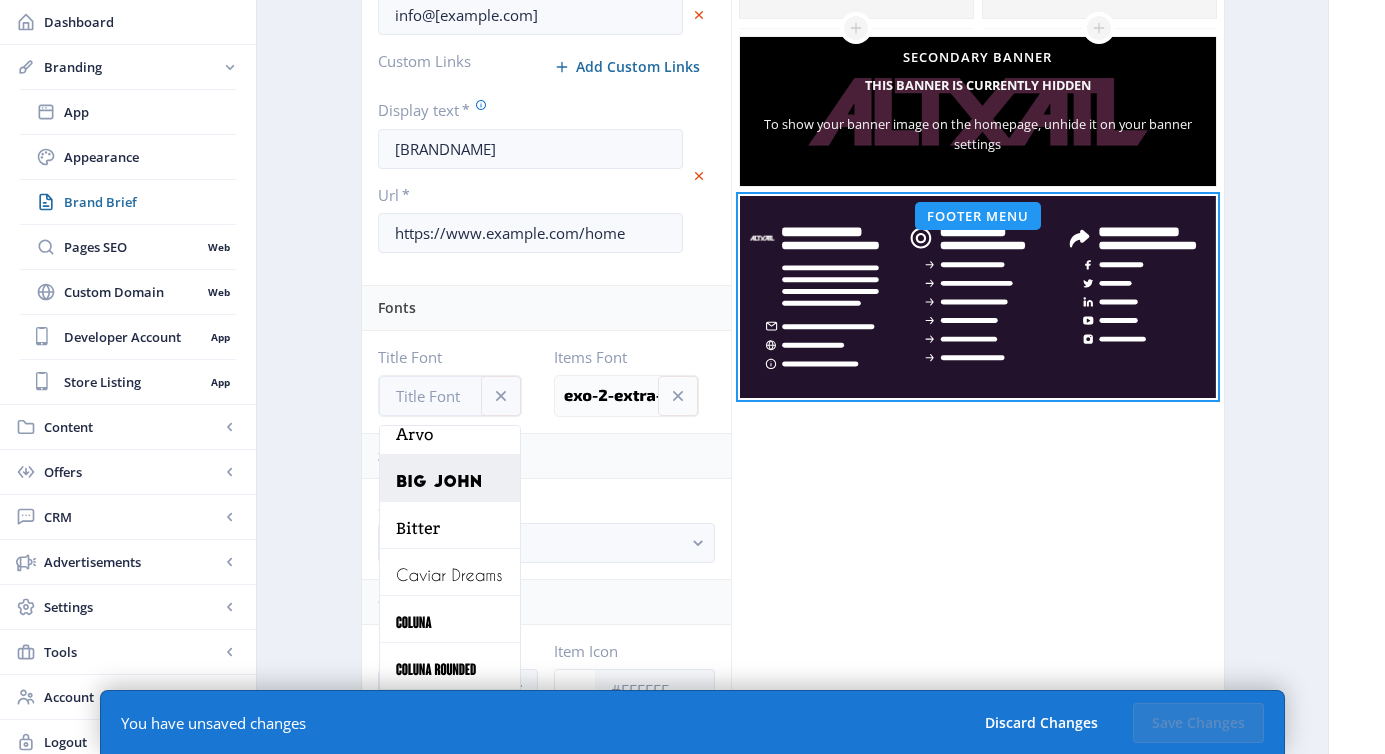 click at bounding box center [467, 482] 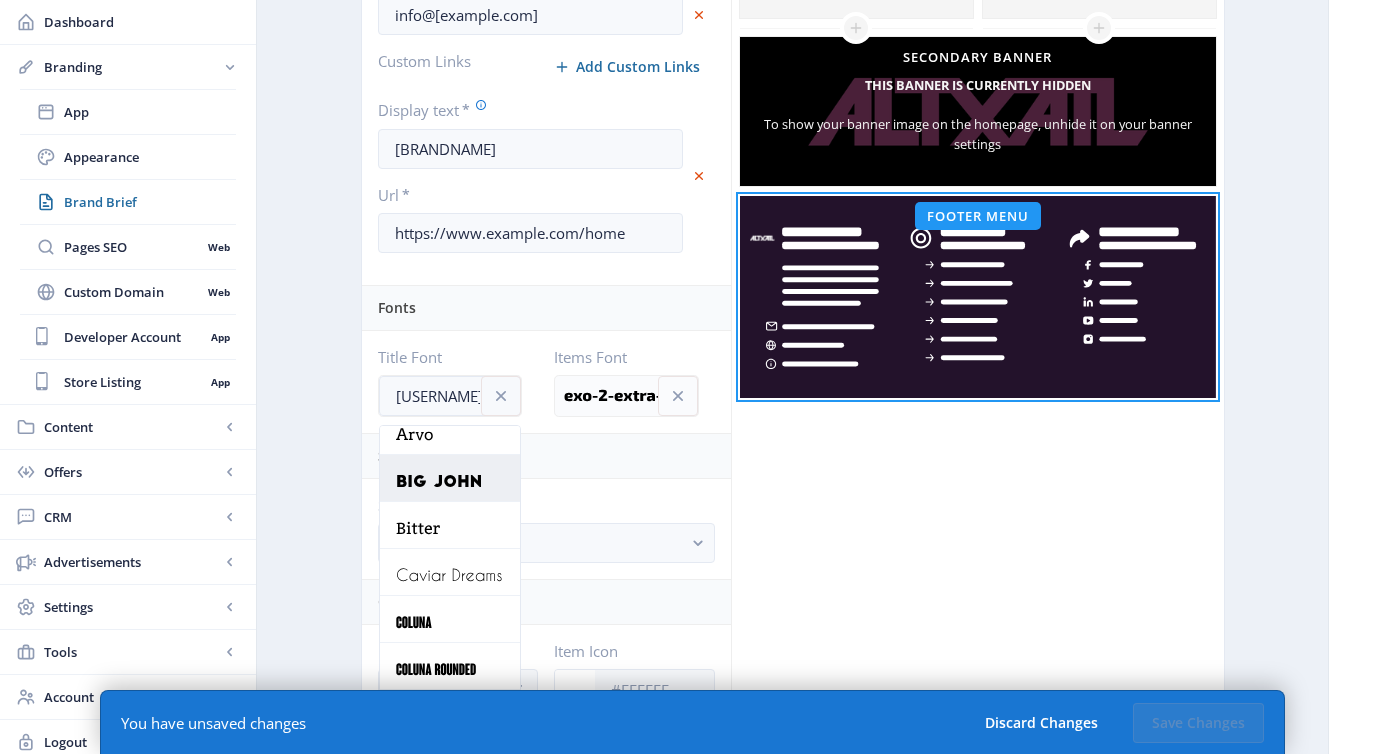 scroll, scrollTop: 769, scrollLeft: 0, axis: vertical 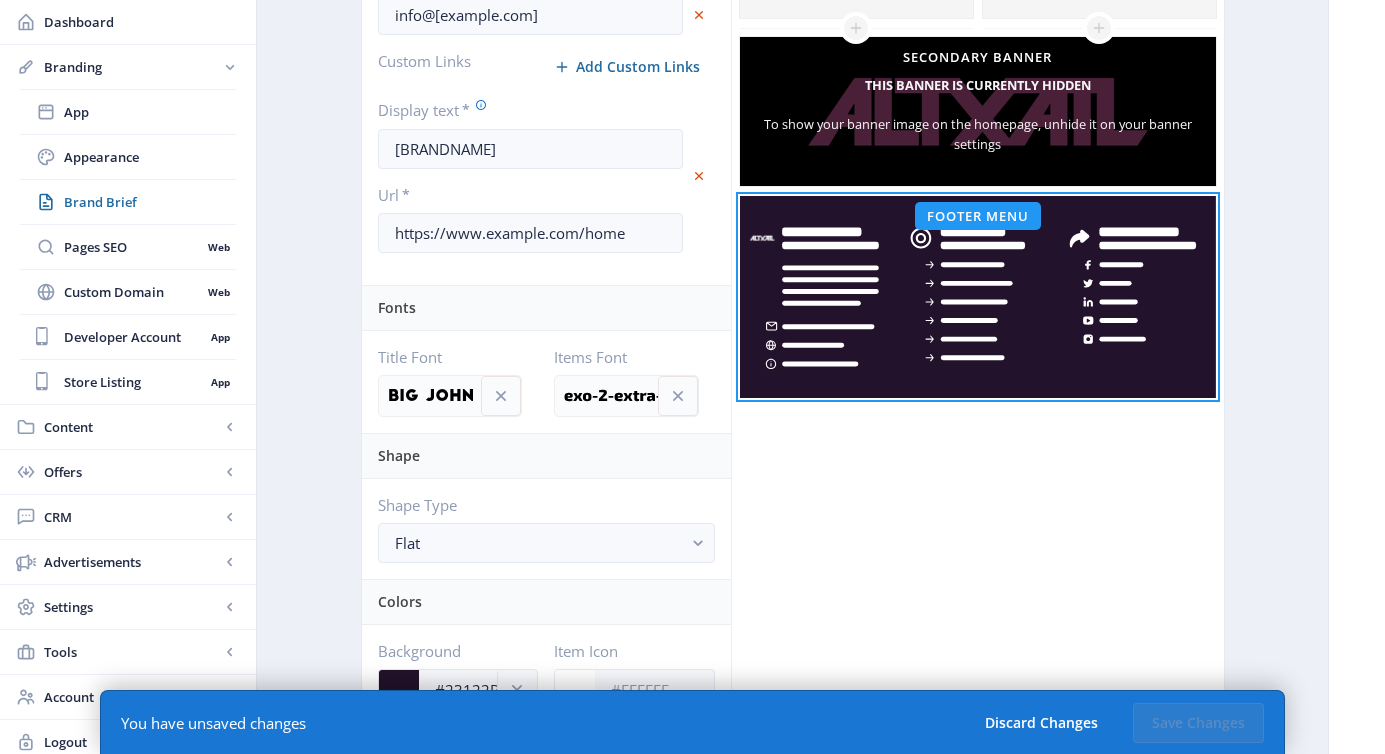 click on "Click on an element below to make changes Top Menu Hero Banner This banner is currently hidden To show your banner image on the homepage, unhide it on your banner settings Latest Issues Articles YouTube Video optin Advertisement How to Install Secondary Banner This banner is currently hidden Footer Menu" 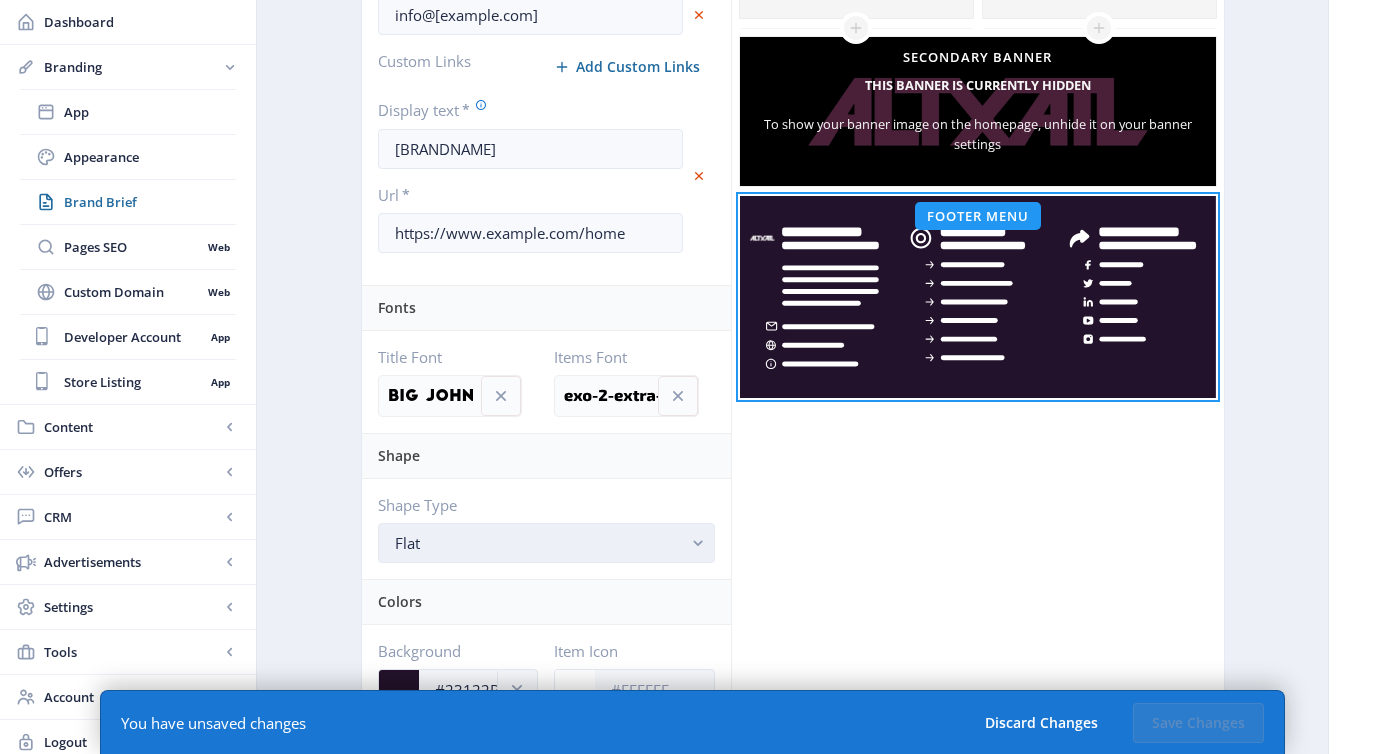 click on "Flat" at bounding box center (538, 543) 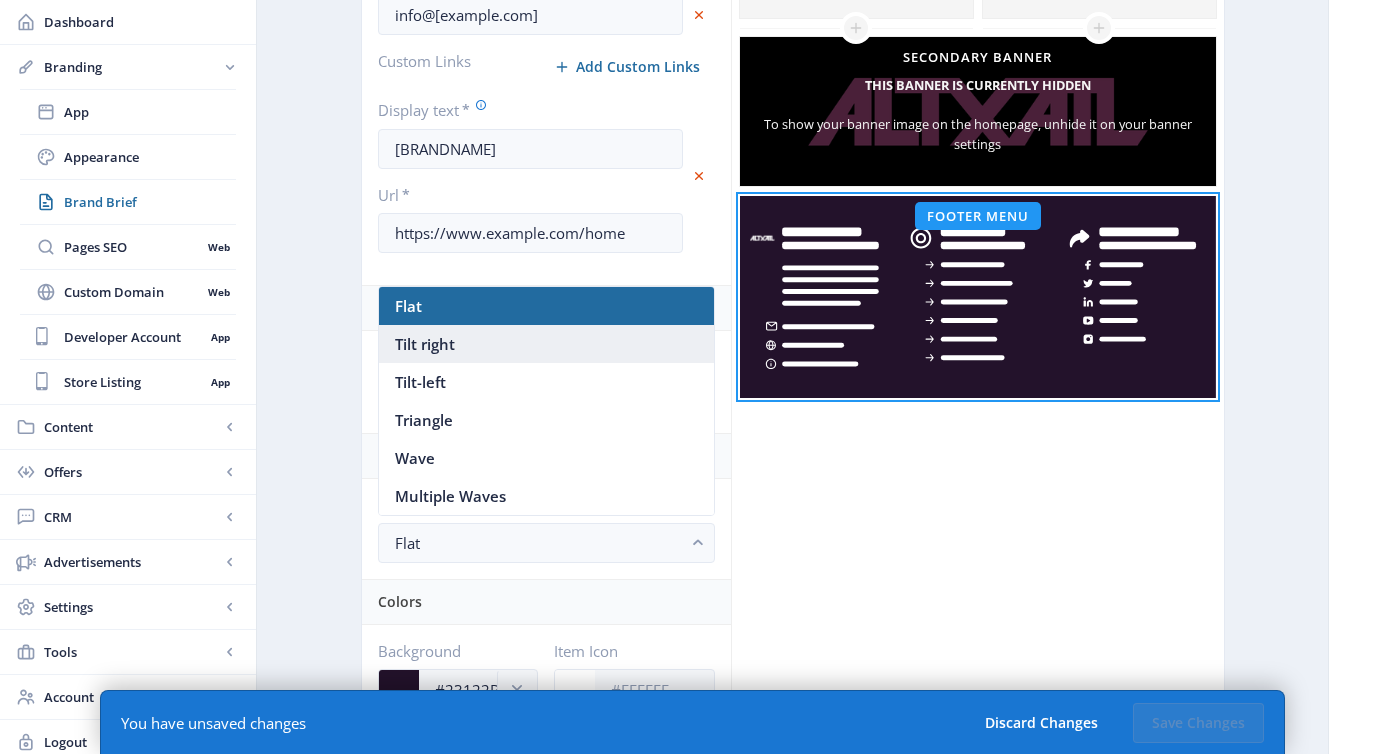 click on "Tilt right" at bounding box center (546, 344) 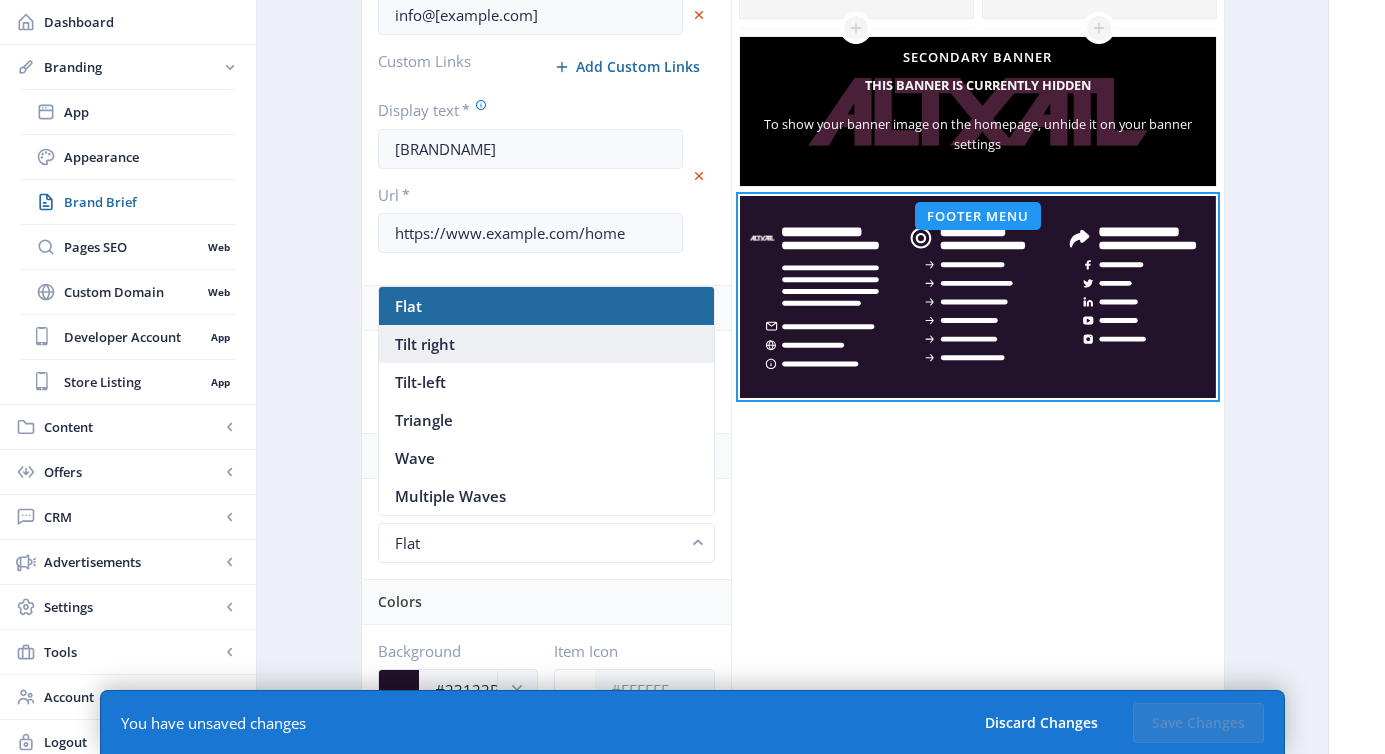 scroll, scrollTop: 769, scrollLeft: 0, axis: vertical 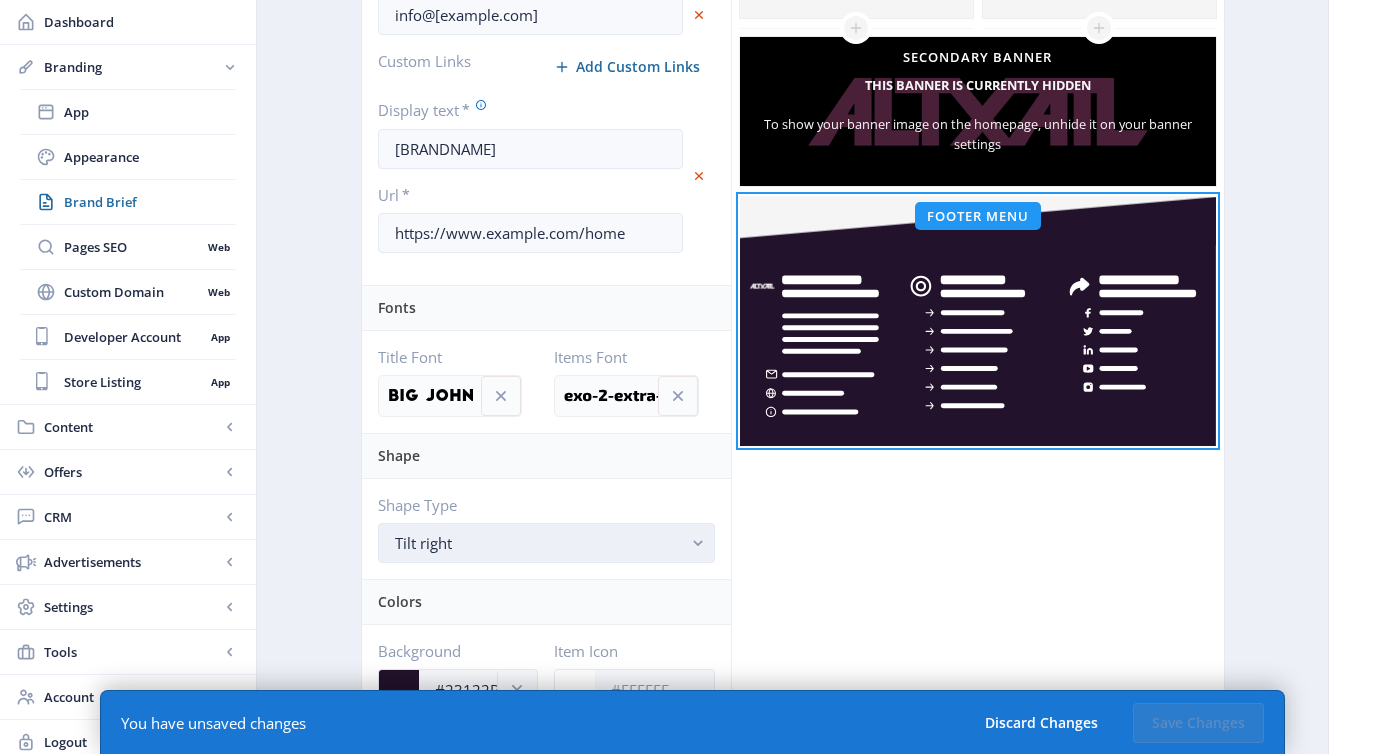 click on "Tilt right" at bounding box center [546, 543] 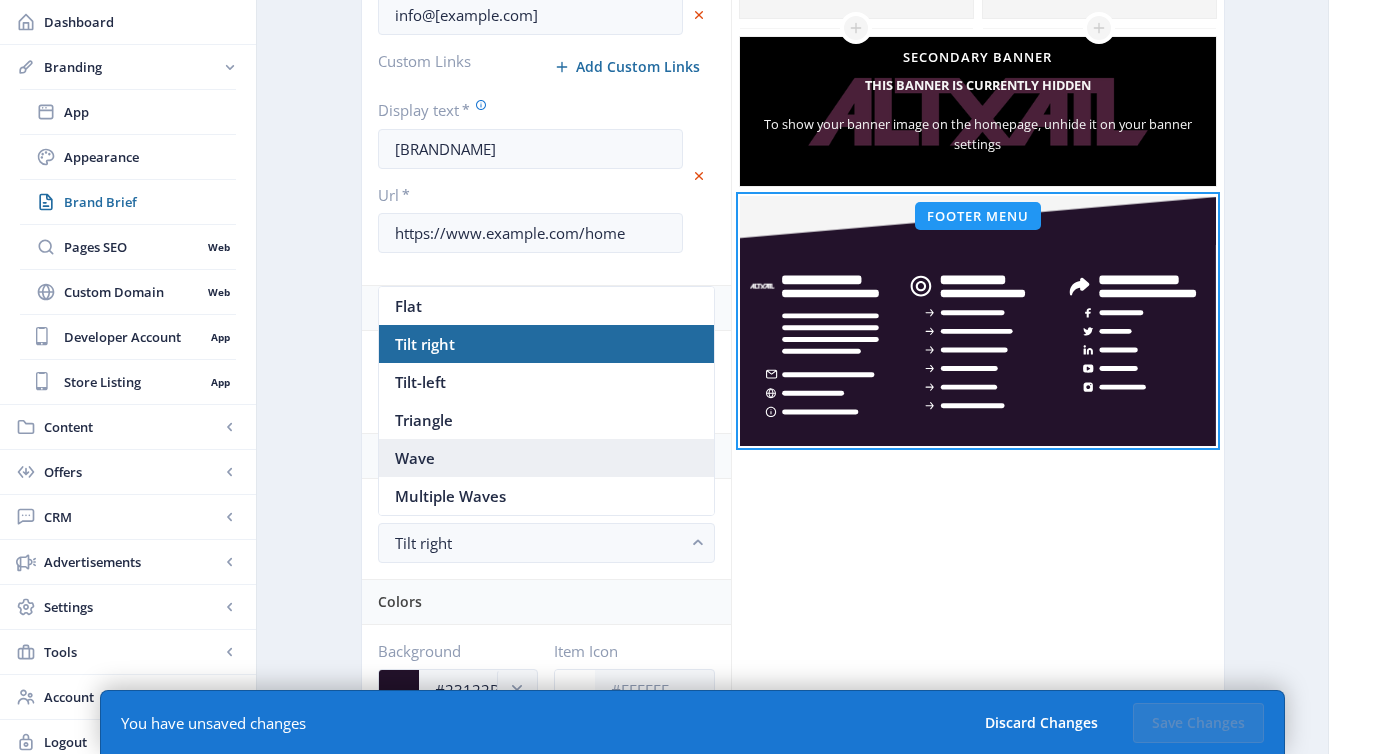 click on "Wave" at bounding box center (546, 458) 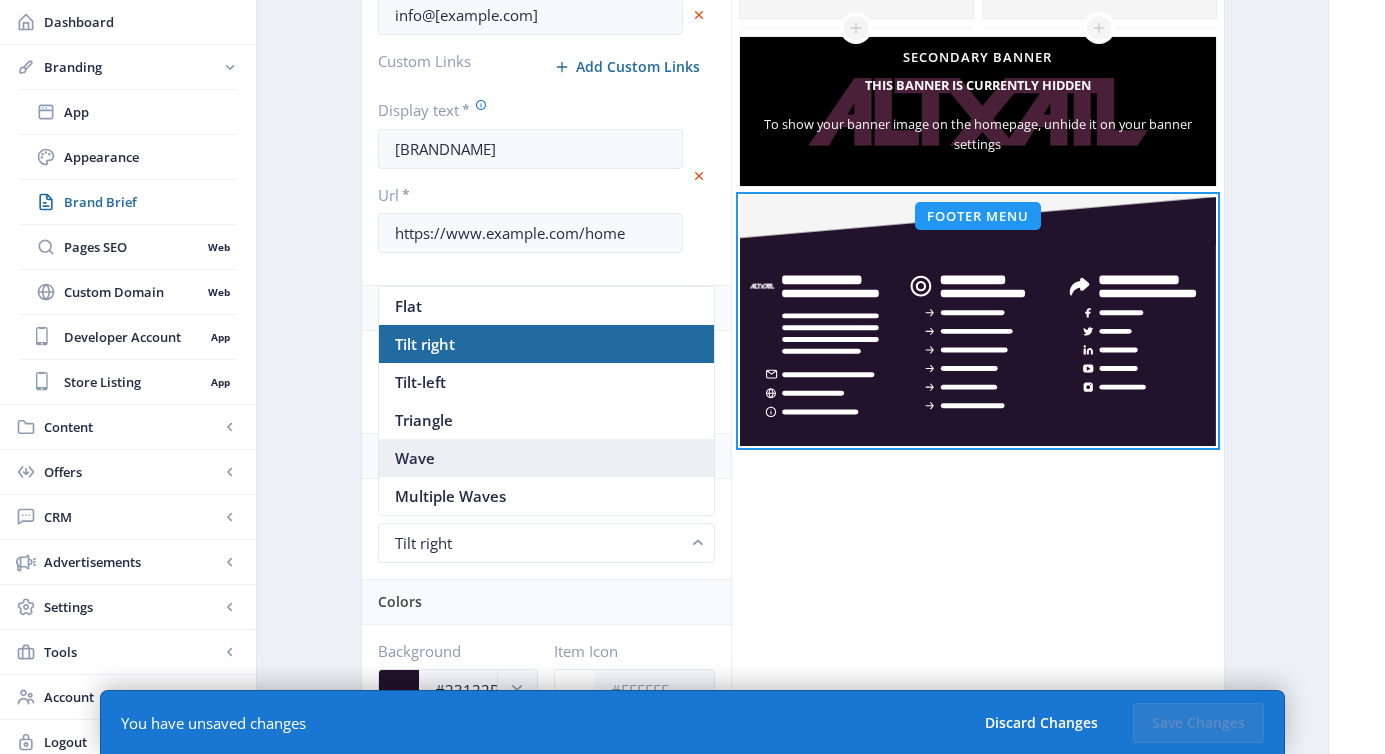 scroll, scrollTop: 769, scrollLeft: 0, axis: vertical 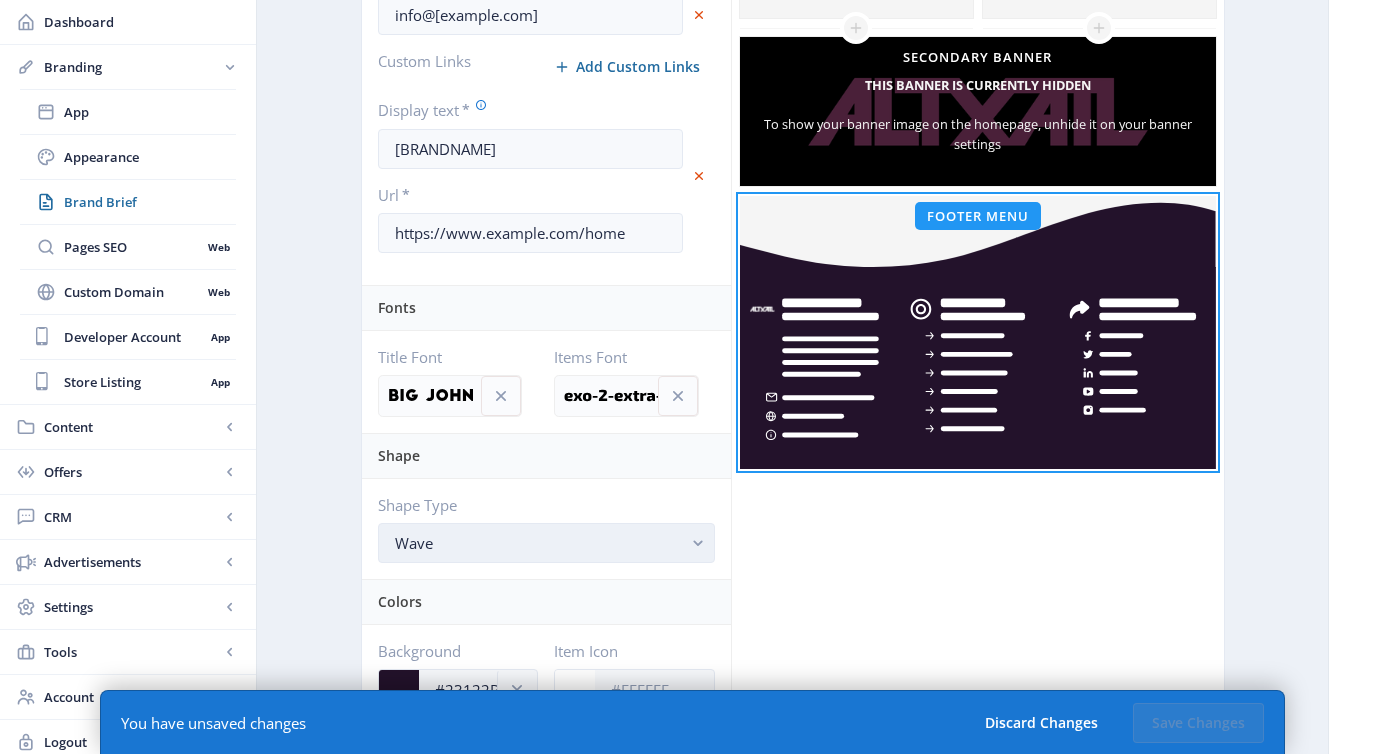click on "Wave" at bounding box center [538, 543] 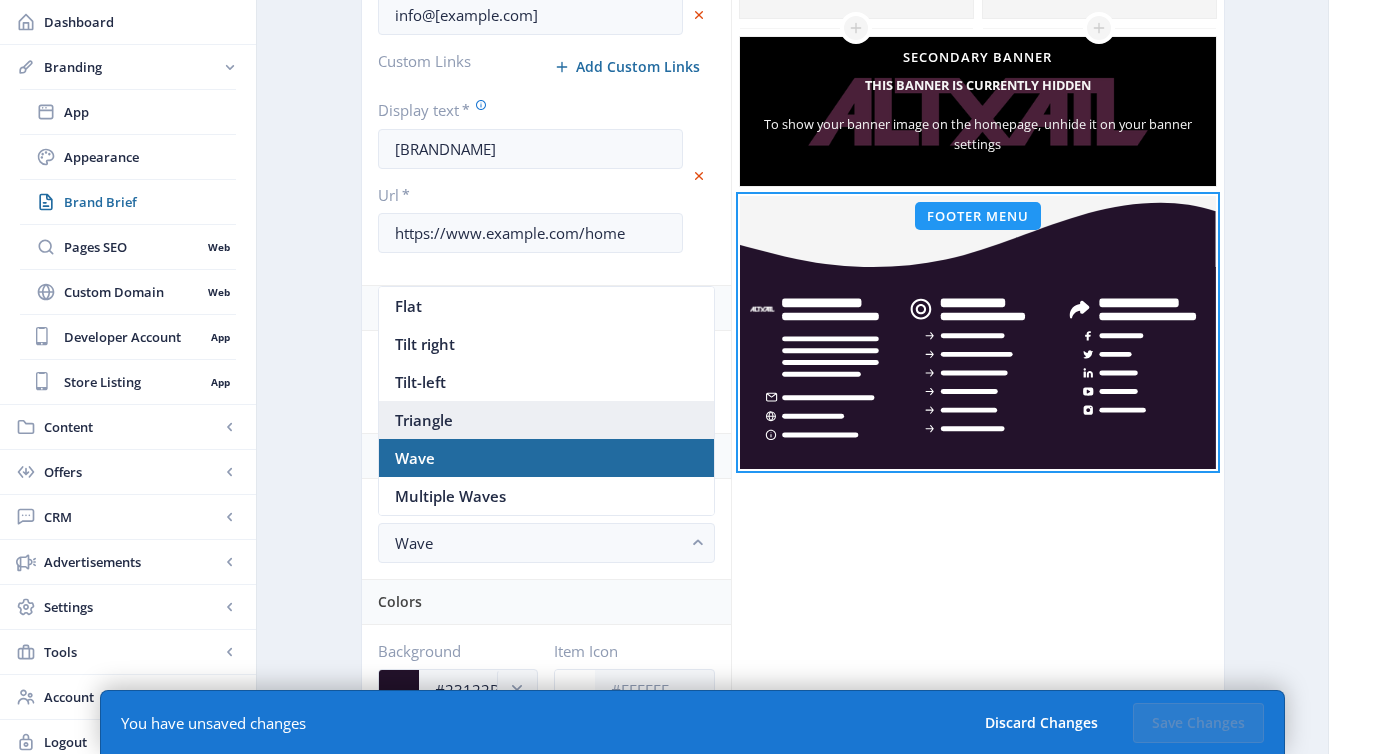 click on "Triangle" at bounding box center [546, 420] 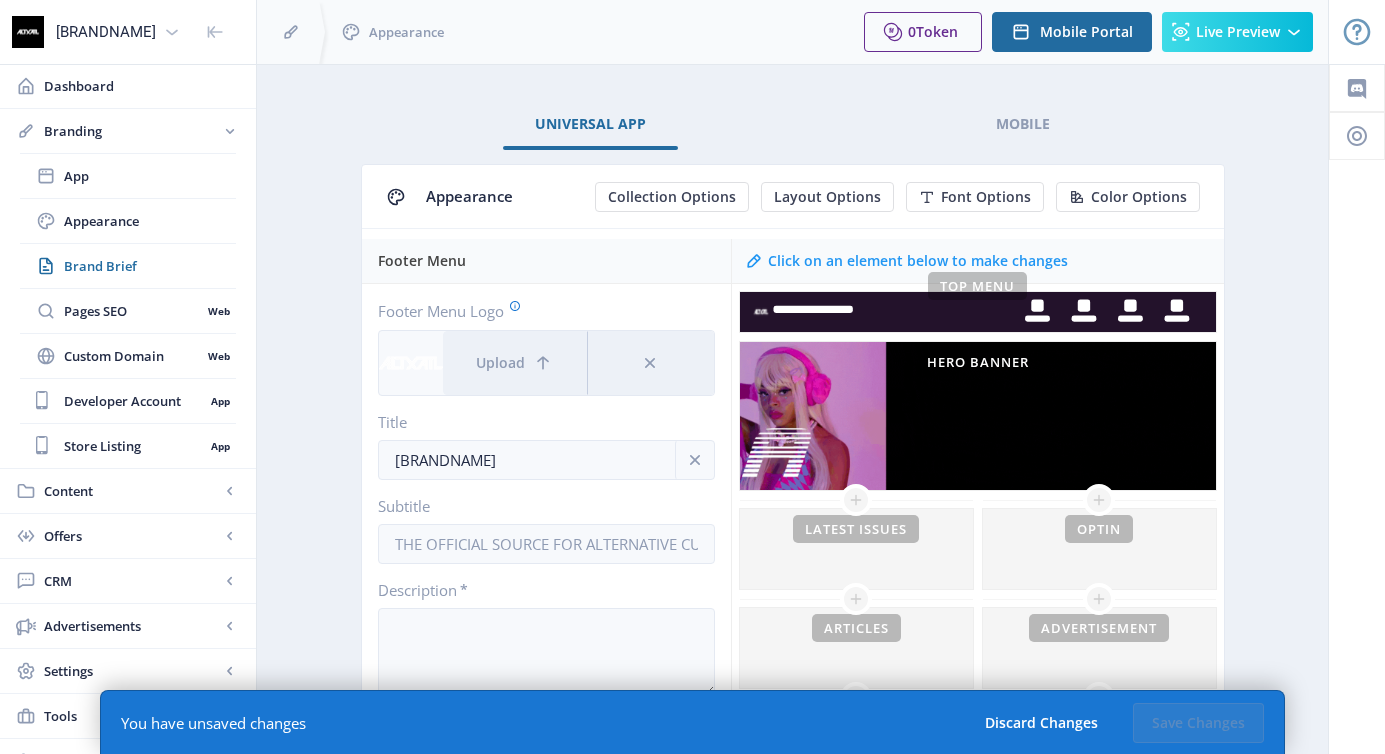 scroll, scrollTop: 769, scrollLeft: 0, axis: vertical 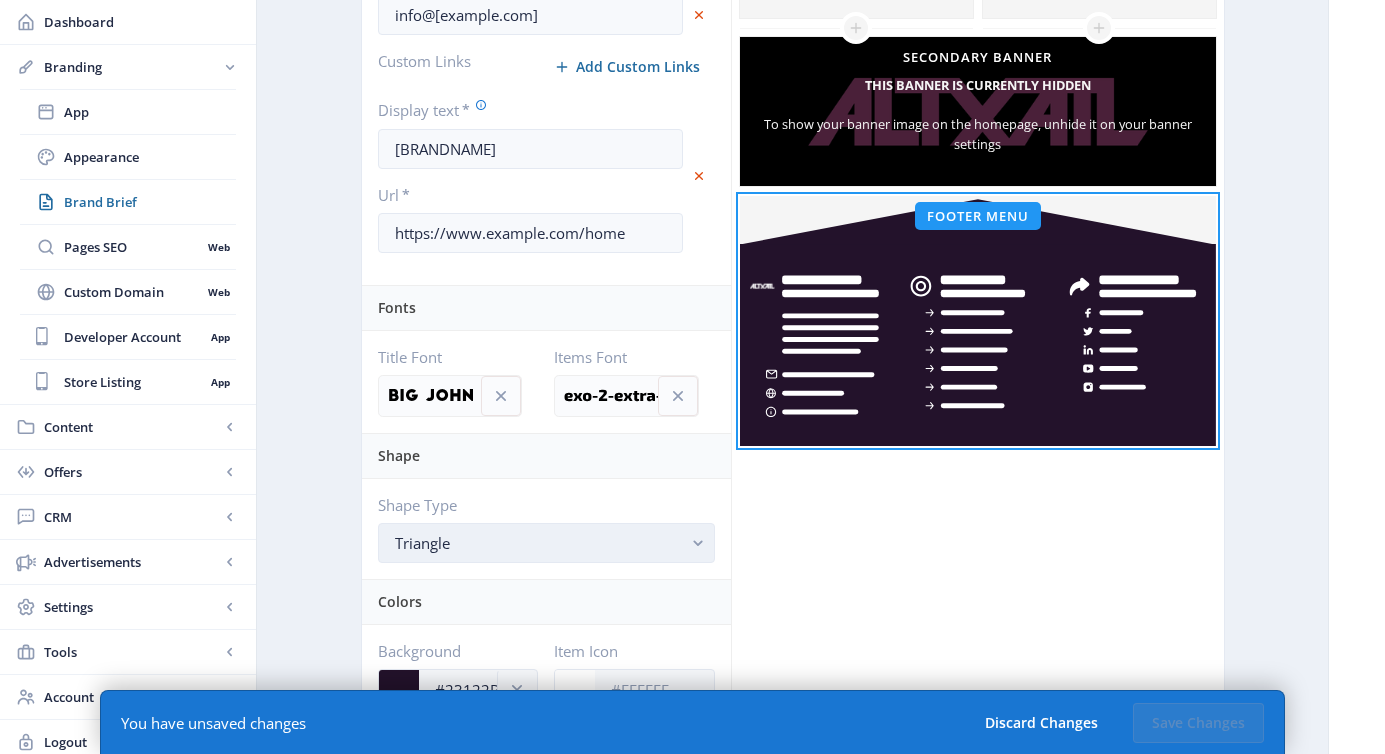 click on "Triangle" at bounding box center (538, 543) 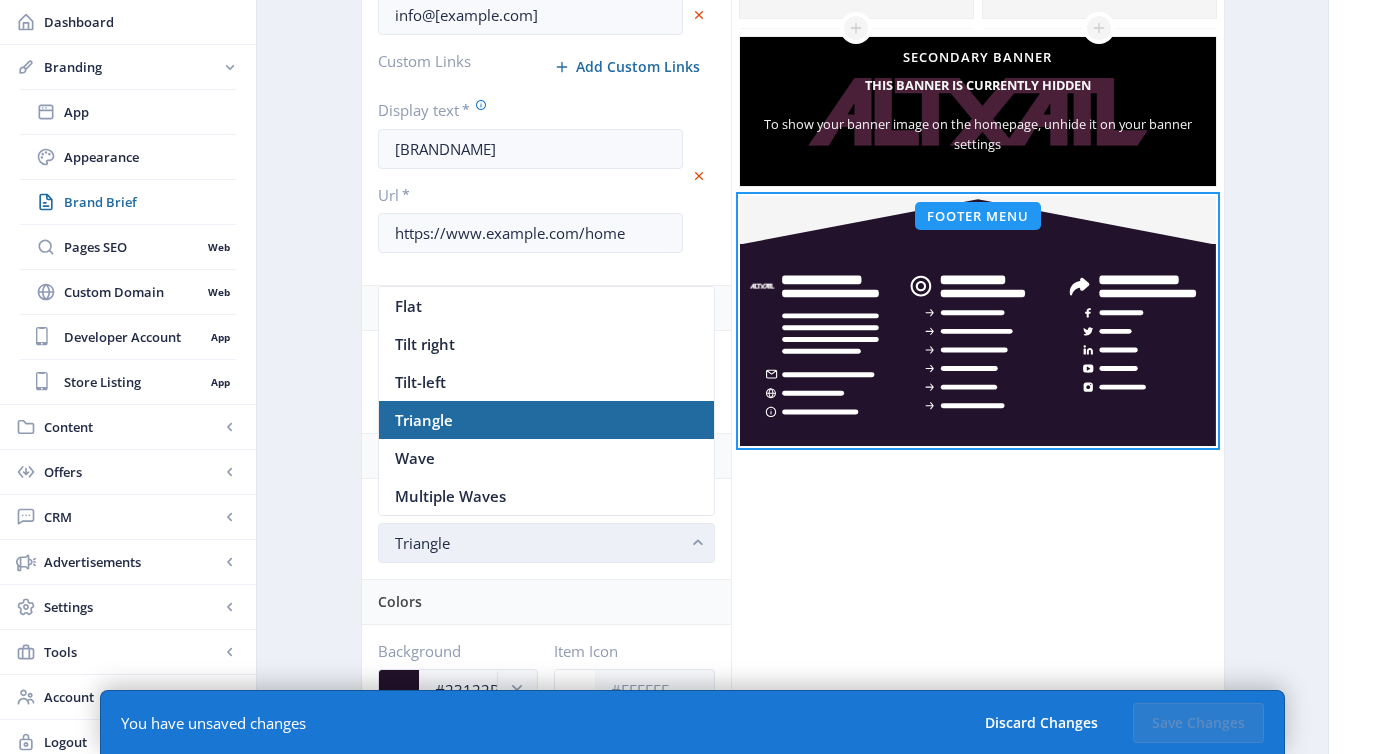 scroll, scrollTop: 0, scrollLeft: 0, axis: both 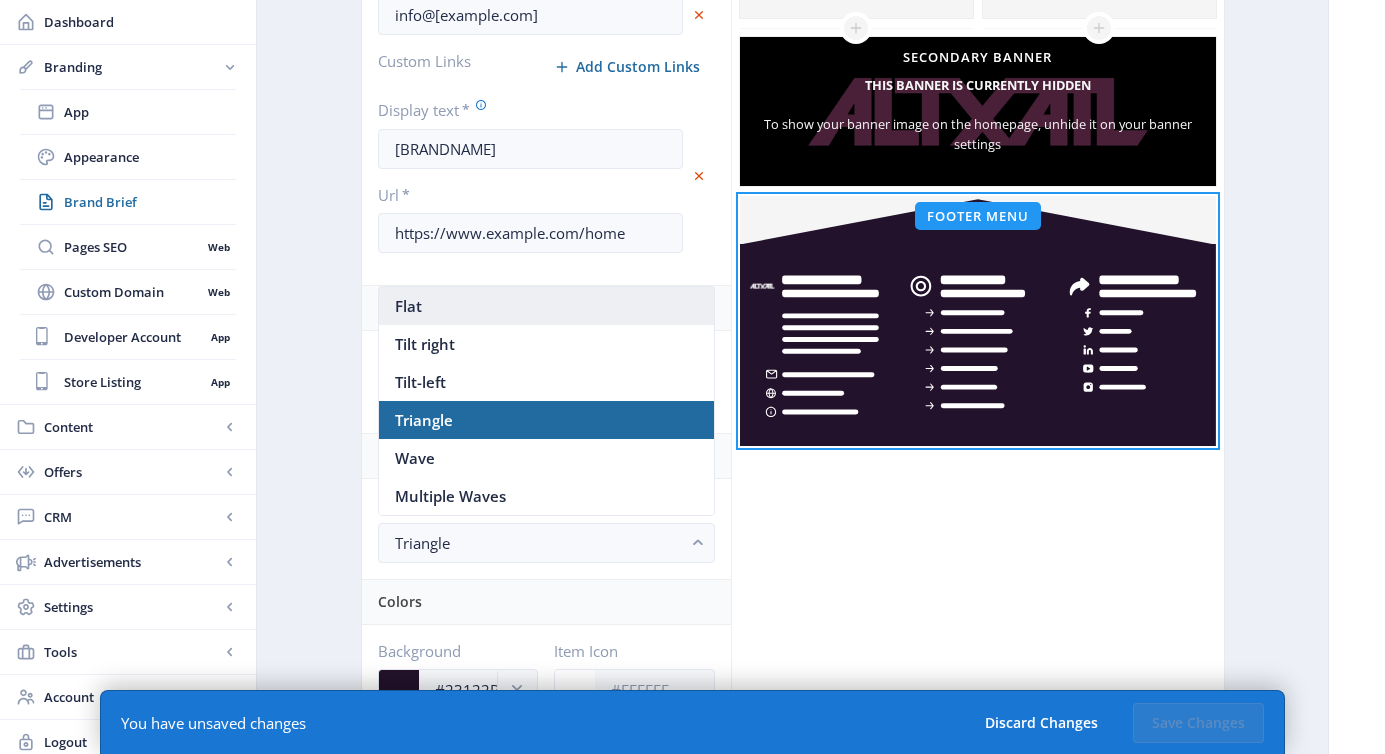 click on "Flat" at bounding box center [546, 306] 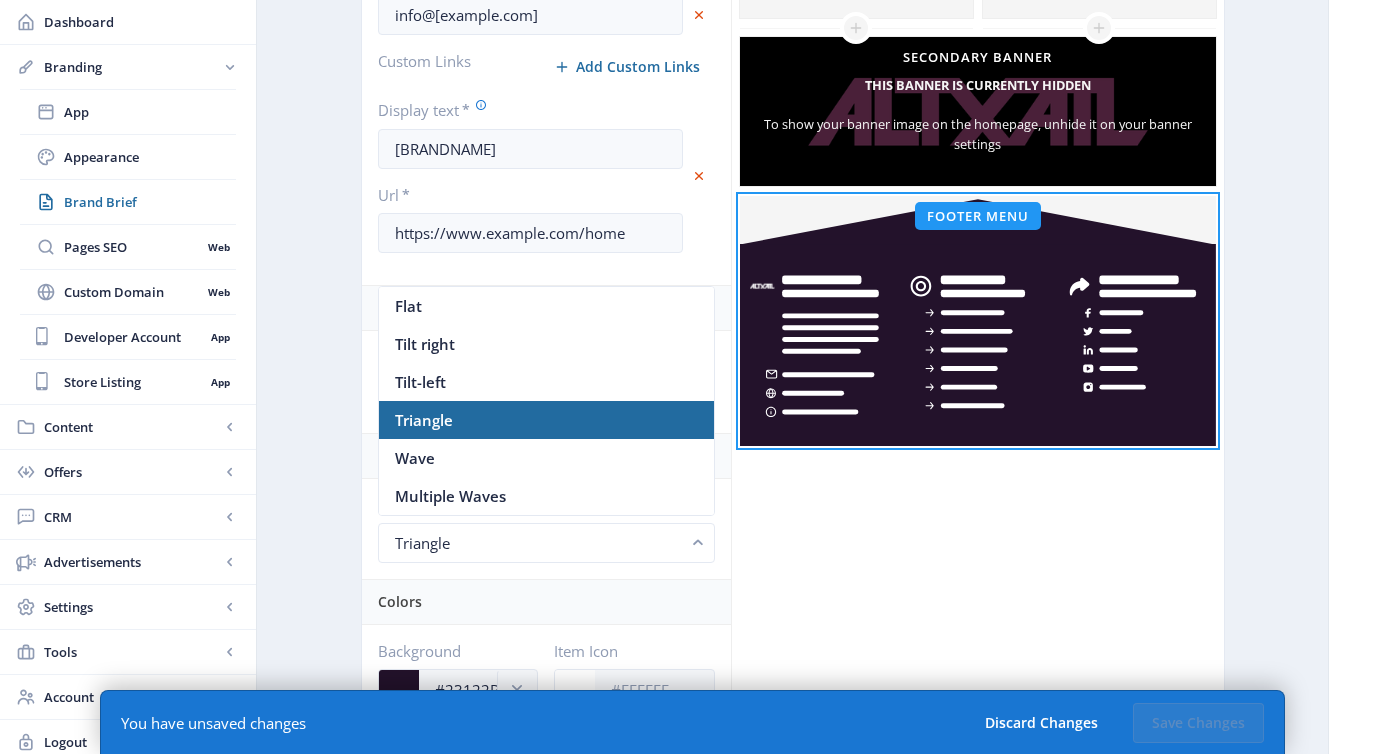 scroll, scrollTop: 769, scrollLeft: 0, axis: vertical 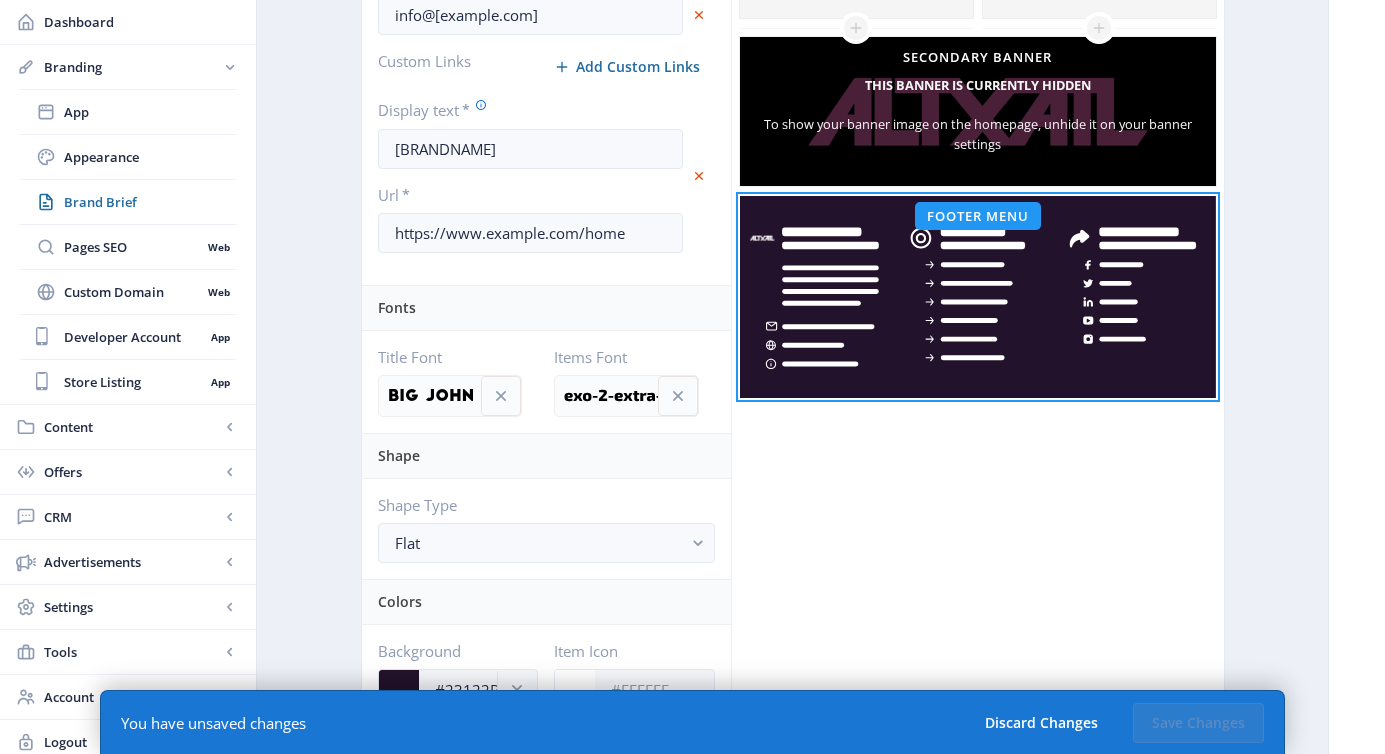 click on "Click on an element below to make changes Top Menu Hero Banner This banner is currently hidden To show your banner image on the homepage, unhide it on your banner settings Latest Issues Articles YouTube Video optin Advertisement How to Install Secondary Banner This banner is currently hidden Footer Menu" 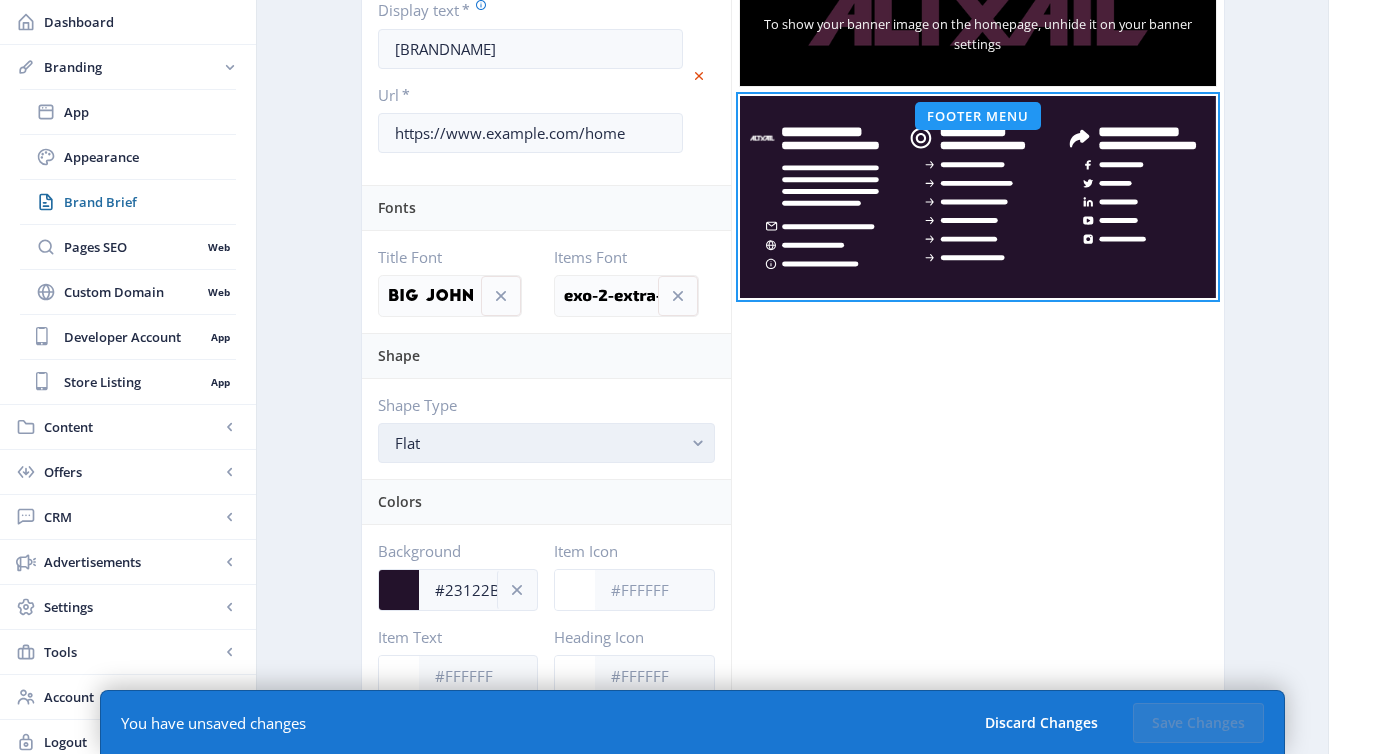 scroll, scrollTop: 865, scrollLeft: 0, axis: vertical 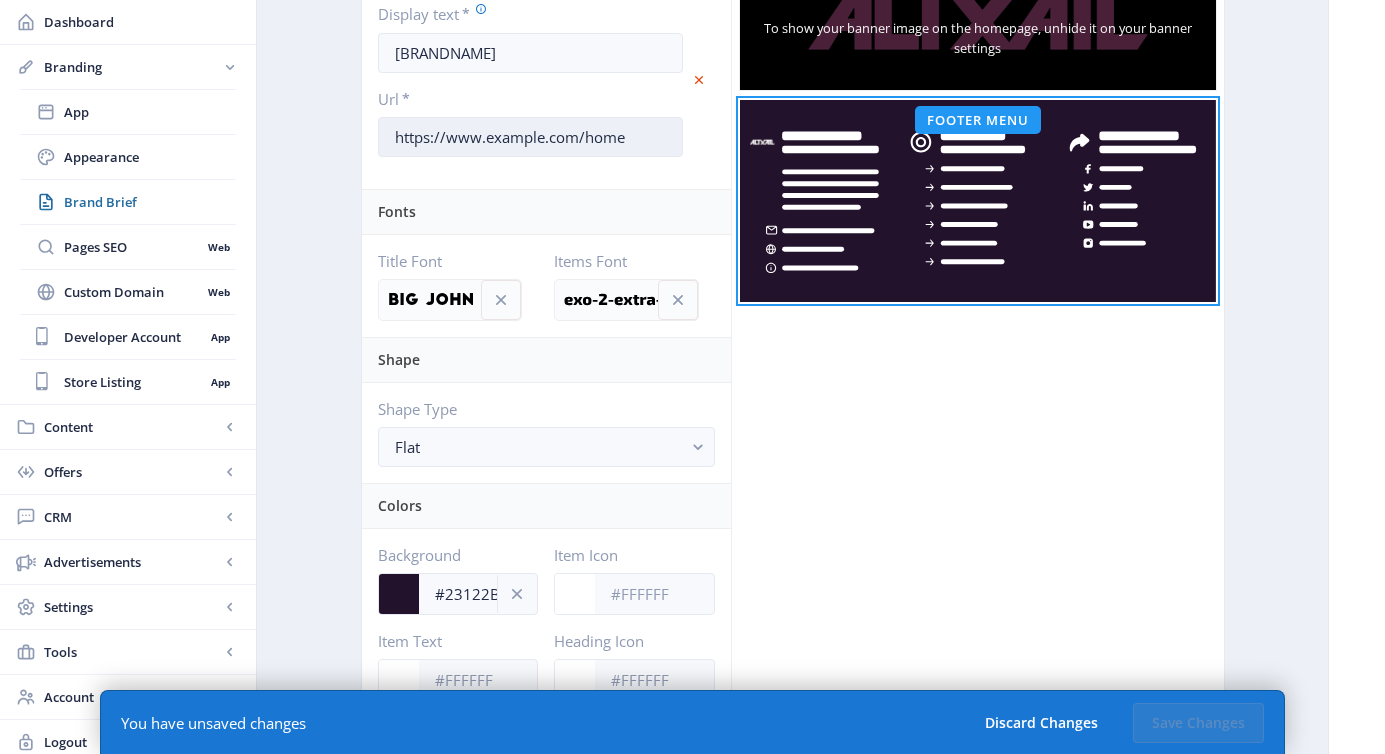 click on "https://www.example.com/home" 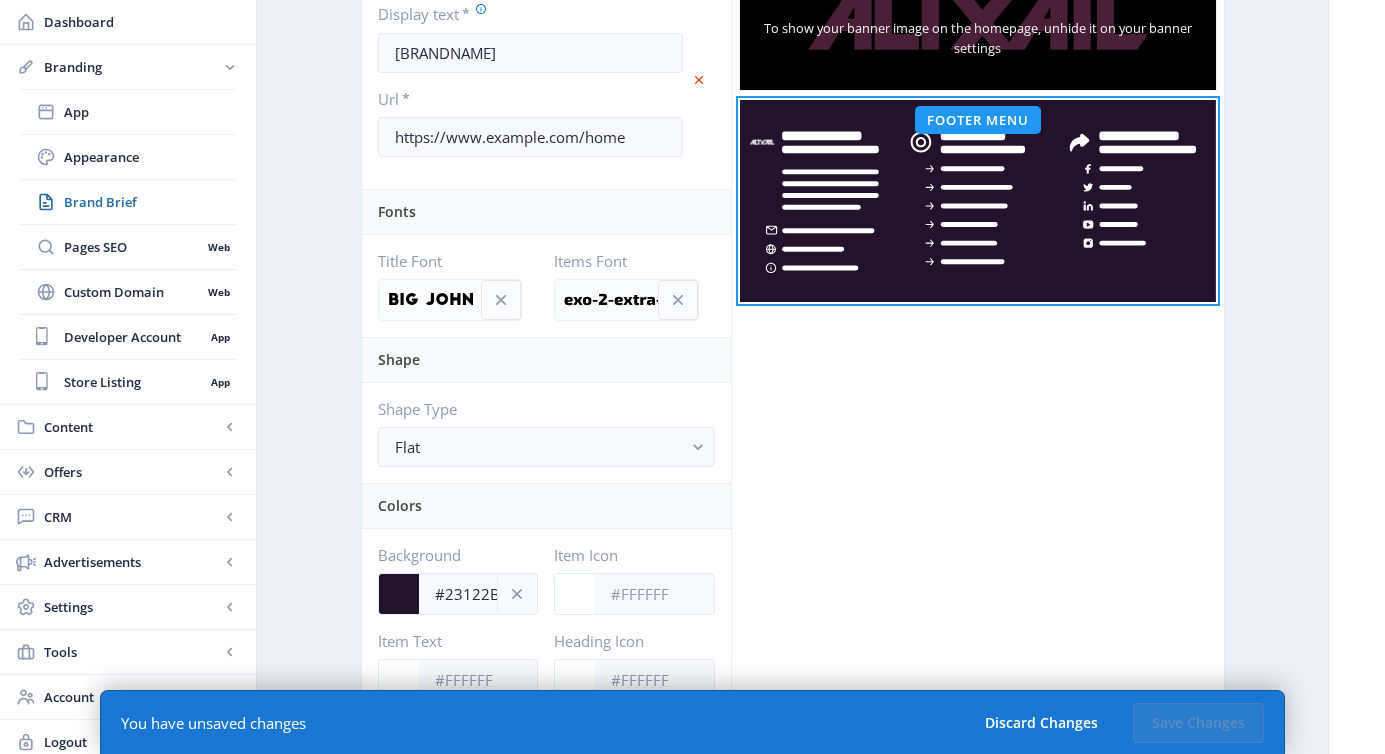 click on "Click on an element below to make changes Top Menu Hero Banner This banner is currently hidden To show your banner image on the homepage, unhide it on your banner settings Latest Issues Articles YouTube Video optin Advertisement How to Install Secondary Banner This banner is currently hidden Footer Menu" 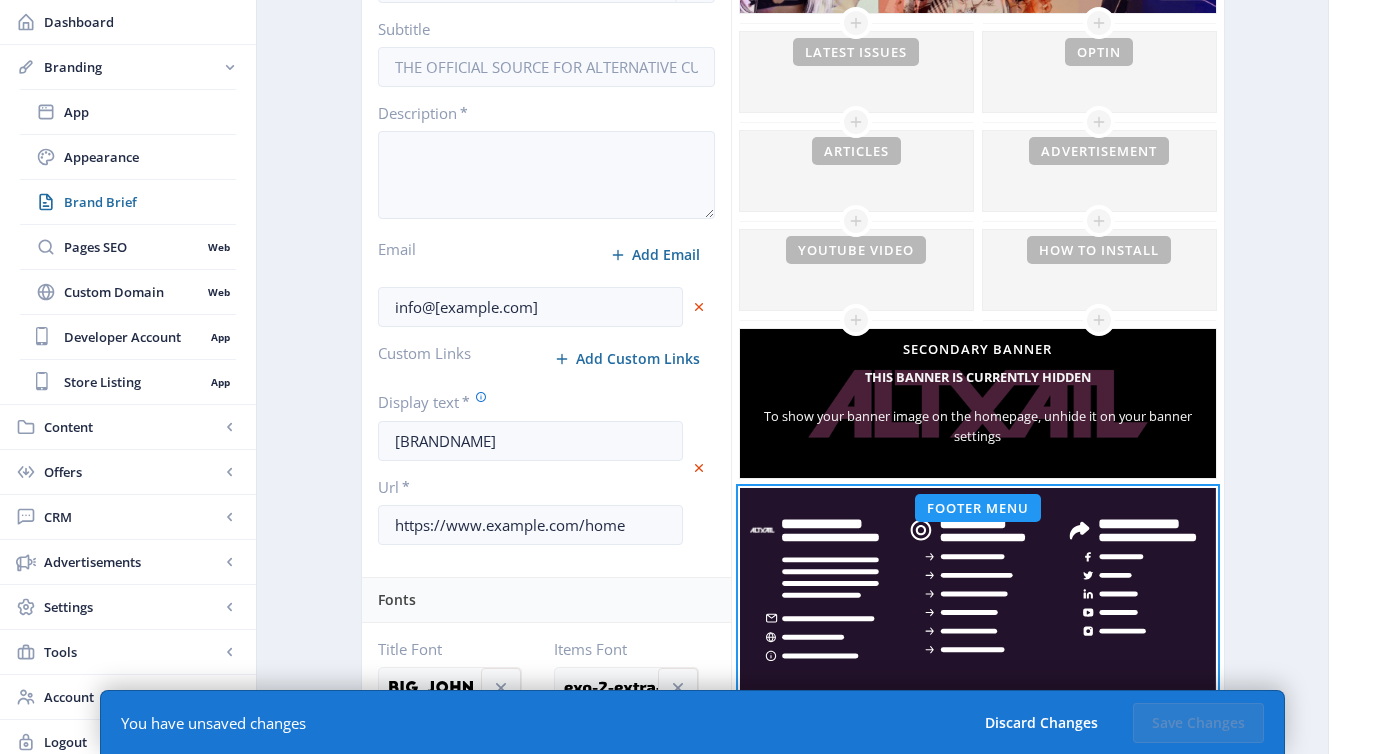 scroll, scrollTop: 480, scrollLeft: 0, axis: vertical 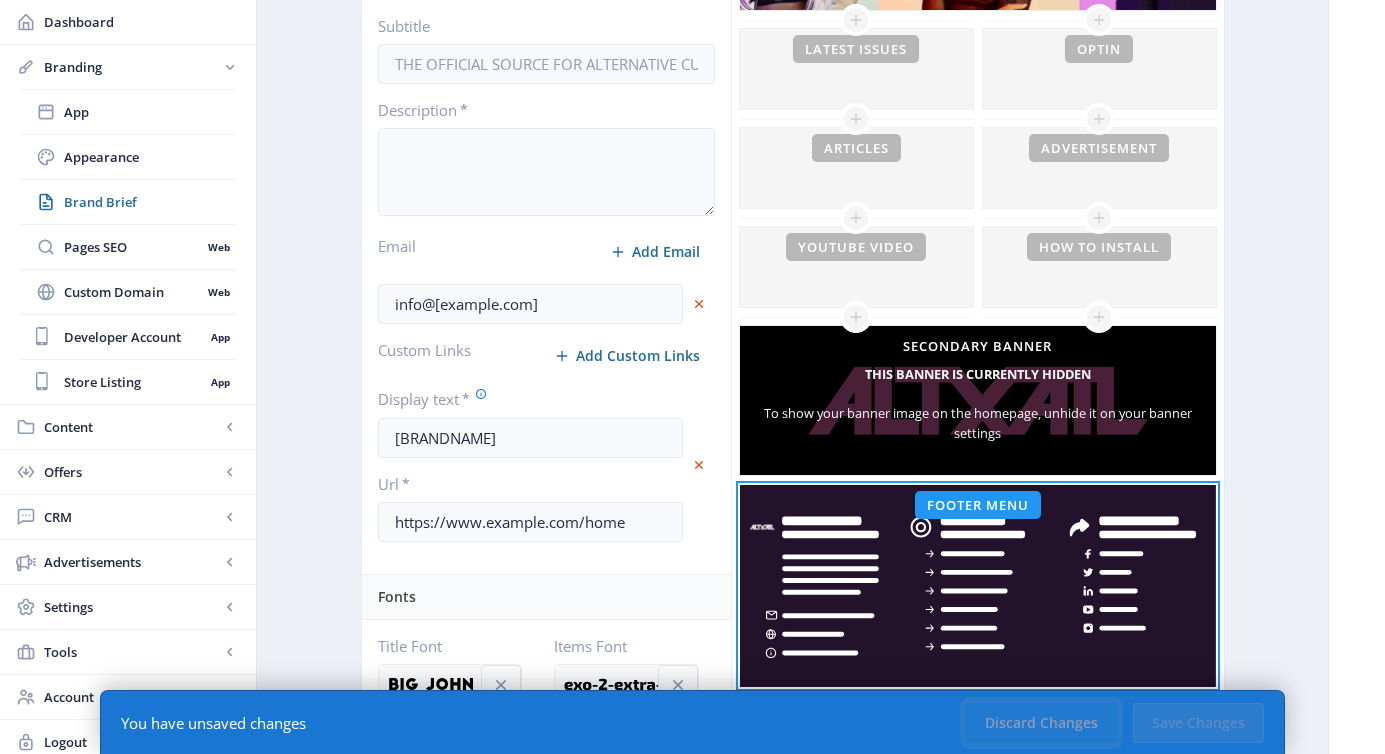 click on "Discard Changes" 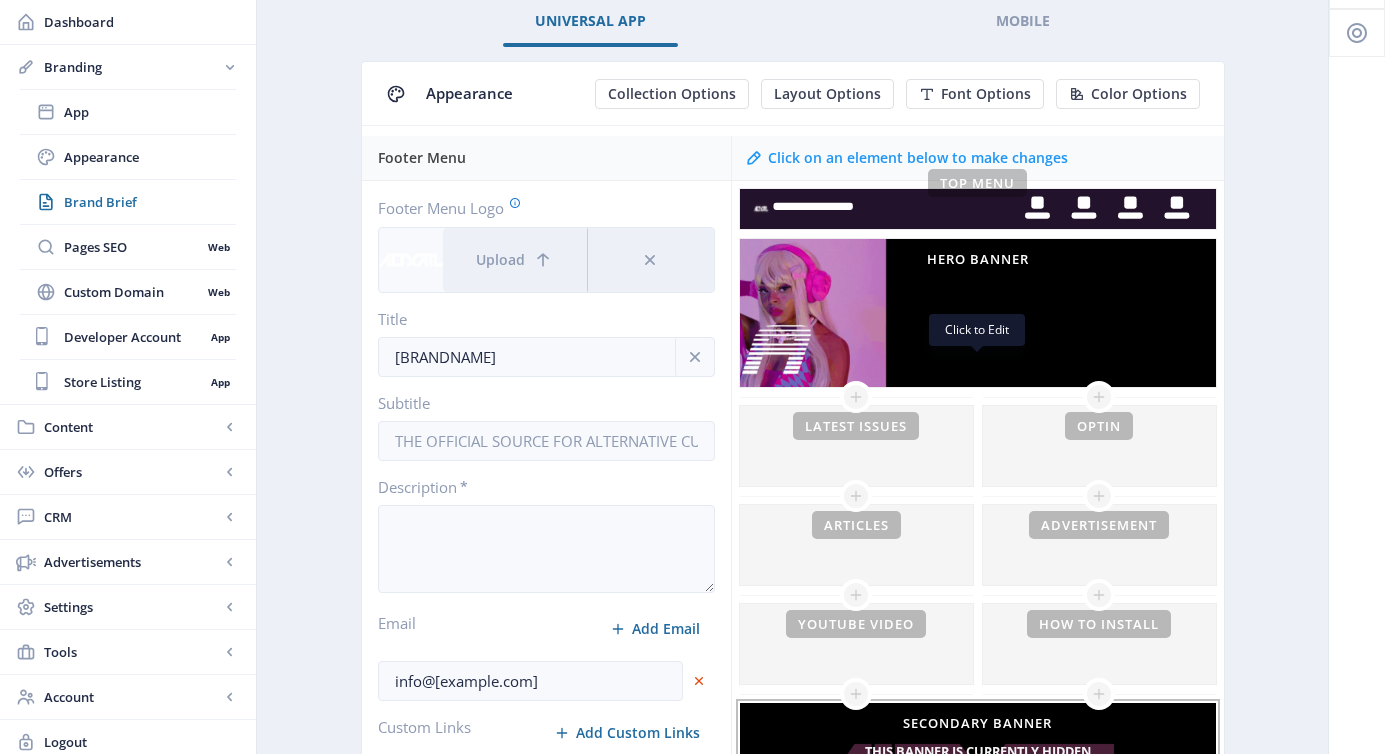 scroll, scrollTop: 0, scrollLeft: 0, axis: both 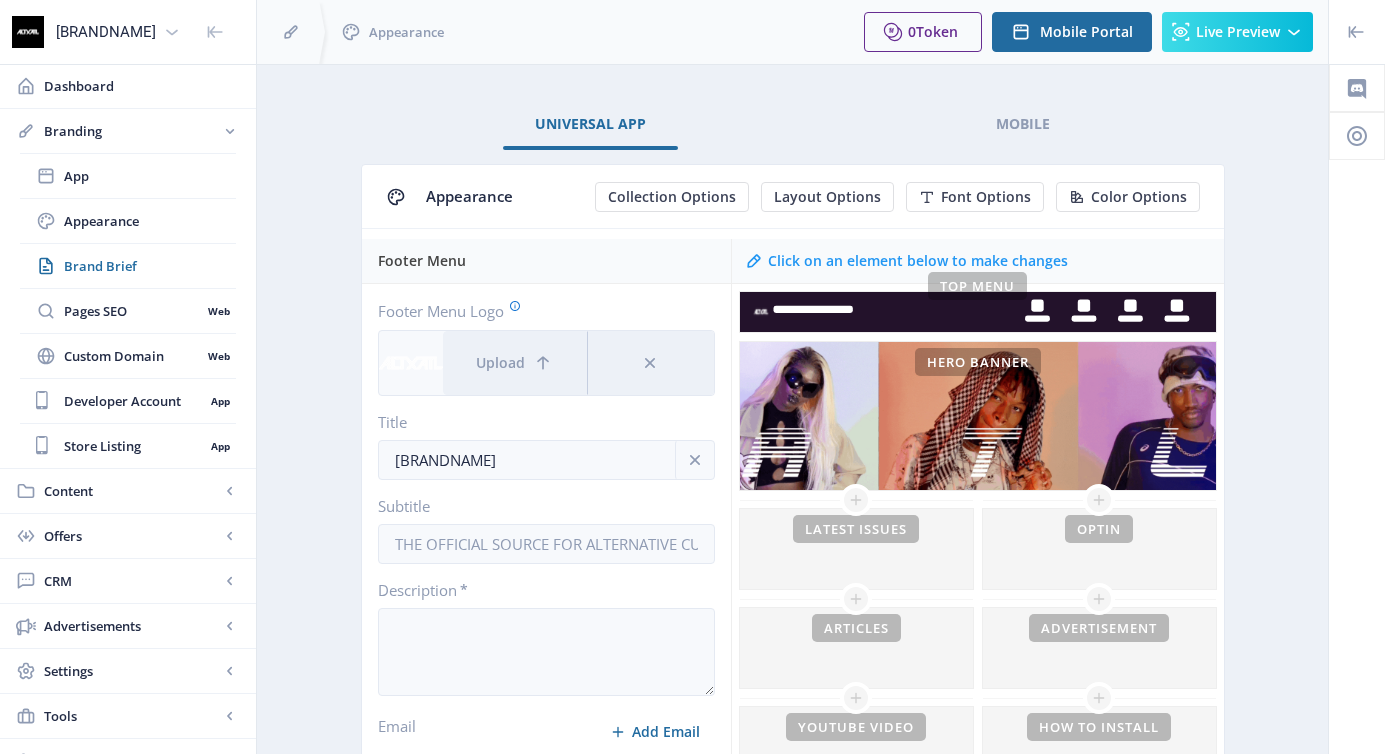 click 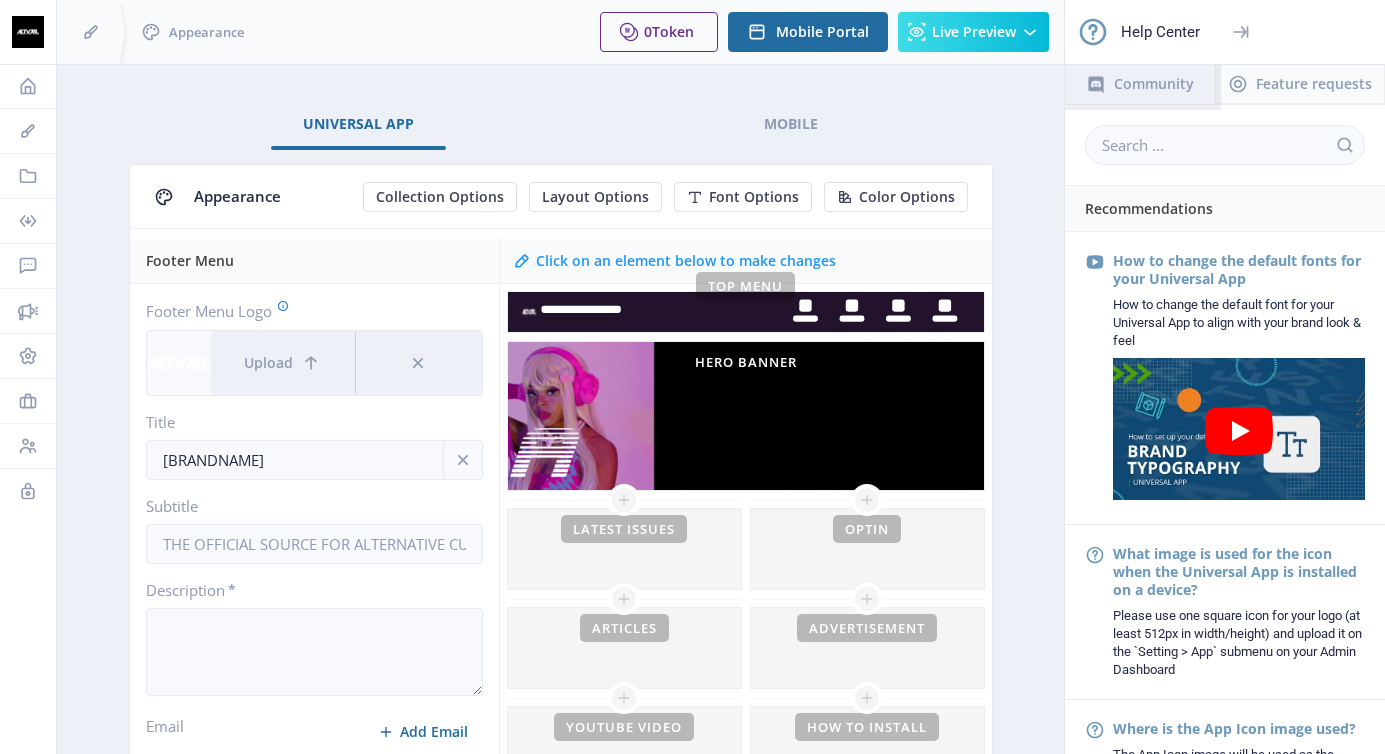 click on "Community" at bounding box center [1140, 84] 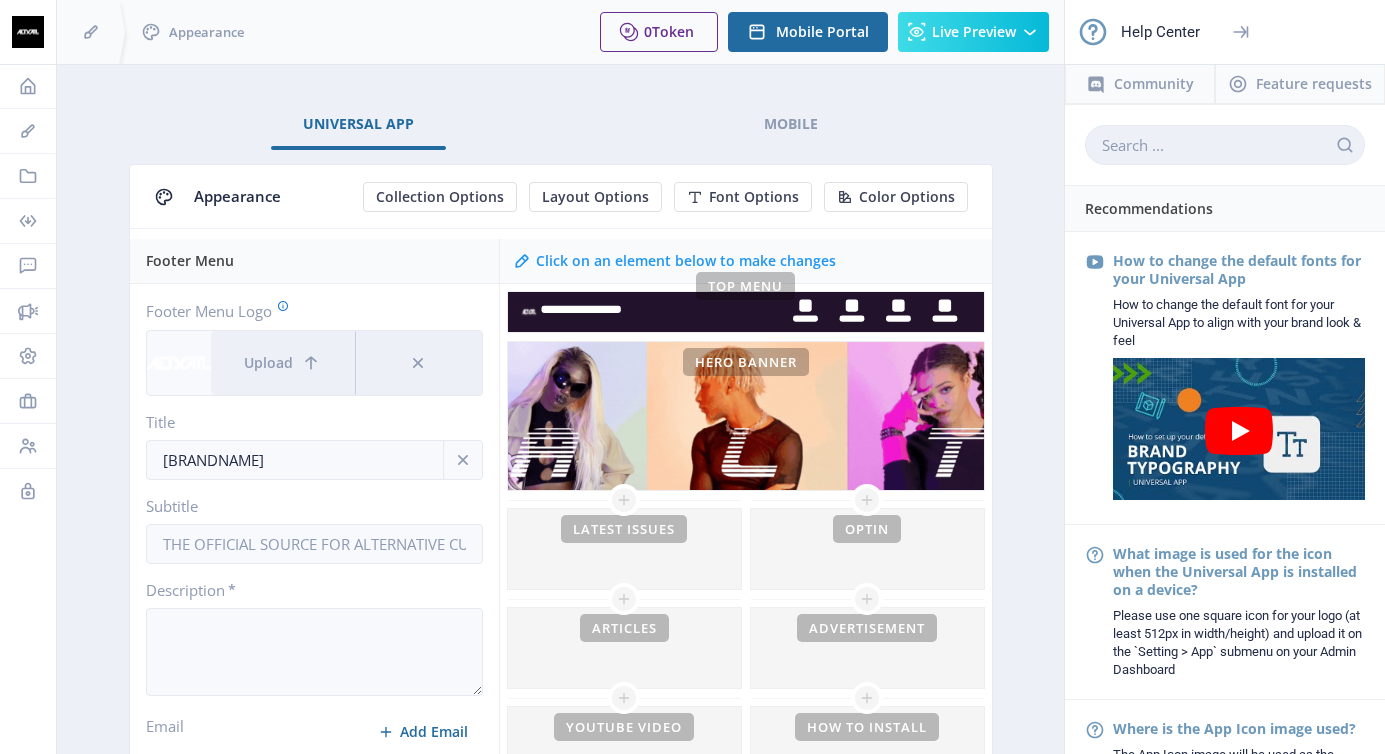 click at bounding box center (1225, 145) 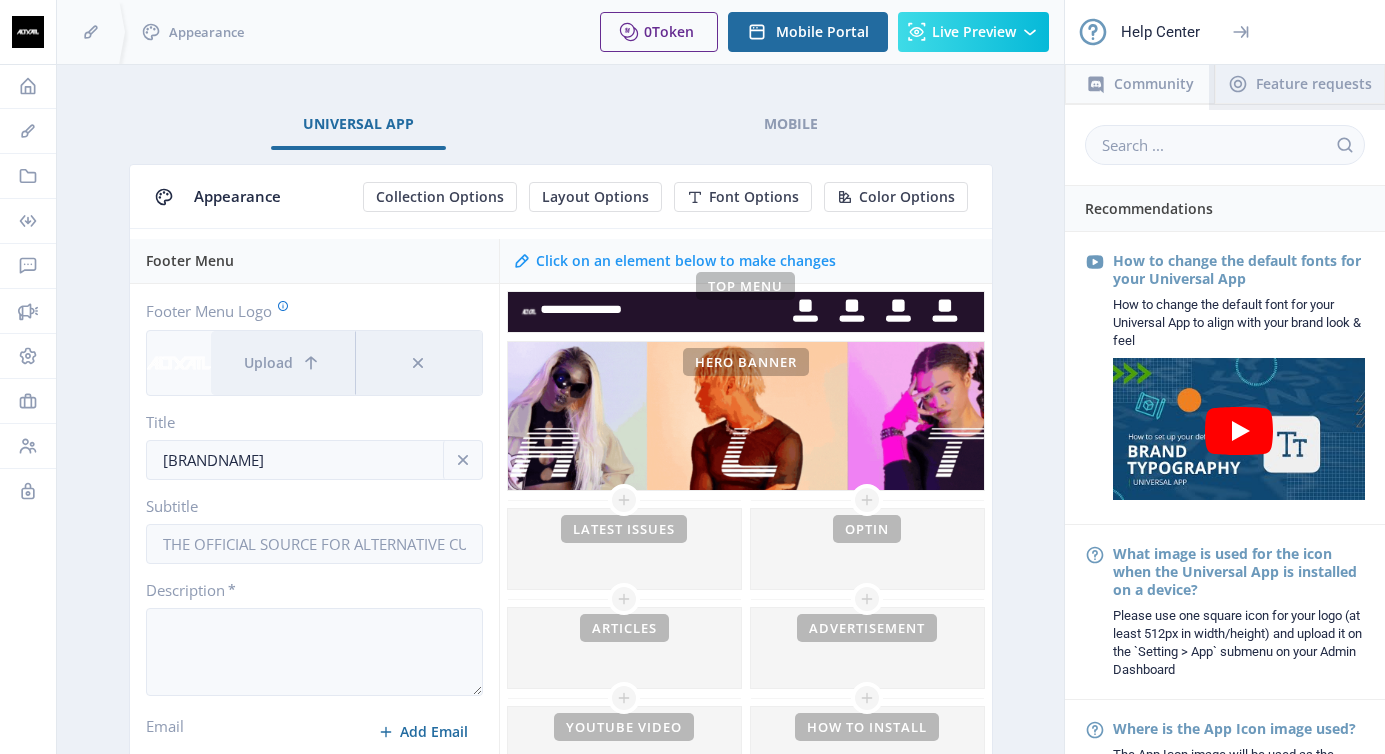 click on "Feature requests" at bounding box center (1300, 84) 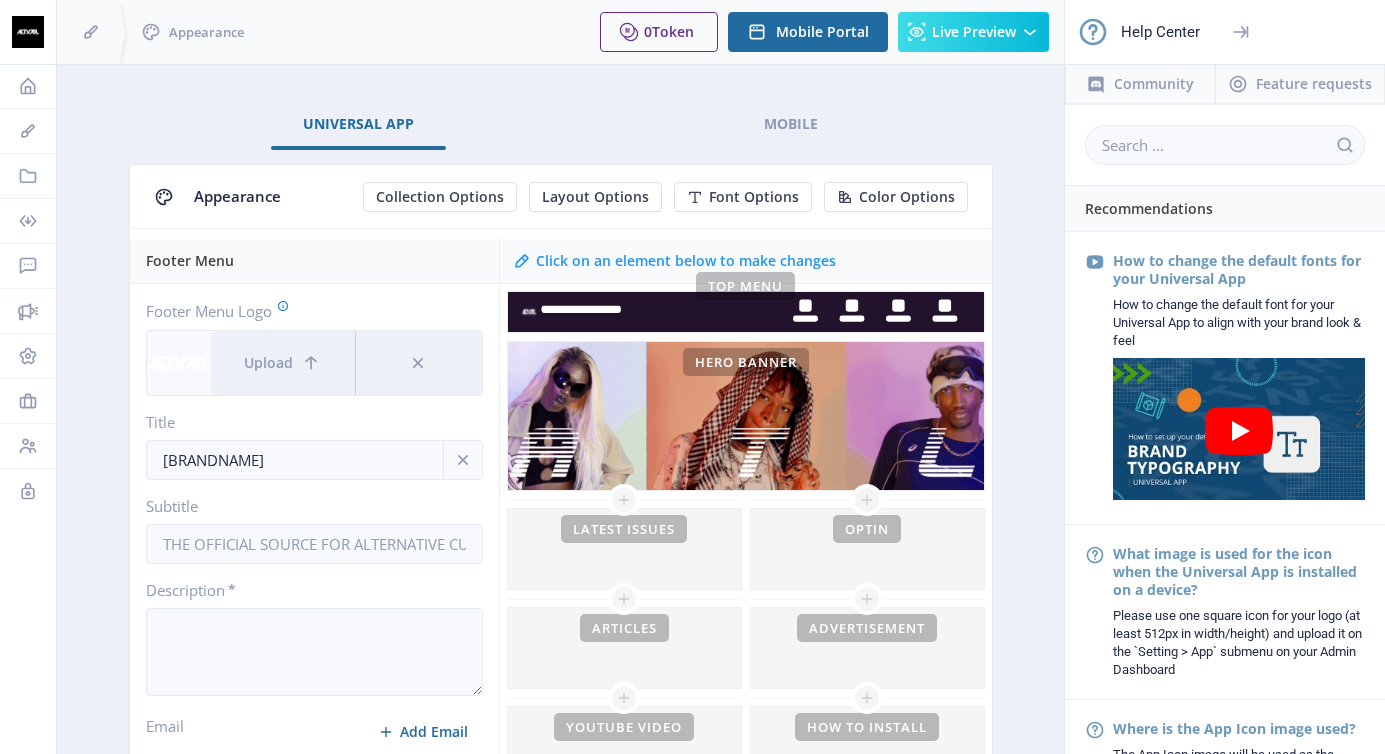 click on "Universal App Mobile Appearance Collection Options Layout Options Font Options Color Options Footer Menu Footer Menu Logo Upload Title ALTxATL Subtitle Description * Email Add Email info@altxatl.com Custom Links Add Custom Links Display text * ALTxATL Url * https://www.altxatl.com/home Fonts Title Font Items Font Shape Shape Type Flat Colors Background #23122B Item Icon Item Text Heading Icon Heading Title Heading Text Social Links Facebook X Instagram https://www.instagram.com/altxatl/ Youtube https://www.youtube.com/watch?v=POuxV0bTex8 Linkedin Legal Privacy URL https://pwa.magloft.com/ Terms URL https://pwa.magloft.com/ Click on an element below to make changes Top Menu Hero Banner This banner is currently hidden To show your banner image on the homepage, unhide it on your banner settings Latest Issues Articles YouTube Video optin Advertisement How to Install Secondary Banner This banner is currently hidden Footer Menu" 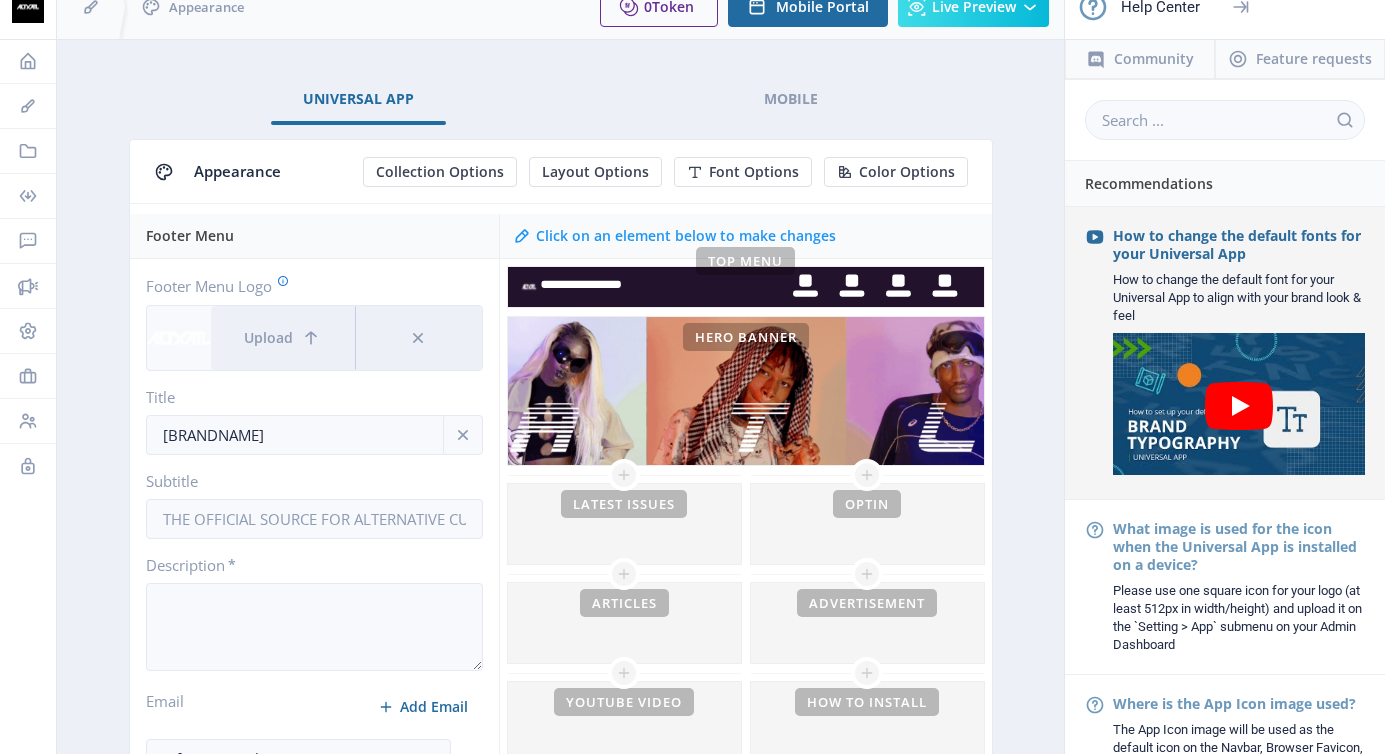 scroll, scrollTop: 0, scrollLeft: 0, axis: both 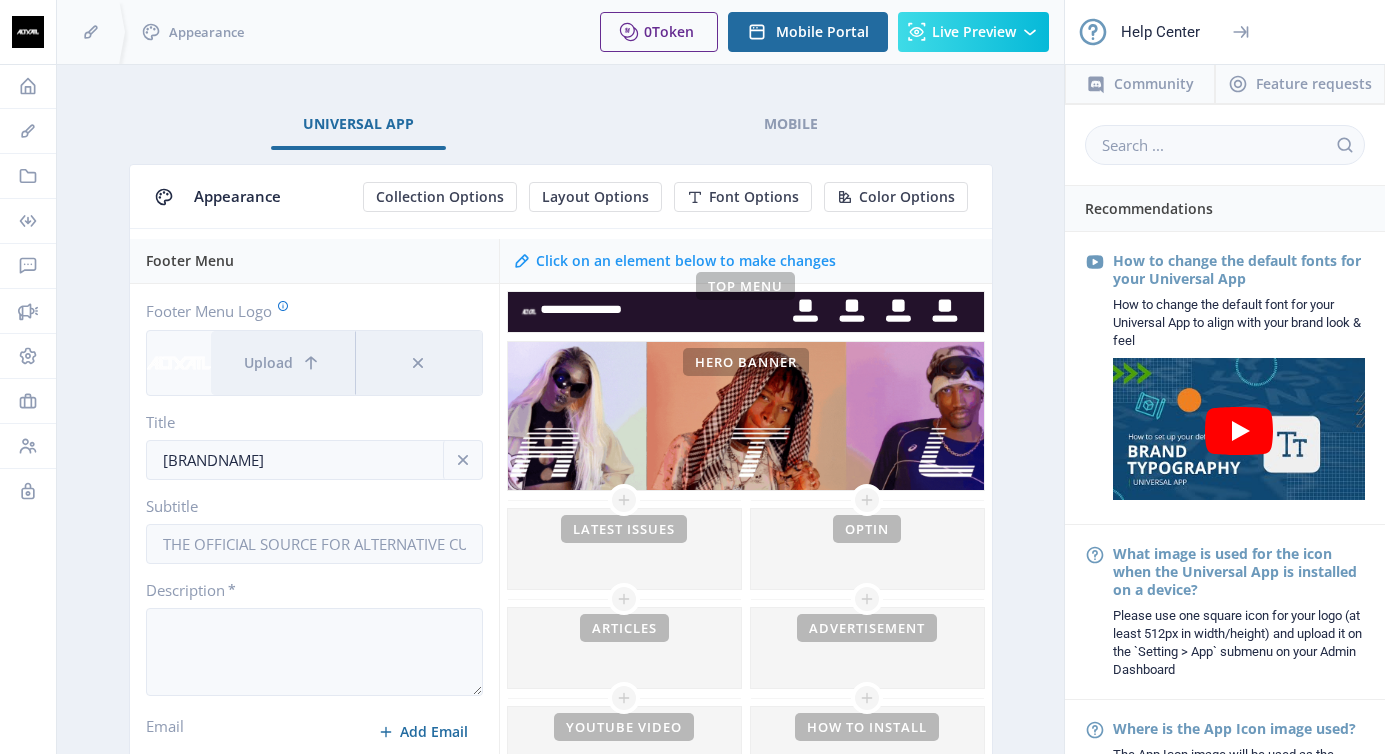 click 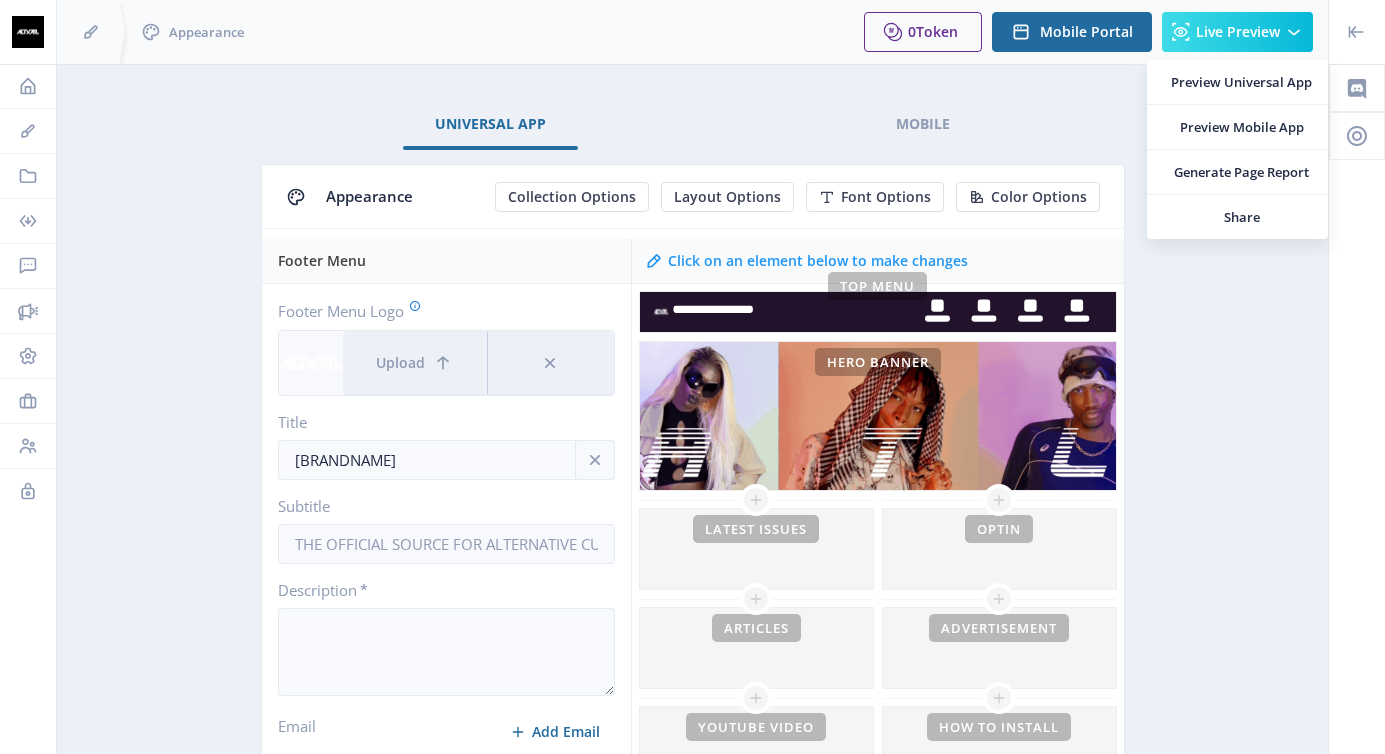 click on "Universal App Mobile" 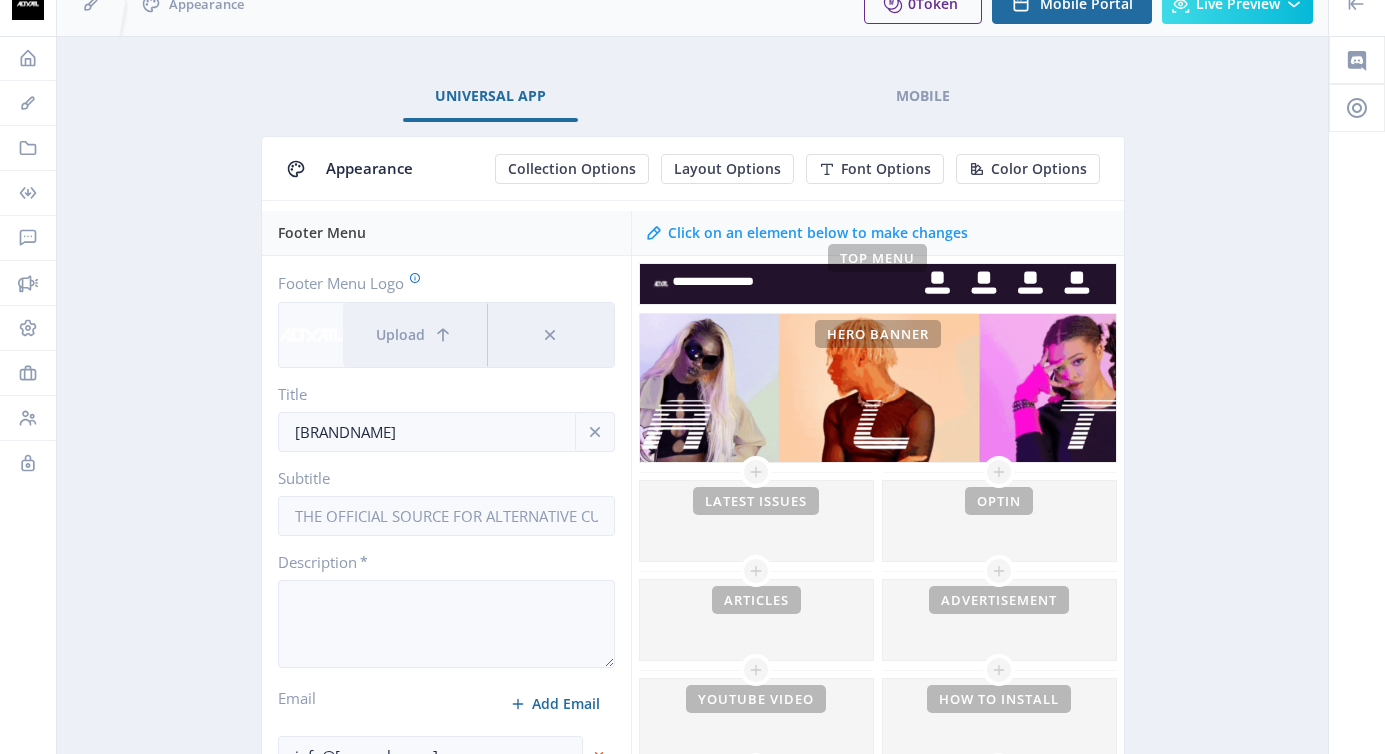 scroll, scrollTop: 3, scrollLeft: 0, axis: vertical 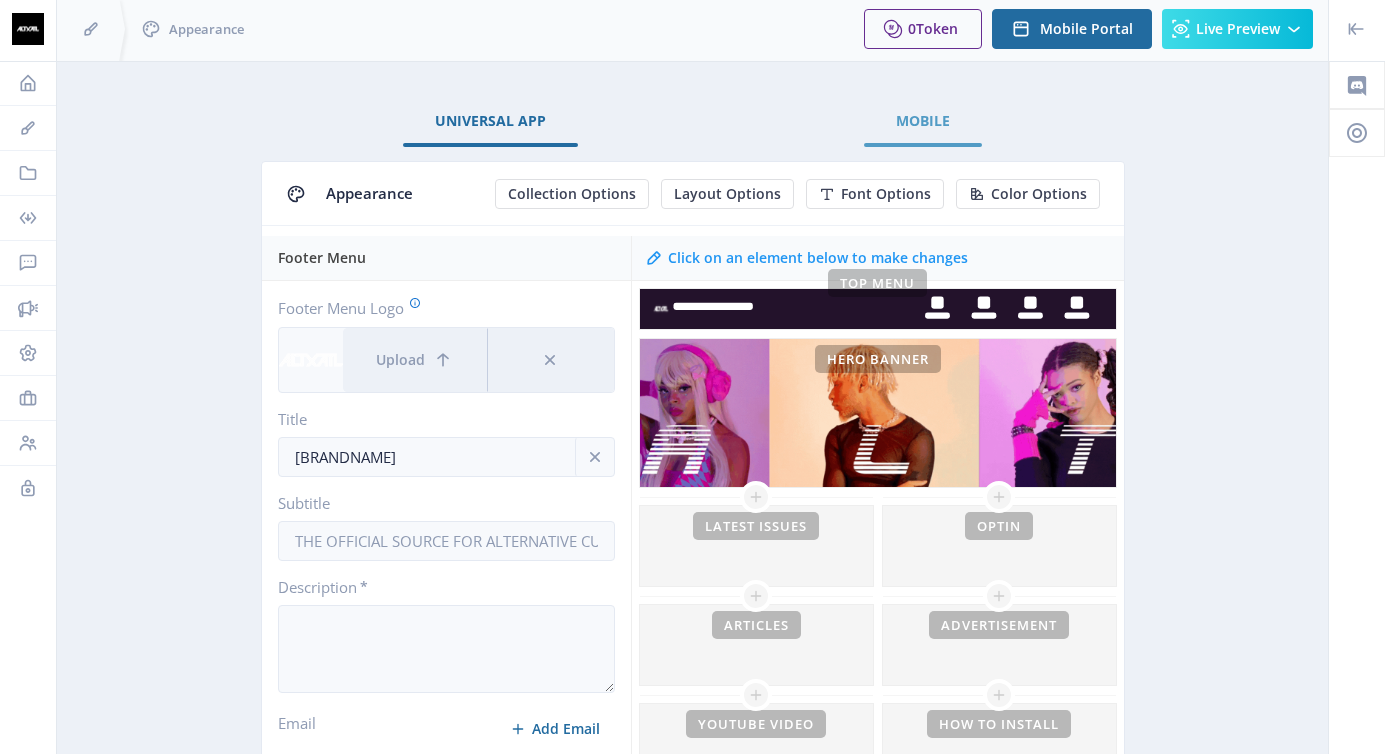 click on "Mobile" 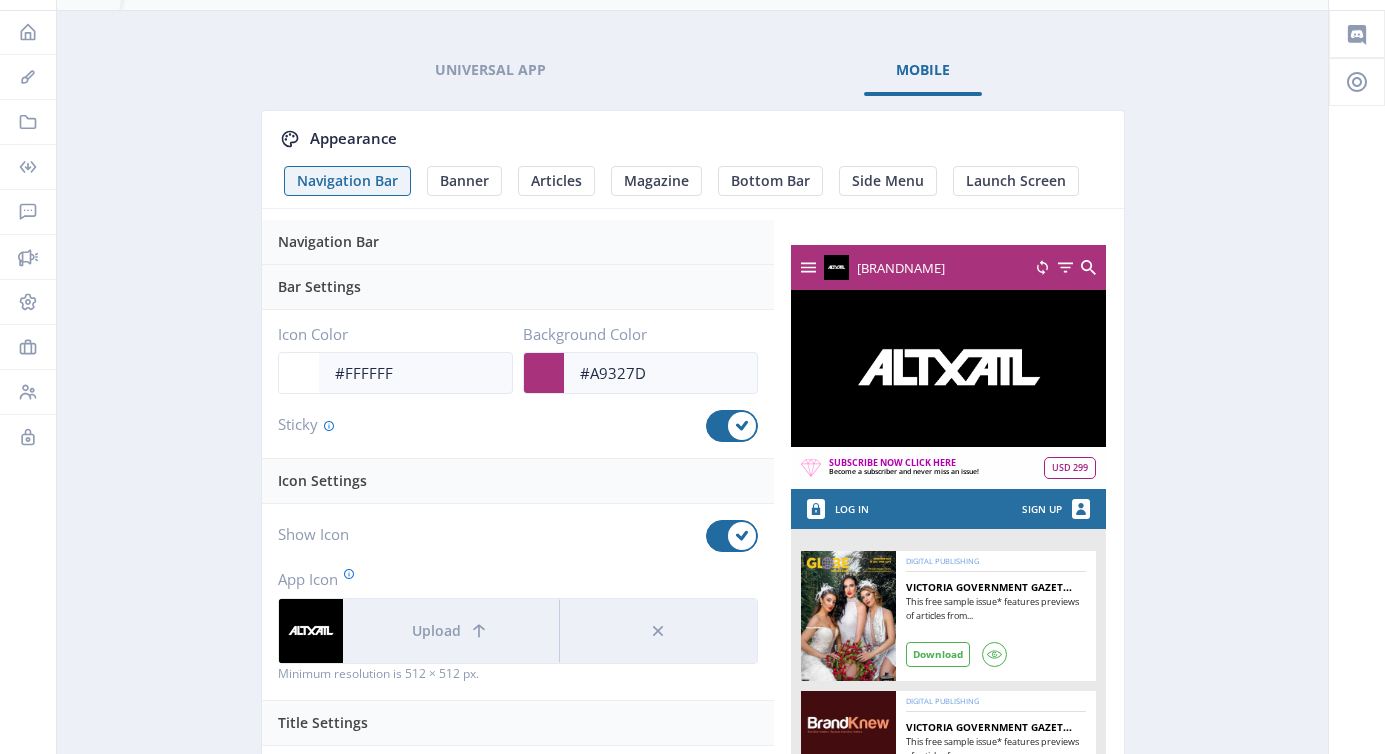 scroll, scrollTop: 0, scrollLeft: 0, axis: both 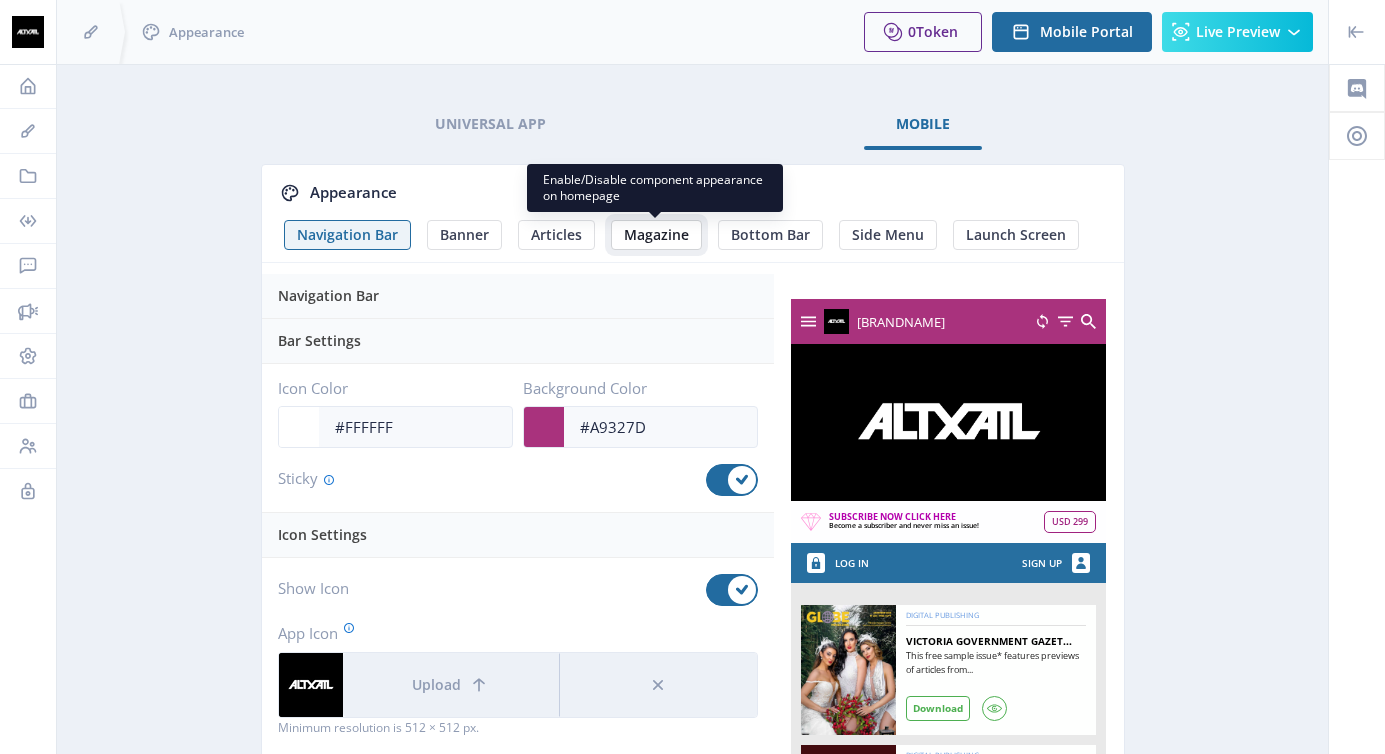 click on "Magazine" 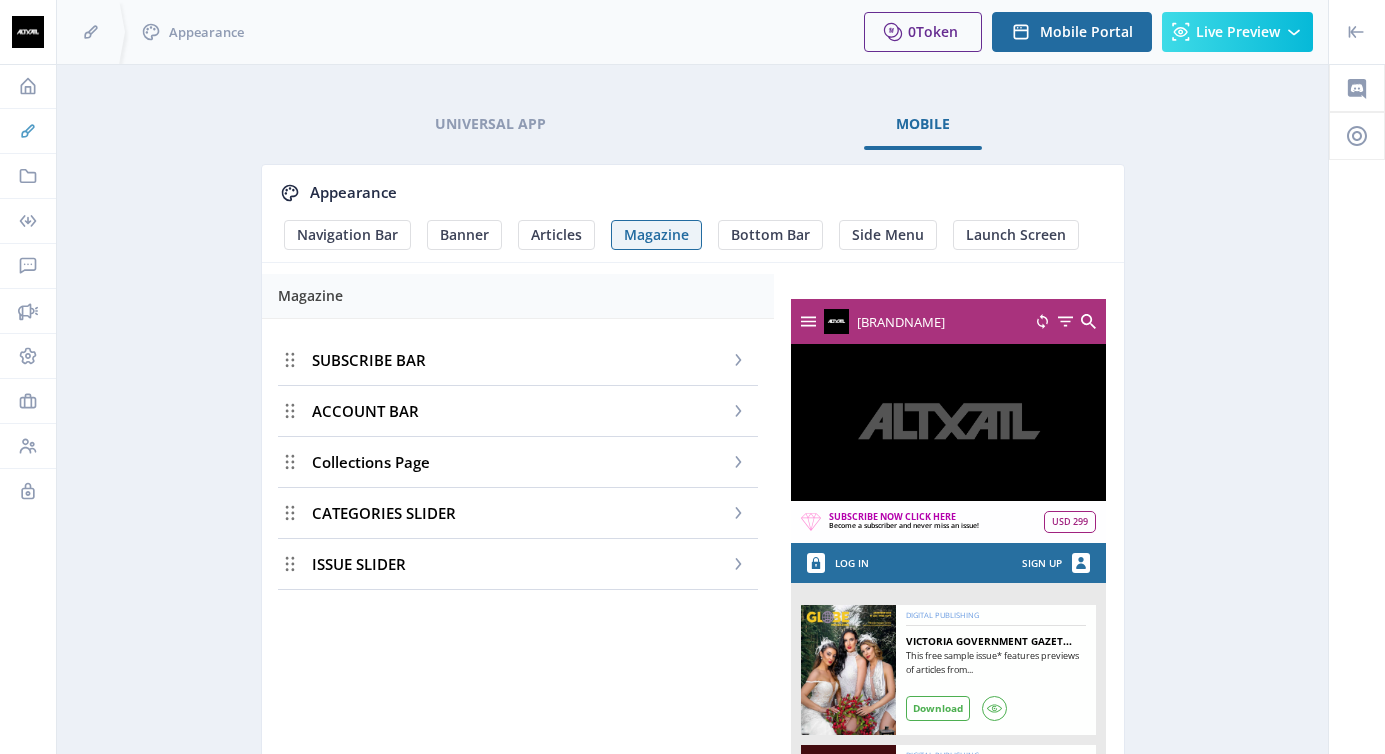 click 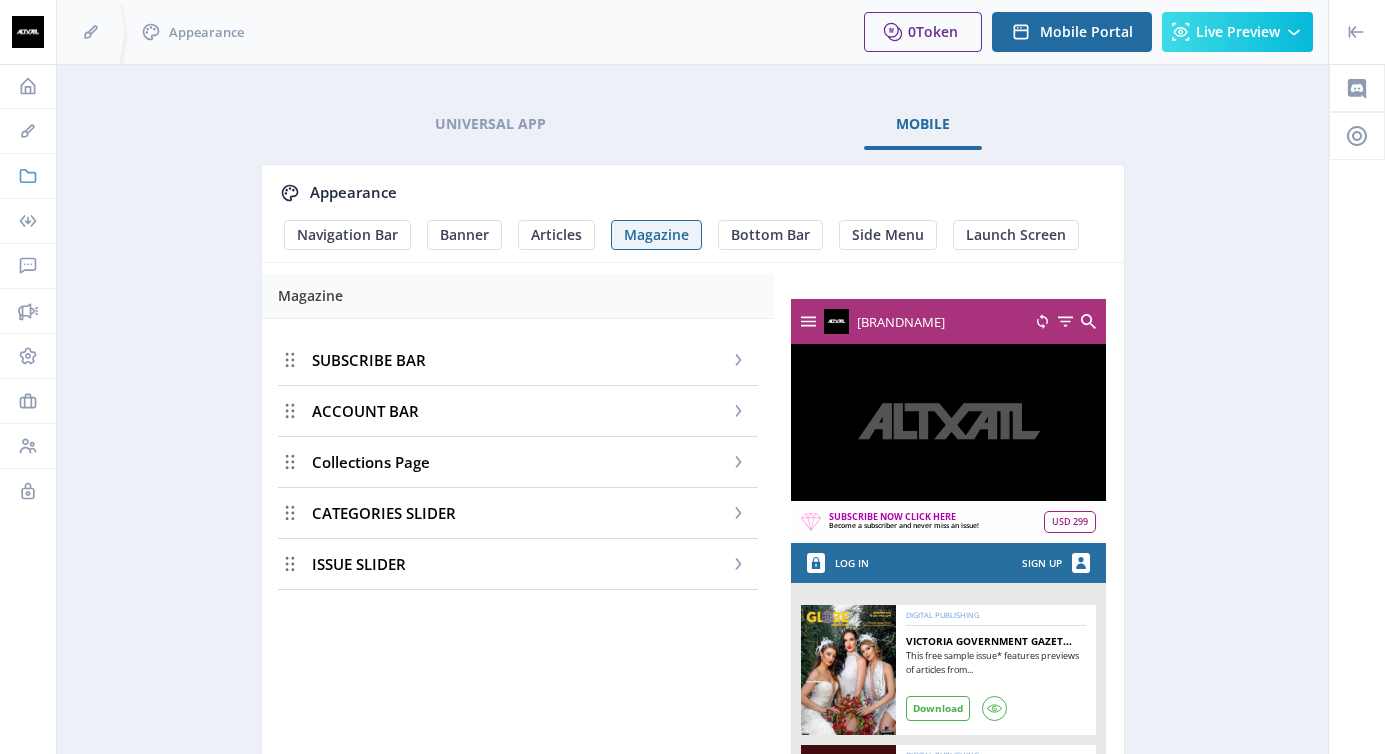 click 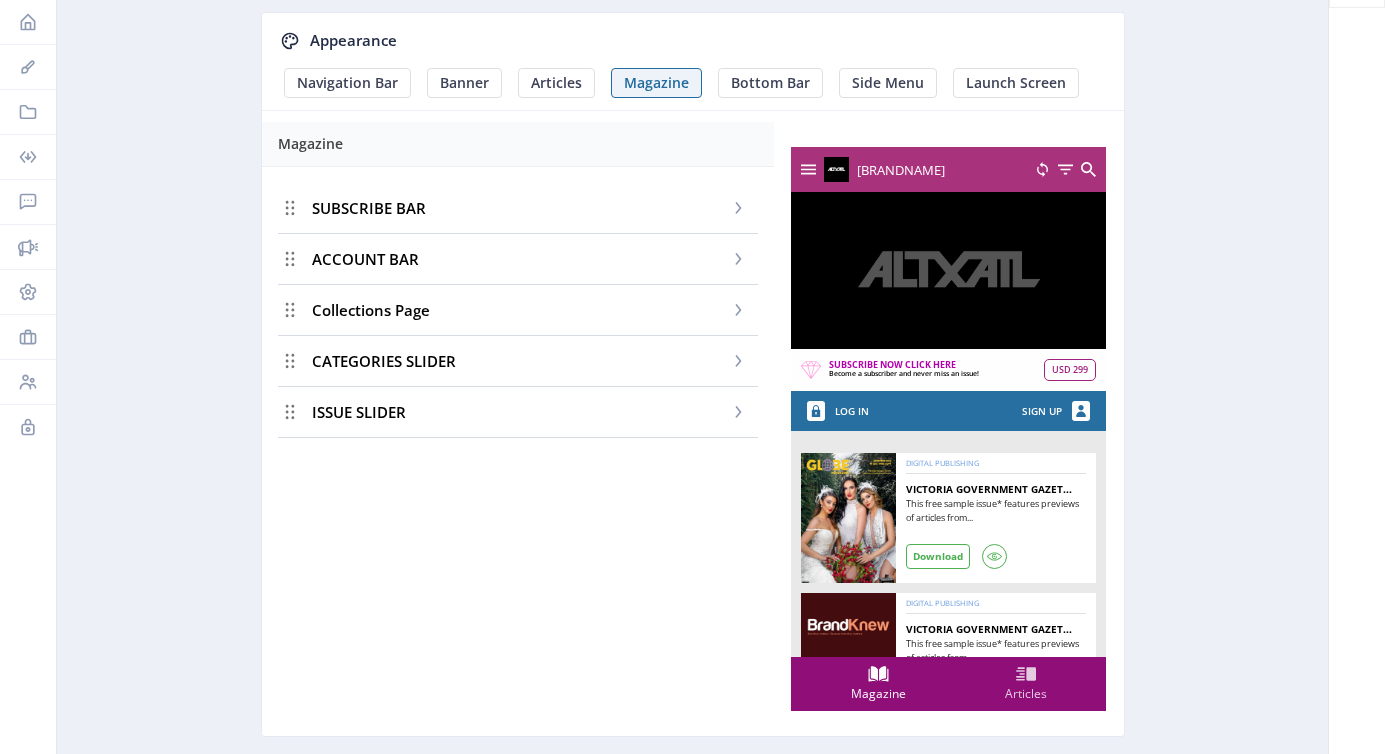 scroll, scrollTop: 221, scrollLeft: 0, axis: vertical 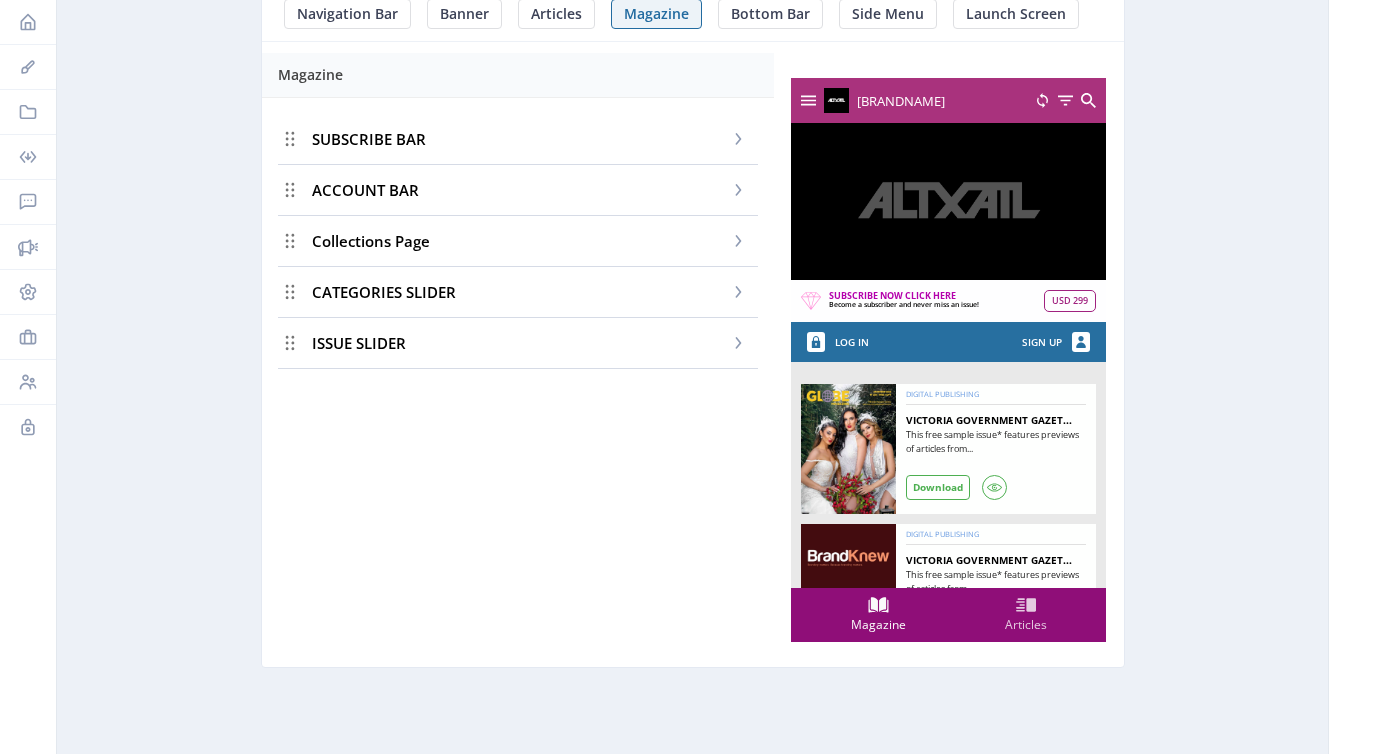 click on "ISSUE SLIDER" at bounding box center (518, 343) 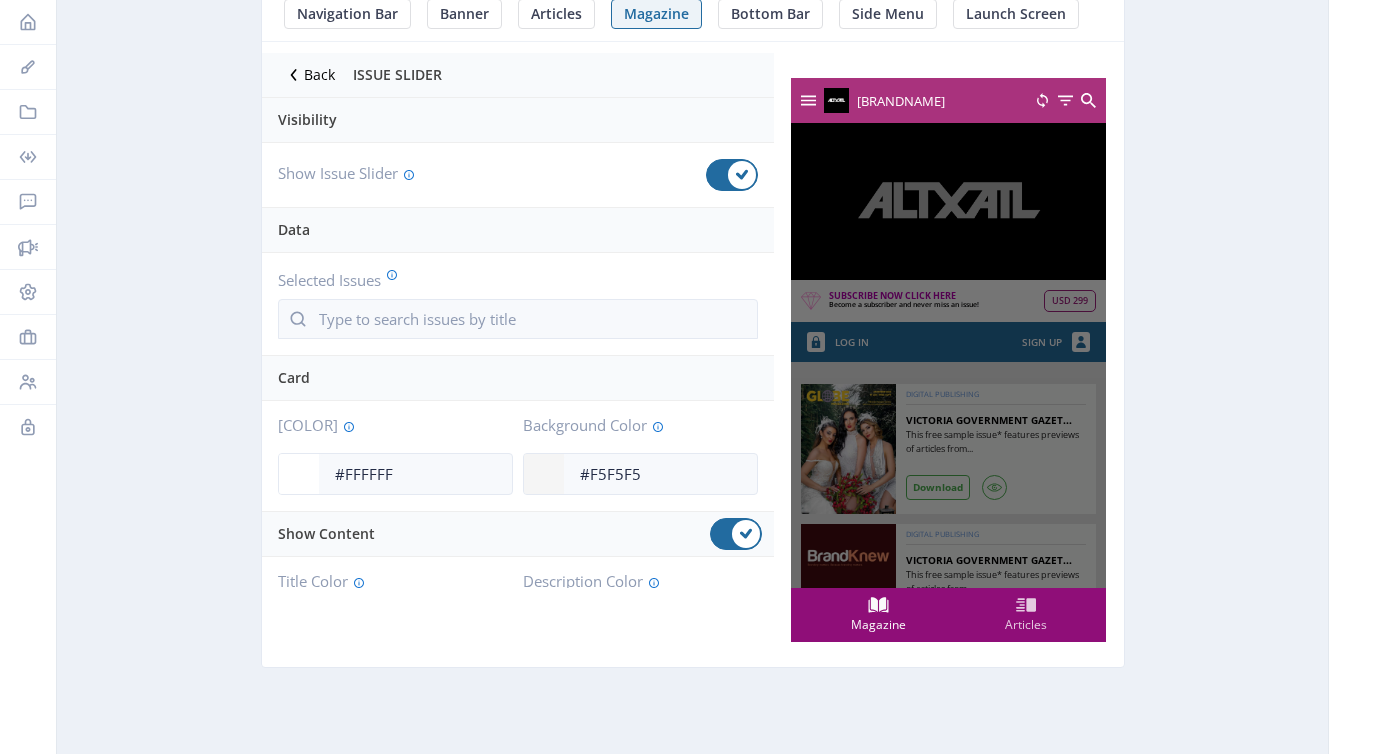 click on "Selected Issues" 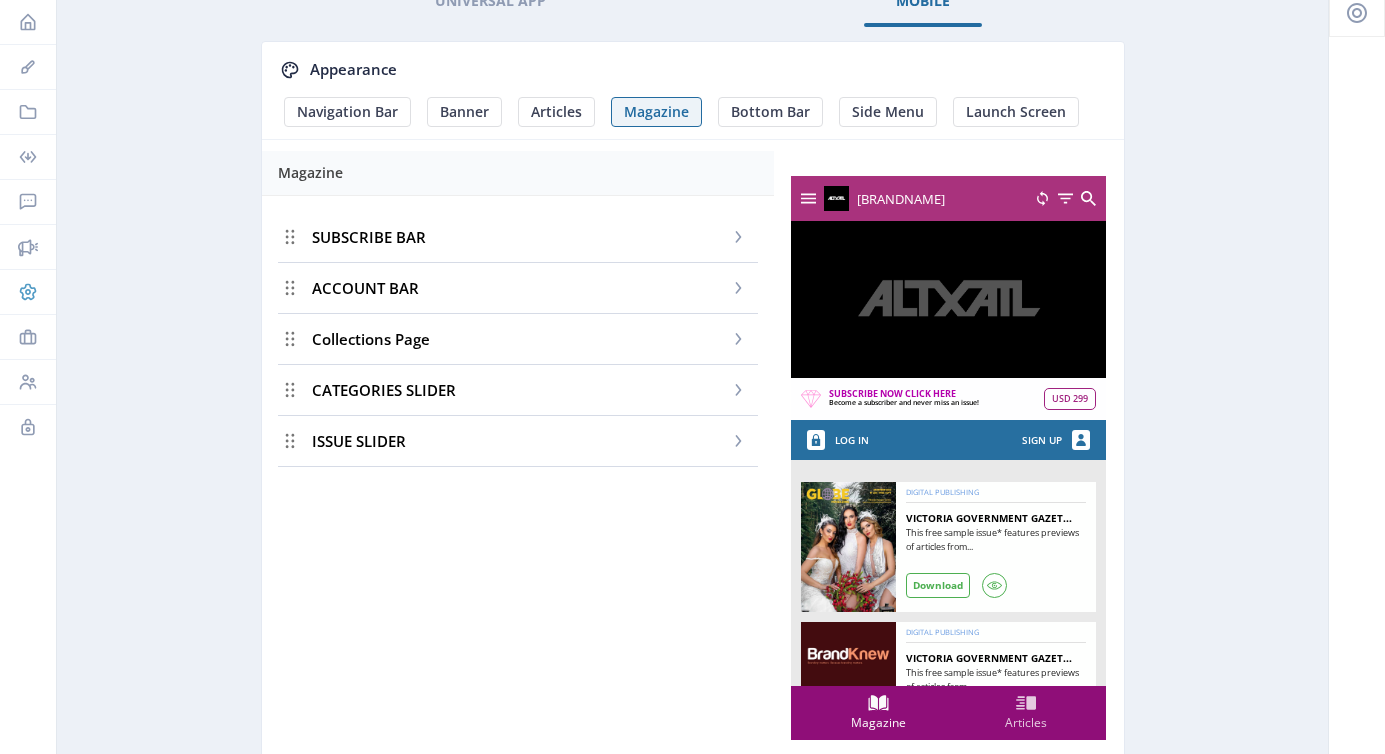 scroll, scrollTop: 102, scrollLeft: 0, axis: vertical 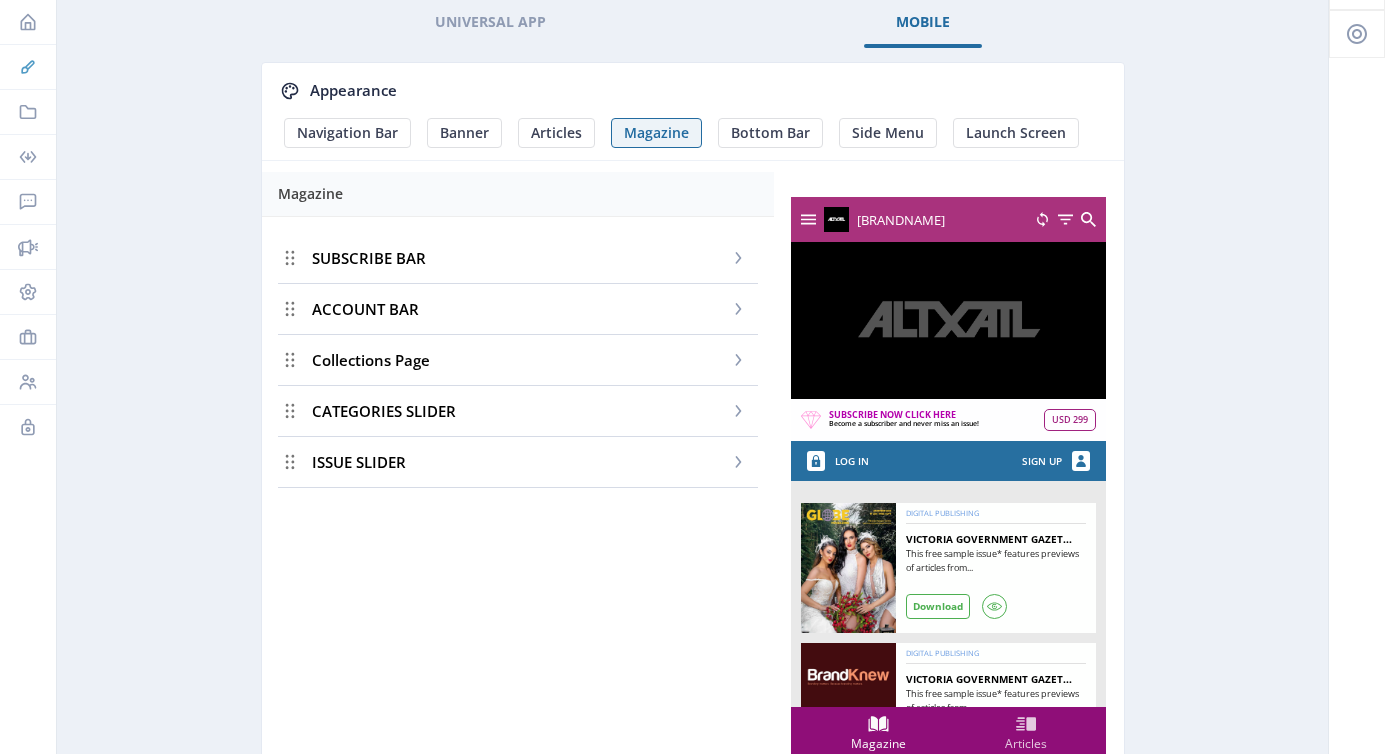 click on "Branding" at bounding box center [28, 67] 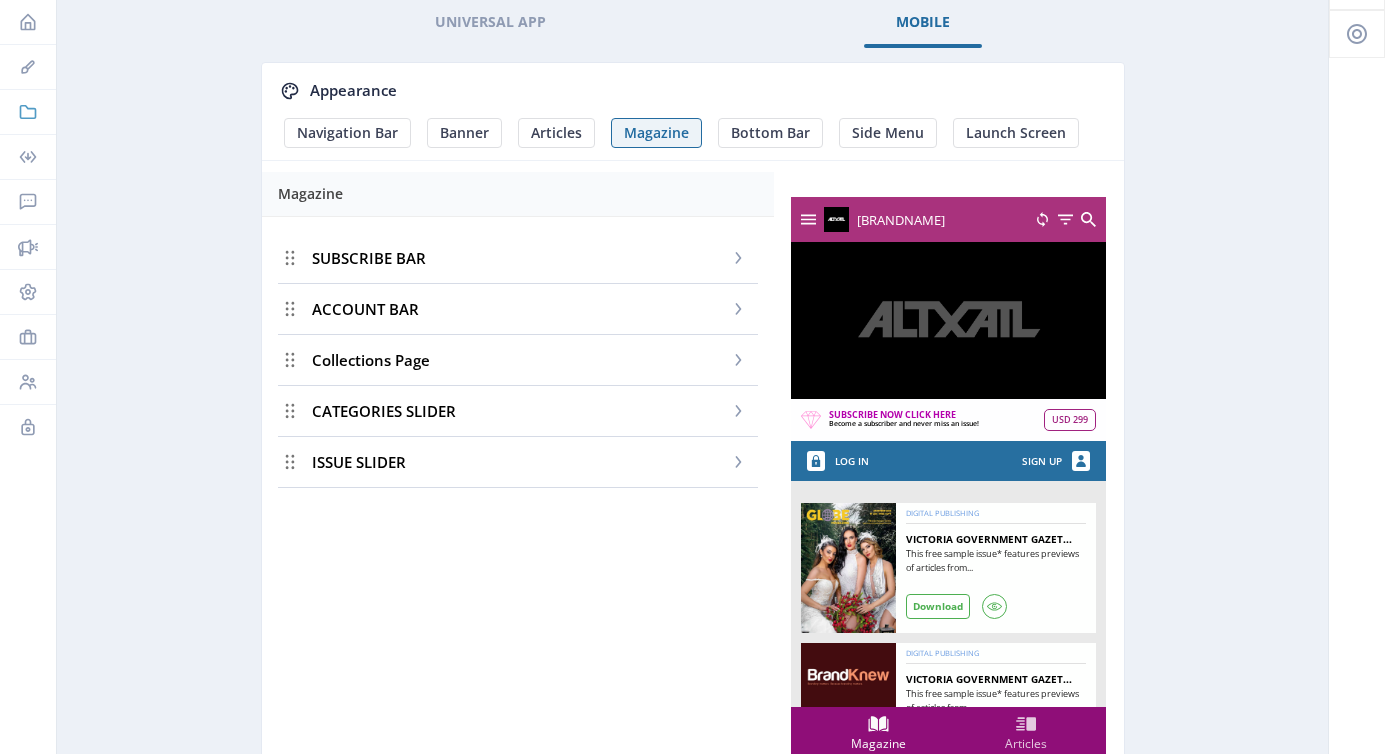 click 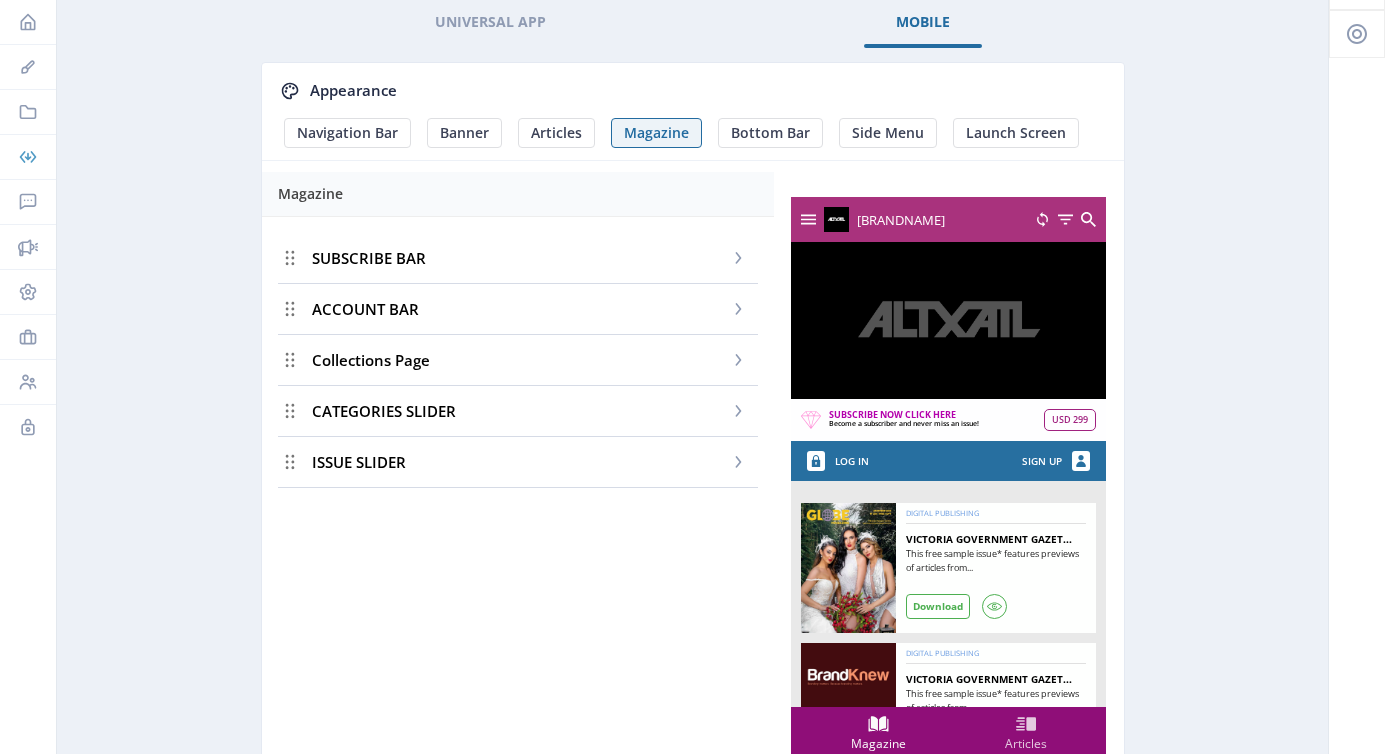 click 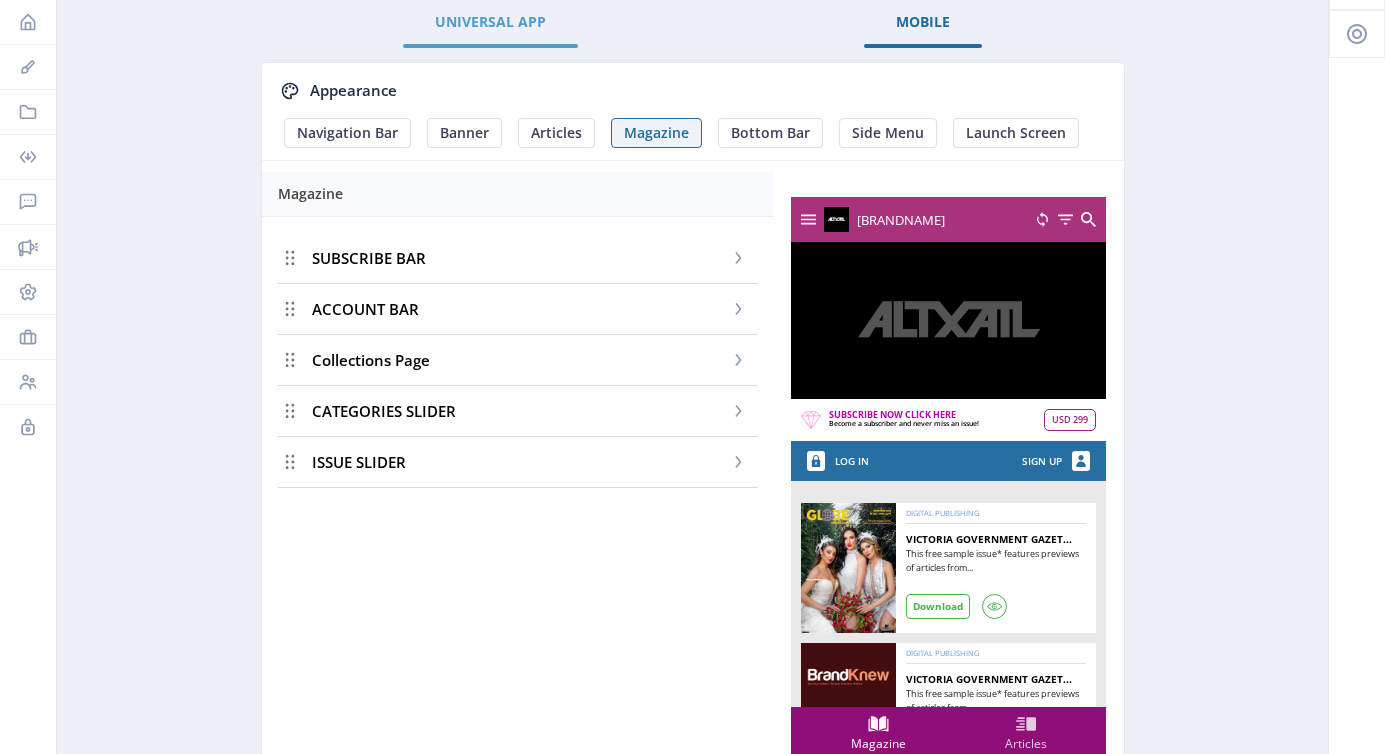 click on "Universal App" 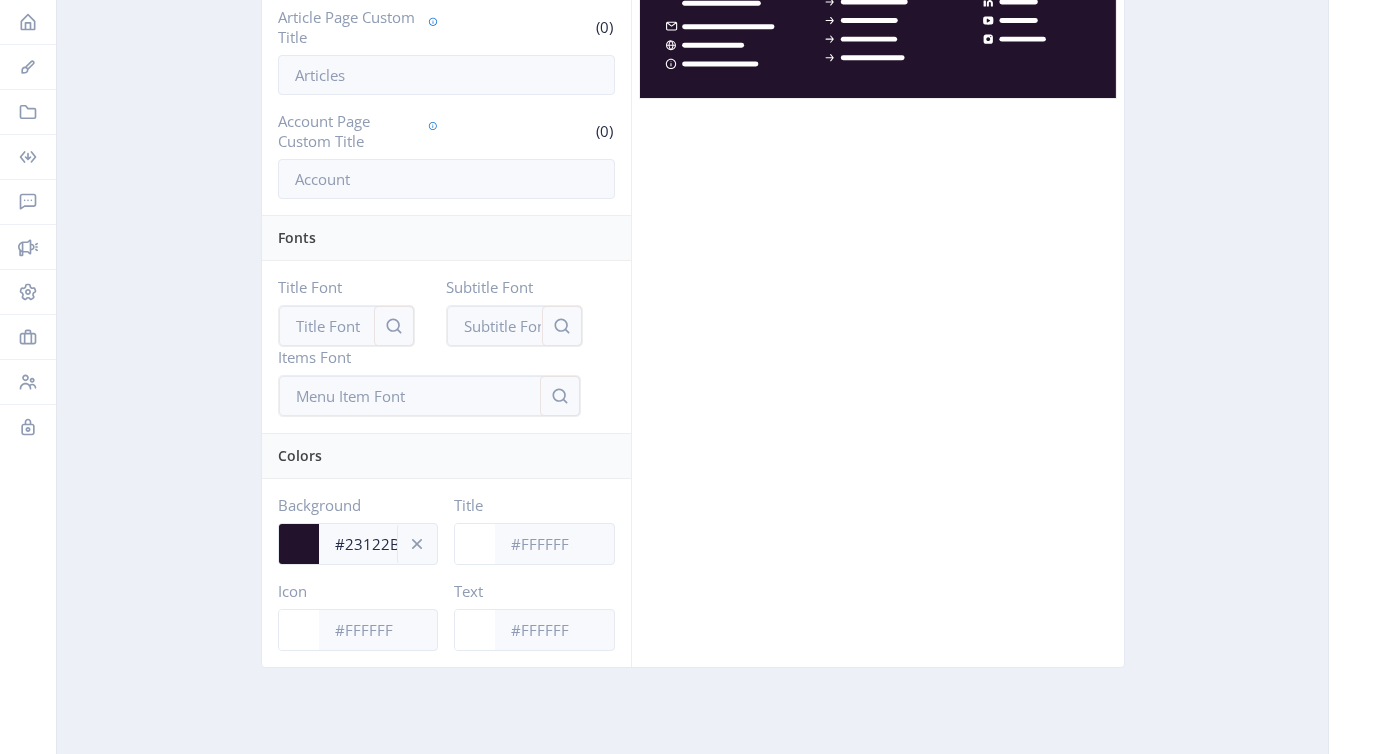 scroll, scrollTop: 0, scrollLeft: 0, axis: both 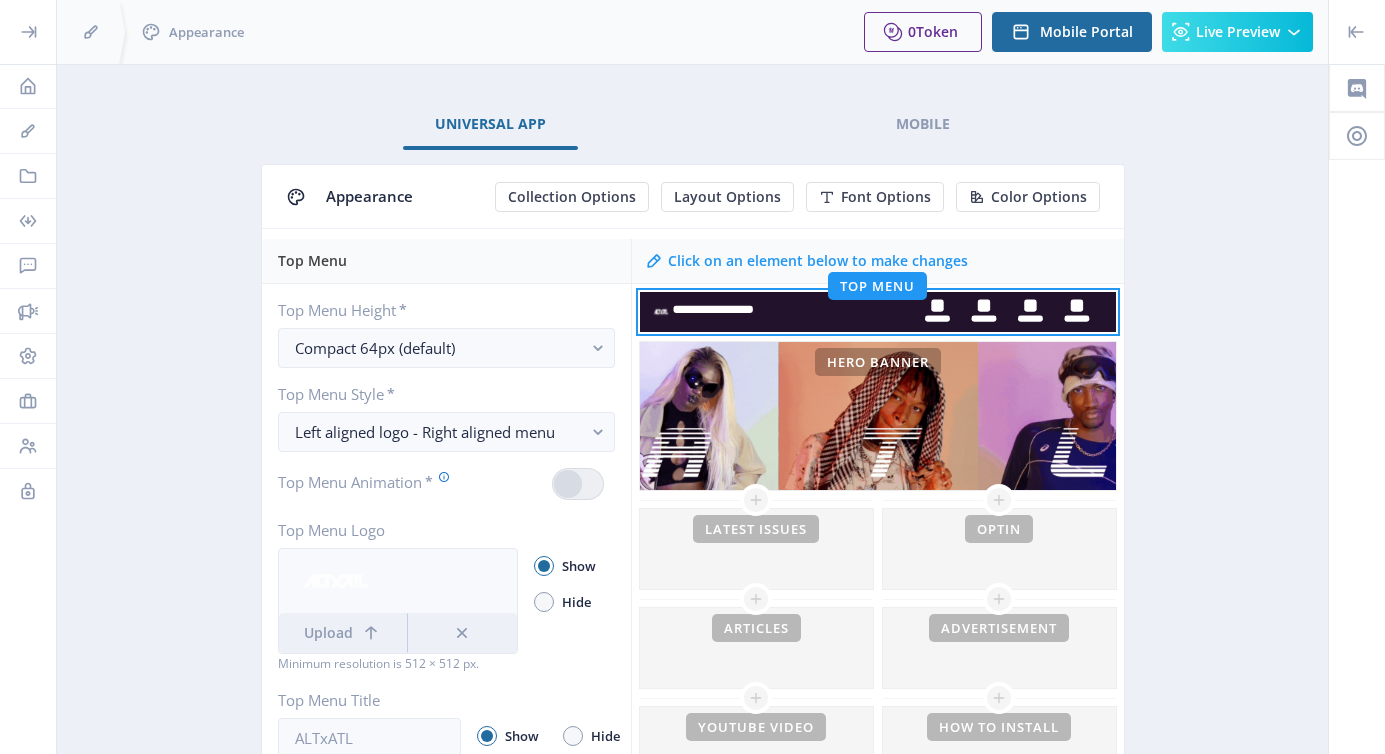 click at bounding box center (28, 0) 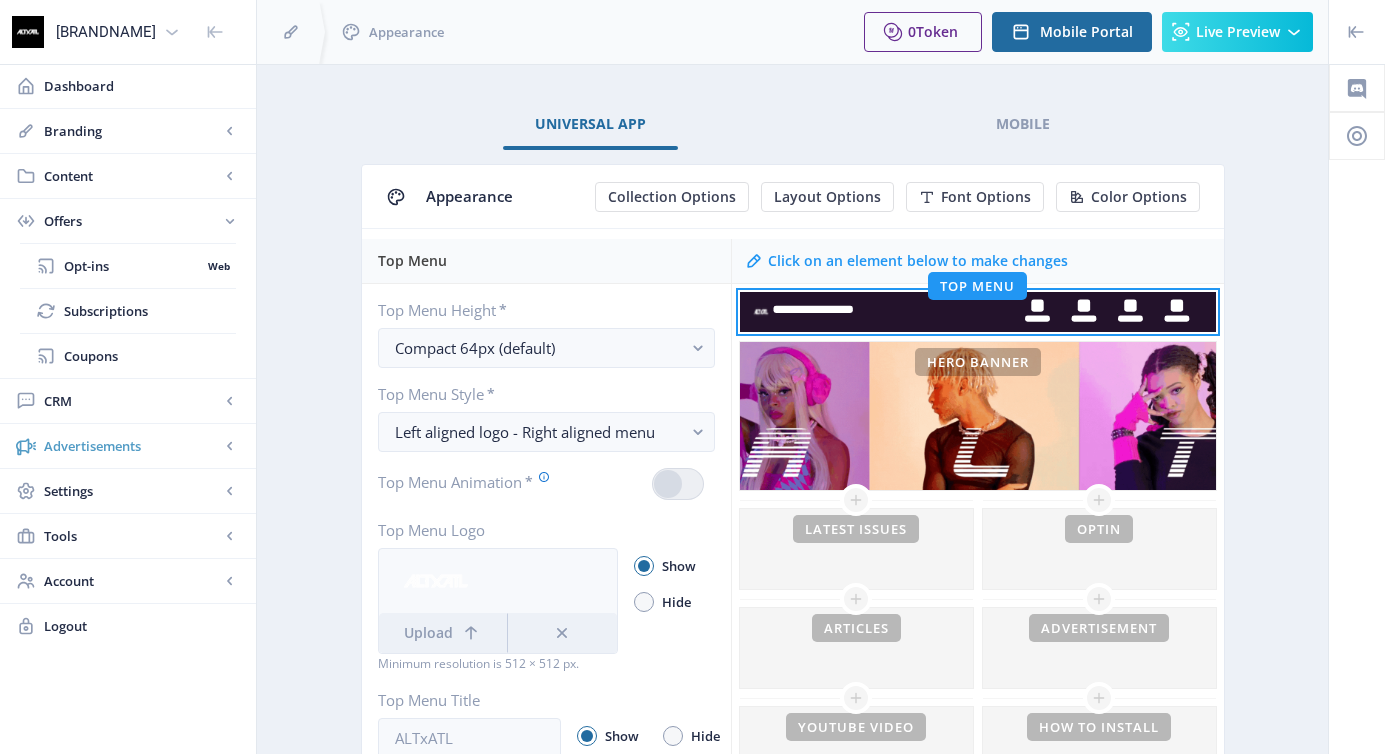 click on "Advertisements" at bounding box center (132, 446) 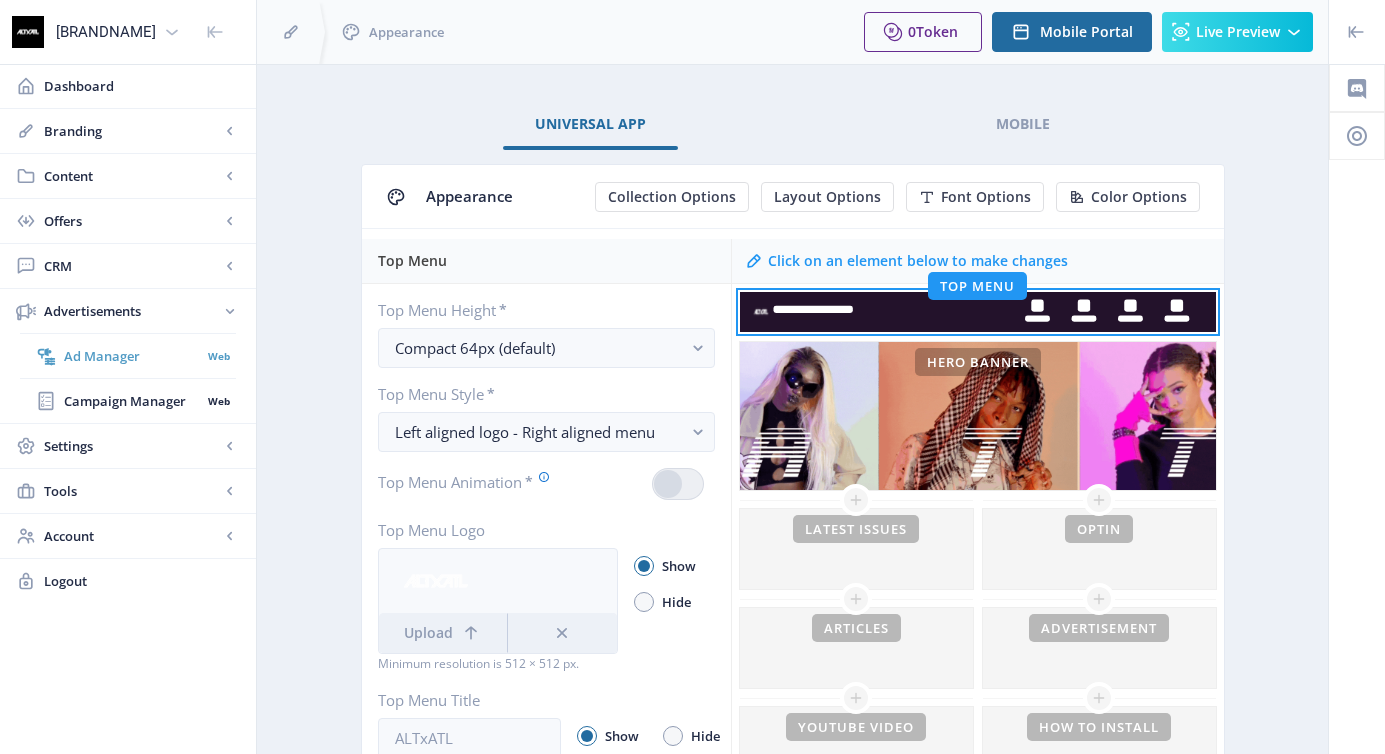 click on "Ad Manager" at bounding box center [132, 356] 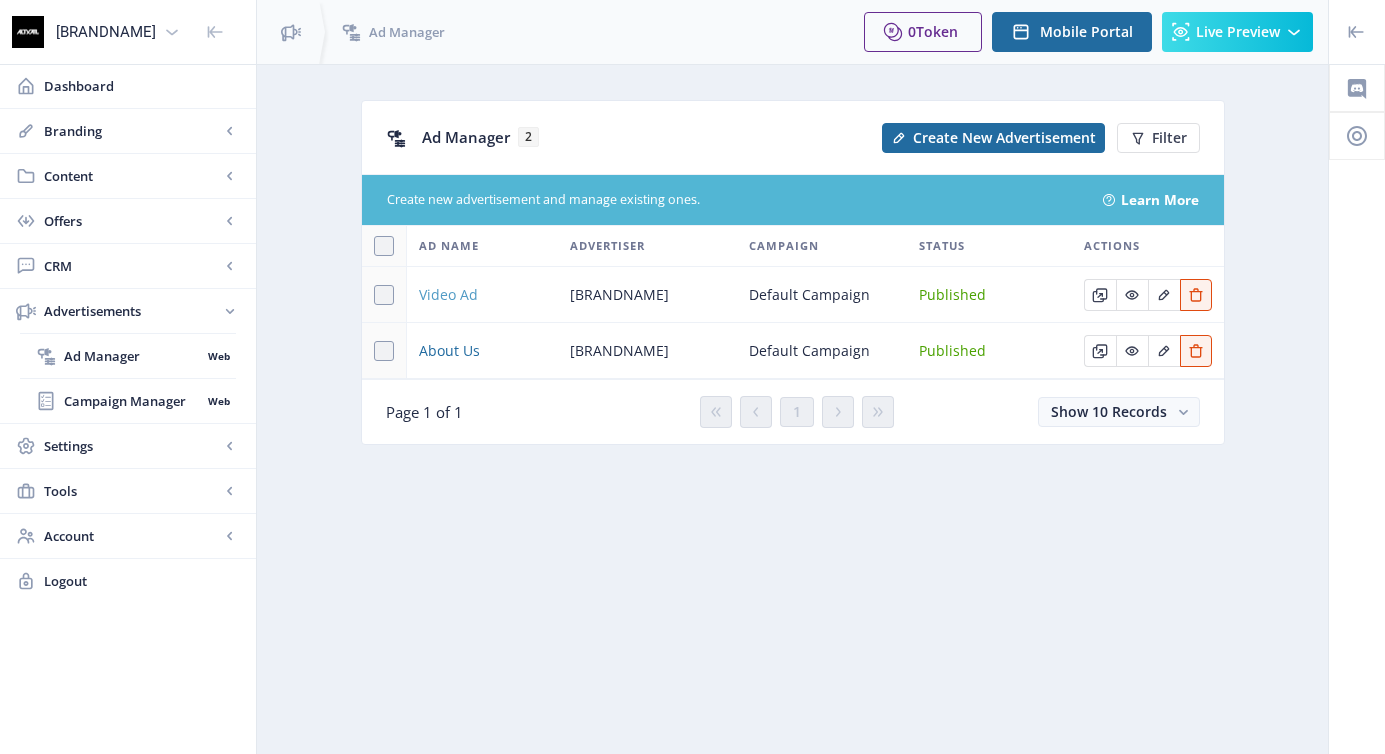 click on "Video Ad" at bounding box center [448, 295] 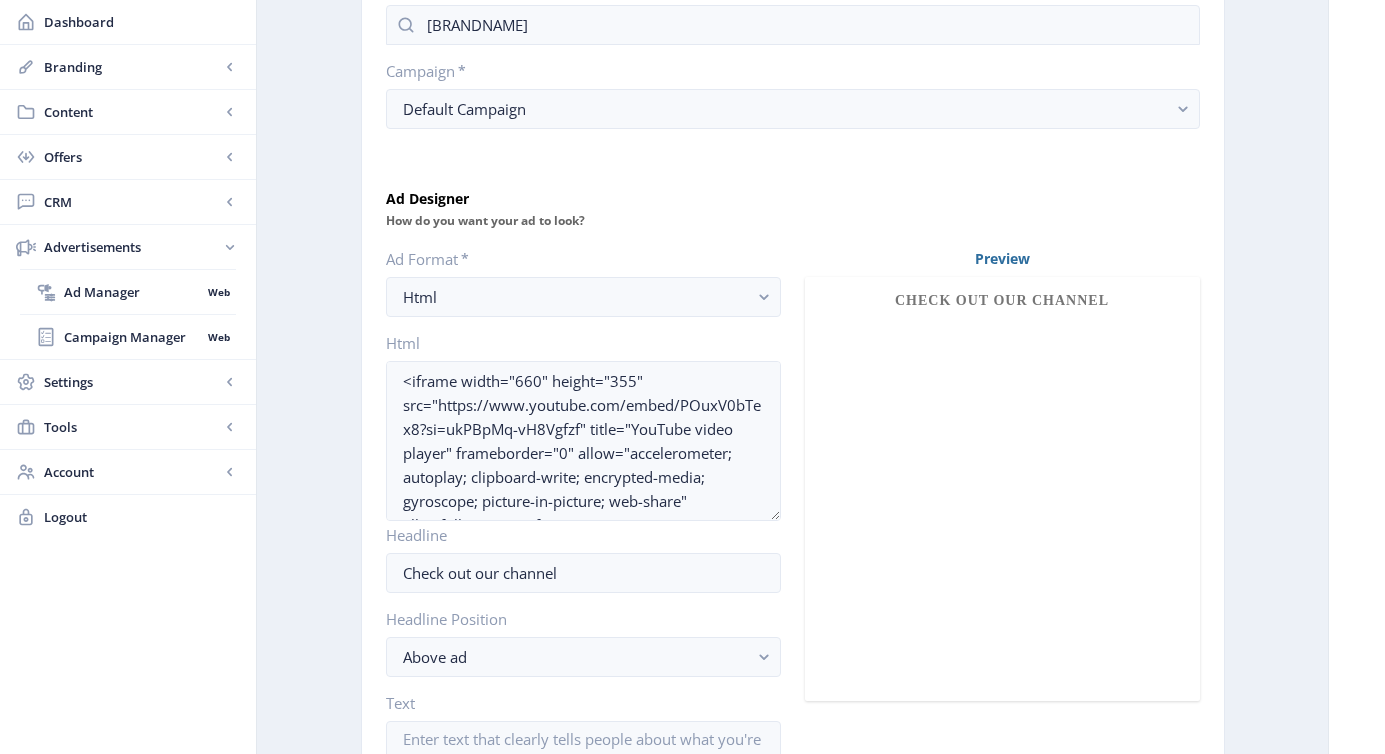 scroll, scrollTop: 384, scrollLeft: 0, axis: vertical 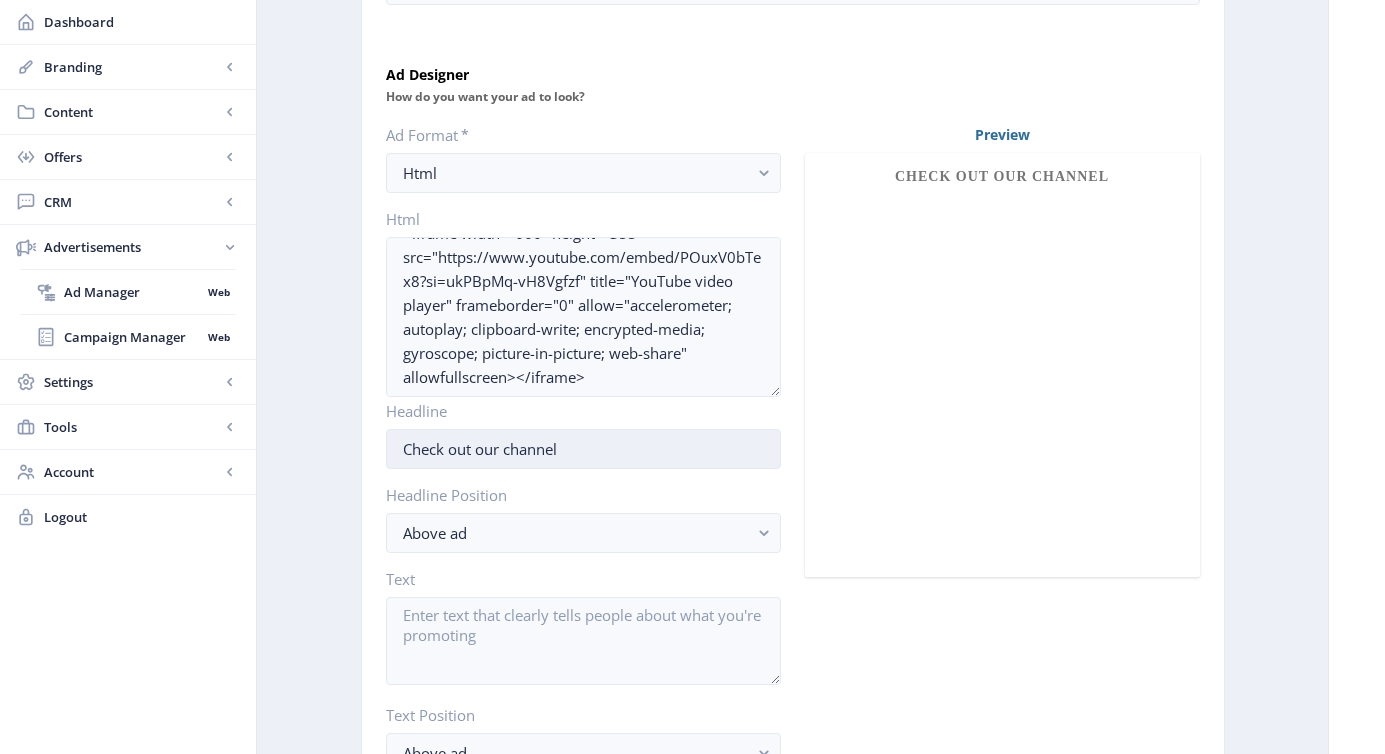 click on "Check out our channel" at bounding box center [583, 449] 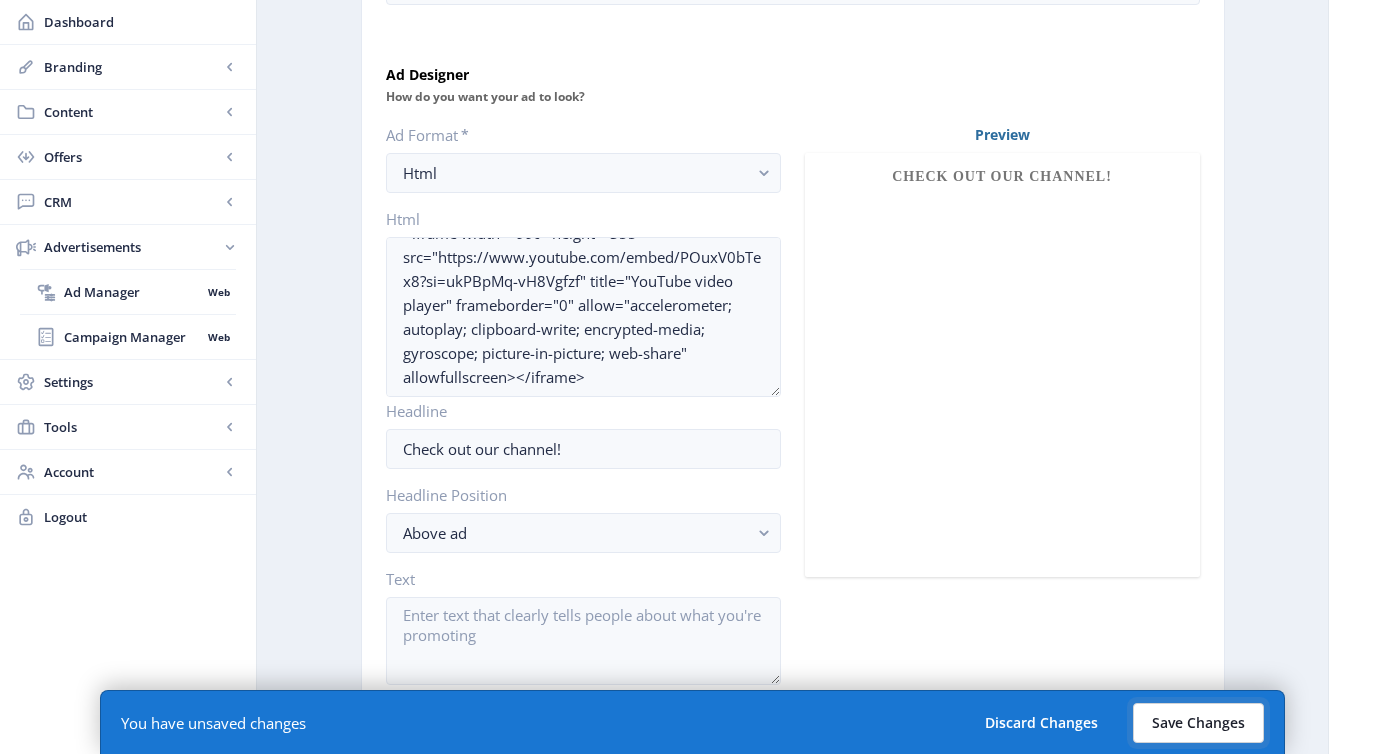 click on "Save Changes" 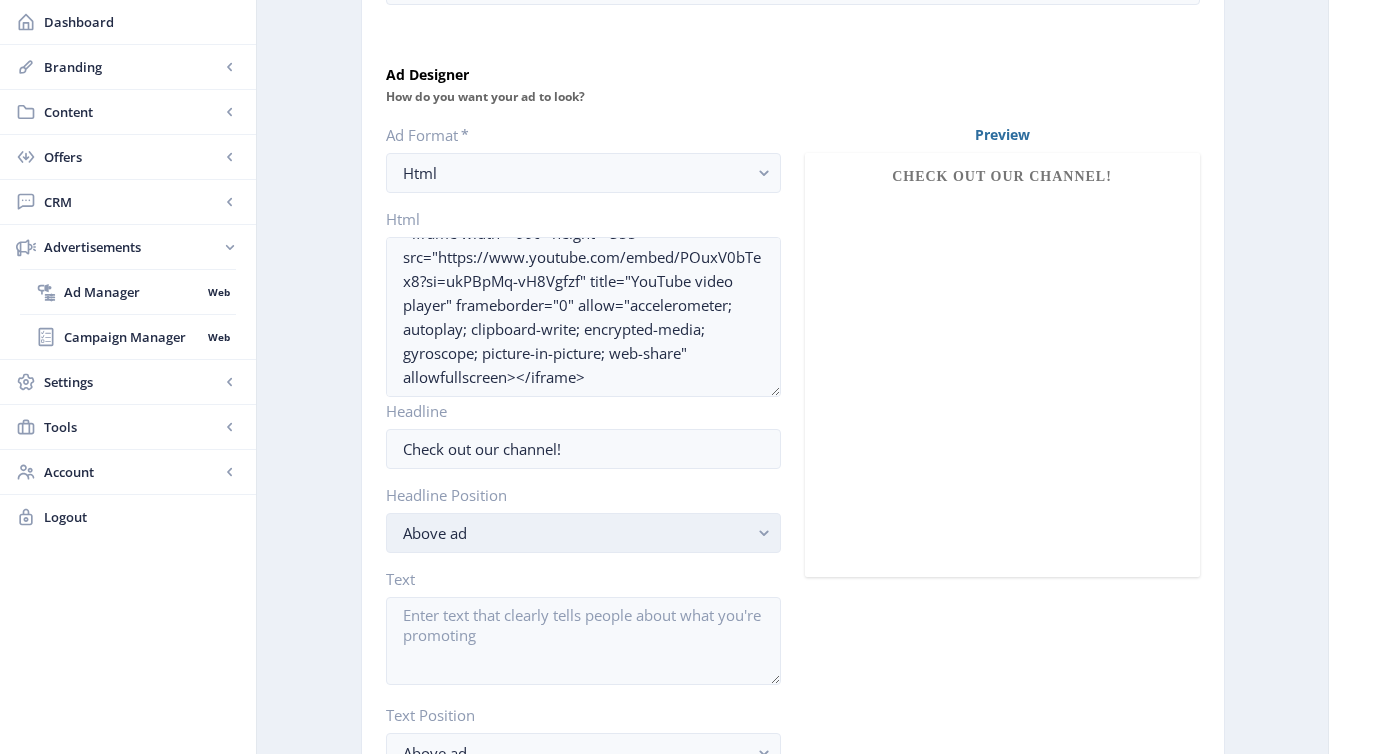 click on "Above ad" at bounding box center [575, 533] 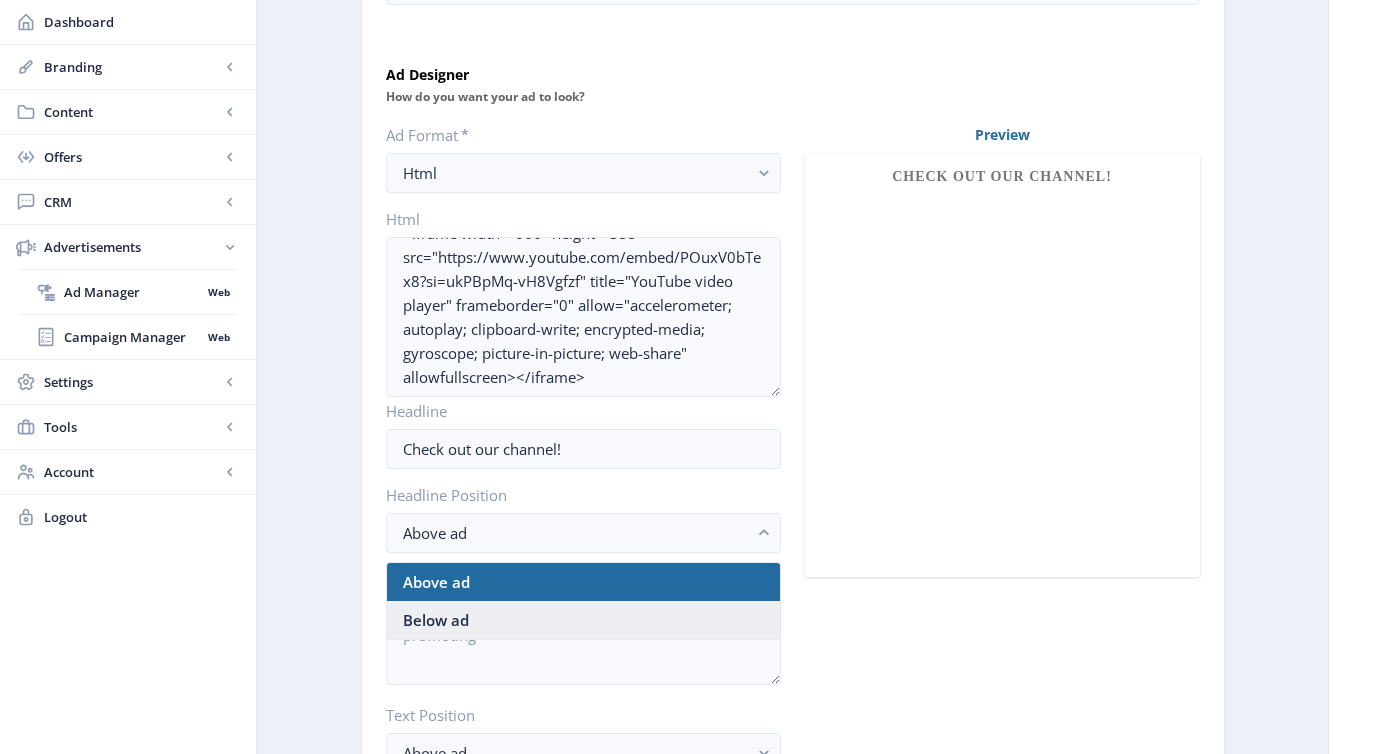 click on "Below ad" at bounding box center (583, 620) 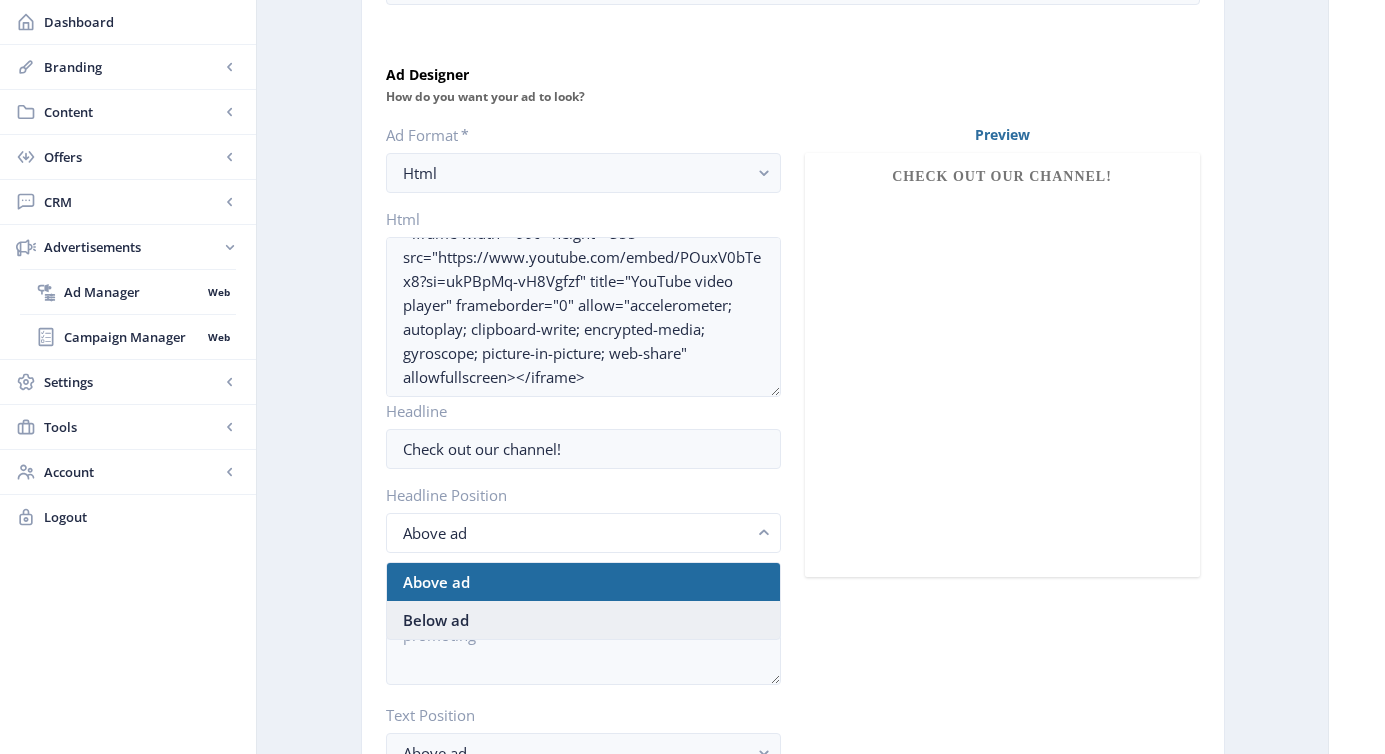 scroll, scrollTop: 496, scrollLeft: 0, axis: vertical 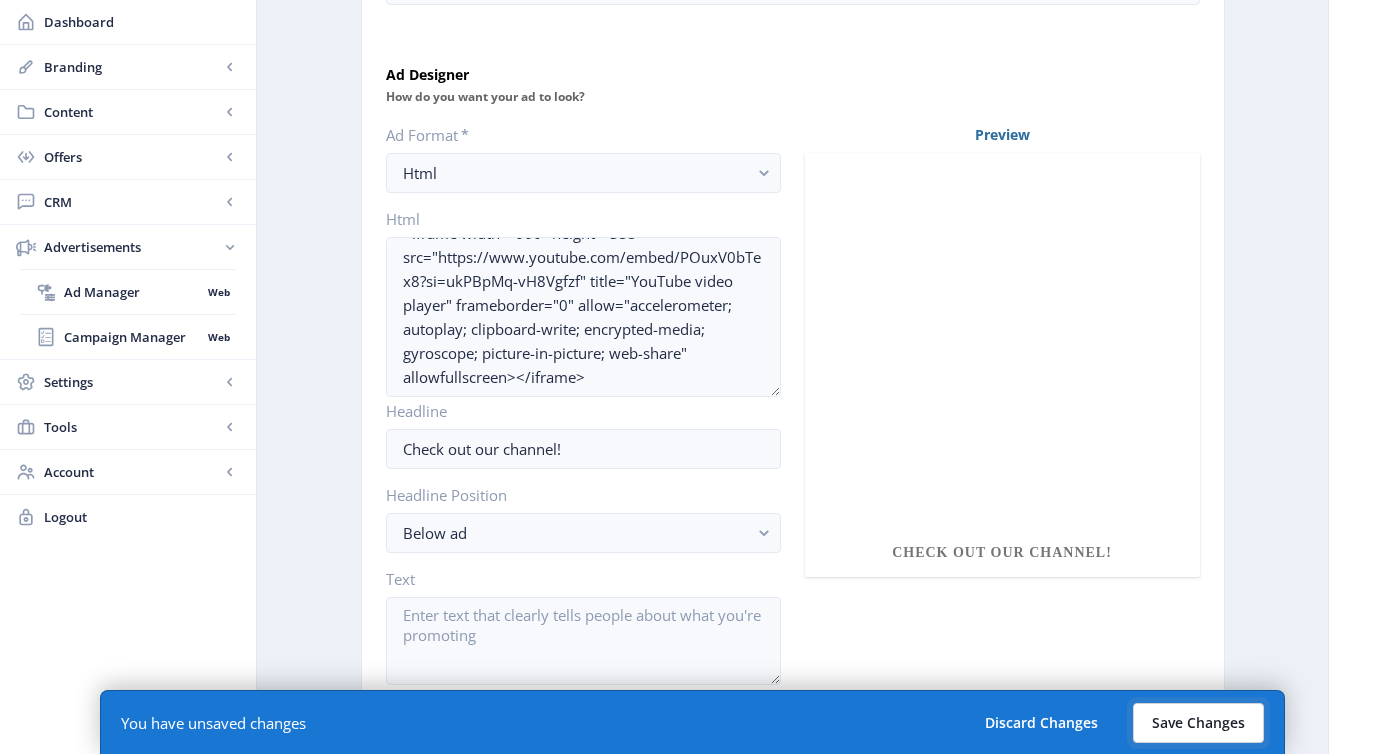 click on "Save Changes" 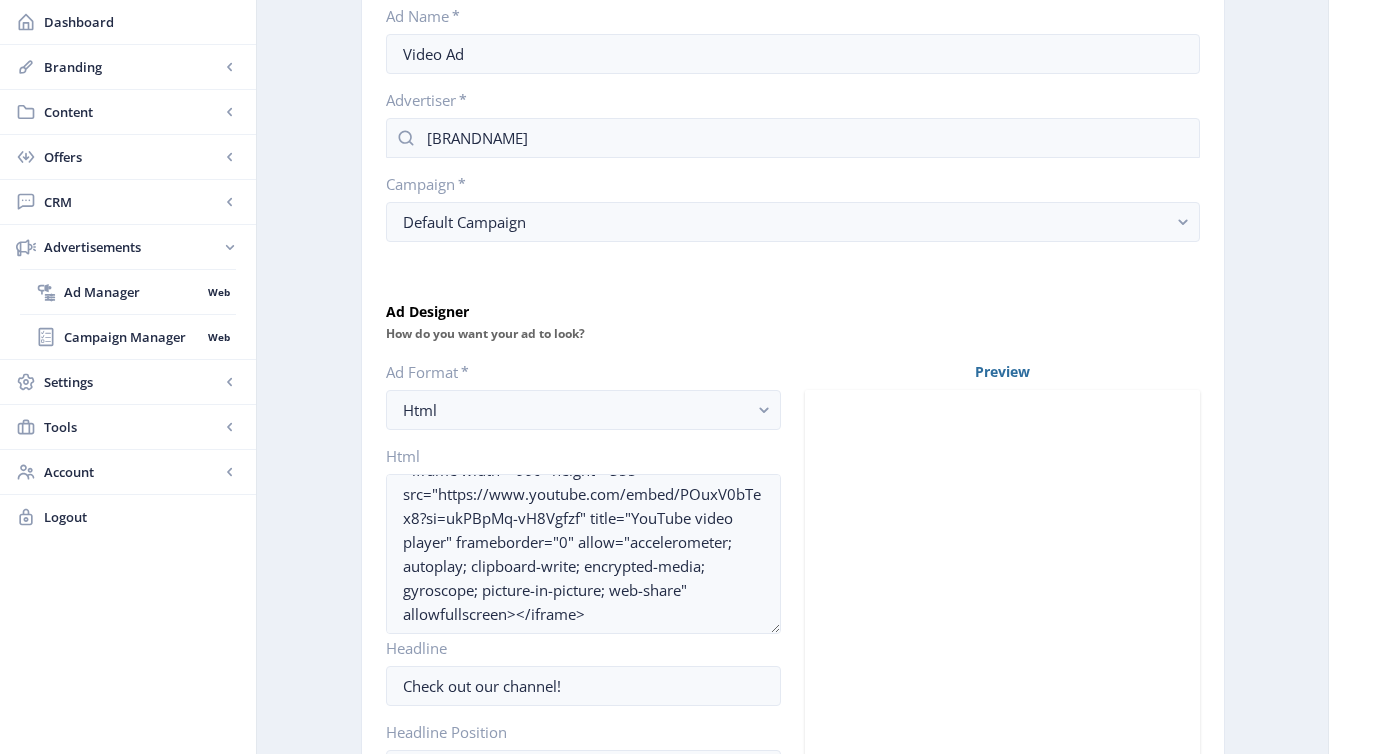 scroll, scrollTop: 248, scrollLeft: 0, axis: vertical 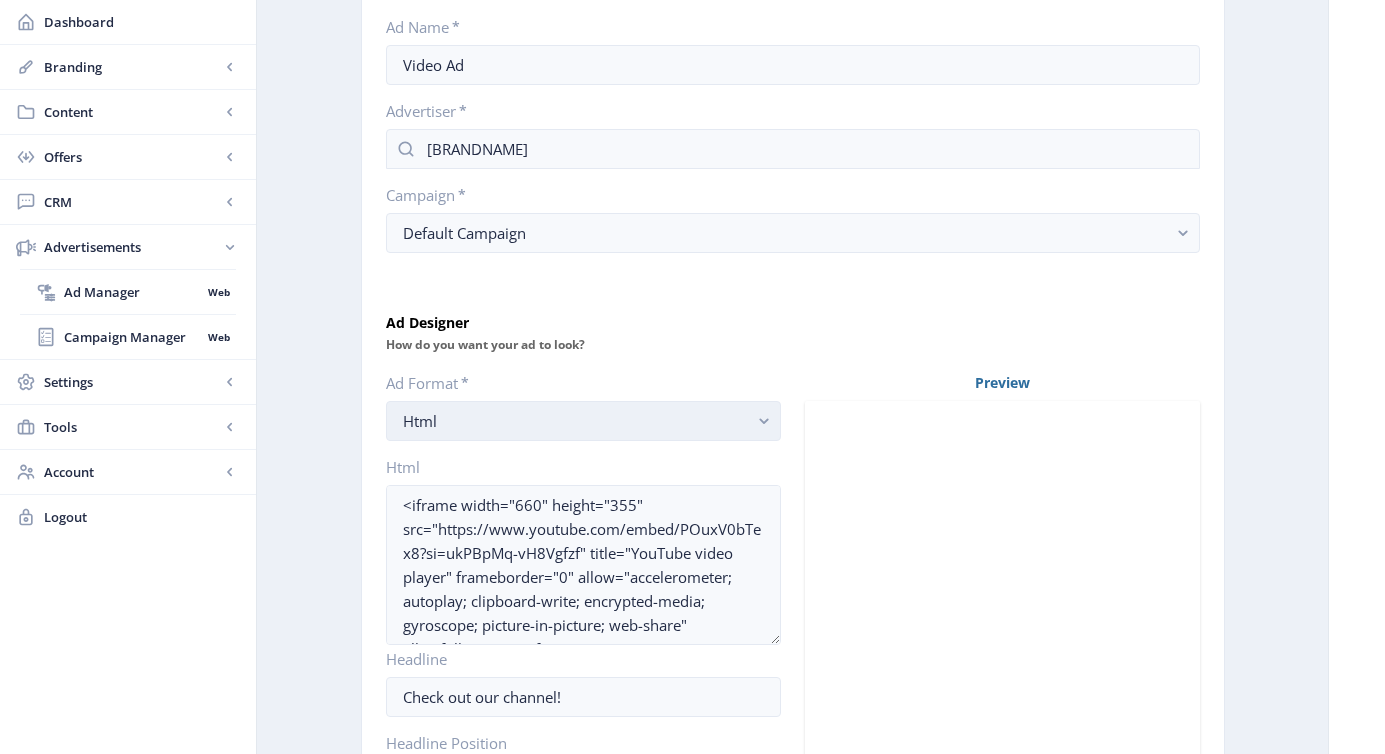 click on "Html" at bounding box center [575, 421] 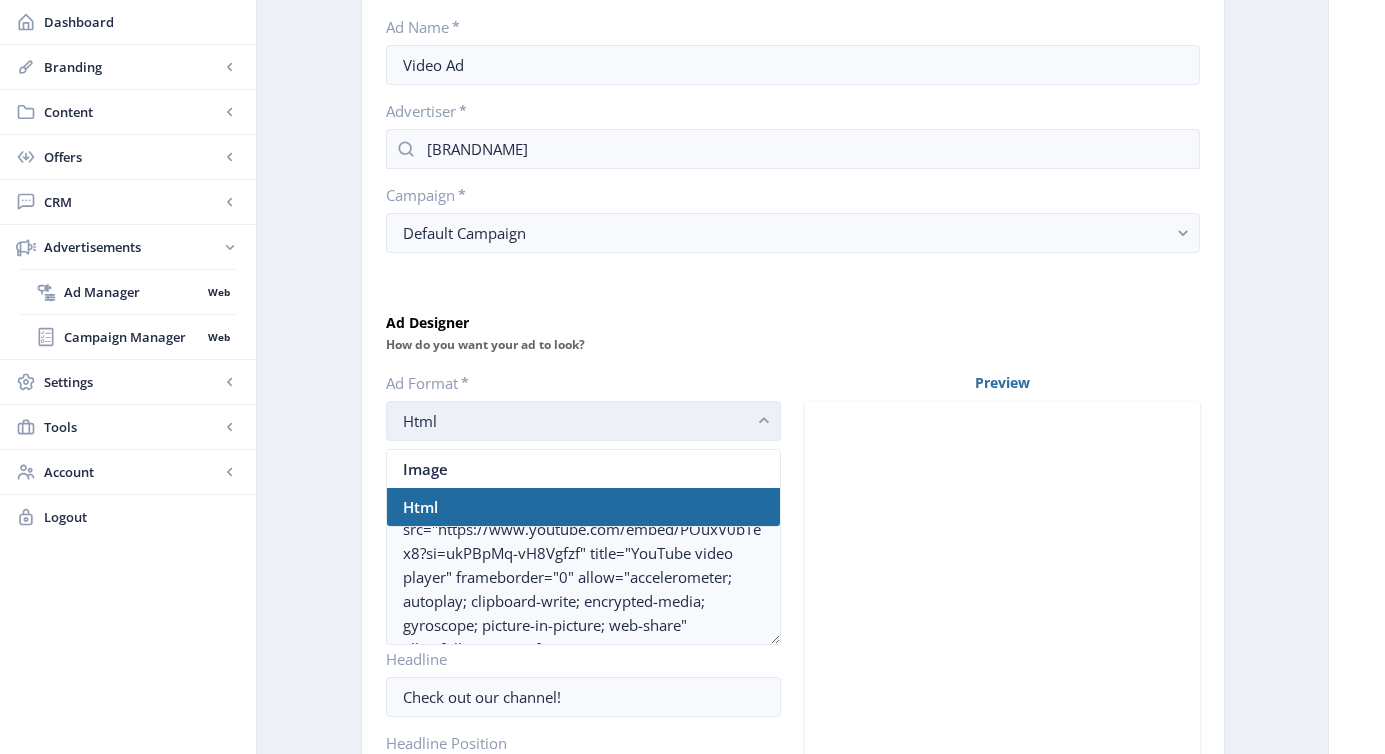 scroll, scrollTop: 0, scrollLeft: 0, axis: both 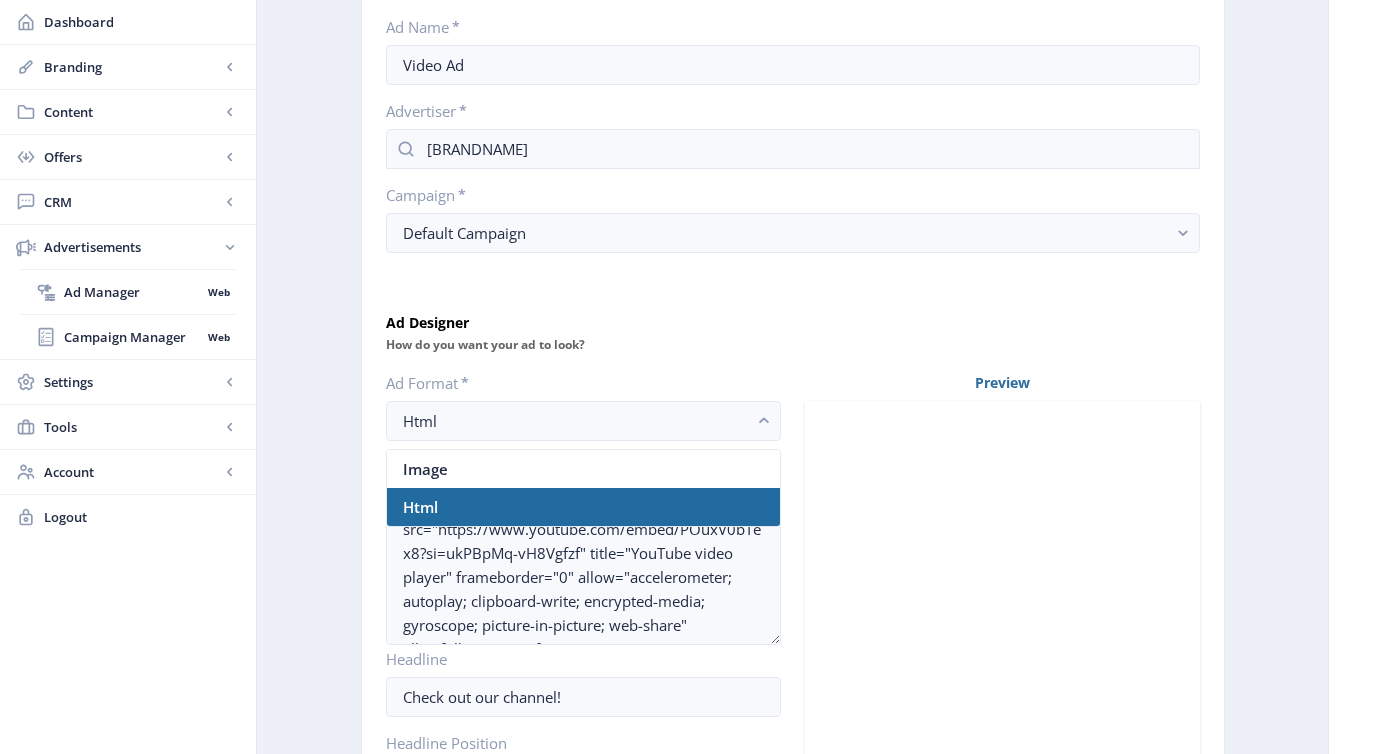 click on "Ad Configuration Name your ad and define your ad type Ad Name * Video Ad Advertiser * [BRAND] Campaign * Default Campaign Ad Designer How do you want your ad to look? Ad Format * Html Html <iframe width="660" height="355" src="https://www.youtube.com/embed/POuxV0bTex8?si=ukPBpMq-vH8Vgfzf" title="YouTube video player" frameborder="0" allow="accelerometer; autoplay; clipboard-write; encrypted-media; gyroscope; picture-in-picture; web-share" allowfullscreen></iframe> Headline Check out our channel! Headline Position Below ad Text Text Position Above ad CTA Text CTA Position Above ad Publish Ad Preview Check out our channel!" 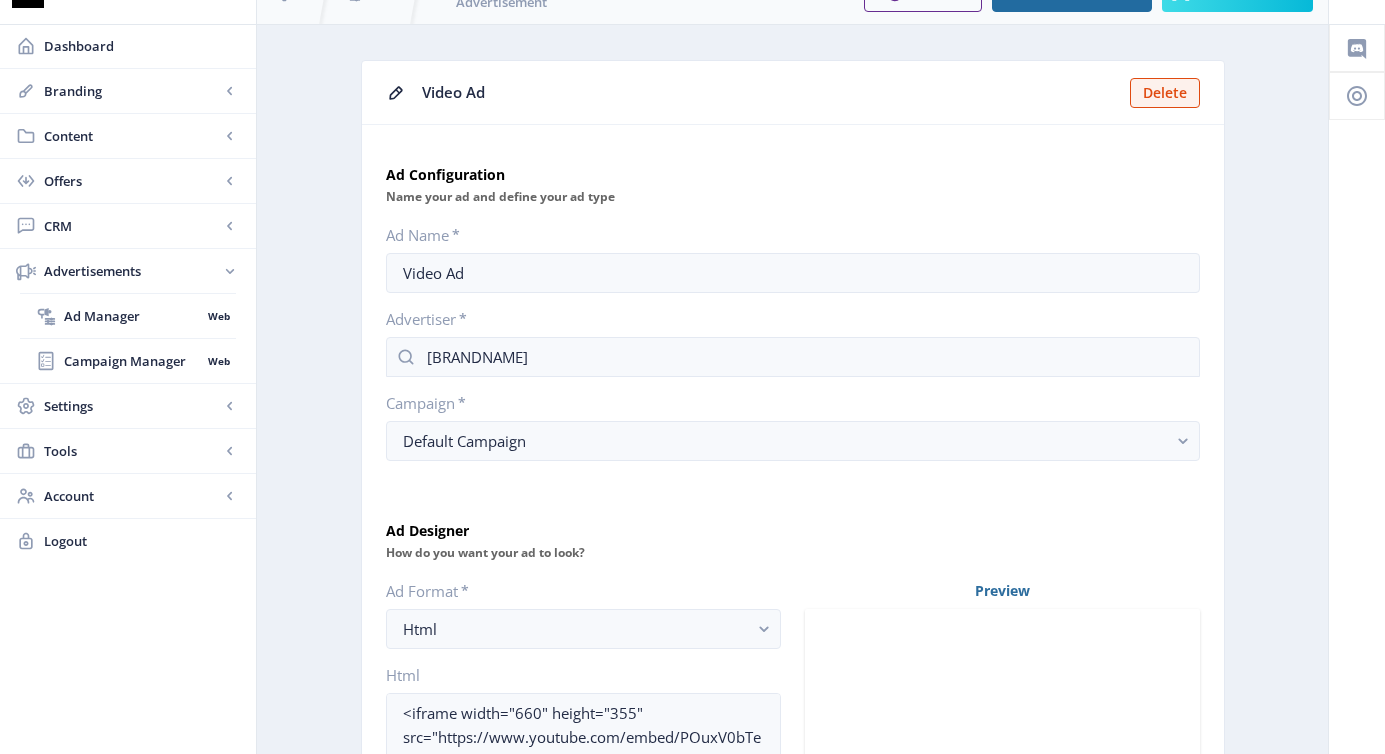 scroll, scrollTop: 0, scrollLeft: 0, axis: both 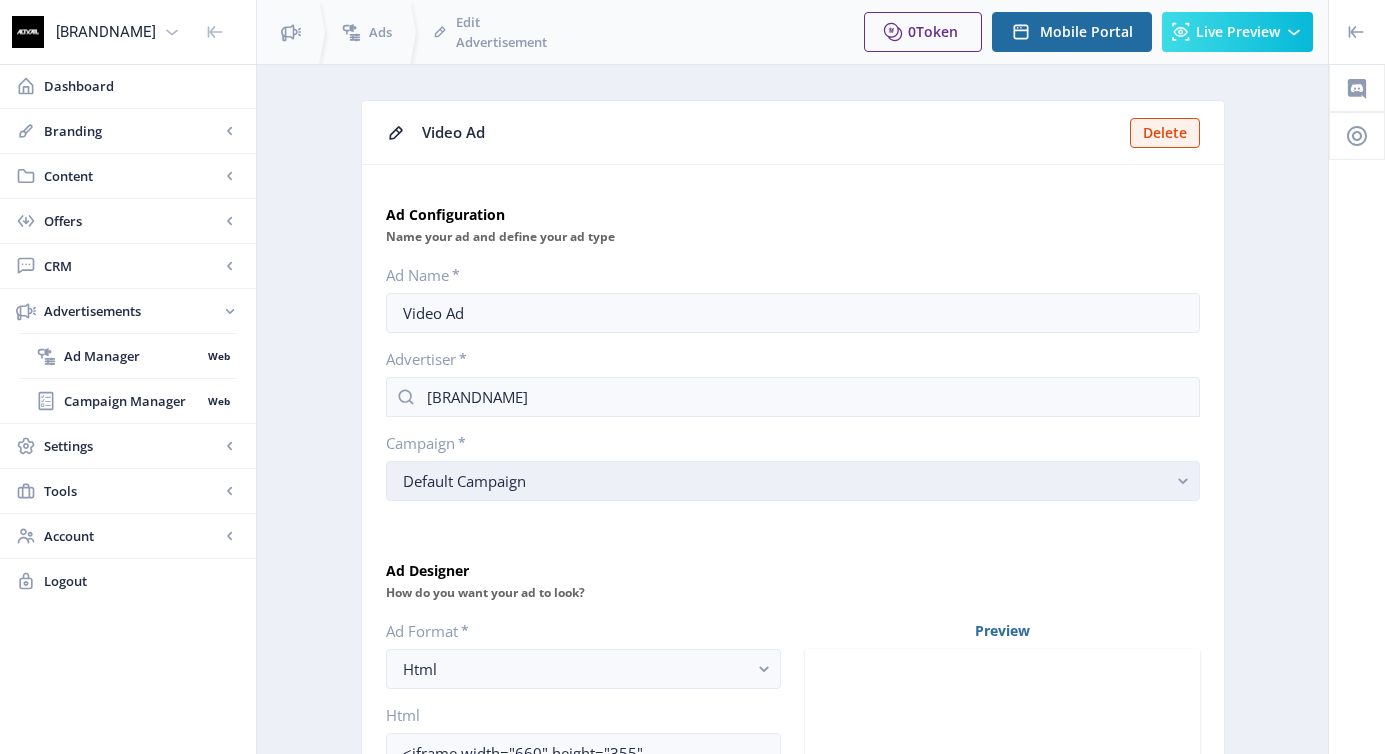 click on "Default Campaign" at bounding box center (785, 481) 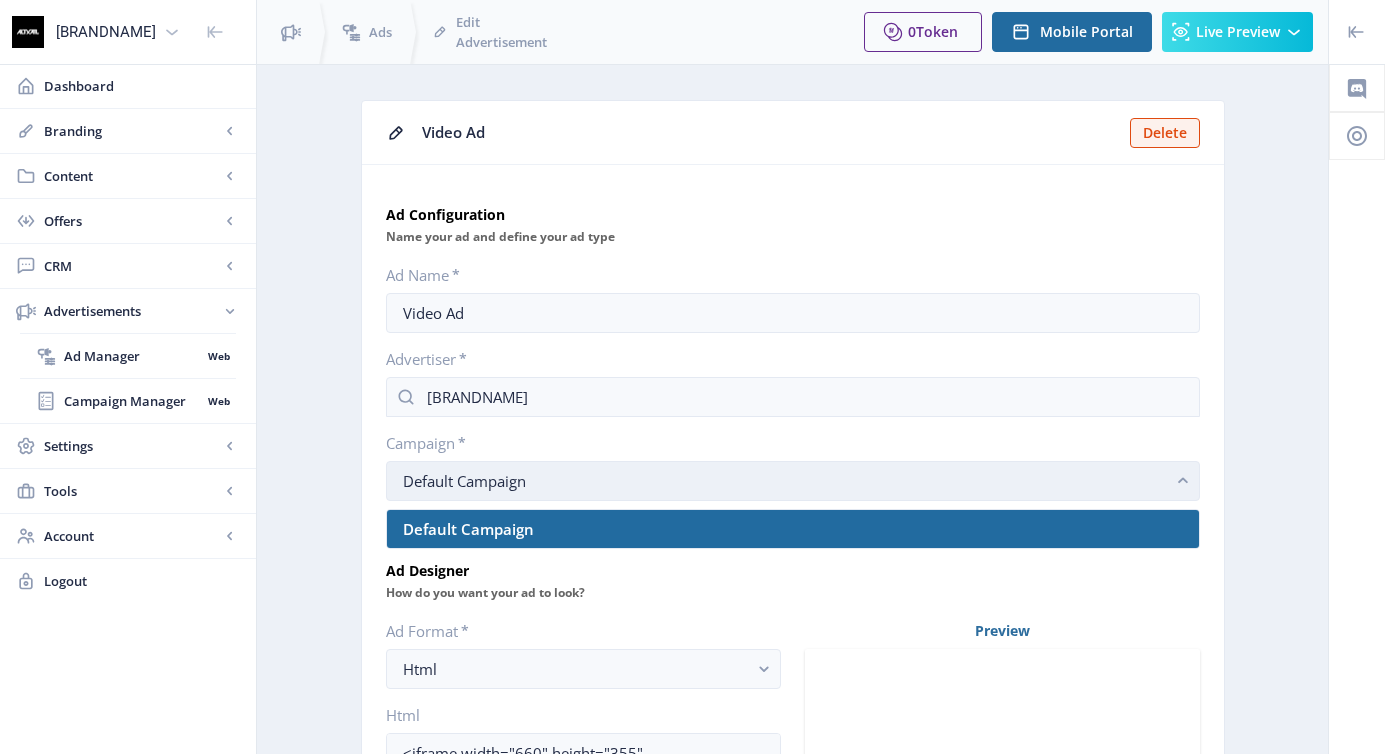 click on "Default Campaign" at bounding box center (785, 481) 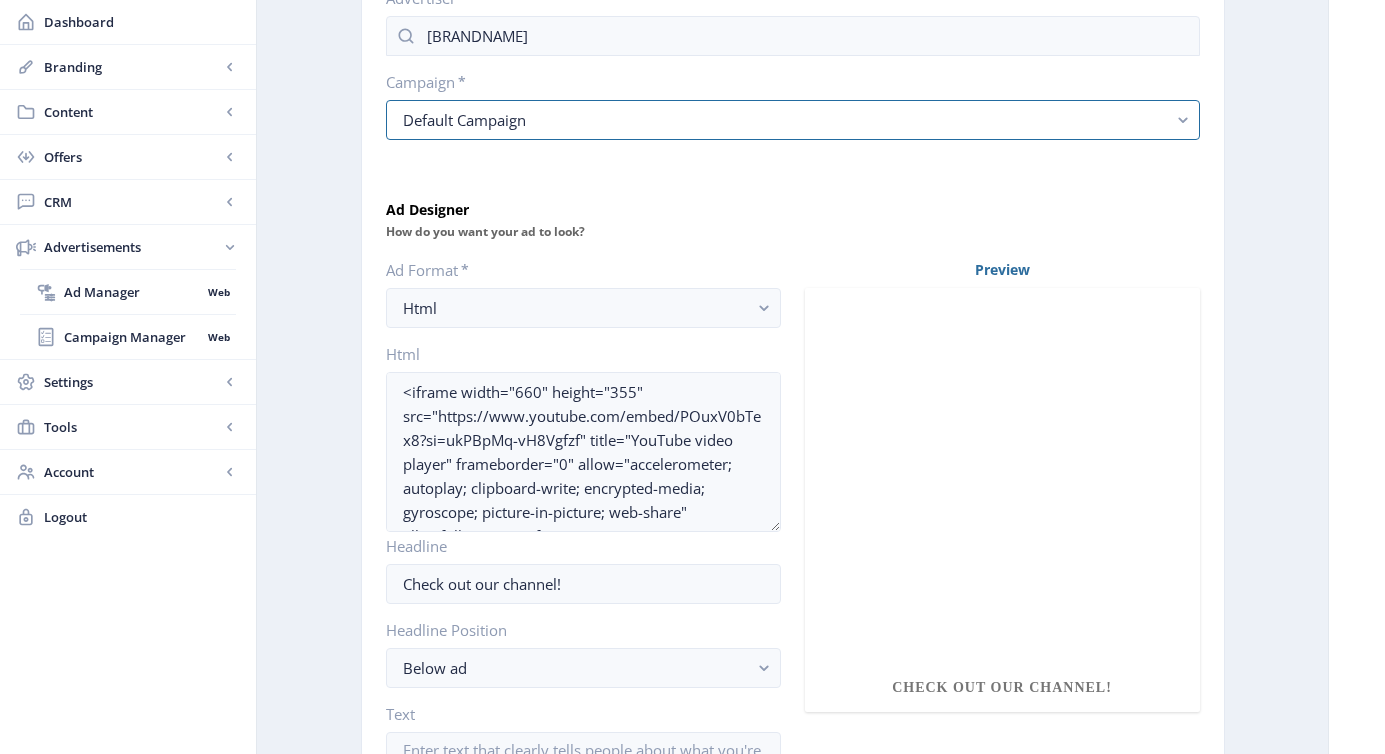 scroll, scrollTop: 0, scrollLeft: 0, axis: both 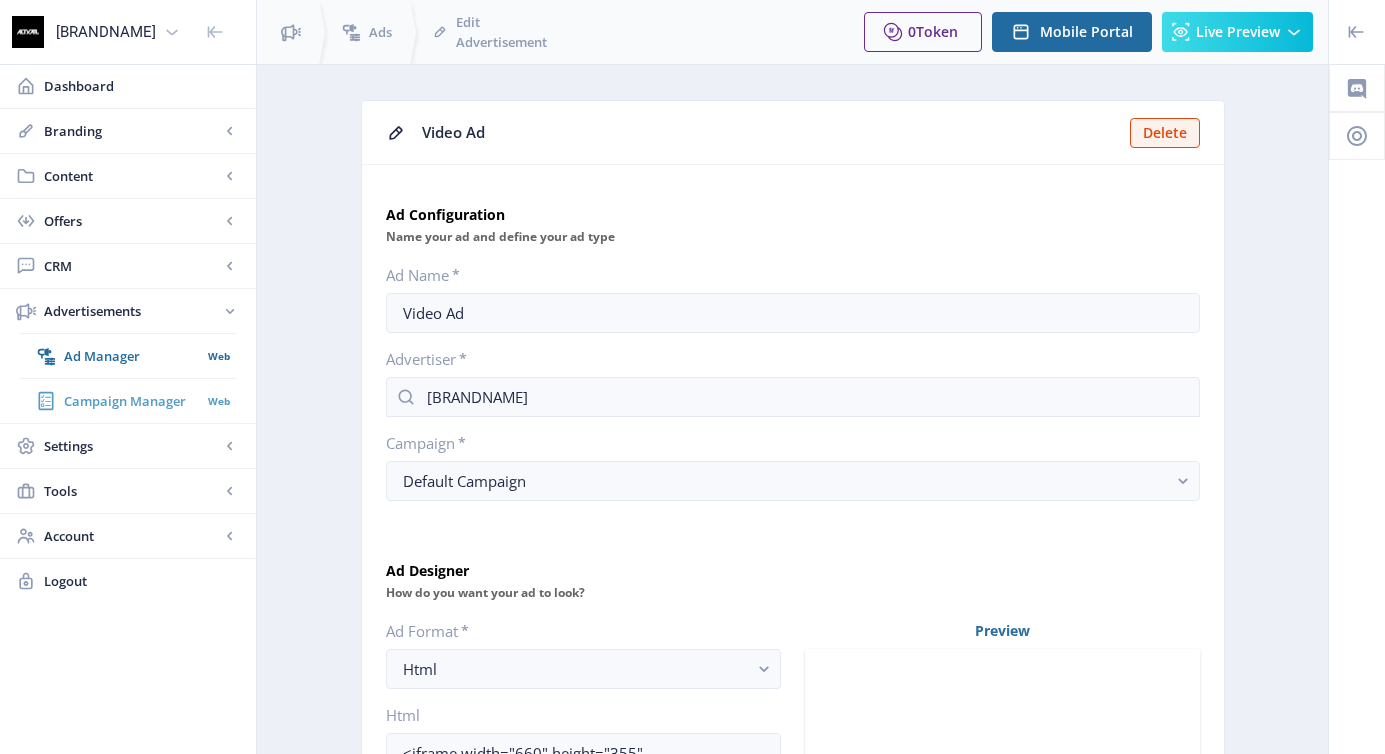 click on "Campaign Manager Web" at bounding box center [128, 401] 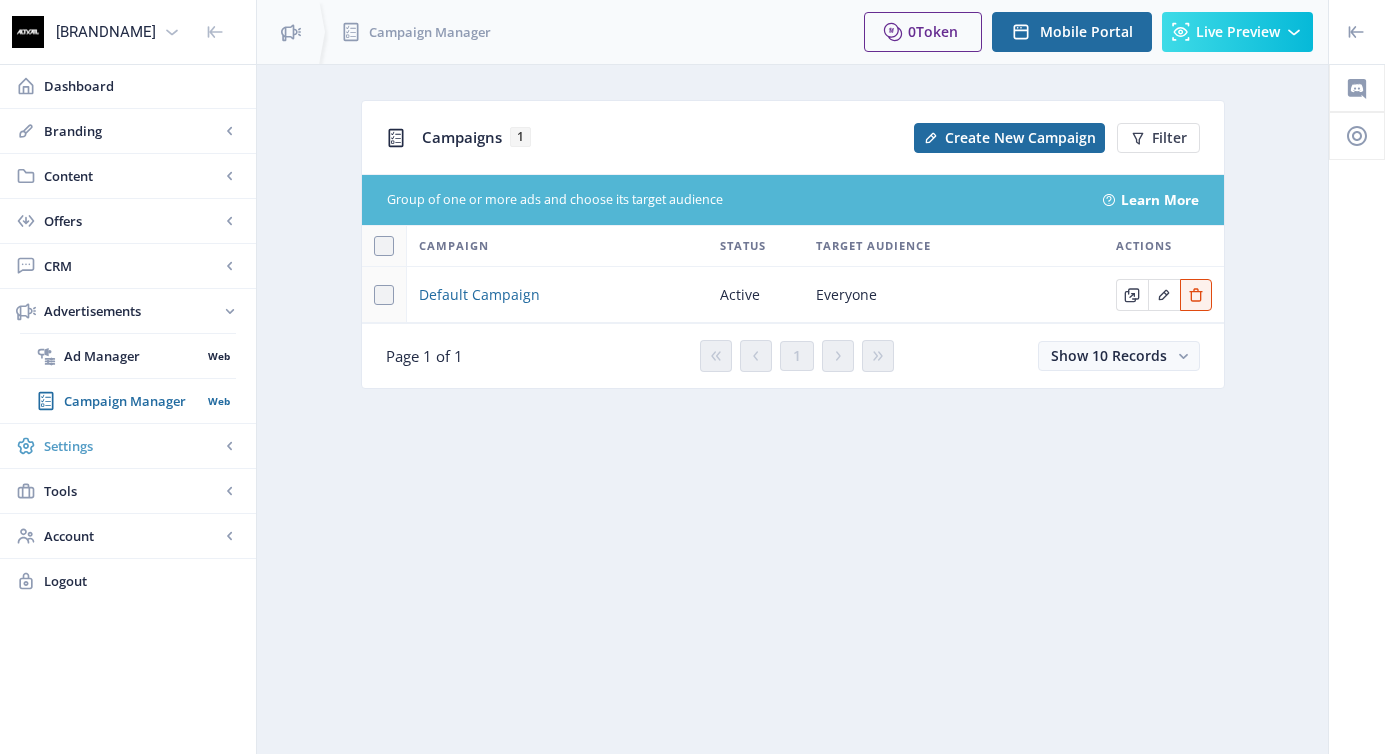 click on "Settings" at bounding box center [132, 446] 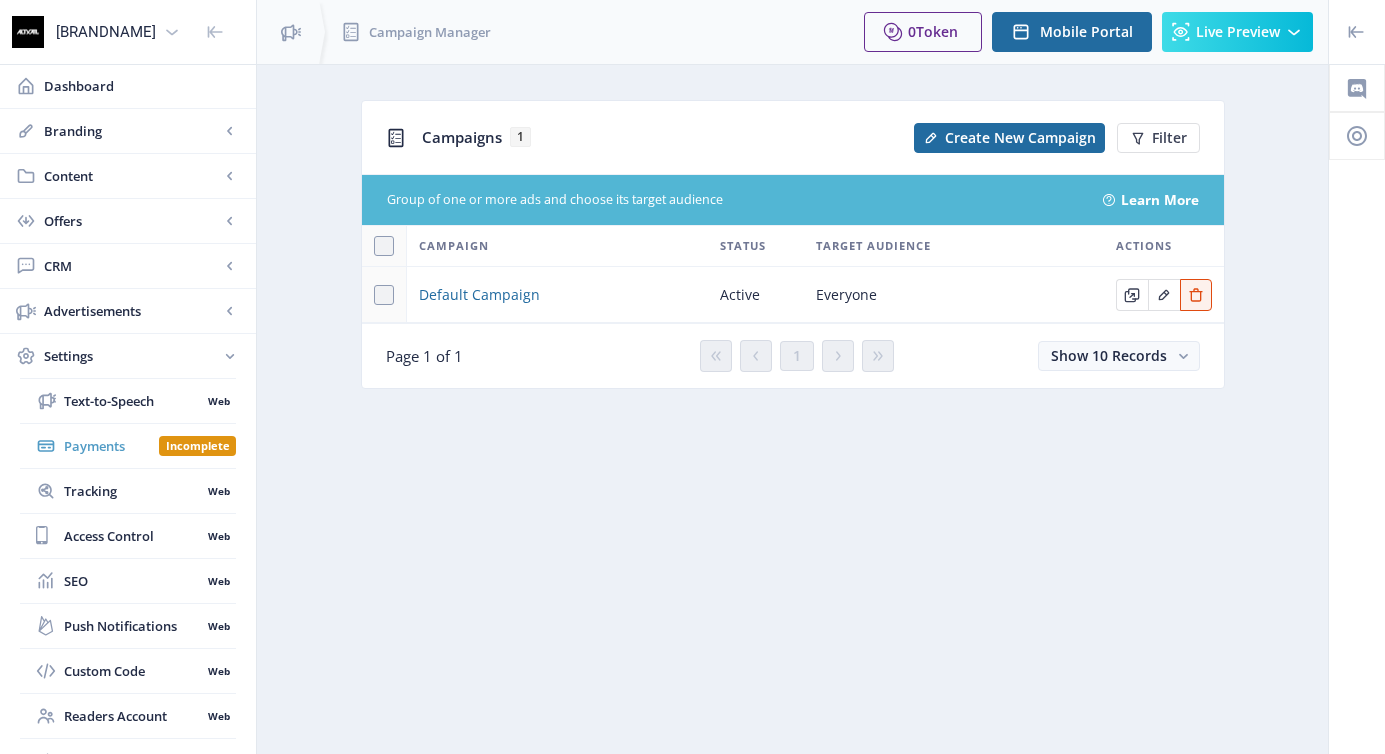 click on "Payments" at bounding box center (111, 446) 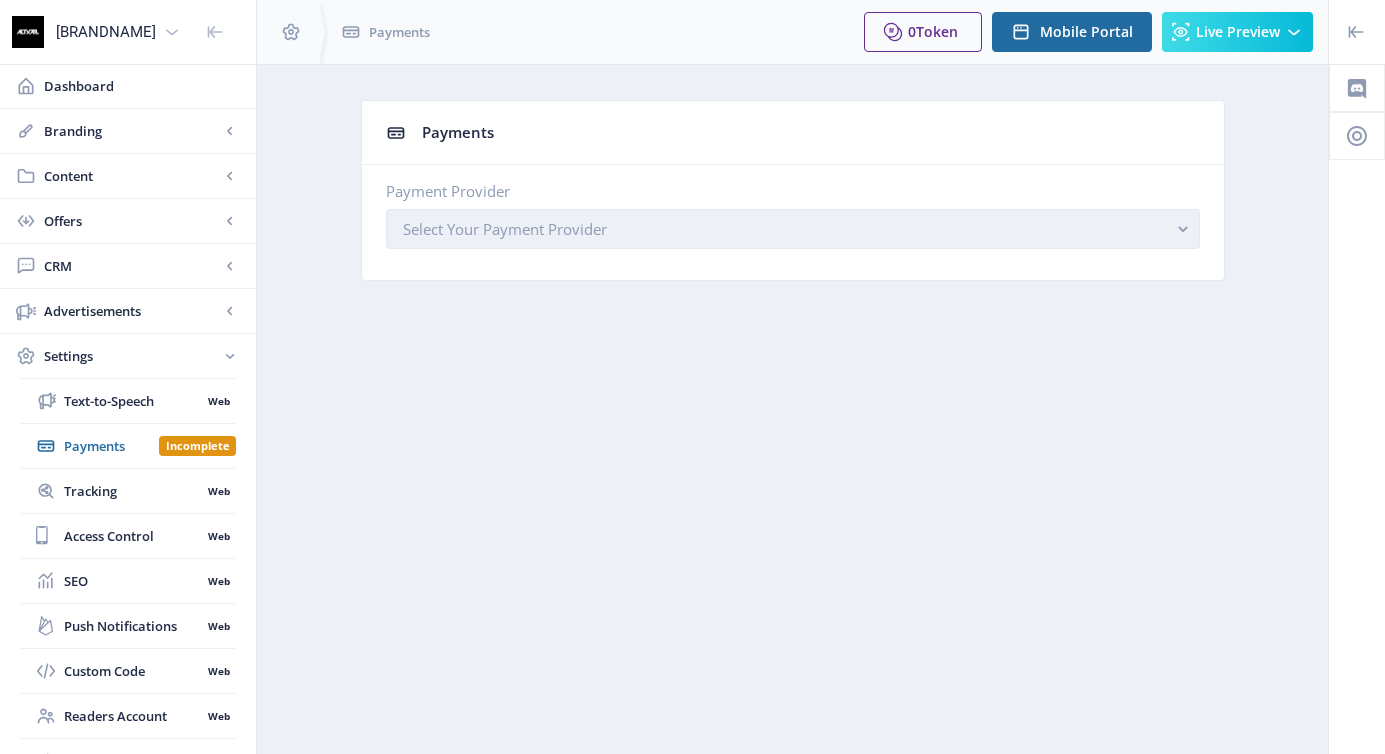 click on "Select Your Payment Provider" at bounding box center [505, 229] 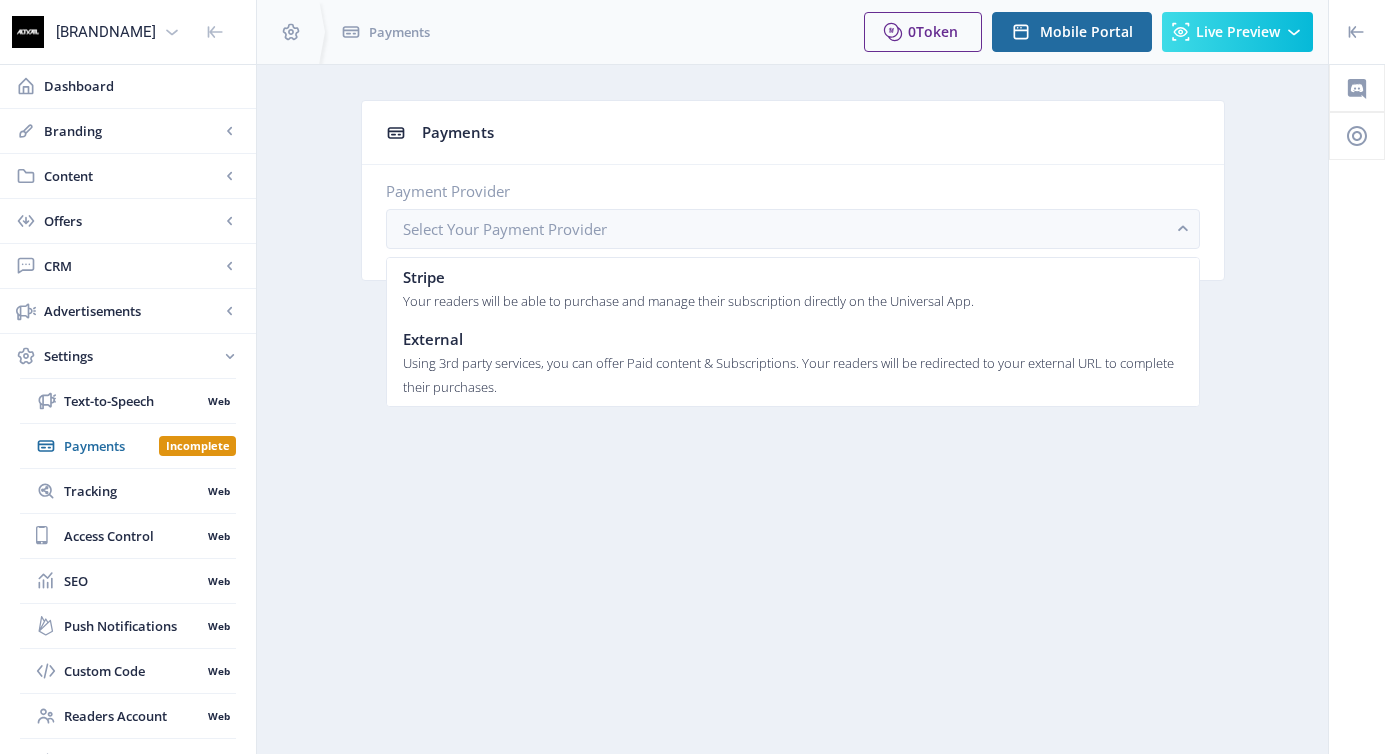 click on "Payments Payment Provider Select Your Payment Provider" 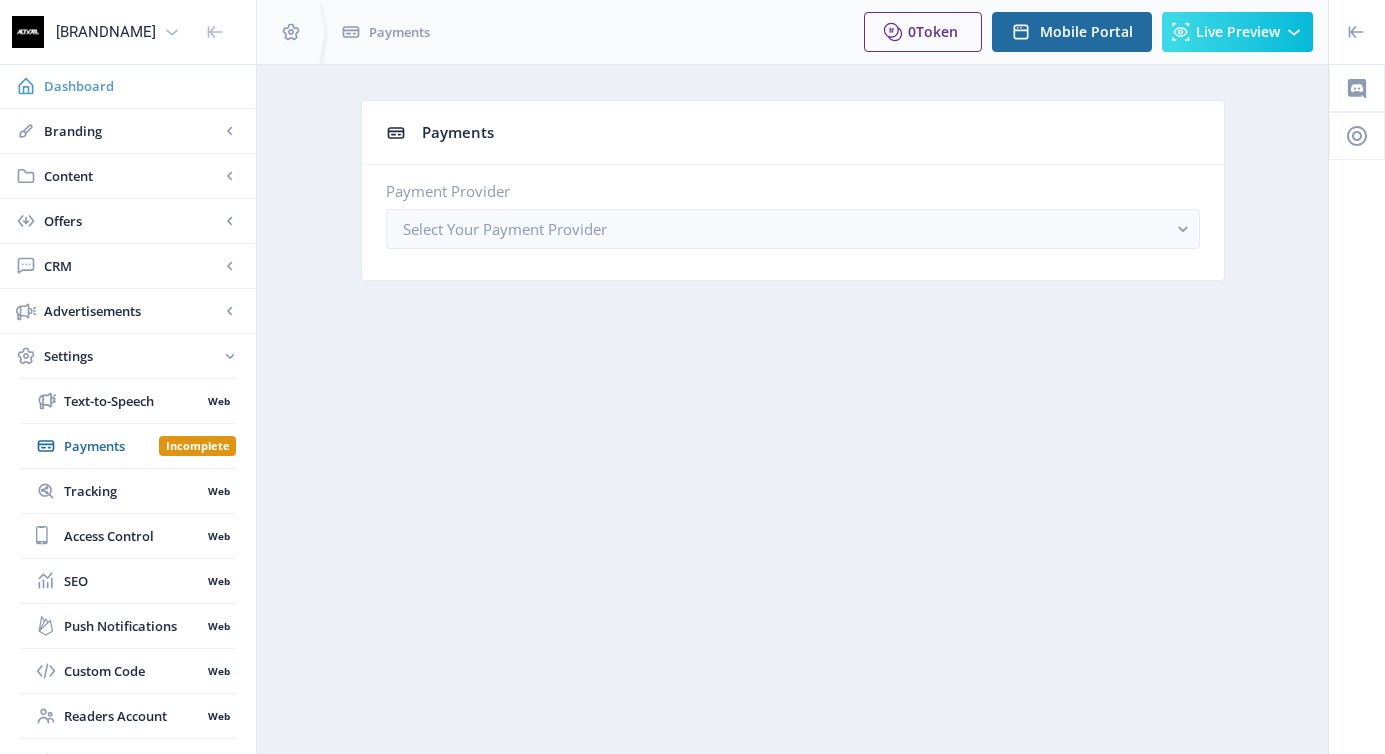 click on "Dashboard" at bounding box center [128, 86] 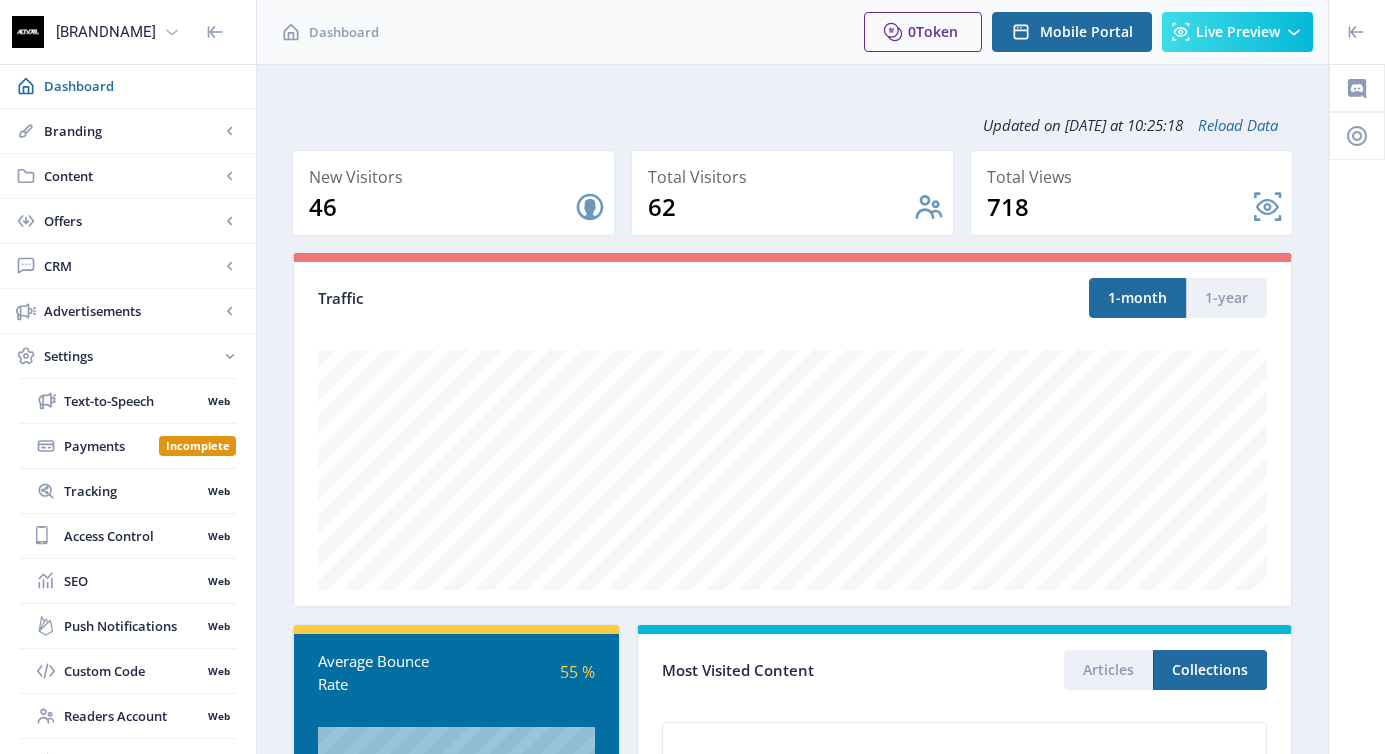 click on "[BRANDNAME]" at bounding box center (106, 32) 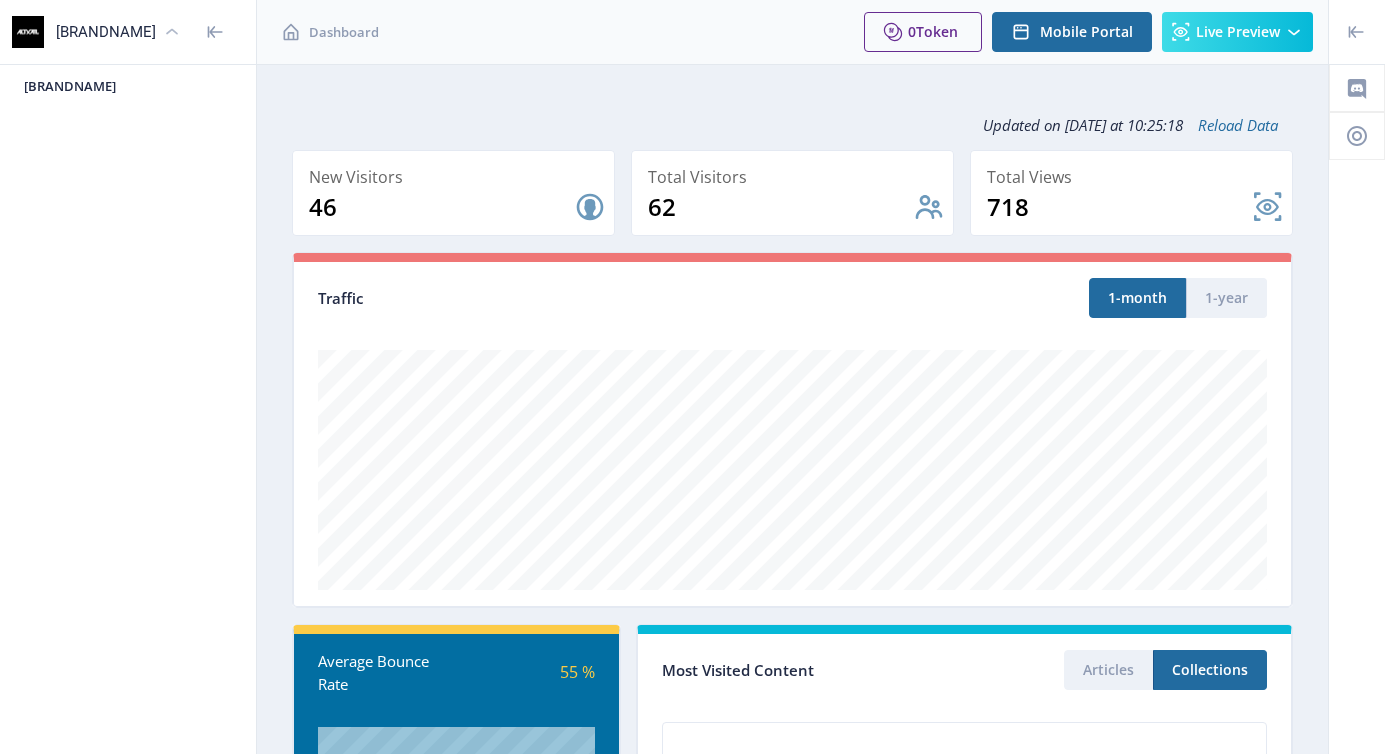 click on "[BRANDNAME]" at bounding box center [106, 32] 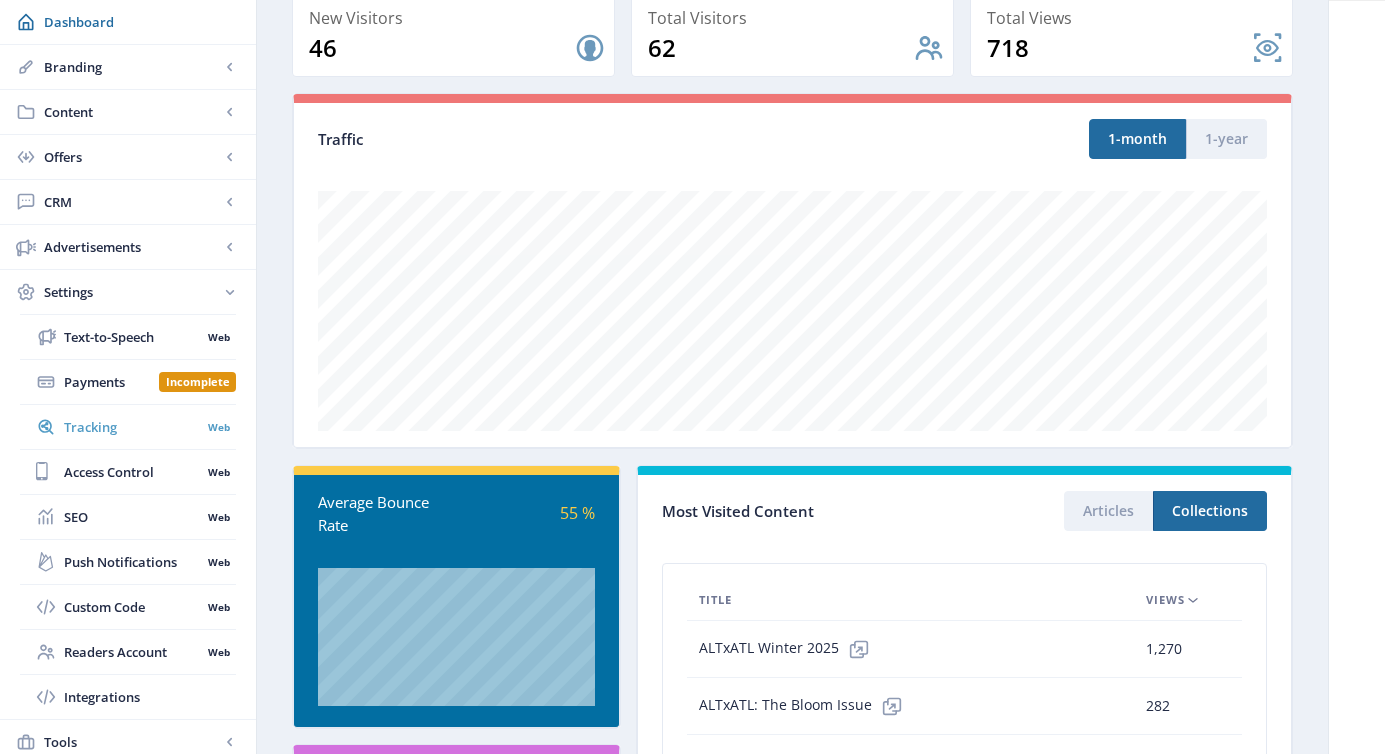 scroll, scrollTop: 480, scrollLeft: 0, axis: vertical 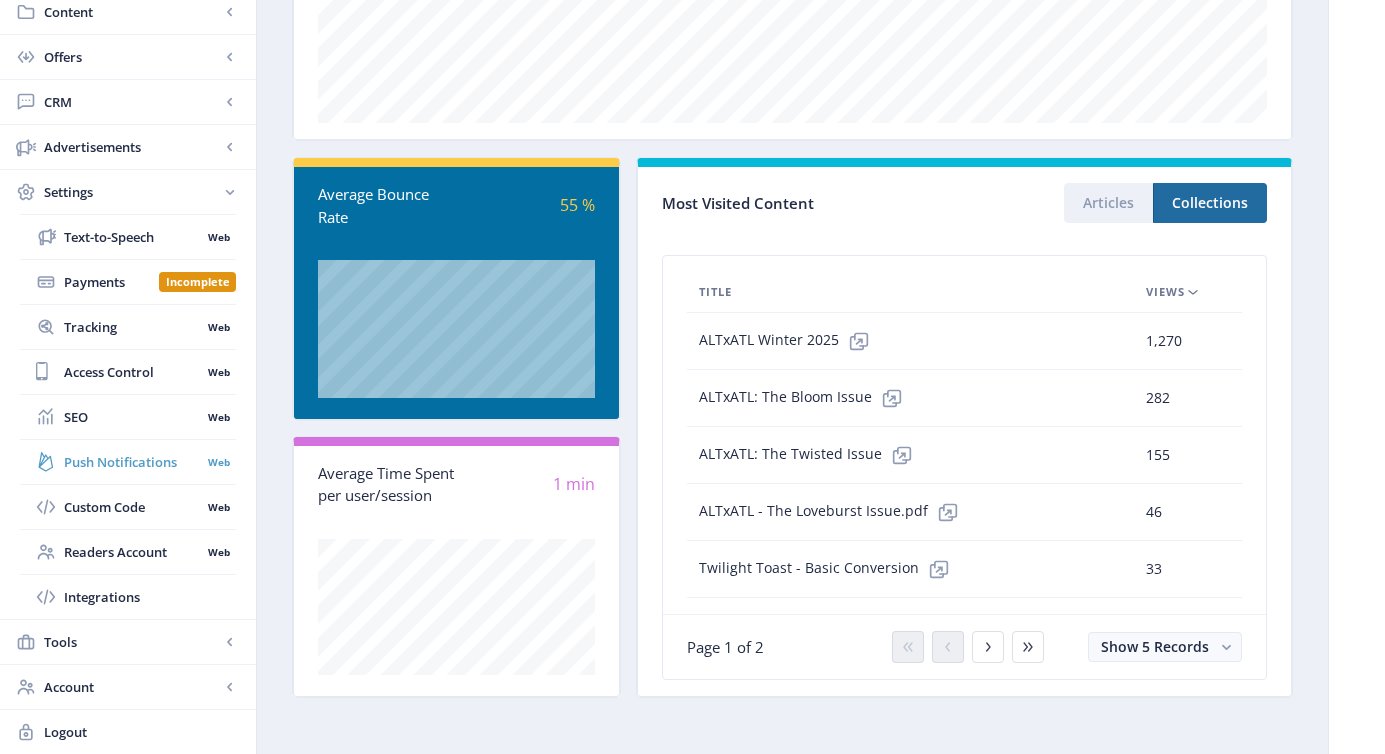 click on "Push Notifications" at bounding box center (132, 462) 